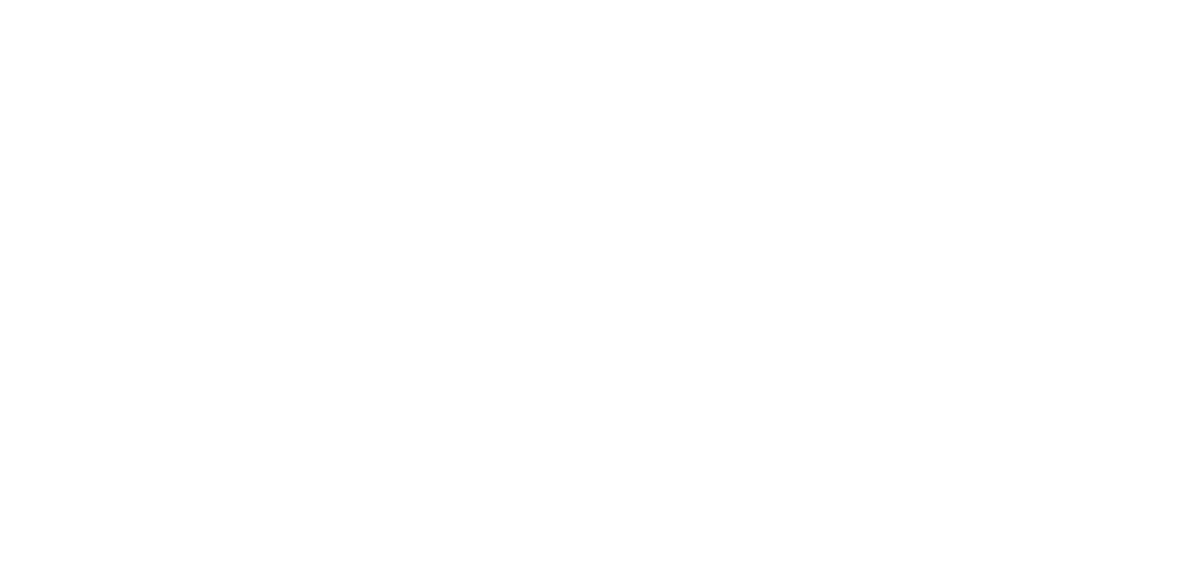 scroll, scrollTop: 0, scrollLeft: 0, axis: both 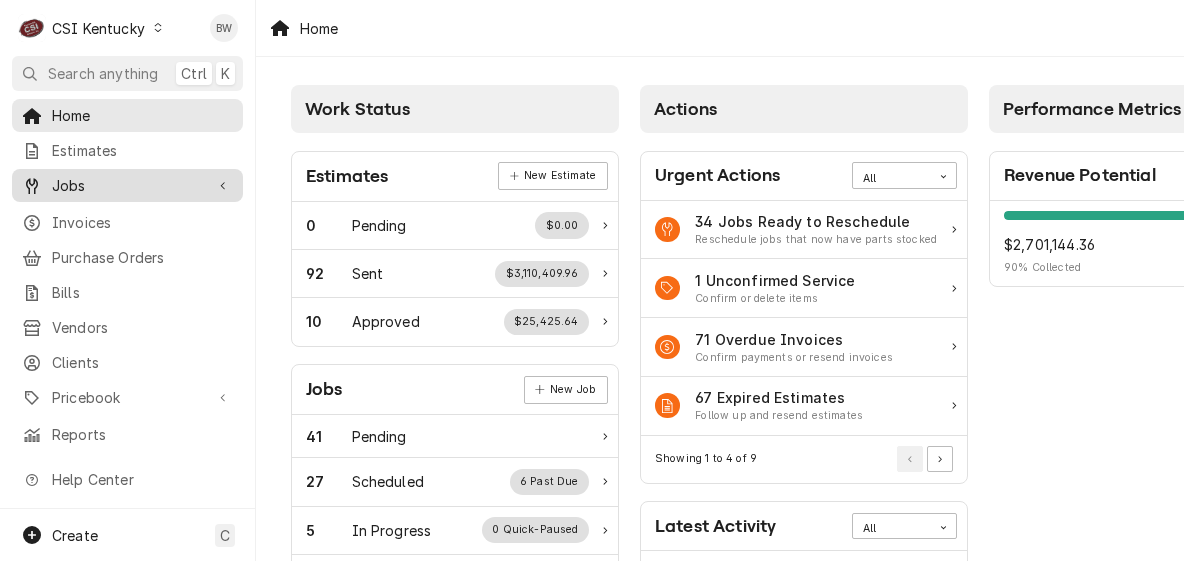 click on "Jobs" at bounding box center (127, 185) 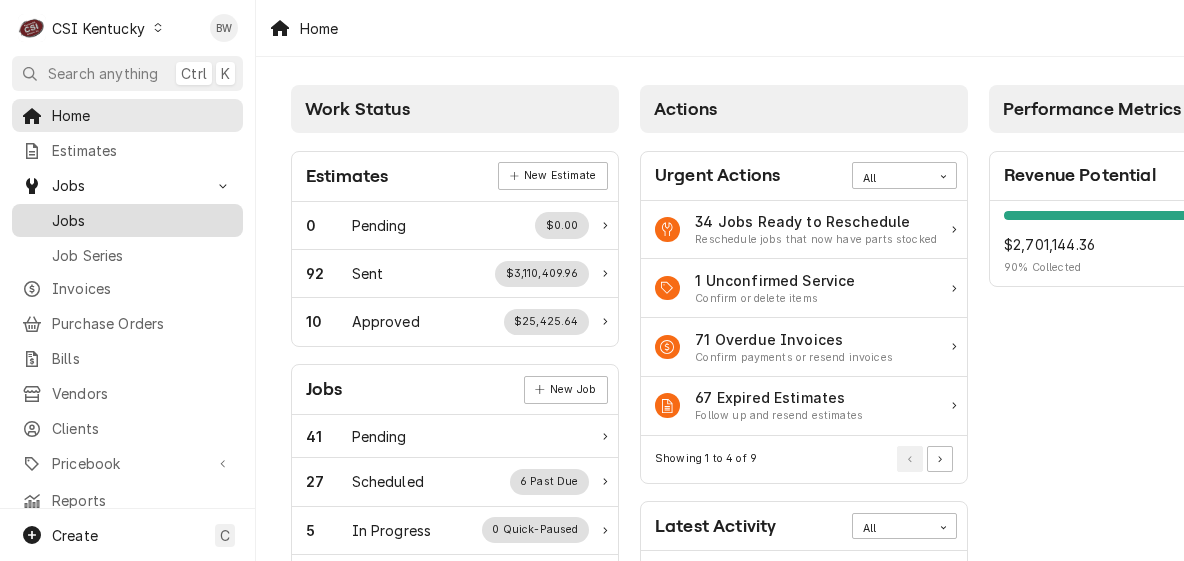 click on "Jobs" at bounding box center [142, 220] 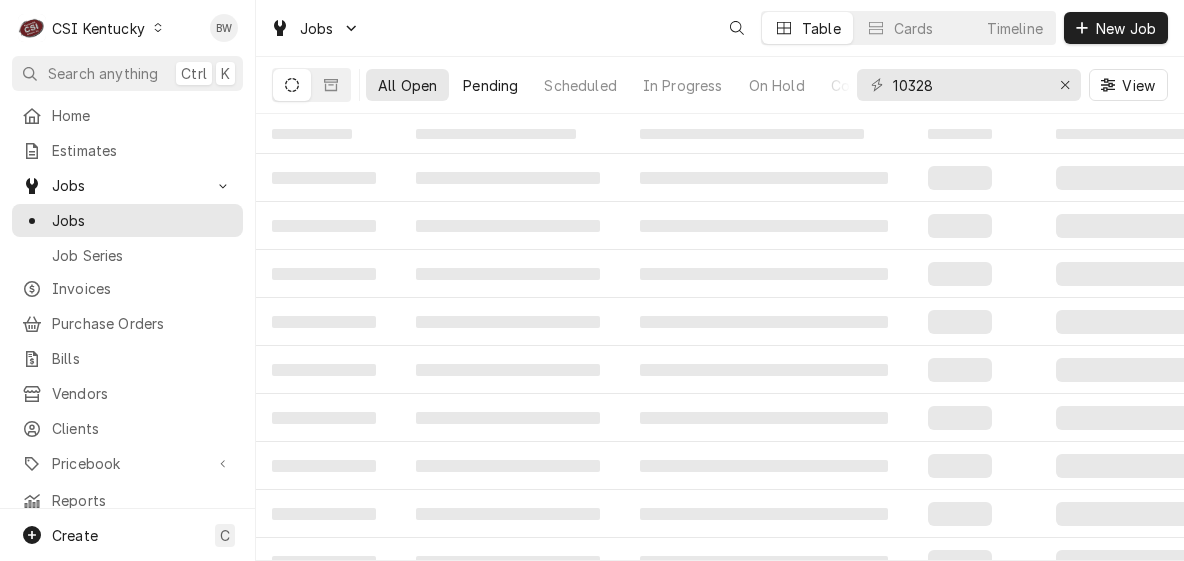 scroll, scrollTop: 0, scrollLeft: 0, axis: both 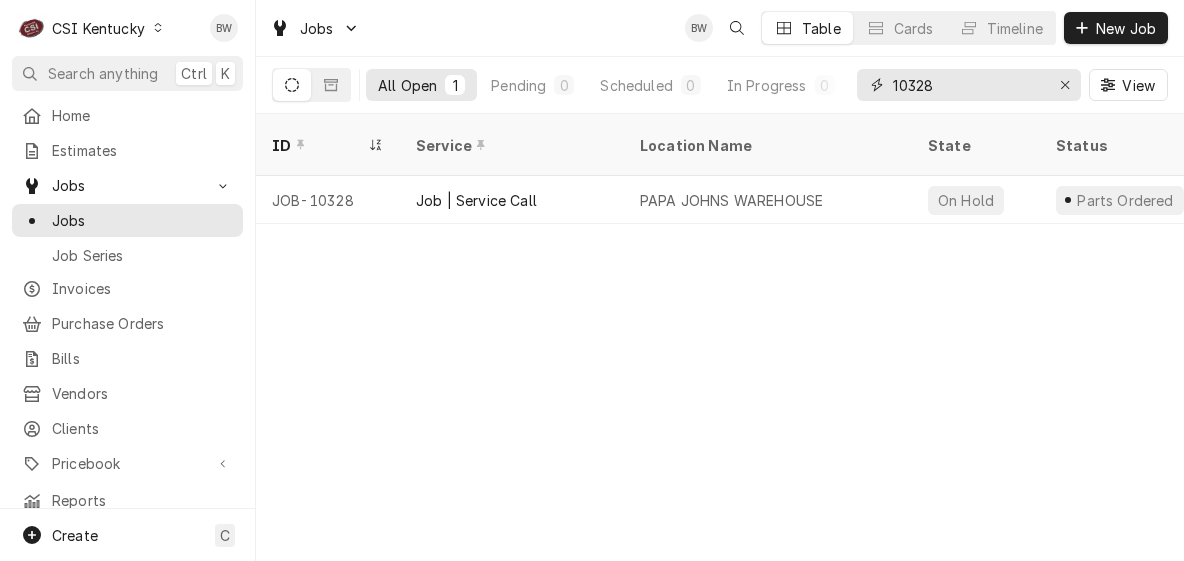 drag, startPoint x: 956, startPoint y: 87, endPoint x: 504, endPoint y: 0, distance: 460.29663 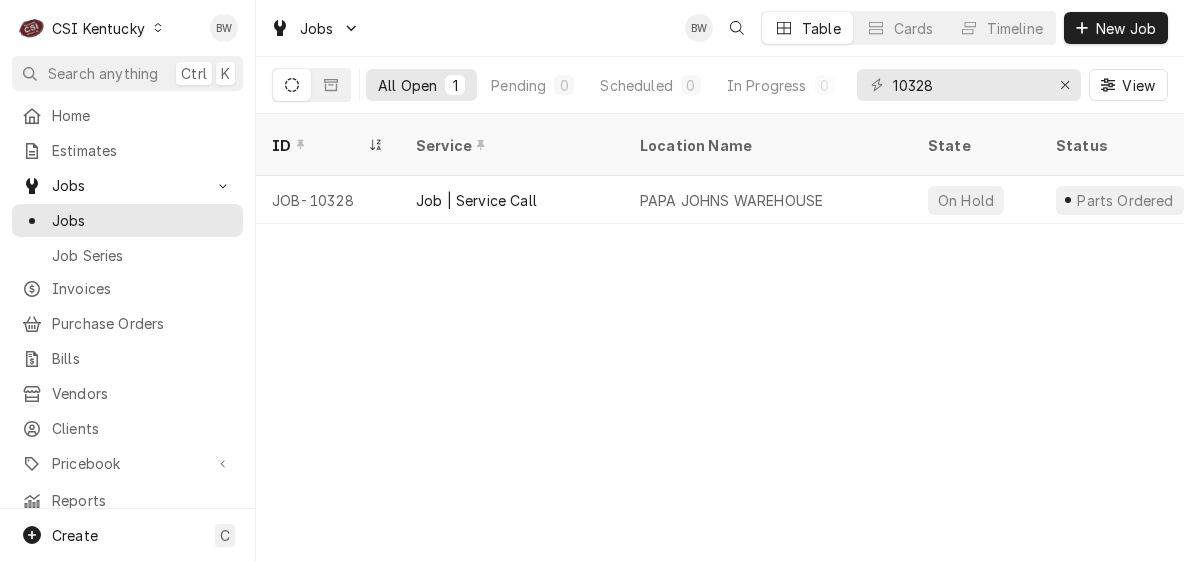 click 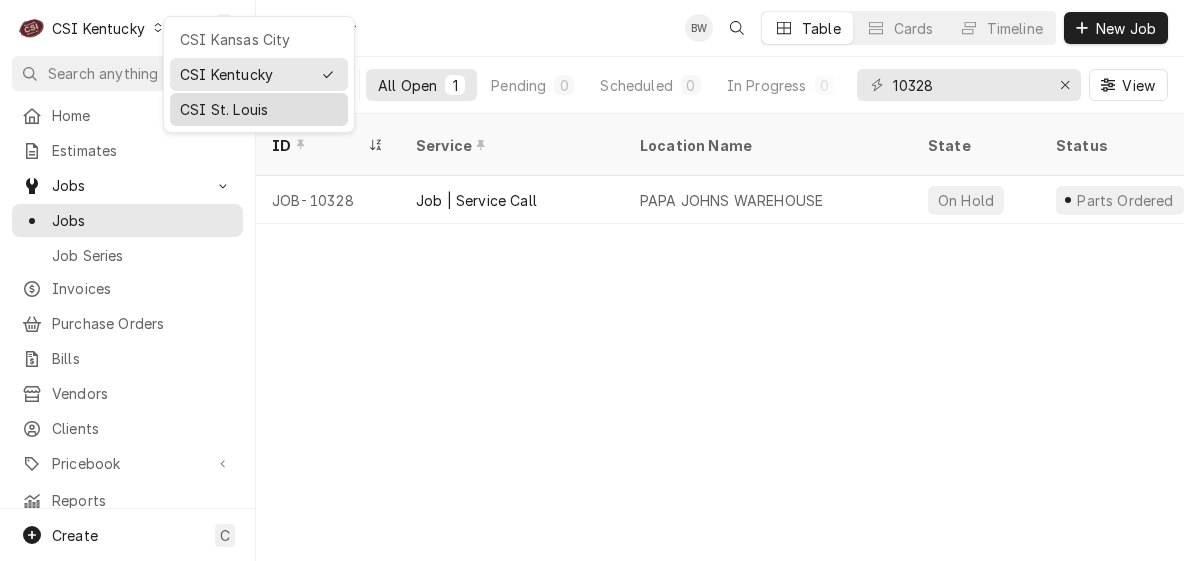 click on "CSI St. Louis" at bounding box center [259, 109] 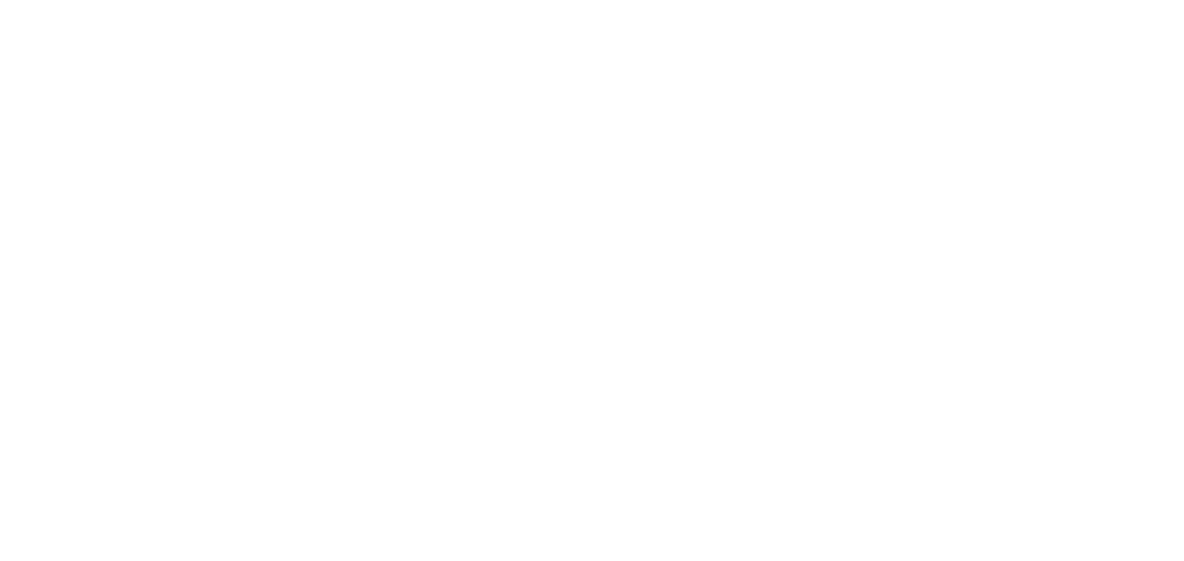 scroll, scrollTop: 0, scrollLeft: 0, axis: both 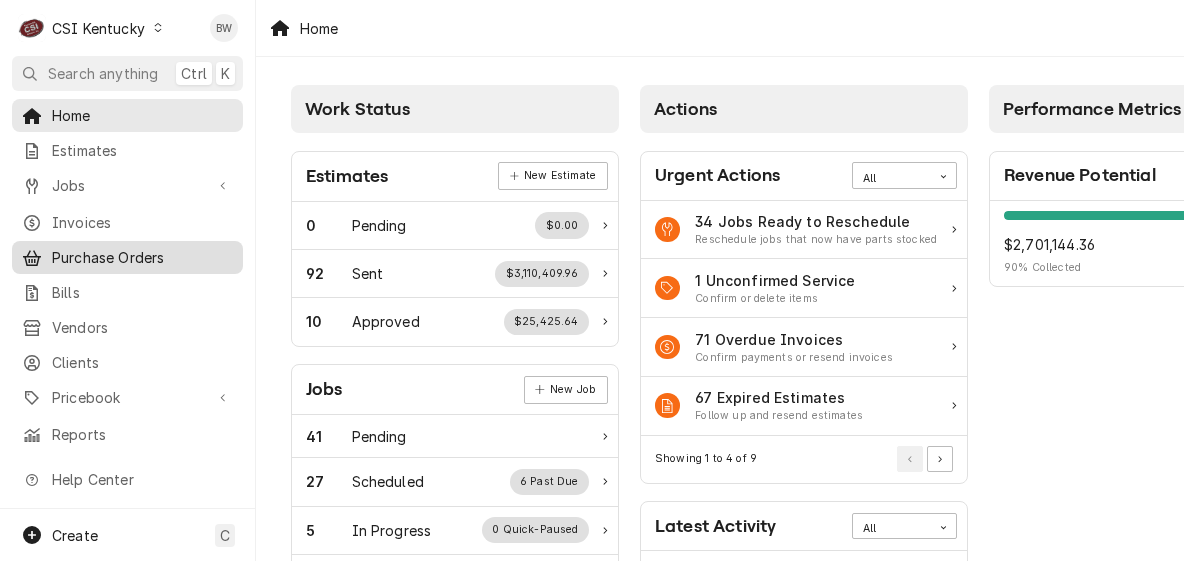 click on "Purchase Orders" at bounding box center [142, 257] 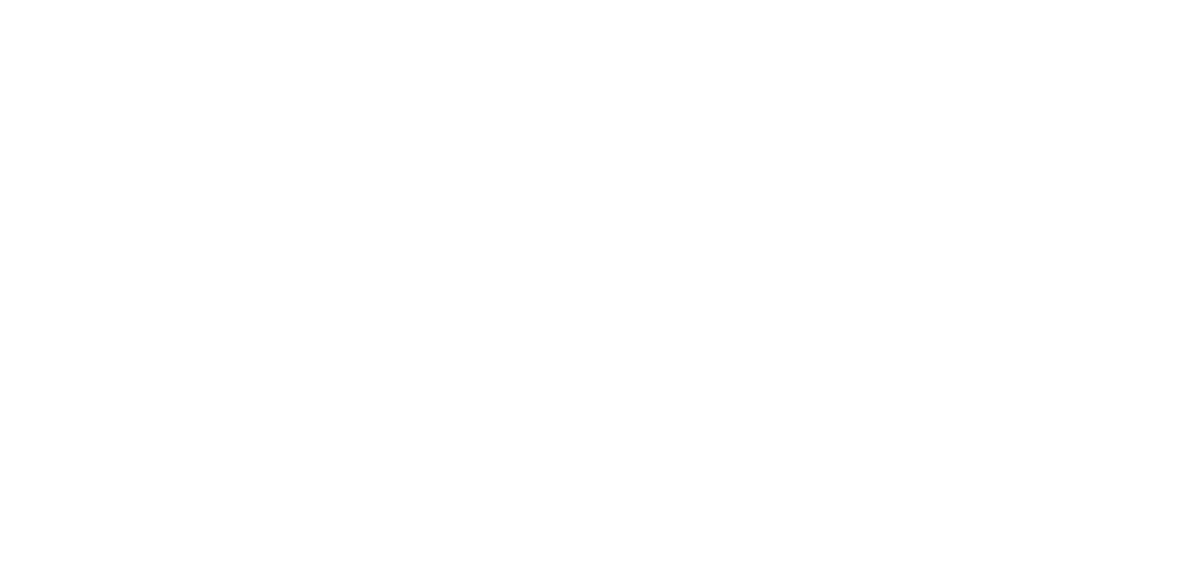 scroll, scrollTop: 0, scrollLeft: 0, axis: both 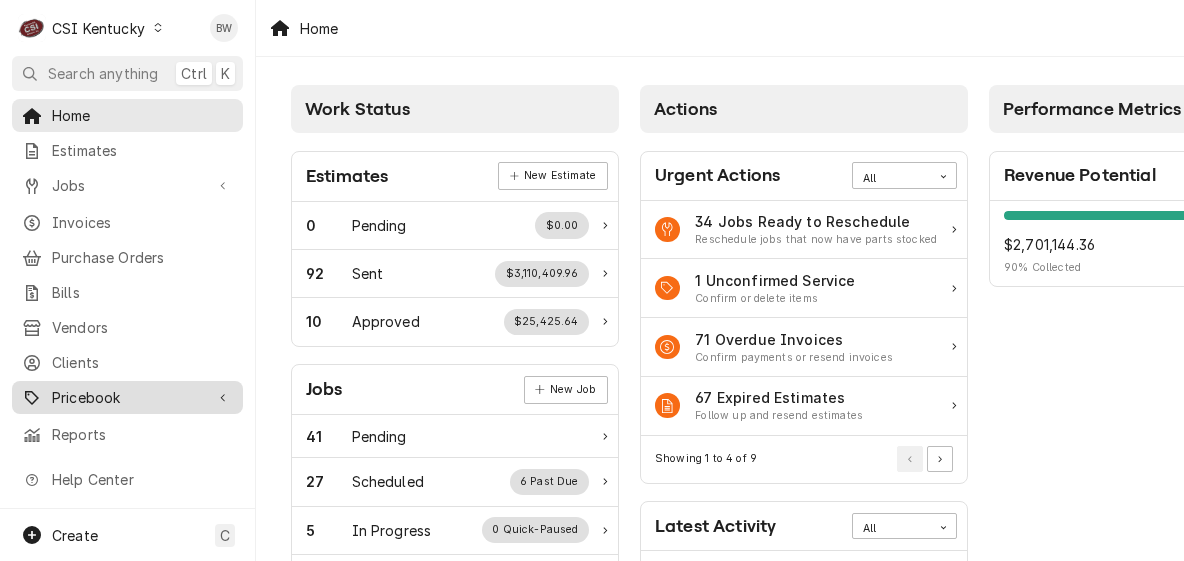 click on "Pricebook" at bounding box center [127, 397] 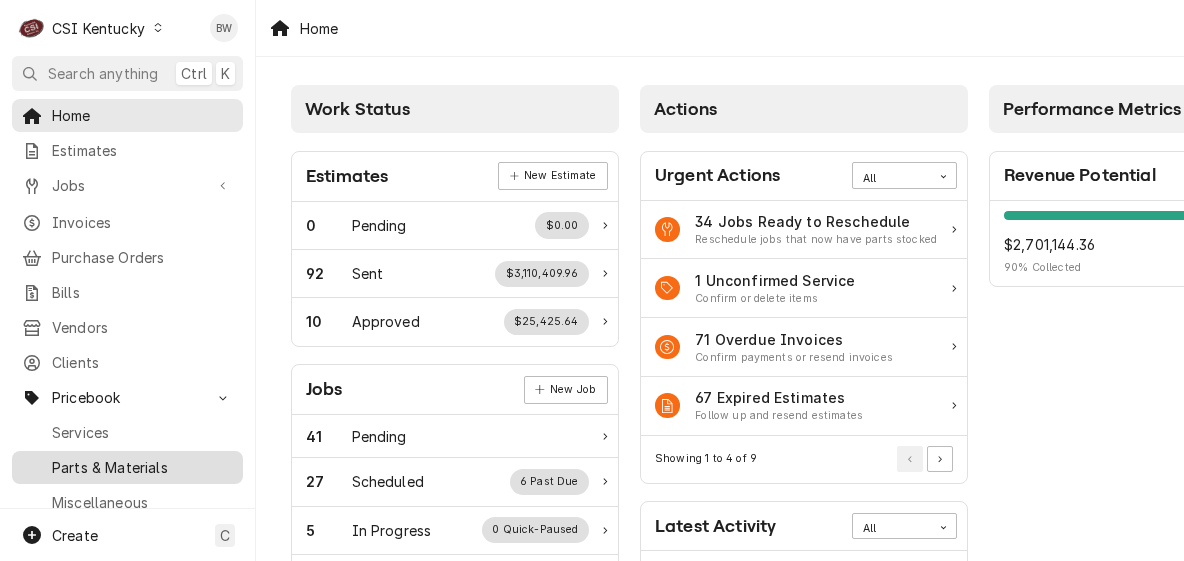 click on "Parts & Materials" at bounding box center [142, 467] 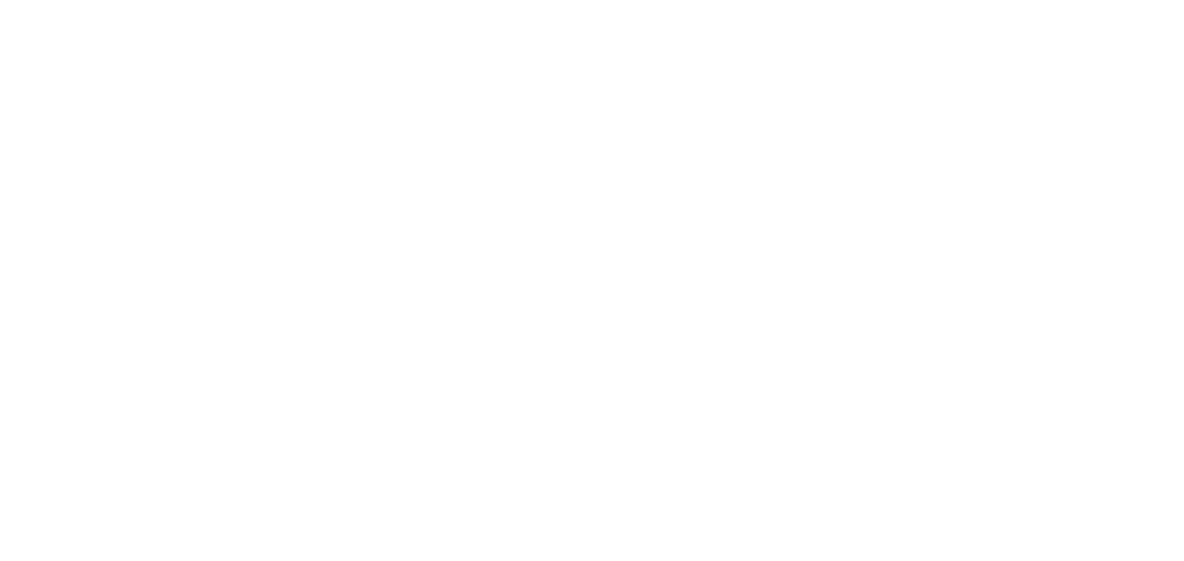 scroll, scrollTop: 0, scrollLeft: 0, axis: both 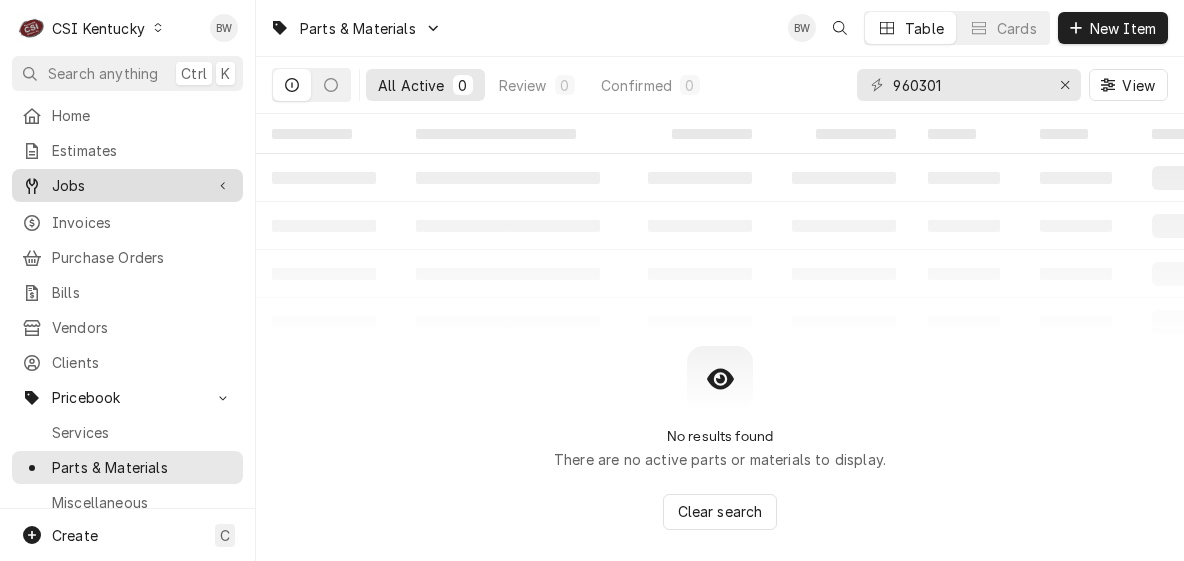 click on "Jobs" at bounding box center [127, 185] 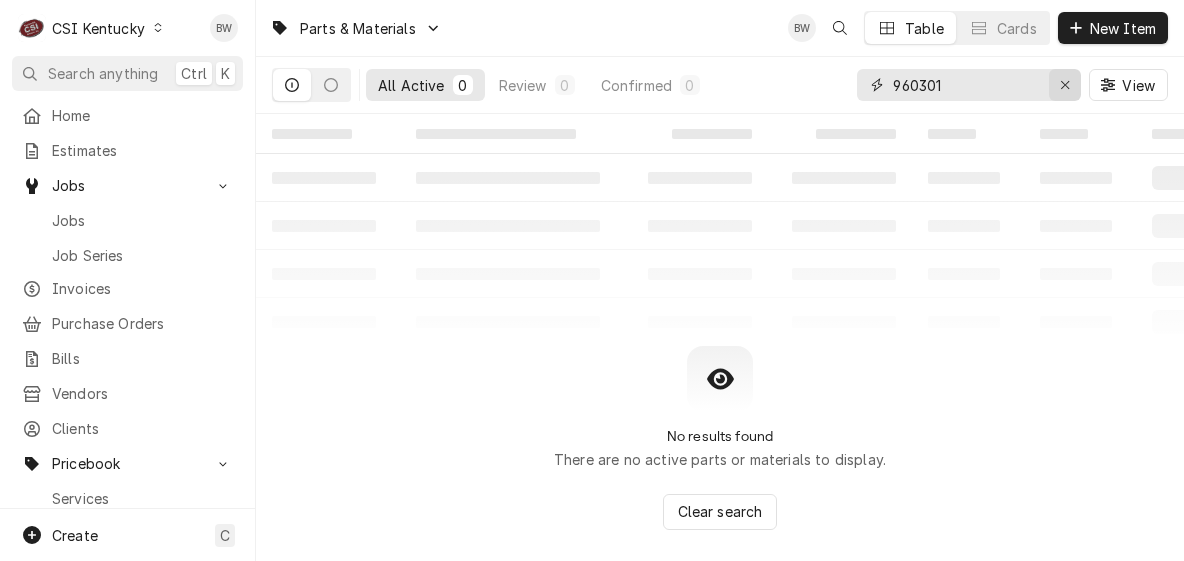 click 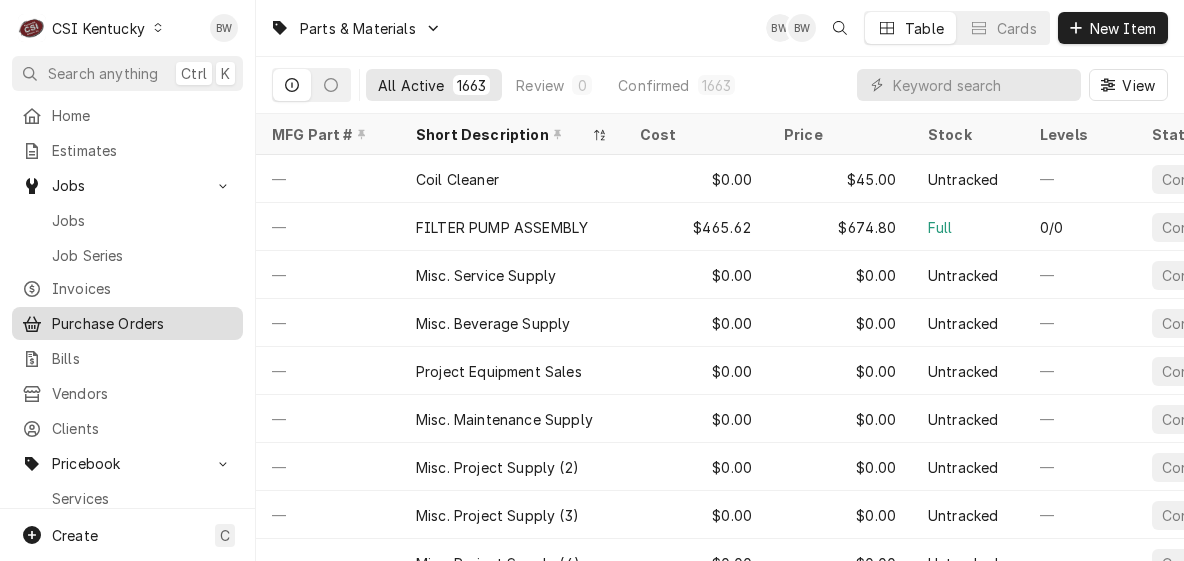 click on "Purchase Orders" at bounding box center (142, 323) 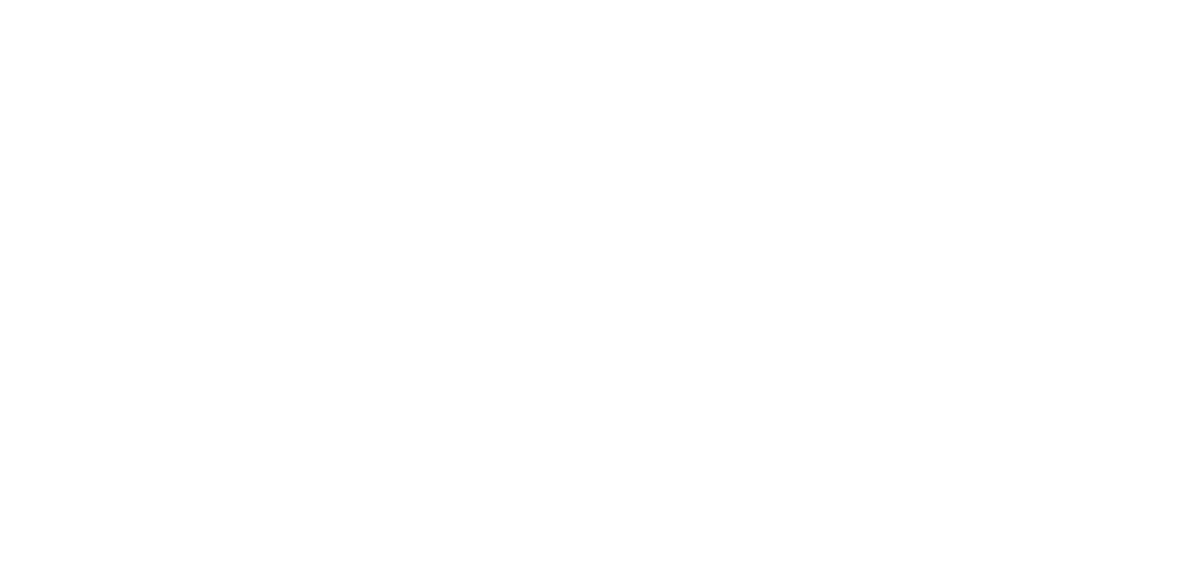 scroll, scrollTop: 0, scrollLeft: 0, axis: both 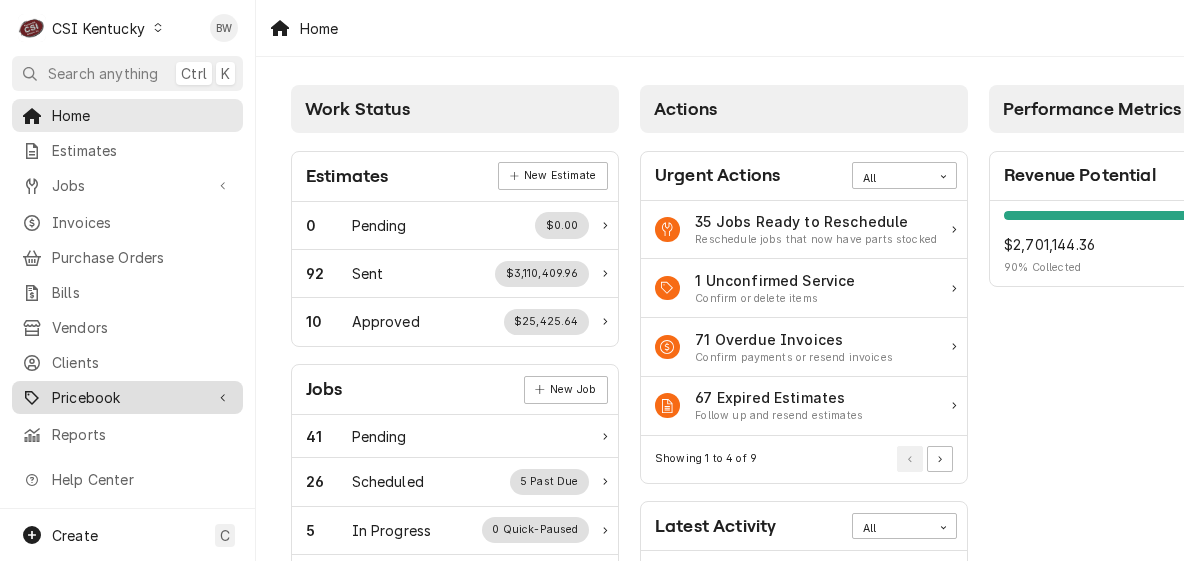 click on "Pricebook" at bounding box center [127, 397] 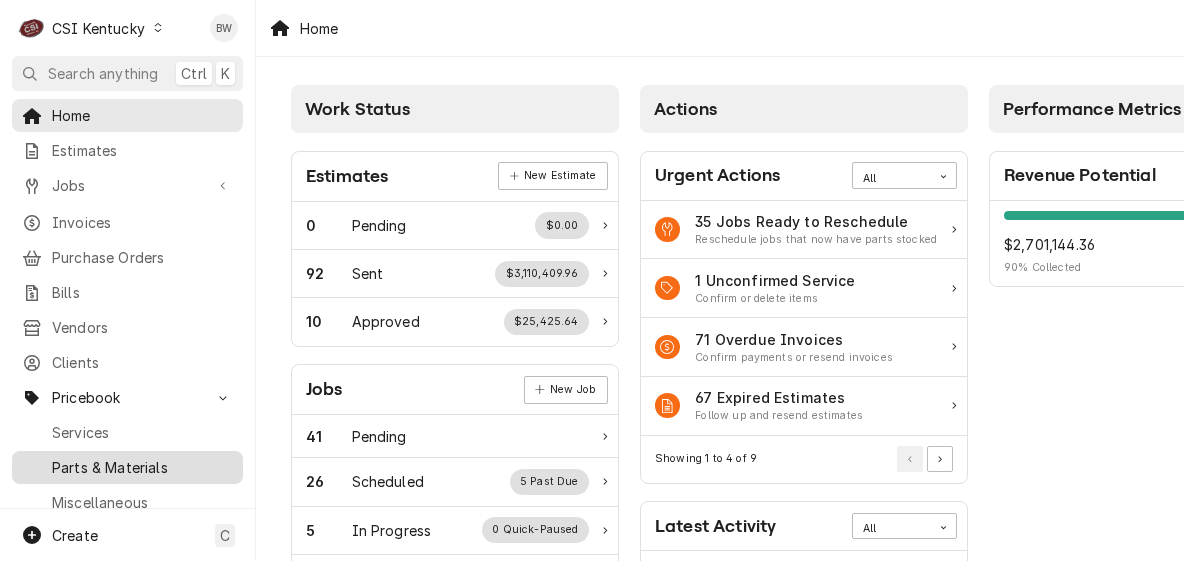 click on "Parts & Materials" at bounding box center [142, 467] 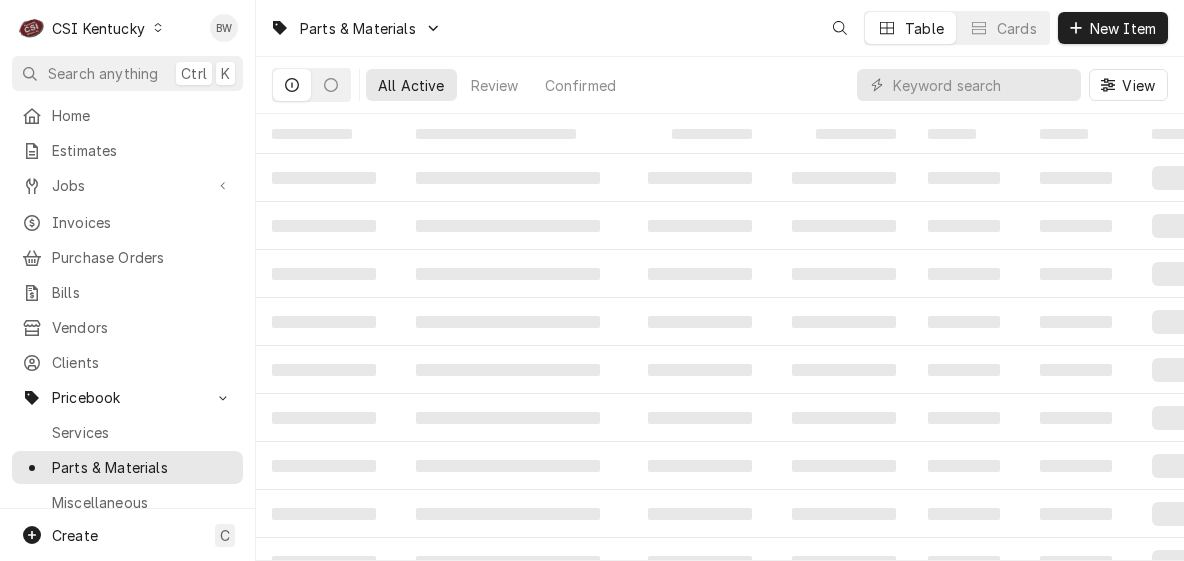 scroll, scrollTop: 0, scrollLeft: 0, axis: both 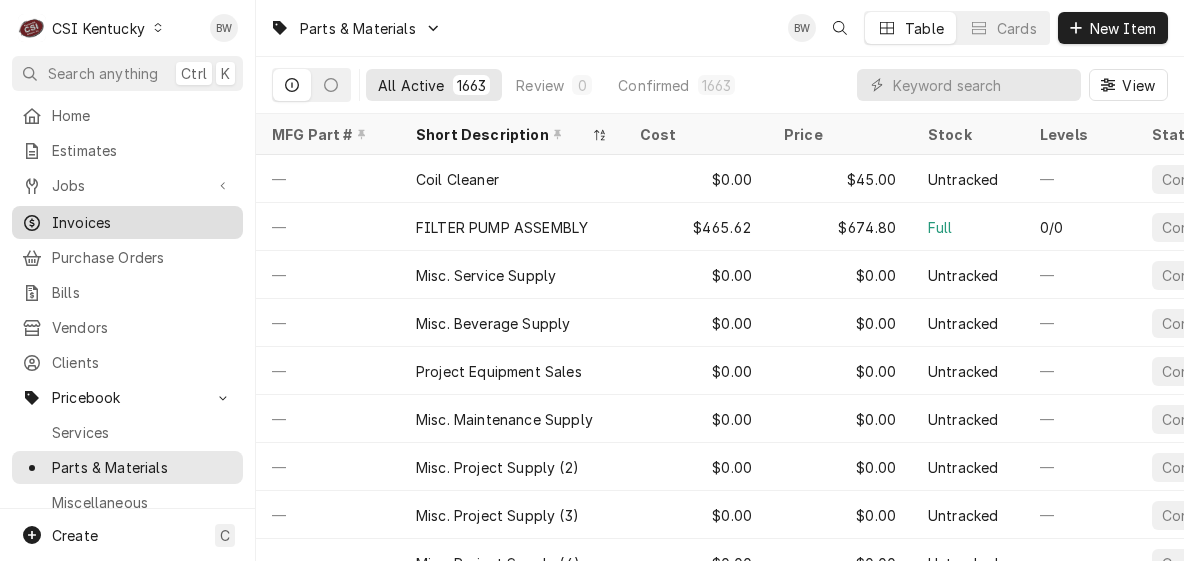 click on "Invoices" at bounding box center (127, 222) 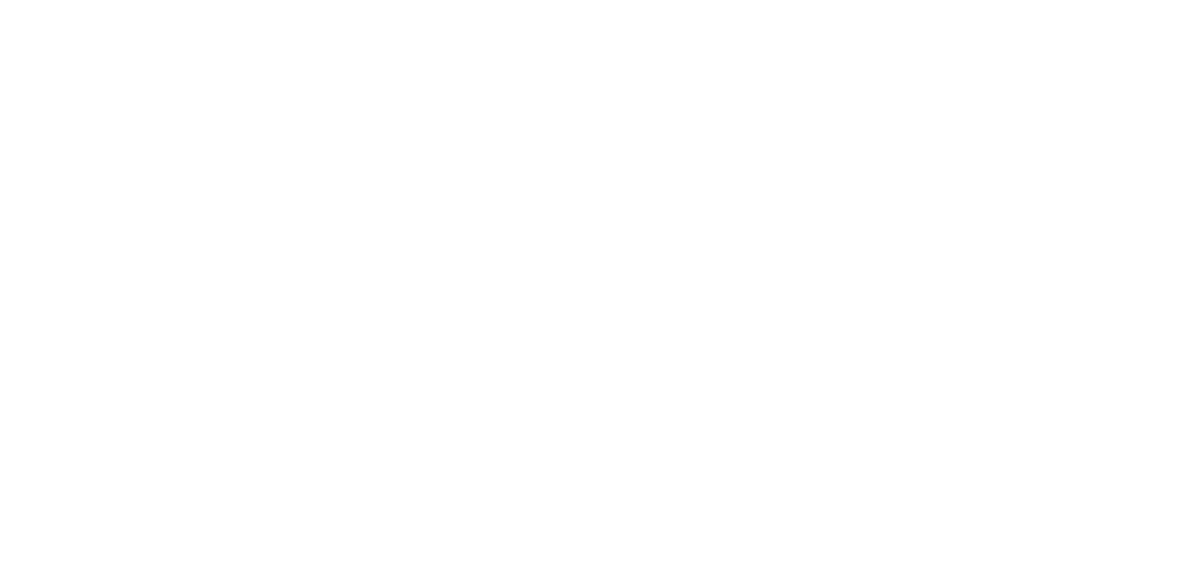 scroll, scrollTop: 0, scrollLeft: 0, axis: both 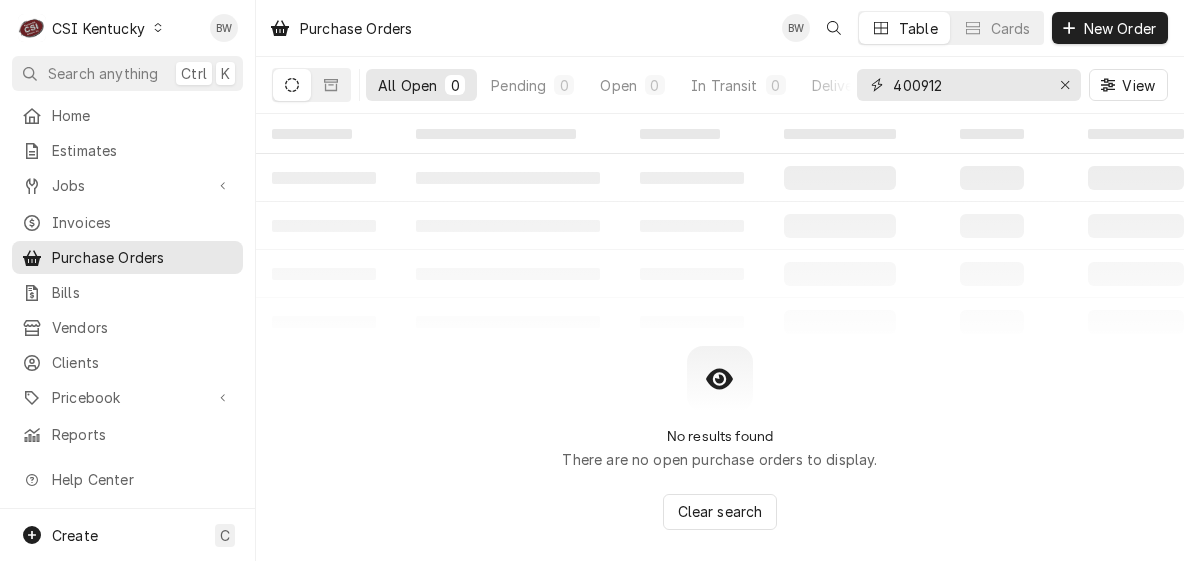 click at bounding box center (1065, 85) 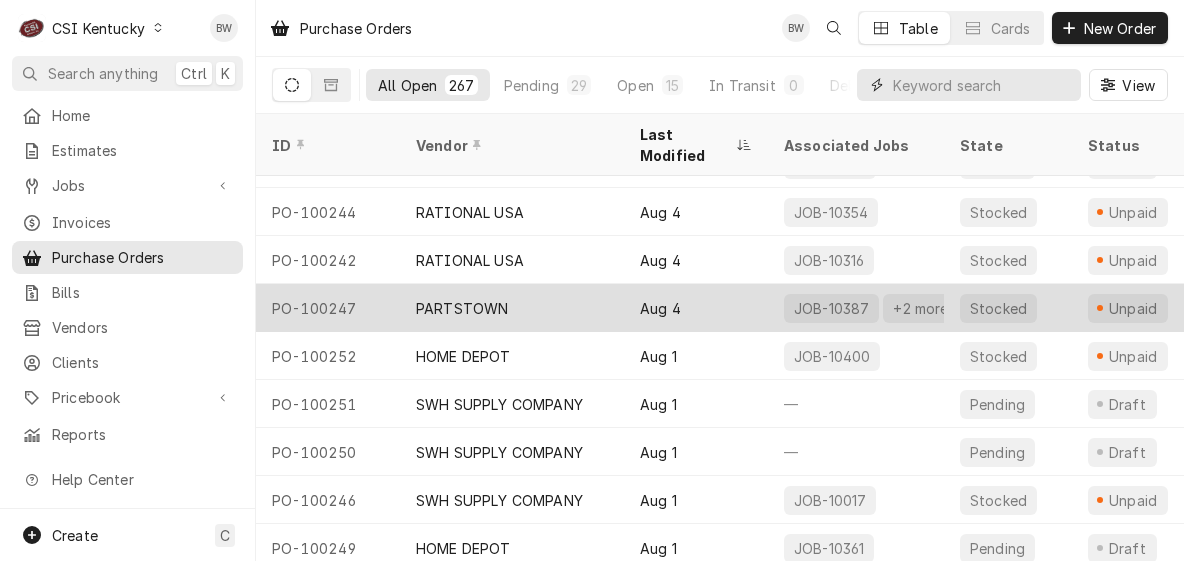 scroll, scrollTop: 233, scrollLeft: 0, axis: vertical 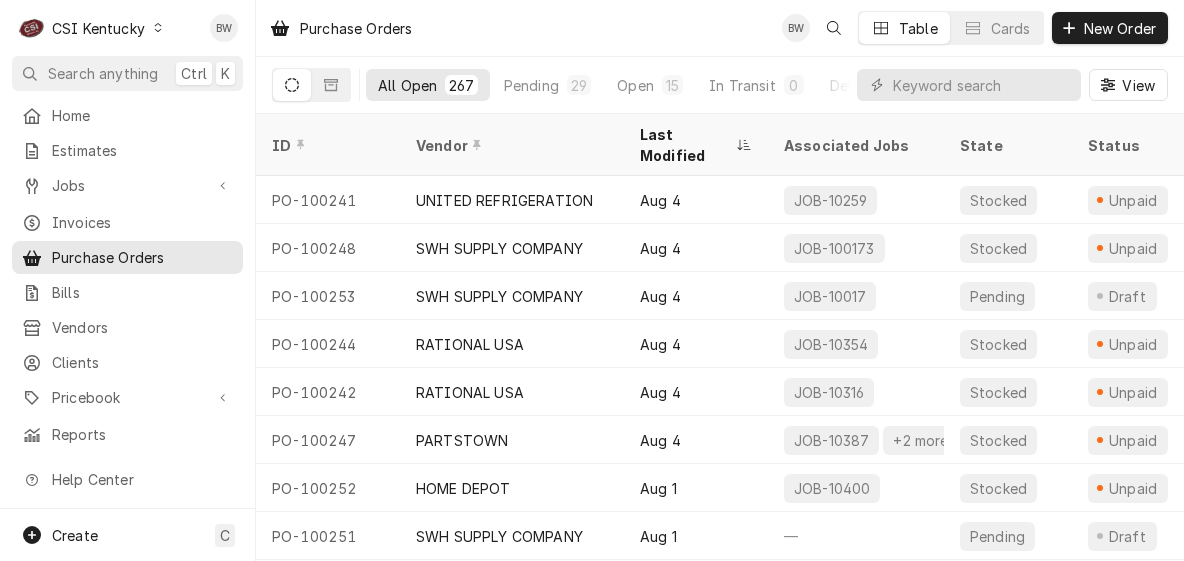 click 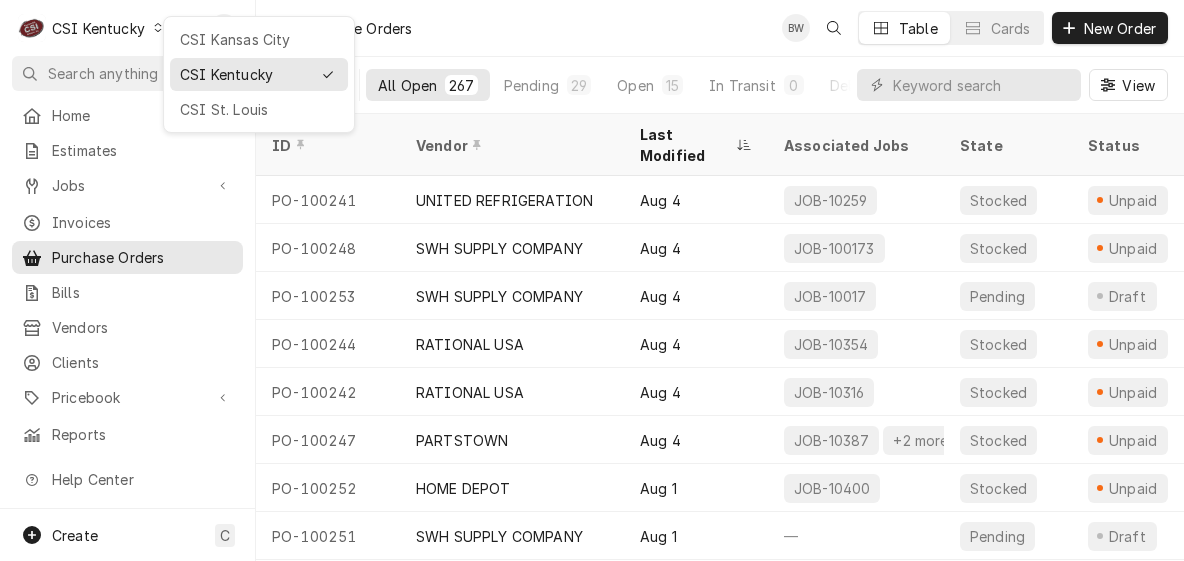 click on "C CSI Kentucky BW Search anything Ctrl K Home Estimates Jobs Jobs Job Series Invoices Purchase Orders Bills Vendors Clients Pricebook Services Parts & Materials Miscellaneous Discounts Tax Rates Reports Help Center What's New Create C Purchase Orders   BW Table Cards New Order All Open 267 Pending 29 Open 15 In Transit 0 Delivered 3 Stocked 220 View ID Vendor Last Modified Associated Jobs State Status Labels Items Amount Shipping Tracking Number Status Changed PO-100241 UNITED REFRIGERATION Aug 4   JOB-10259 Stocked Unpaid ² Local Pickup 🛍️ 1 $723.50 — — Aug 4   PO-100248 SWH SUPPLY COMPANY Aug 4   JOB-100173 Stocked Unpaid ² Local Pickup 🛍️ 1 $40.20 — — Jul 31   PO-100253 SWH SUPPLY COMPANY Aug 4   JOB-10017 Pending Draft ² Local Pickup 🛍️ 1 $0.00 — — — PO-100244 RATIONAL USA Aug 4   JOB-10354 Stocked Unpaid — 1 $237.34 — — Aug 4   PO-100242 RATIONAL USA Aug 4   JOB-10316 Stocked Unpaid — 1 $71.28 — — Aug 4   PO-100247 PARTSTOWN Aug 4   5" at bounding box center (592, 280) 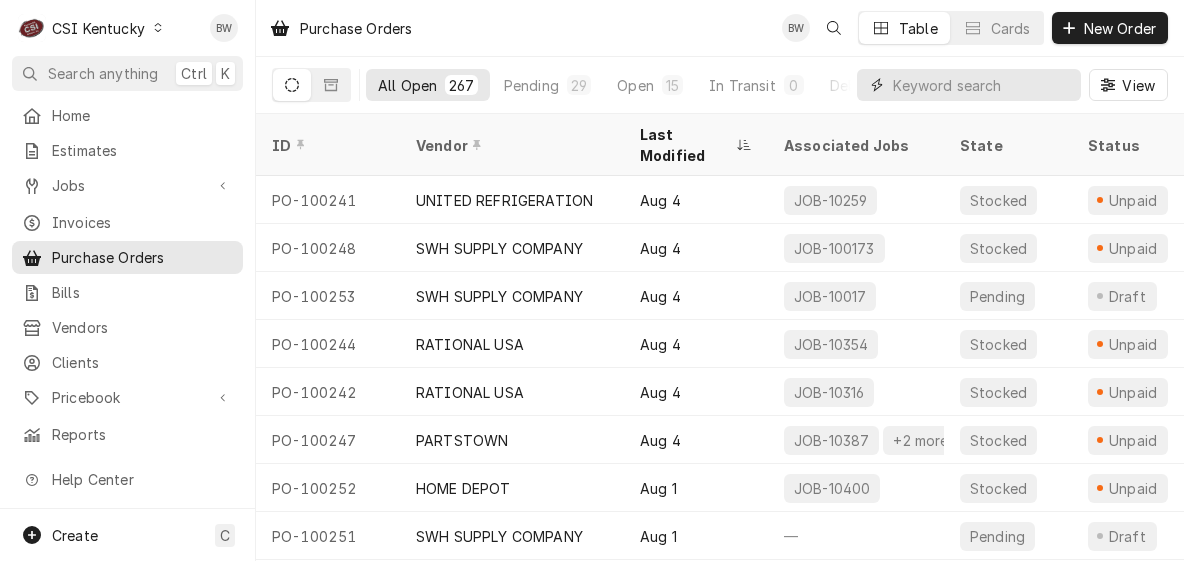 click at bounding box center (982, 85) 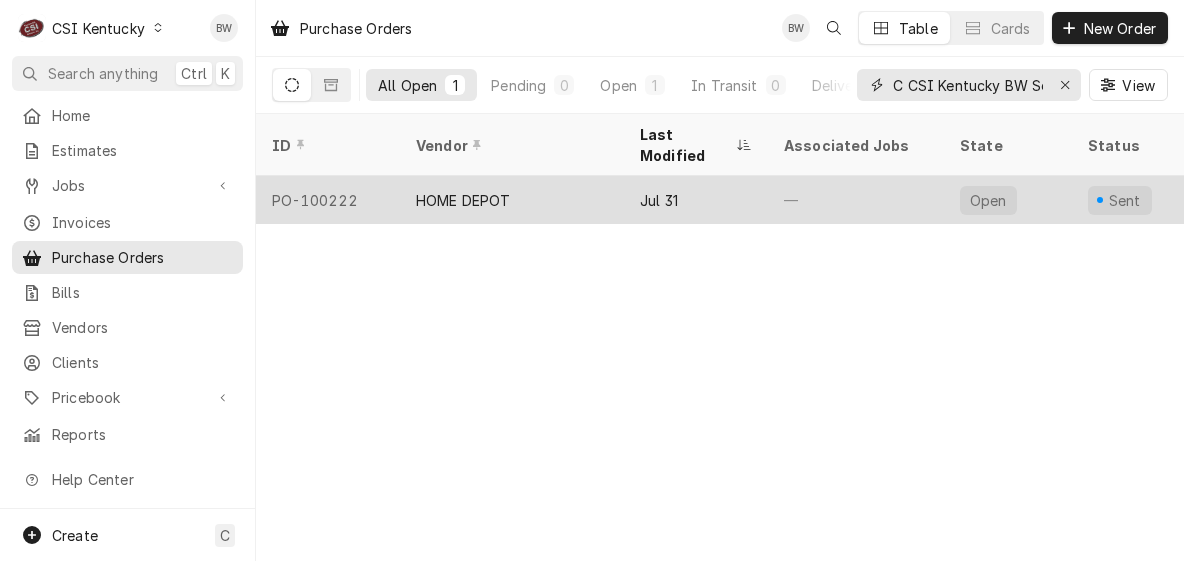 type on "100222" 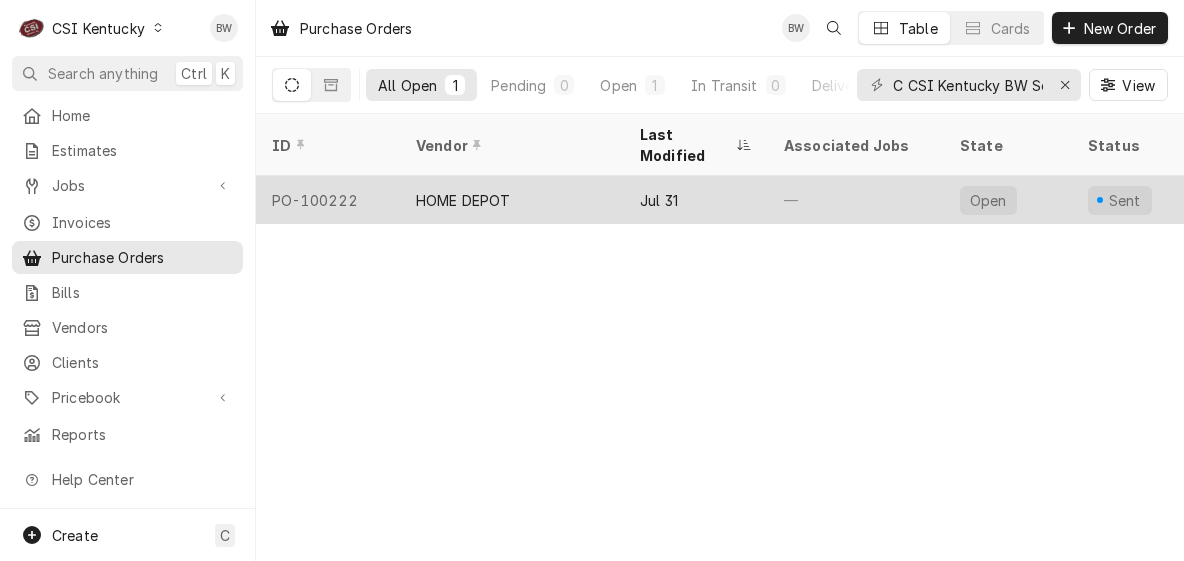 click on "PO-100222" at bounding box center [328, 200] 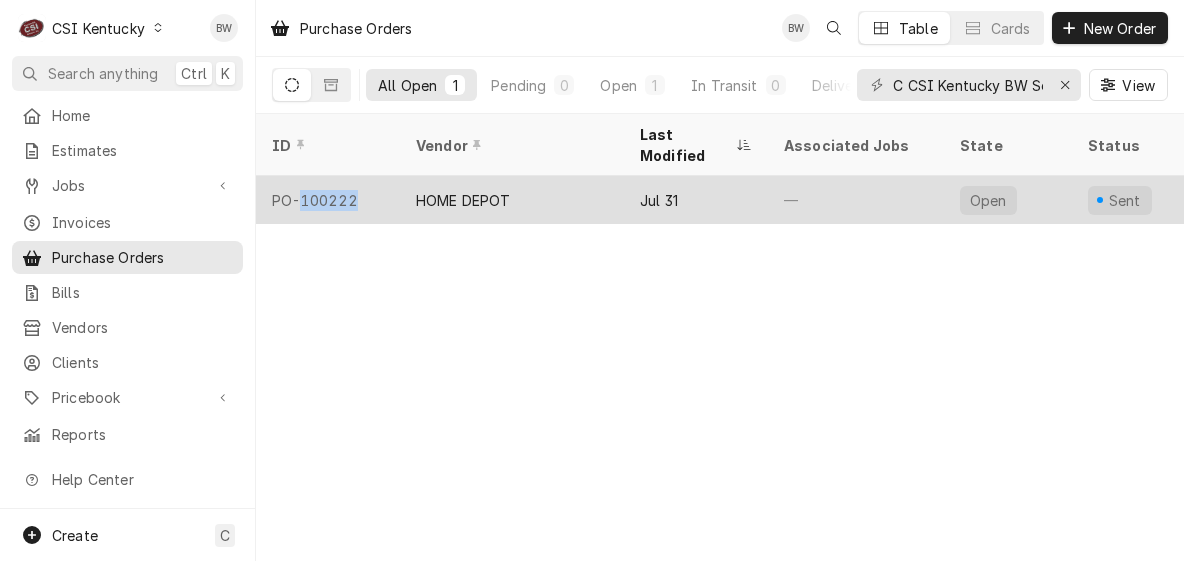 click on "PO-100222" at bounding box center [328, 200] 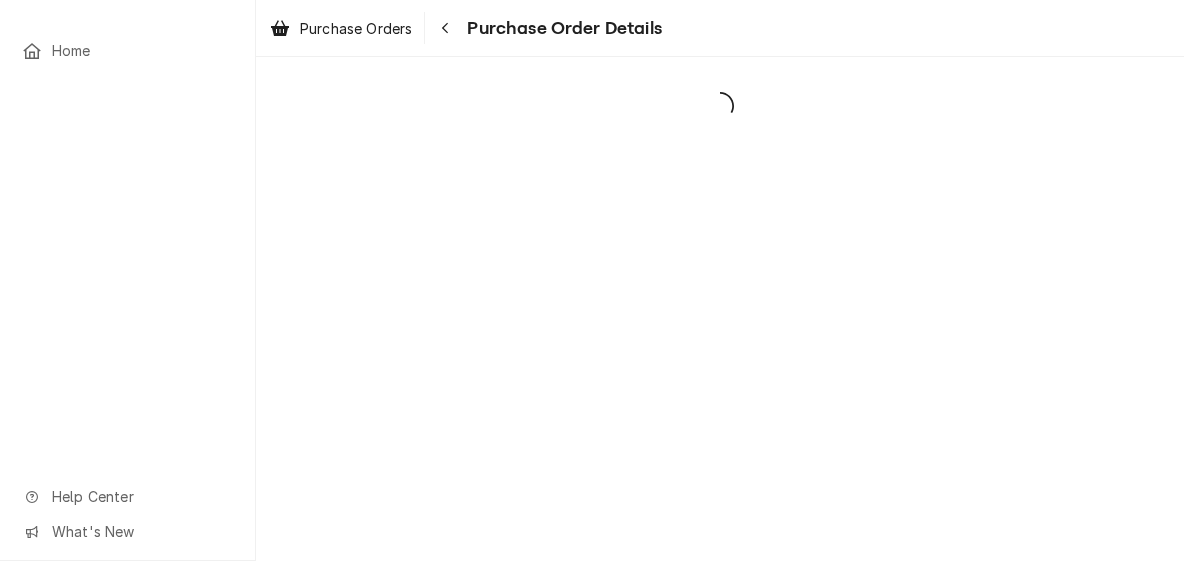 scroll, scrollTop: 0, scrollLeft: 0, axis: both 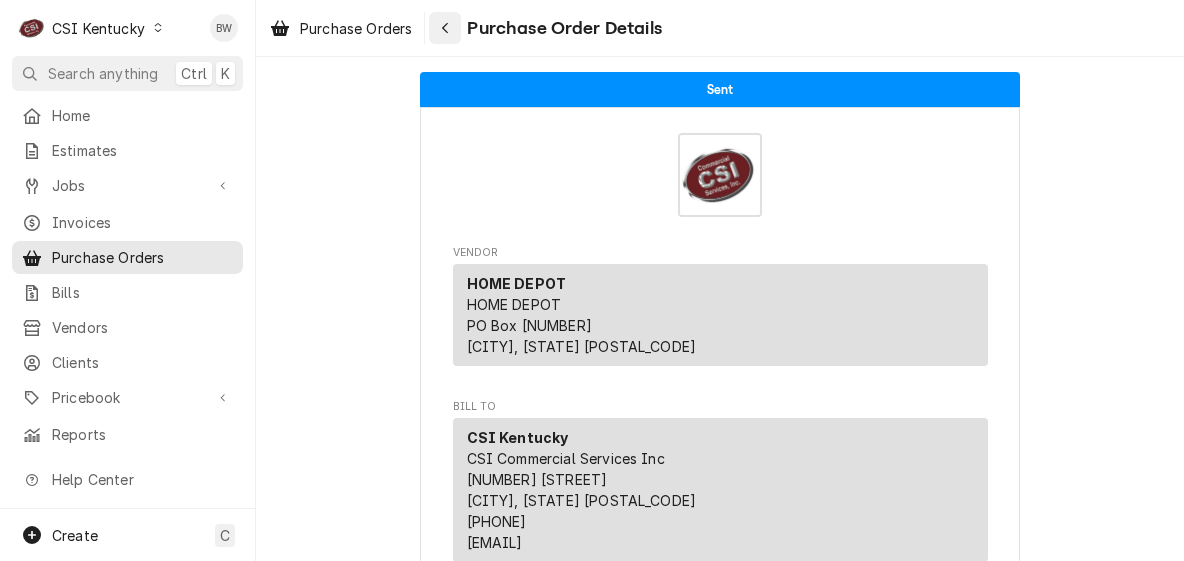 click at bounding box center (445, 28) 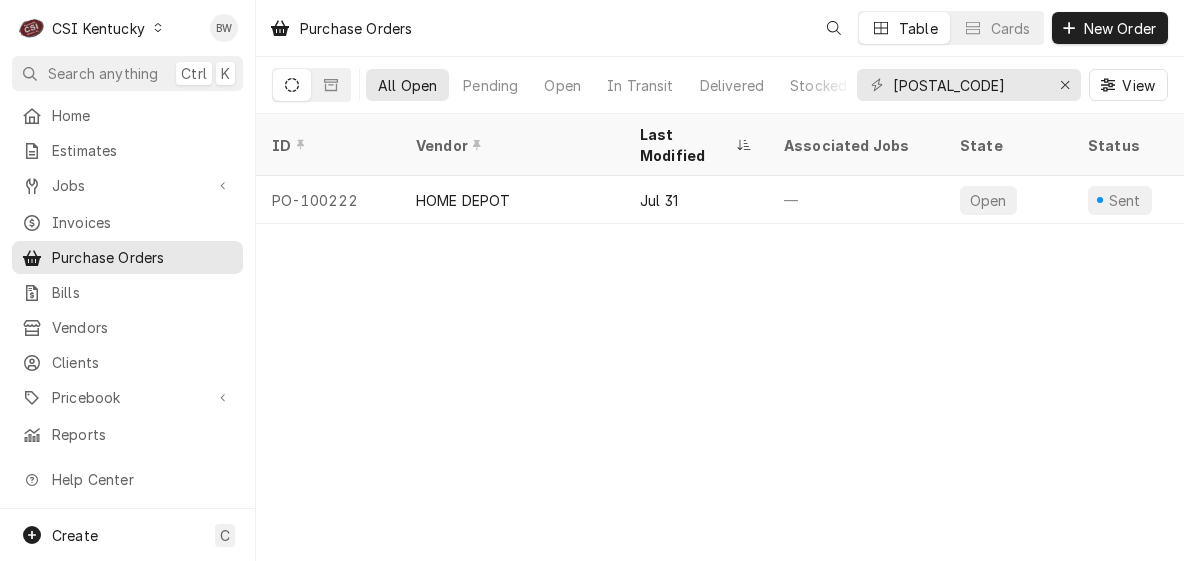 scroll, scrollTop: 0, scrollLeft: 0, axis: both 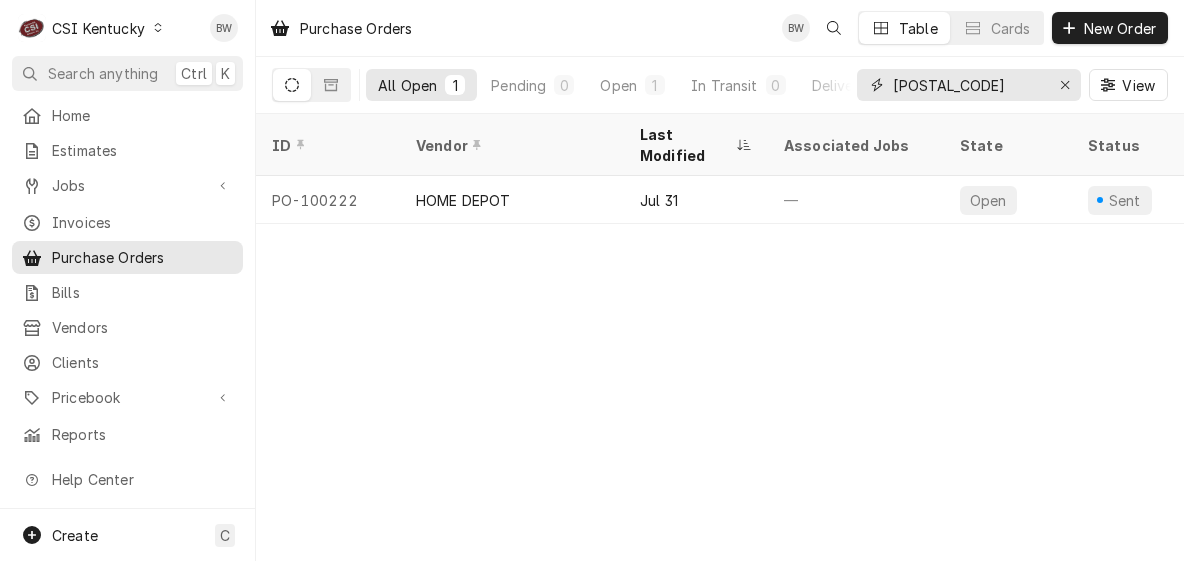 click on "100222" at bounding box center (968, 85) 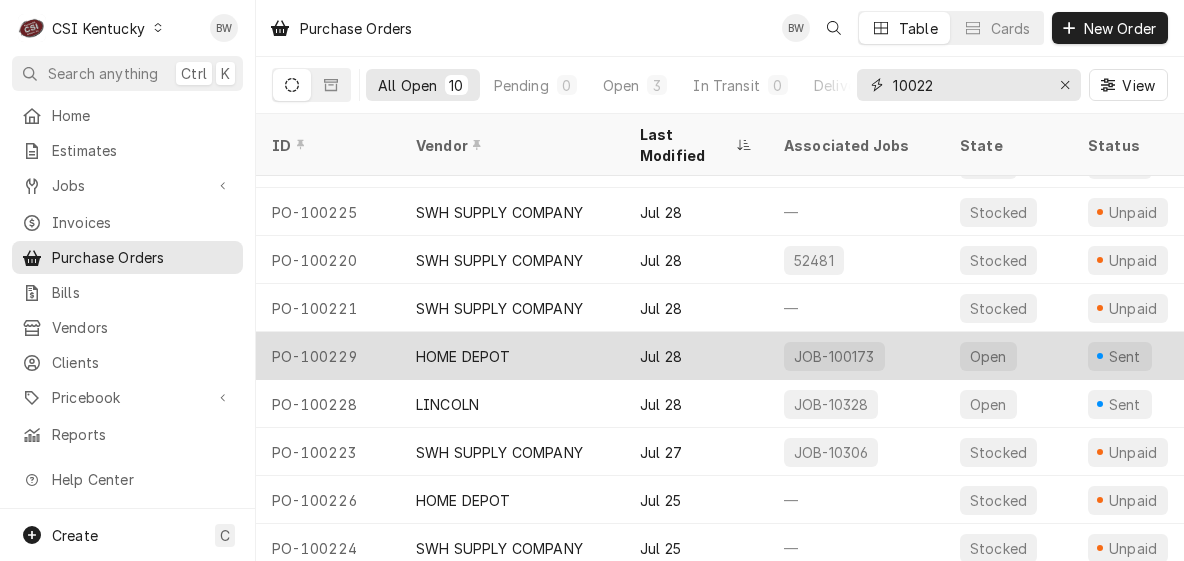 scroll, scrollTop: 0, scrollLeft: 0, axis: both 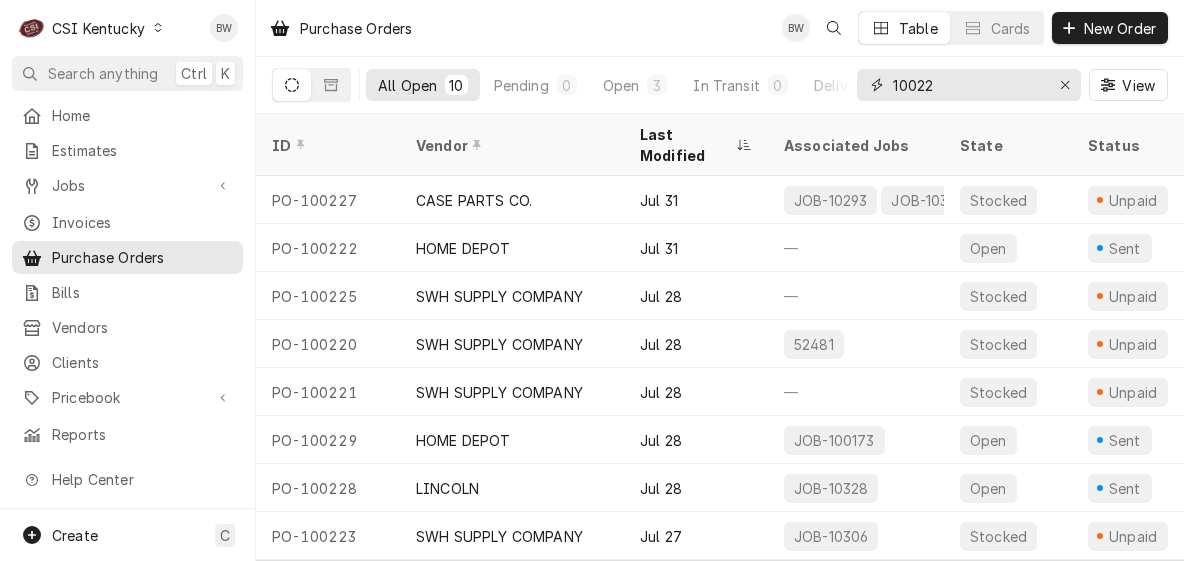 type on "10022" 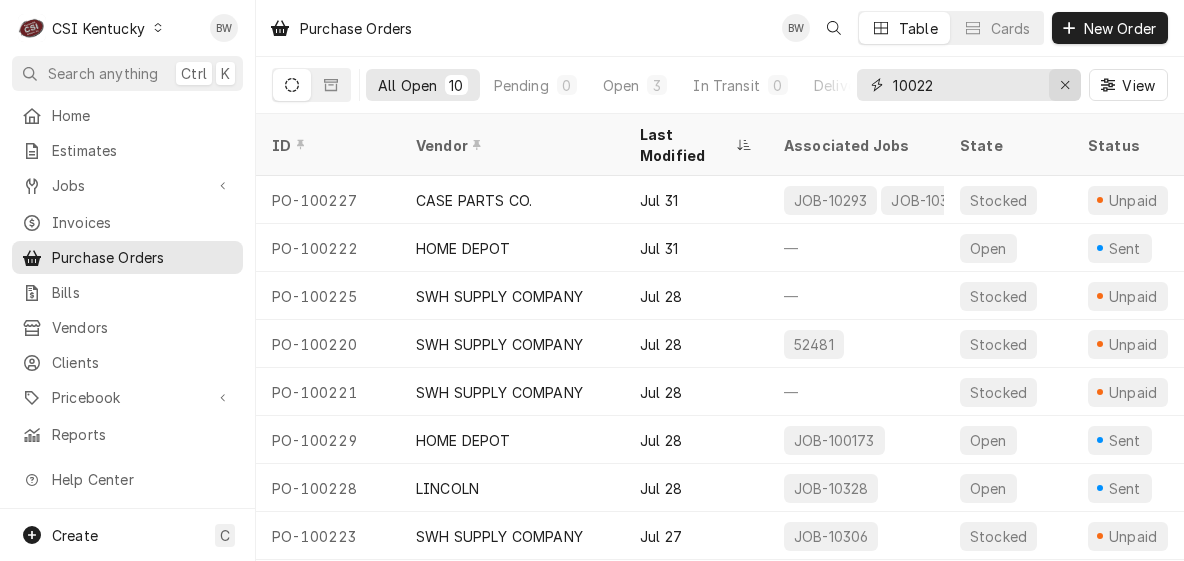 click 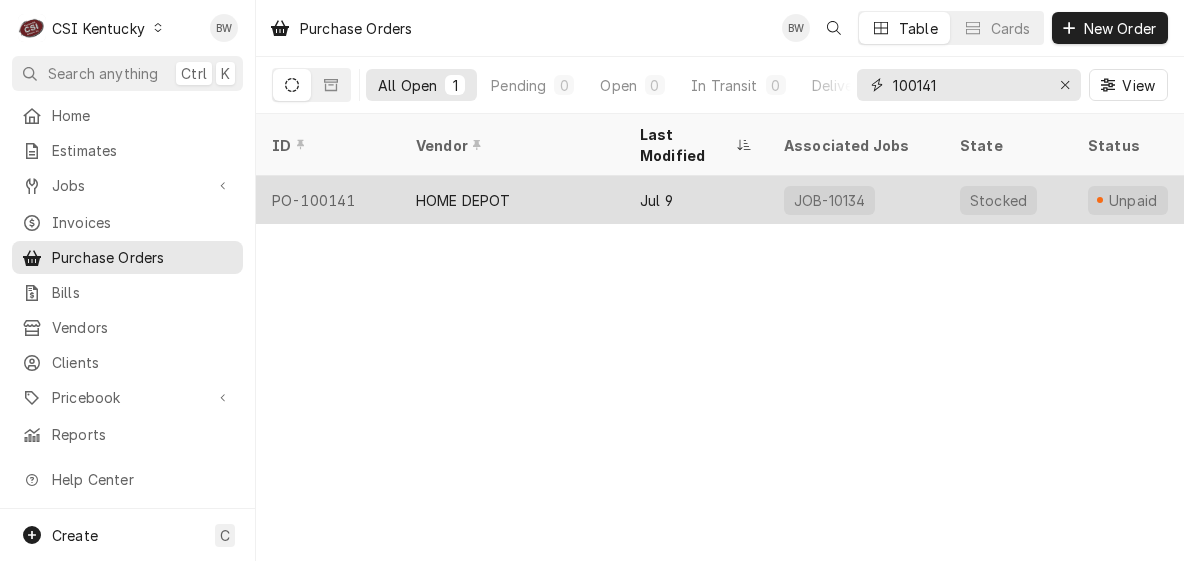 type on "100141" 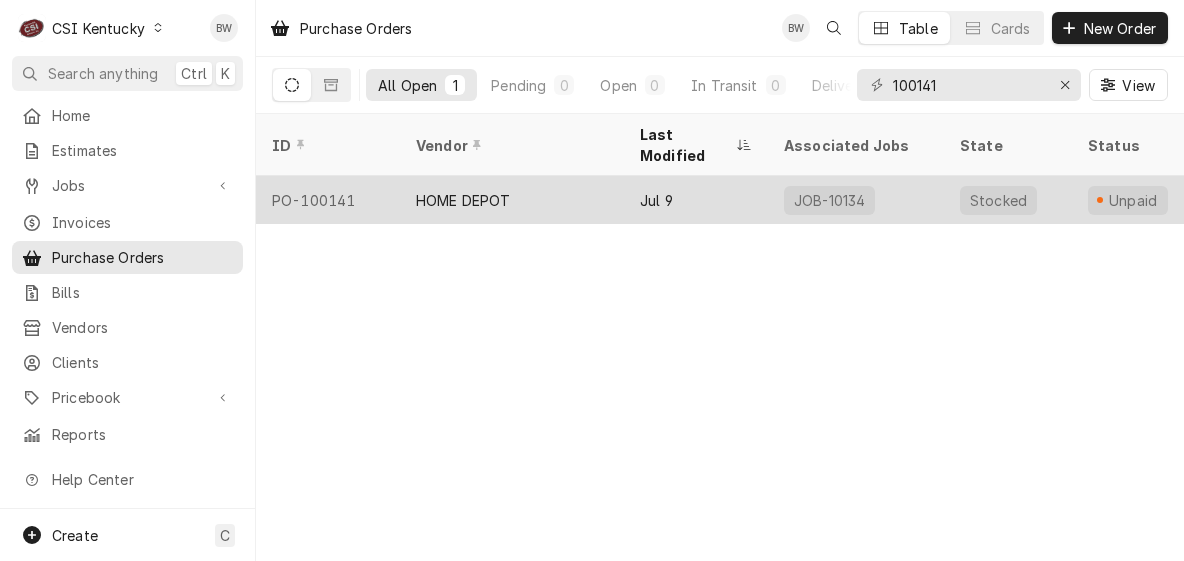 click on "HOME DEPOT" at bounding box center [463, 200] 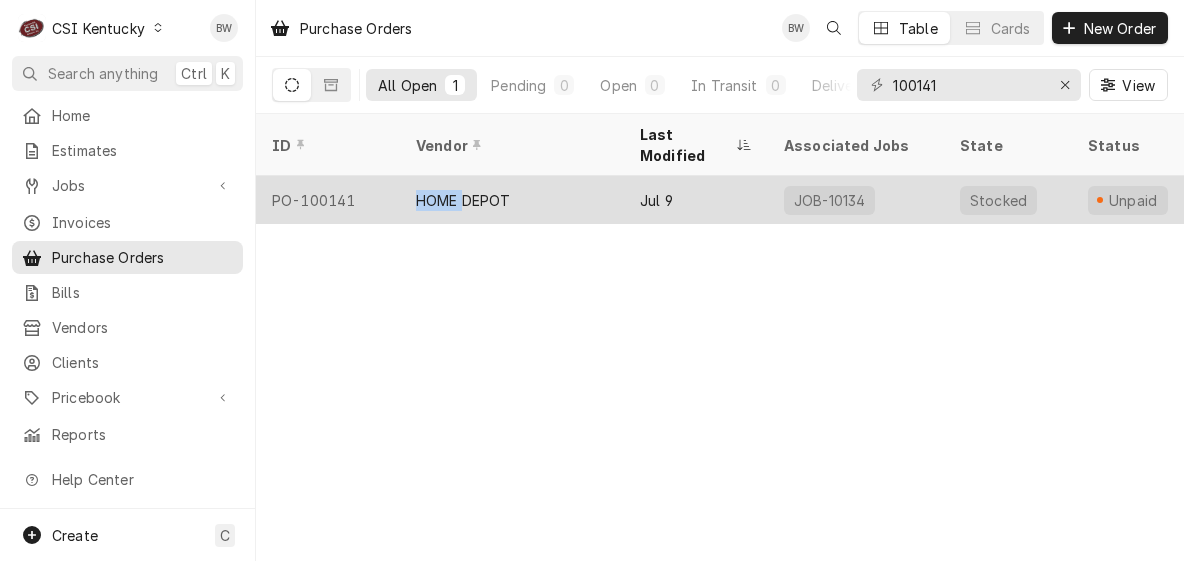 click on "HOME DEPOT" at bounding box center [463, 200] 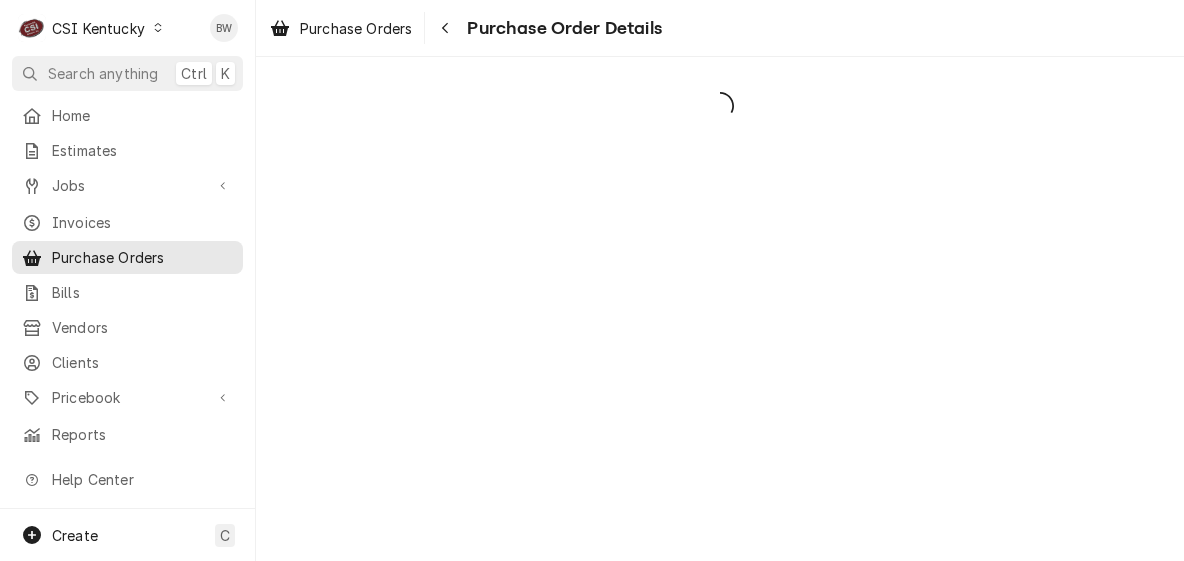 scroll, scrollTop: 0, scrollLeft: 0, axis: both 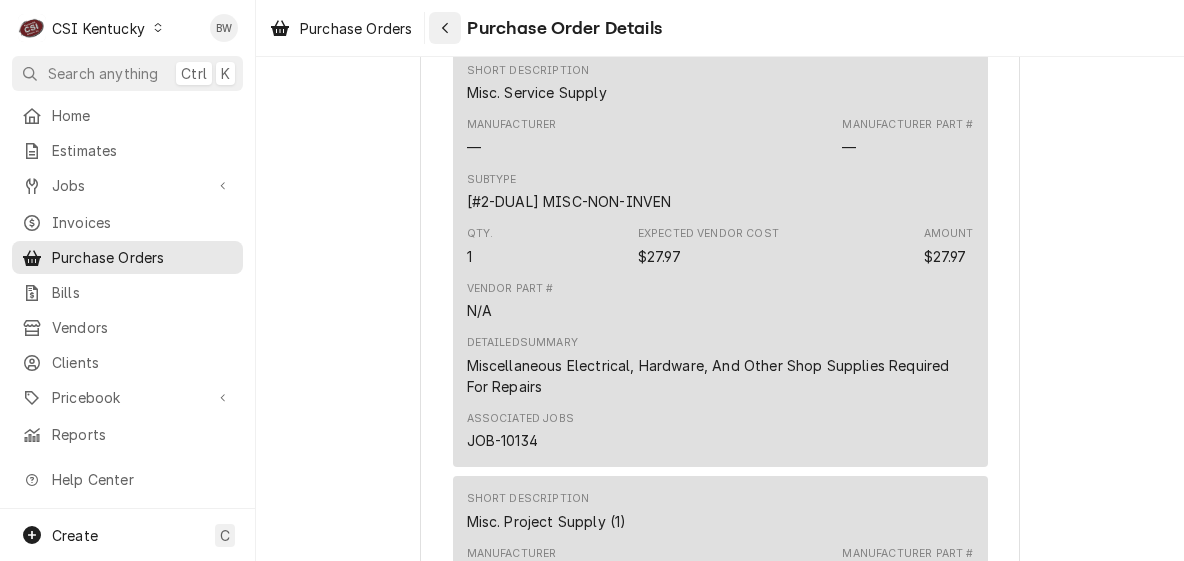 click at bounding box center (445, 28) 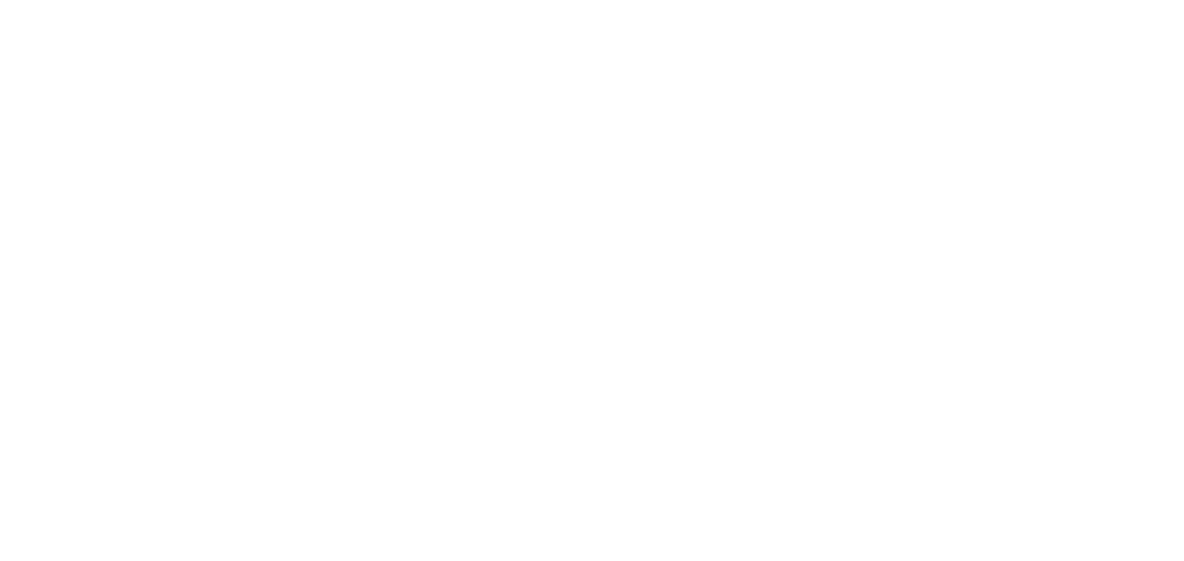 scroll, scrollTop: 0, scrollLeft: 0, axis: both 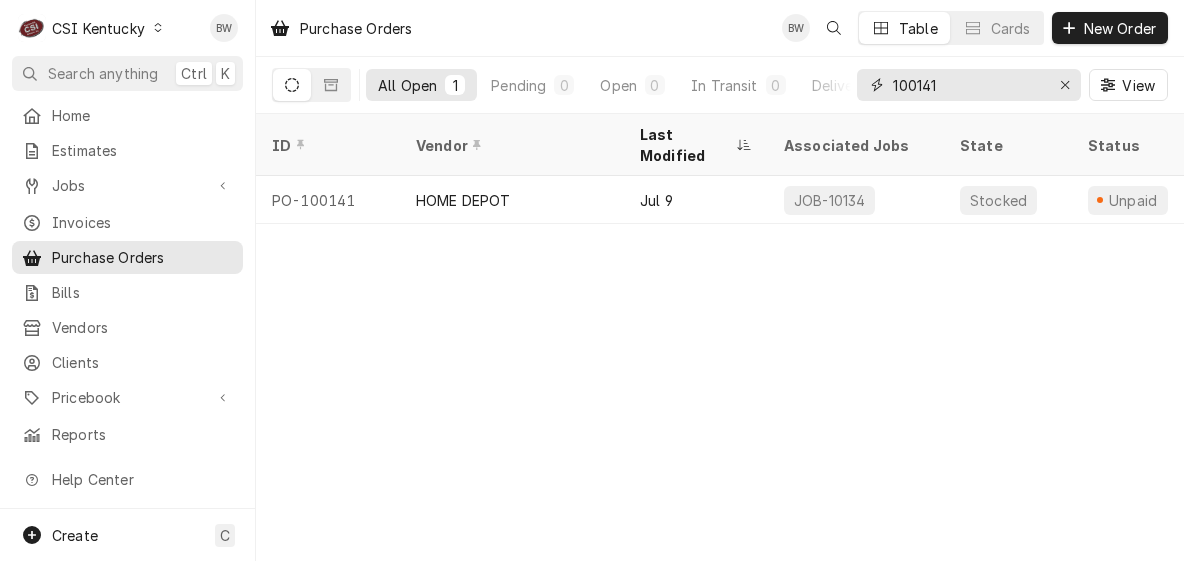 click on "100141" at bounding box center [968, 85] 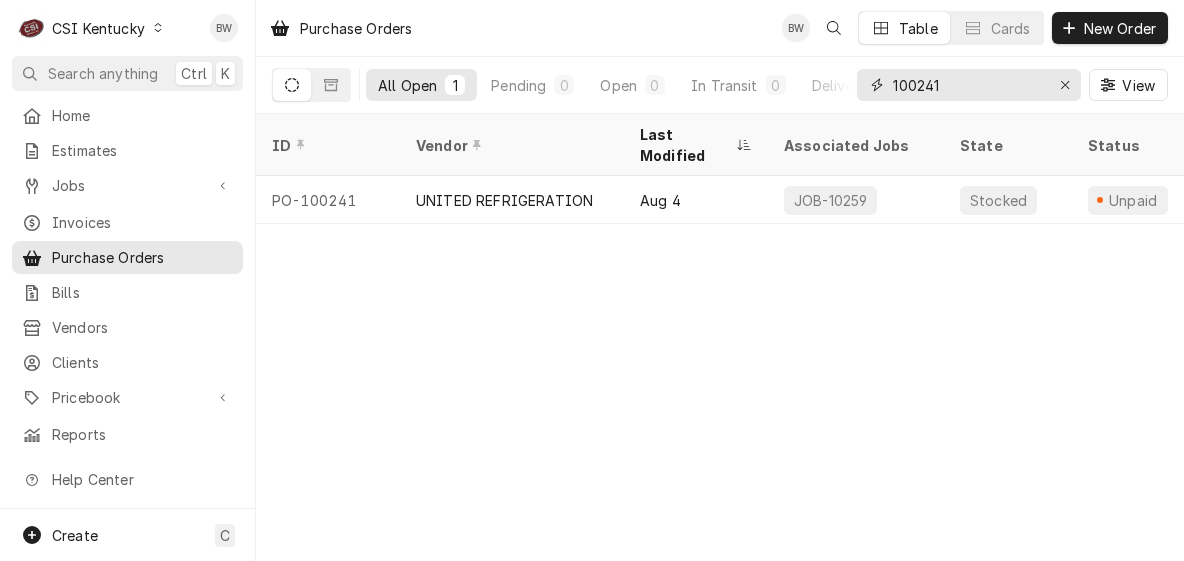 type on "100241" 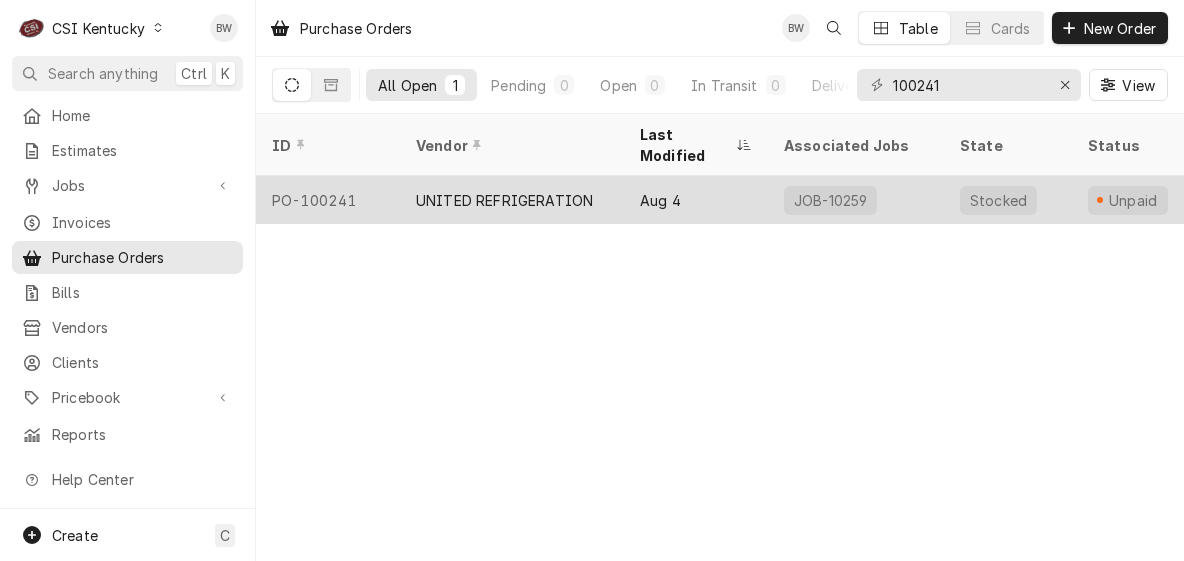click on "PO-100241" at bounding box center (328, 200) 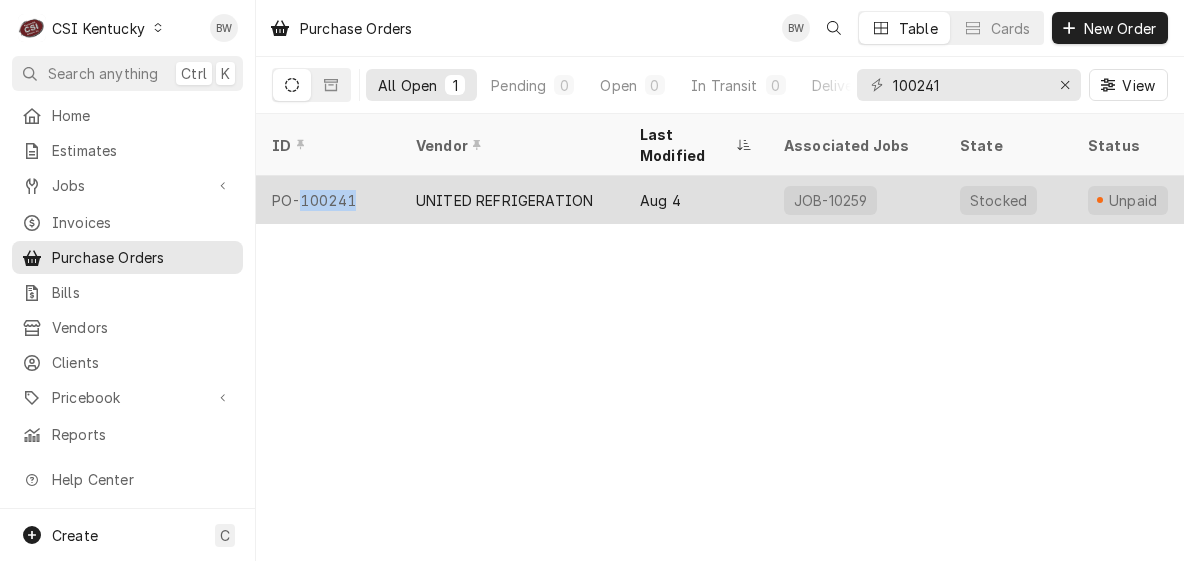 click on "PO-100241" at bounding box center [328, 200] 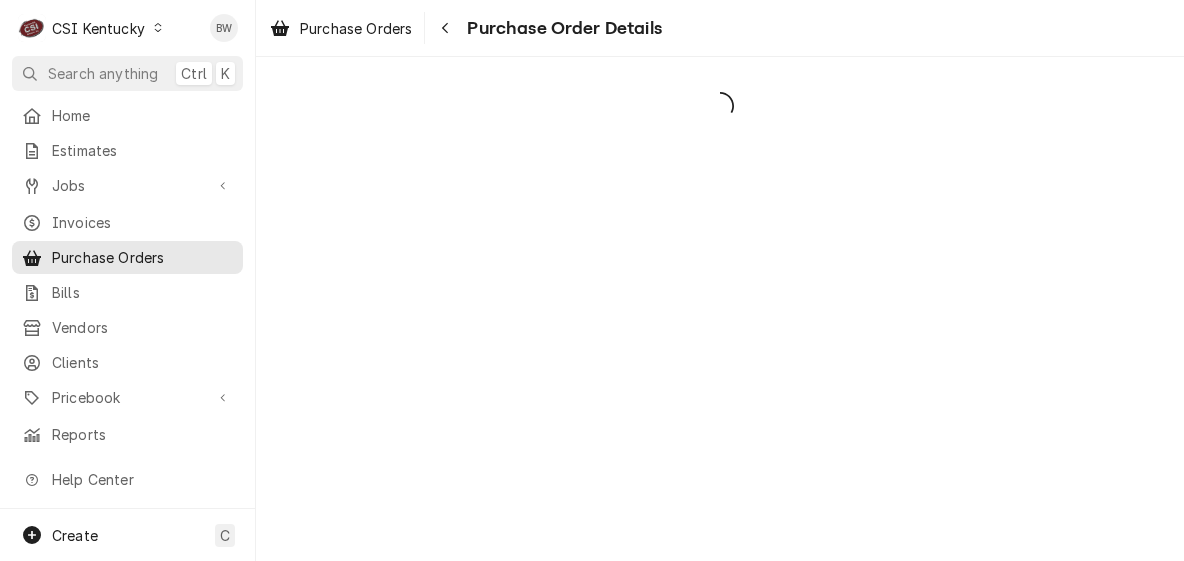 scroll, scrollTop: 0, scrollLeft: 0, axis: both 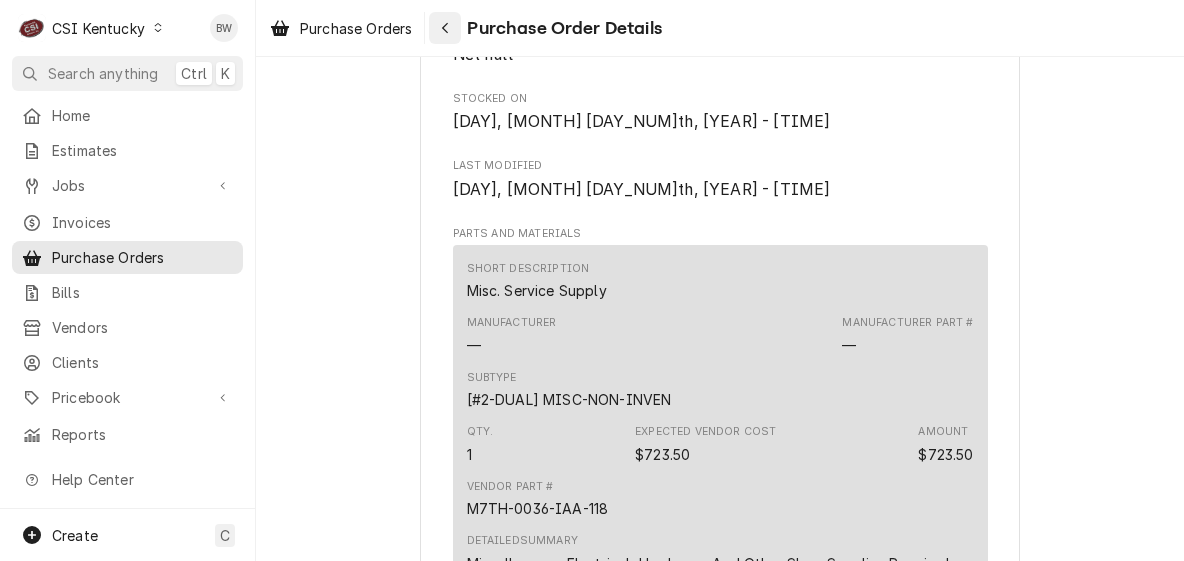 click at bounding box center (445, 28) 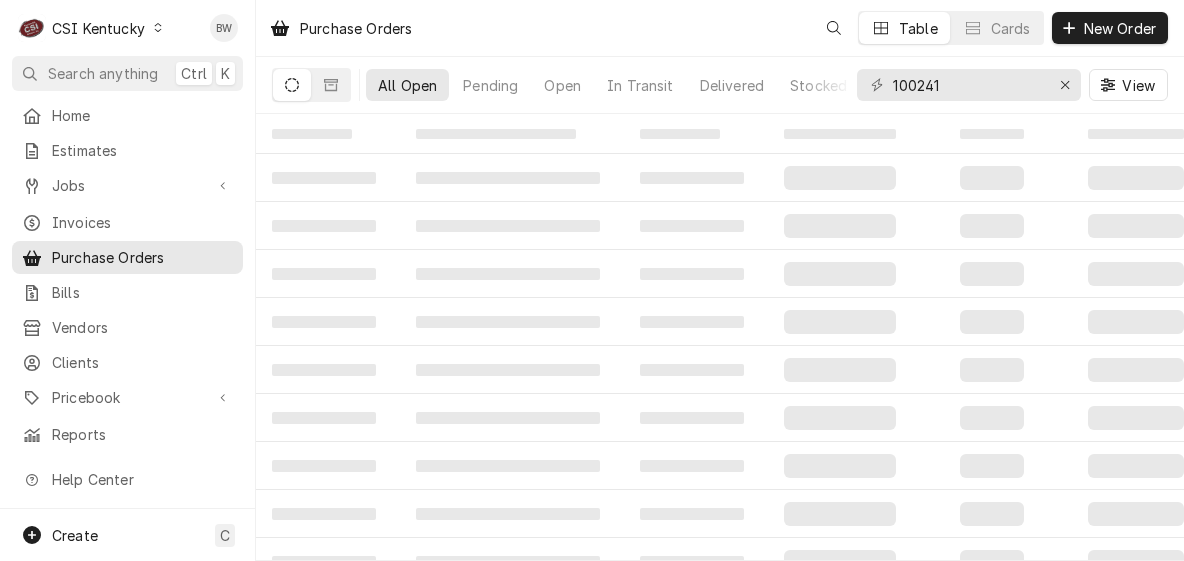 scroll, scrollTop: 0, scrollLeft: 0, axis: both 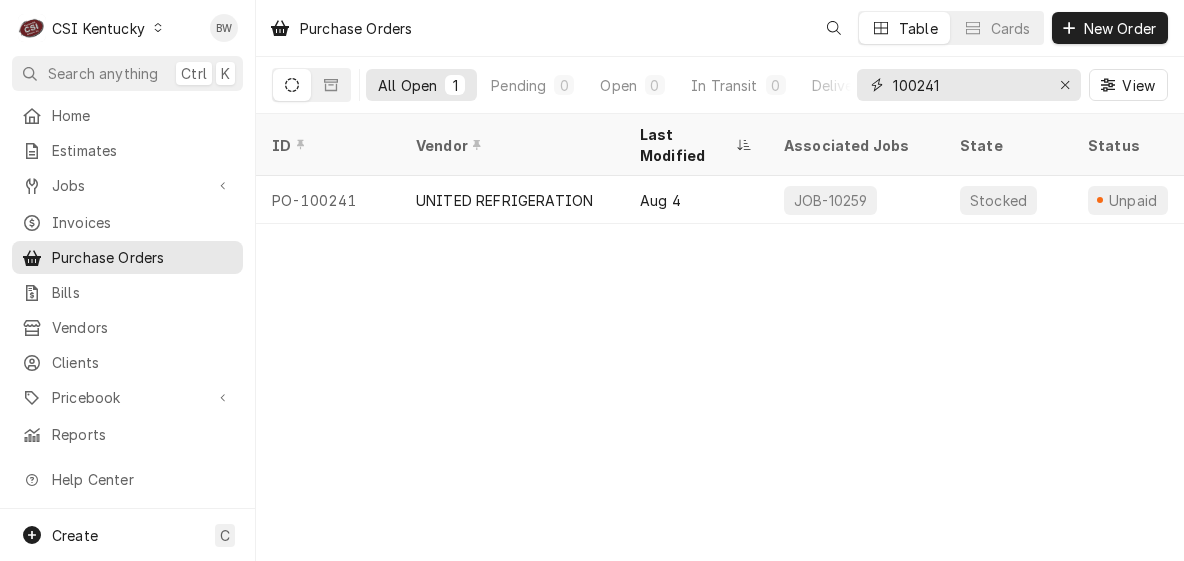 click on "100241" at bounding box center (968, 85) 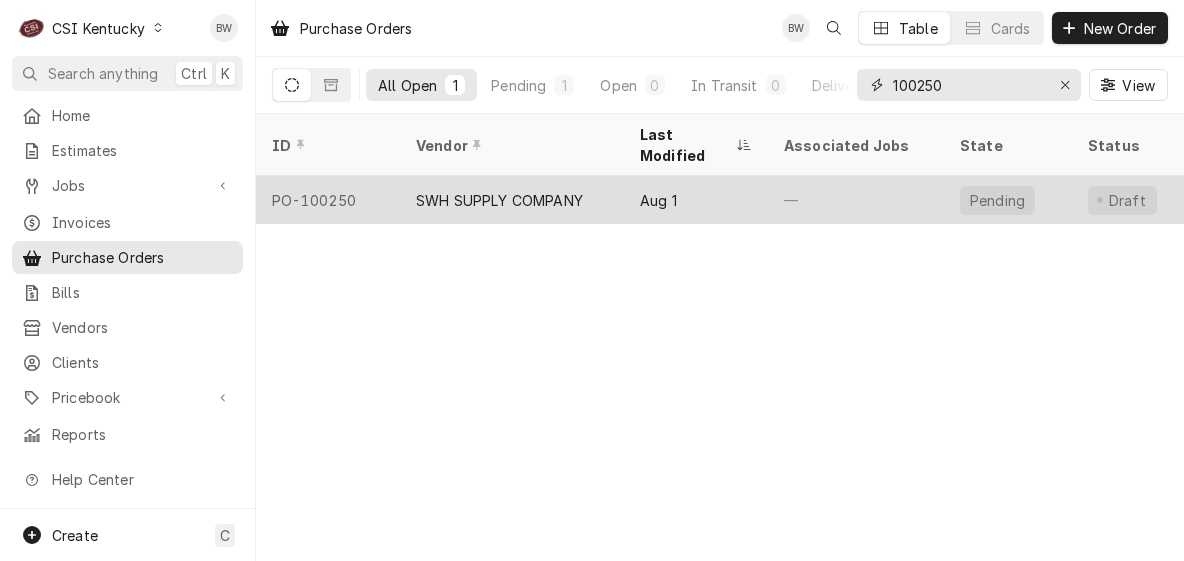 type on "100250" 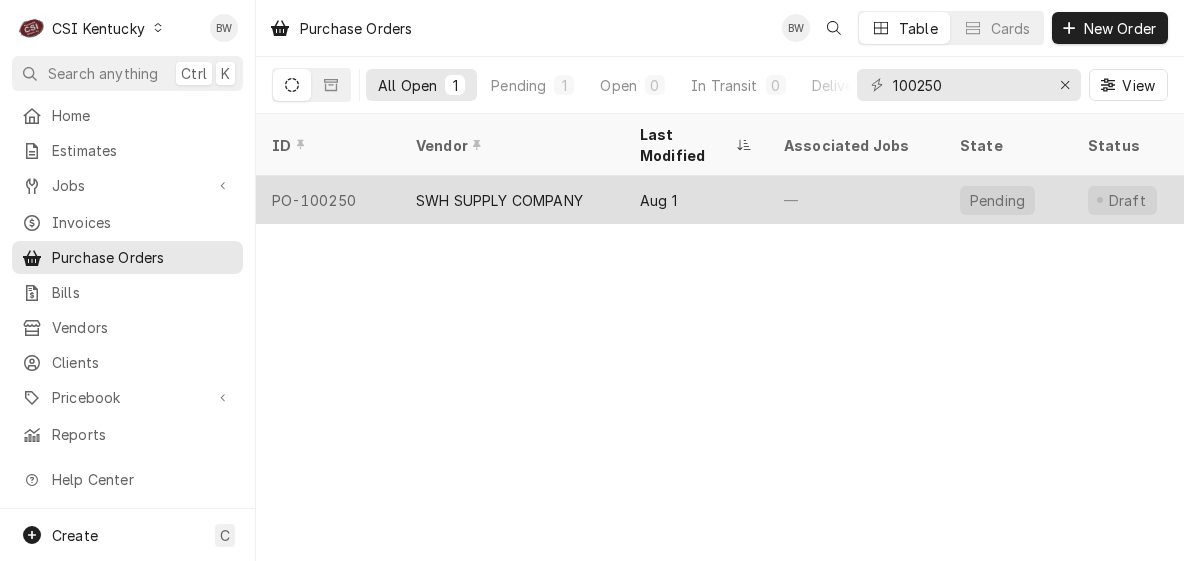 click on "PO-100250" at bounding box center (328, 200) 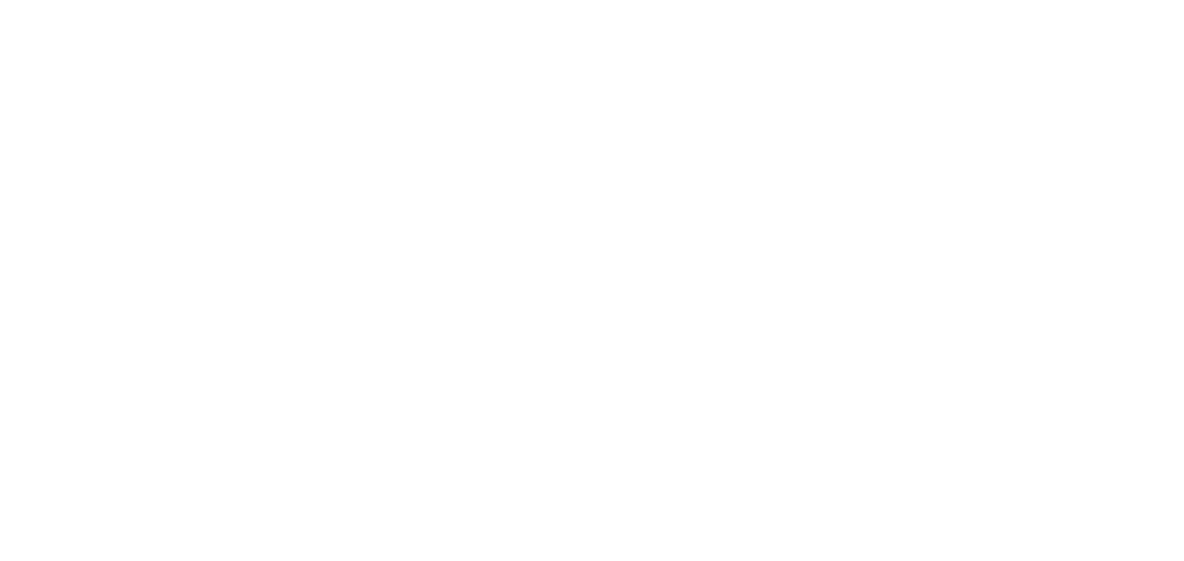 scroll, scrollTop: 0, scrollLeft: 0, axis: both 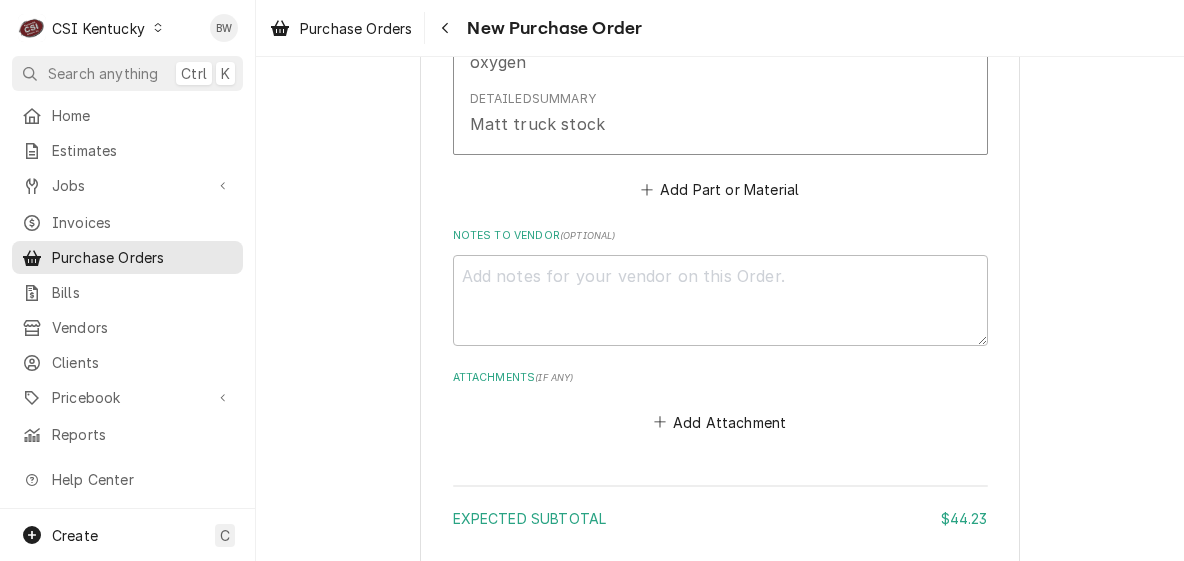 drag, startPoint x: 730, startPoint y: 223, endPoint x: 739, endPoint y: 269, distance: 46.872166 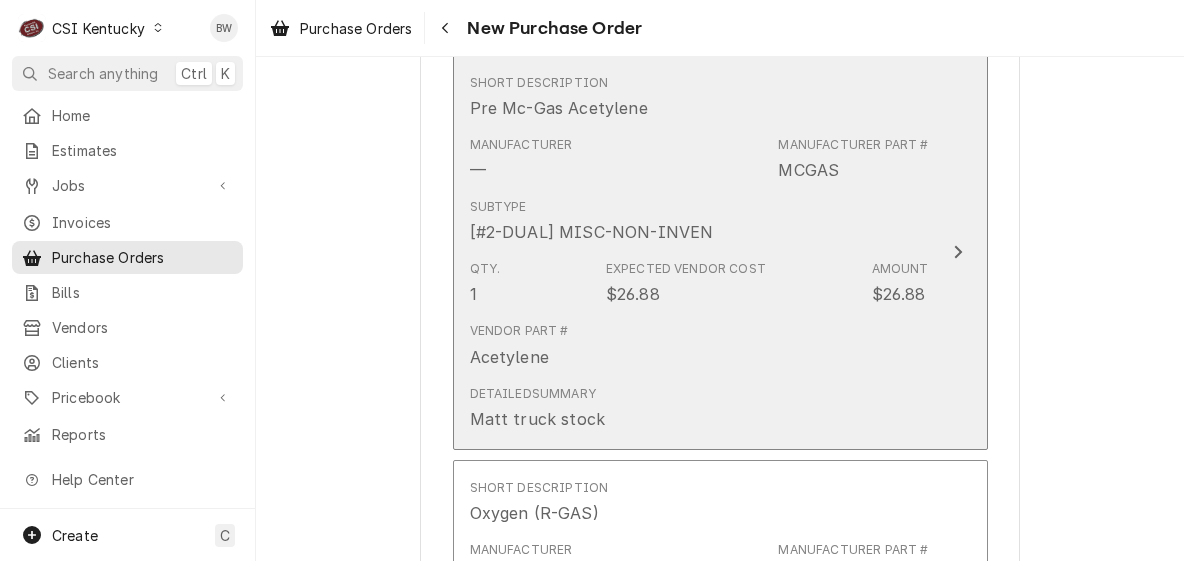 scroll, scrollTop: 830, scrollLeft: 0, axis: vertical 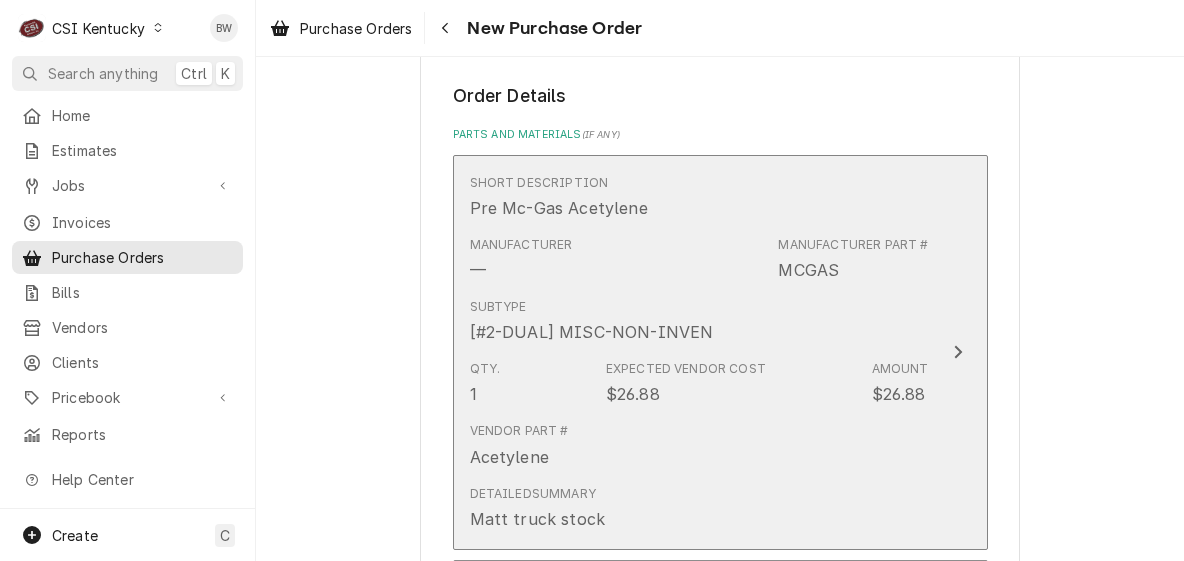 click on "Subtype [#2-DUAL] MISC-NON-INVEN" at bounding box center [592, 321] 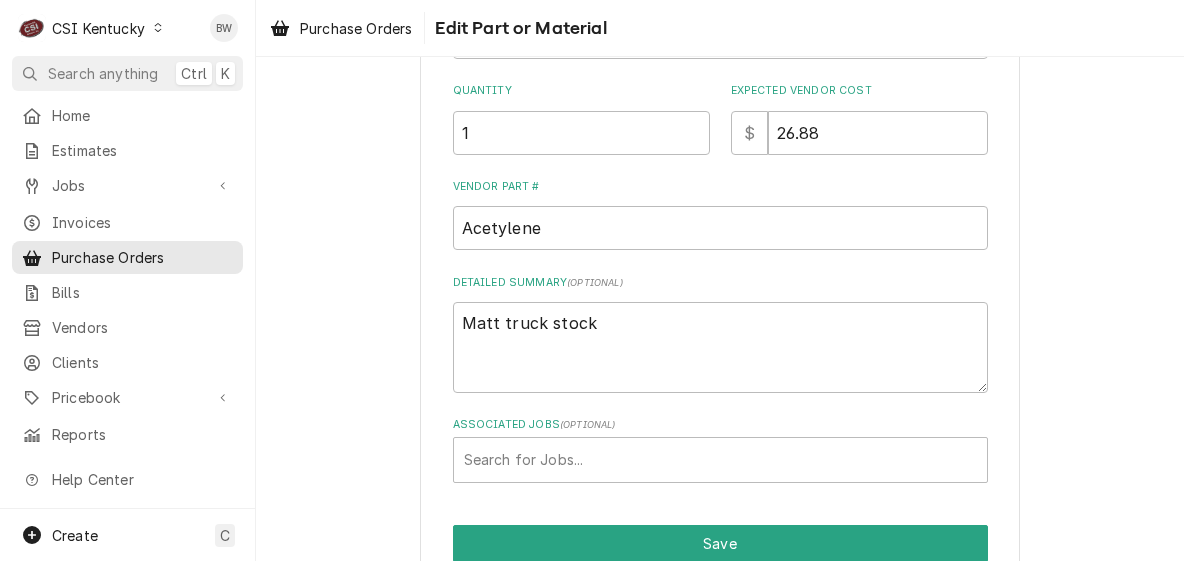 scroll, scrollTop: 400, scrollLeft: 0, axis: vertical 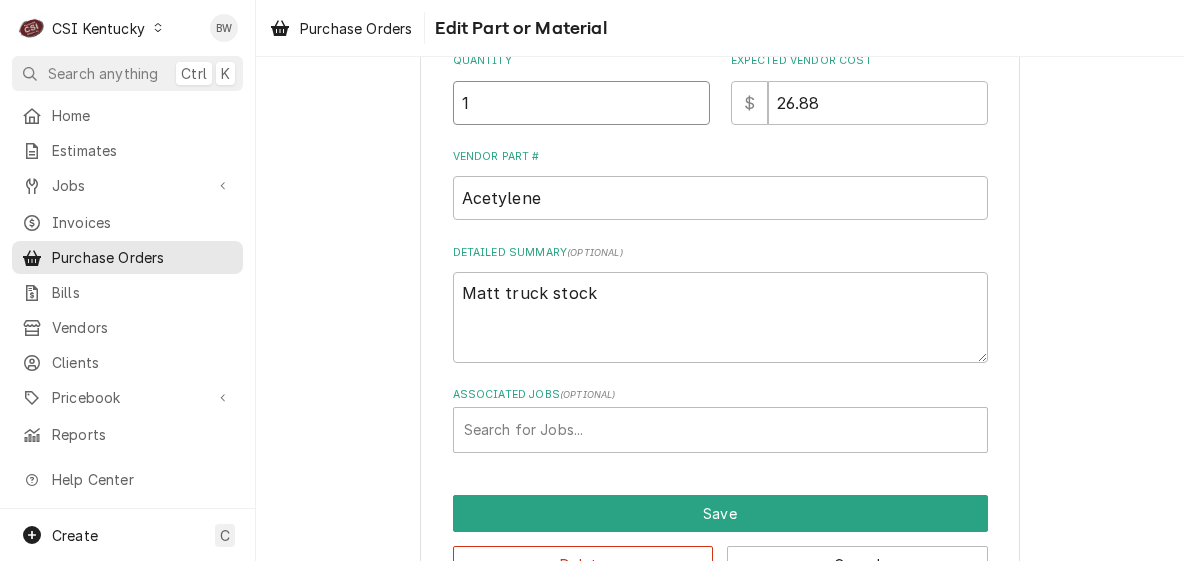 drag, startPoint x: 464, startPoint y: 112, endPoint x: 416, endPoint y: 104, distance: 48.6621 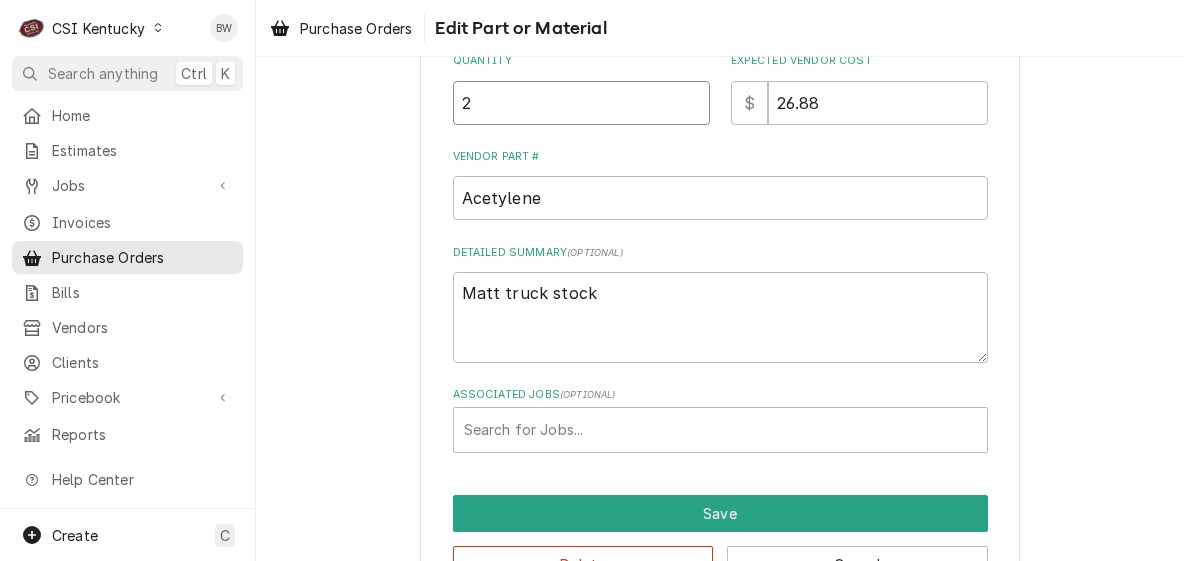 type on "2" 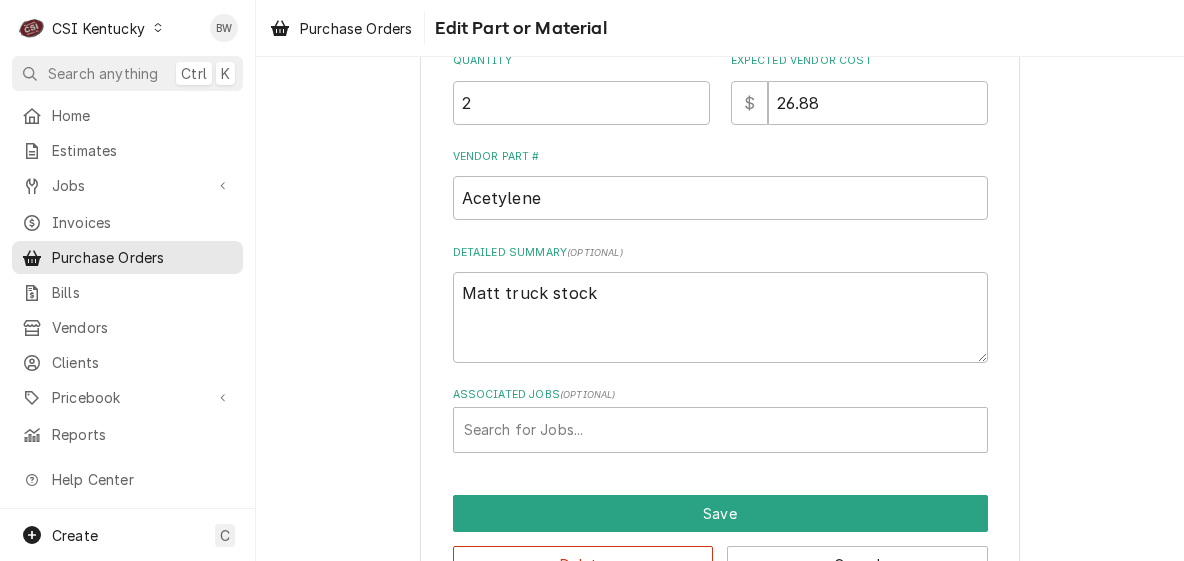 click on "Use the fields below to edit this part or material: Short Description Pre Mc-Gas Acetylene MCGAS Edit Pricebook Item    Manufacturer — Manufacturer Part # MCGAS Subtype Choose a subtype... [#2-DUAL] AFTERHRS-WH-CHG-2 [#2-DUAL] BEV-EQUIP [#2-DUAL] BEV-MATS [#2-DUAL] CONT-LABR-2 [#2-DUAL] CRANE-LIFT-2 [#2-DUAL] EQUIP-RENT-2 [#2-DUAL] INVEN-PARTS [#2-DUAL] MAINT-SUPPLY [#2-DUAL] MISC-EQUIP [#2-DUAL] MISC-NON-INVEN [#2-DUAL] PROJ-CONT-LABR-2 [#2-DUAL] PROJ-EQUIP [#2-DUAL] PROJ-MATS [#3-BILL] SHOP-TOOLS Quantity 2 Expected Vendor Cost $ 26.88 Vendor Part # Acetylene Detailed Summary  ( optional ) Matt truck stock Associated Jobs  ( optional ) Search for Jobs... Save Delete Cancel" at bounding box center [720, 152] 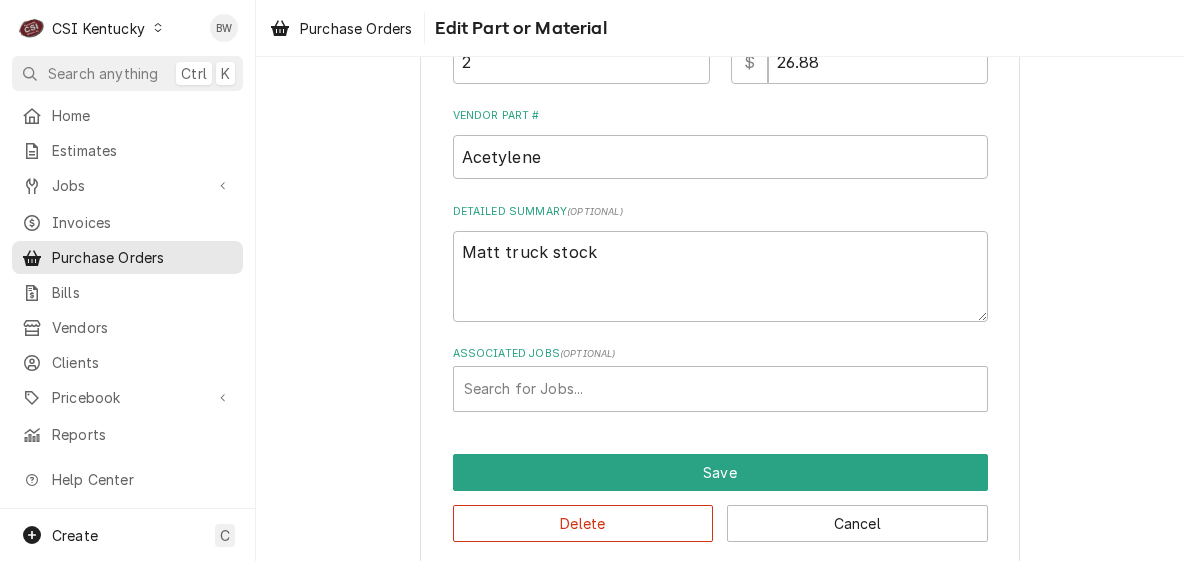 scroll, scrollTop: 464, scrollLeft: 0, axis: vertical 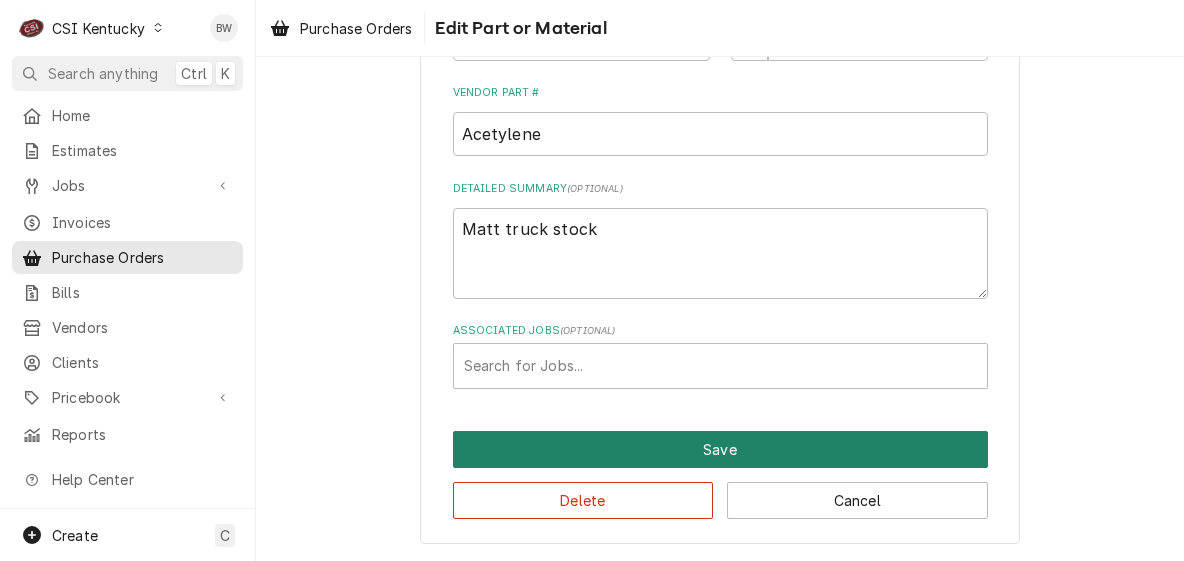 click on "Save" at bounding box center [720, 449] 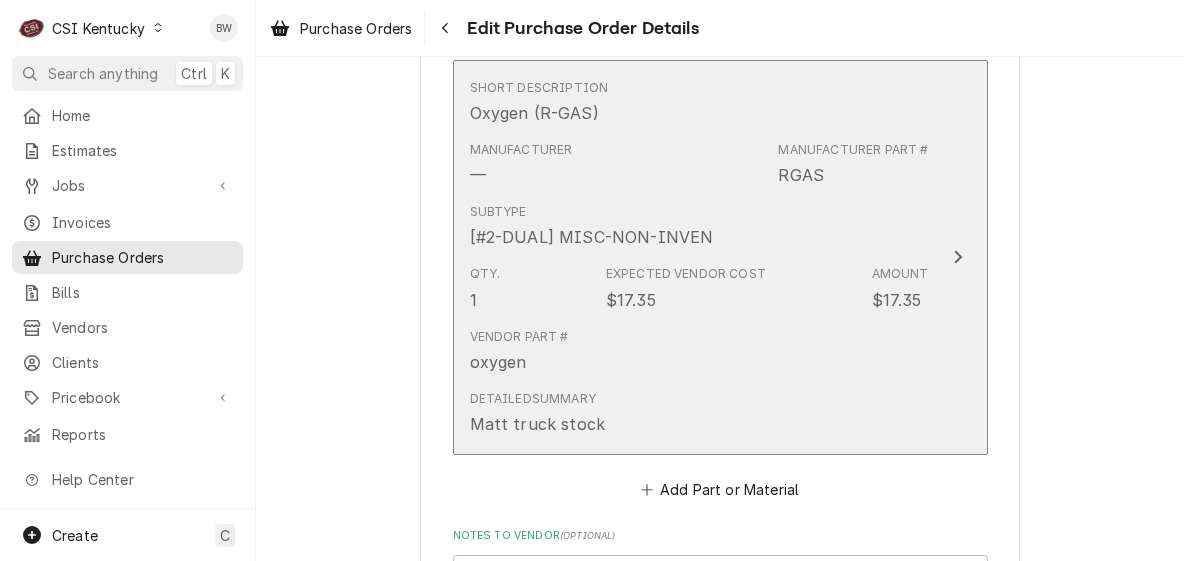 click on "Vendor Part # oxygen" at bounding box center (699, 351) 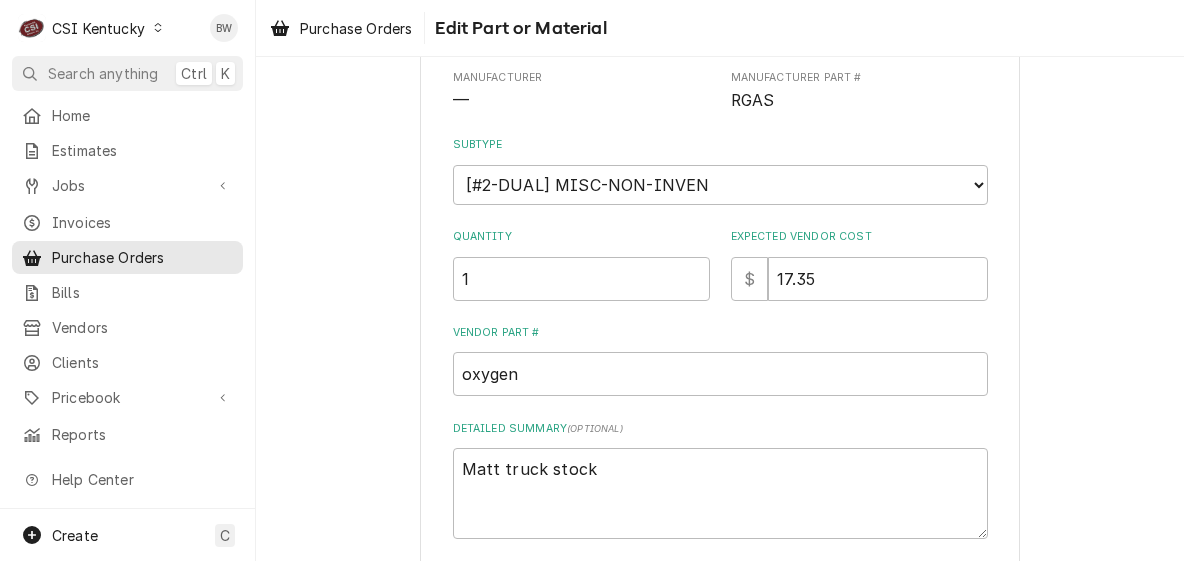 scroll, scrollTop: 300, scrollLeft: 0, axis: vertical 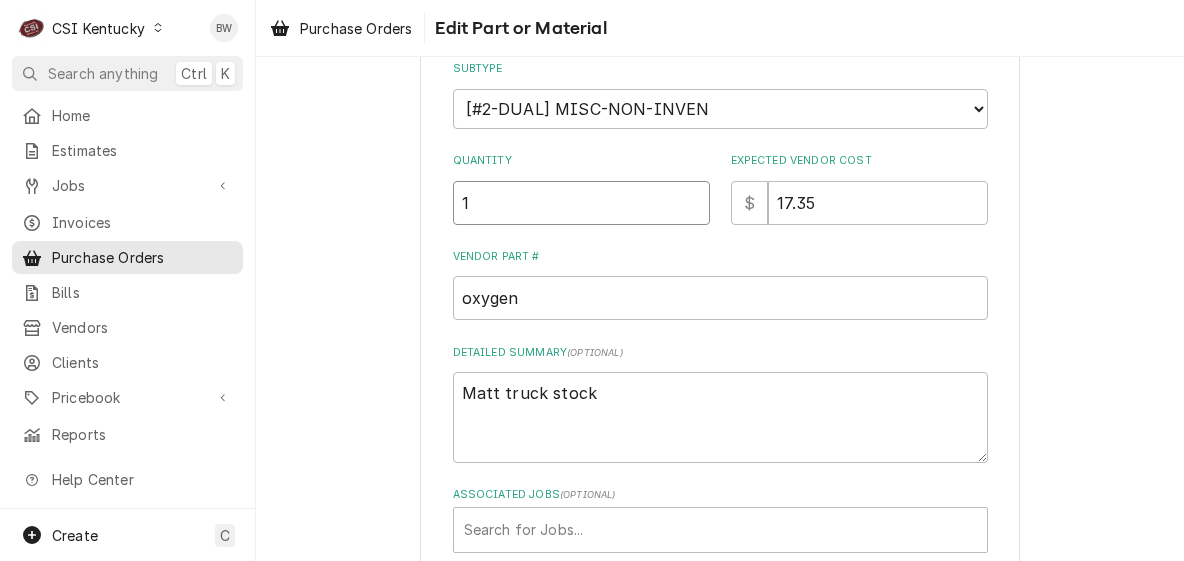 drag, startPoint x: 477, startPoint y: 192, endPoint x: 428, endPoint y: 194, distance: 49.0408 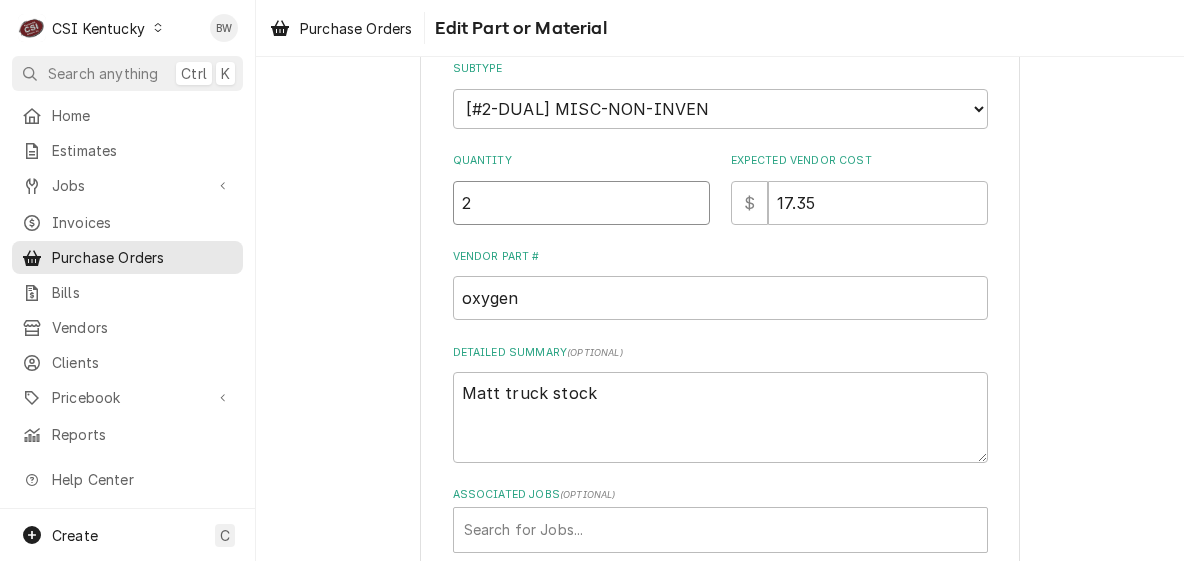 type on "2" 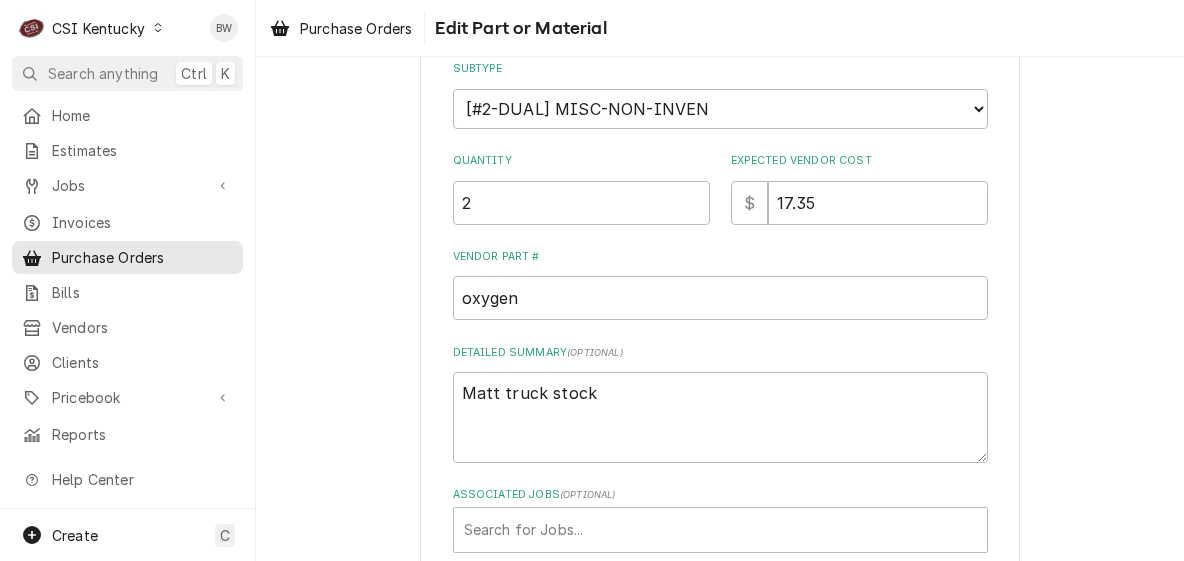 click on "Use the fields below to edit this part or material: Short Description Oxygen (R-GAS) RGAS Edit Pricebook Item    Manufacturer — Manufacturer Part # RGAS Subtype Choose a subtype... [#2-DUAL] AFTERHRS-WH-CHG-2 [#2-DUAL] BEV-EQUIP [#2-DUAL] BEV-MATS [#2-DUAL] CONT-LABR-2 [#2-DUAL] CRANE-LIFT-2 [#2-DUAL] EQUIP-RENT-2 [#2-DUAL] INVEN-PARTS [#2-DUAL] MAINT-SUPPLY [#2-DUAL] MISC-EQUIP [#2-DUAL] MISC-NON-INVEN [#2-DUAL] PROJ-CONT-LABR-2 [#2-DUAL] PROJ-EQUIP [#2-DUAL] PROJ-MATS [#3-BILL] SHOP-TOOLS Quantity 2 Expected Vendor Cost $ 17.35 Vendor Part # oxygen Detailed Summary  ( optional ) Matt truck stock Associated Jobs  ( optional ) Search for Jobs... Save Delete Cancel" at bounding box center (720, 252) 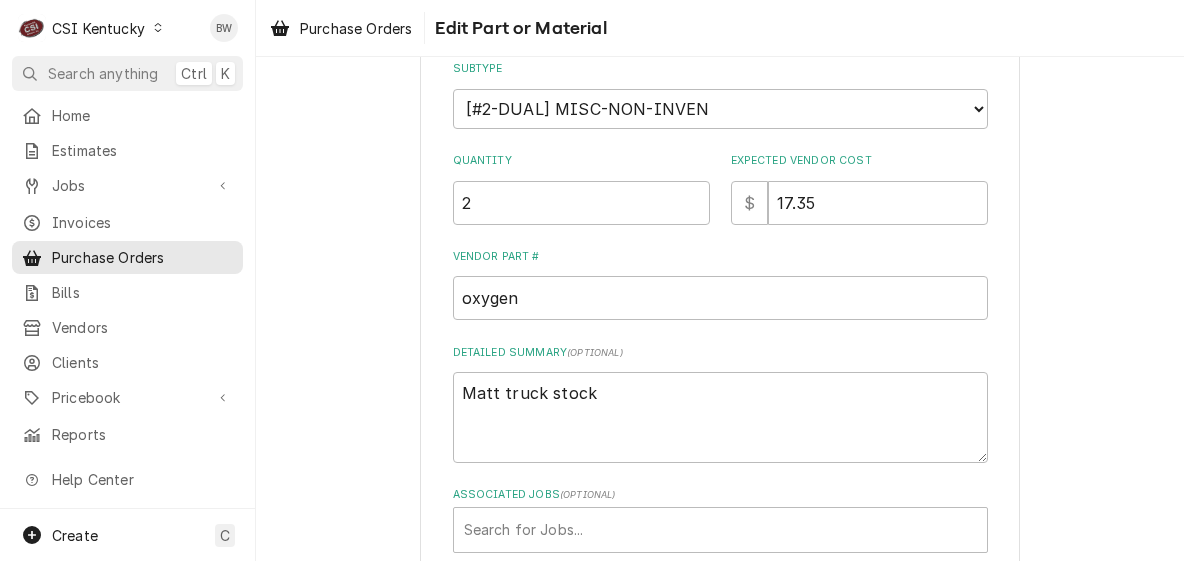click on "Use the fields below to edit this part or material: Short Description Oxygen (R-GAS) RGAS Edit Pricebook Item    Manufacturer — Manufacturer Part # RGAS Subtype Choose a subtype... [#2-DUAL] AFTERHRS-WH-CHG-2 [#2-DUAL] BEV-EQUIP [#2-DUAL] BEV-MATS [#2-DUAL] CONT-LABR-2 [#2-DUAL] CRANE-LIFT-2 [#2-DUAL] EQUIP-RENT-2 [#2-DUAL] INVEN-PARTS [#2-DUAL] MAINT-SUPPLY [#2-DUAL] MISC-EQUIP [#2-DUAL] MISC-NON-INVEN [#2-DUAL] PROJ-CONT-LABR-2 [#2-DUAL] PROJ-EQUIP [#2-DUAL] PROJ-MATS [#3-BILL] SHOP-TOOLS Quantity 2 Expected Vendor Cost $ 17.35 Vendor Part # oxygen Detailed Summary  ( optional ) Matt truck stock Associated Jobs  ( optional ) Search for Jobs..." at bounding box center (720, 187) 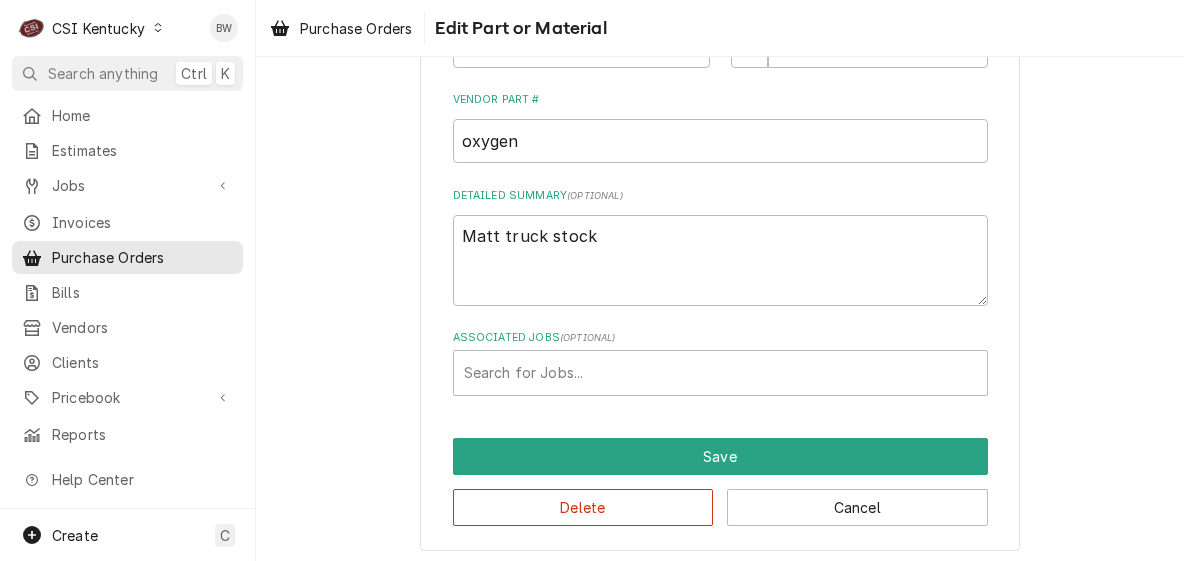 scroll, scrollTop: 464, scrollLeft: 0, axis: vertical 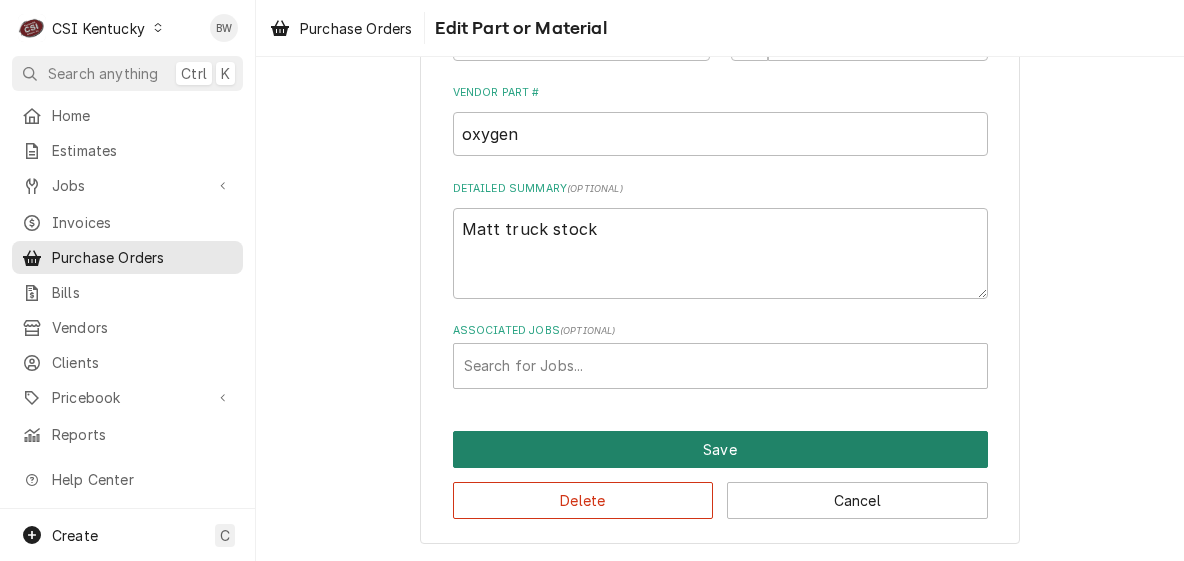 click on "Save" at bounding box center [720, 449] 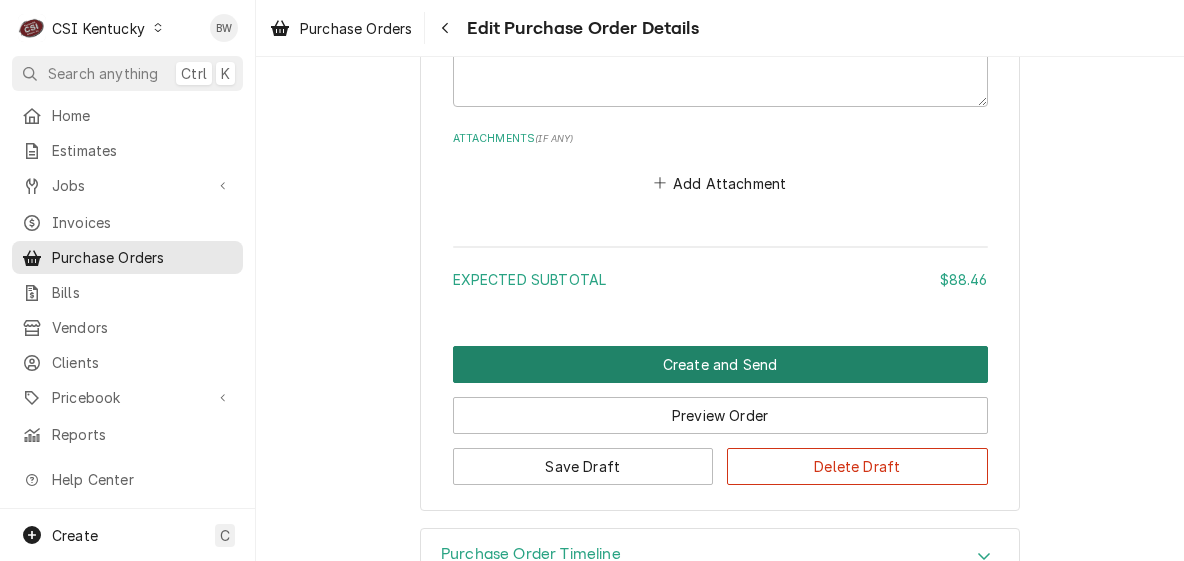 scroll, scrollTop: 1830, scrollLeft: 0, axis: vertical 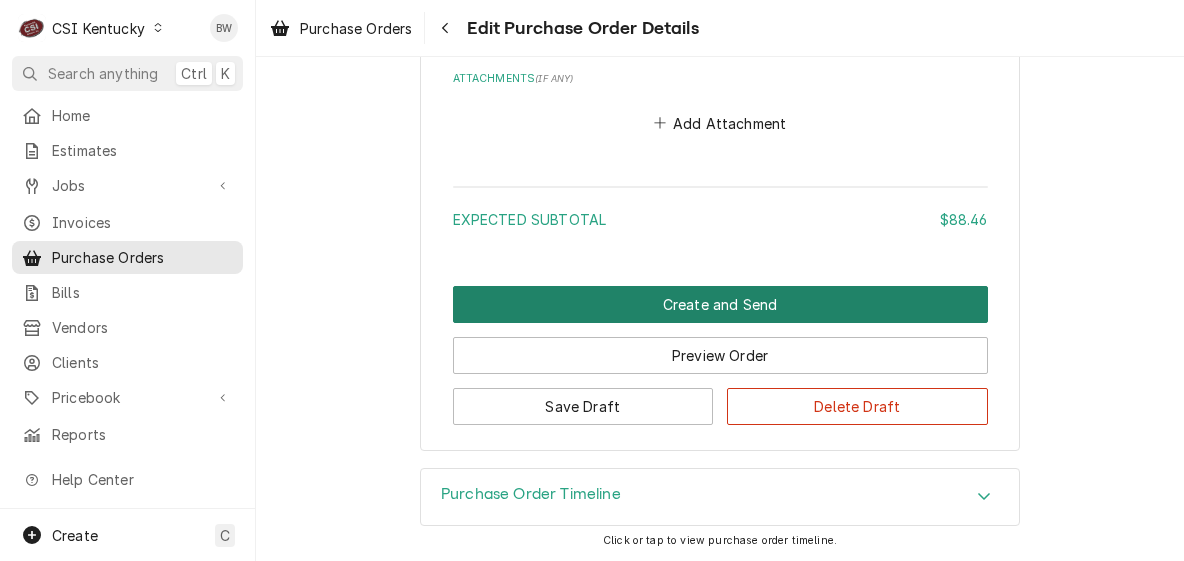 click on "Create and Send" at bounding box center (720, 304) 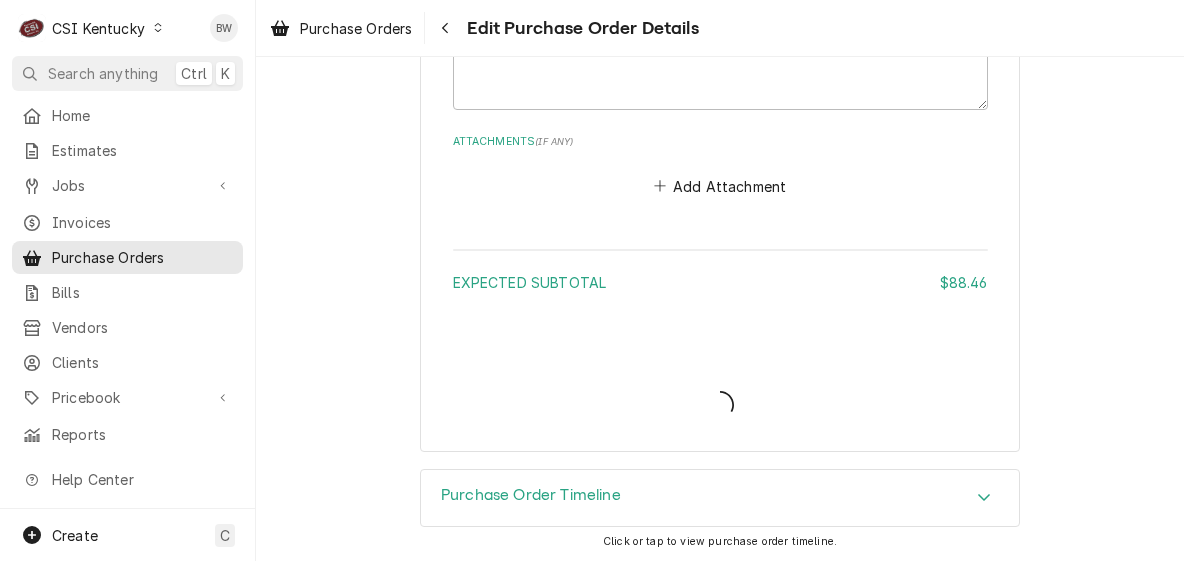 type on "x" 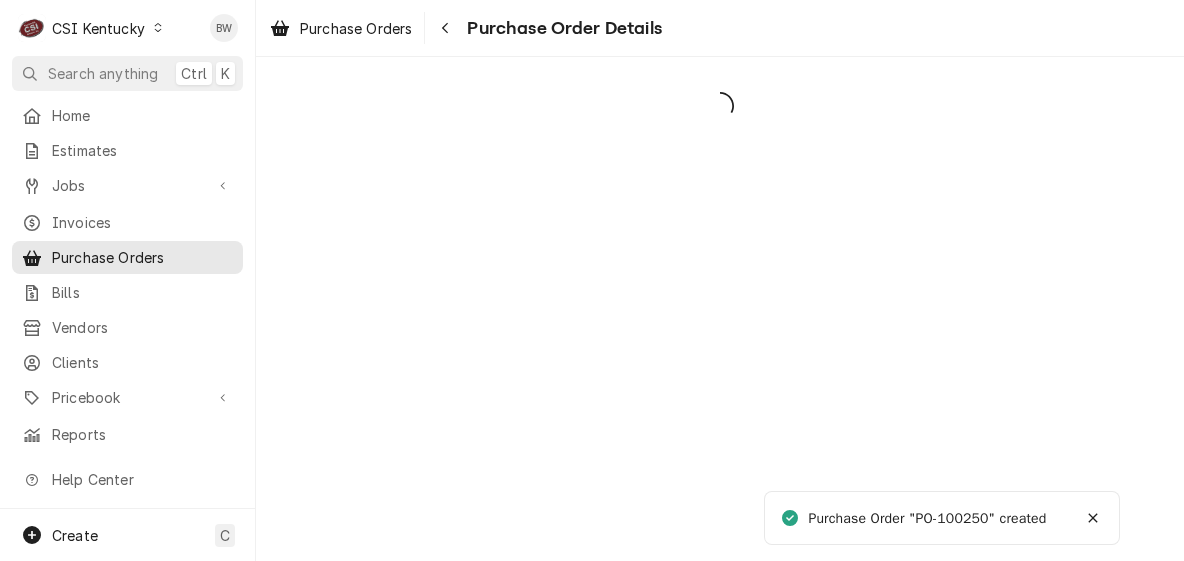 scroll, scrollTop: 0, scrollLeft: 0, axis: both 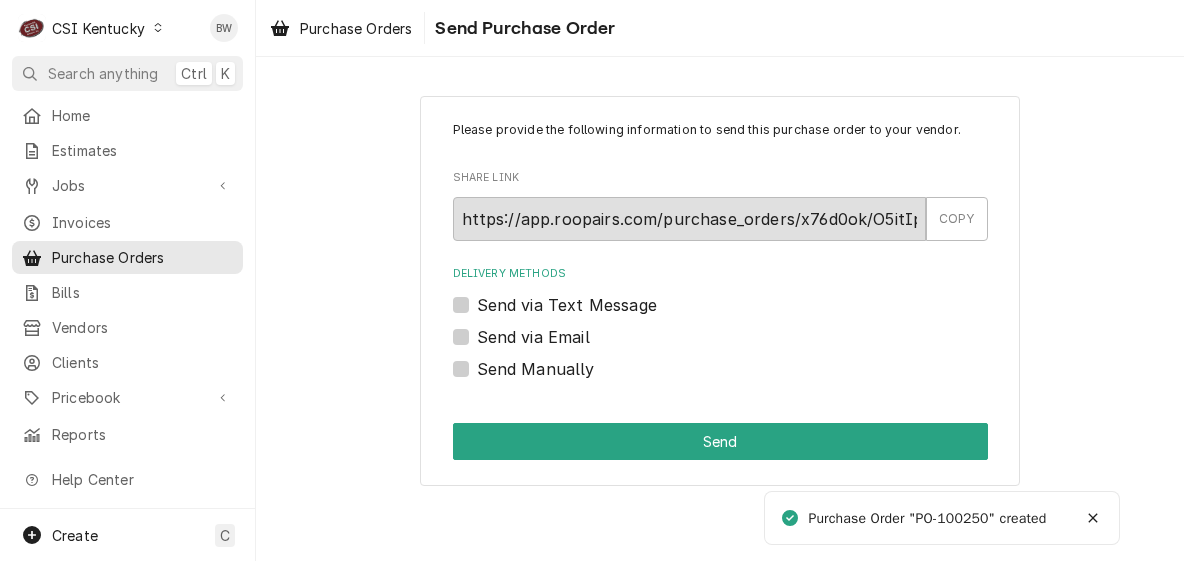 click on "Send Manually" at bounding box center (536, 369) 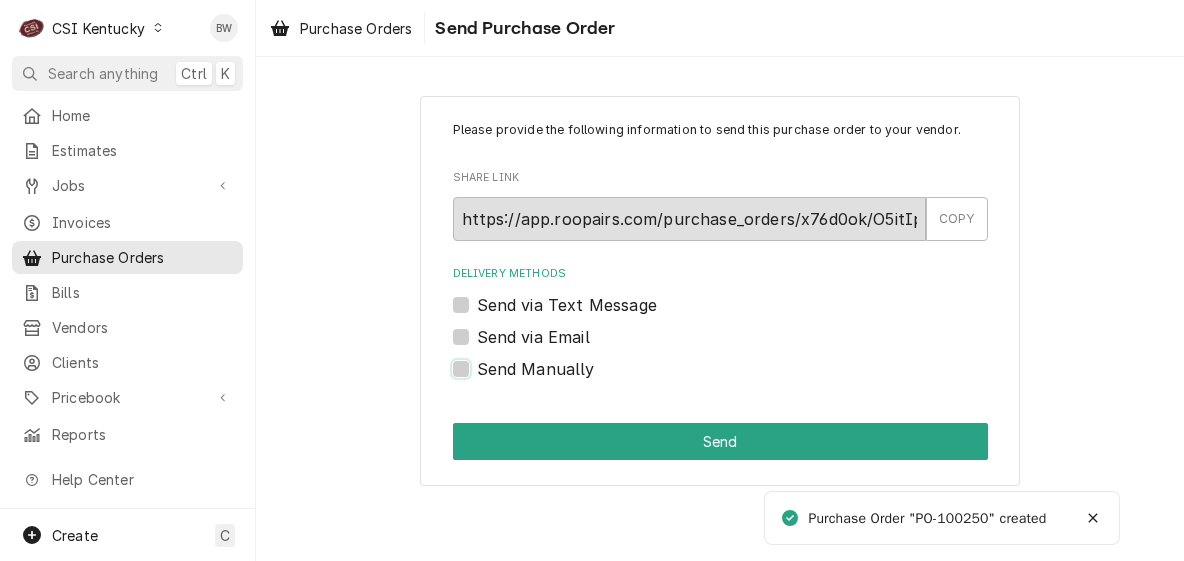 click on "Send Manually" at bounding box center (744, 379) 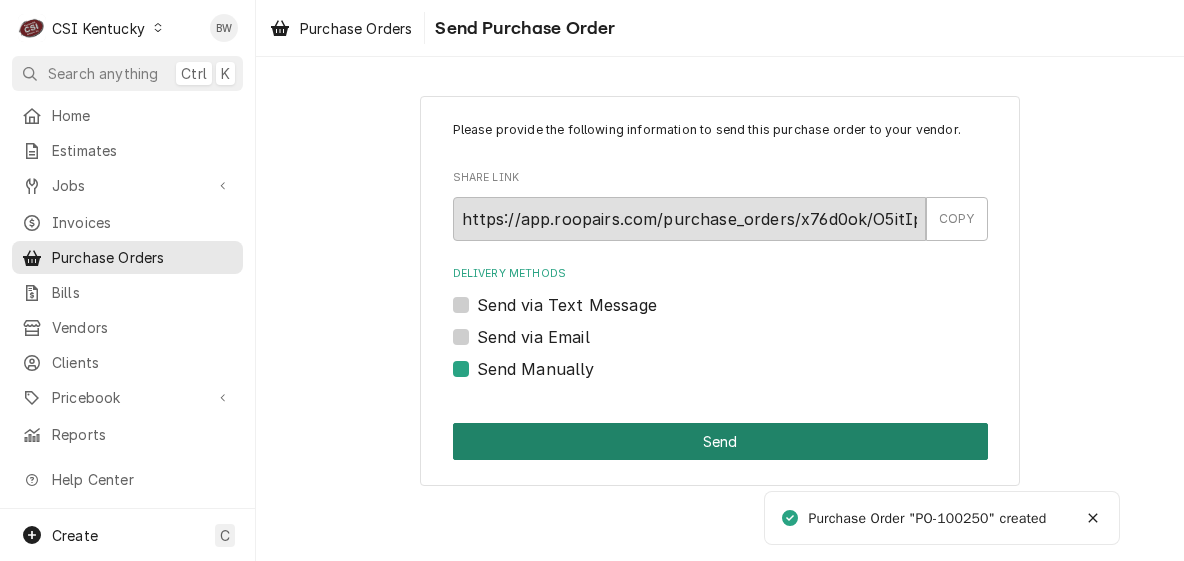 click on "Send" at bounding box center [720, 441] 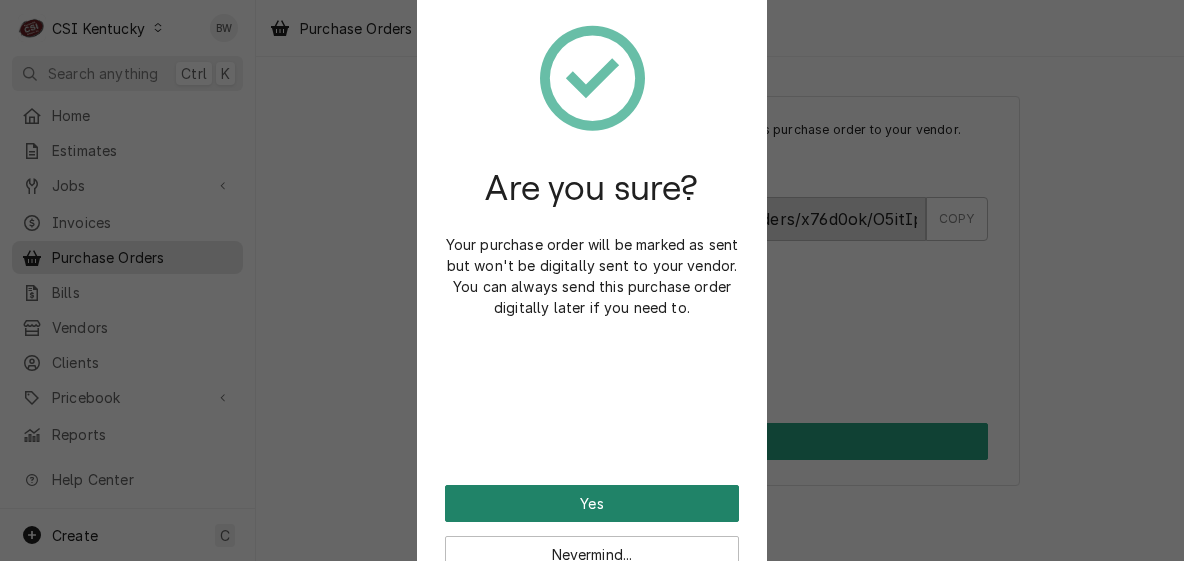 click on "Yes" at bounding box center [592, 503] 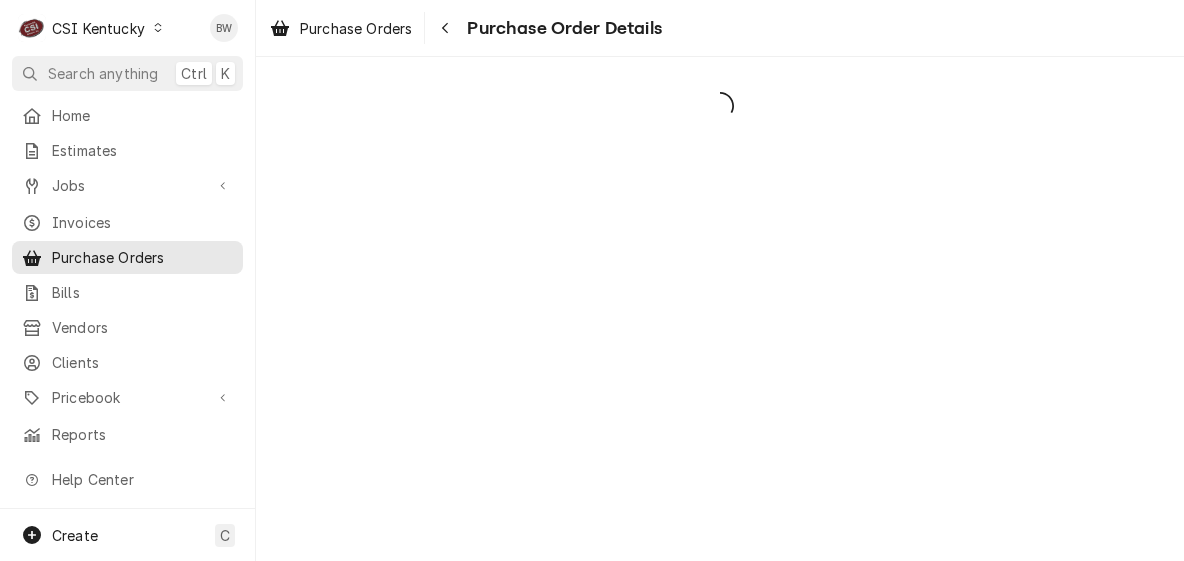 scroll, scrollTop: 0, scrollLeft: 0, axis: both 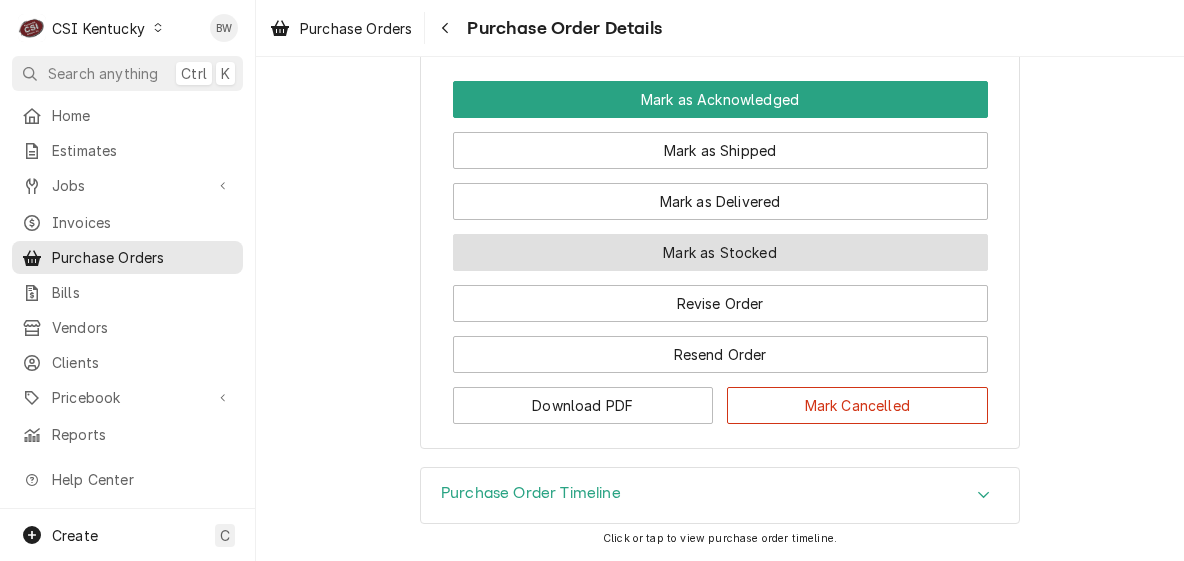 click on "Mark as Stocked" at bounding box center [720, 252] 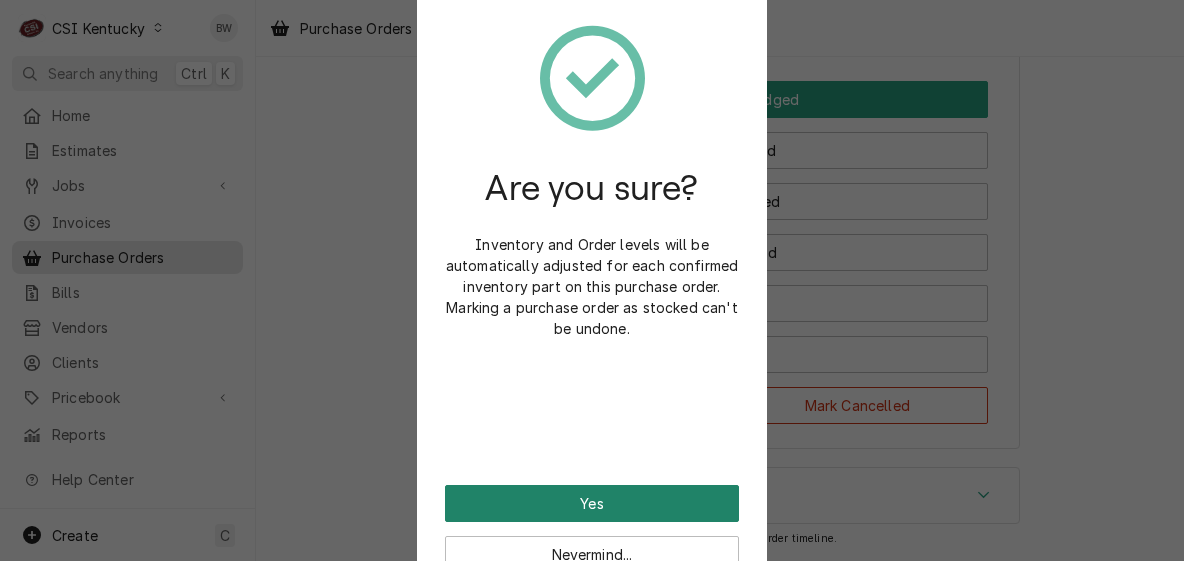 click on "Yes" at bounding box center [592, 503] 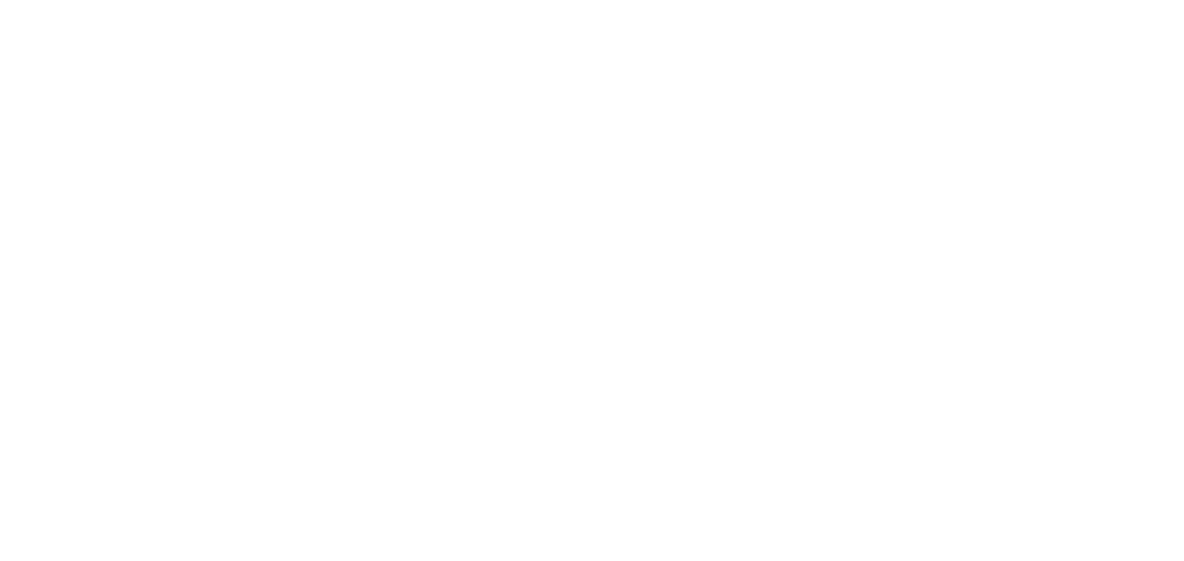 scroll, scrollTop: 0, scrollLeft: 0, axis: both 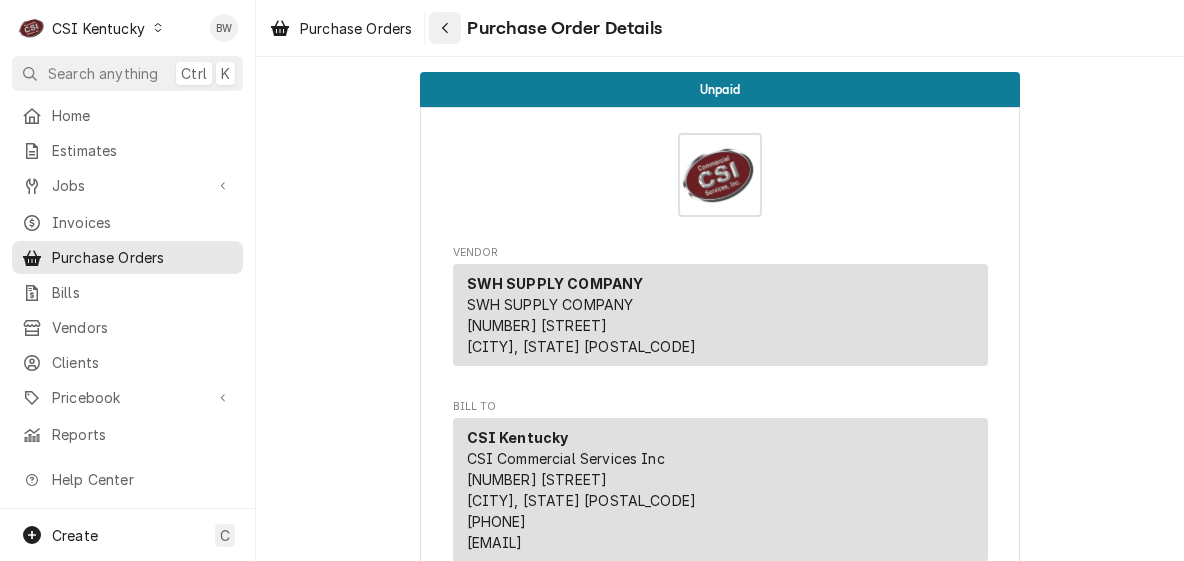 click 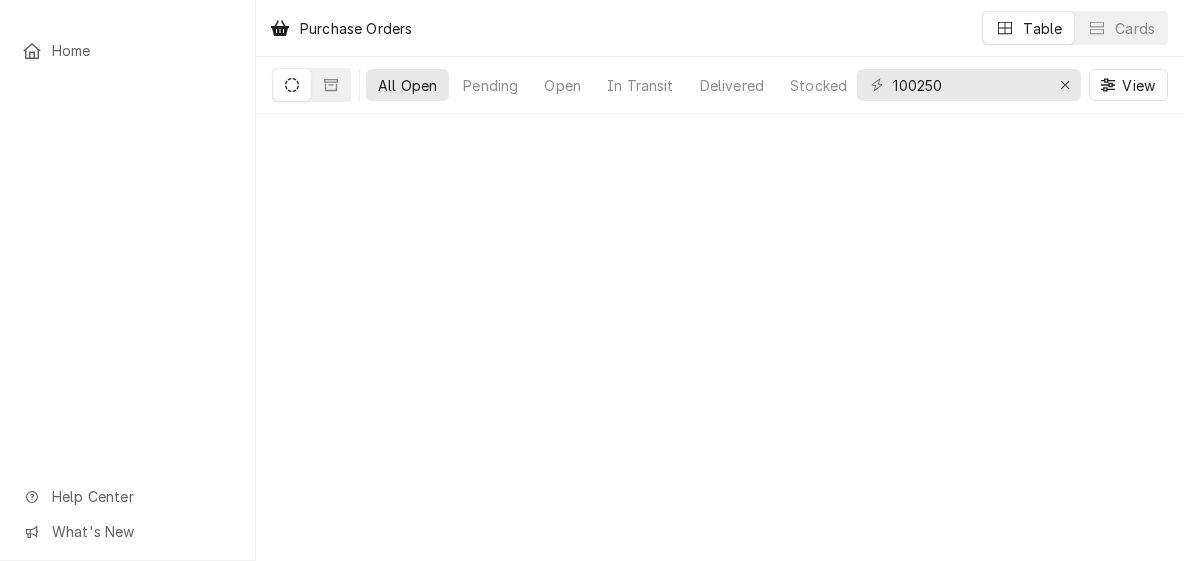 scroll, scrollTop: 0, scrollLeft: 0, axis: both 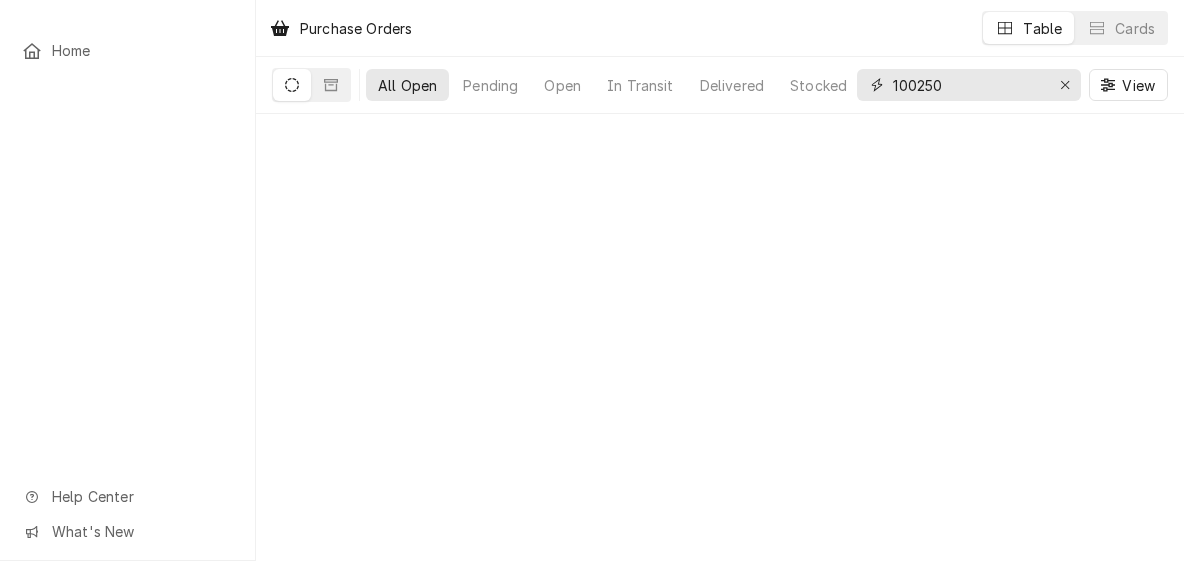 click on "100250" at bounding box center [968, 85] 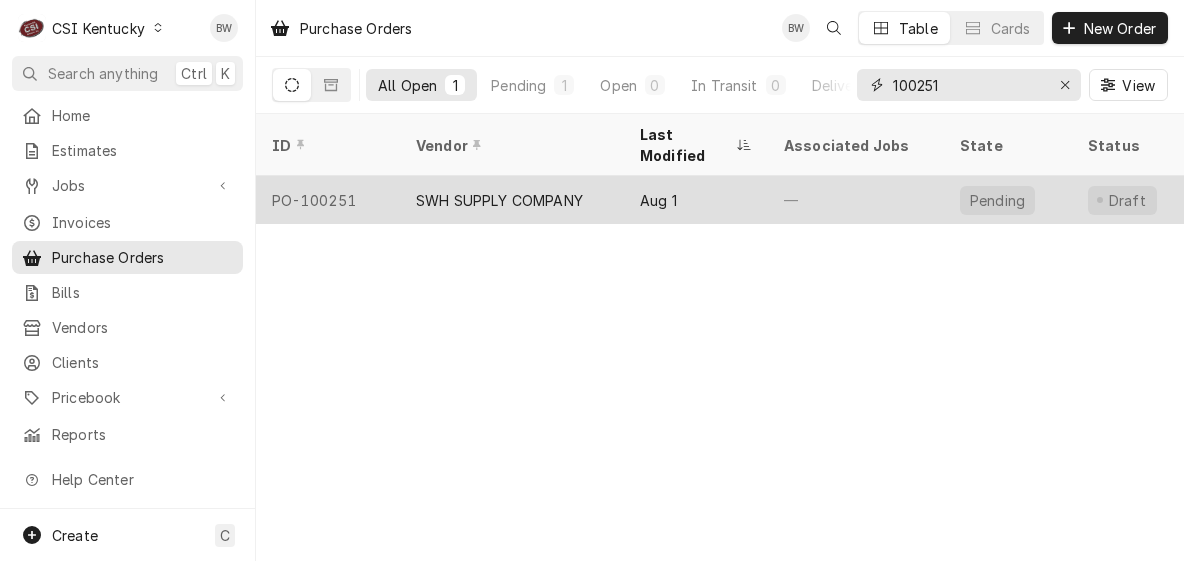 type on "100251" 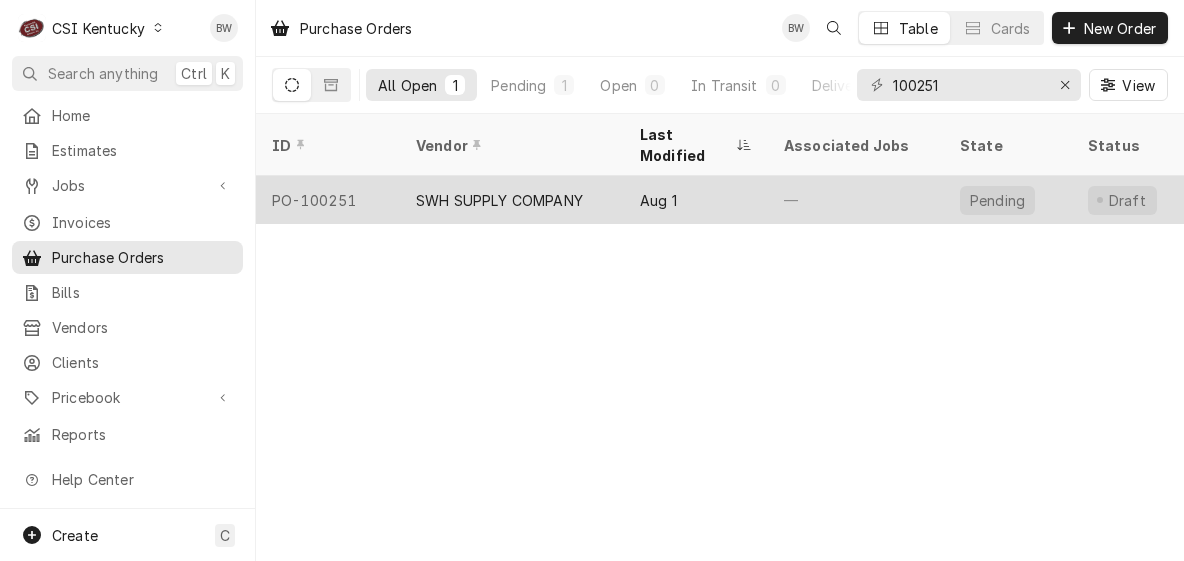 click on "PO-100251" at bounding box center [328, 200] 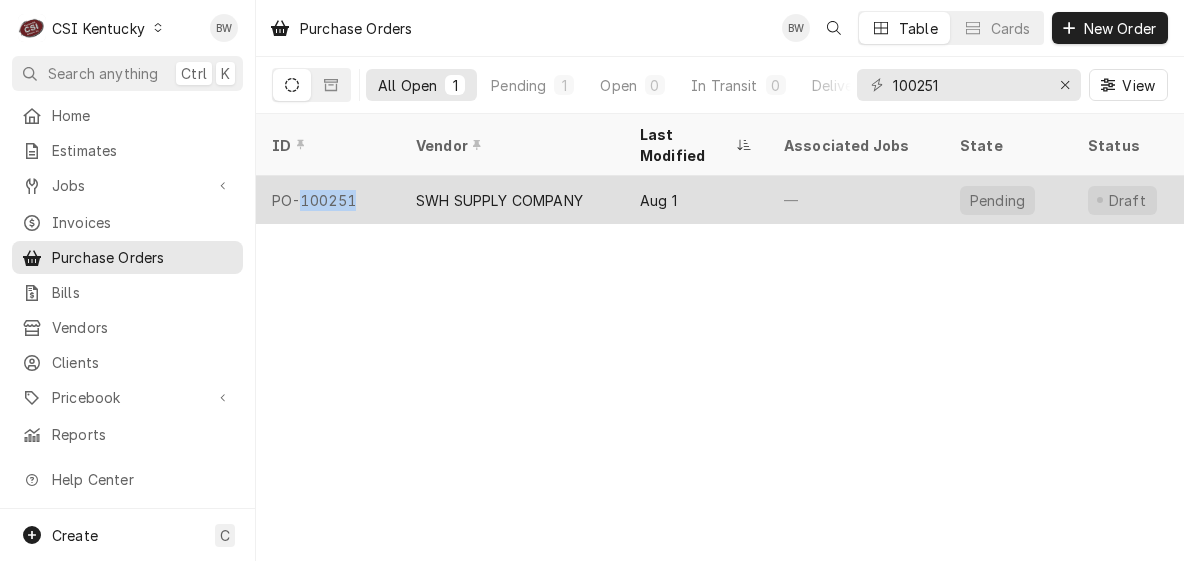 click on "PO-100251" at bounding box center [328, 200] 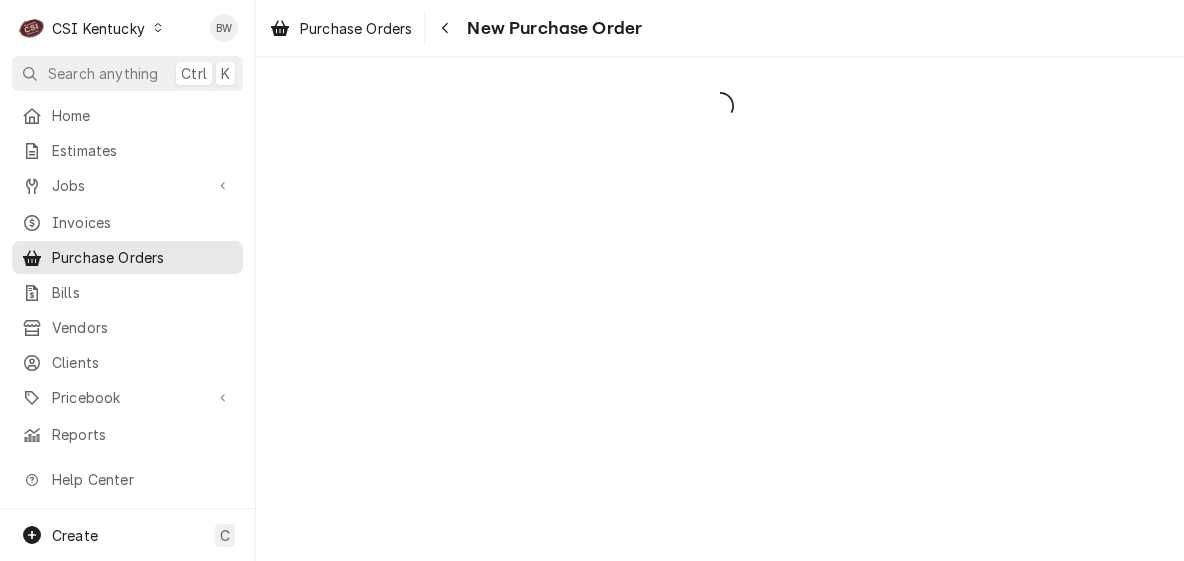 scroll, scrollTop: 0, scrollLeft: 0, axis: both 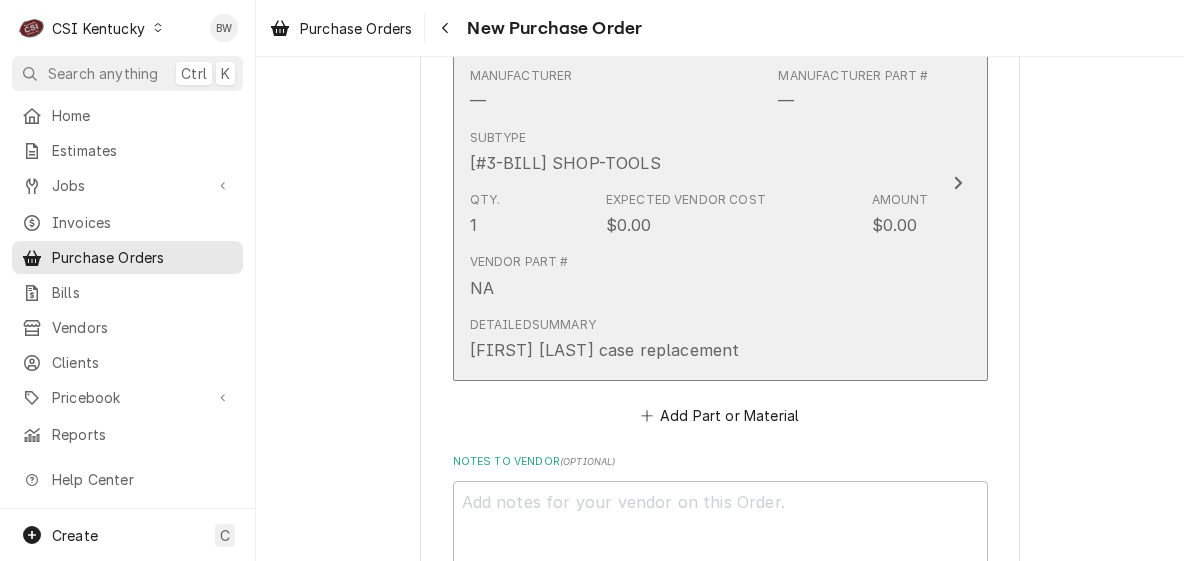 click on "Vendor Part # NA" at bounding box center (699, 276) 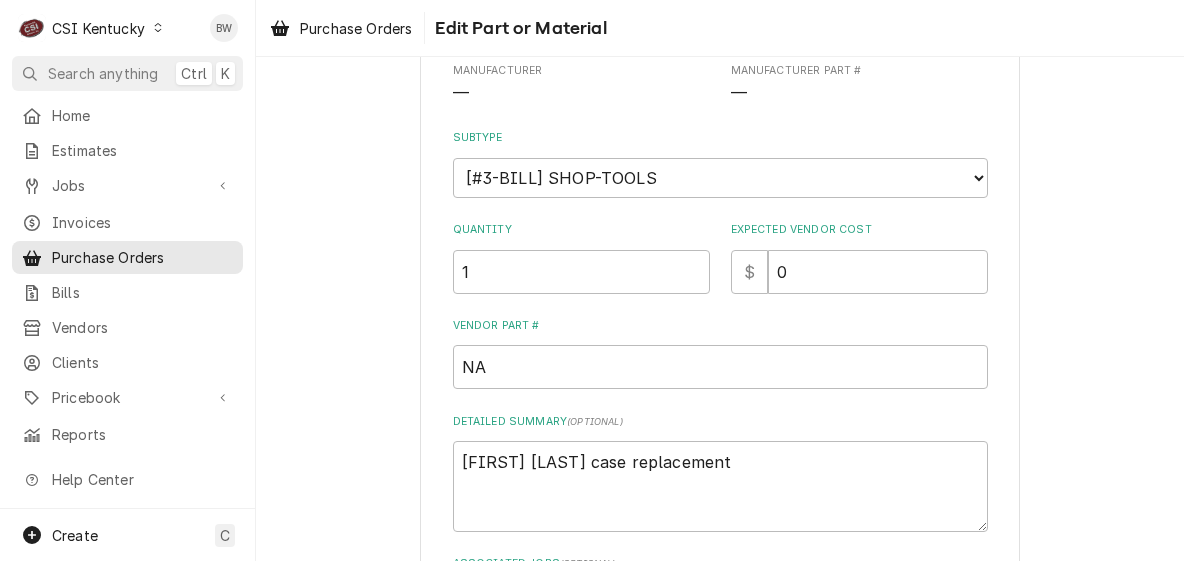scroll, scrollTop: 300, scrollLeft: 0, axis: vertical 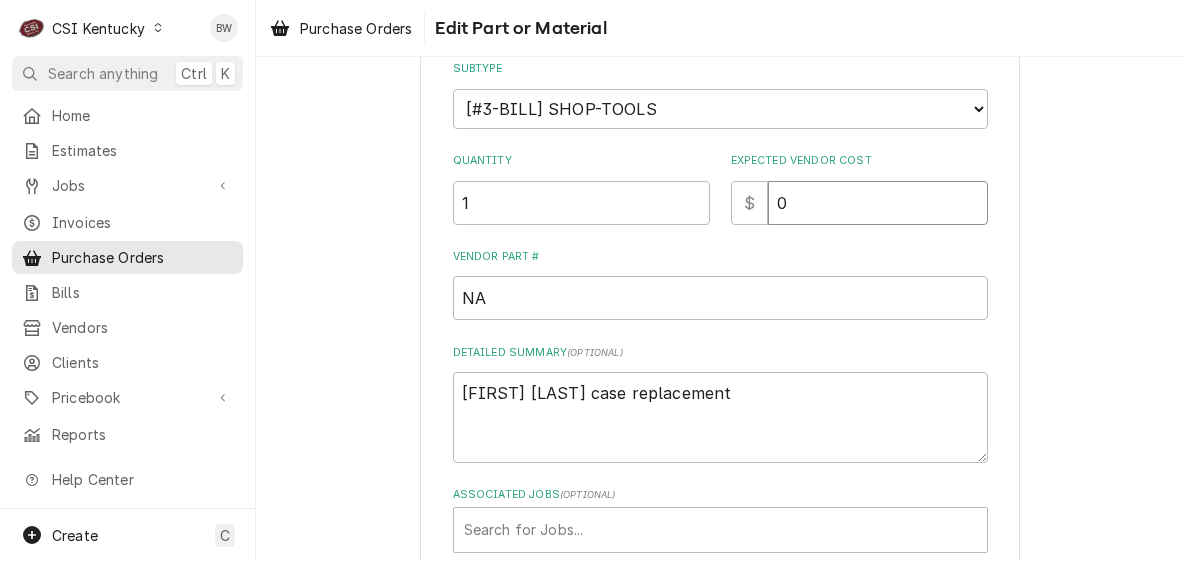 drag, startPoint x: 810, startPoint y: 205, endPoint x: 712, endPoint y: 208, distance: 98.045906 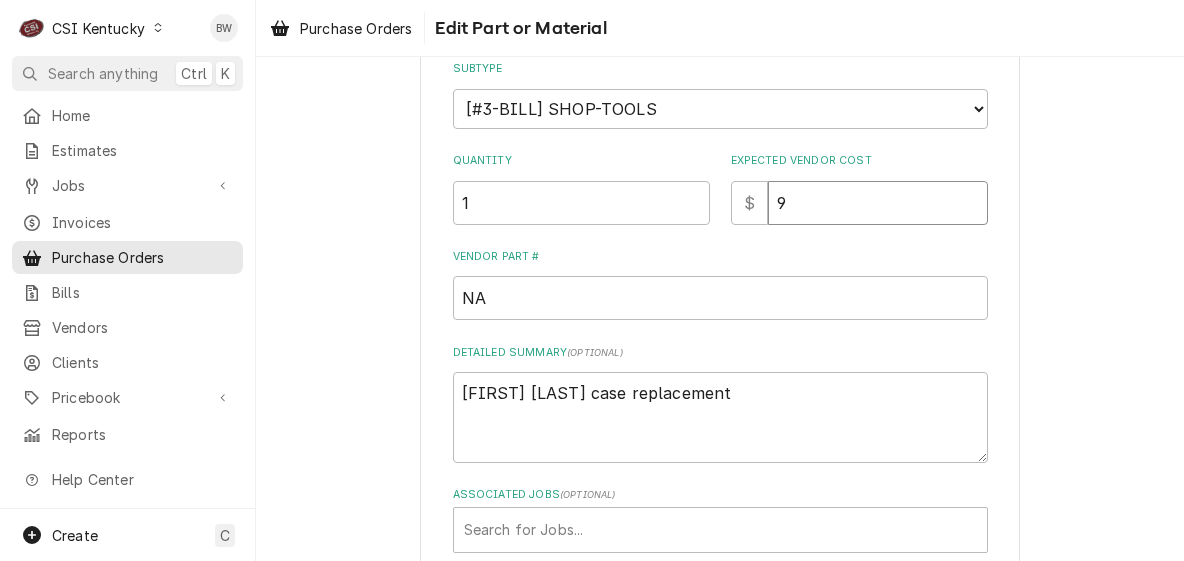 type on "x" 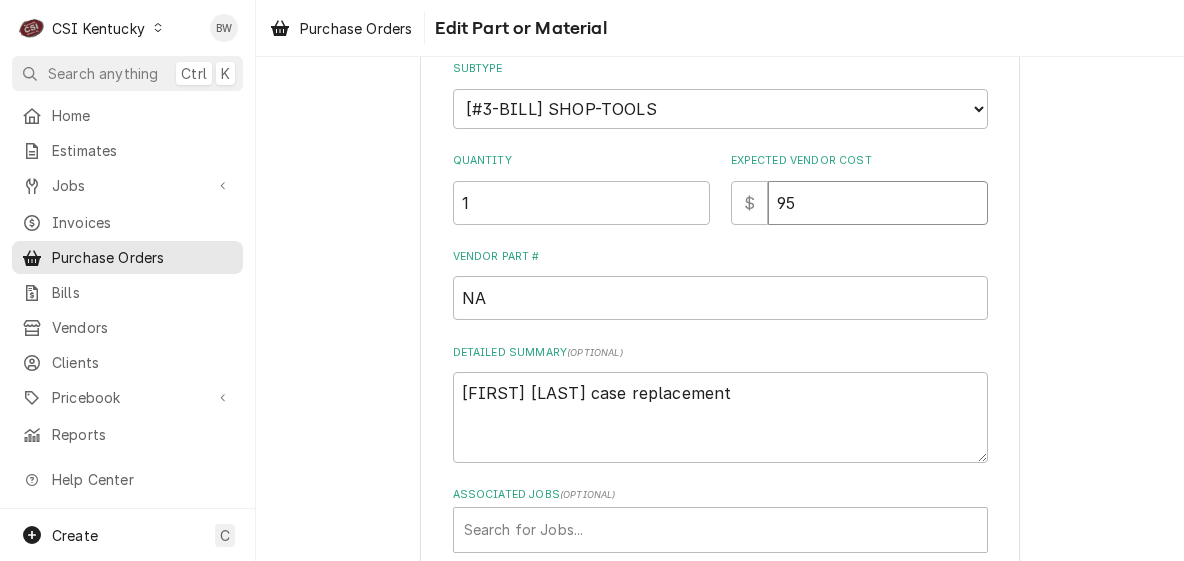 type on "x" 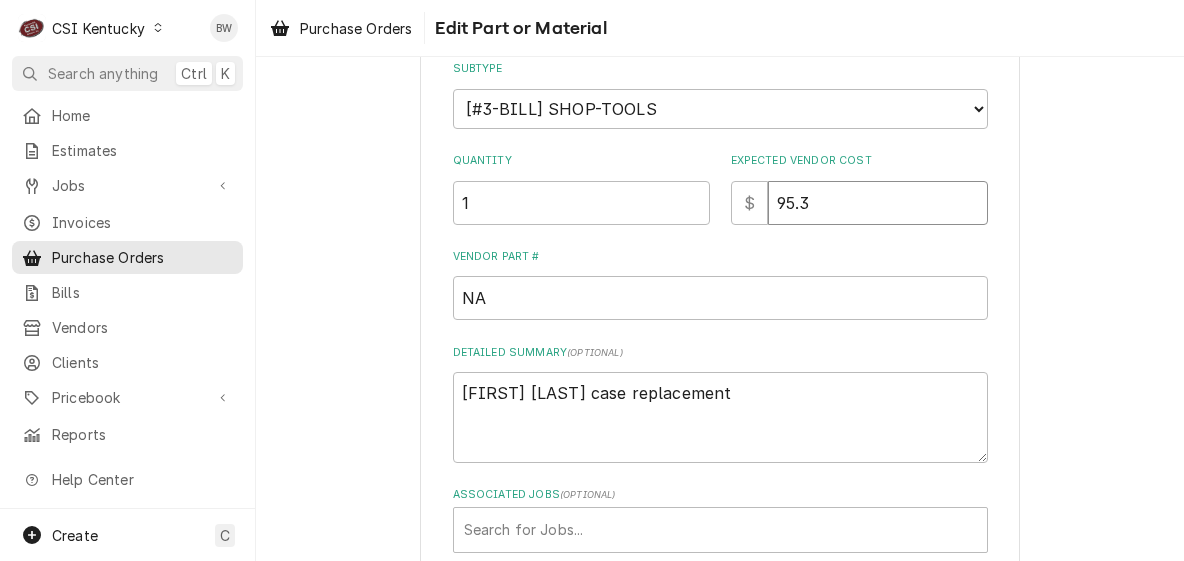 type on "x" 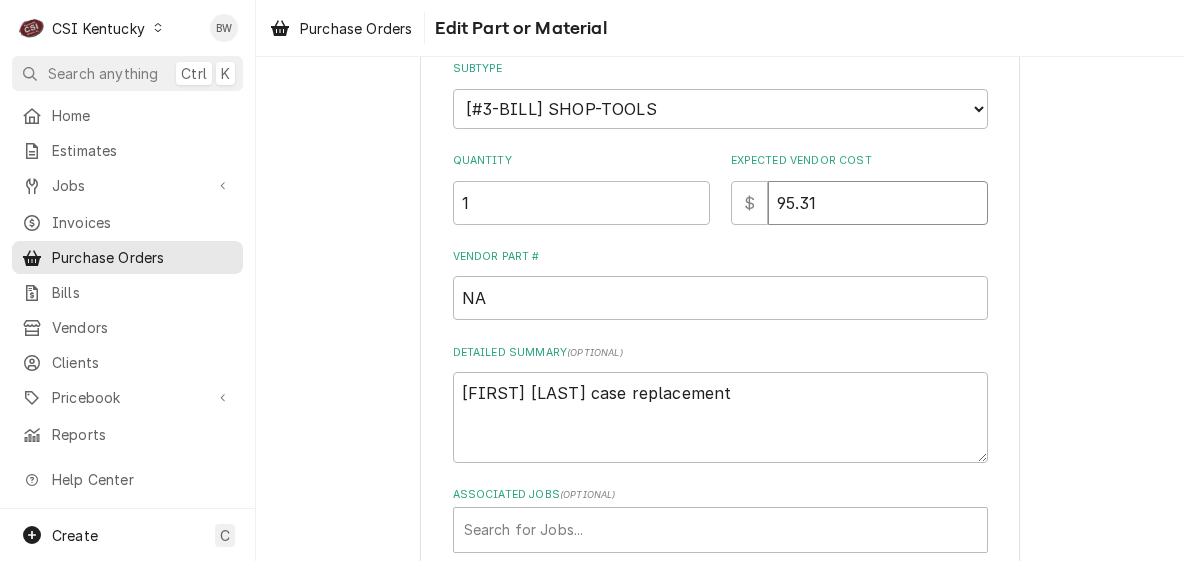 type on "95.31" 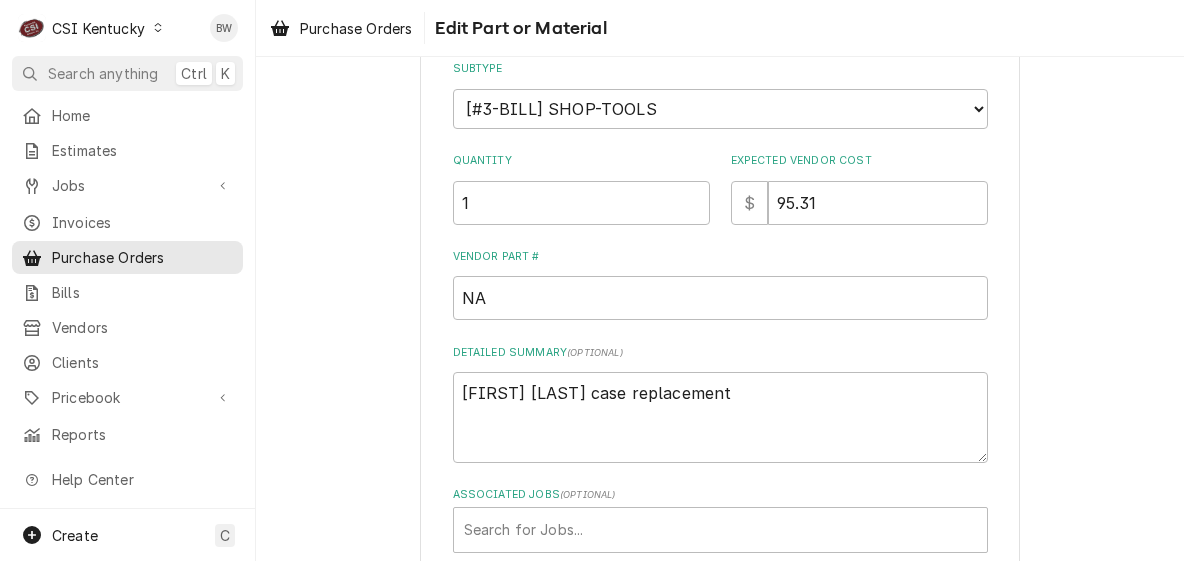 click on "Use the fields below to edit this part or material: Short Description Tool Replacement Edit Pricebook Item    Manufacturer — Manufacturer Part # — Subtype Choose a subtype... [#2-DUAL] AFTERHRS-WH-CHG-2 [#2-DUAL] BEV-EQUIP [#2-DUAL] BEV-MATS [#2-DUAL] CONT-LABR-2 [#2-DUAL] CRANE-LIFT-2 [#2-DUAL] EQUIP-RENT-2 [#2-DUAL] INVEN-PARTS [#2-DUAL] MAINT-SUPPLY [#2-DUAL] MISC-EQUIP [#2-DUAL] MISC-NON-INVEN [#2-DUAL] PROJ-CONT-LABR-2 [#2-DUAL] PROJ-EQUIP [#2-DUAL] PROJ-MATS [#3-BILL] SHOP-TOOLS Quantity 1 Expected Vendor Cost $ 95.31 Vendor Part # NA Detailed Summary  ( optional ) [FIRST] [LAST] case replacement Associated Jobs  ( optional ) Search for Jobs..." at bounding box center (720, 187) 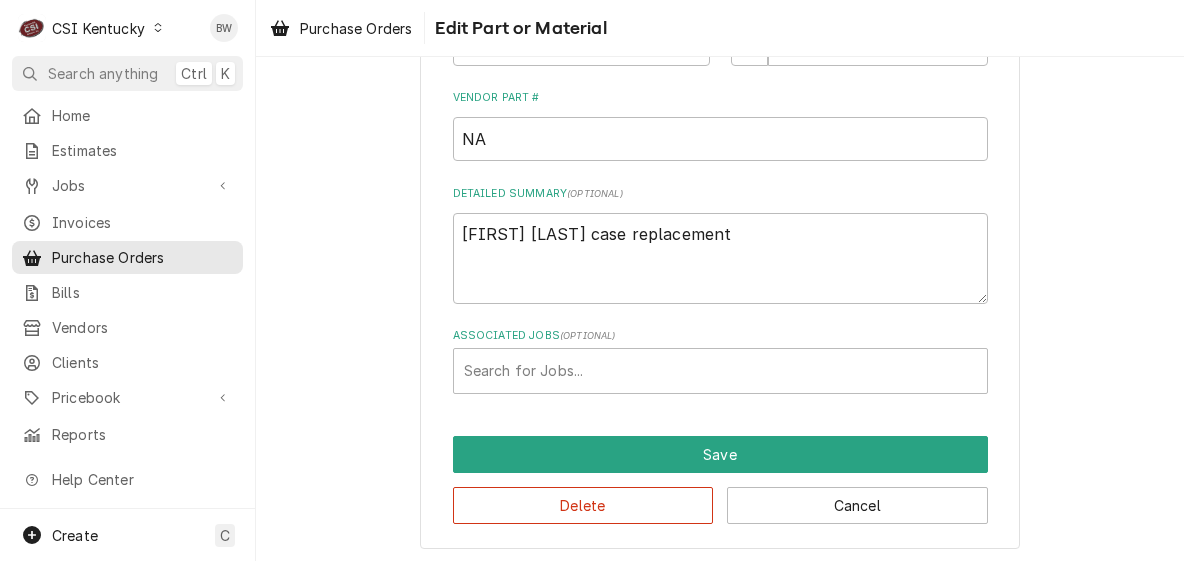 scroll, scrollTop: 464, scrollLeft: 0, axis: vertical 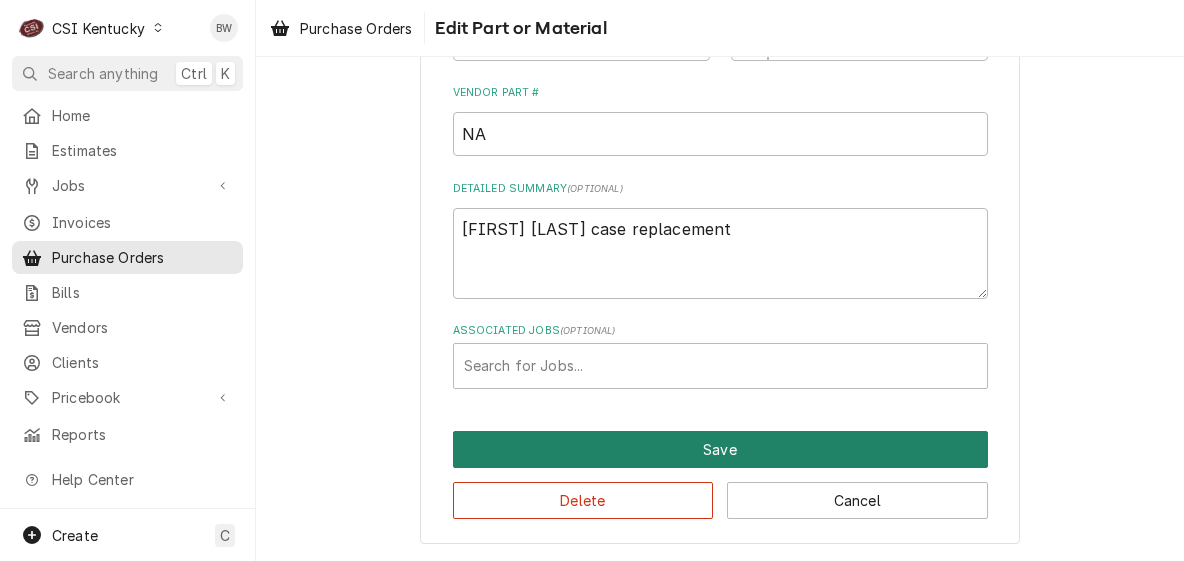 click on "Save" at bounding box center [720, 449] 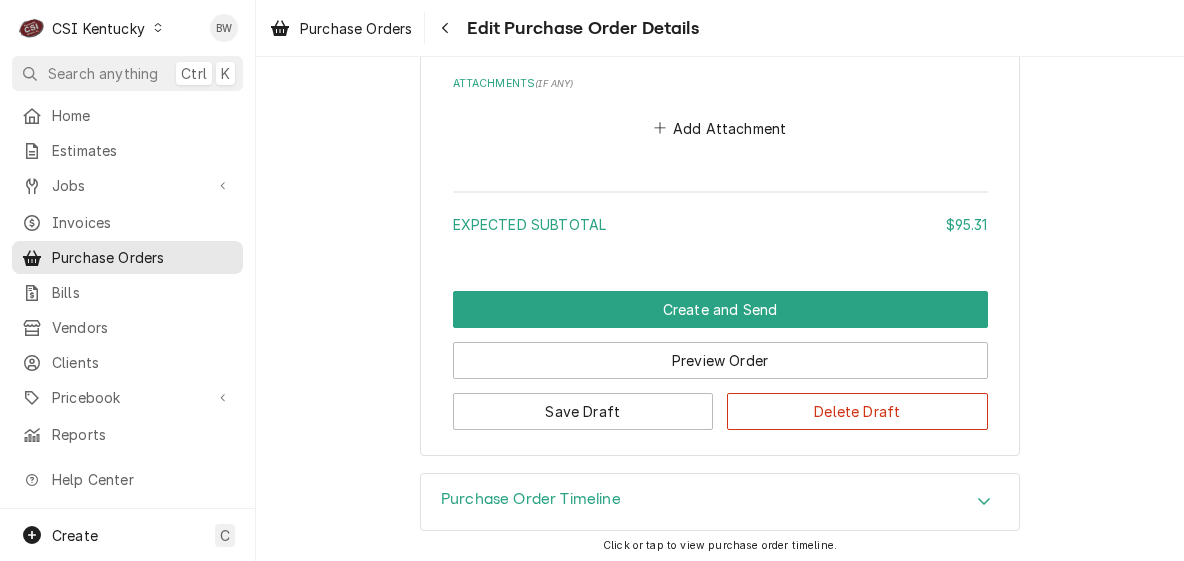 scroll, scrollTop: 1425, scrollLeft: 0, axis: vertical 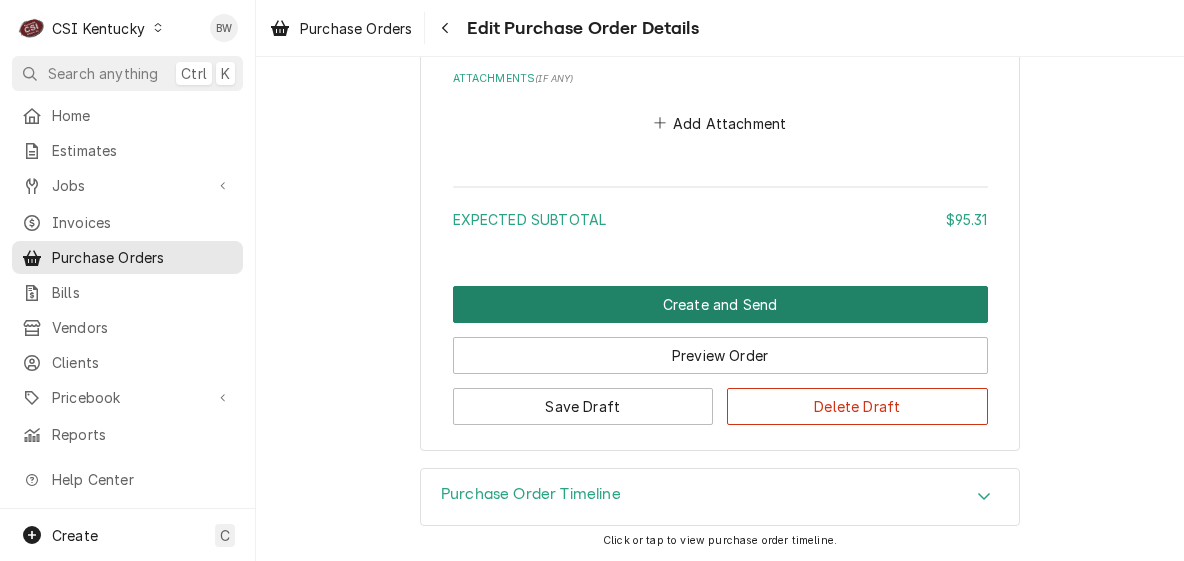 click on "Create and Send" at bounding box center [720, 304] 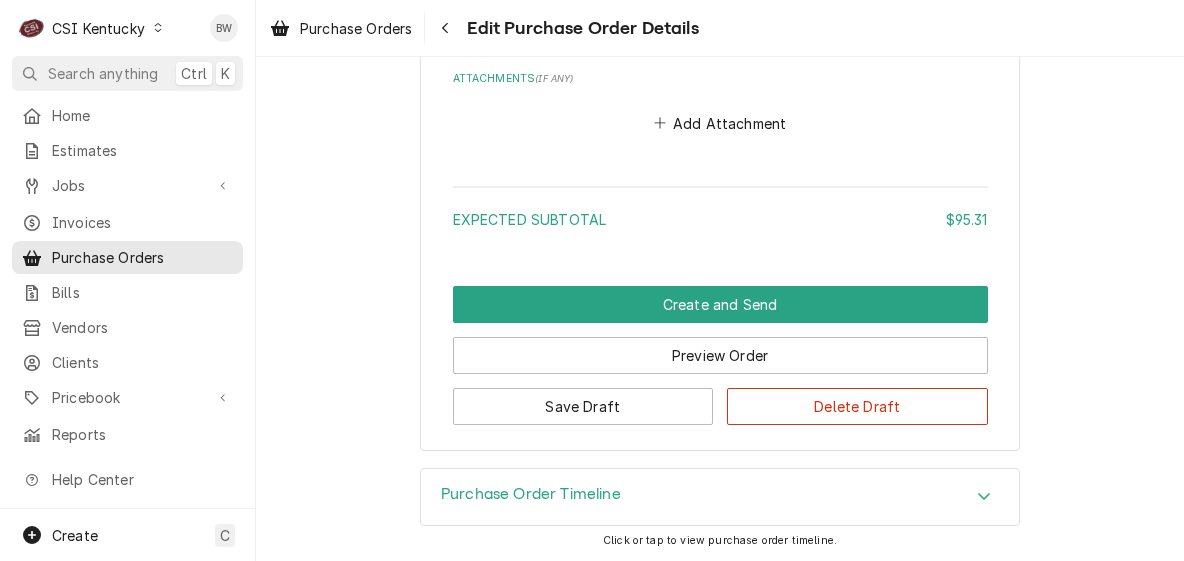 scroll, scrollTop: 1361, scrollLeft: 0, axis: vertical 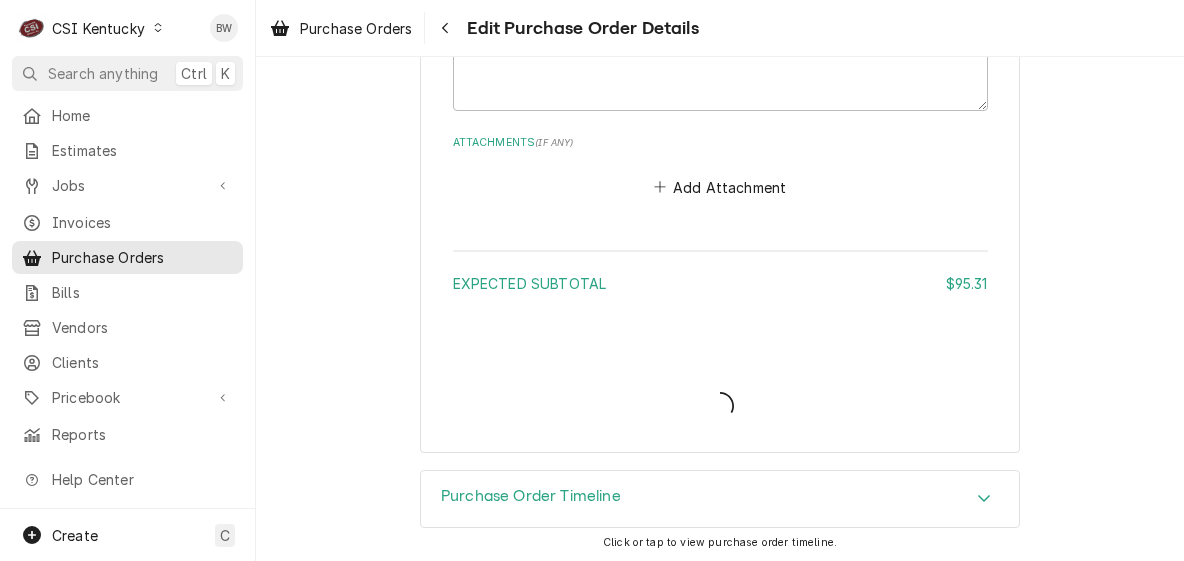 type on "x" 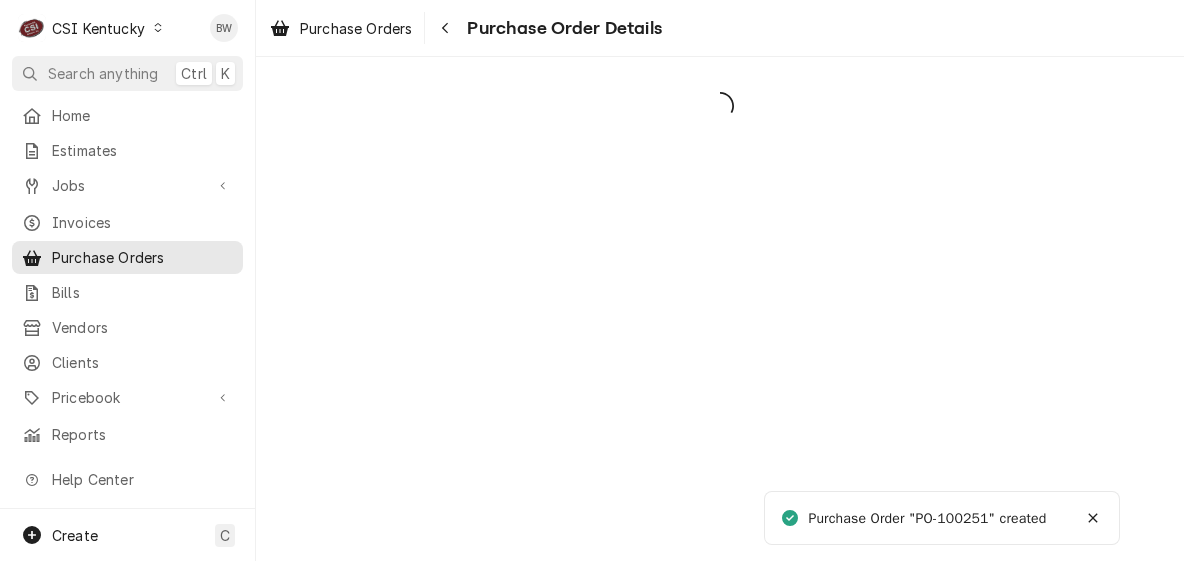 scroll, scrollTop: 0, scrollLeft: 0, axis: both 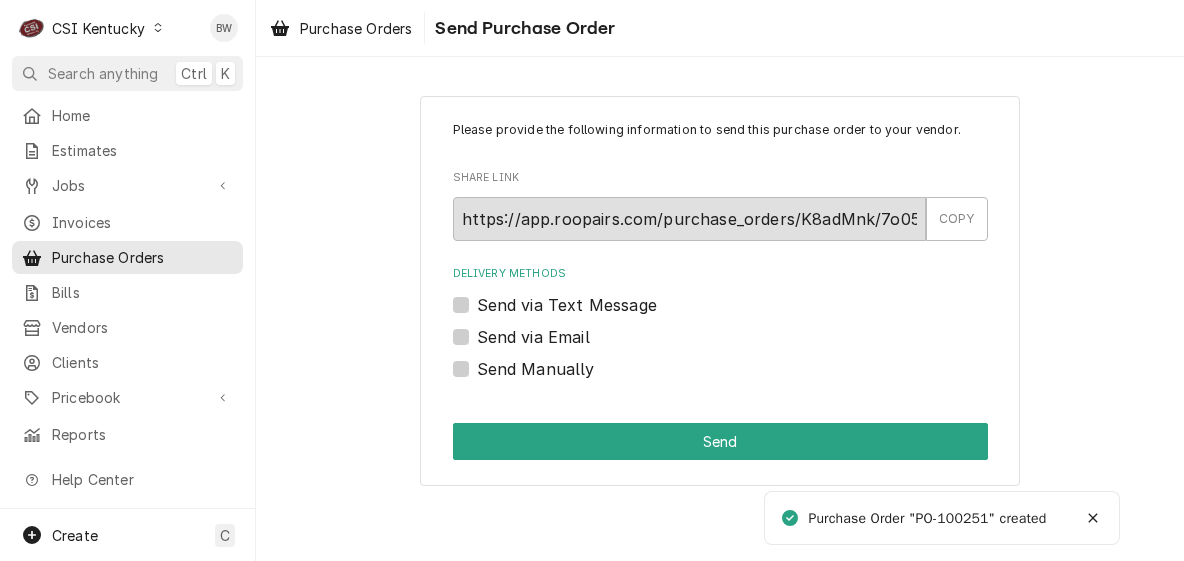 click on "Send Manually" at bounding box center [536, 369] 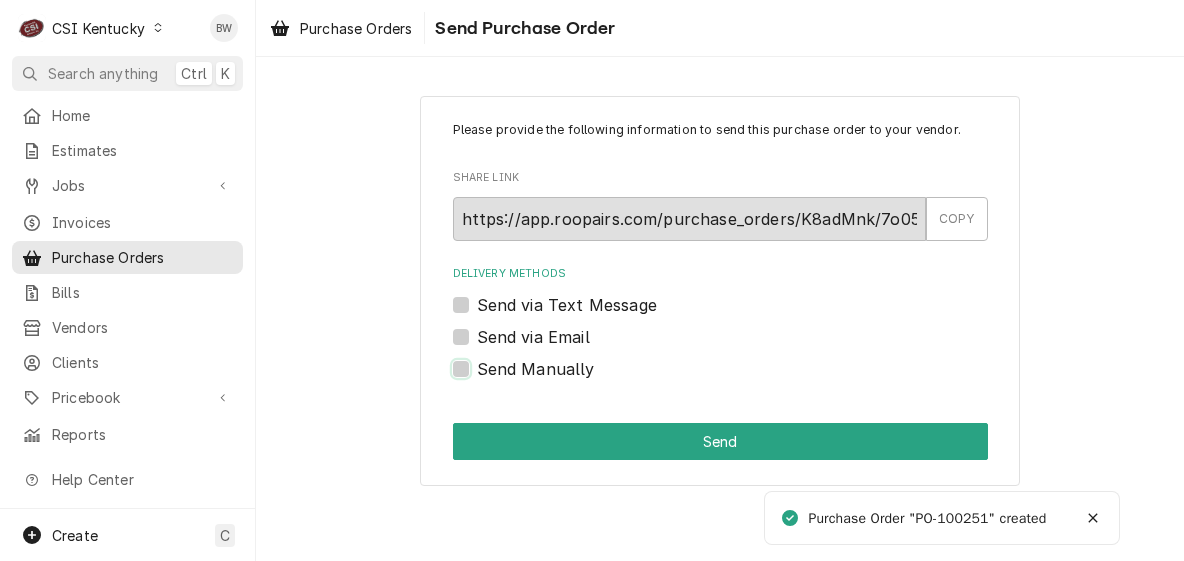 click on "Send Manually" at bounding box center (744, 379) 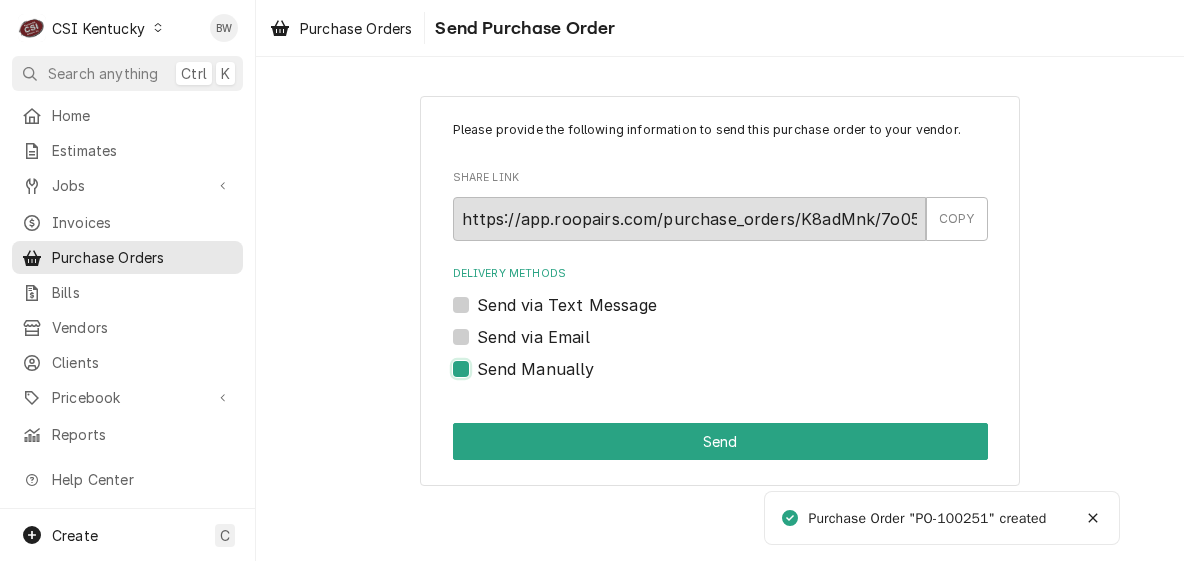 checkbox on "true" 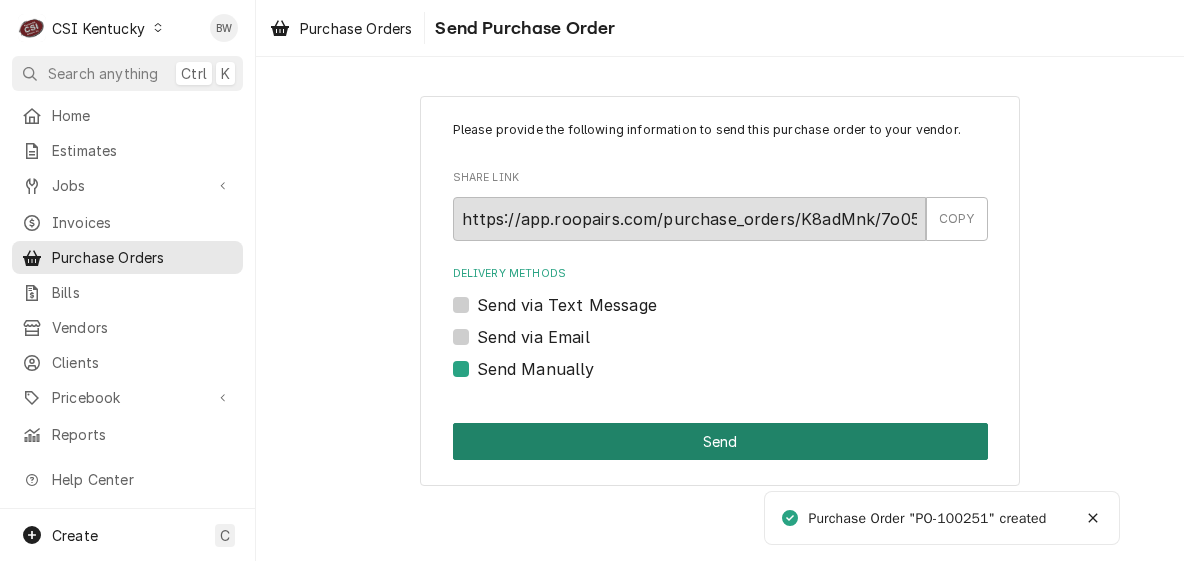 click on "Send" at bounding box center (720, 441) 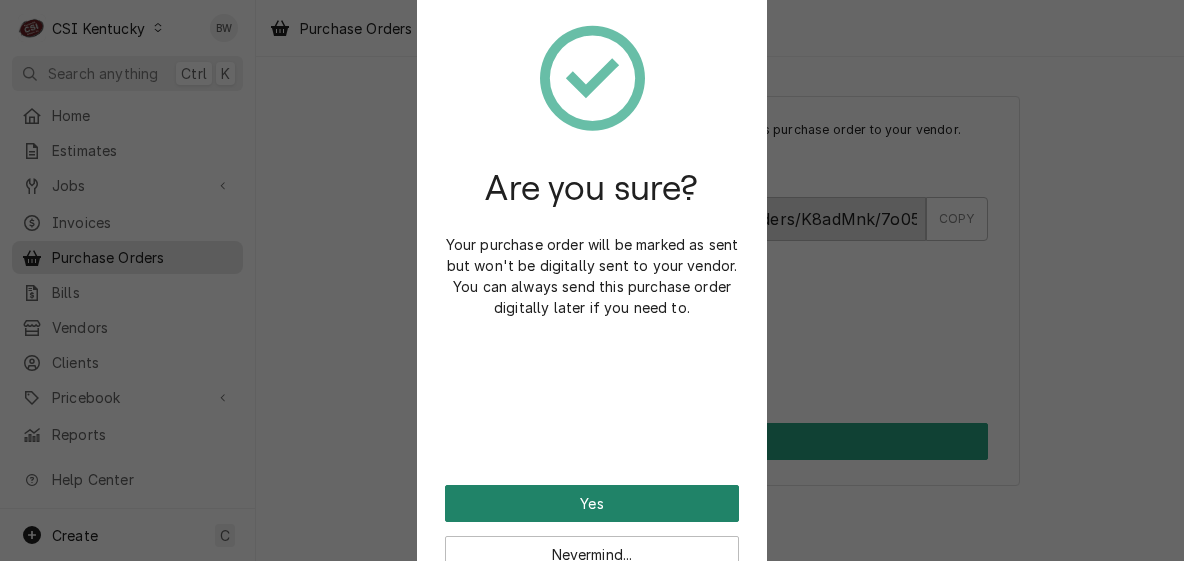 click on "Yes" at bounding box center (592, 503) 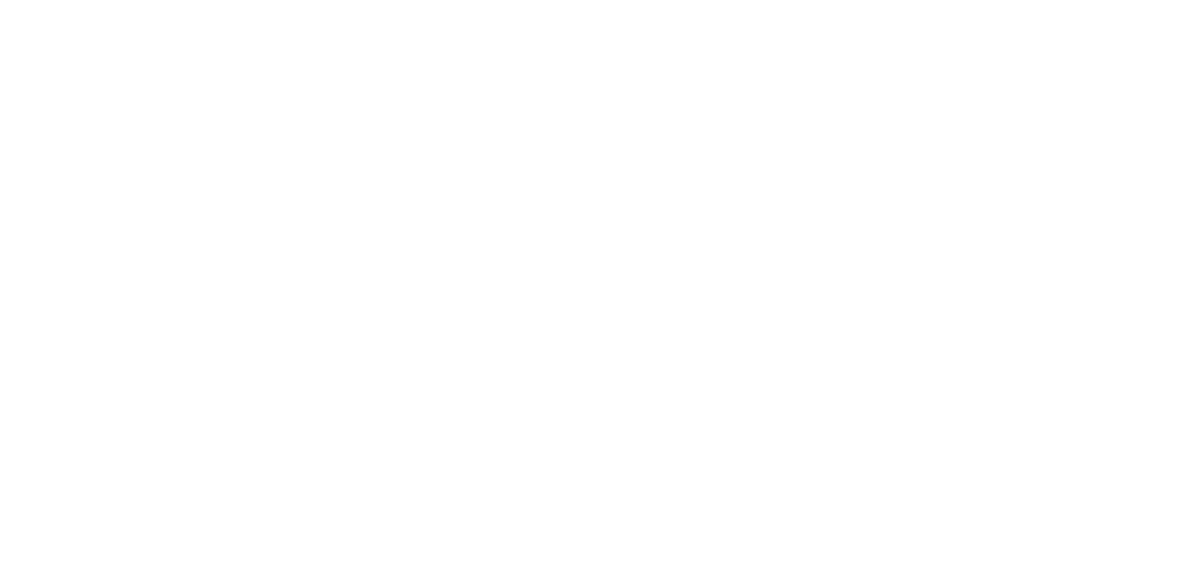scroll, scrollTop: 0, scrollLeft: 0, axis: both 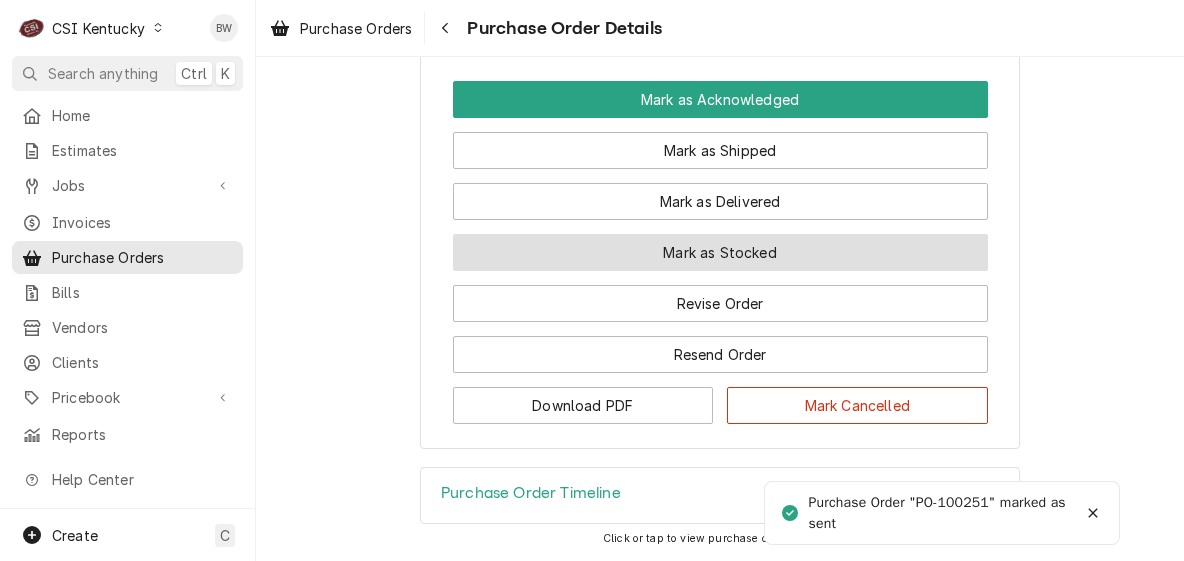 click on "Mark as Stocked" at bounding box center (720, 252) 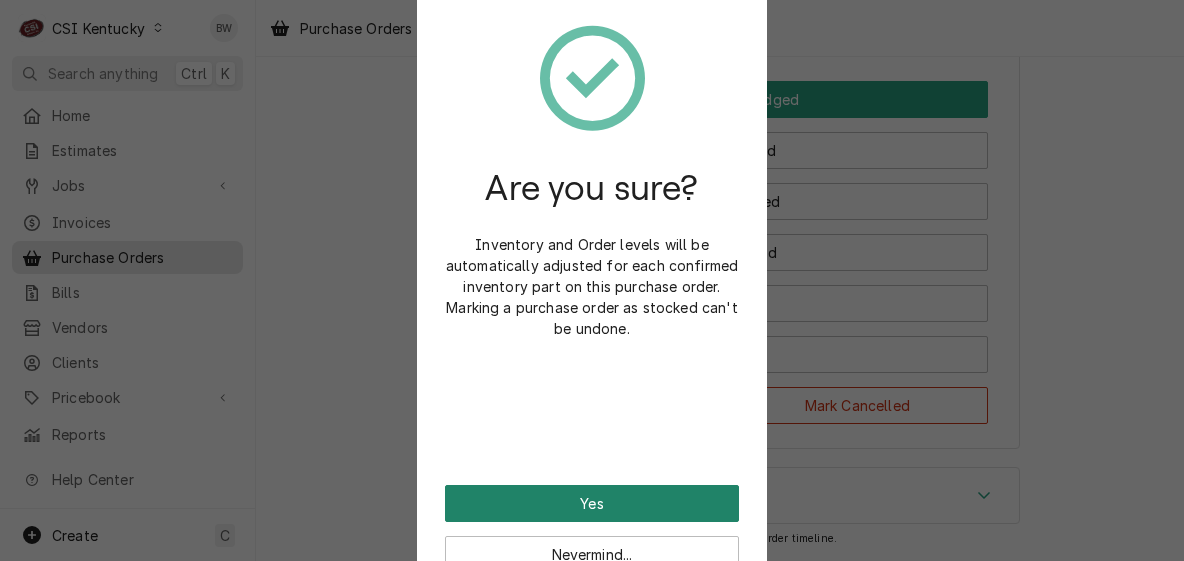 click on "Yes" at bounding box center [592, 503] 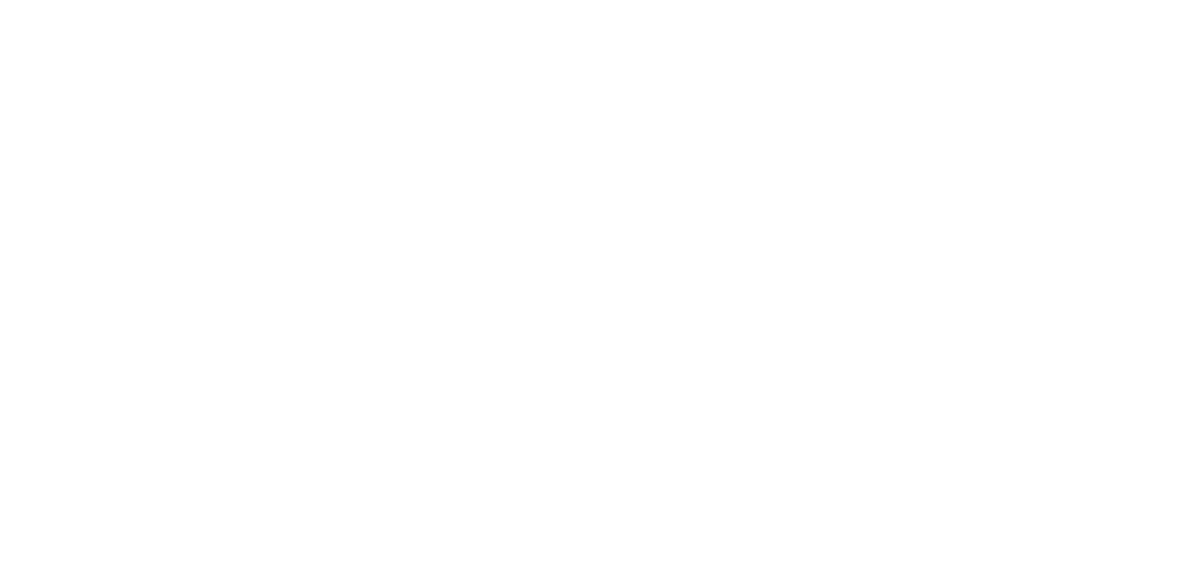 scroll, scrollTop: 0, scrollLeft: 0, axis: both 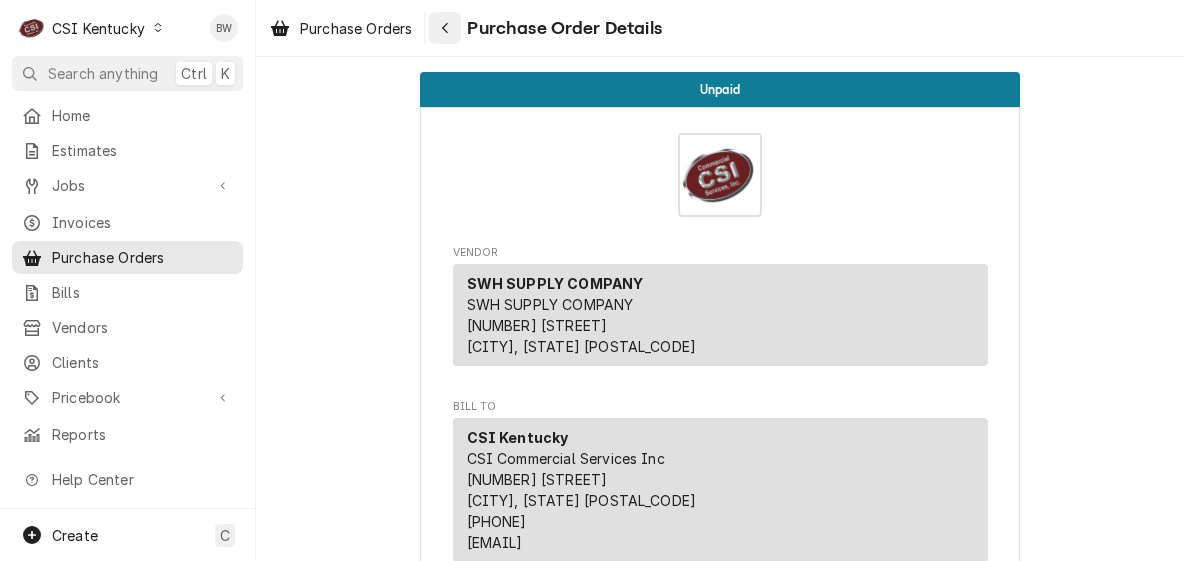 click at bounding box center (445, 28) 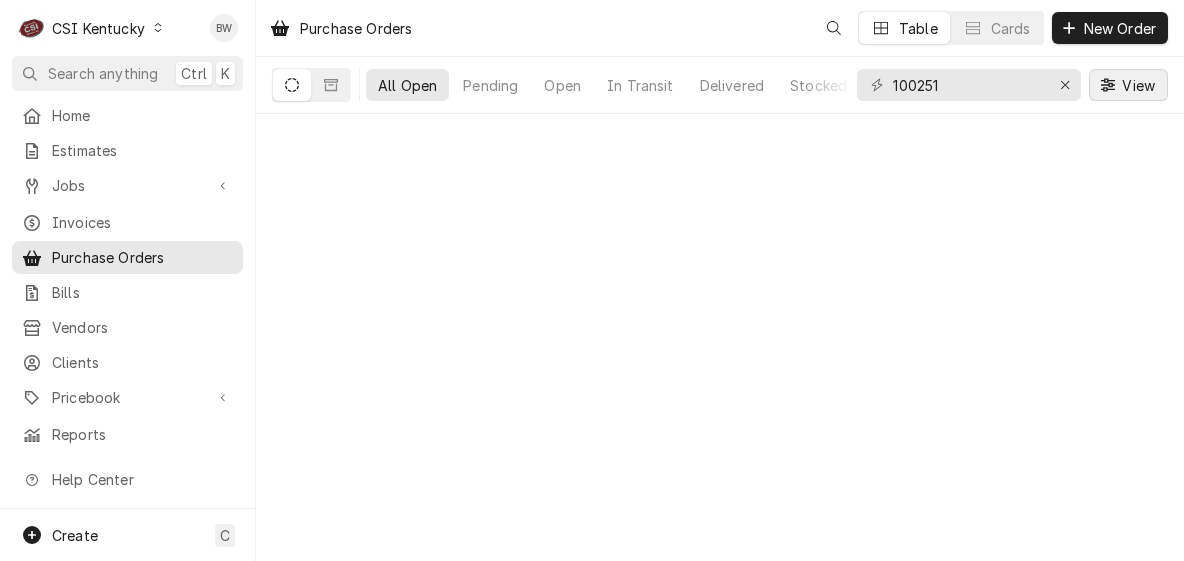 scroll, scrollTop: 0, scrollLeft: 0, axis: both 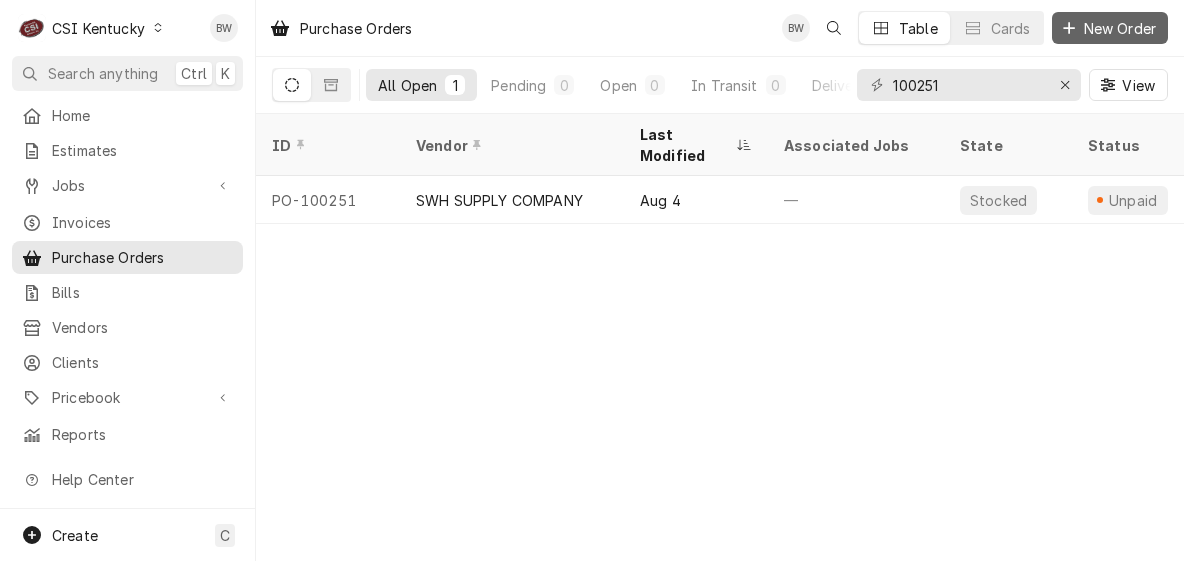 click on "New Order" at bounding box center [1120, 28] 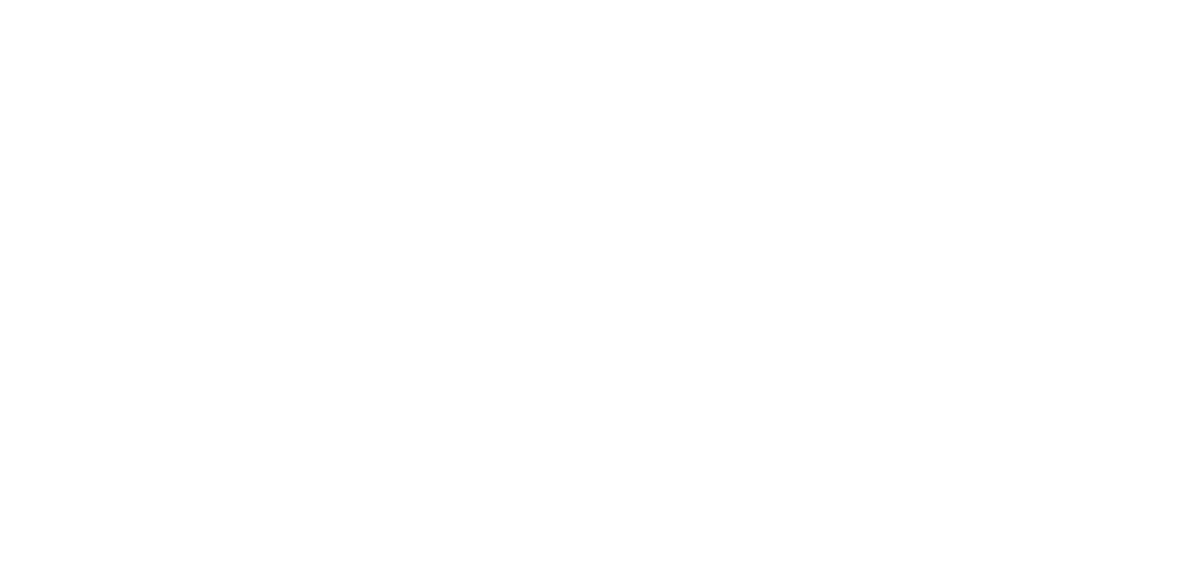 scroll, scrollTop: 0, scrollLeft: 0, axis: both 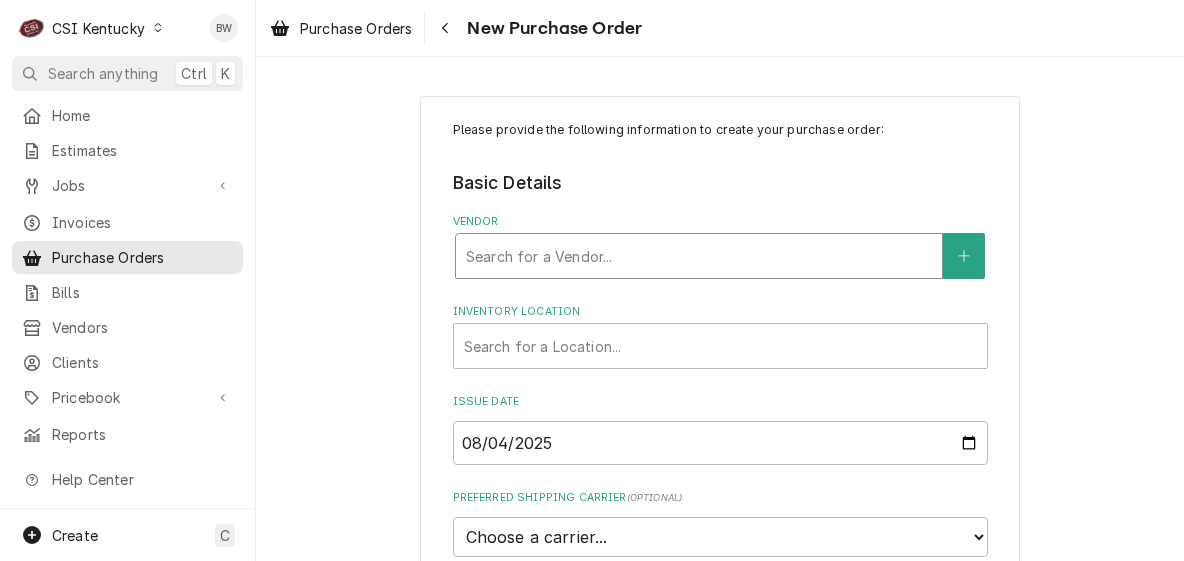 click at bounding box center [699, 256] 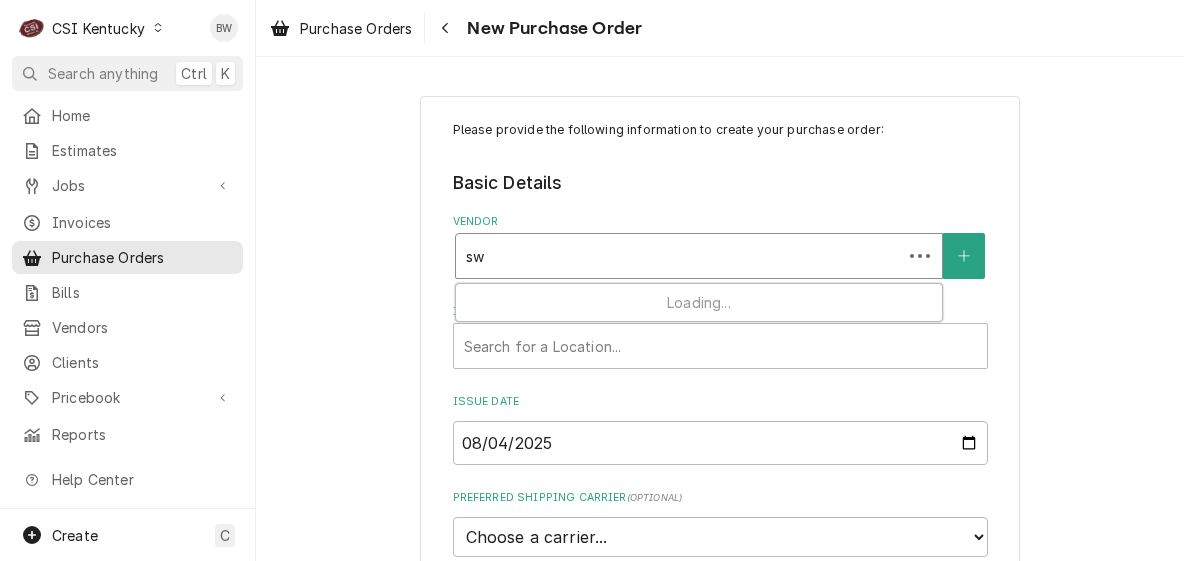 type on "swh" 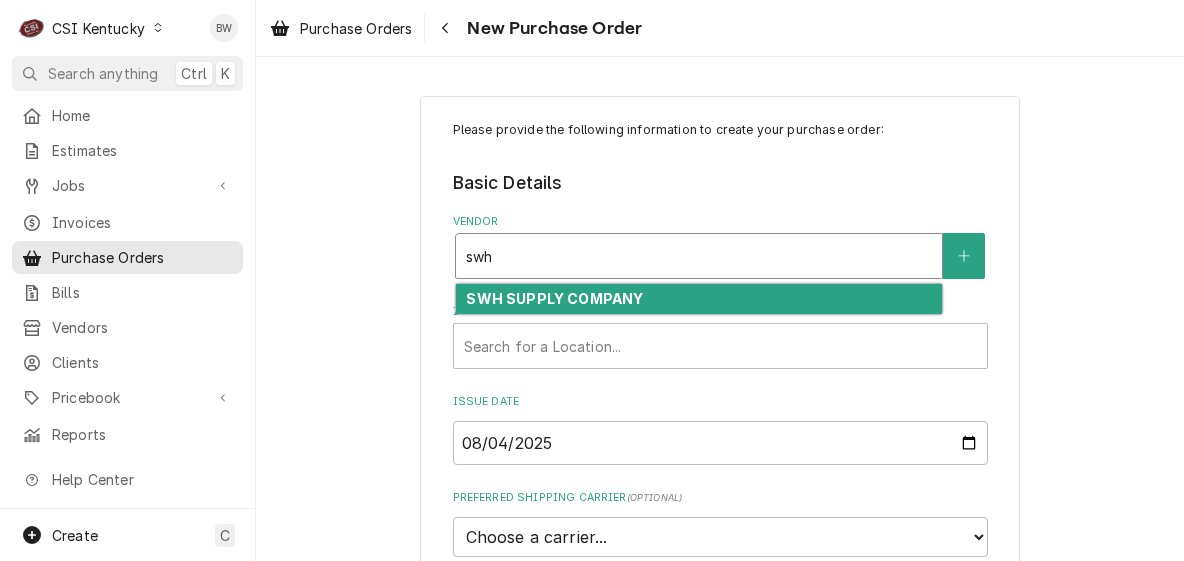 click on "SWH SUPPLY COMPANY" at bounding box center (554, 298) 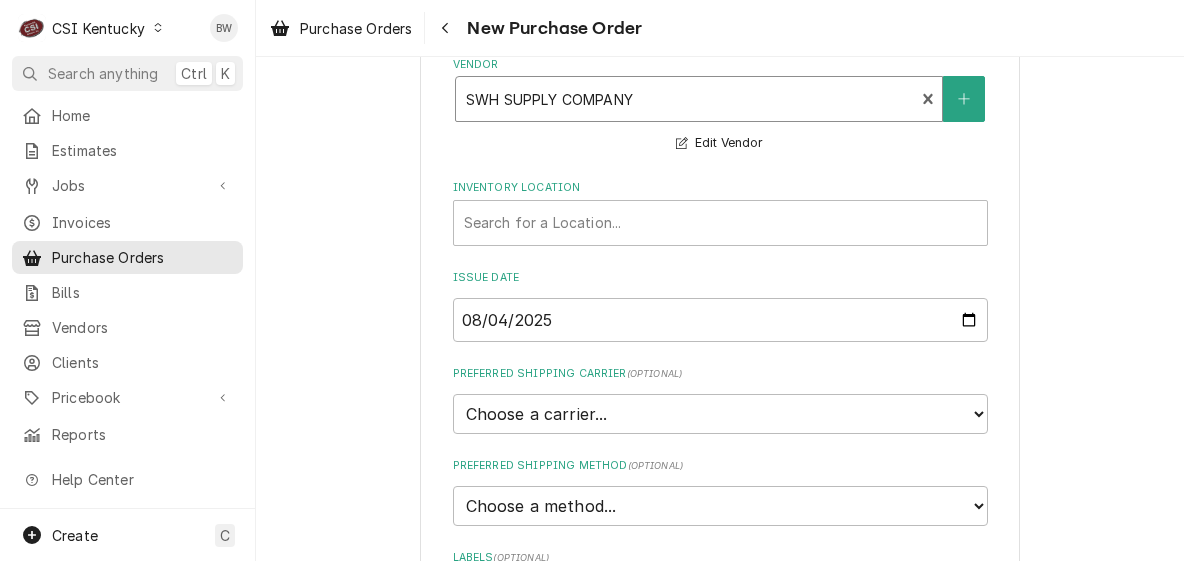 scroll, scrollTop: 200, scrollLeft: 0, axis: vertical 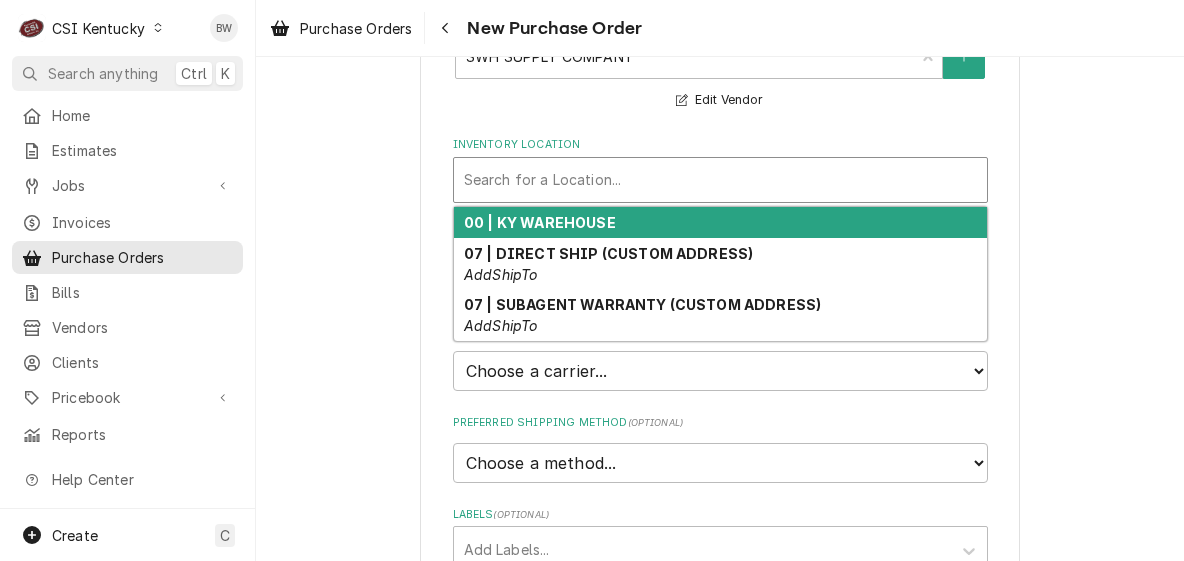 click at bounding box center (720, 180) 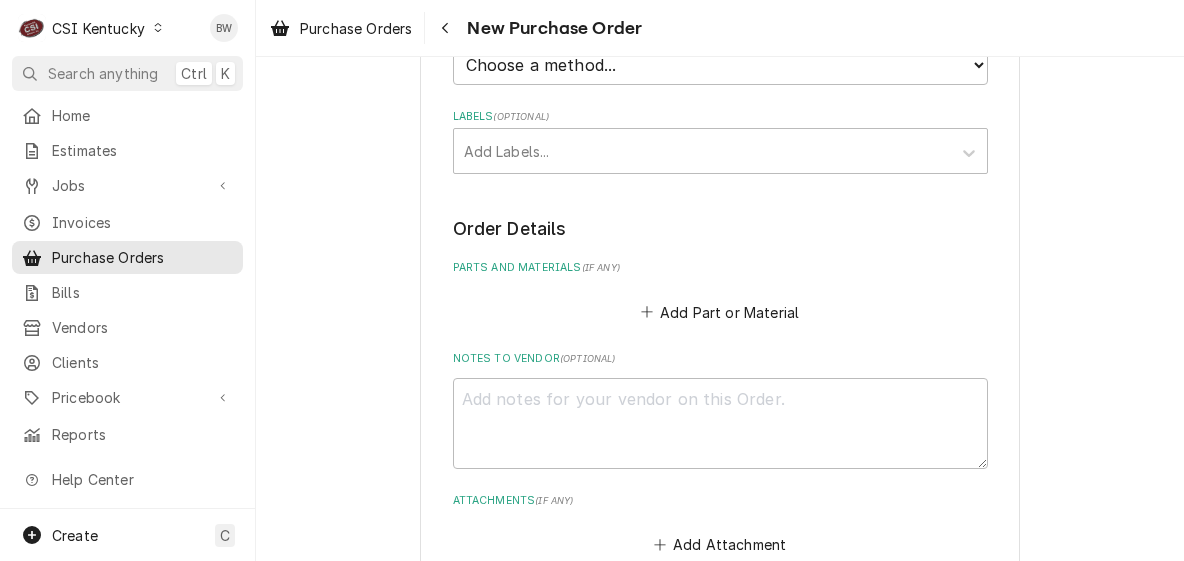 scroll, scrollTop: 600, scrollLeft: 0, axis: vertical 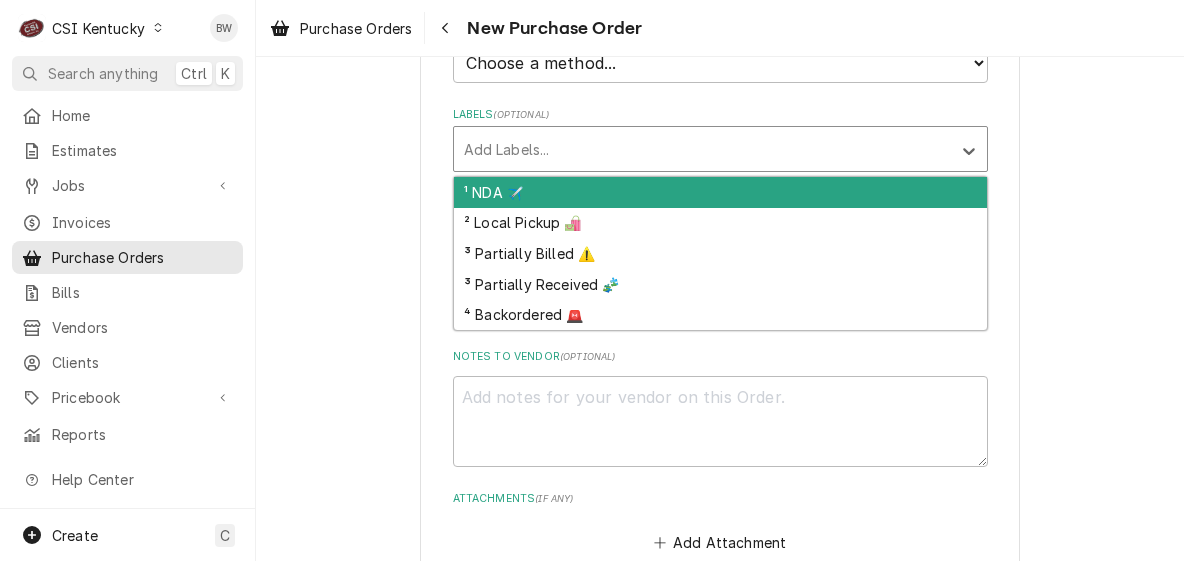 click at bounding box center (702, 149) 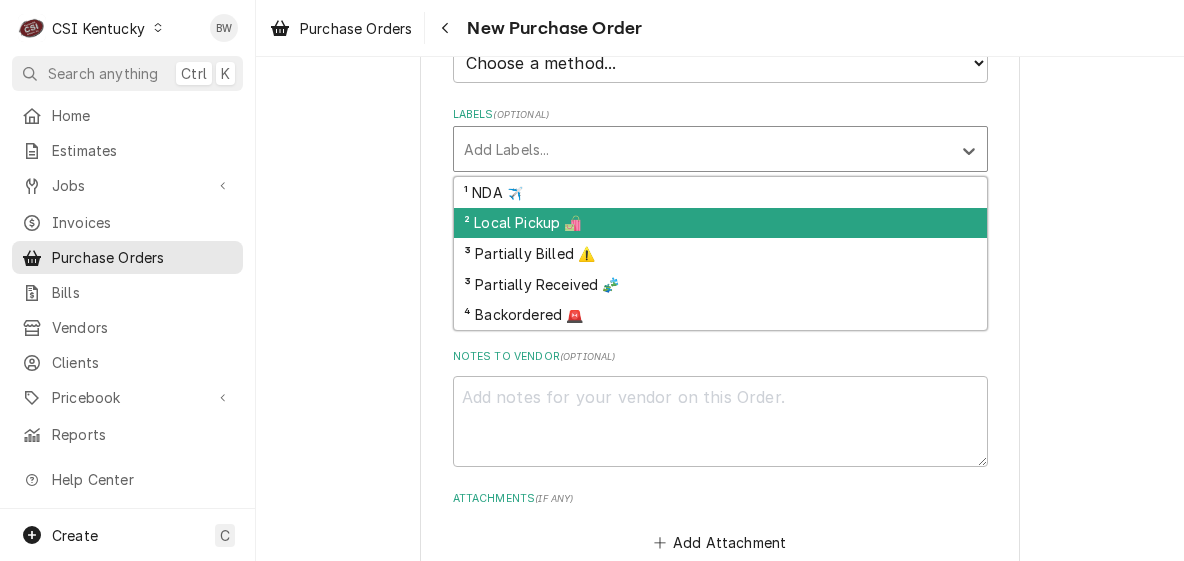 click on "² Local Pickup 🛍️" at bounding box center [720, 223] 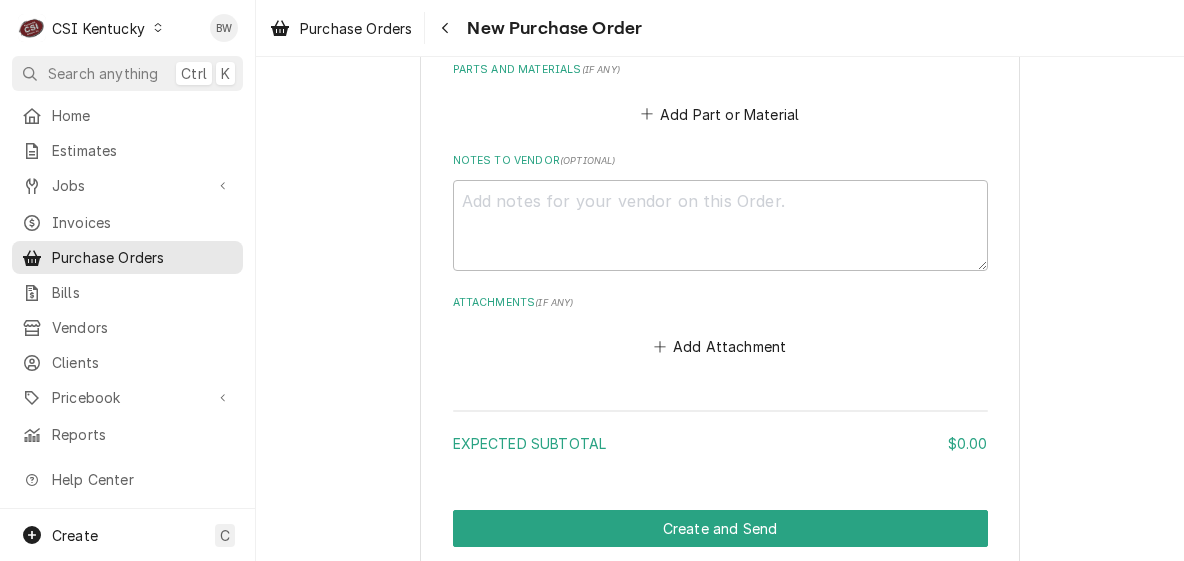 scroll, scrollTop: 674, scrollLeft: 0, axis: vertical 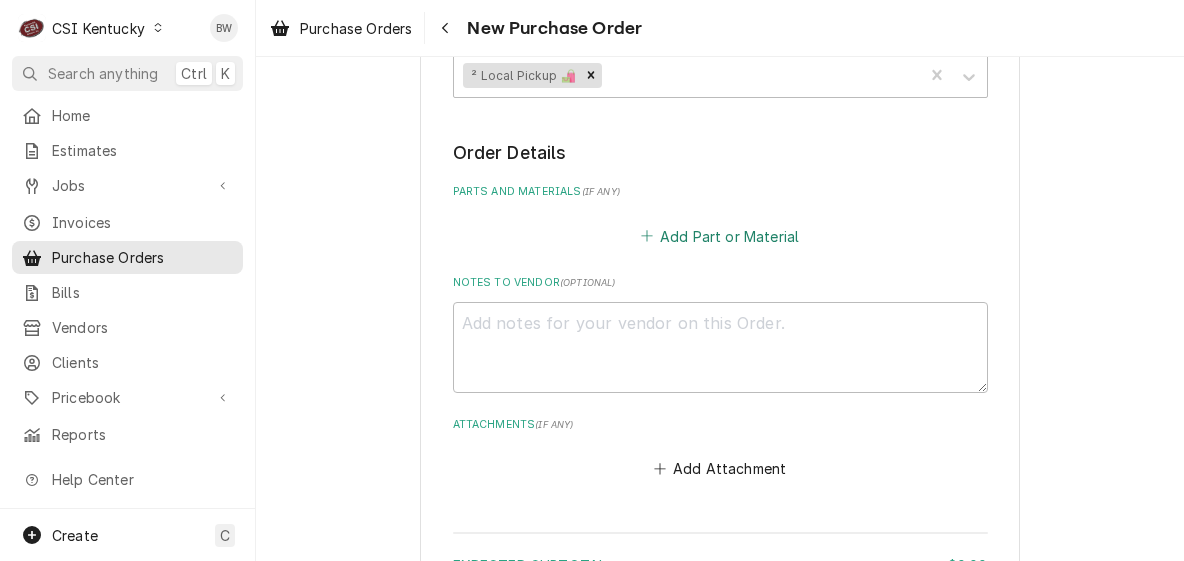 click on "Add Part or Material" at bounding box center (719, 236) 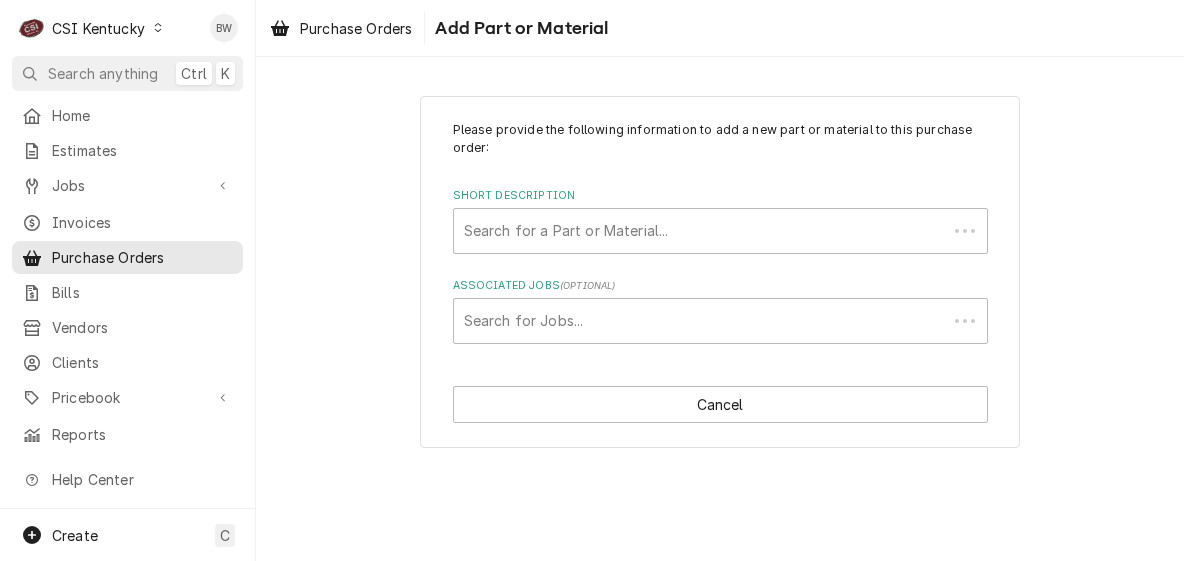 scroll, scrollTop: 0, scrollLeft: 0, axis: both 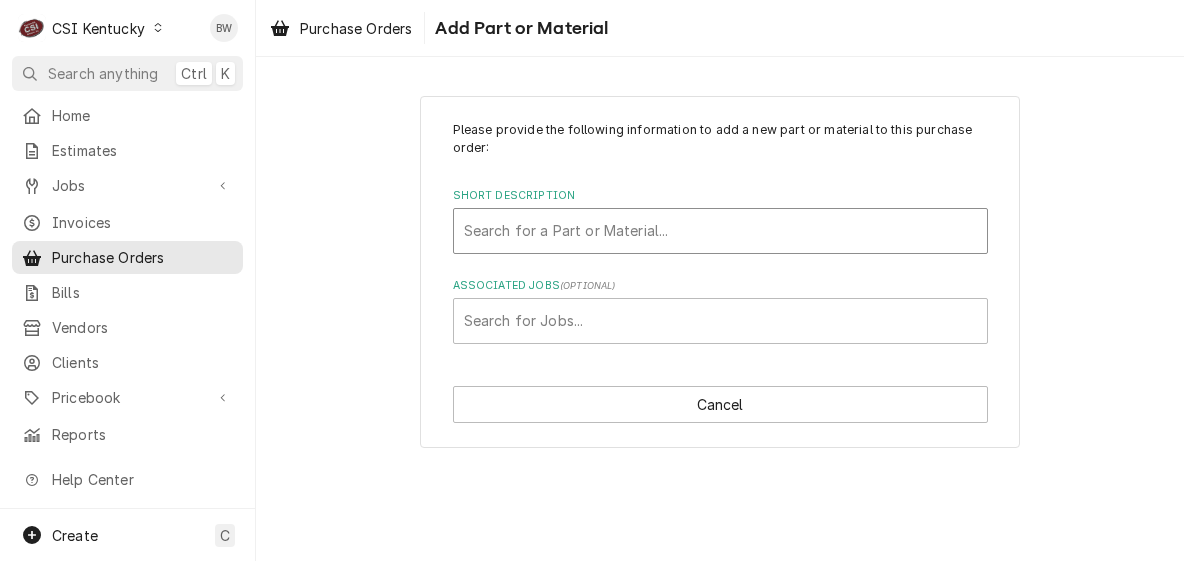 click at bounding box center [720, 231] 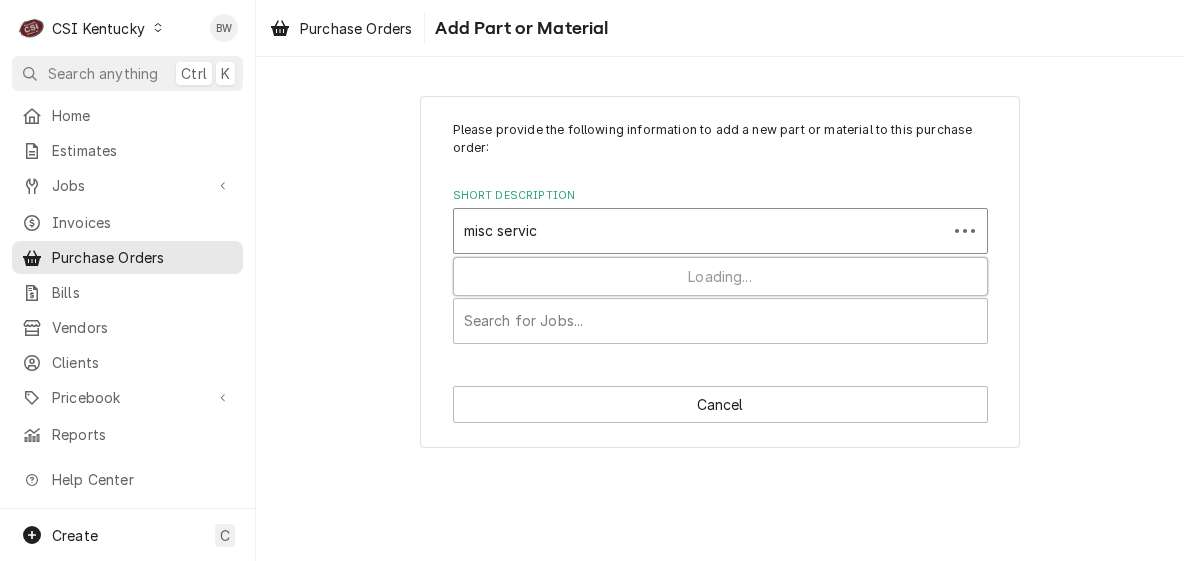 type on "misc service" 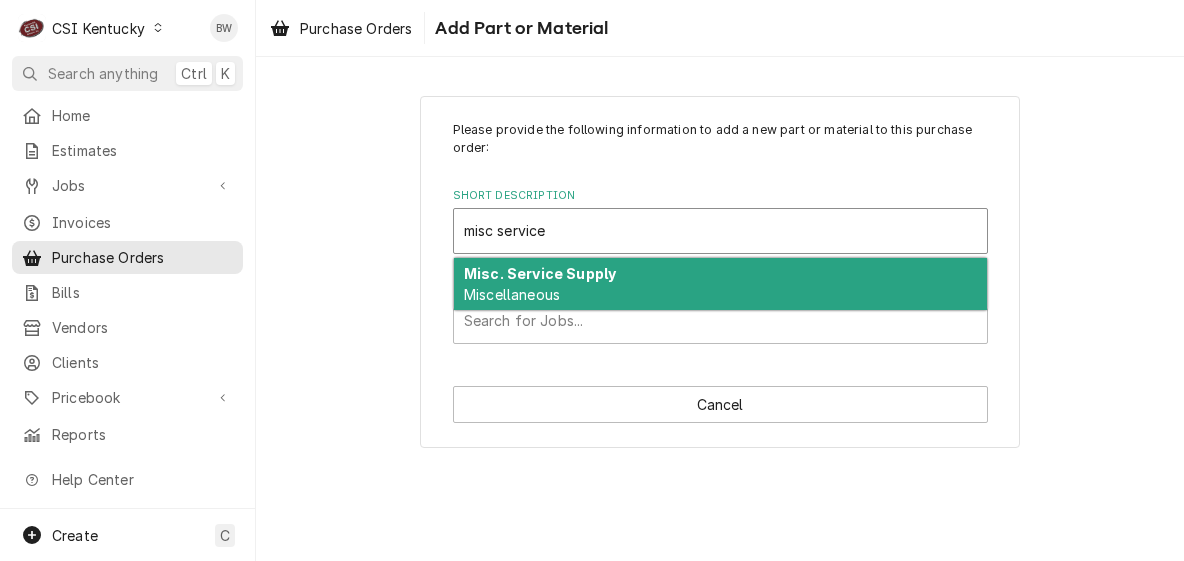 click on "Misc. Service Supply" at bounding box center [540, 273] 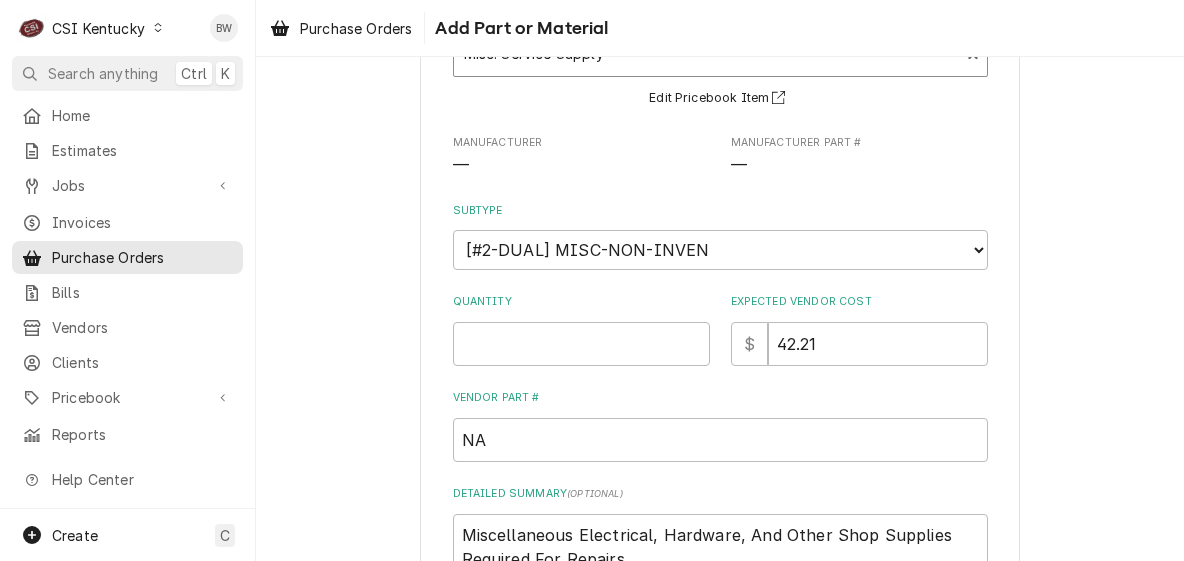 scroll, scrollTop: 300, scrollLeft: 0, axis: vertical 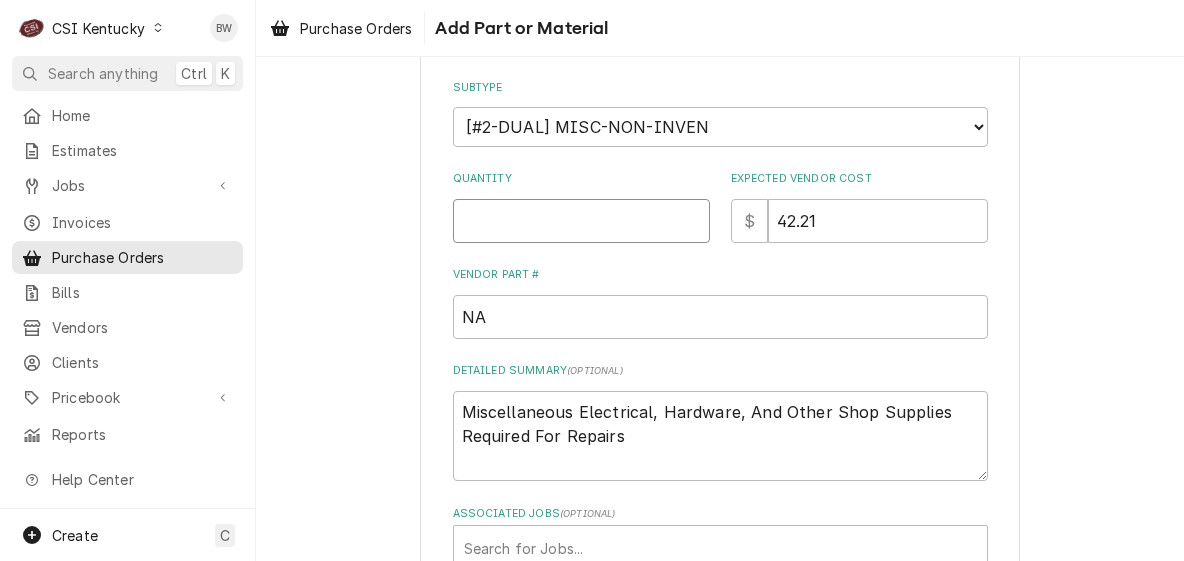 click on "Quantity" at bounding box center [581, 221] 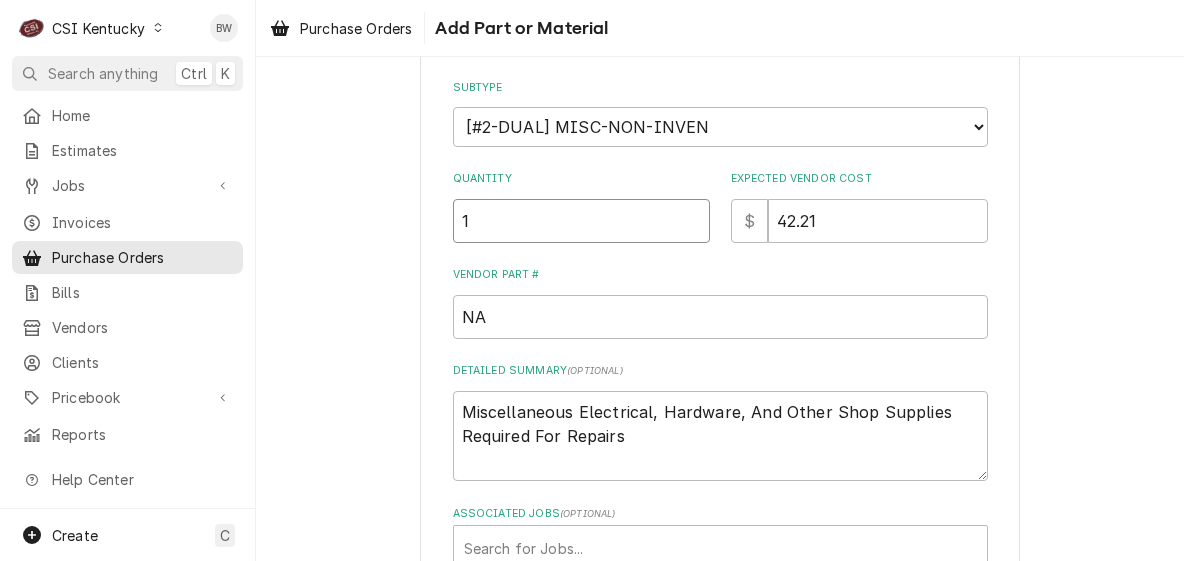 type on "1" 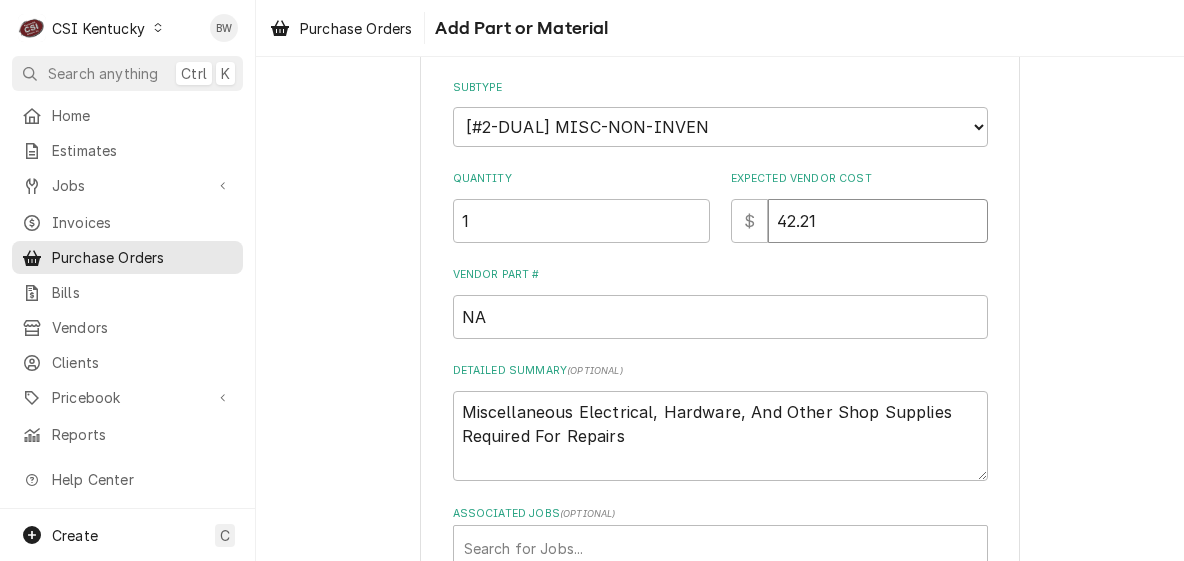 type on "x" 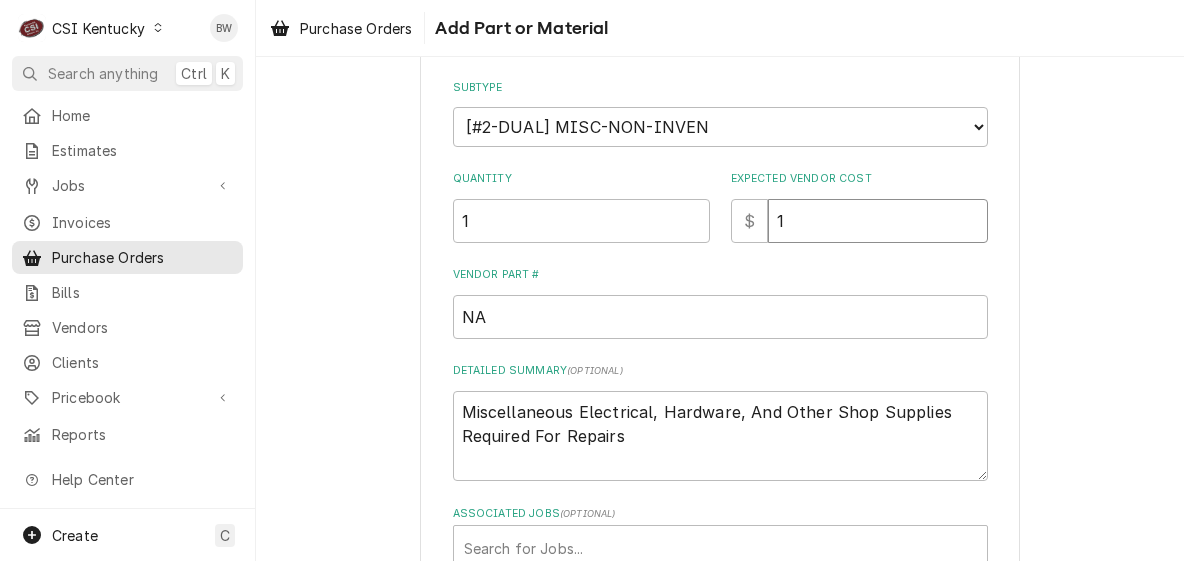 type on "x" 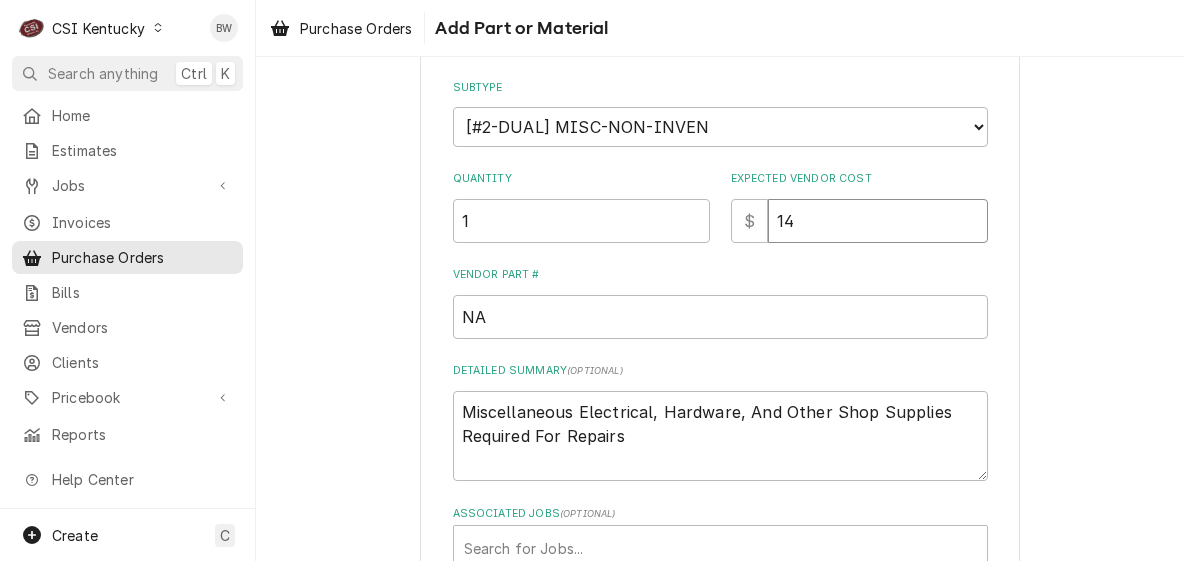 type on "x" 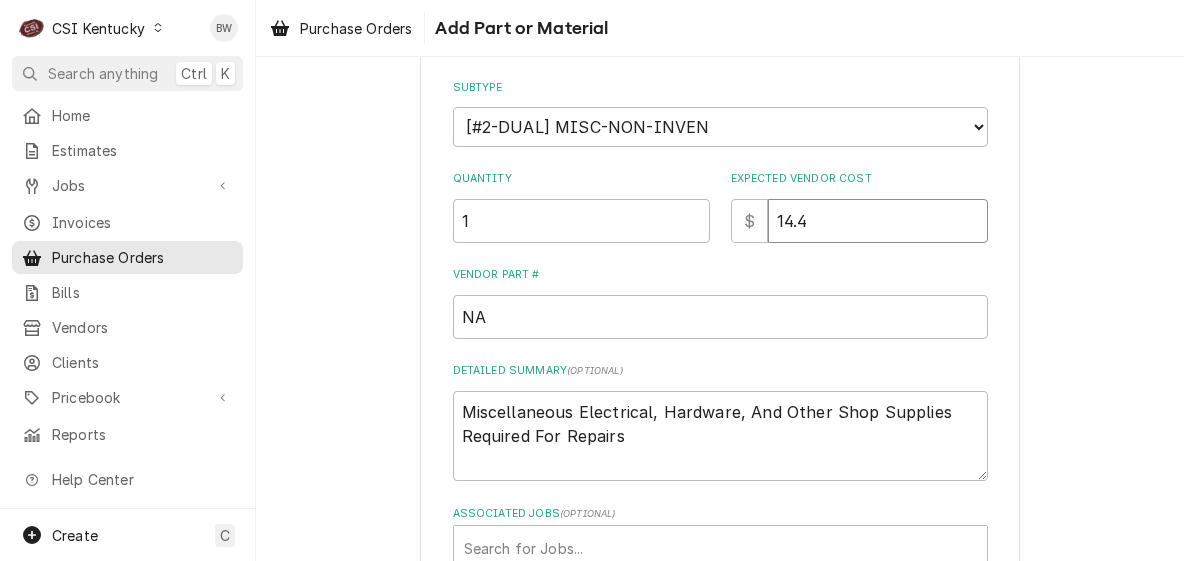 type on "x" 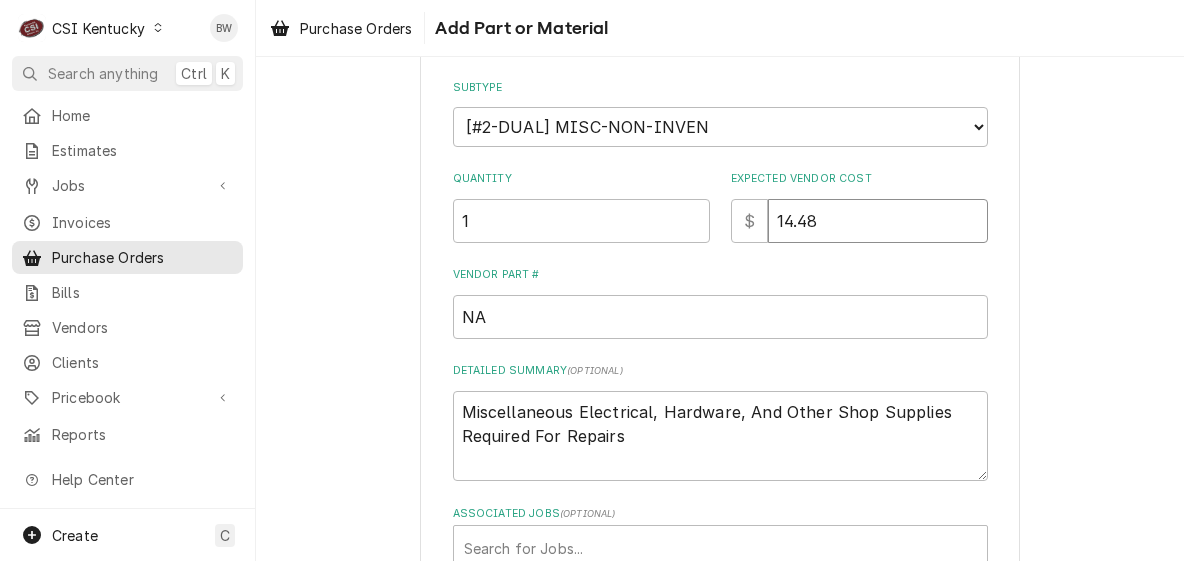 type on "14.48" 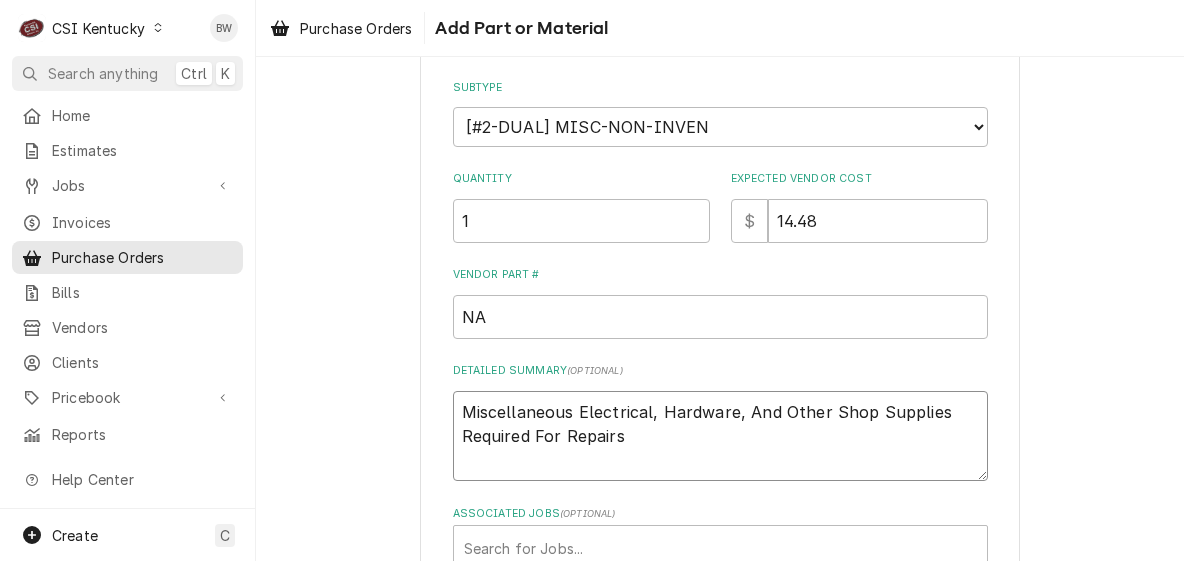drag, startPoint x: 622, startPoint y: 432, endPoint x: 449, endPoint y: 408, distance: 174.6568 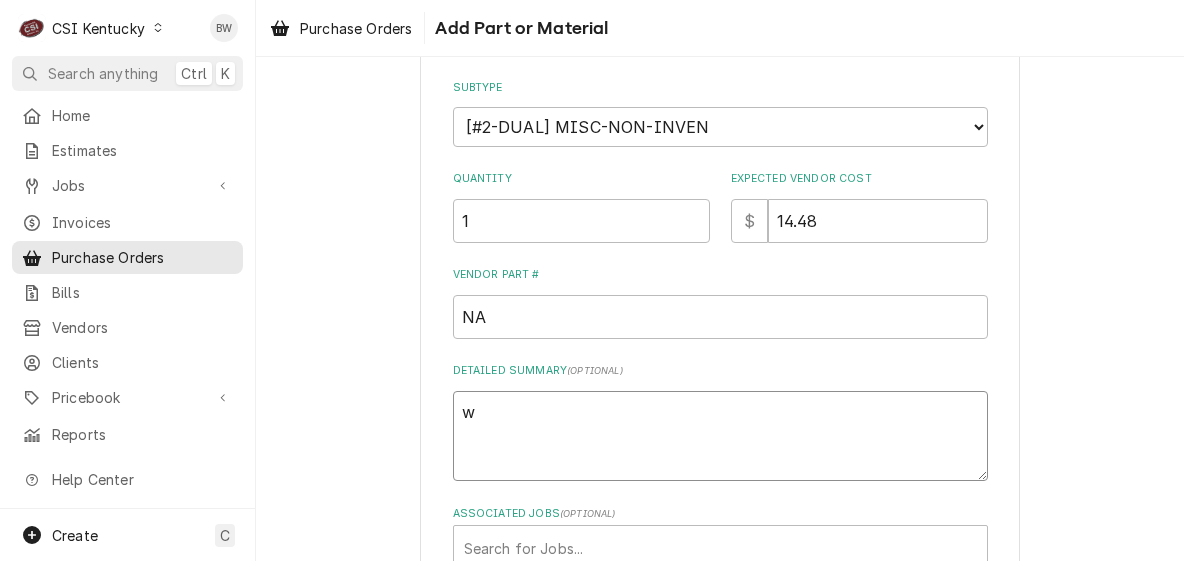 type on "x" 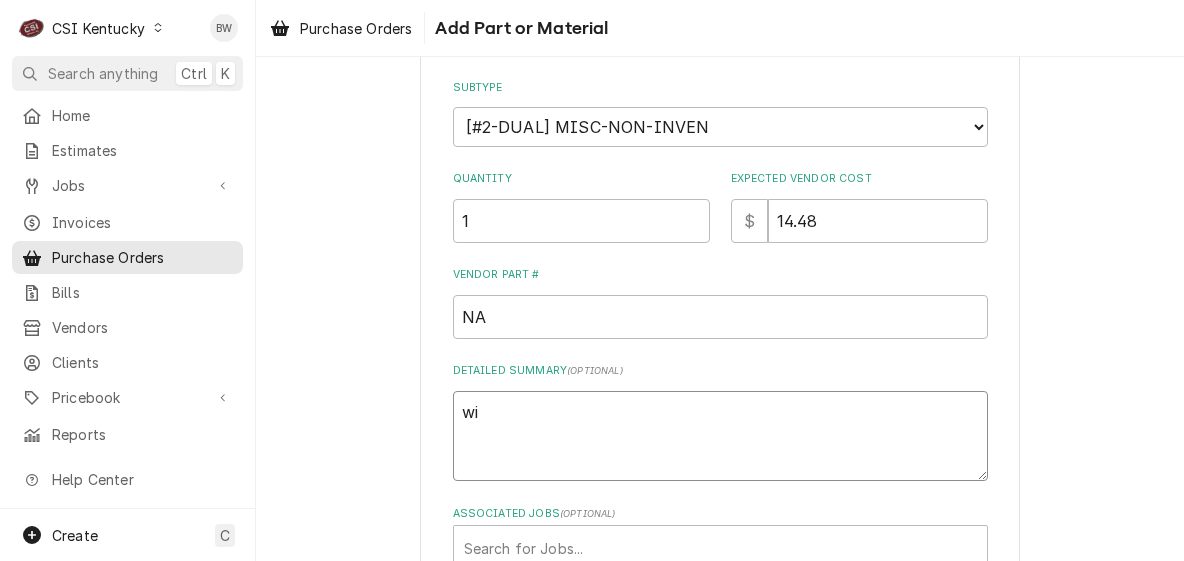 type on "x" 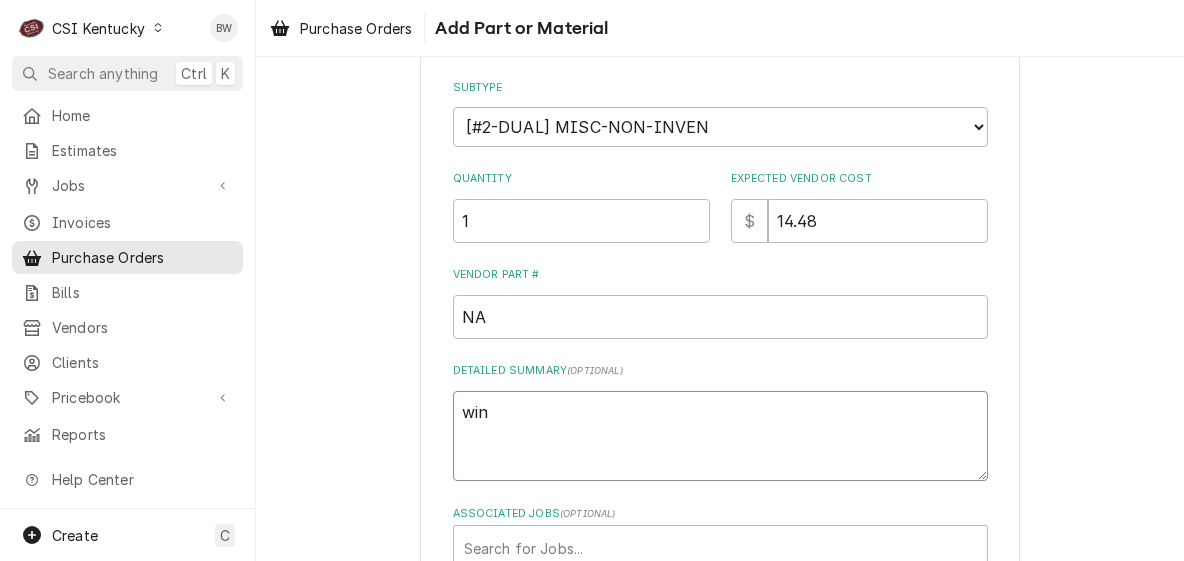 type on "x" 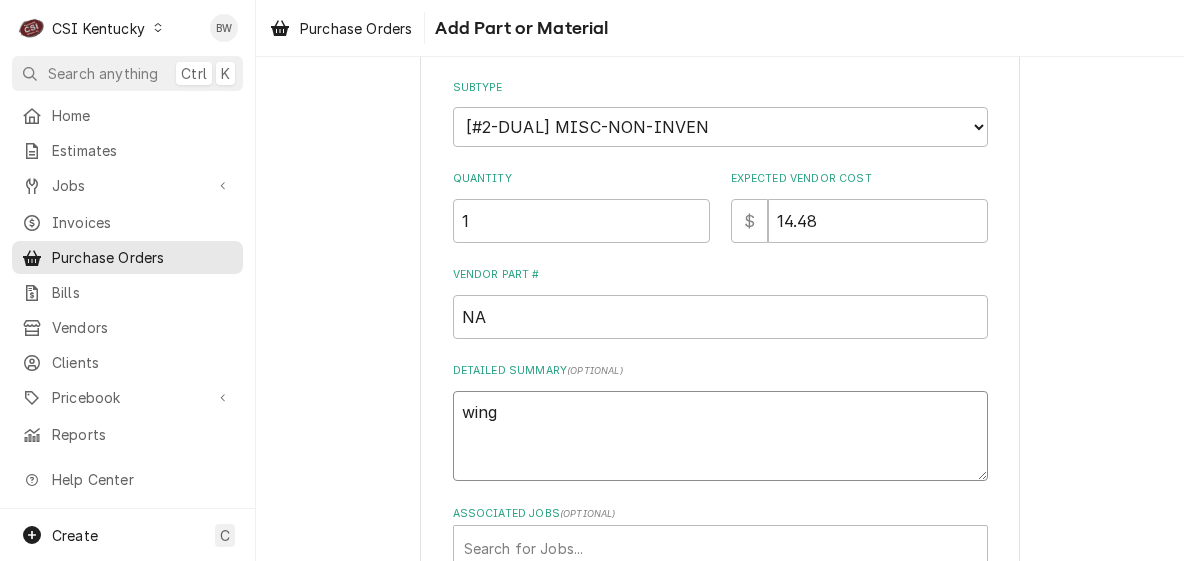type on "x" 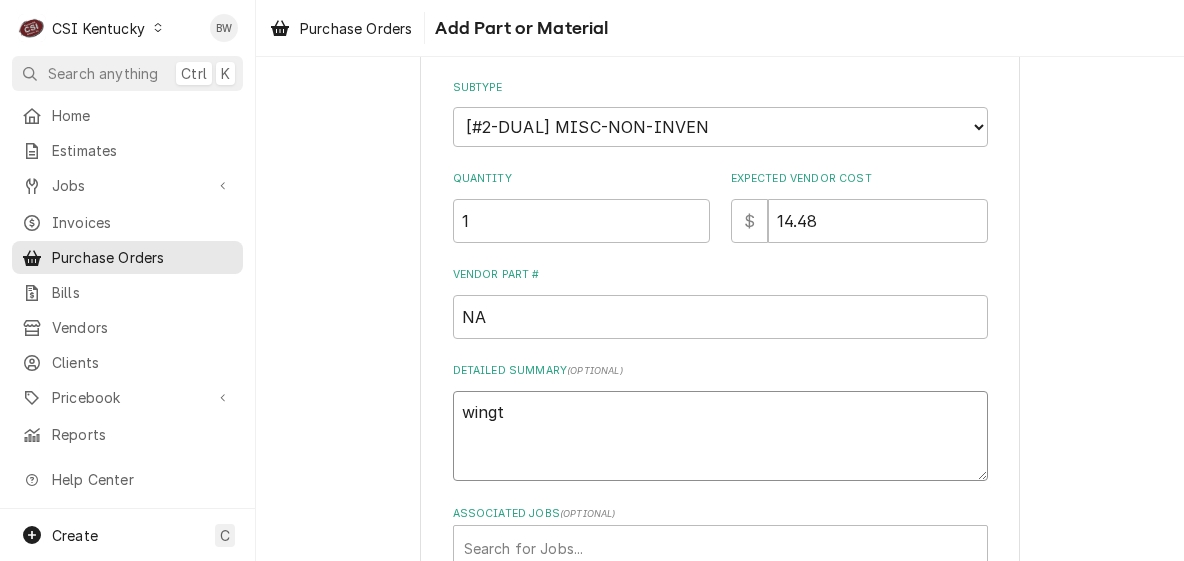 type on "x" 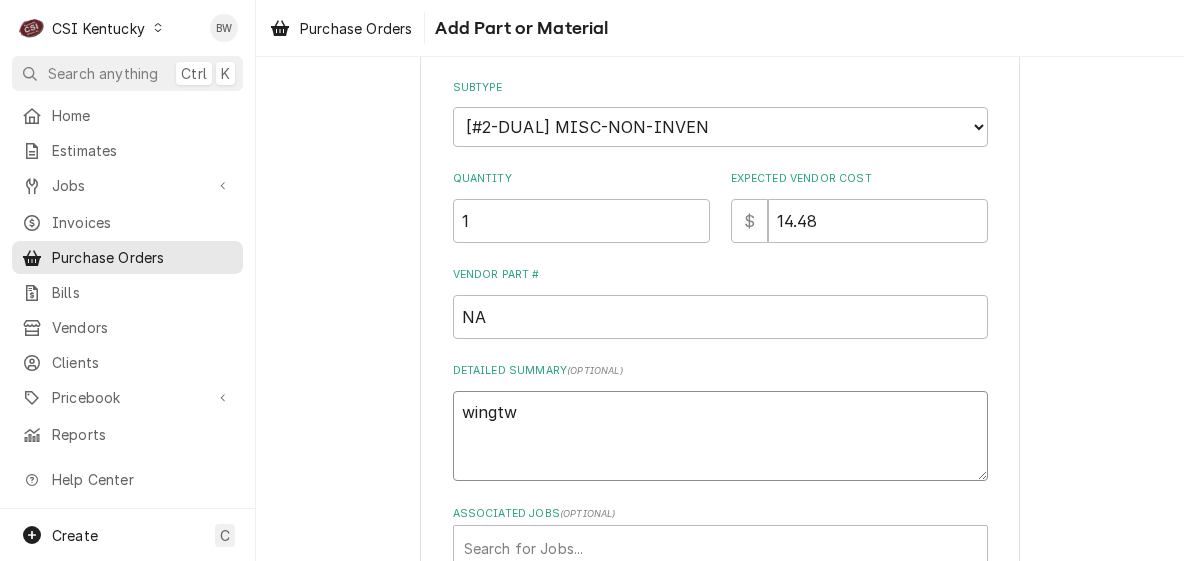 type on "x" 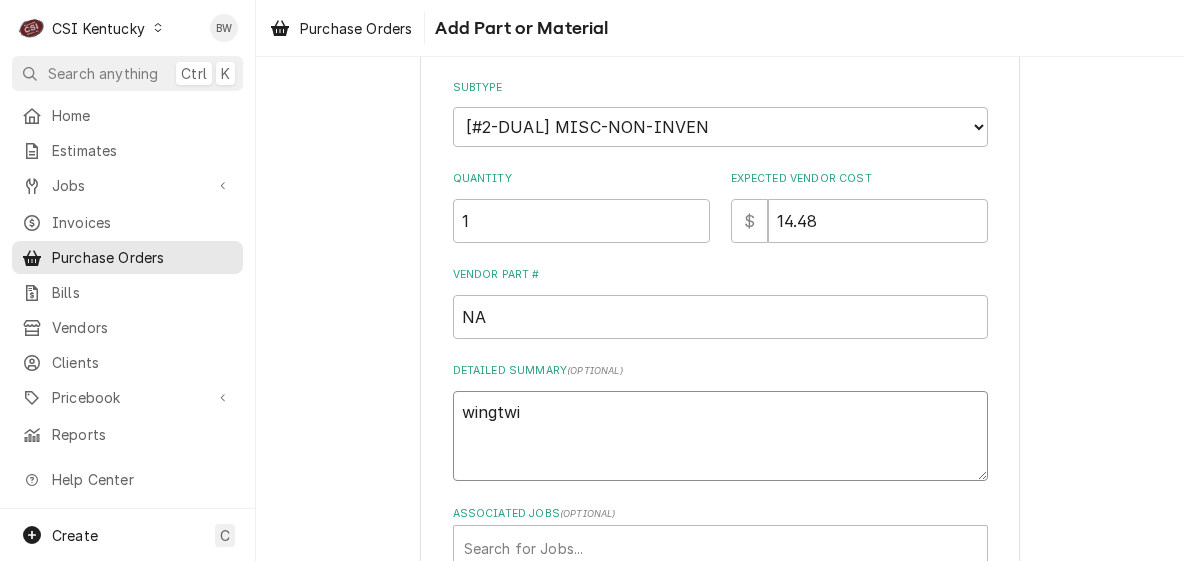 type on "x" 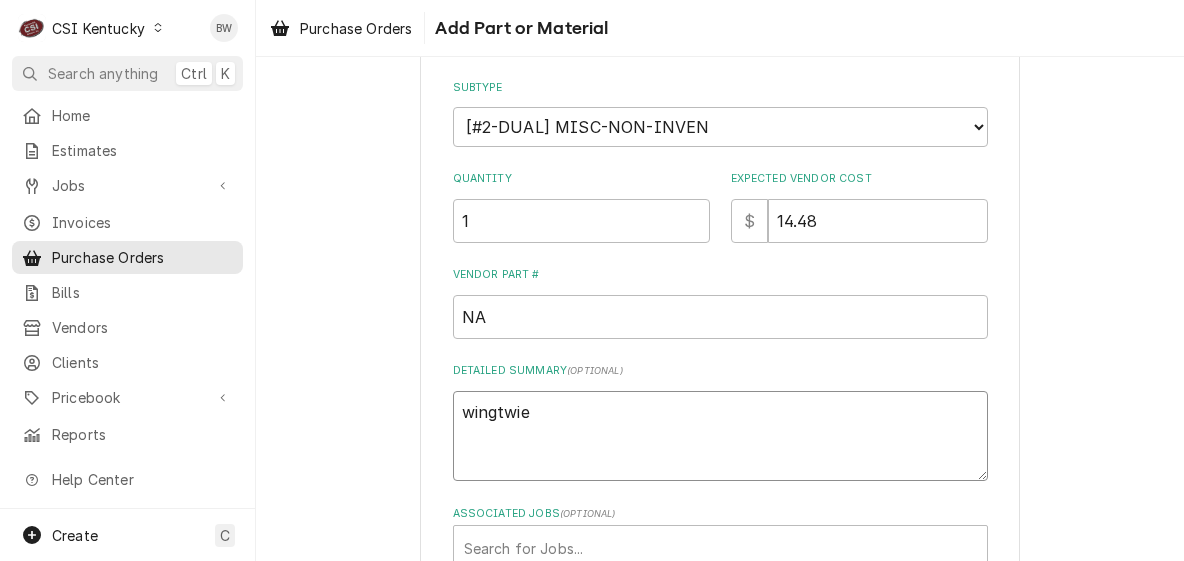 type on "x" 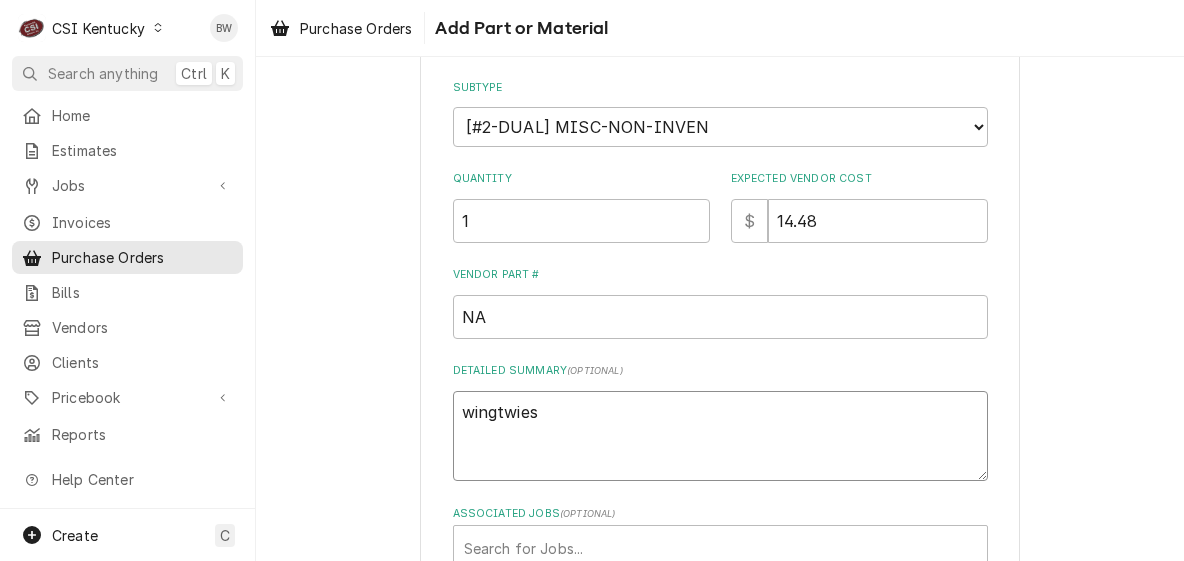 type on "x" 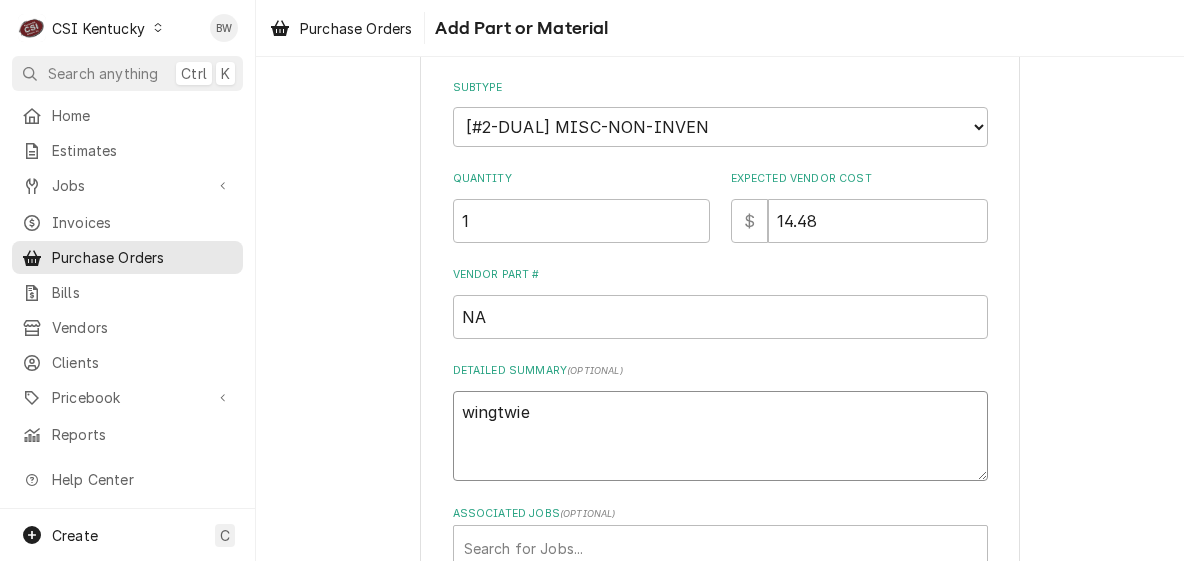 type on "wingtwiests" 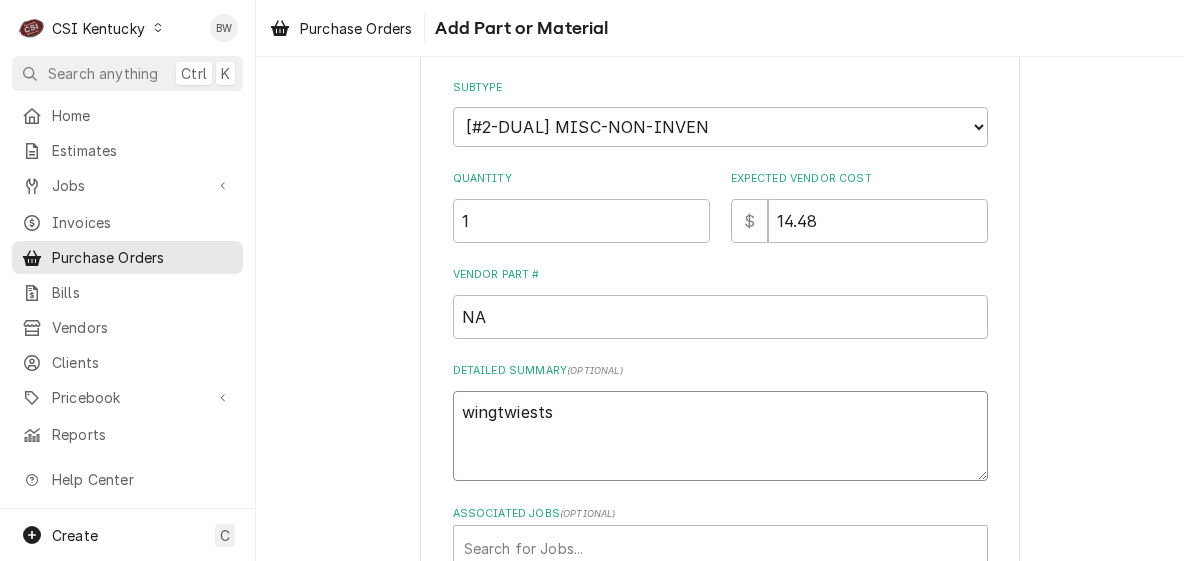 type on "x" 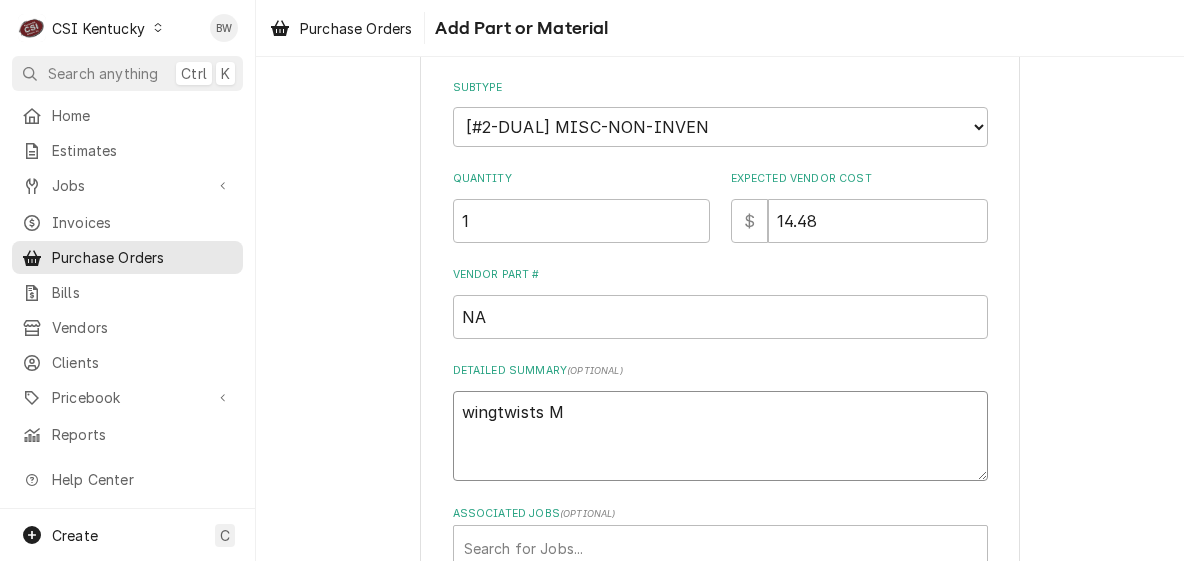 type on "x" 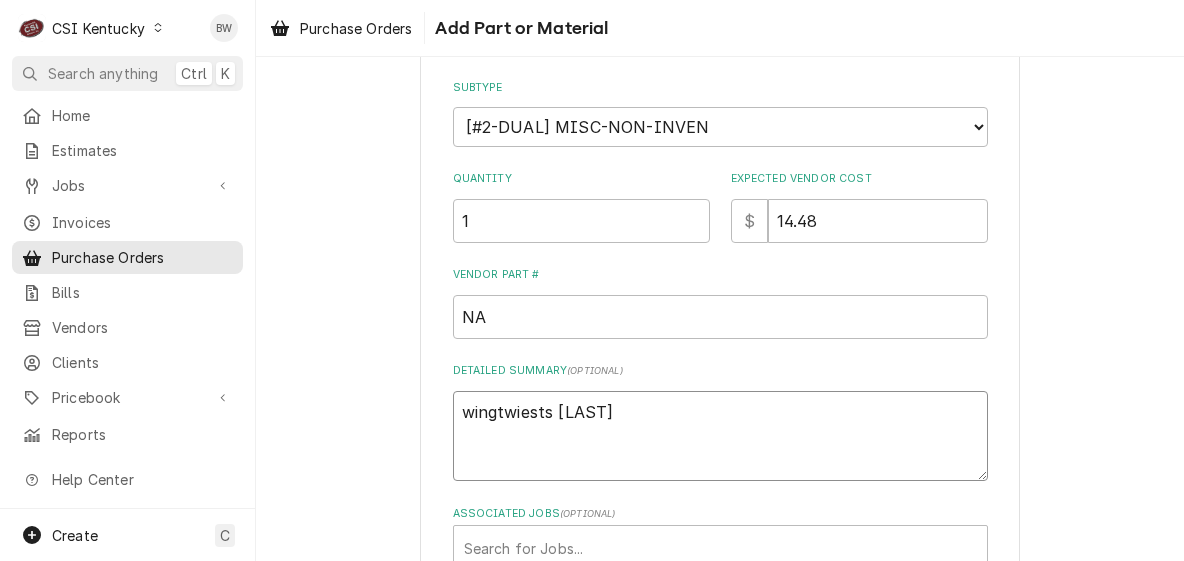 type on "x" 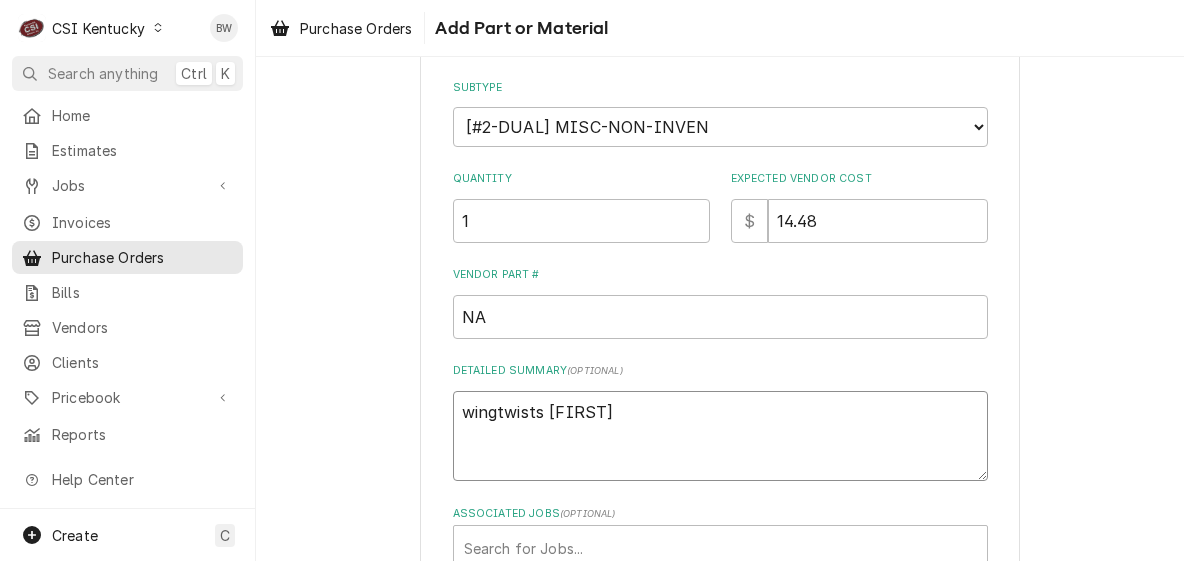 type on "x" 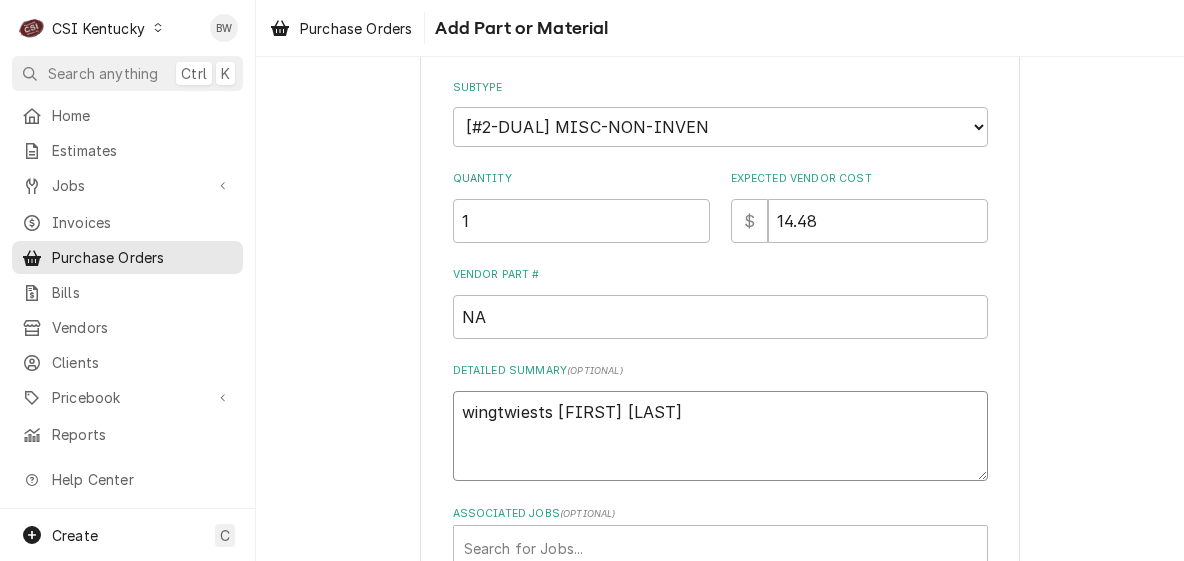type on "x" 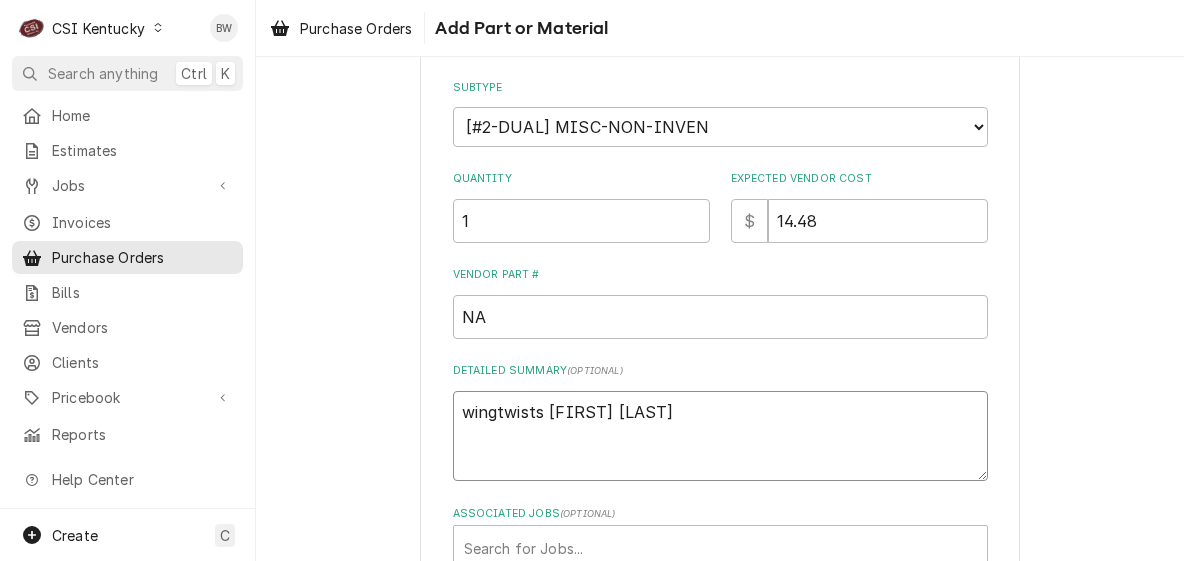 type on "x" 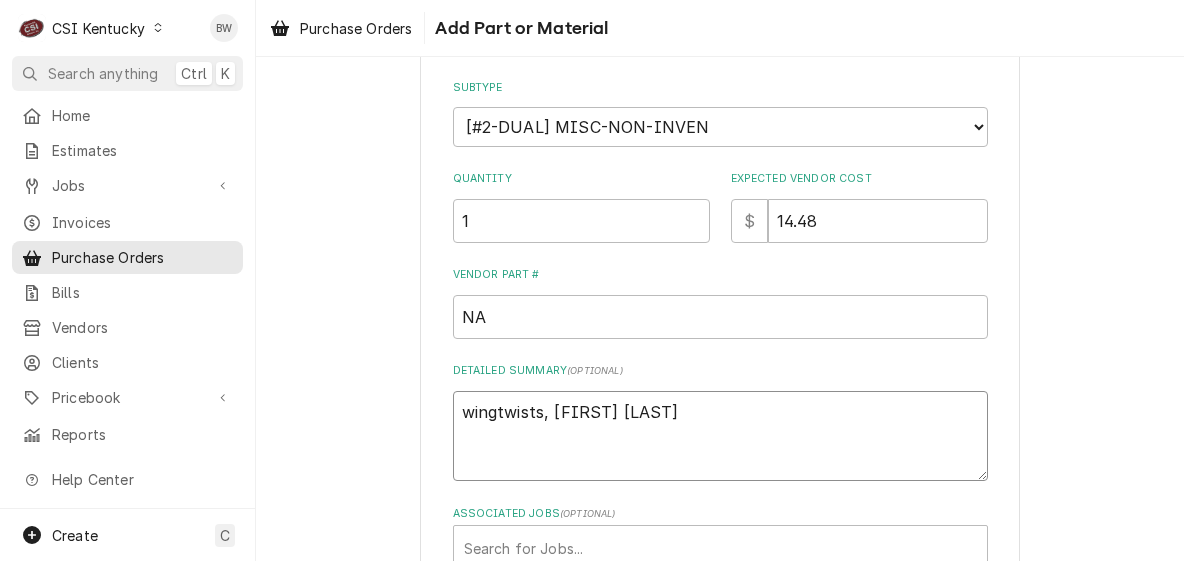 type on "x" 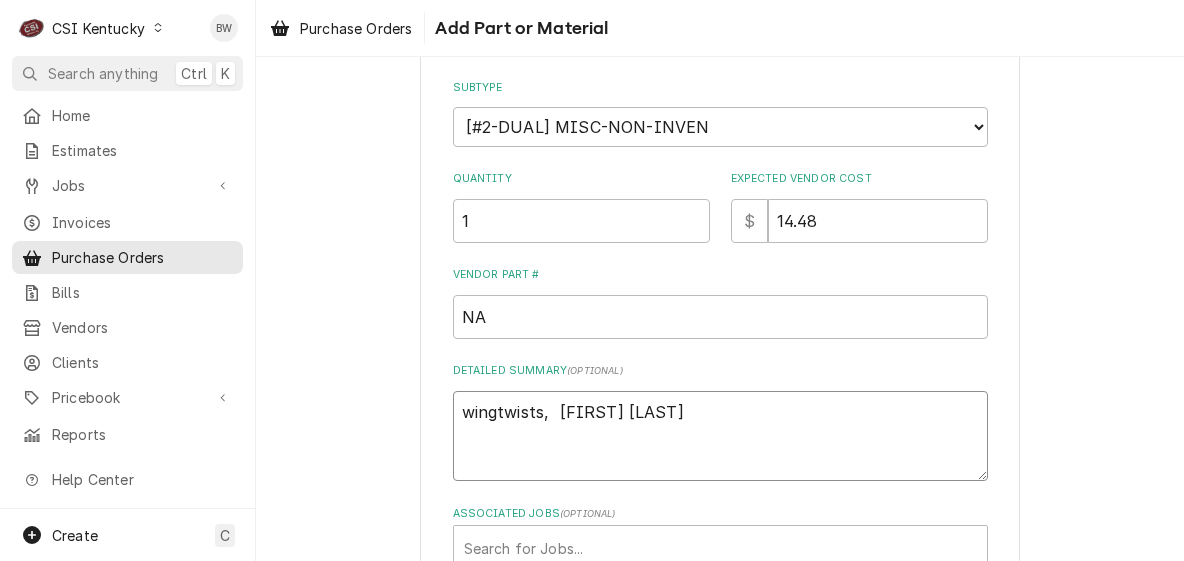 type on "x" 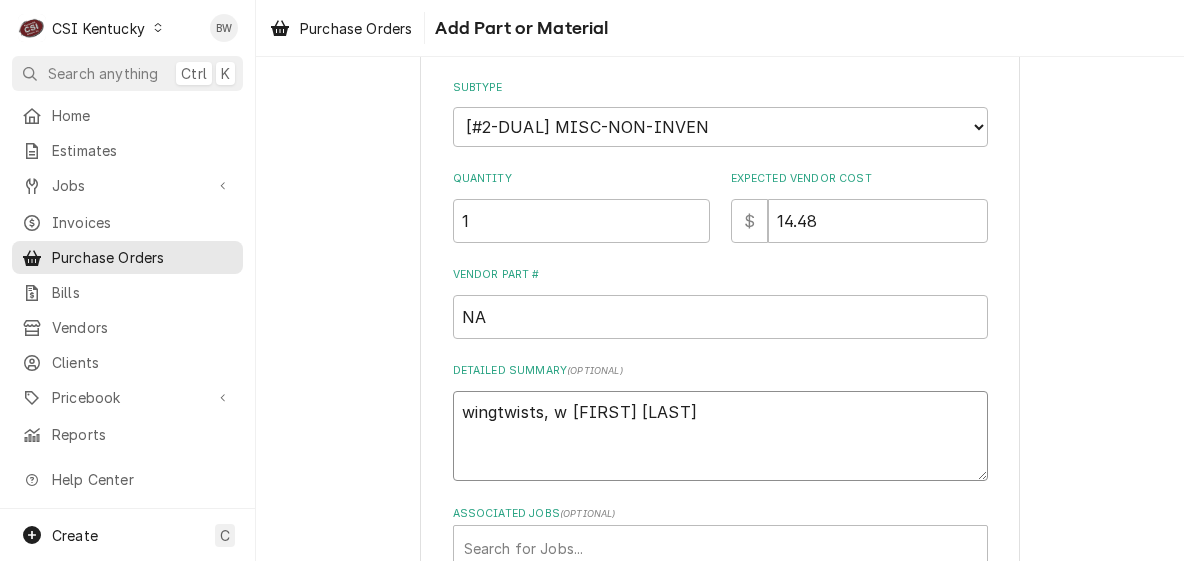 type on "x" 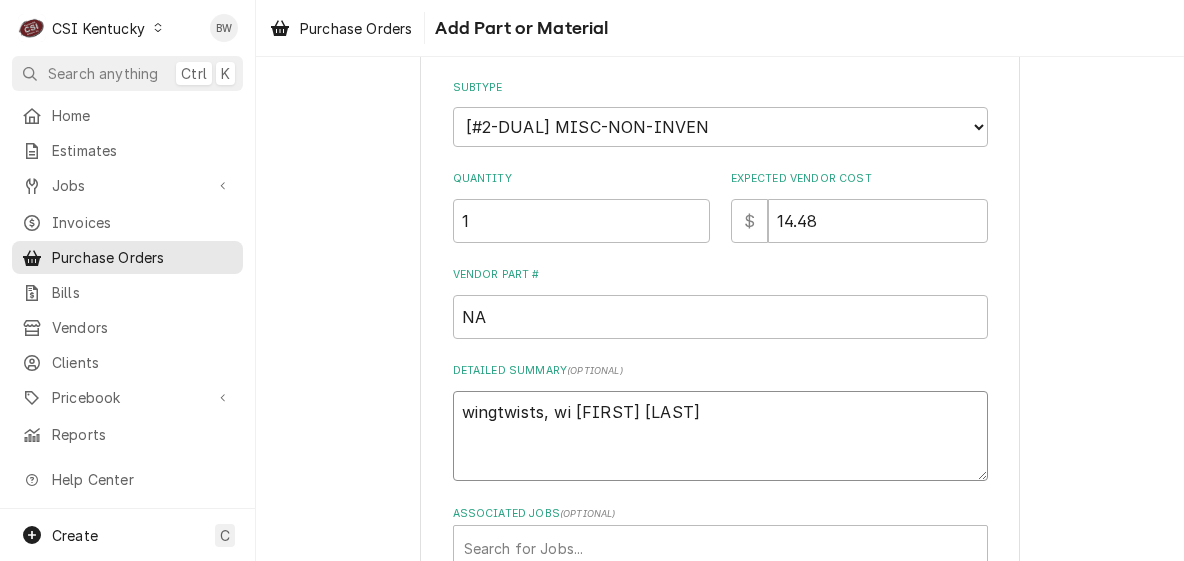 type on "x" 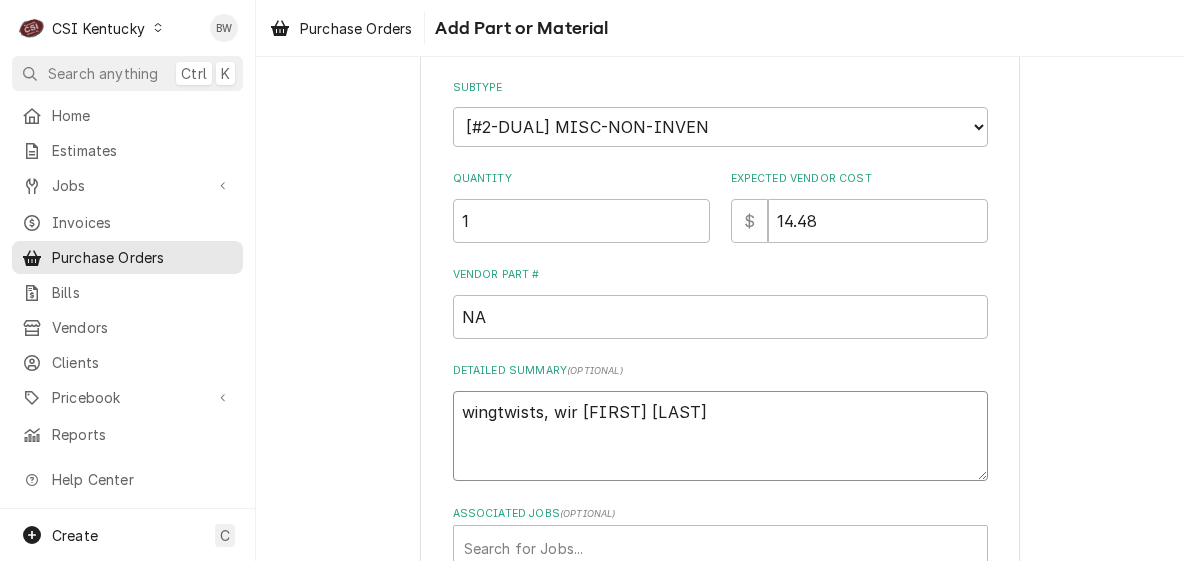 type on "x" 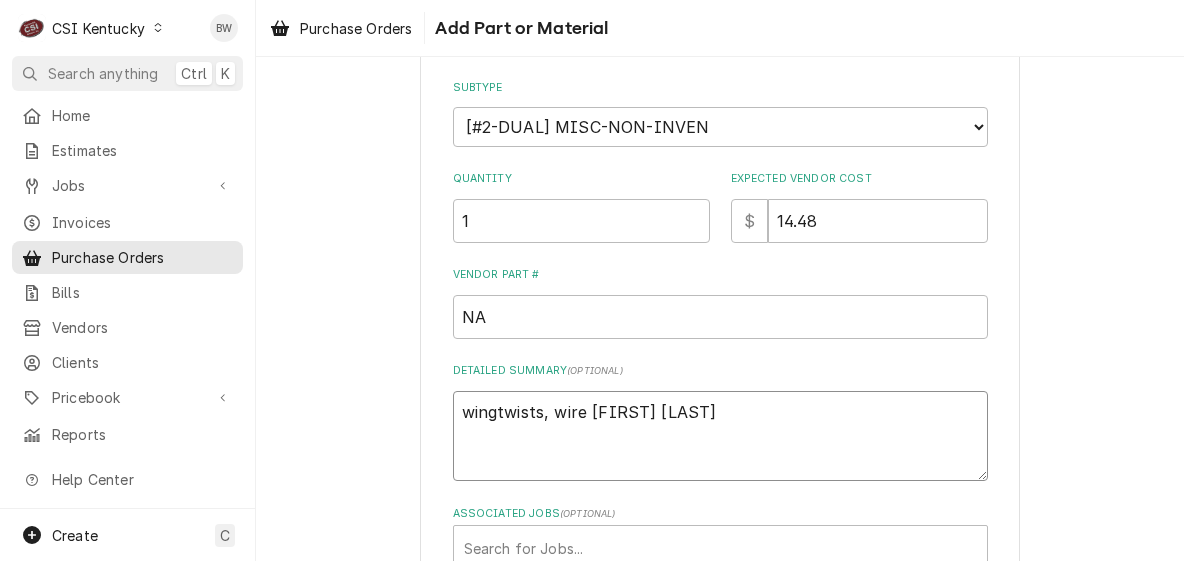type on "x" 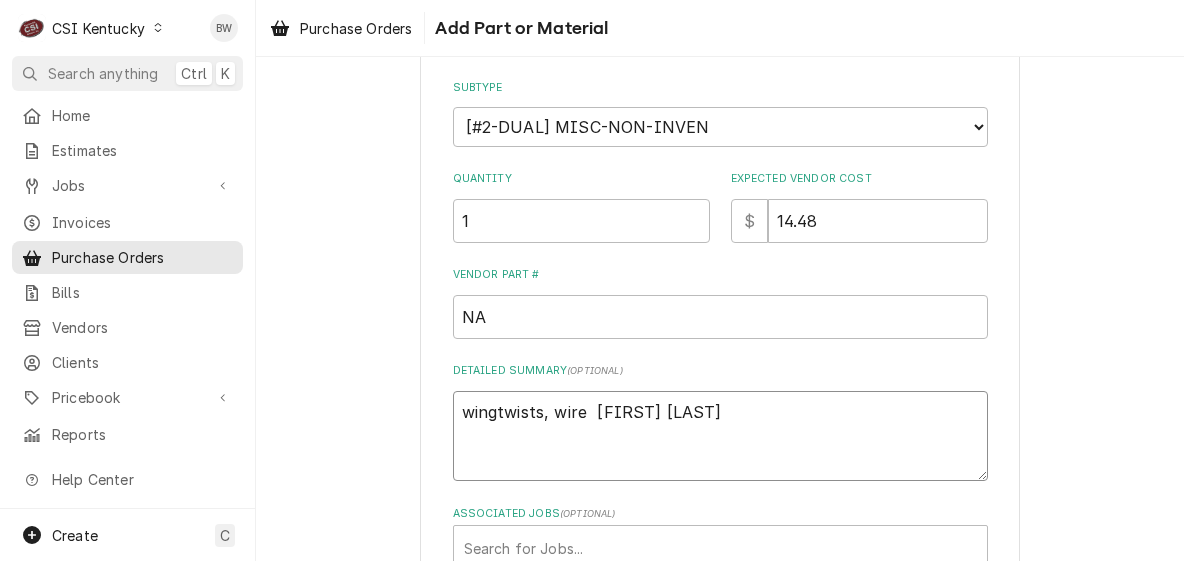 type on "wingtwists, wire c Matt B" 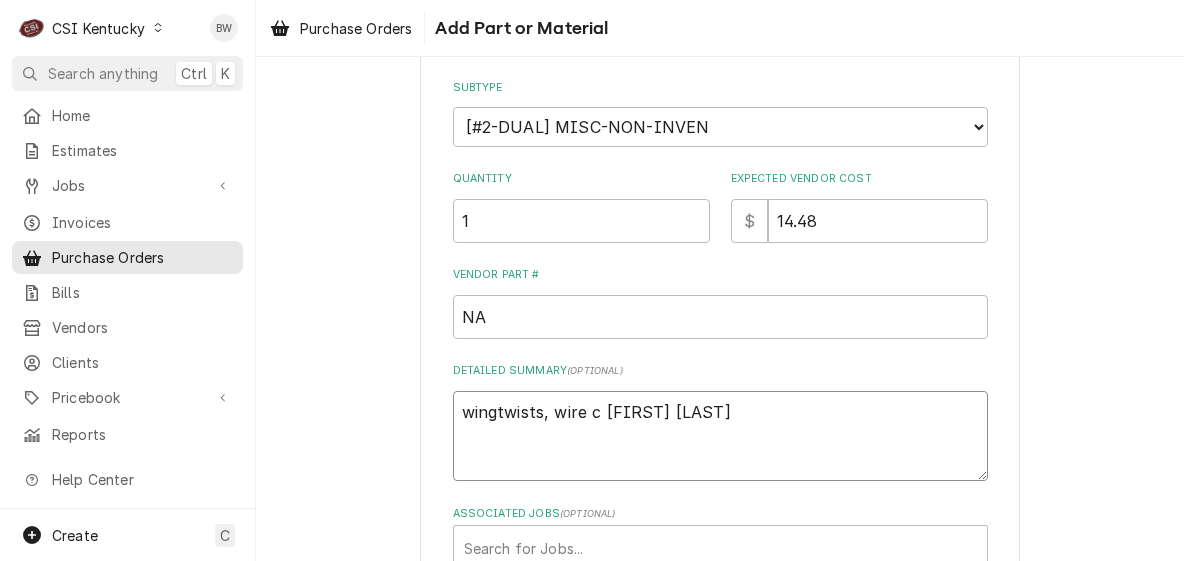 type on "x" 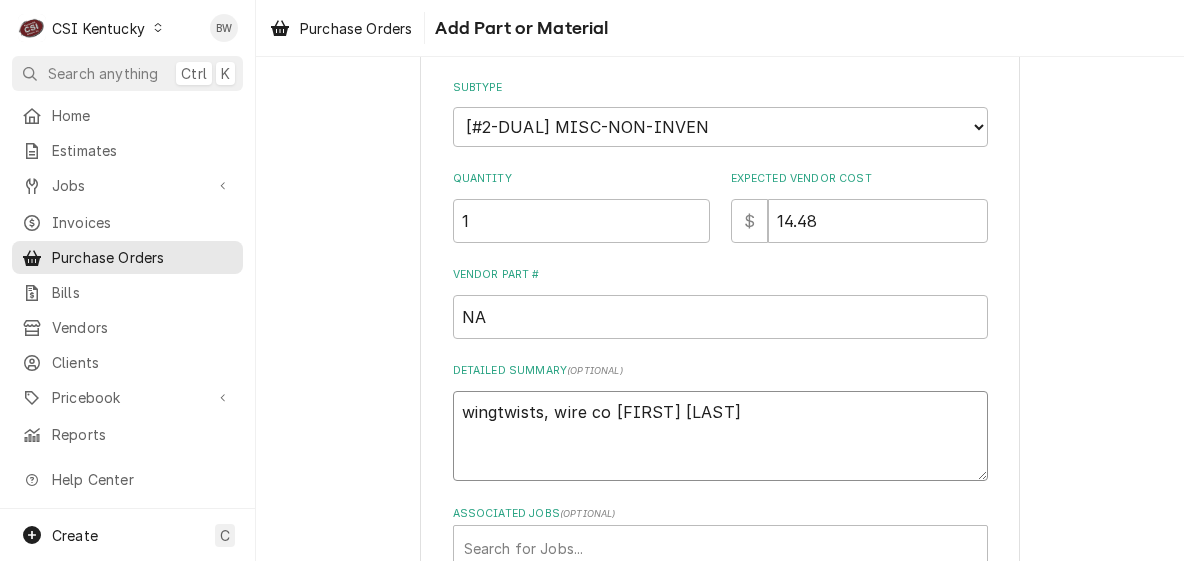 type on "x" 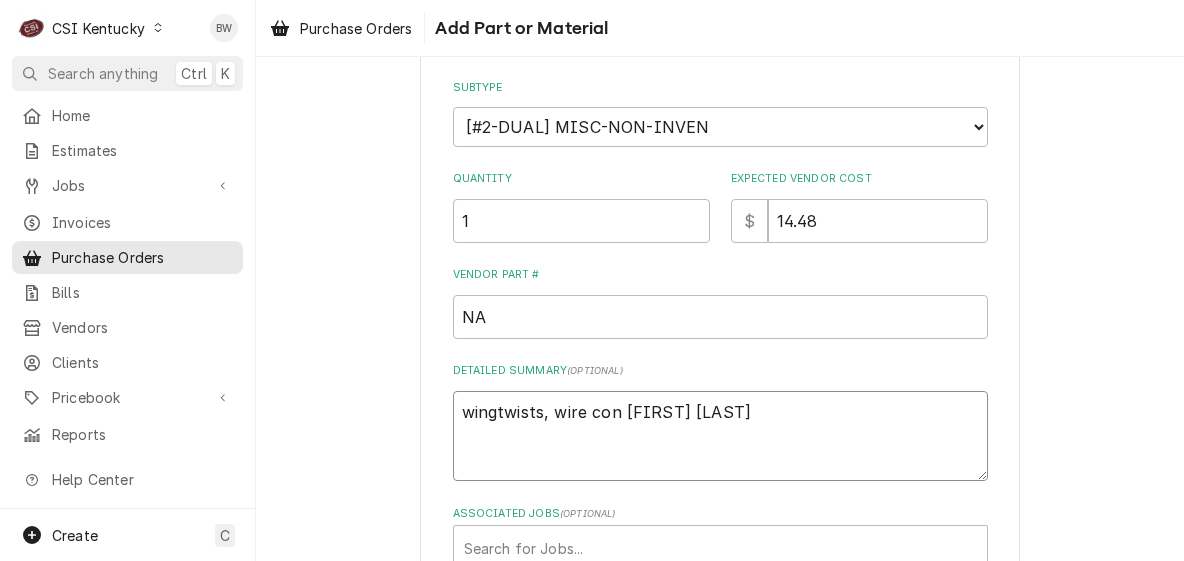 type on "x" 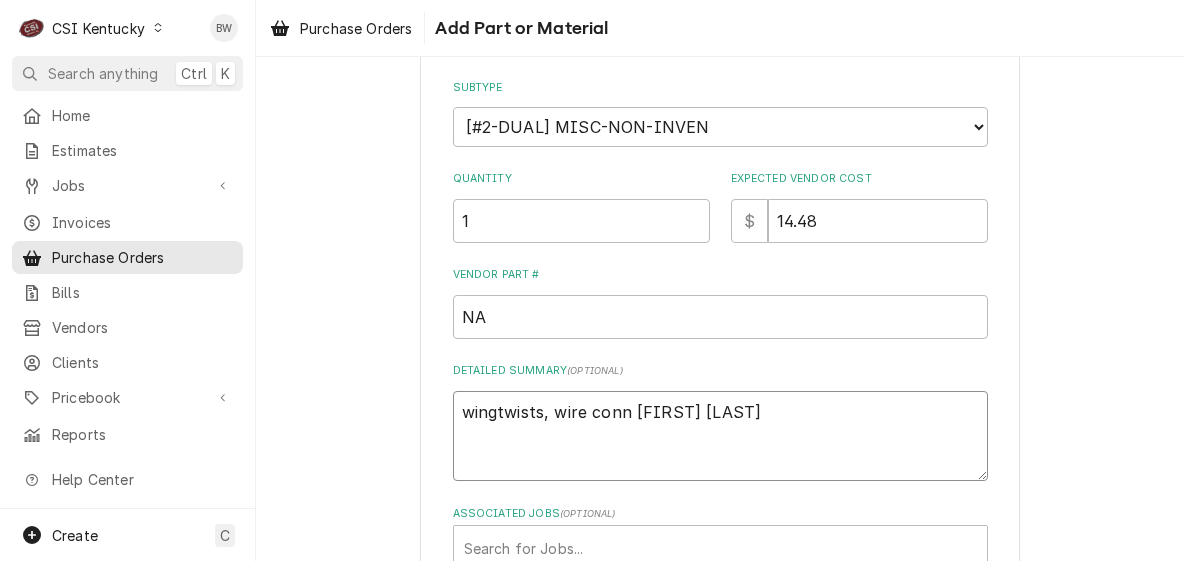 type on "x" 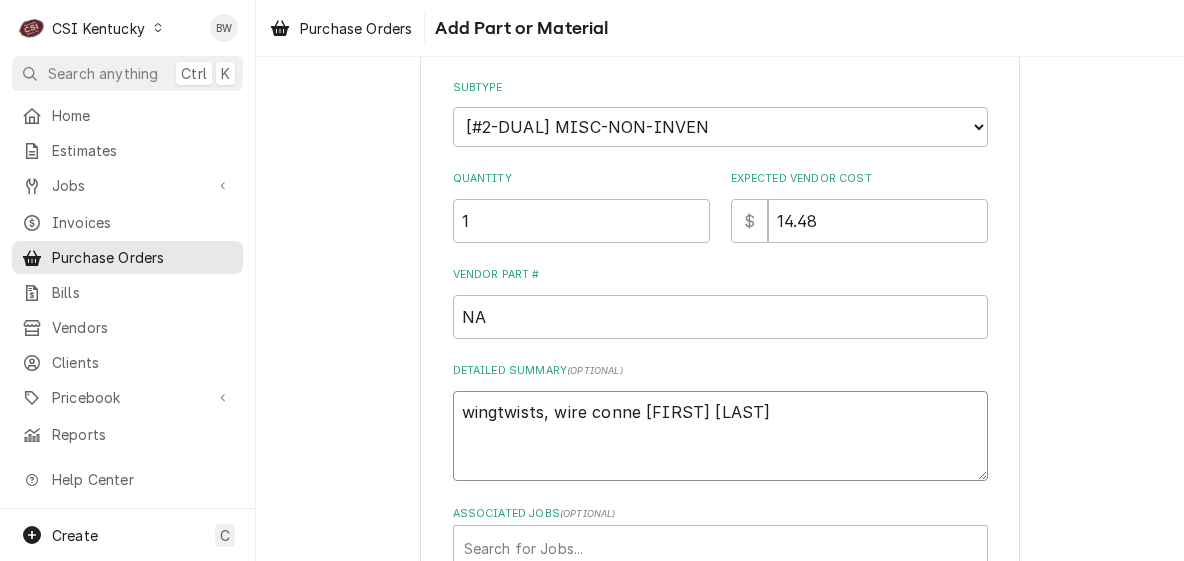 type on "x" 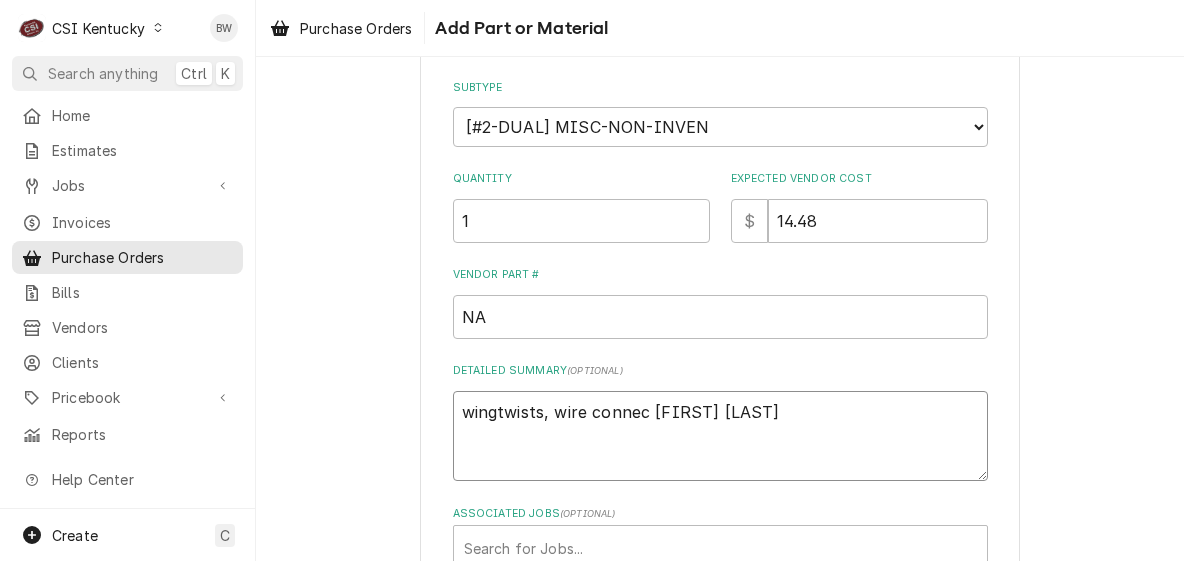 type on "x" 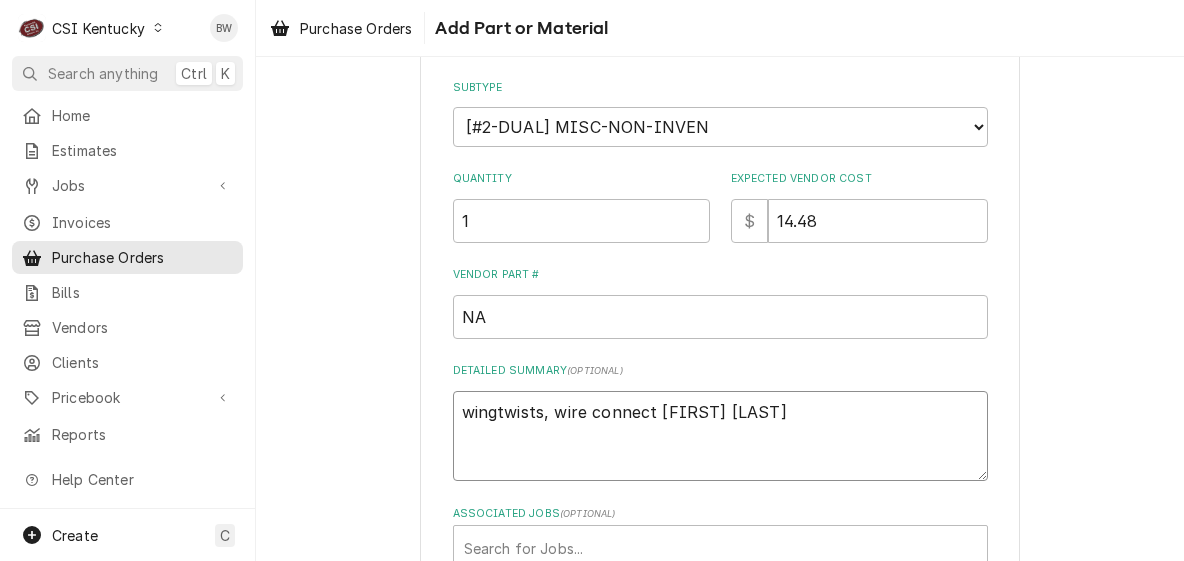 type on "x" 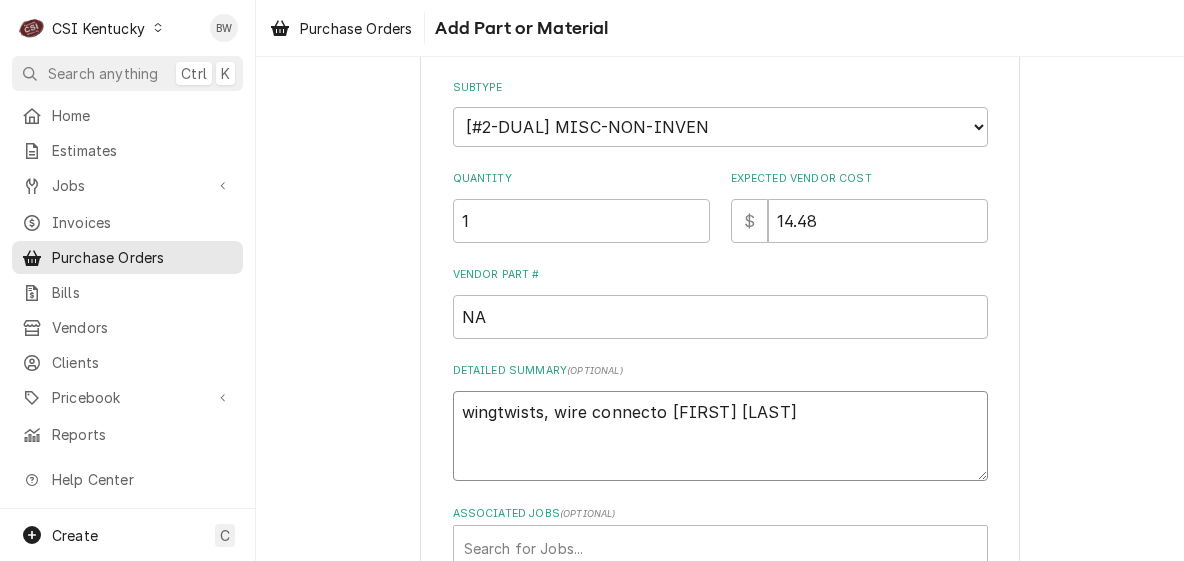 type on "x" 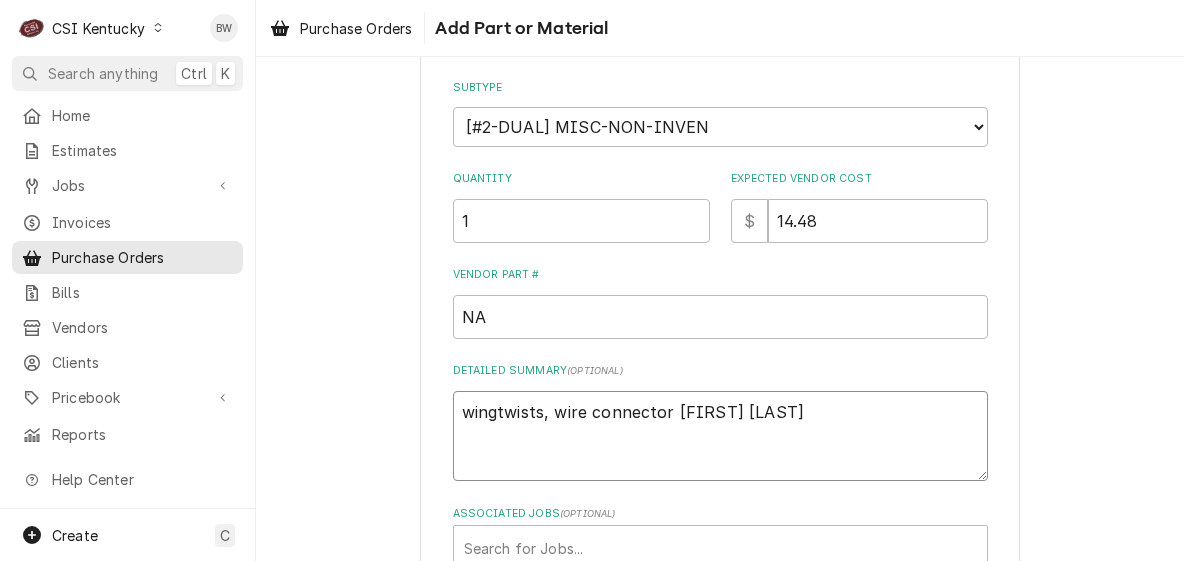 type on "x" 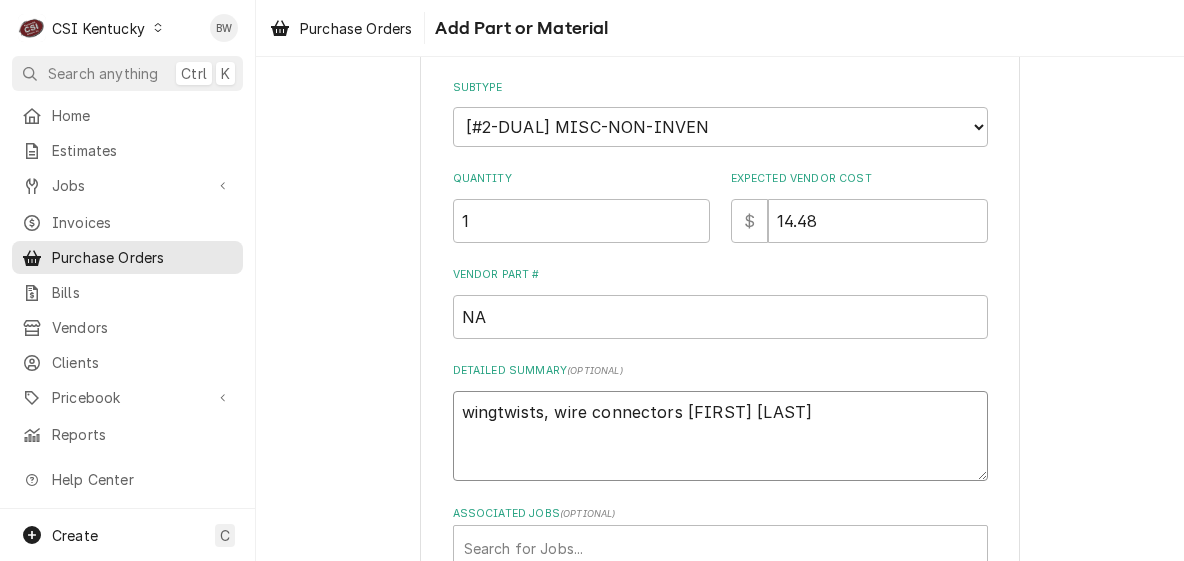 type on "x" 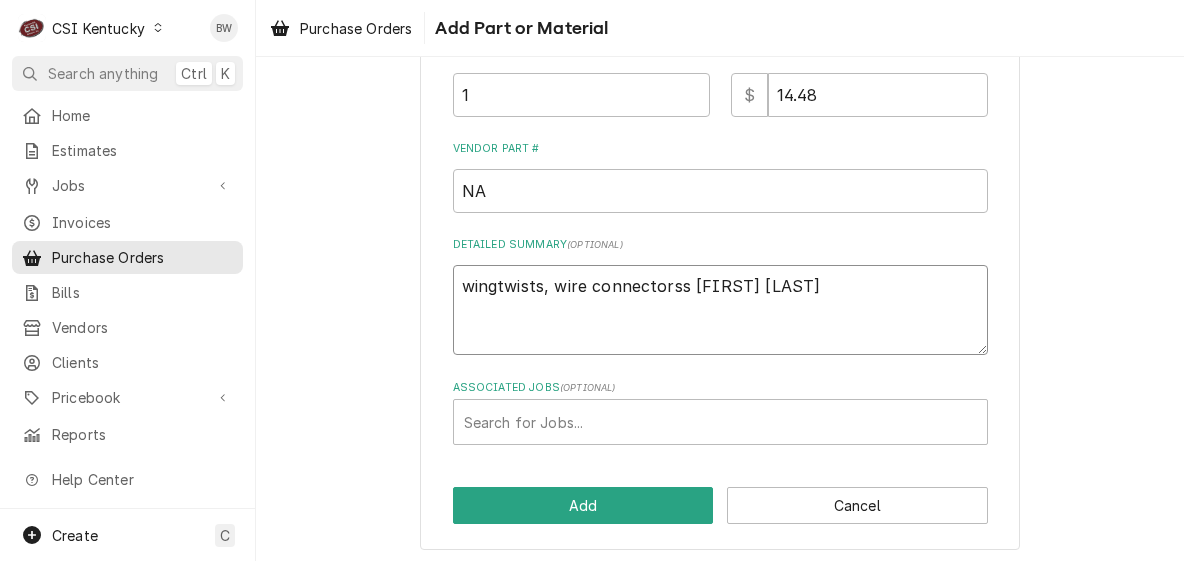 scroll, scrollTop: 430, scrollLeft: 0, axis: vertical 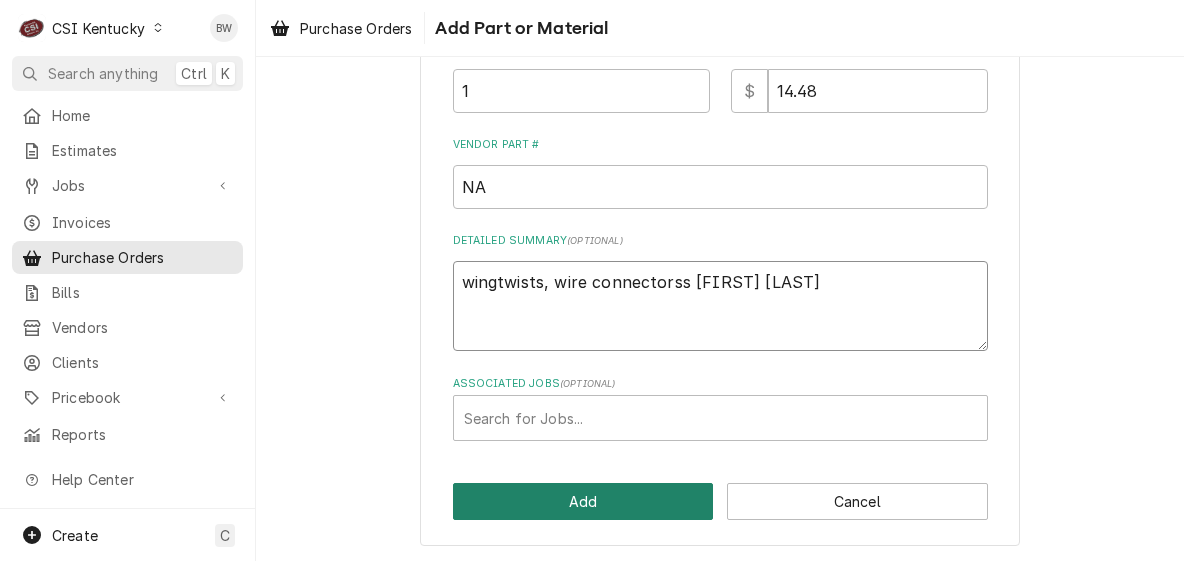 type on "wingtwists, wire connectorss Matt B" 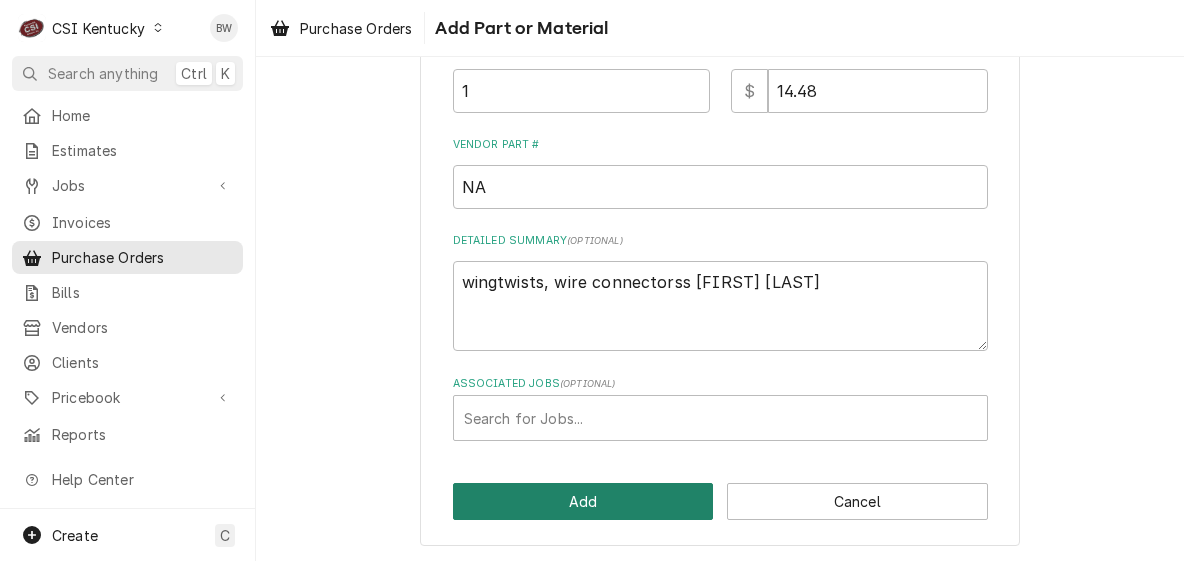 click on "Add" at bounding box center (583, 501) 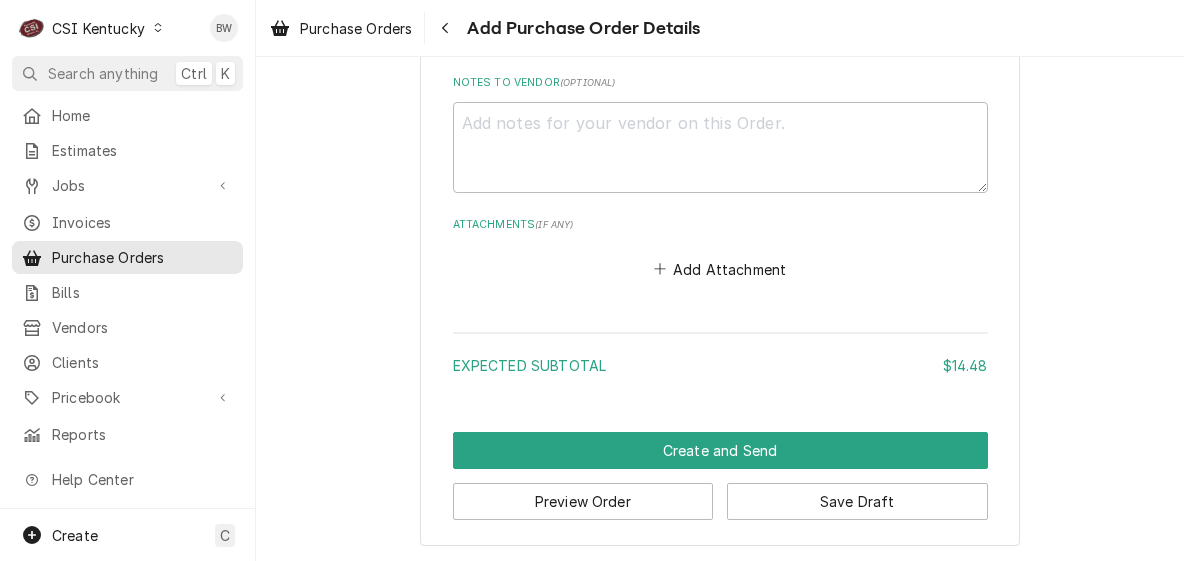 scroll, scrollTop: 1280, scrollLeft: 0, axis: vertical 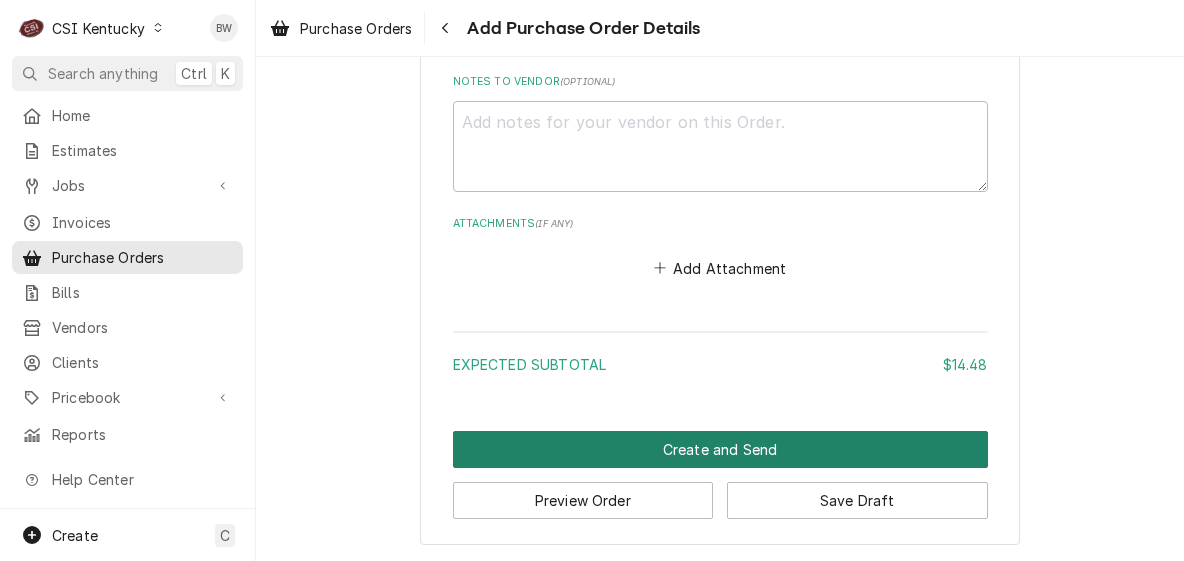 click on "Create and Send" at bounding box center (720, 449) 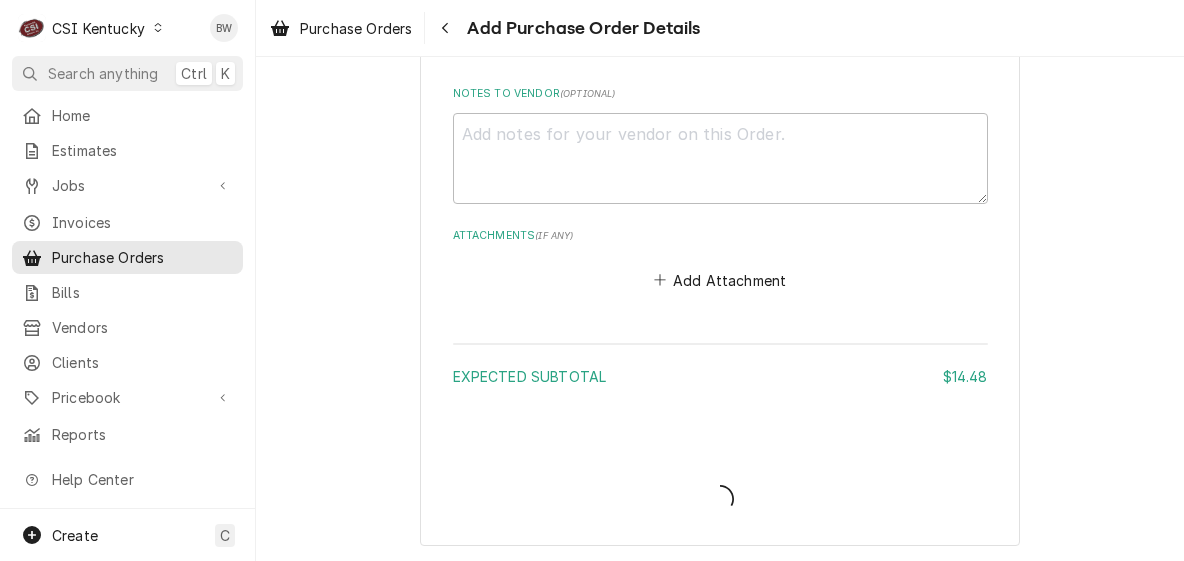 type on "x" 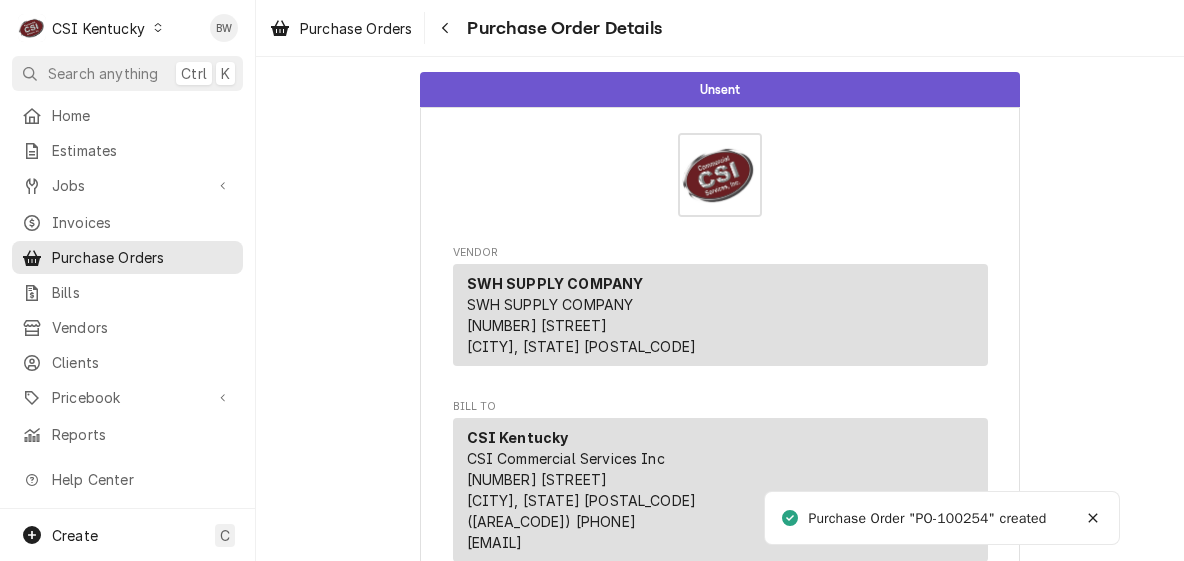 scroll, scrollTop: 0, scrollLeft: 0, axis: both 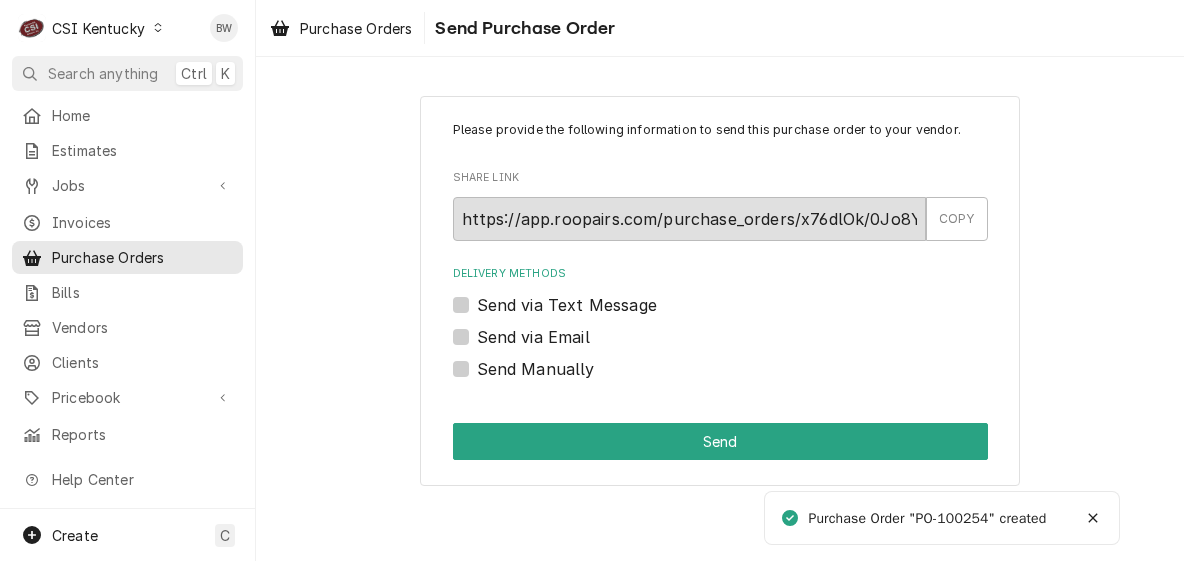 click on "Send Manually" at bounding box center (536, 369) 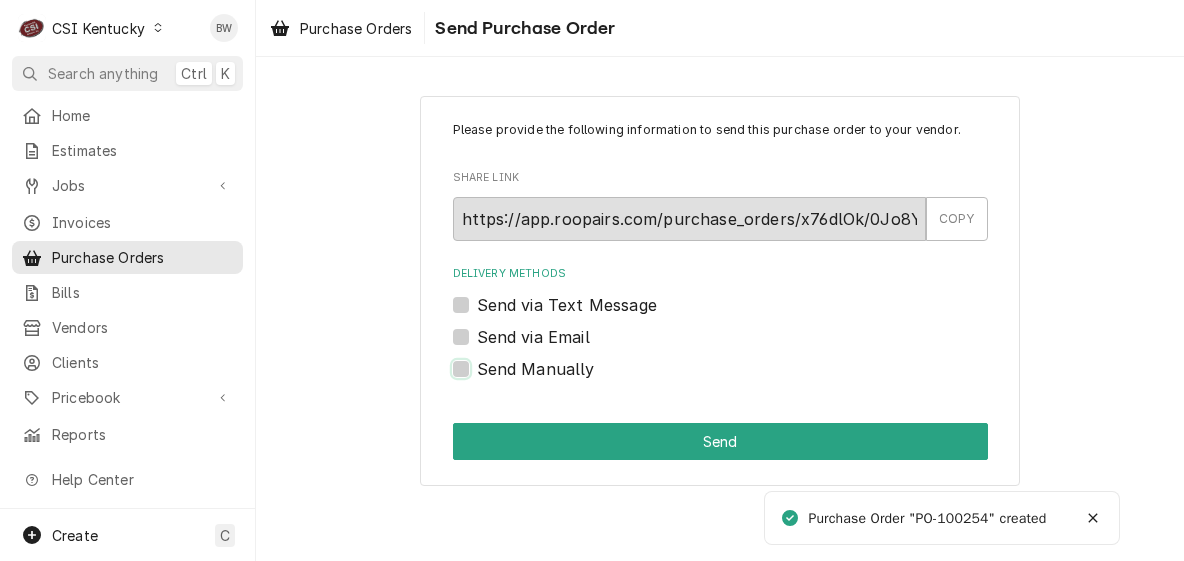 click on "Send Manually" at bounding box center (744, 379) 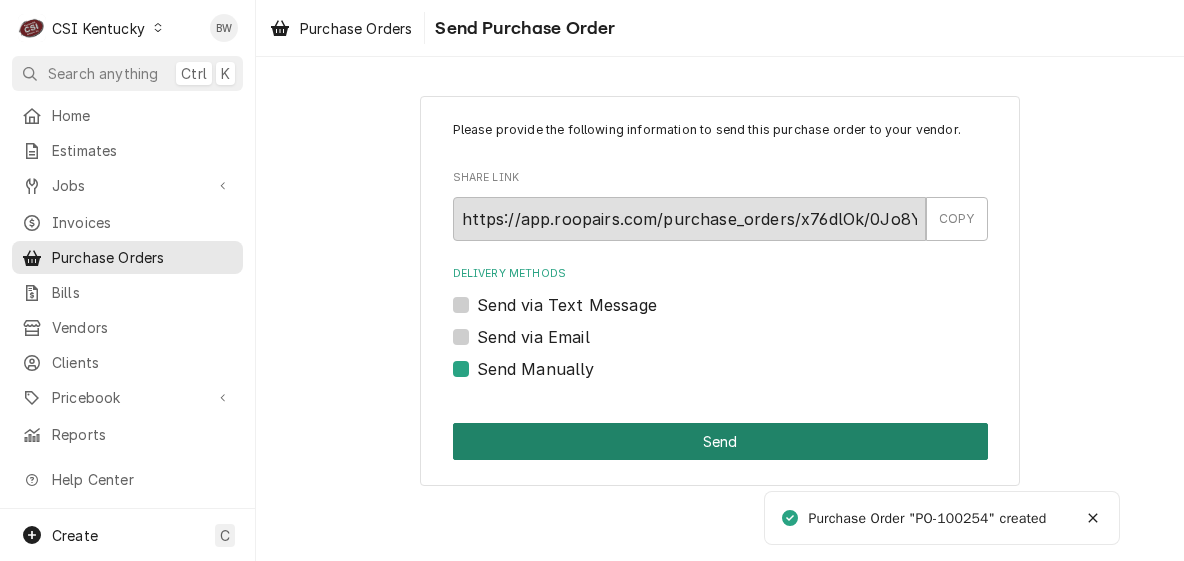 click on "Send" at bounding box center [720, 441] 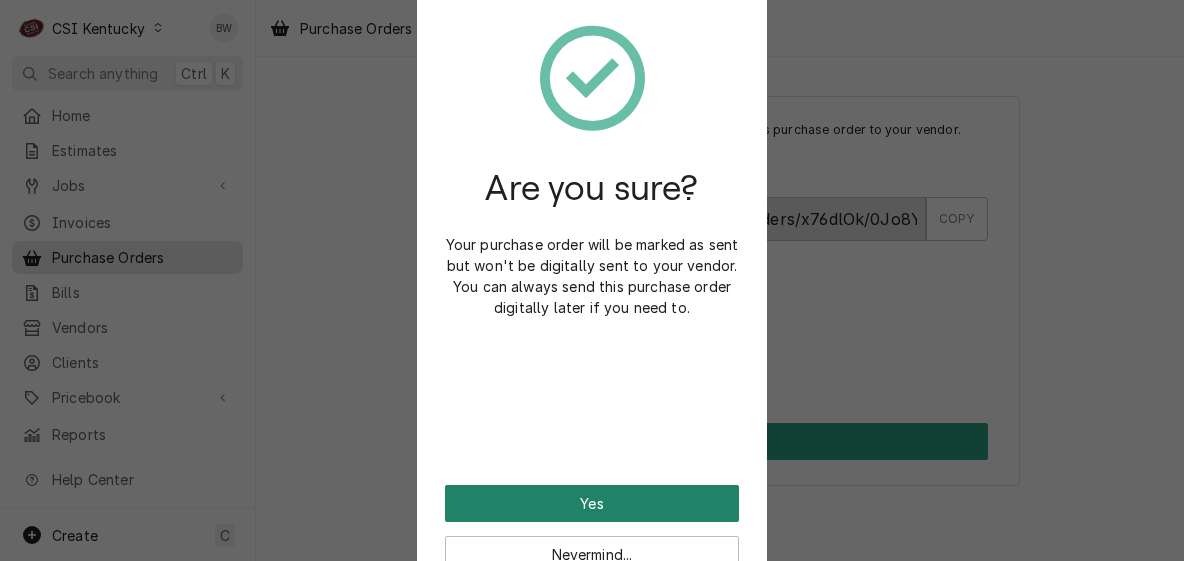 click on "Yes" at bounding box center [592, 503] 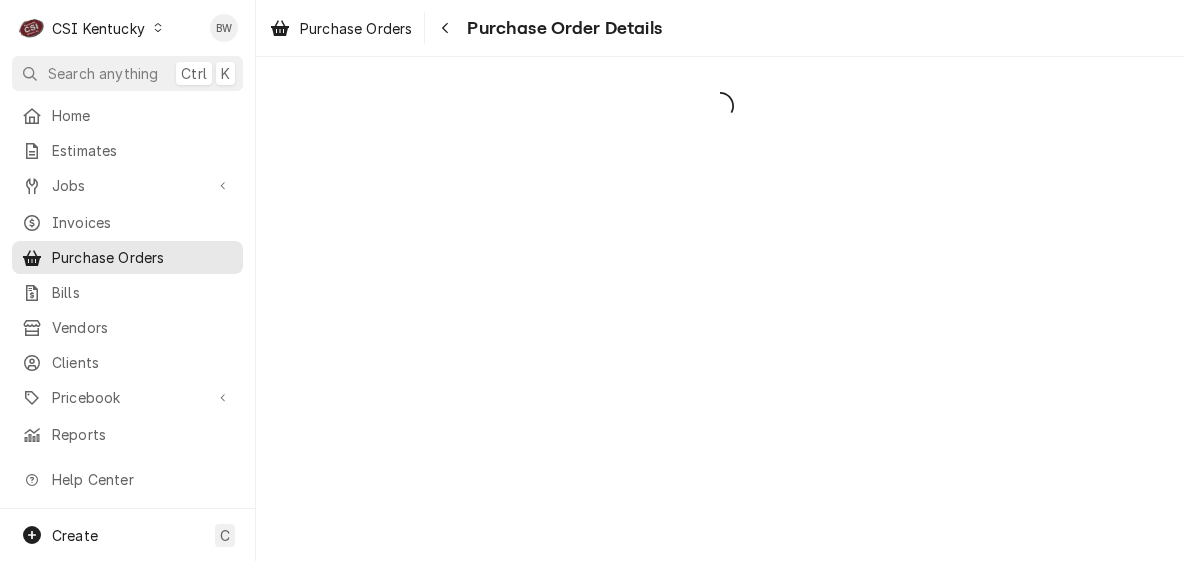 scroll, scrollTop: 0, scrollLeft: 0, axis: both 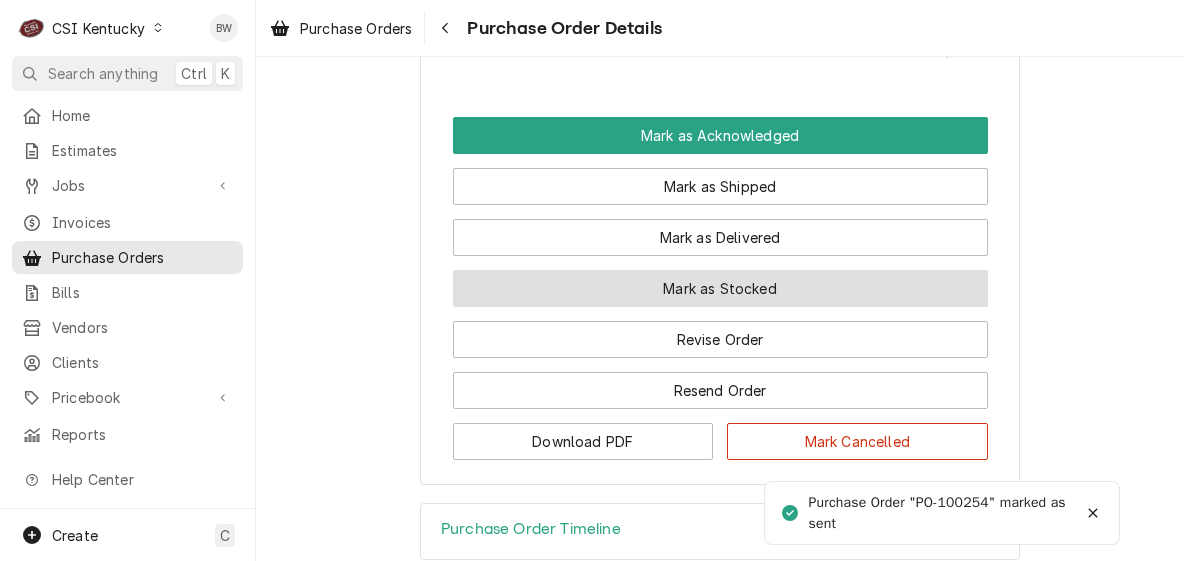 click on "Mark as Stocked" at bounding box center [720, 288] 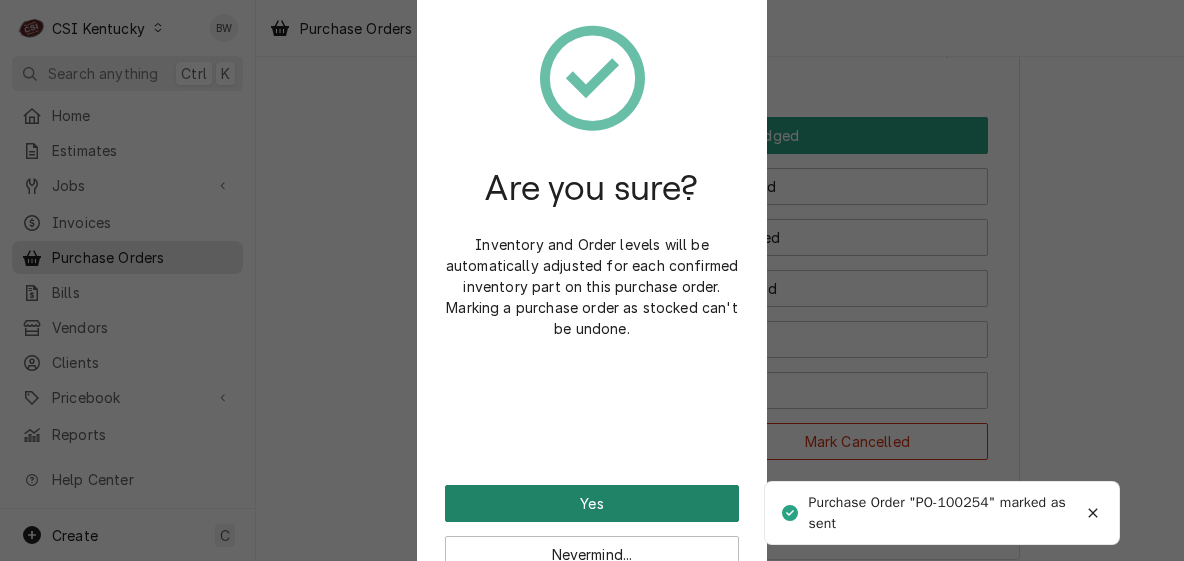 click on "Yes" at bounding box center [592, 503] 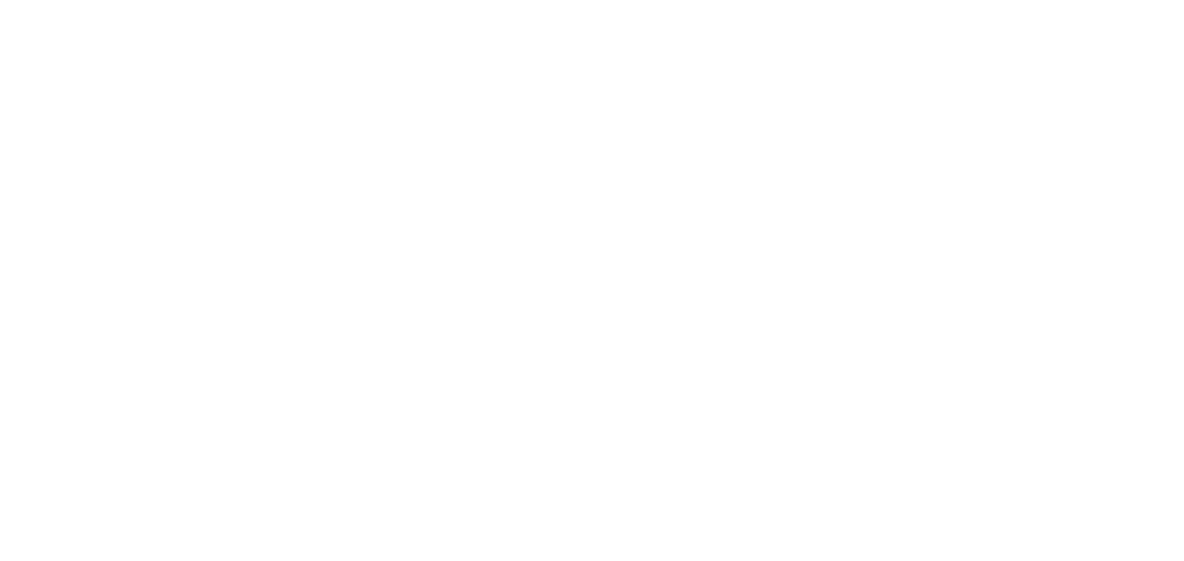 scroll, scrollTop: 0, scrollLeft: 0, axis: both 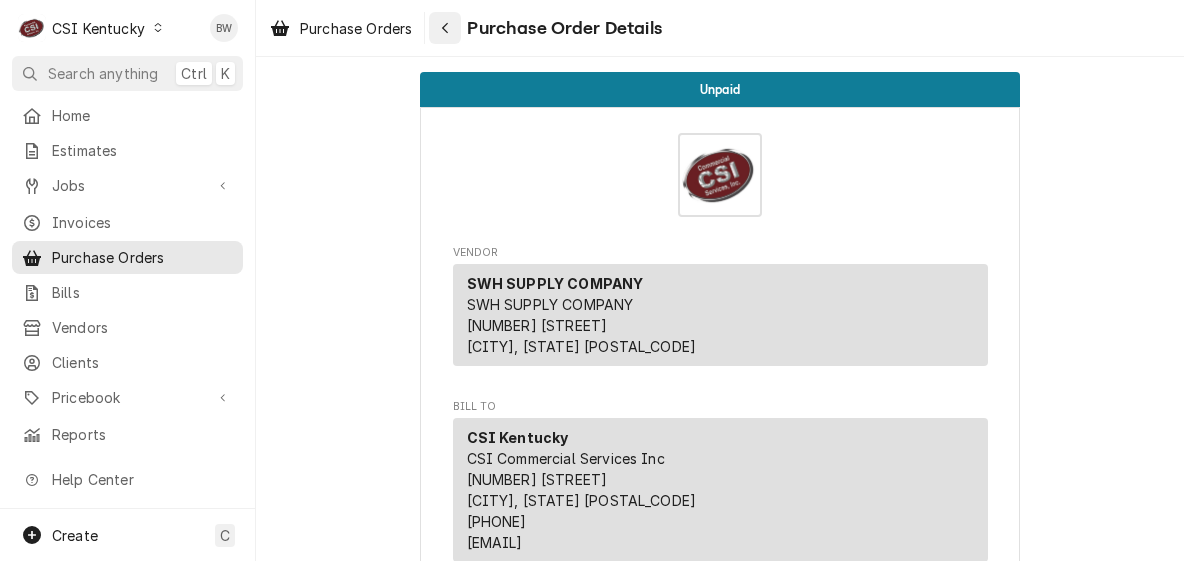 click 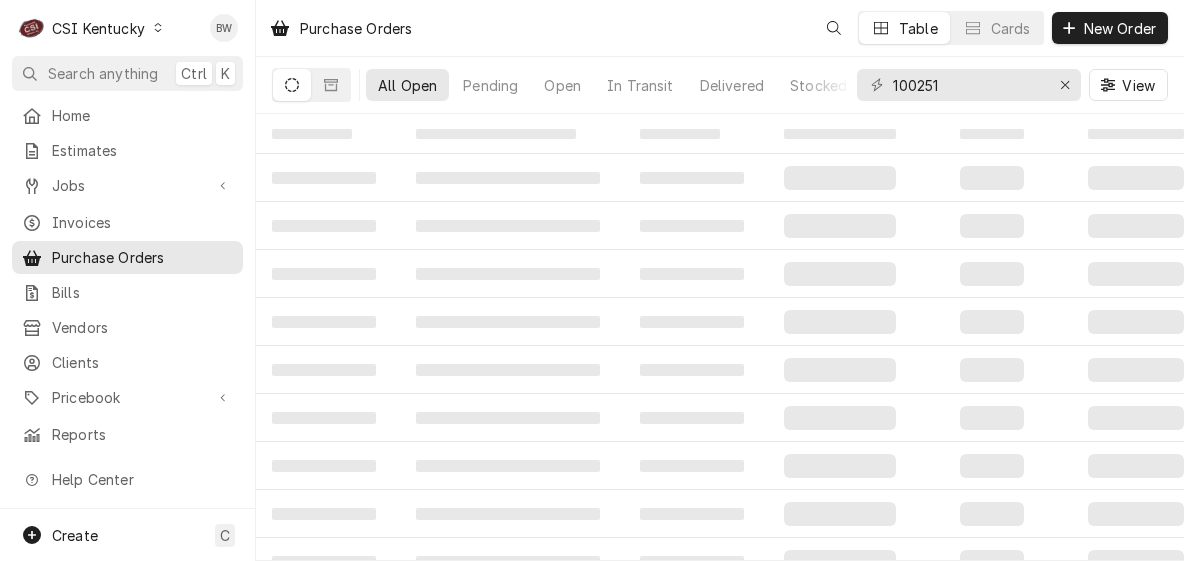 scroll, scrollTop: 0, scrollLeft: 0, axis: both 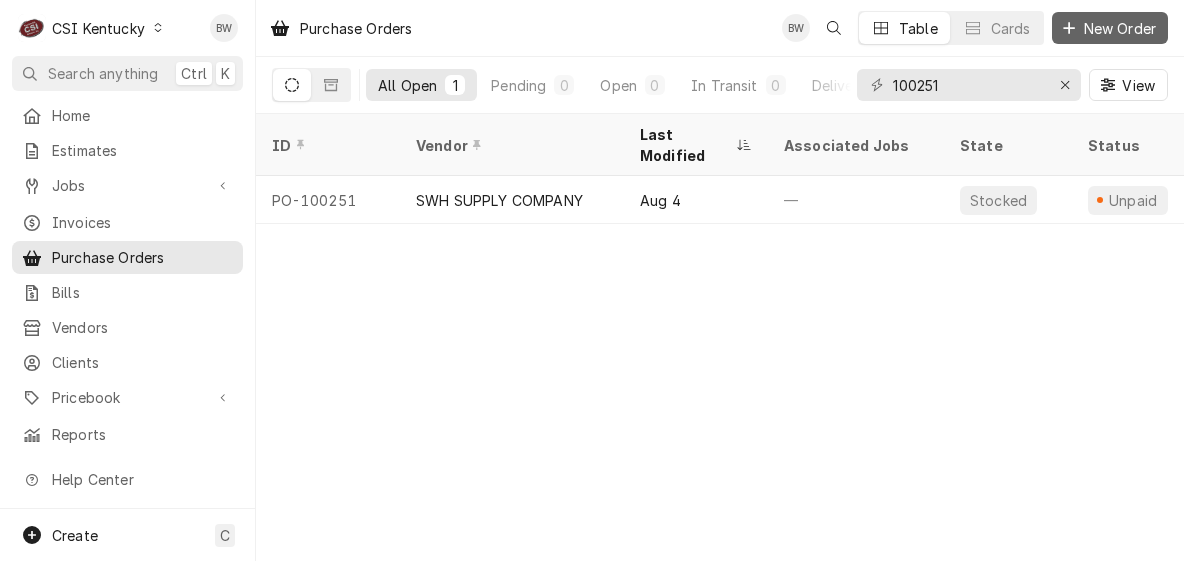 click on "New Order" at bounding box center (1110, 28) 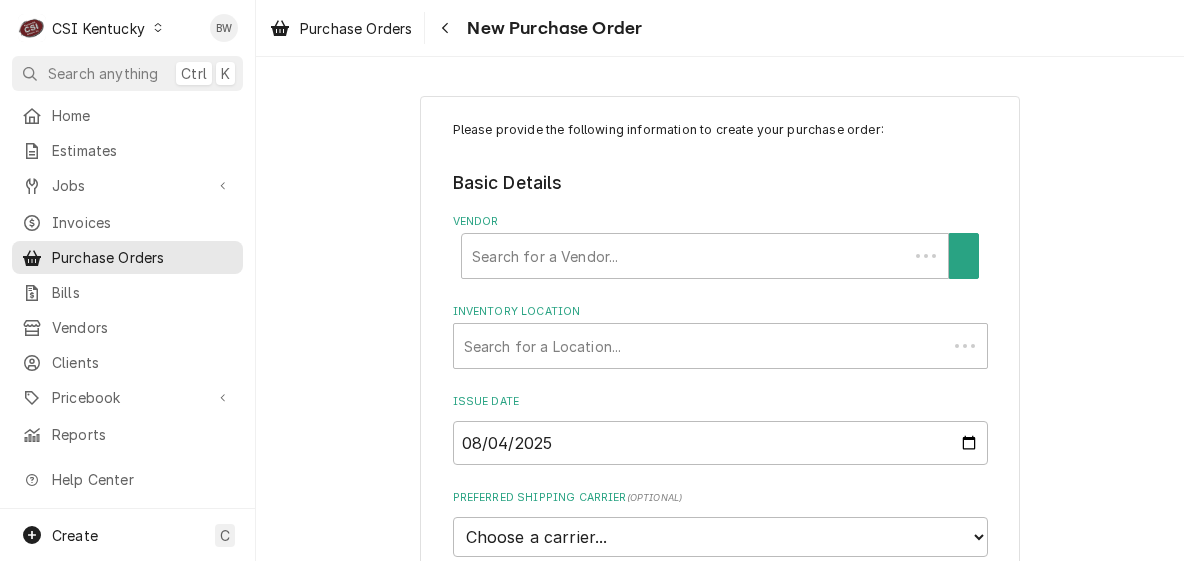 scroll, scrollTop: 0, scrollLeft: 0, axis: both 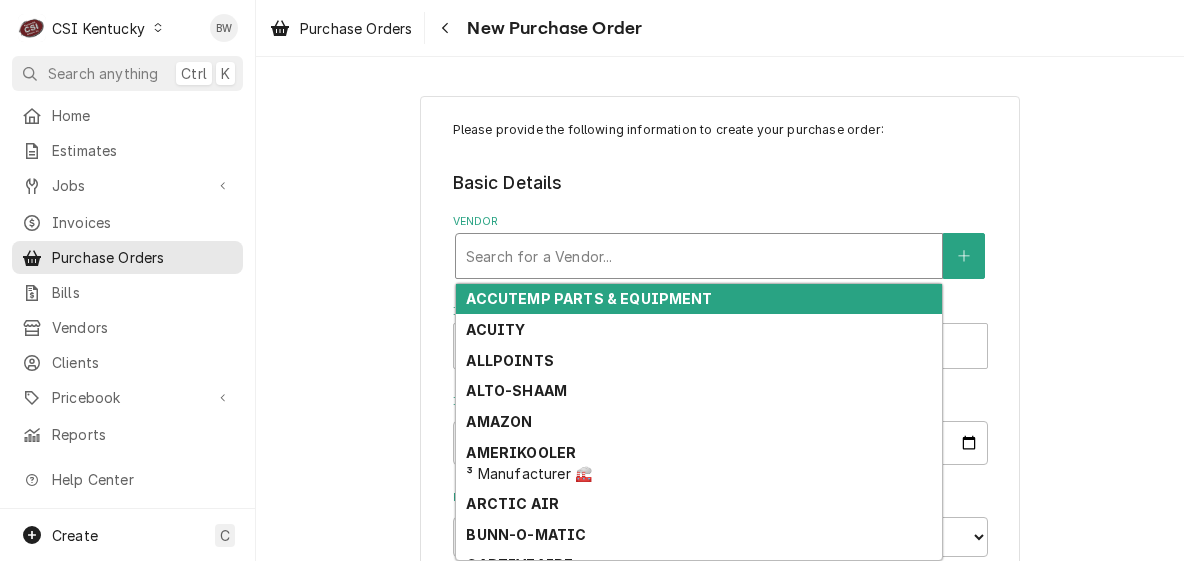 click at bounding box center (699, 256) 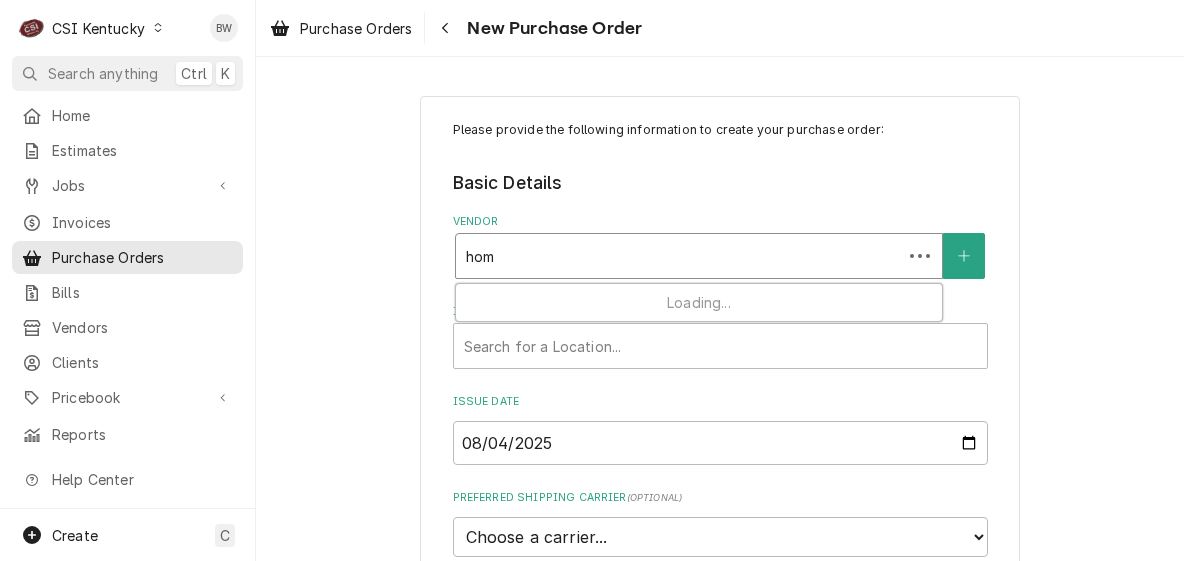 type on "home" 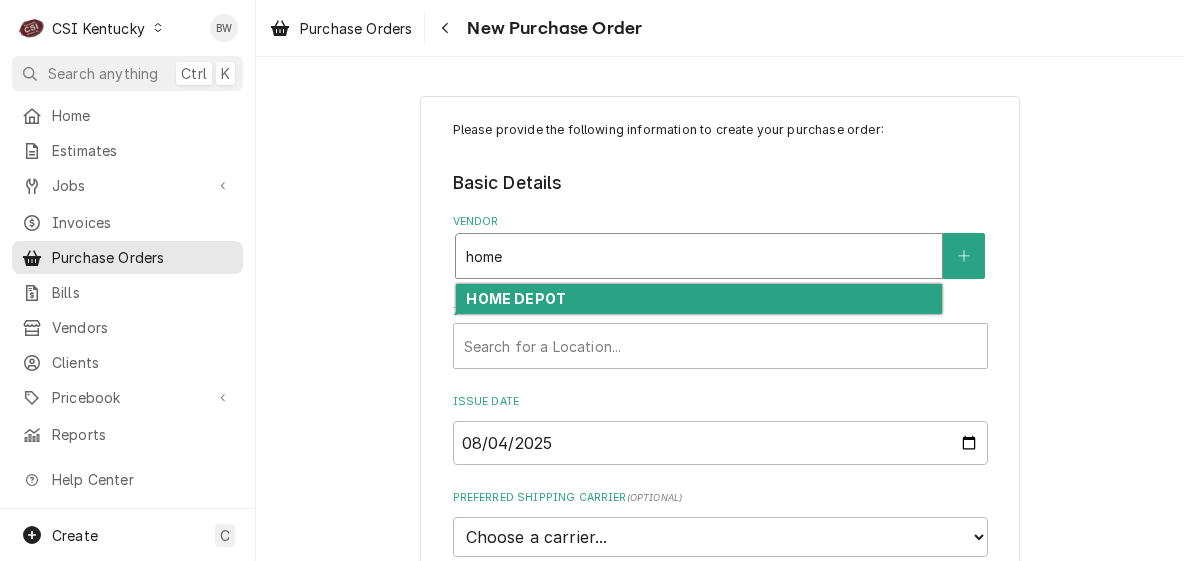 click on "HOME DEPOT" at bounding box center [516, 298] 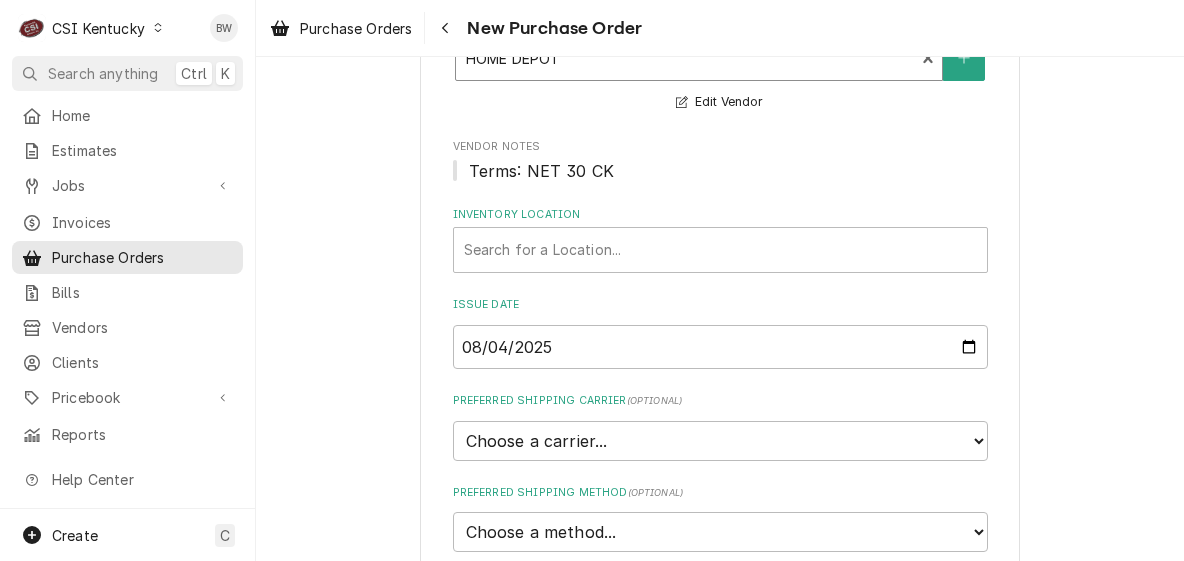 scroll, scrollTop: 200, scrollLeft: 0, axis: vertical 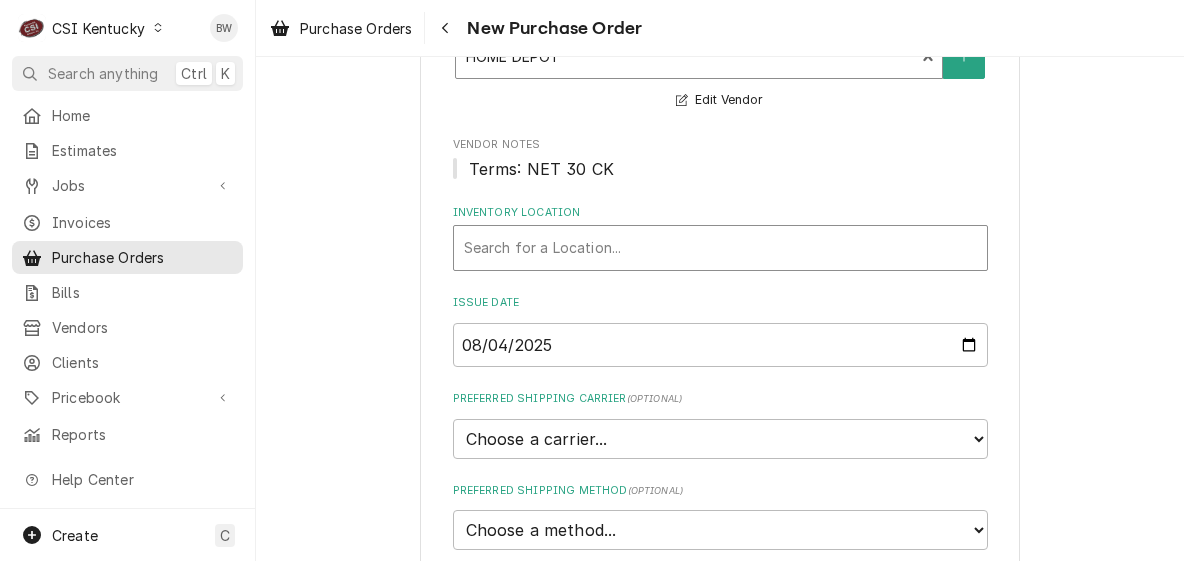 click at bounding box center [720, 248] 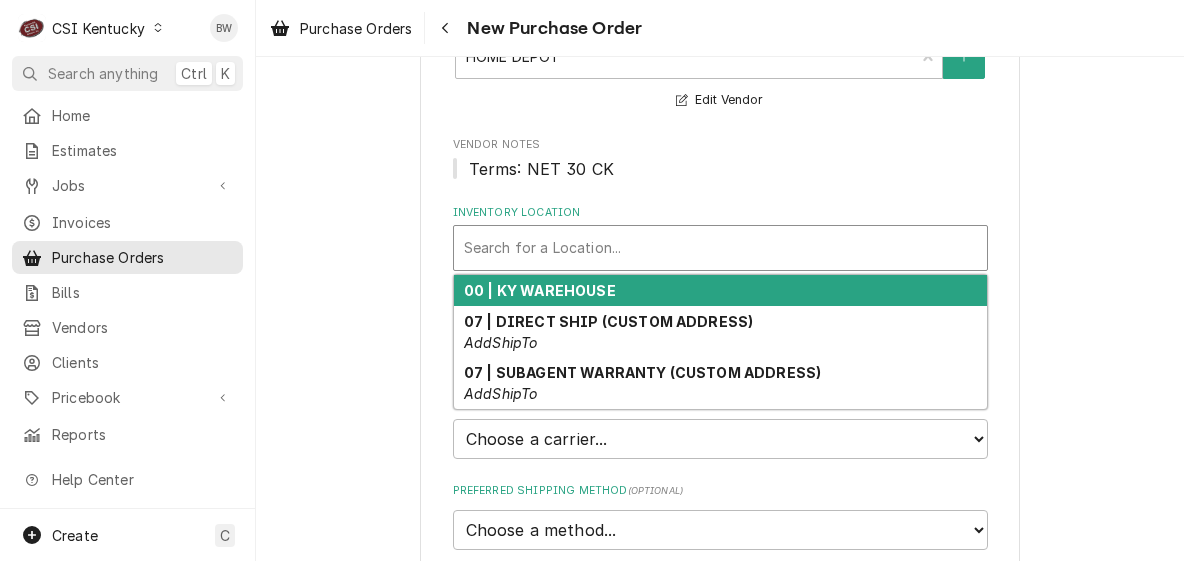 click on "00 | KY WAREHOUSE" at bounding box center (540, 290) 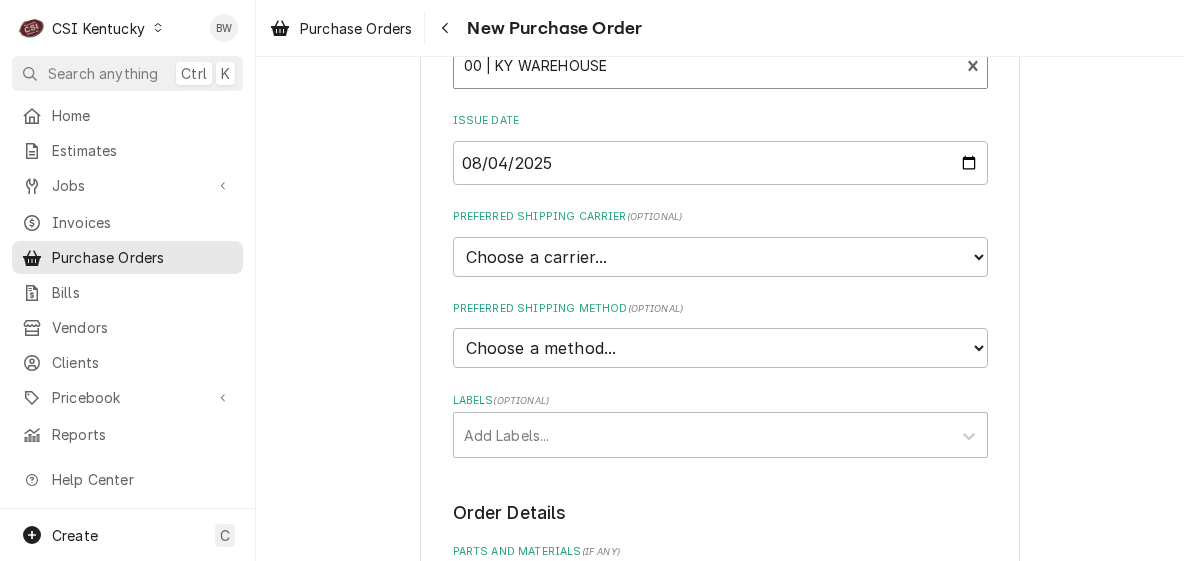 scroll, scrollTop: 500, scrollLeft: 0, axis: vertical 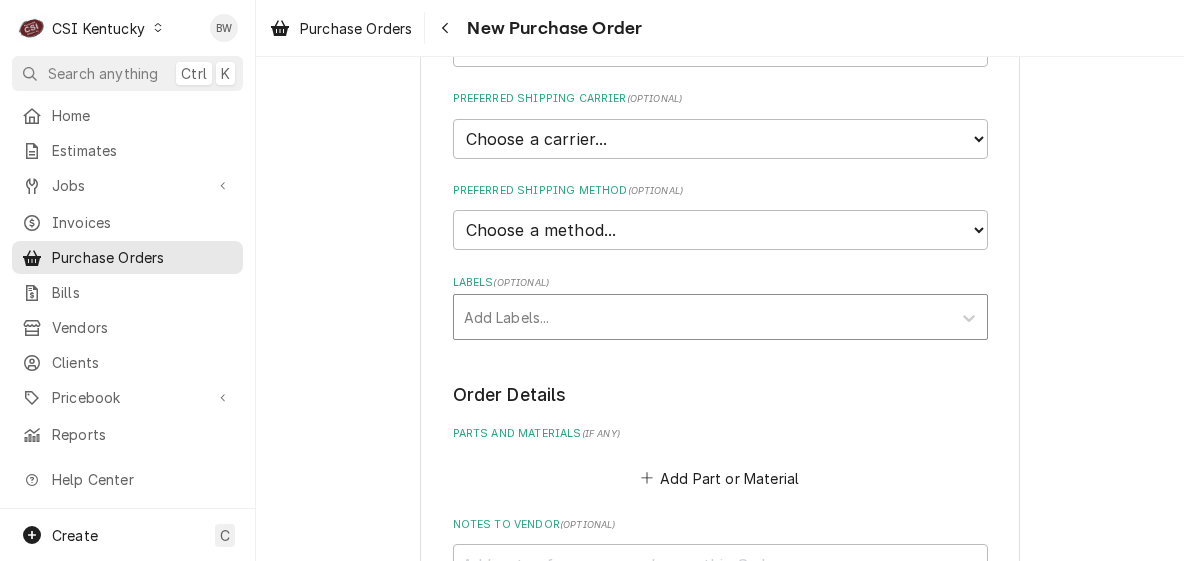 click at bounding box center [702, 317] 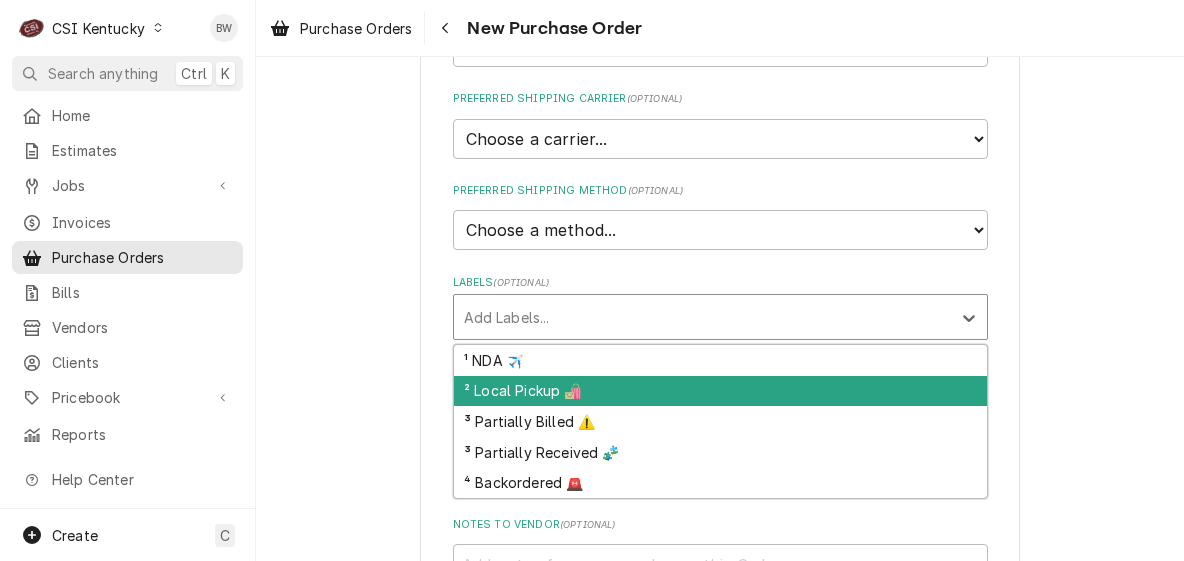 click on "² Local Pickup 🛍️" at bounding box center [720, 391] 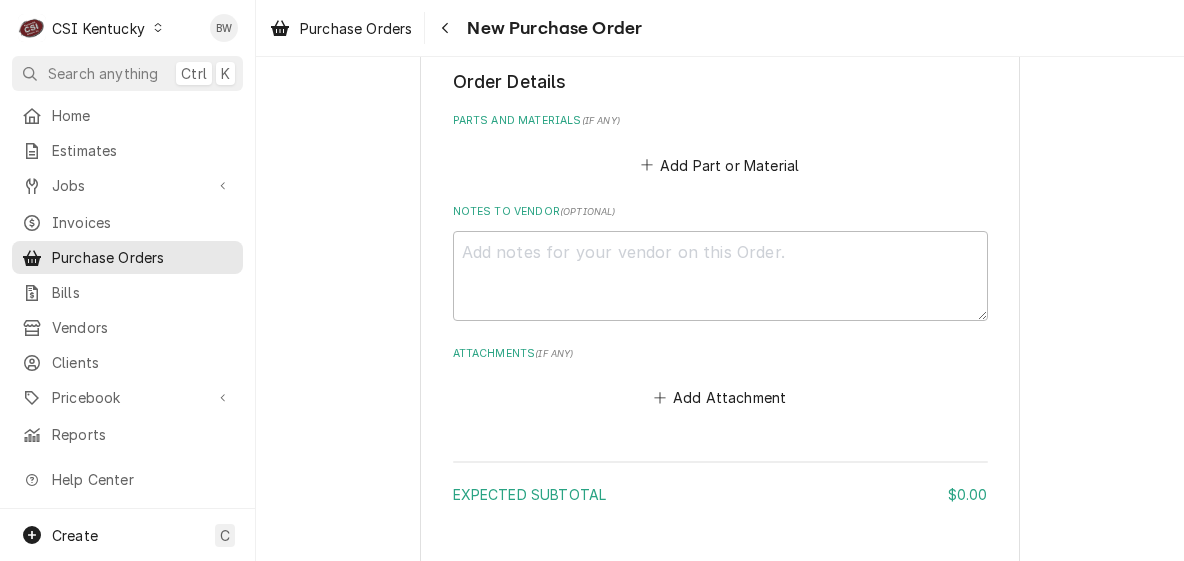 scroll, scrollTop: 800, scrollLeft: 0, axis: vertical 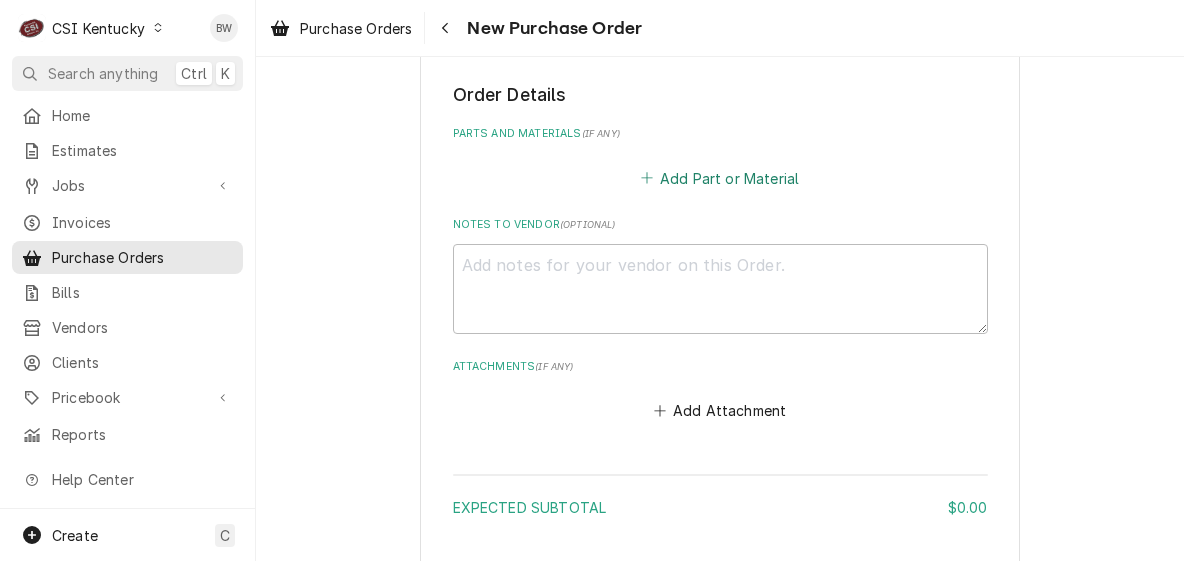 click on "Add Part or Material" at bounding box center (719, 178) 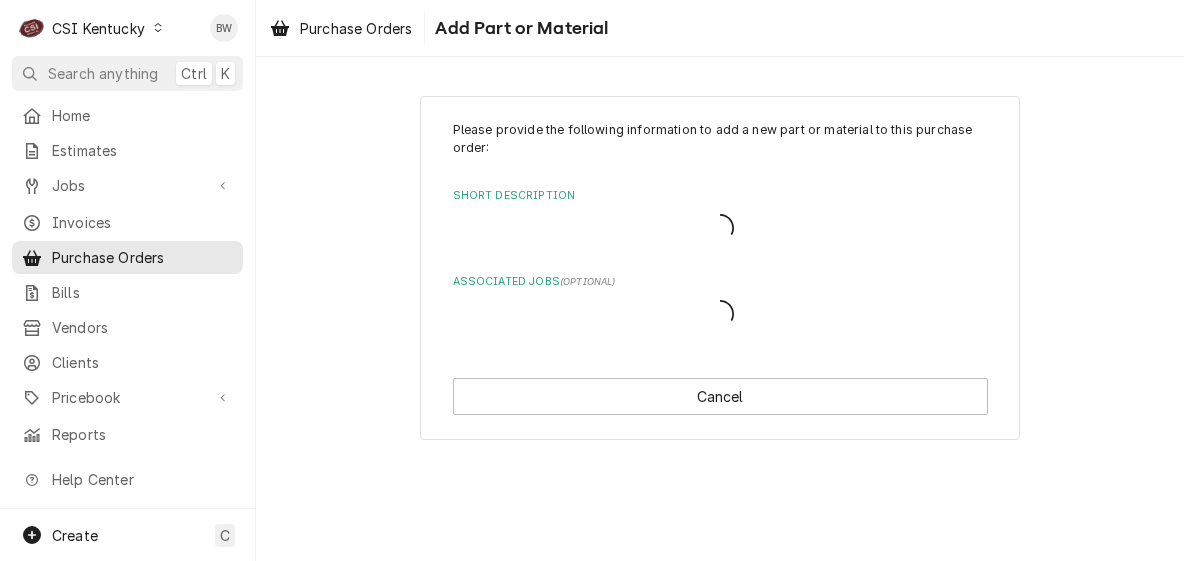 scroll, scrollTop: 0, scrollLeft: 0, axis: both 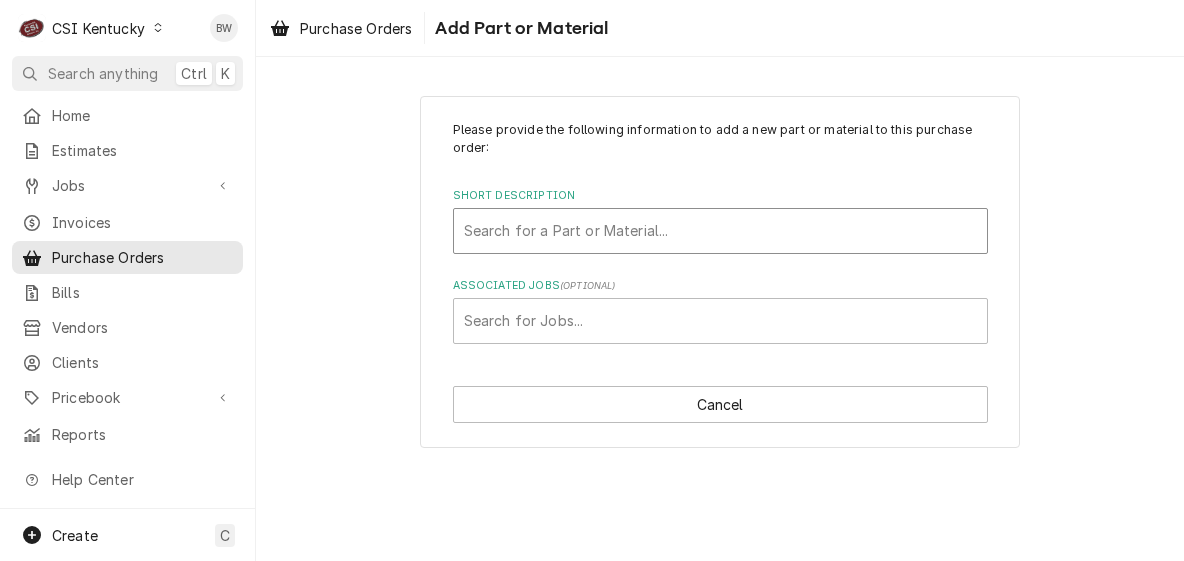 click at bounding box center (720, 231) 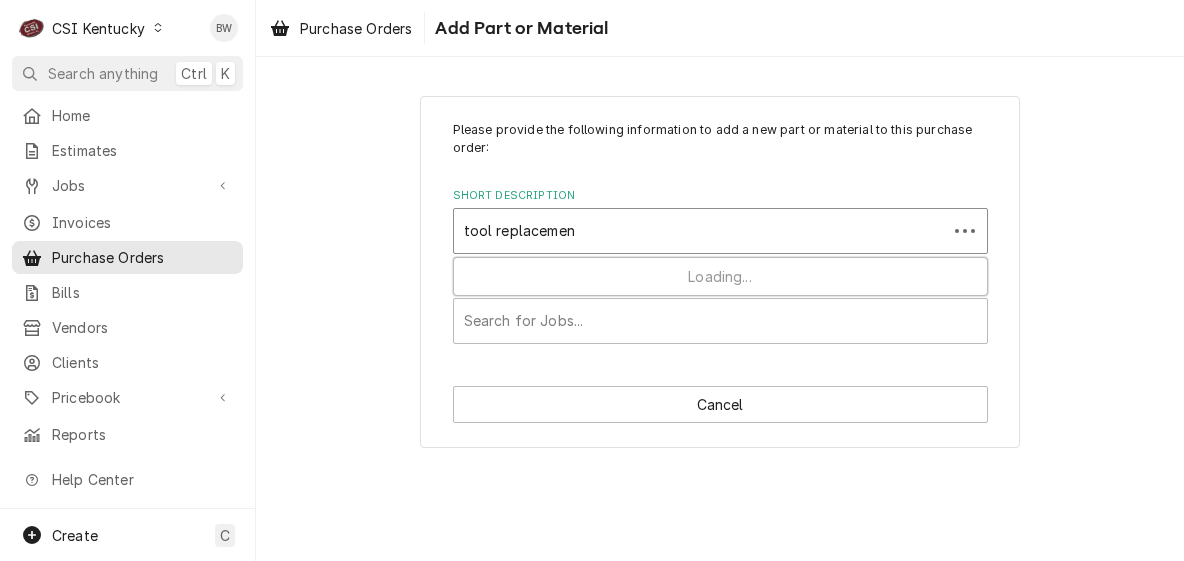 type on "tool replacement" 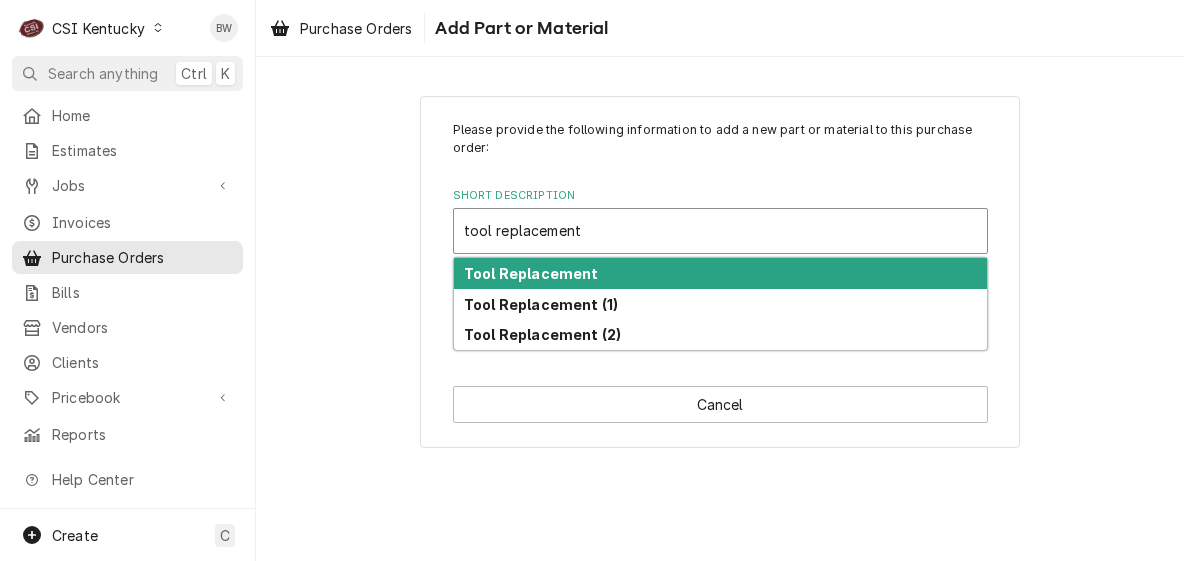 click on "Tool Replacement" at bounding box center [531, 273] 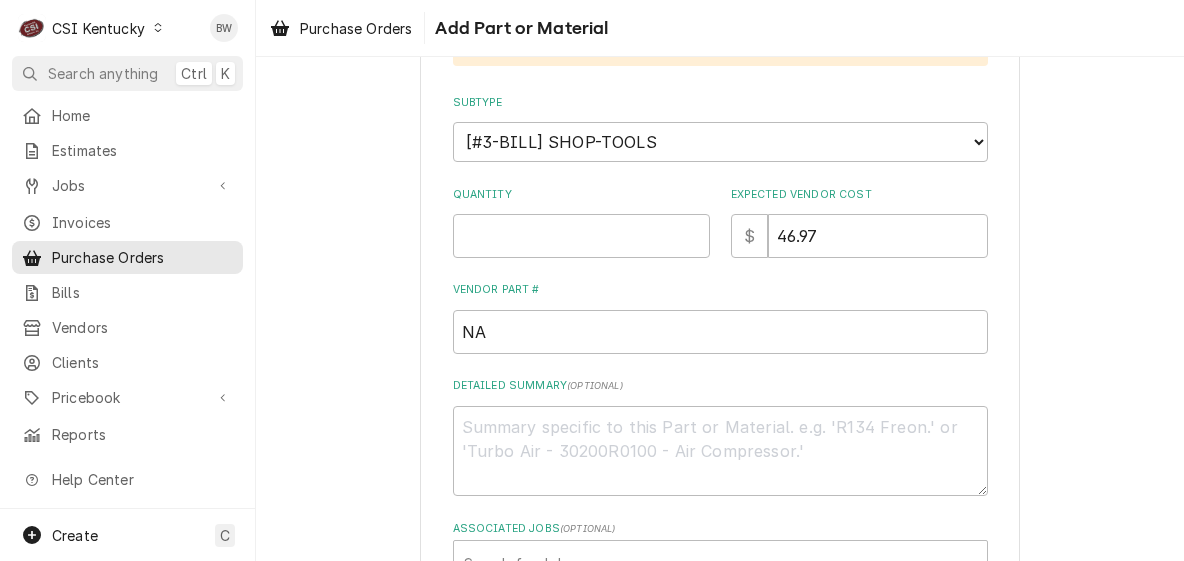 scroll, scrollTop: 400, scrollLeft: 0, axis: vertical 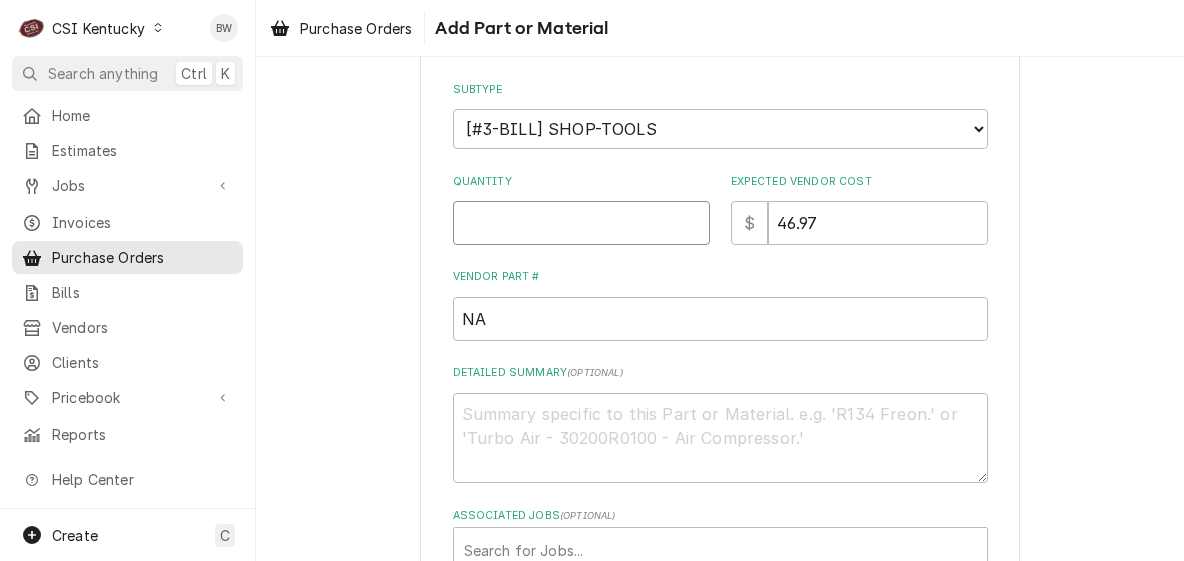 click on "Quantity" at bounding box center [581, 223] 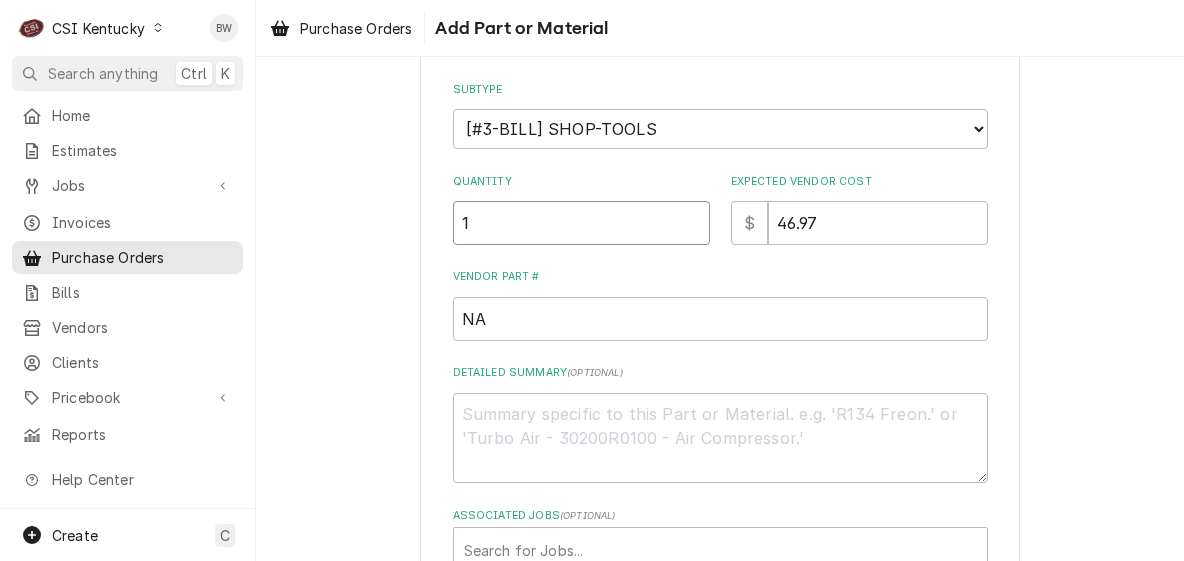 type on "1" 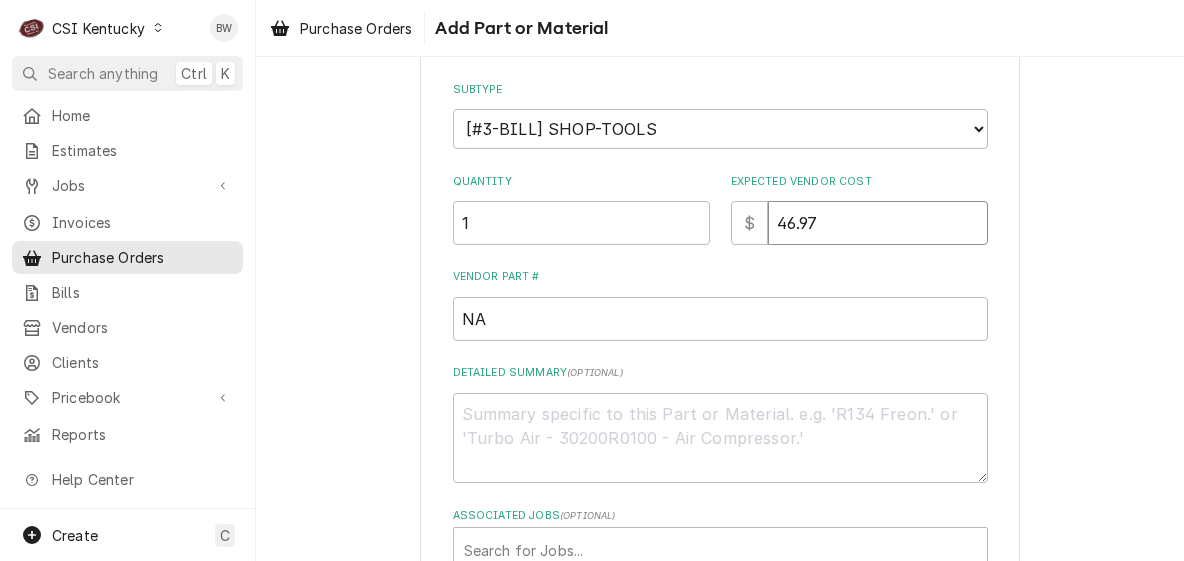 type on "x" 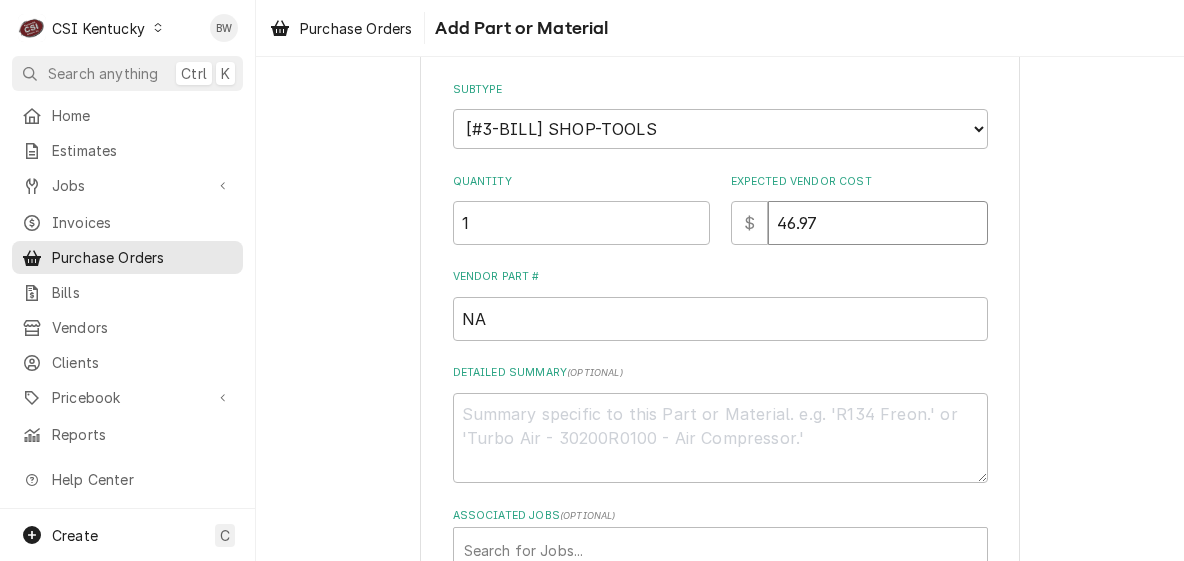 type on "1" 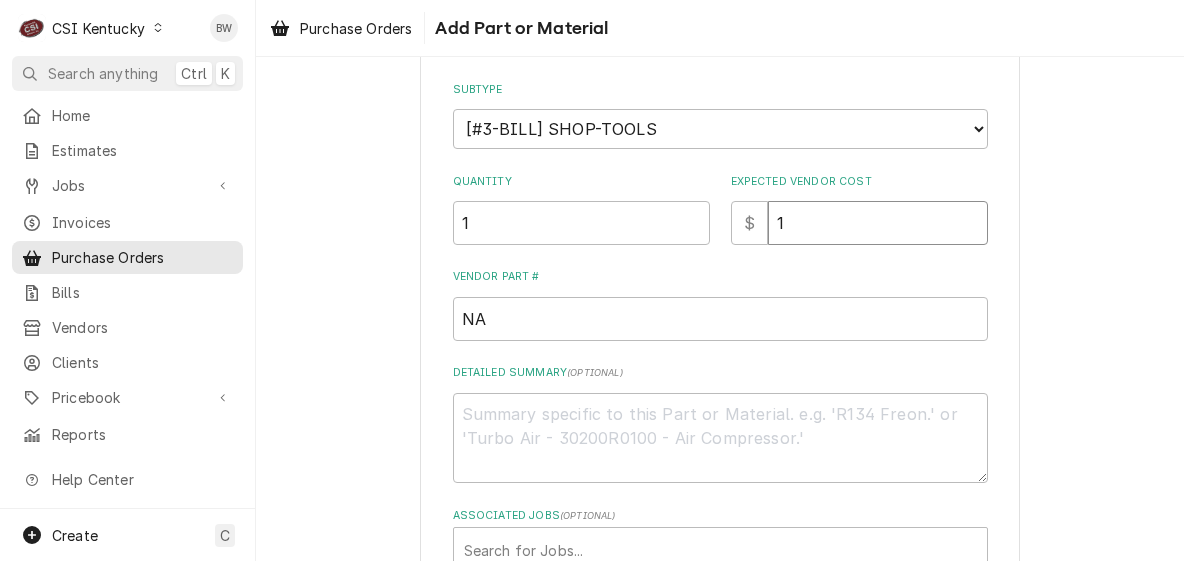 type on "x" 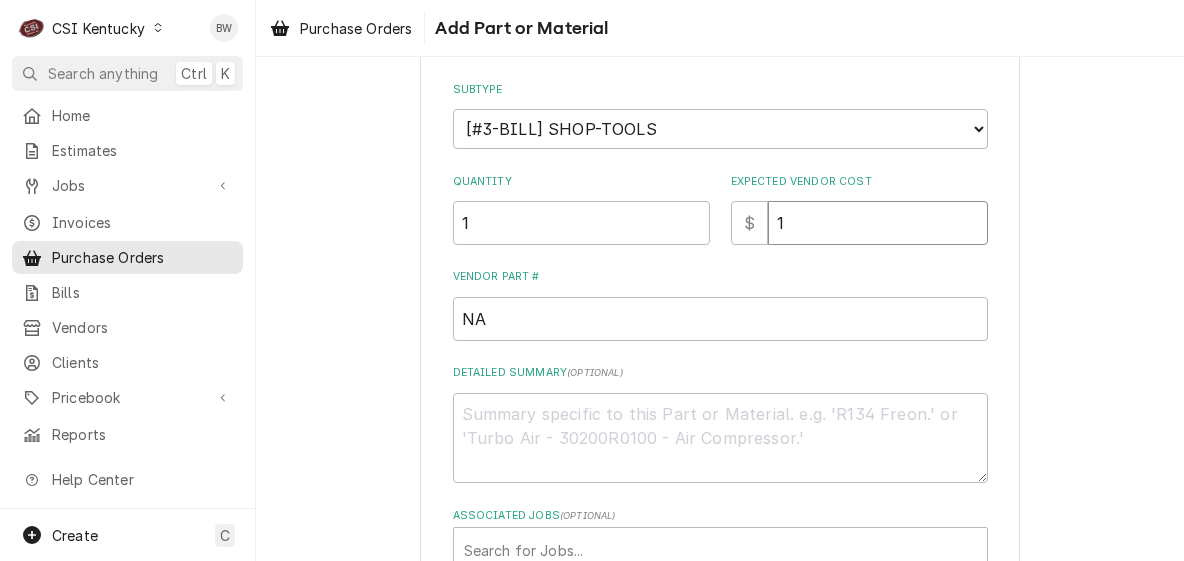 type on "17" 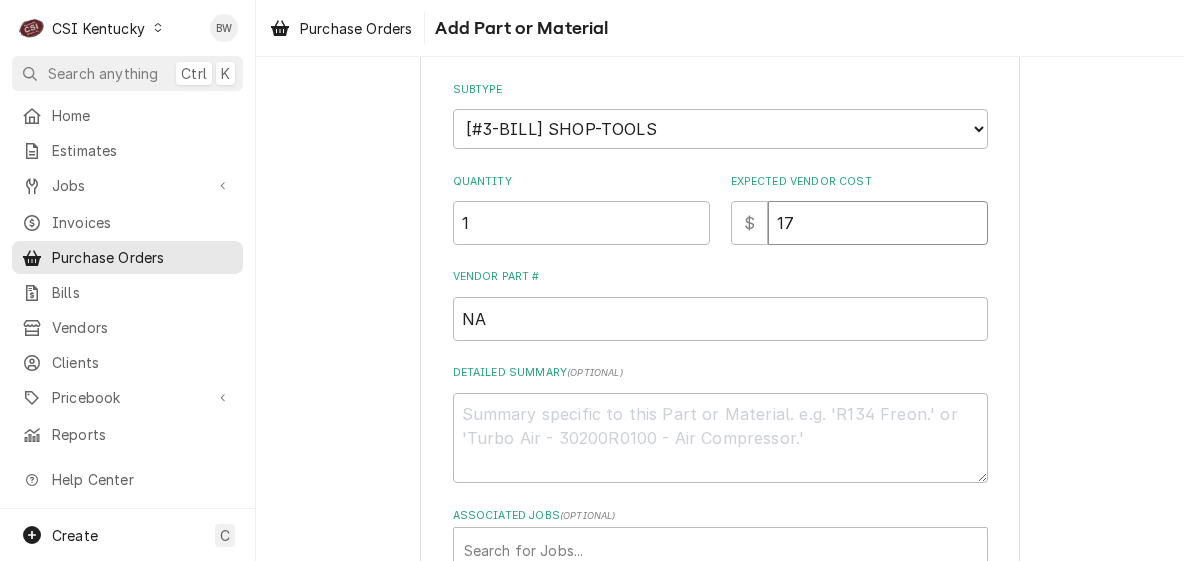 type on "x" 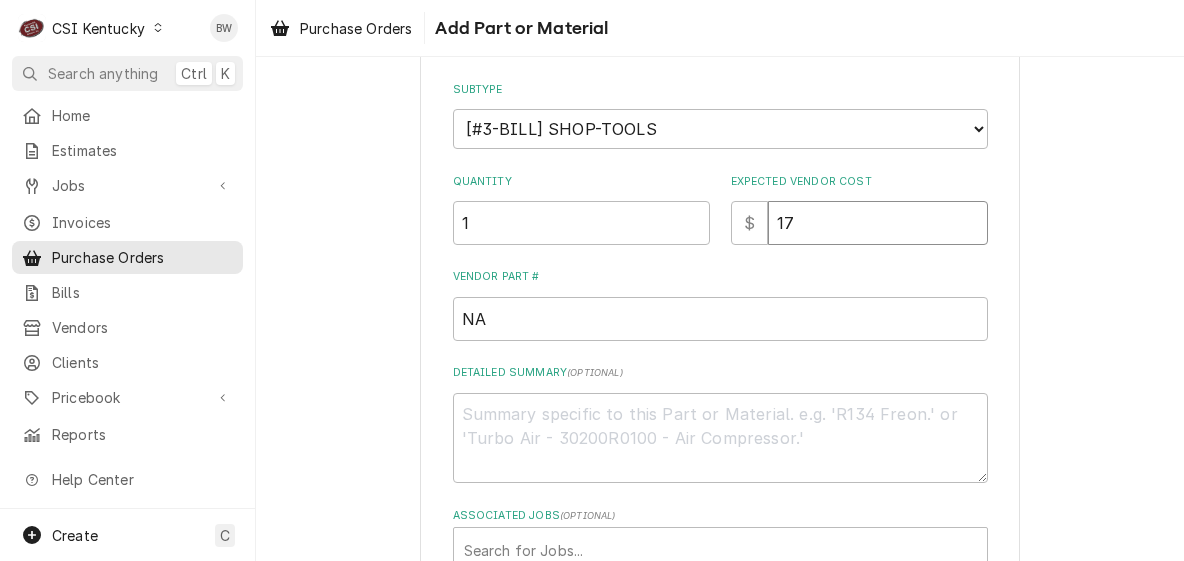 type on "179" 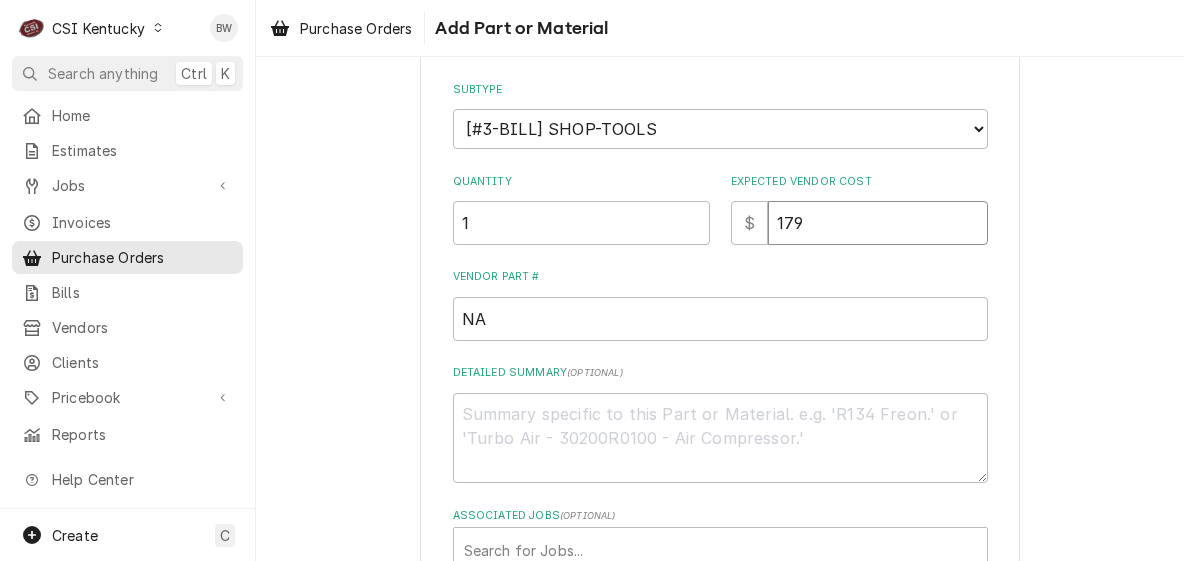 type on "x" 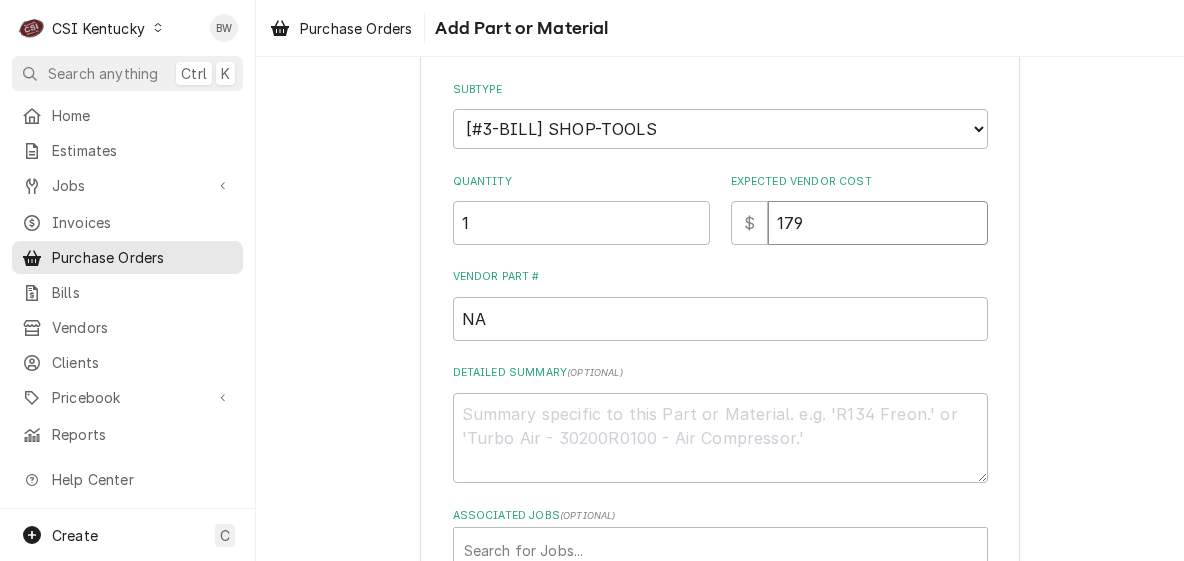 type on "179.0" 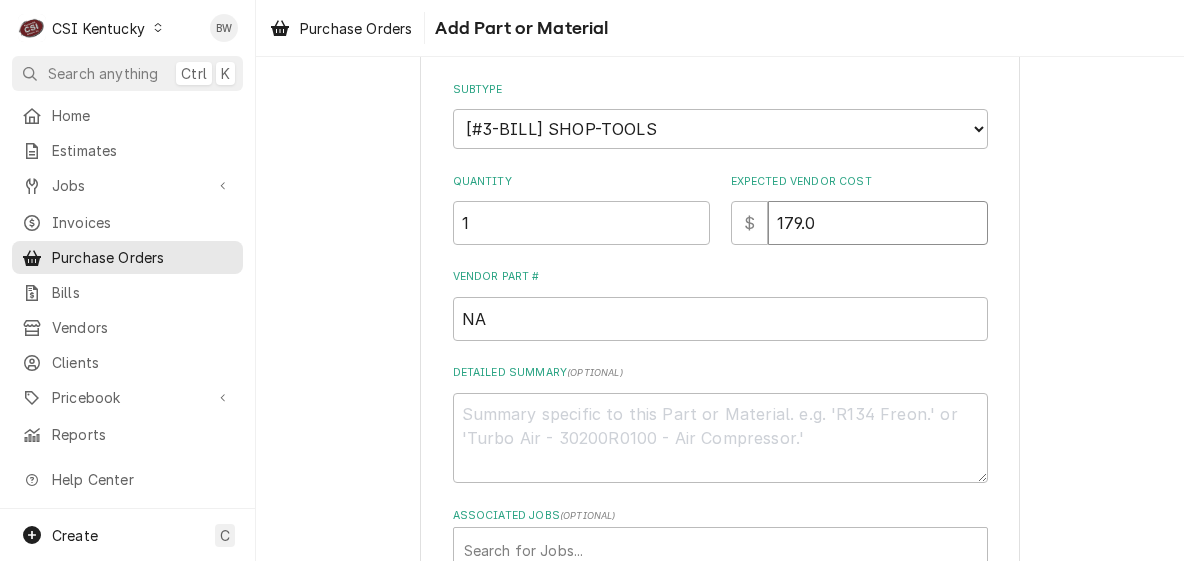 type on "x" 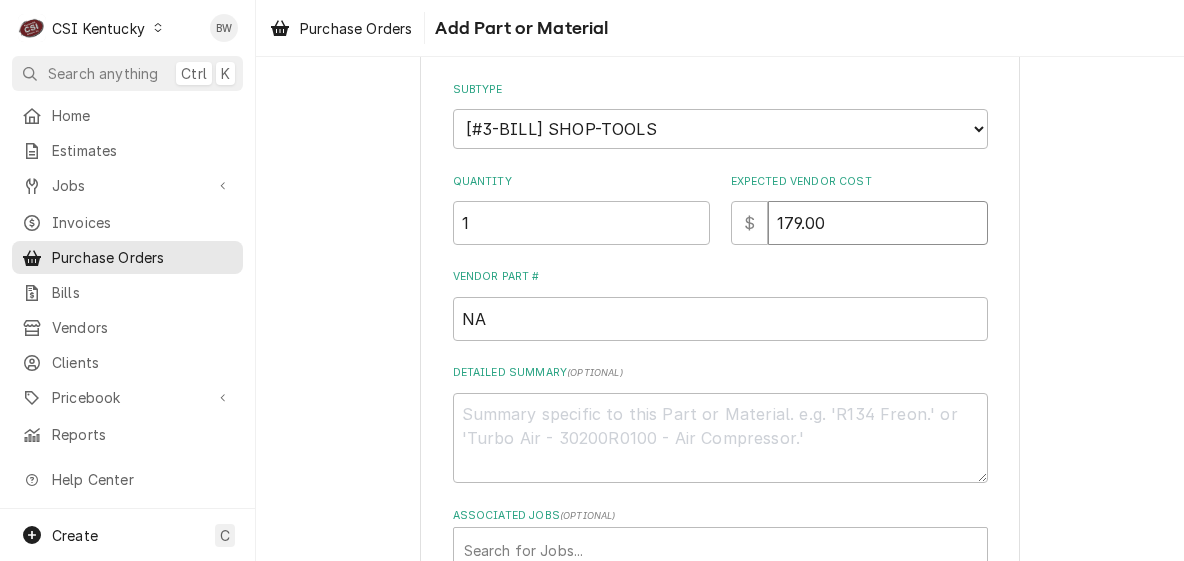 type on "179.00" 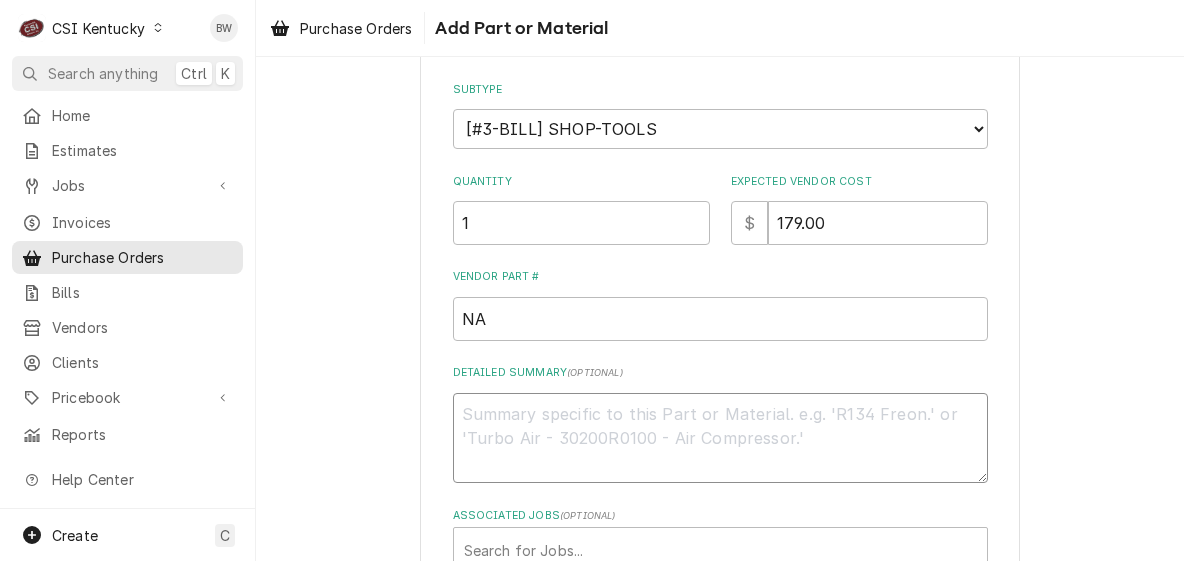 click on "Detailed Summary  ( optional )" at bounding box center [720, 438] 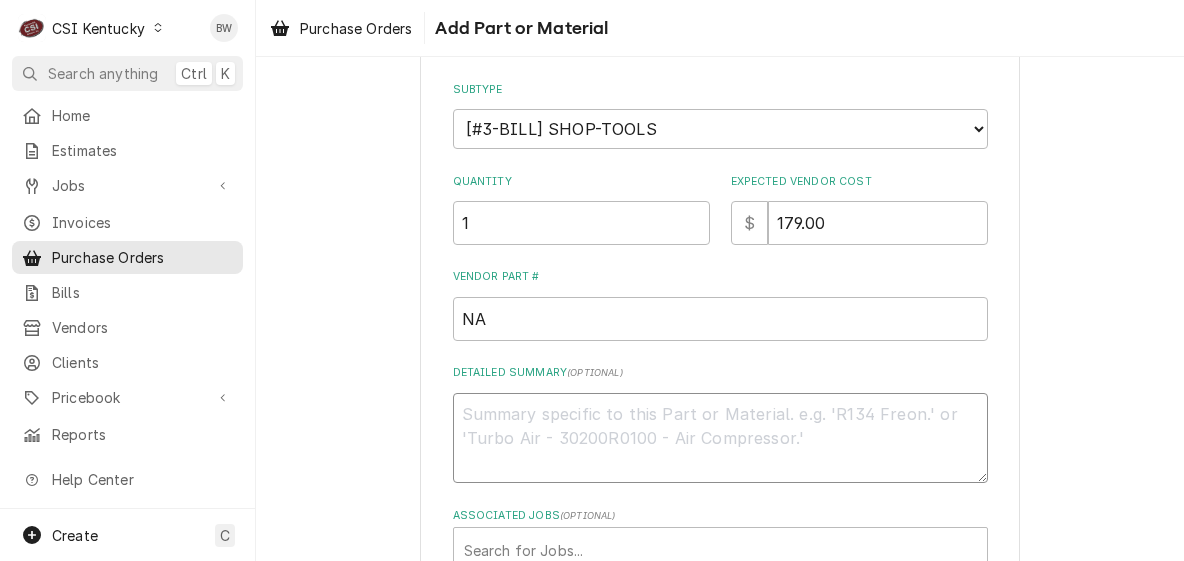 type on "x" 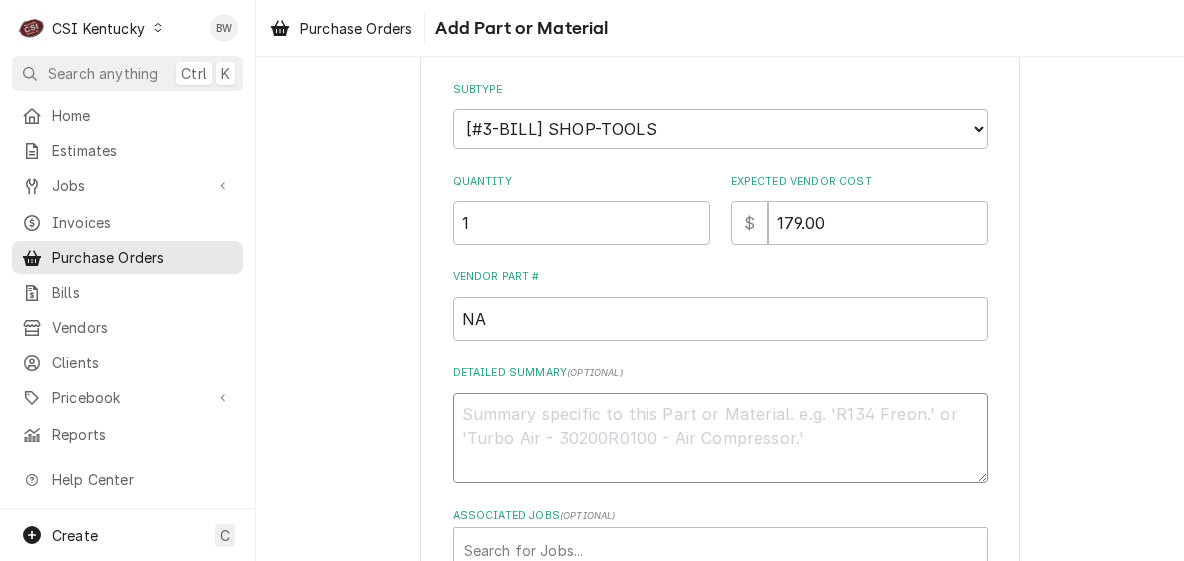 type on "H" 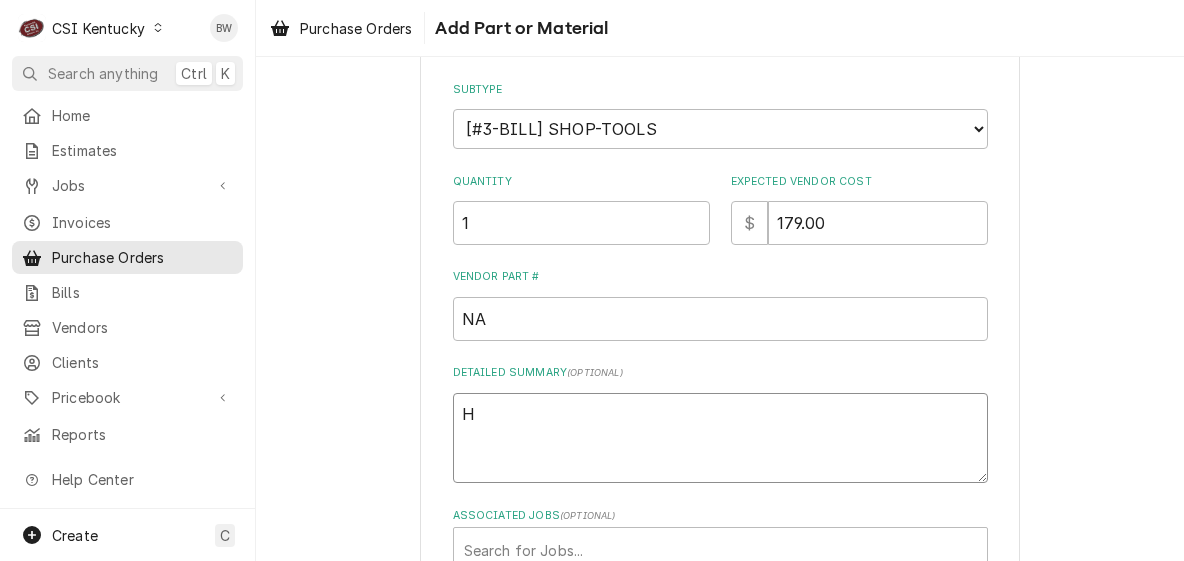 type on "x" 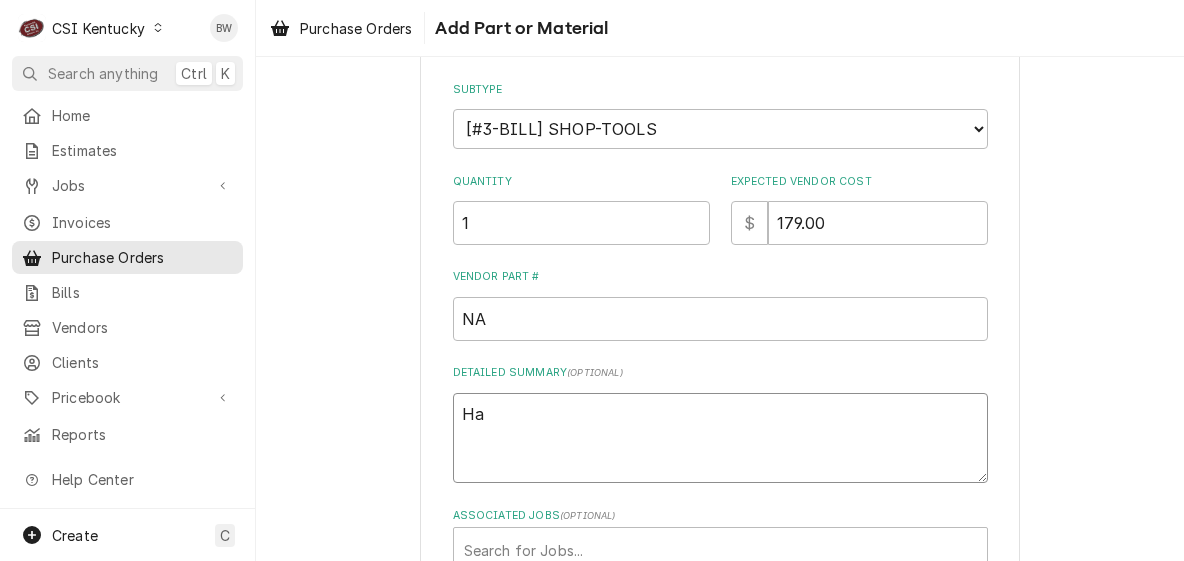 type on "x" 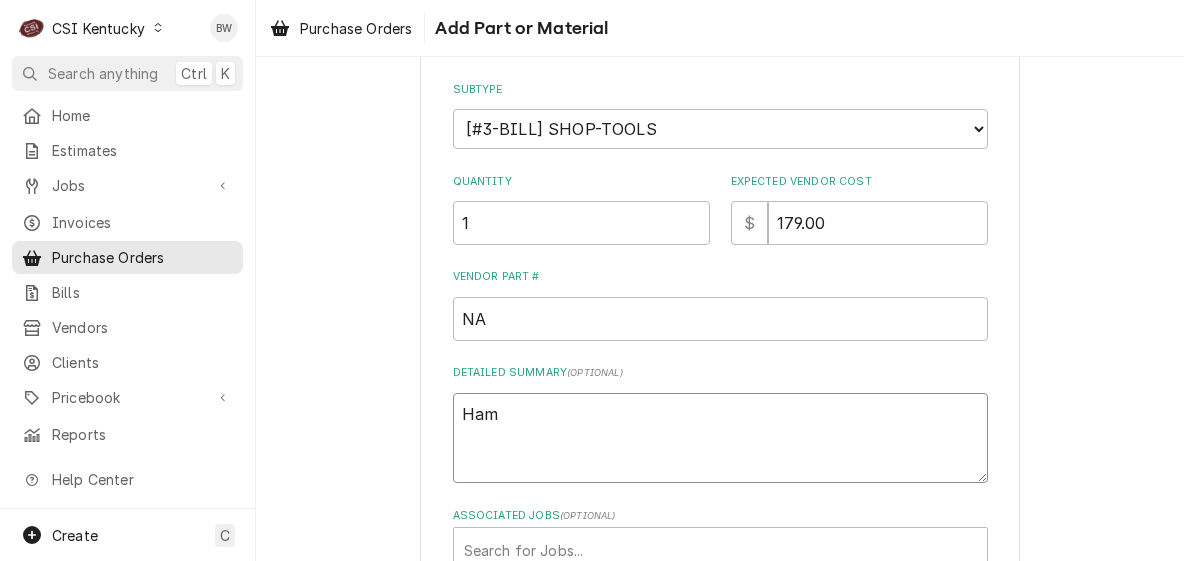 type on "x" 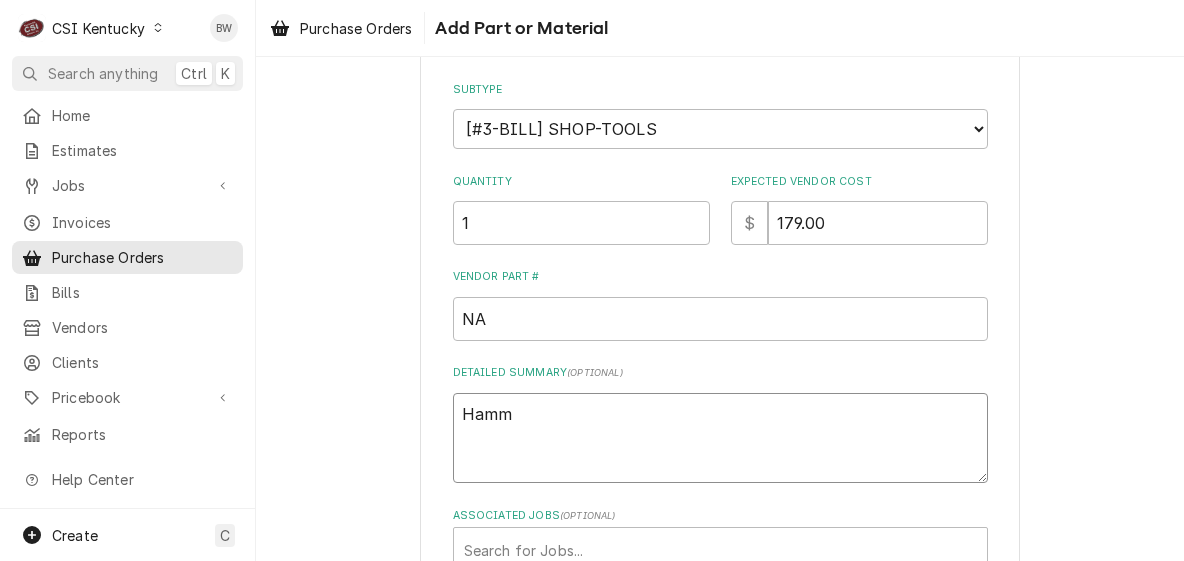type on "x" 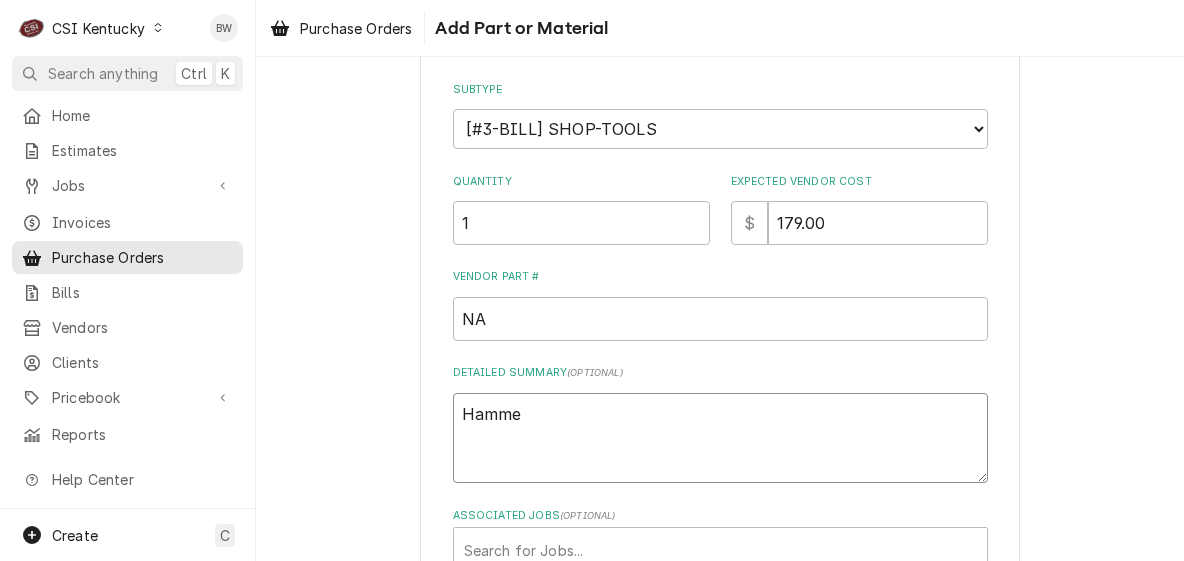 type on "x" 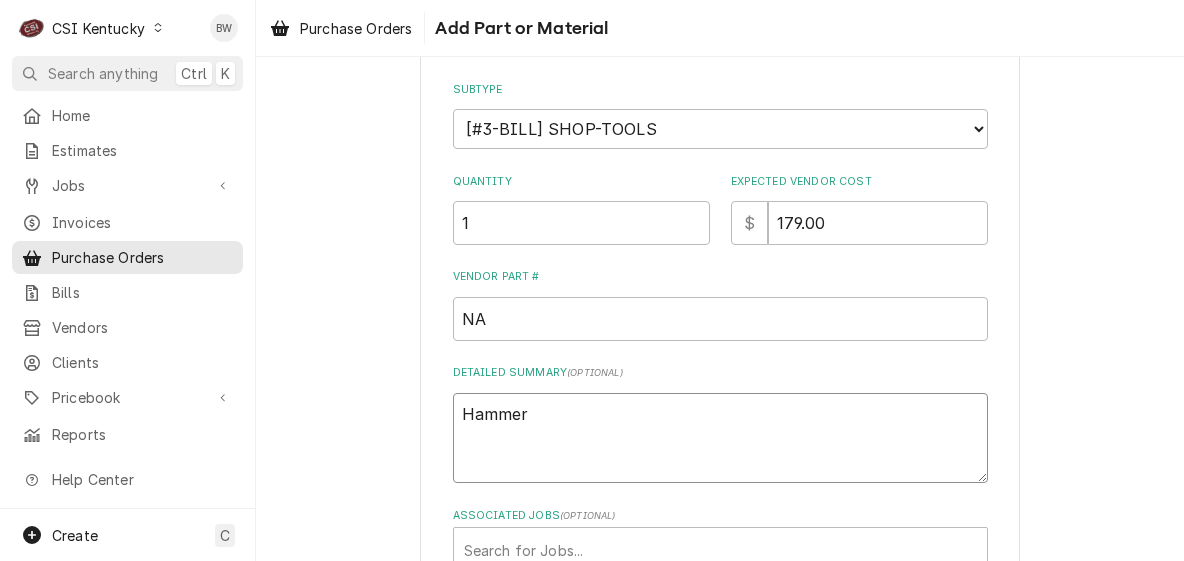 type on "Hammer" 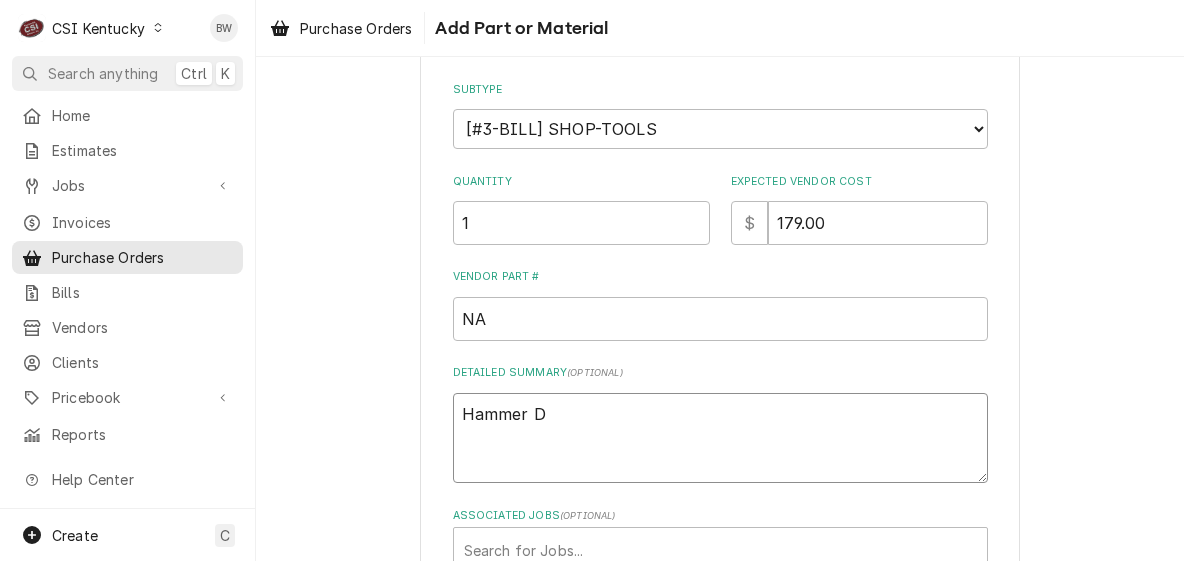type on "x" 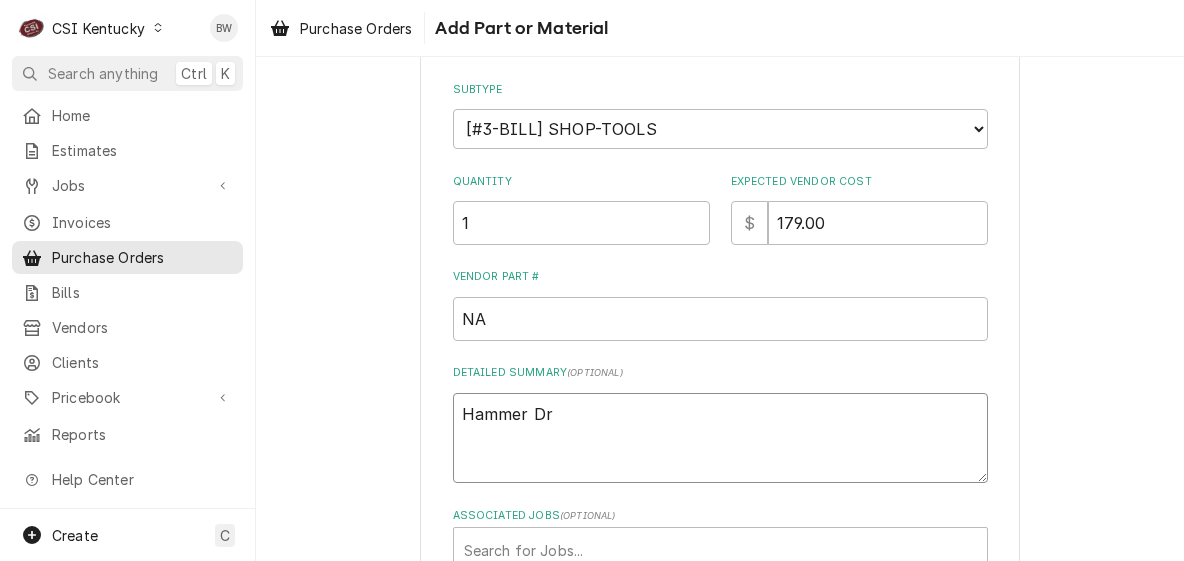 type on "x" 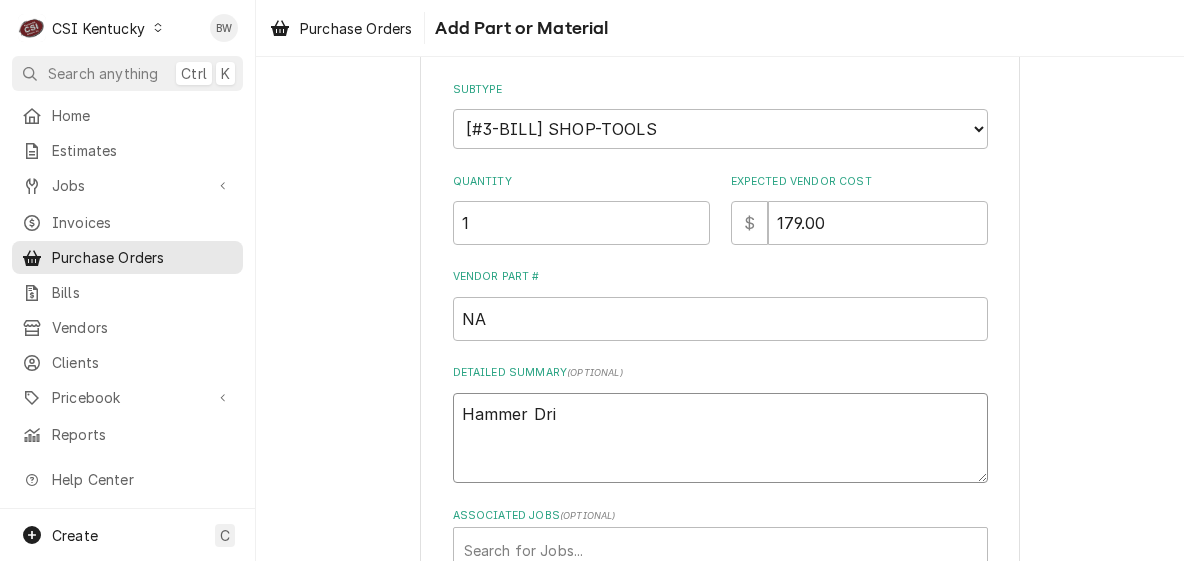 type on "x" 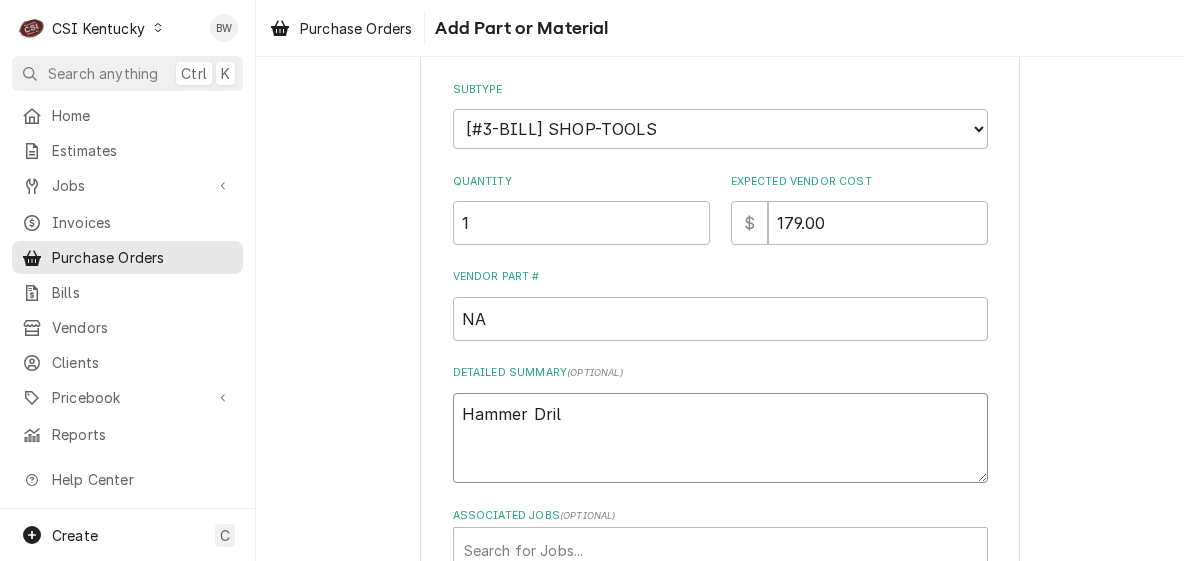 type on "x" 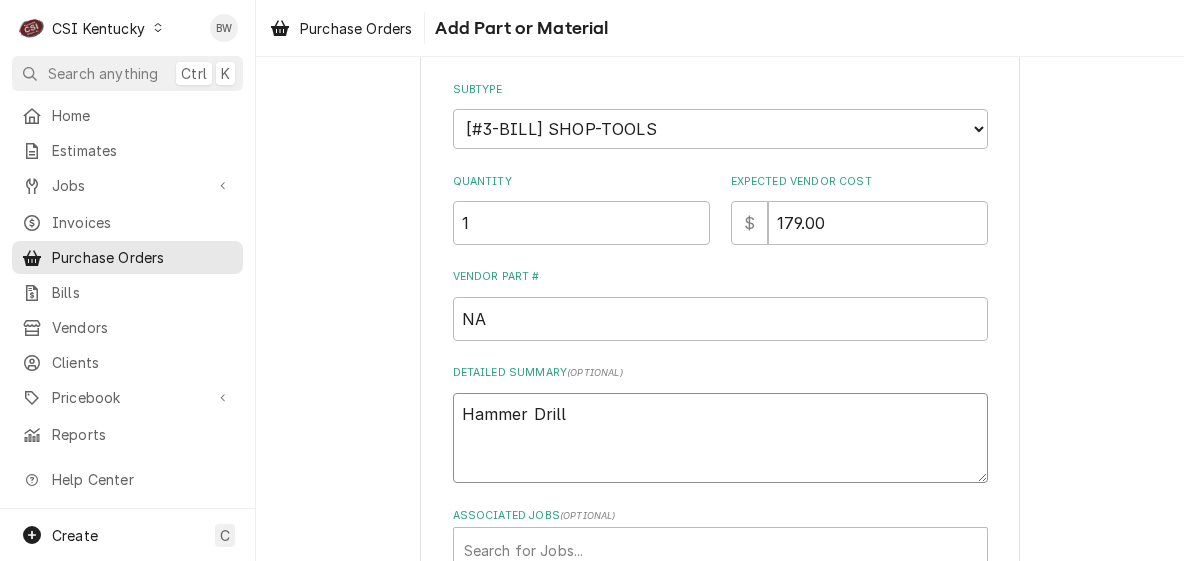 type on "x" 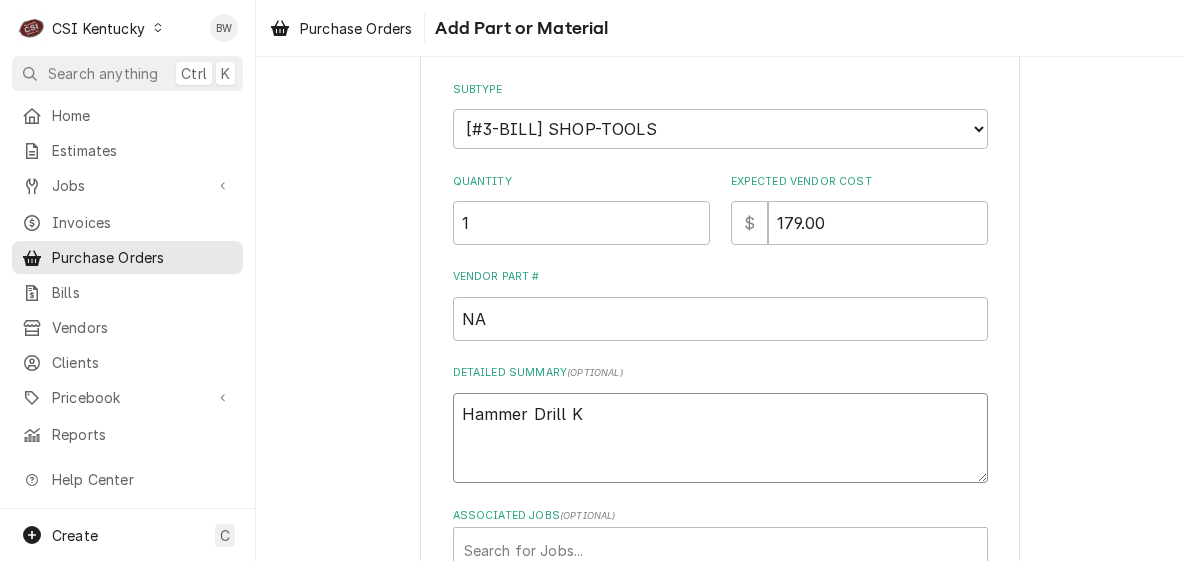 type on "x" 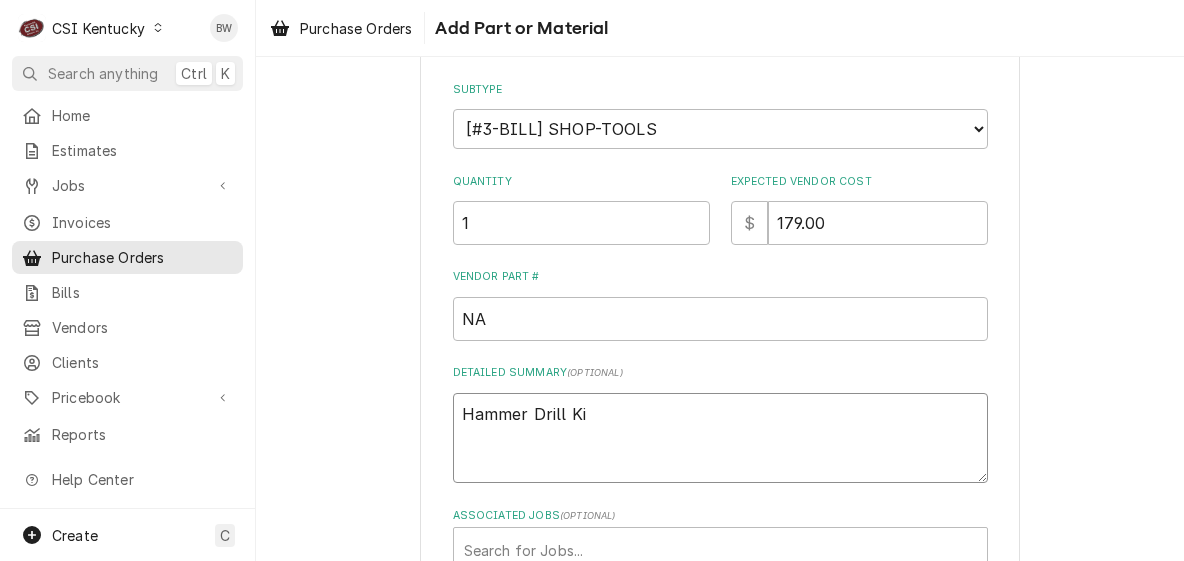 type on "x" 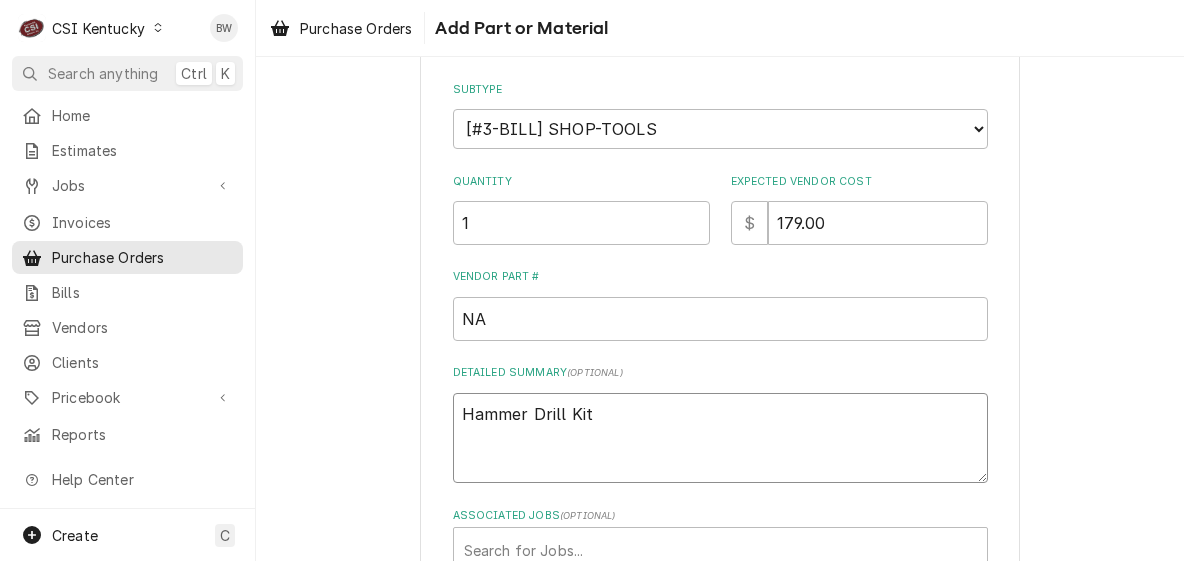 type on "x" 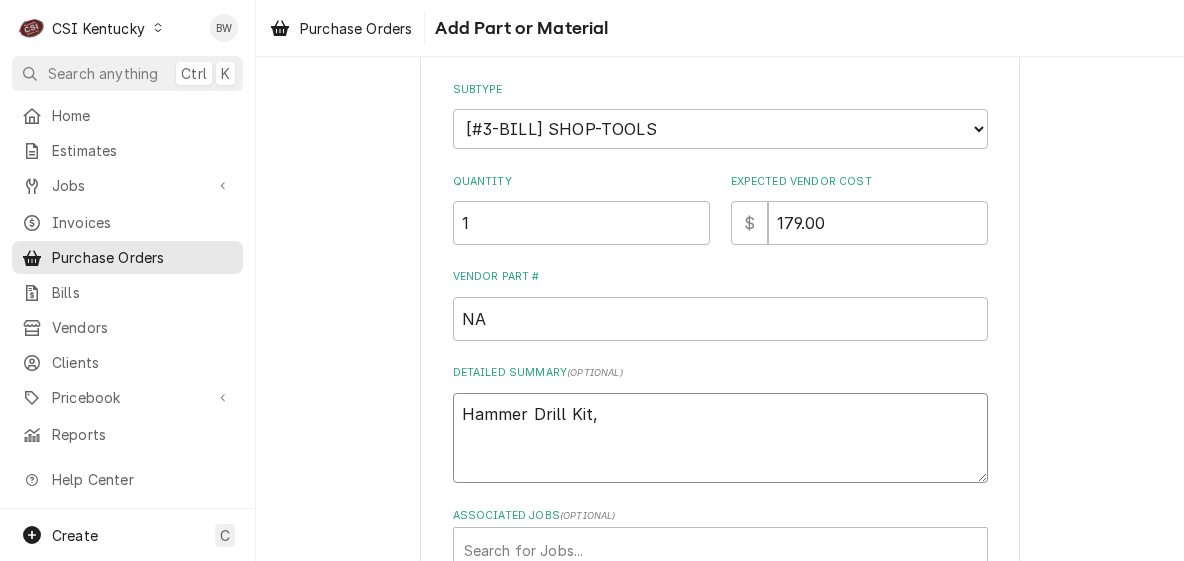 type on "x" 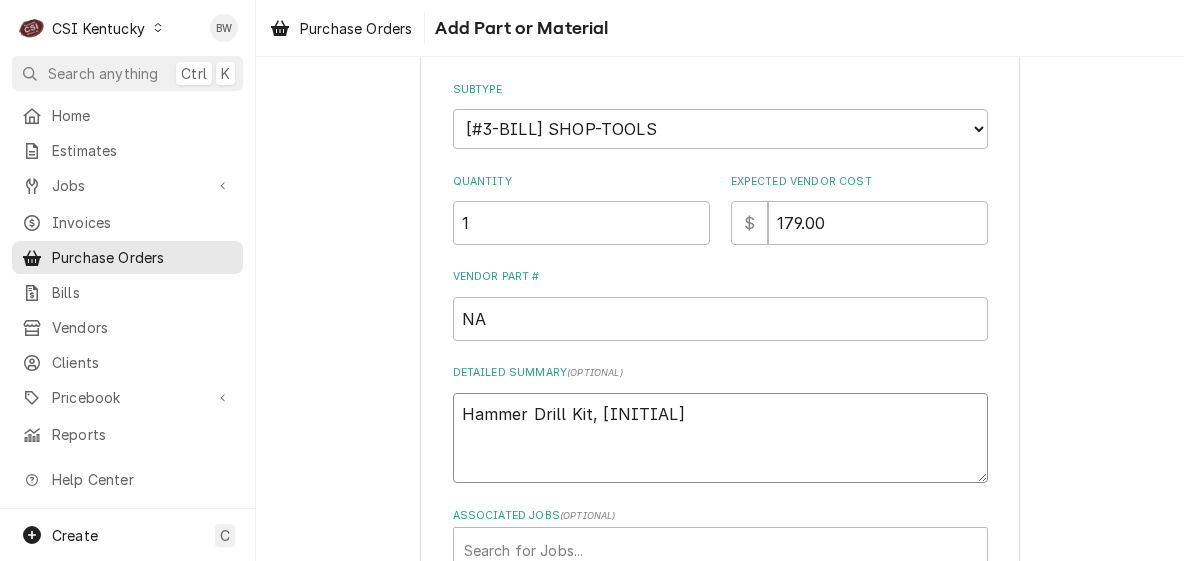 type on "x" 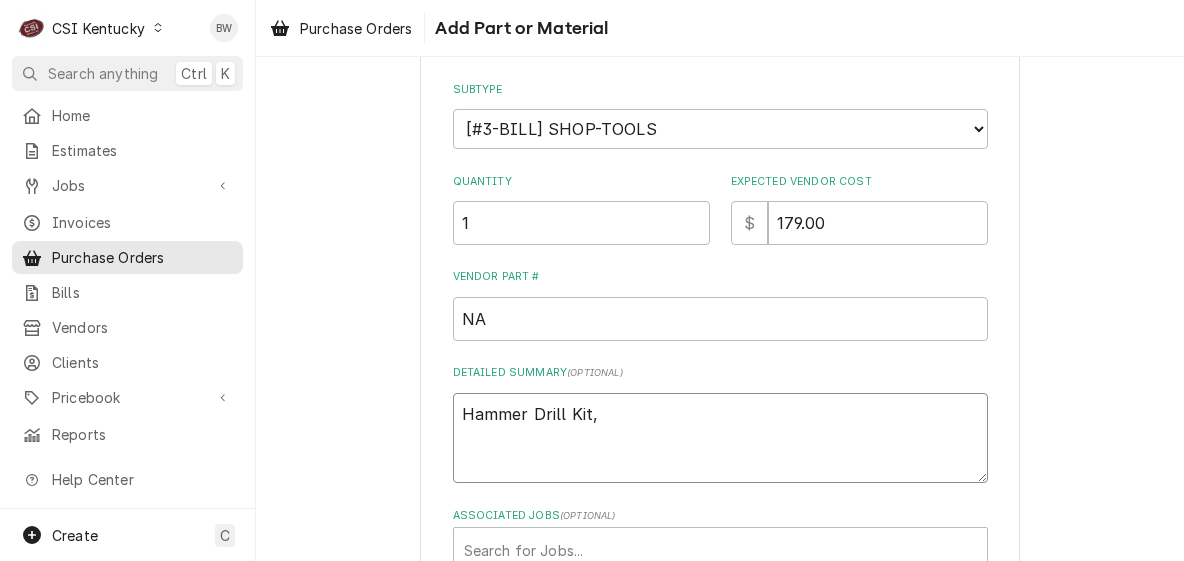 type on "x" 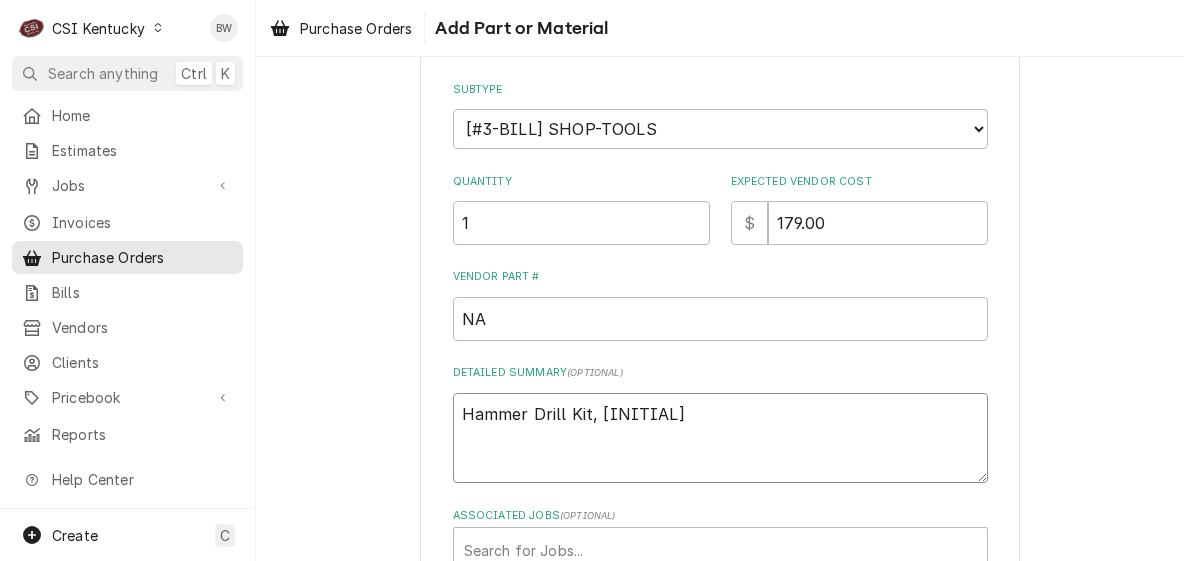 type on "x" 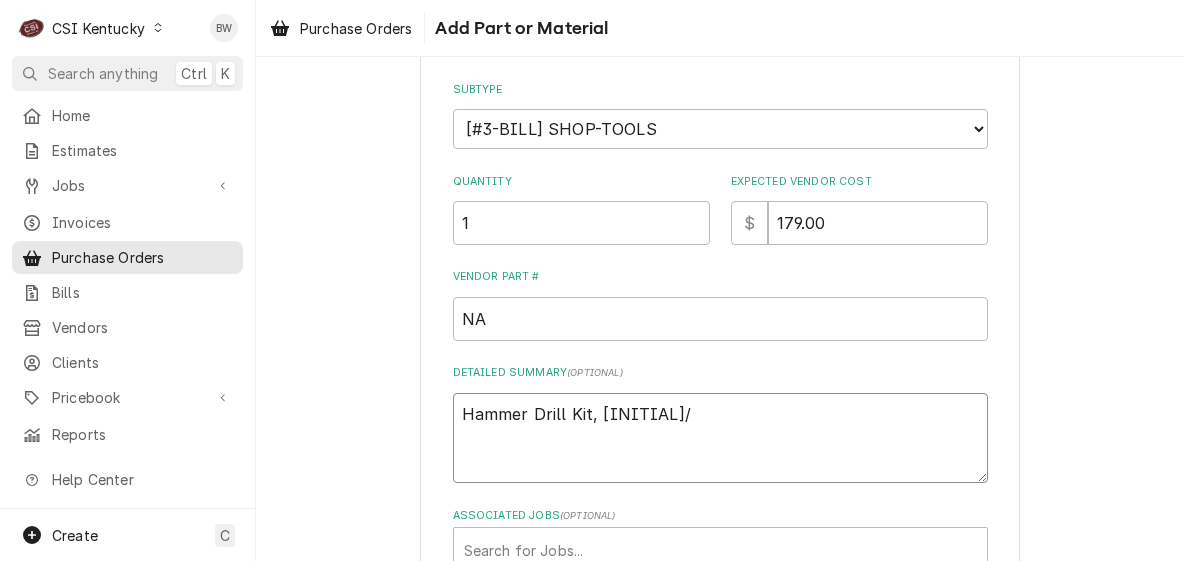 type on "x" 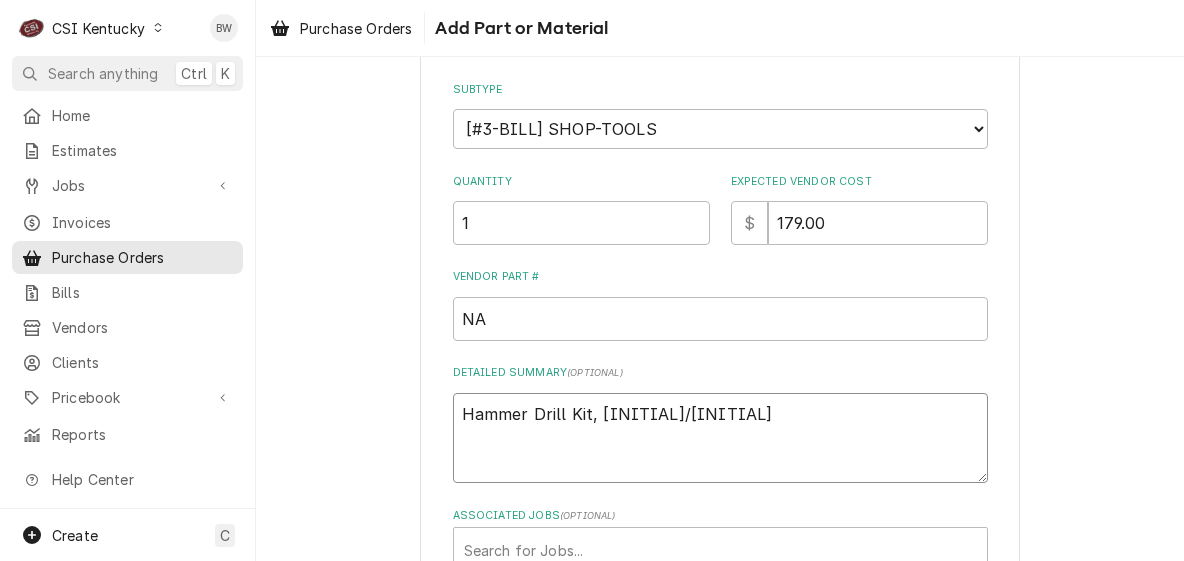 type on "x" 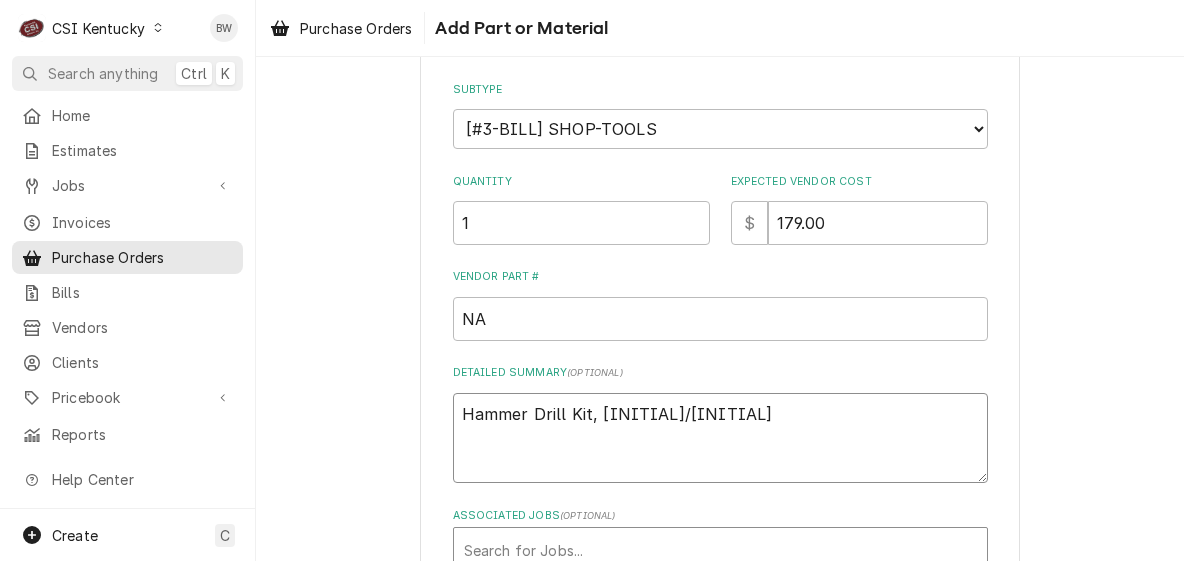 type on "Hammer Drill Kit, Matt/KY" 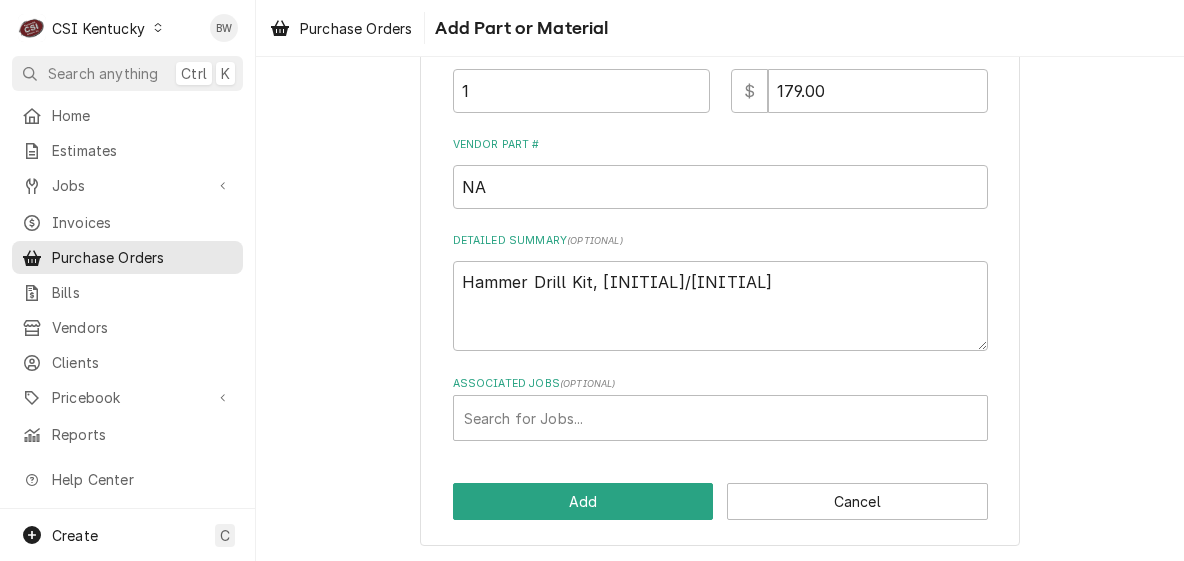 scroll, scrollTop: 532, scrollLeft: 0, axis: vertical 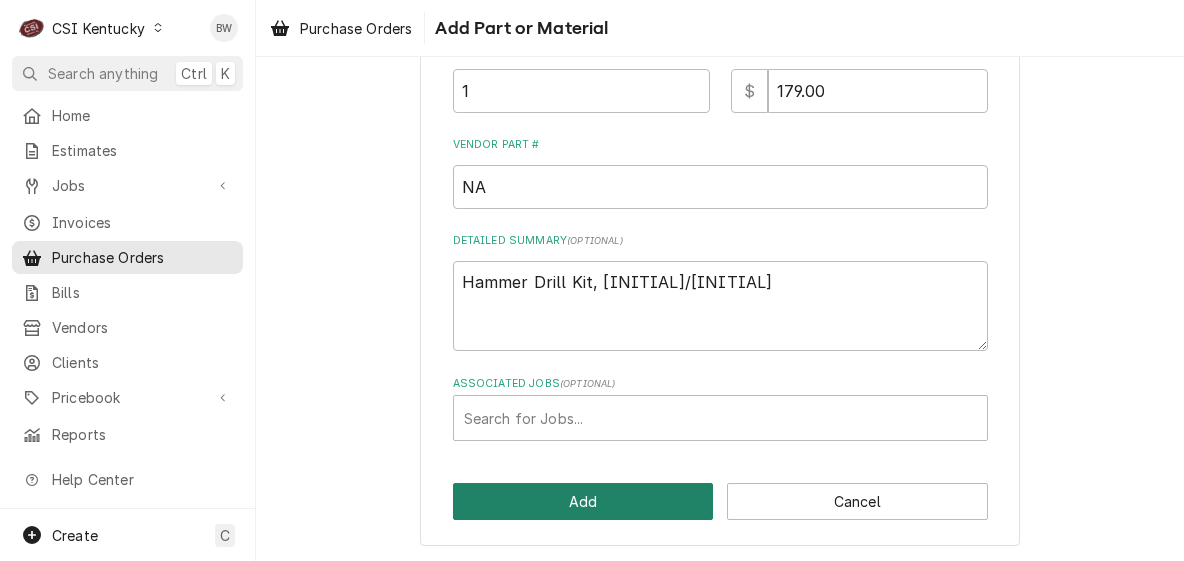click on "Add" at bounding box center (583, 501) 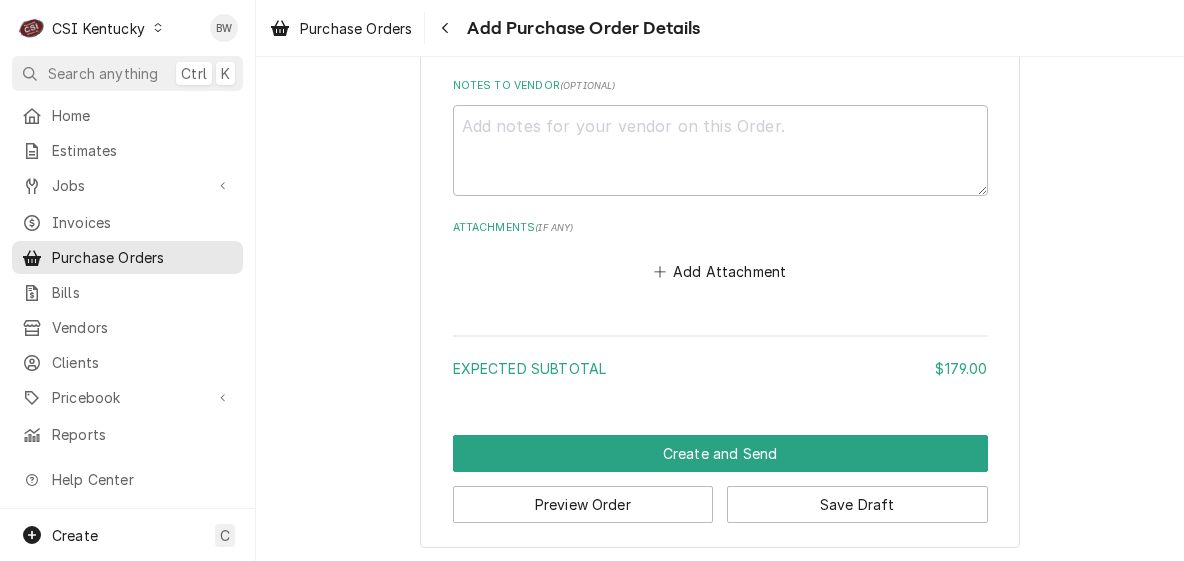 scroll, scrollTop: 1347, scrollLeft: 0, axis: vertical 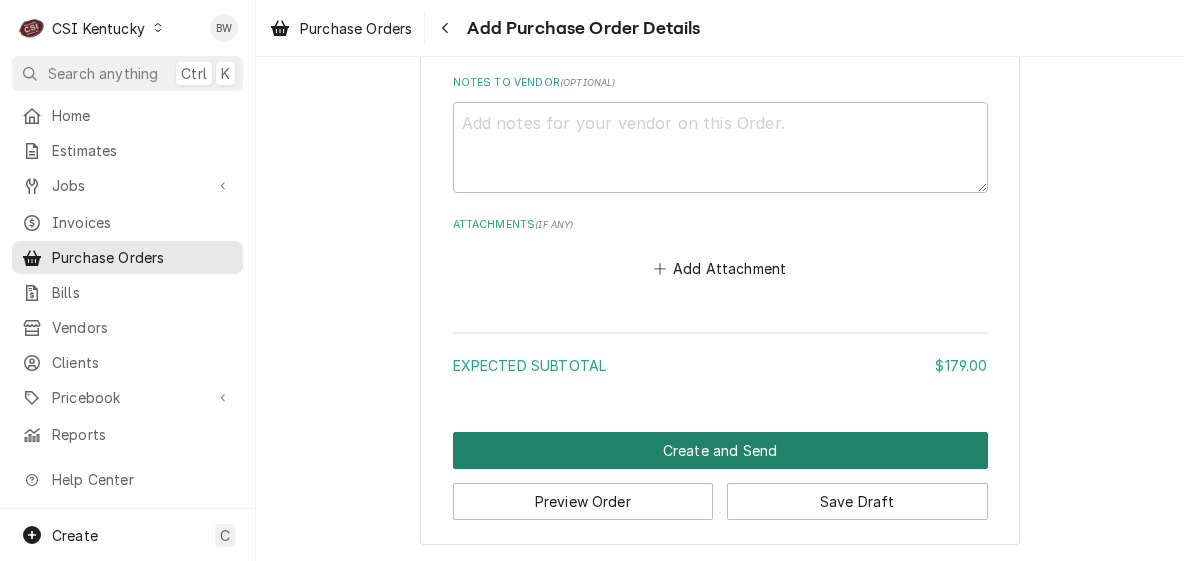 click on "Create and Send" at bounding box center (720, 450) 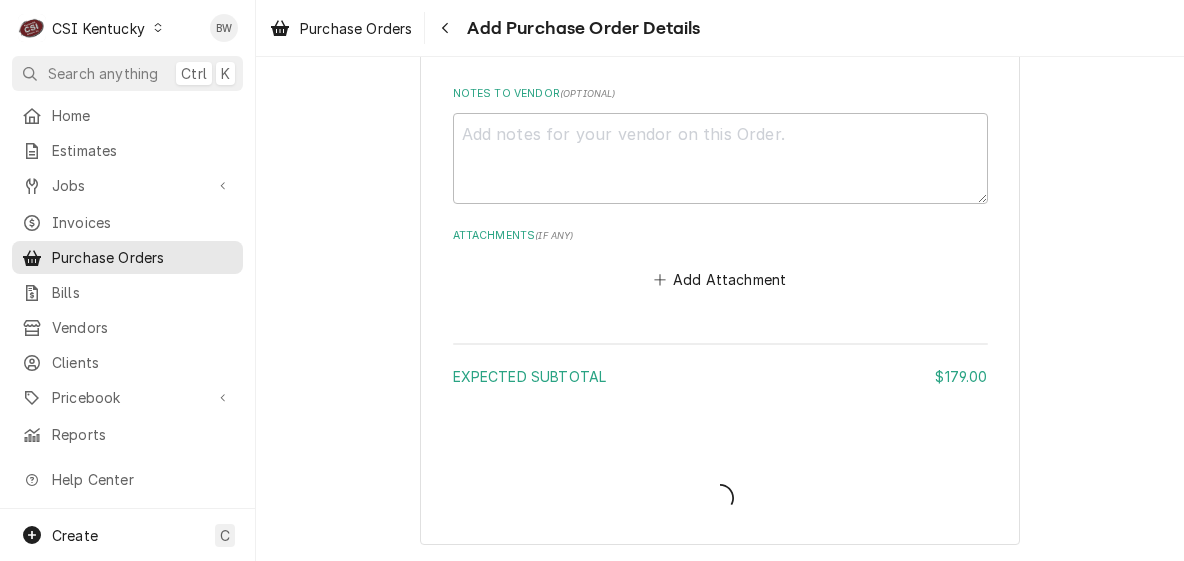 type on "x" 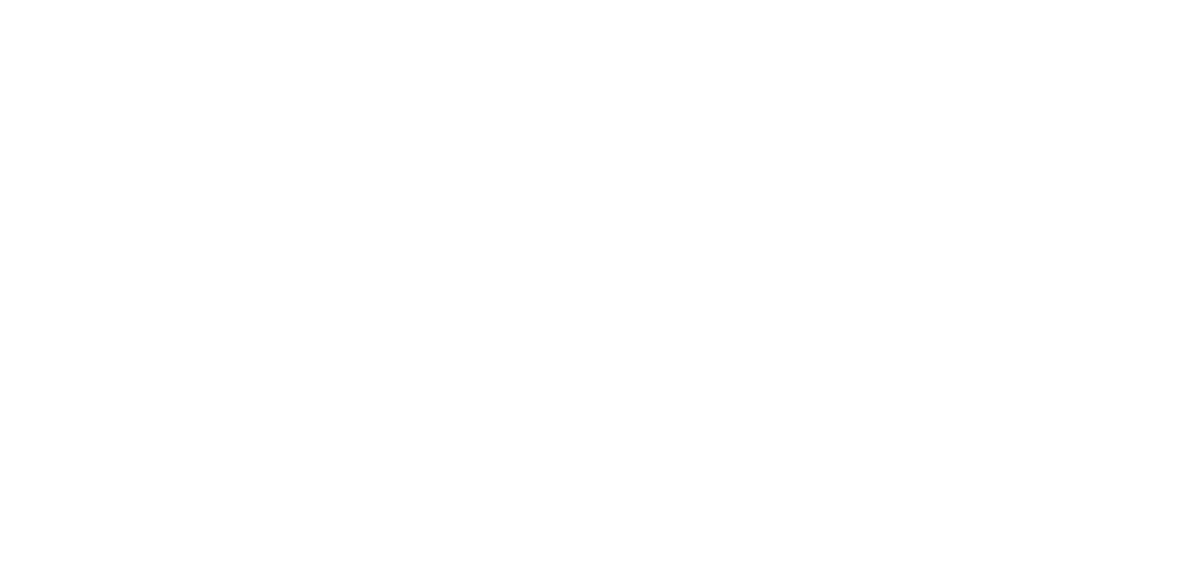 scroll, scrollTop: 0, scrollLeft: 0, axis: both 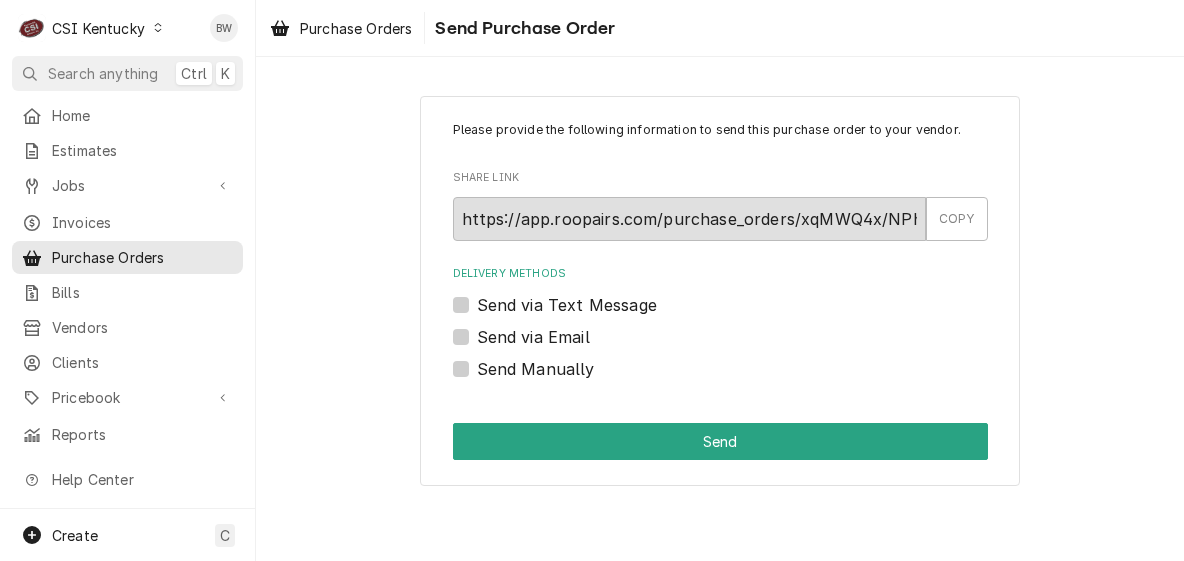 click on "Send Manually" at bounding box center [536, 369] 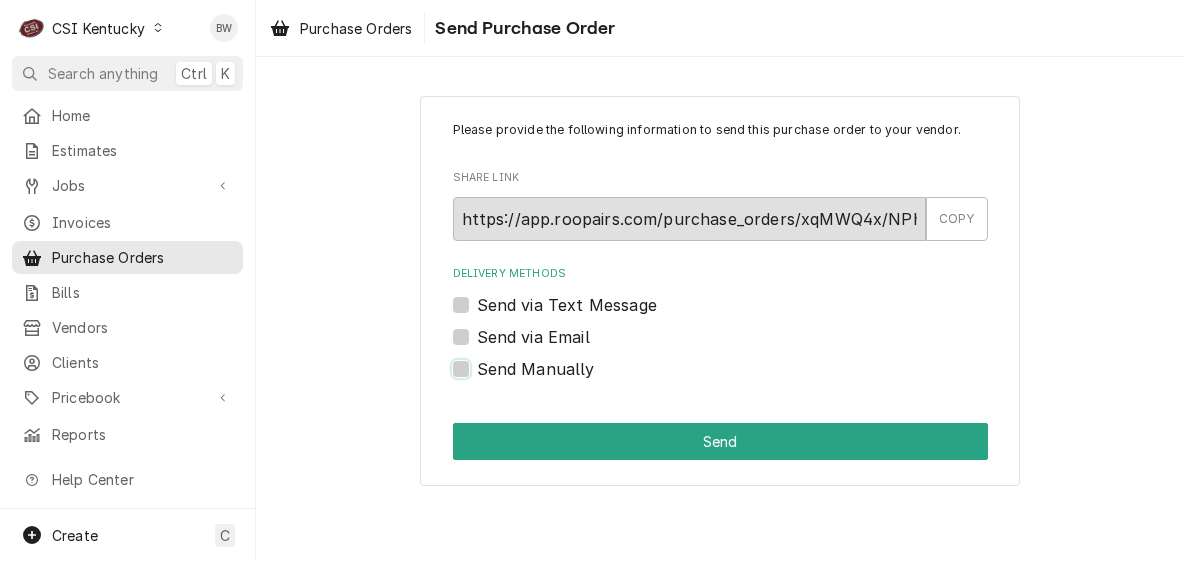 click on "Send Manually" at bounding box center (744, 379) 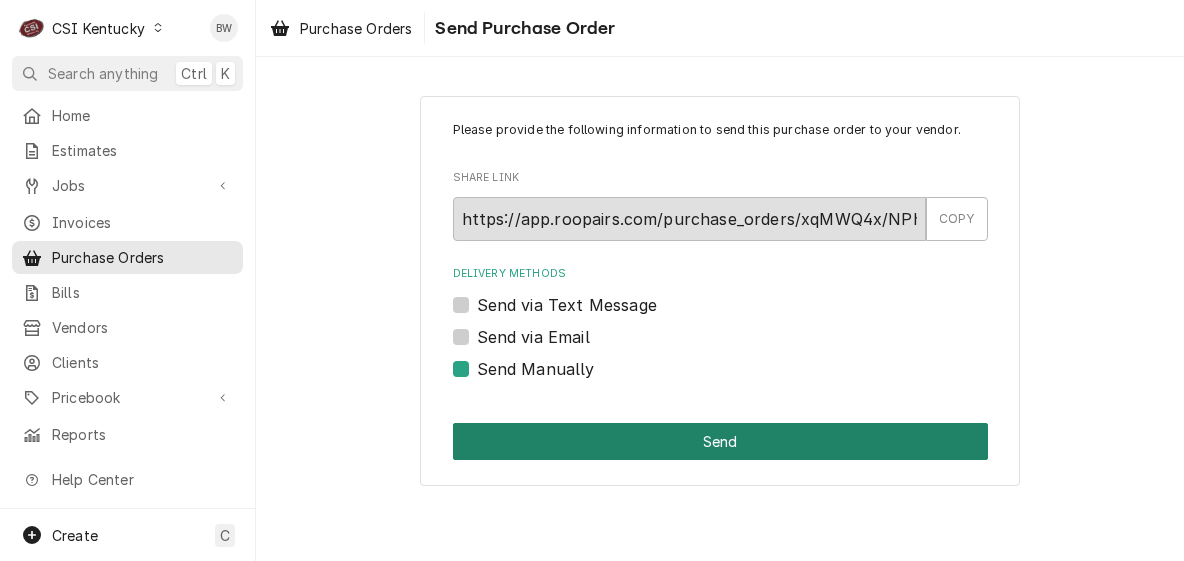 click on "Send" at bounding box center [720, 441] 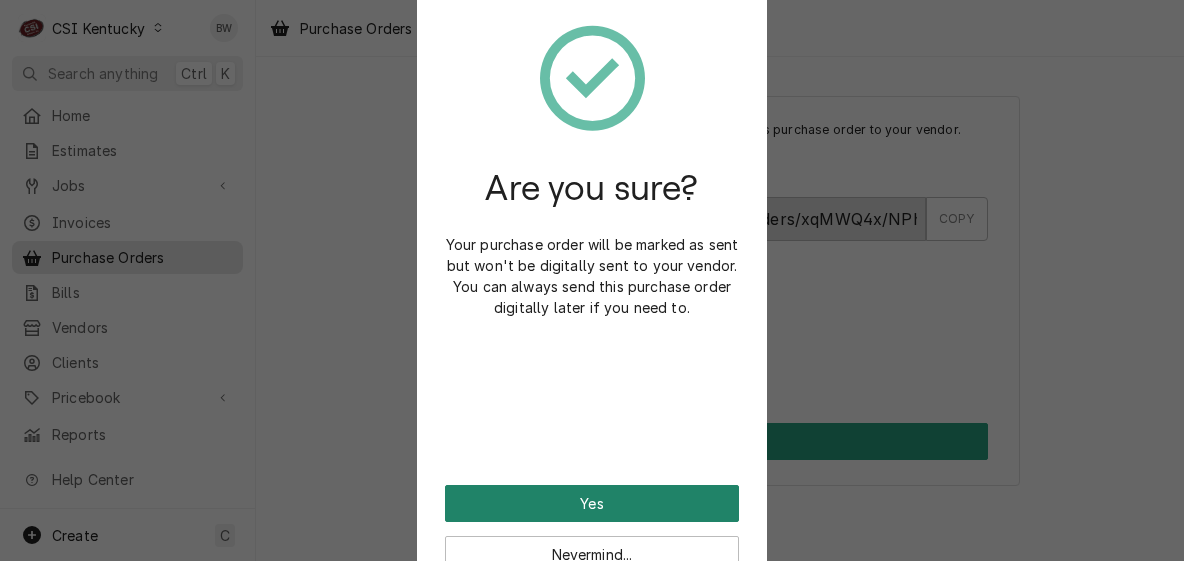 click on "Yes" at bounding box center [592, 503] 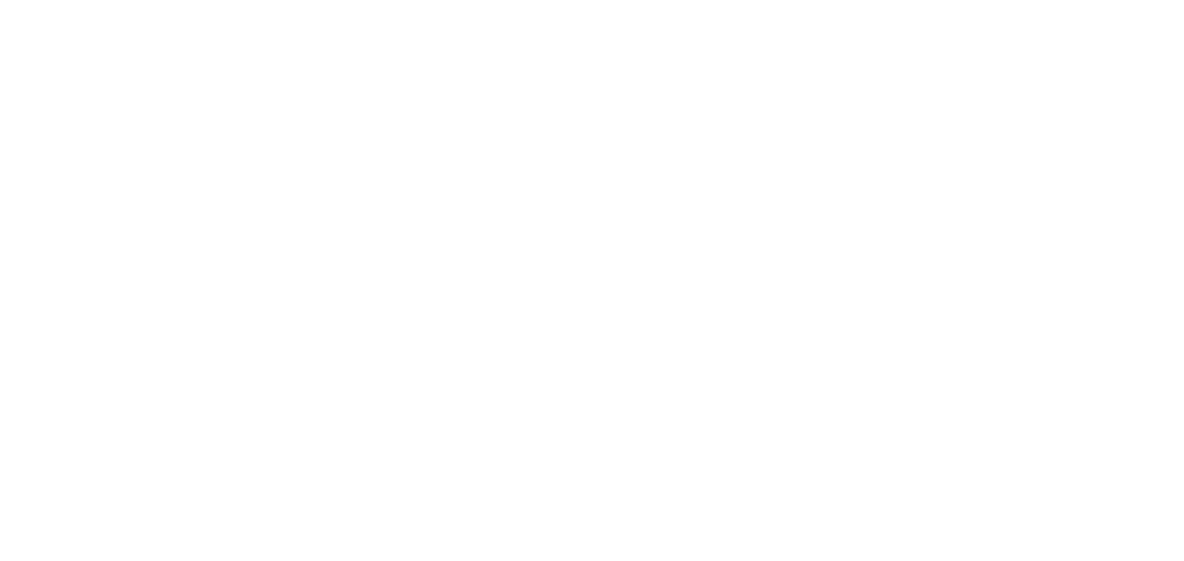 scroll, scrollTop: 0, scrollLeft: 0, axis: both 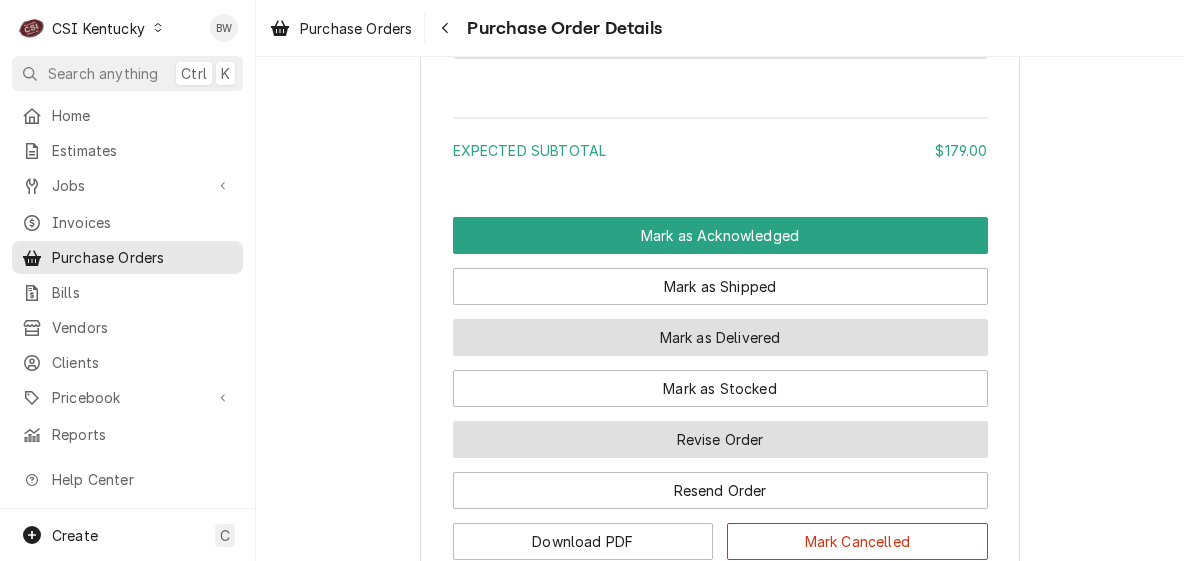 click on "Revise Order" at bounding box center (720, 439) 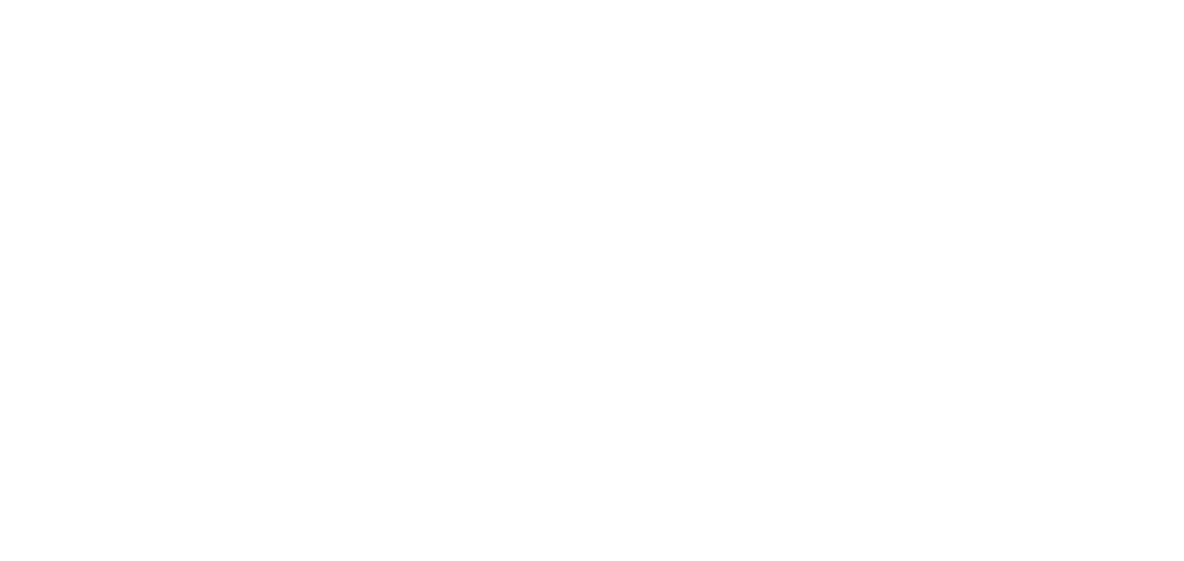 scroll, scrollTop: 0, scrollLeft: 0, axis: both 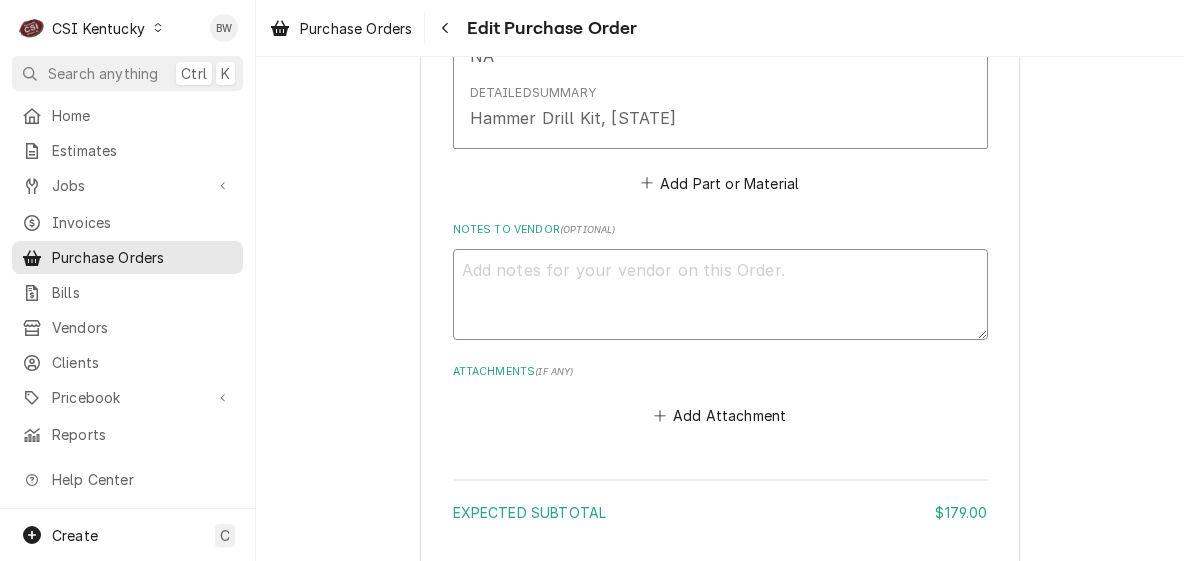 click on "Notes to Vendor  ( optional )" at bounding box center (720, 294) 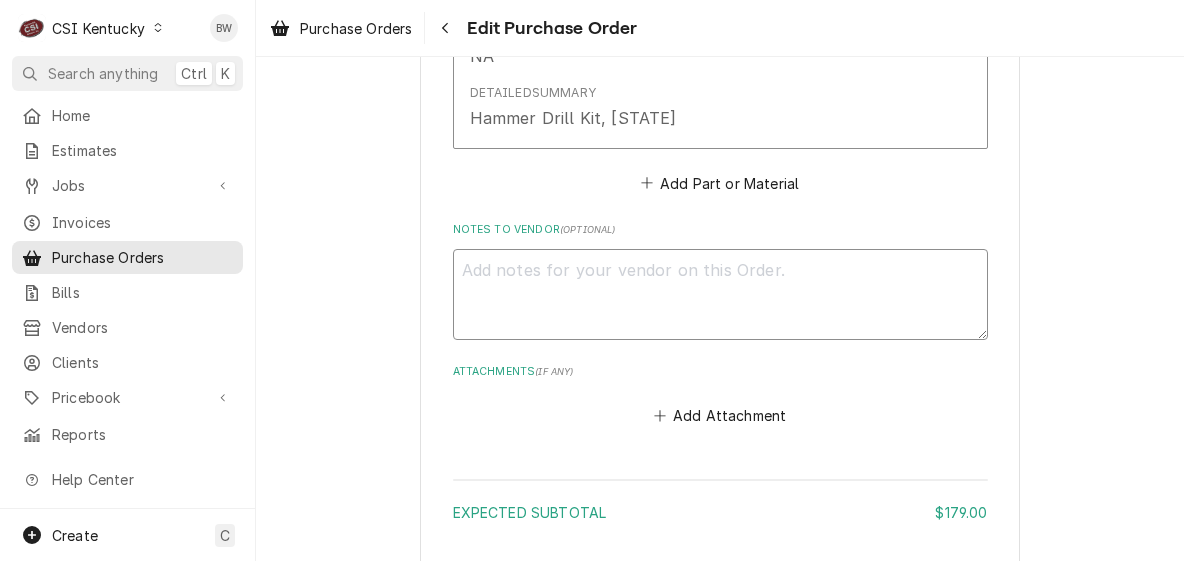 type on "x" 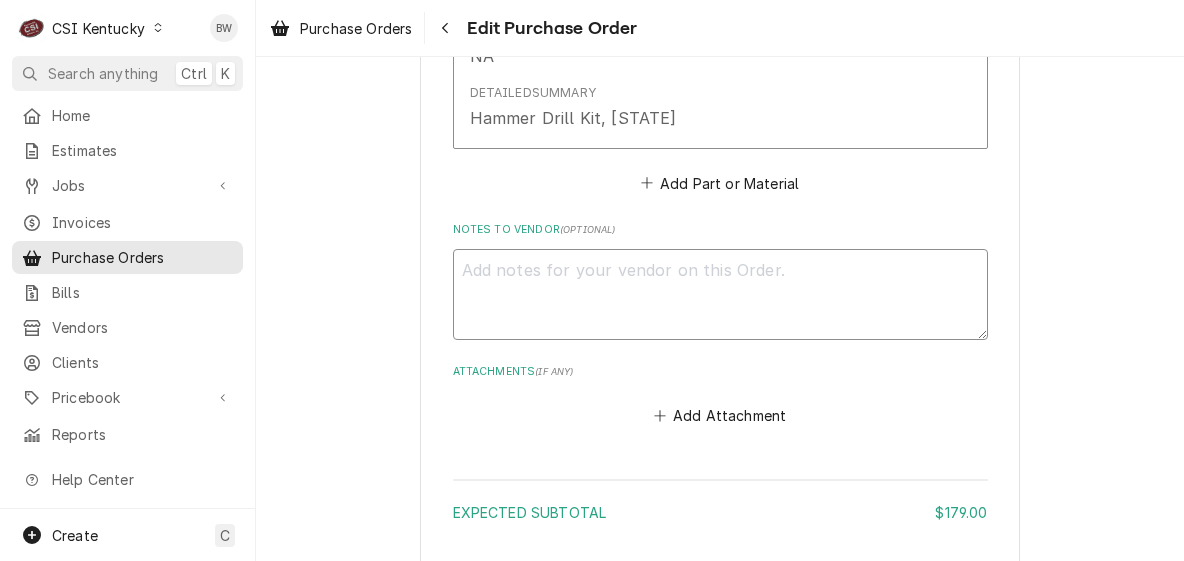 type on "H" 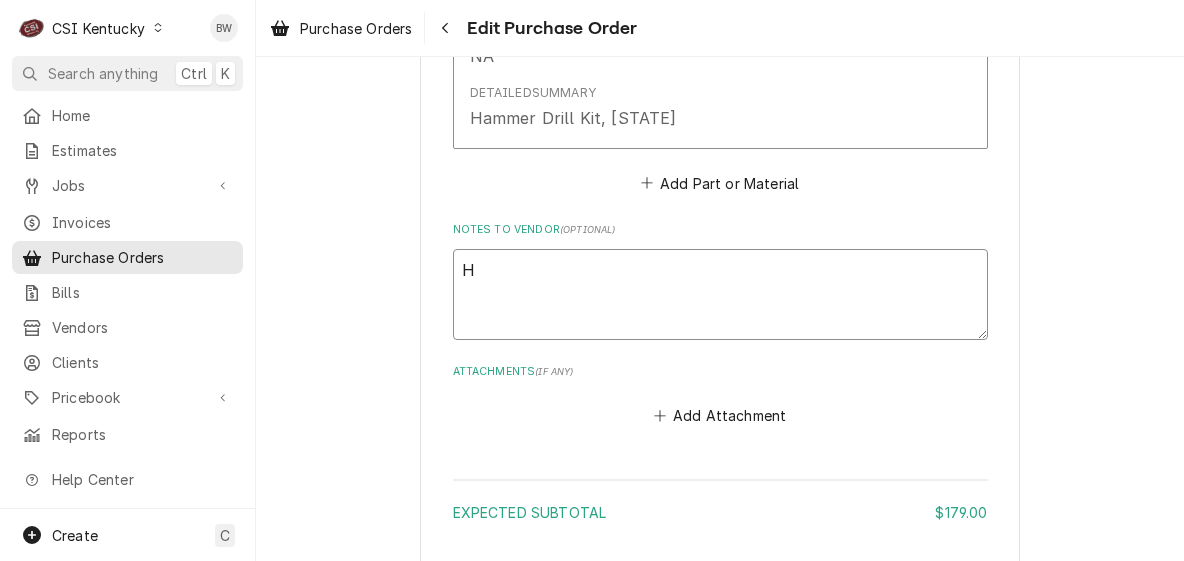 type on "x" 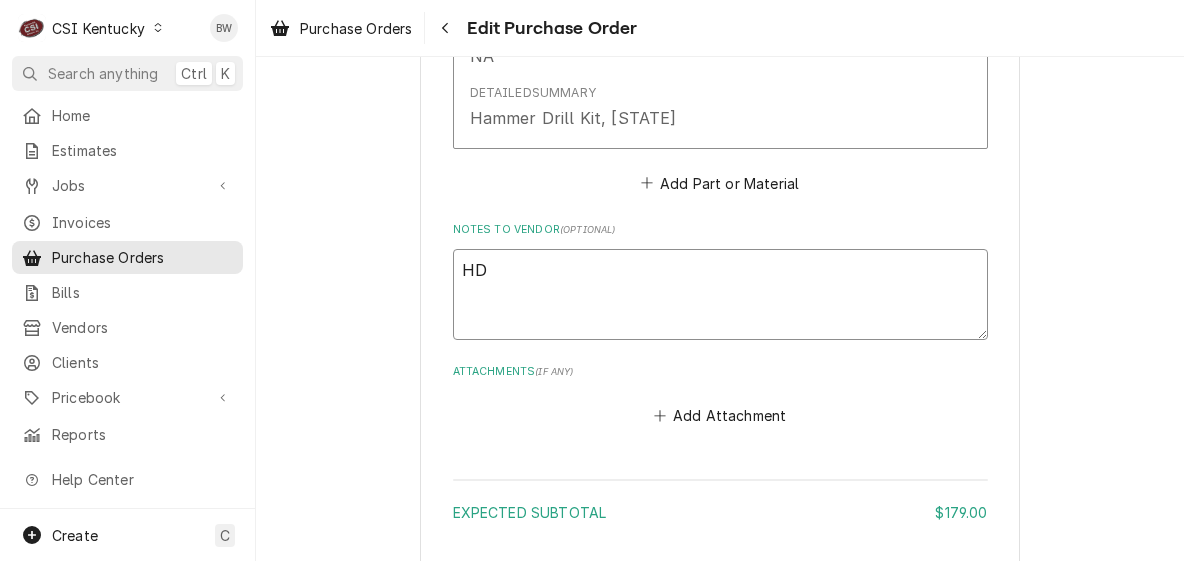 type on "HD" 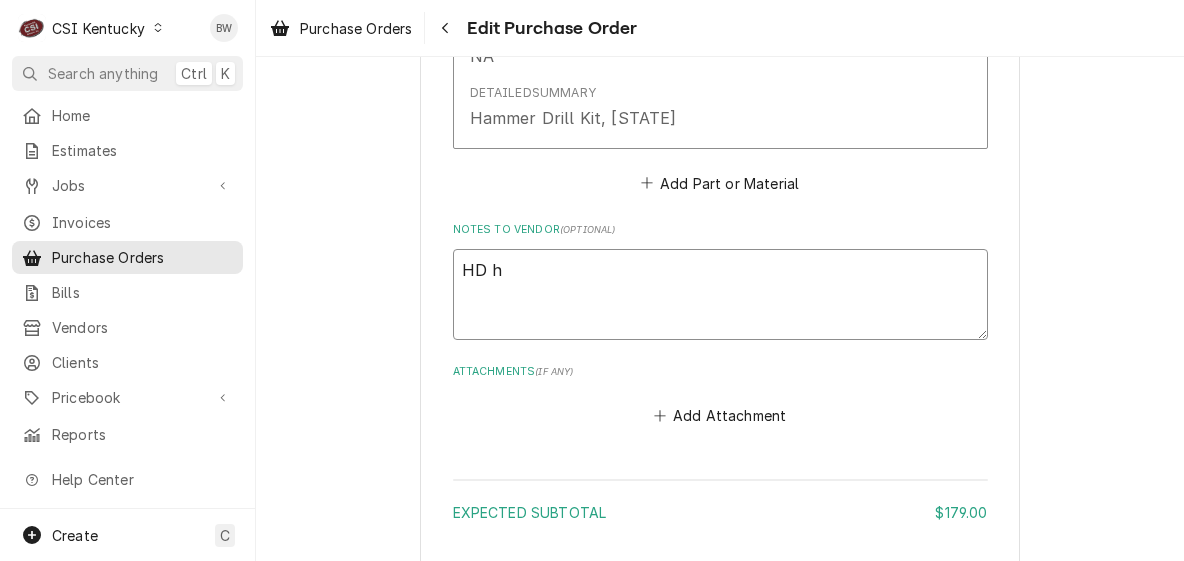 type on "x" 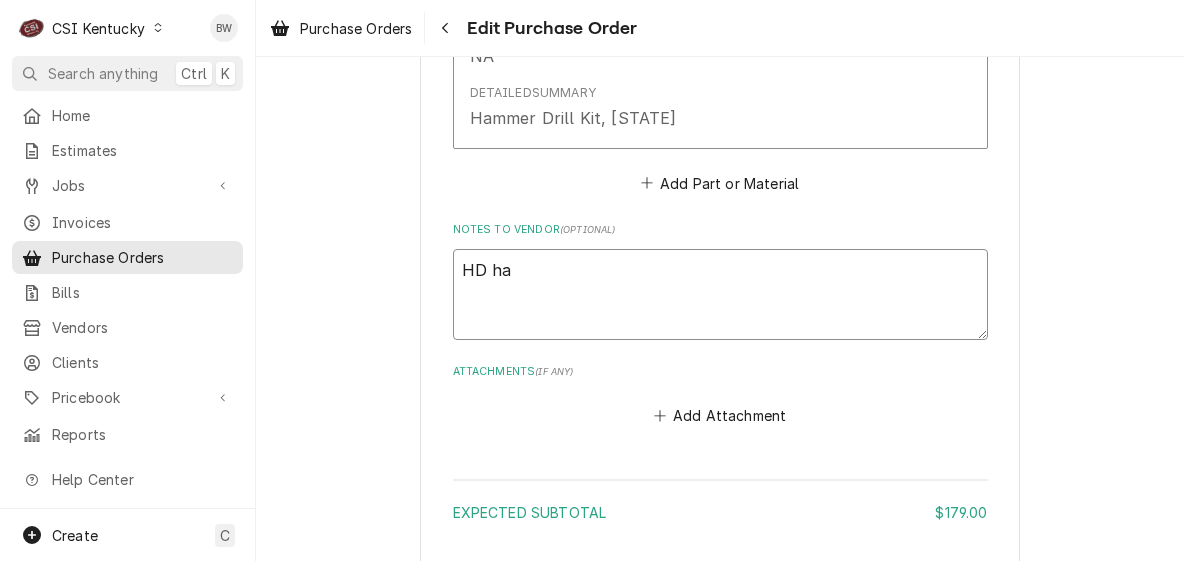type on "x" 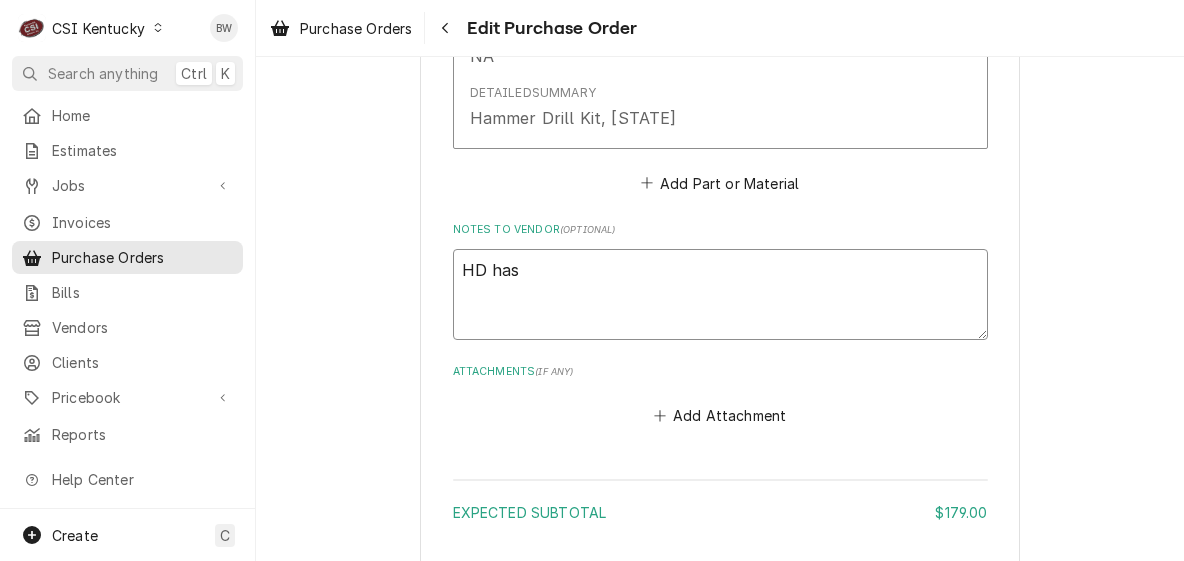 type on "x" 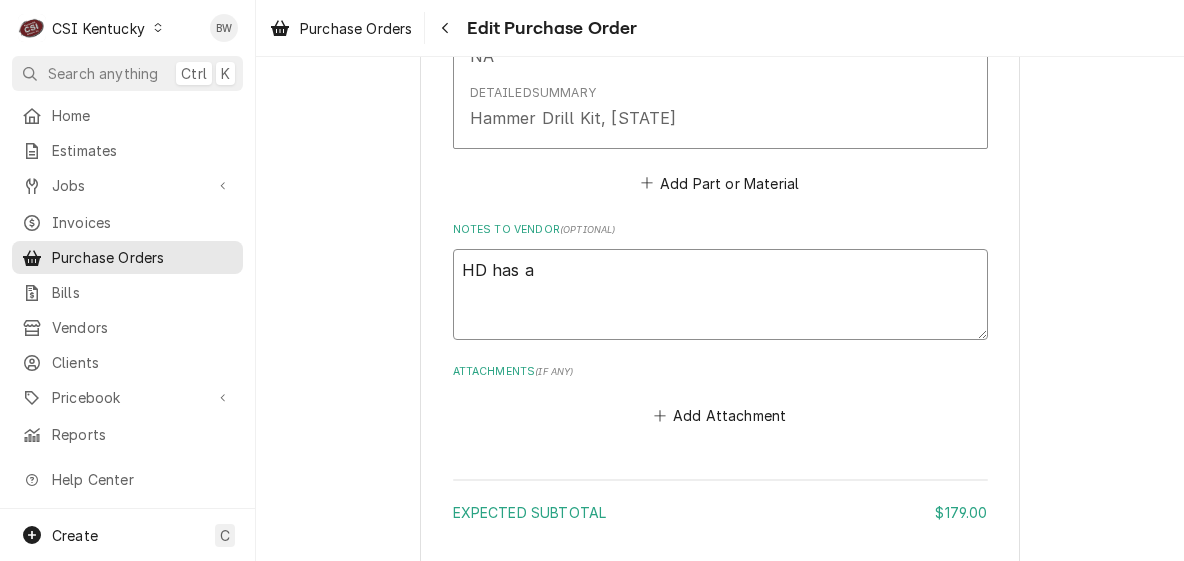 type on "x" 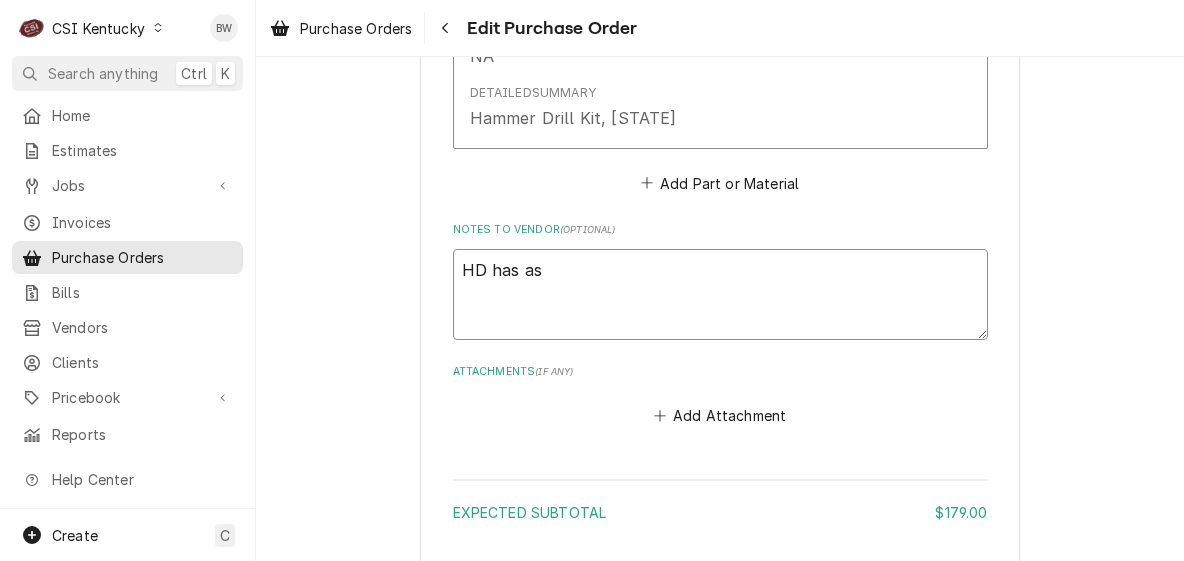 type on "x" 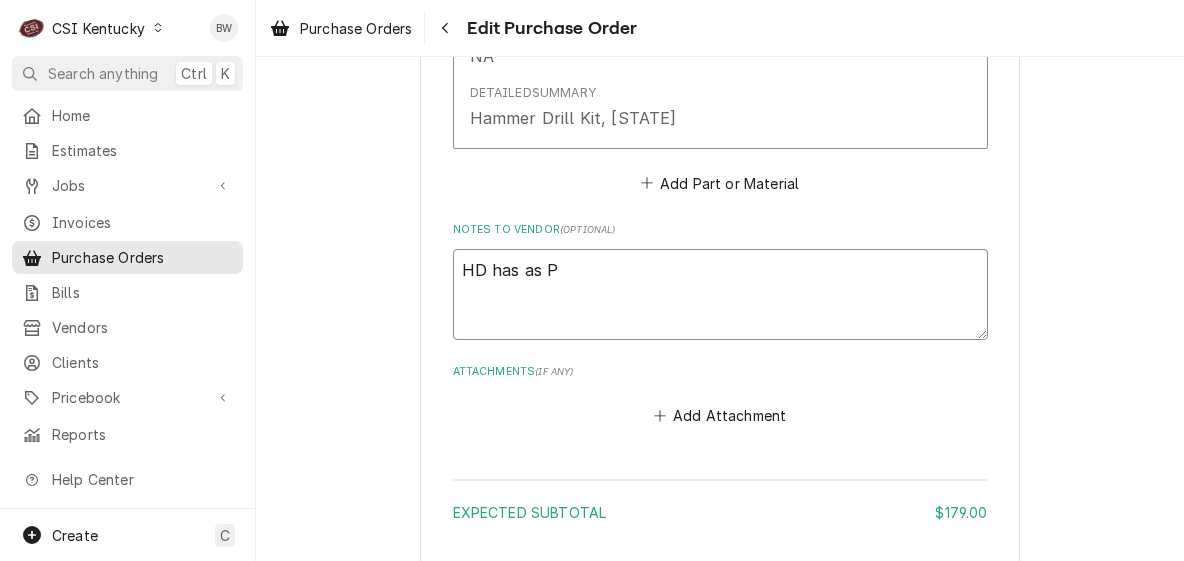 type on "x" 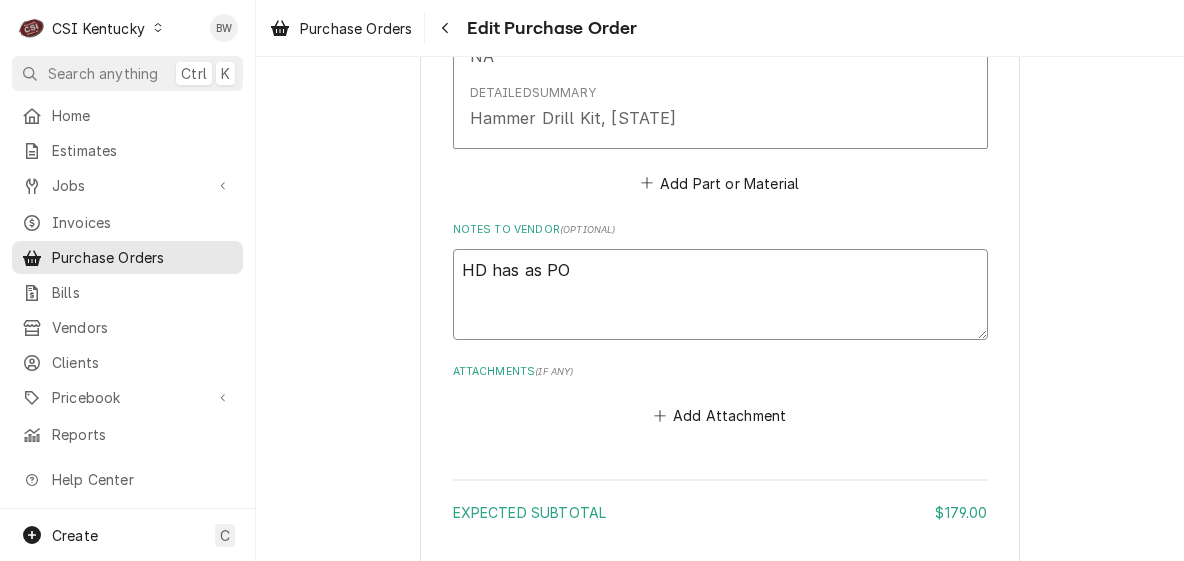 type on "x" 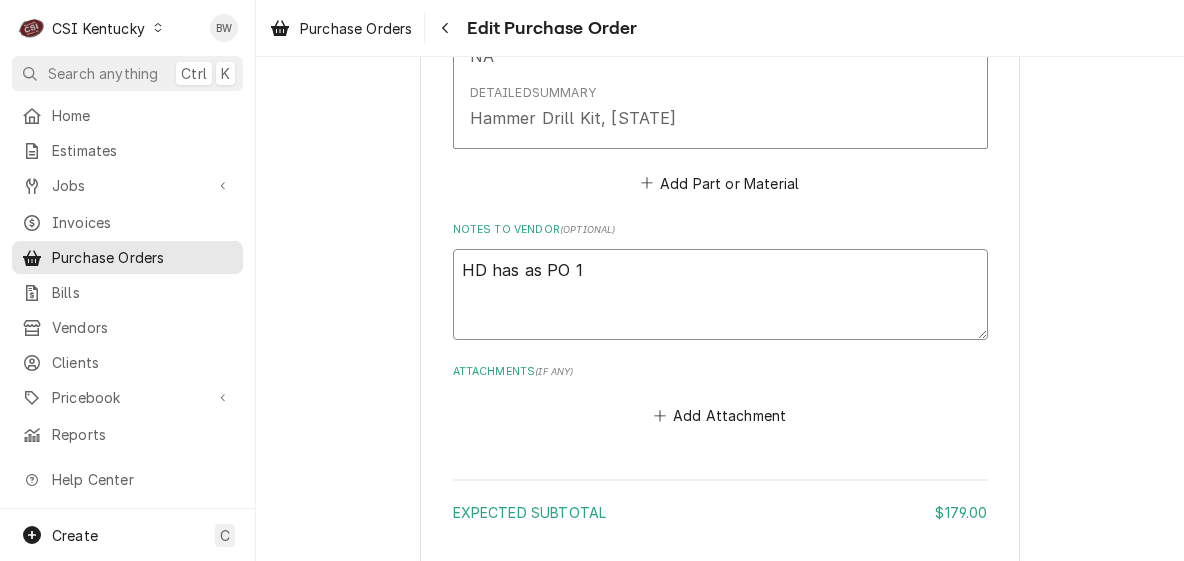 type on "x" 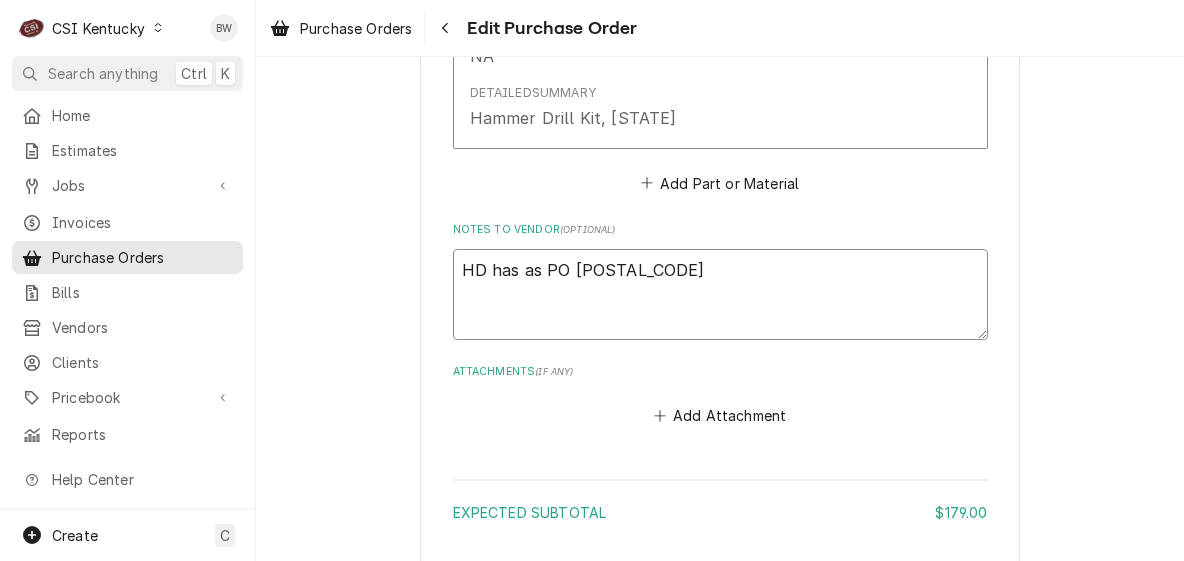 type on "x" 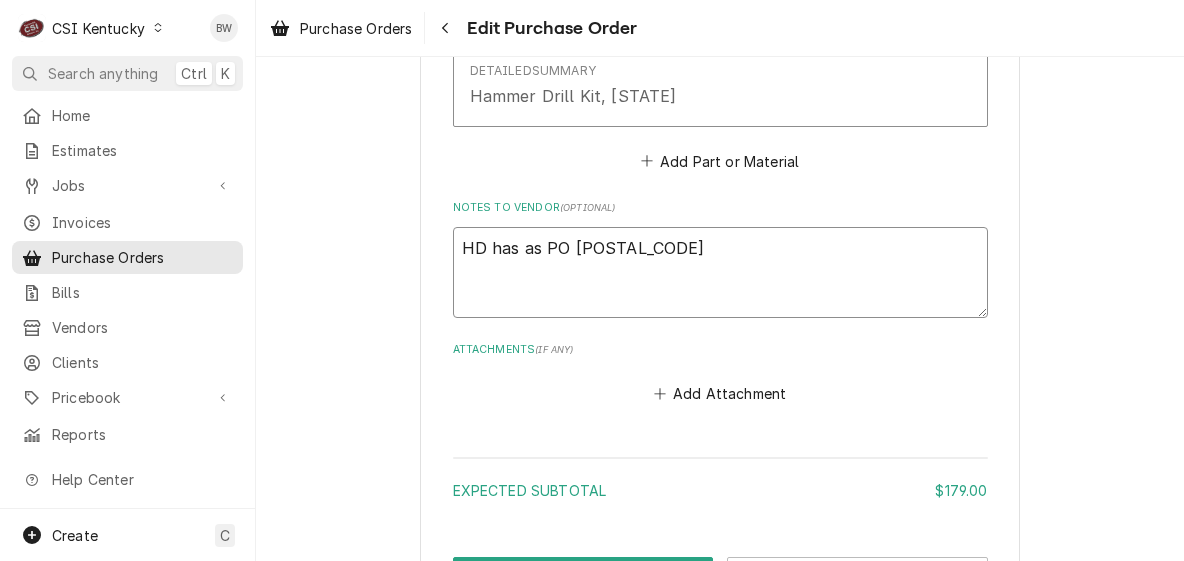 scroll, scrollTop: 1390, scrollLeft: 0, axis: vertical 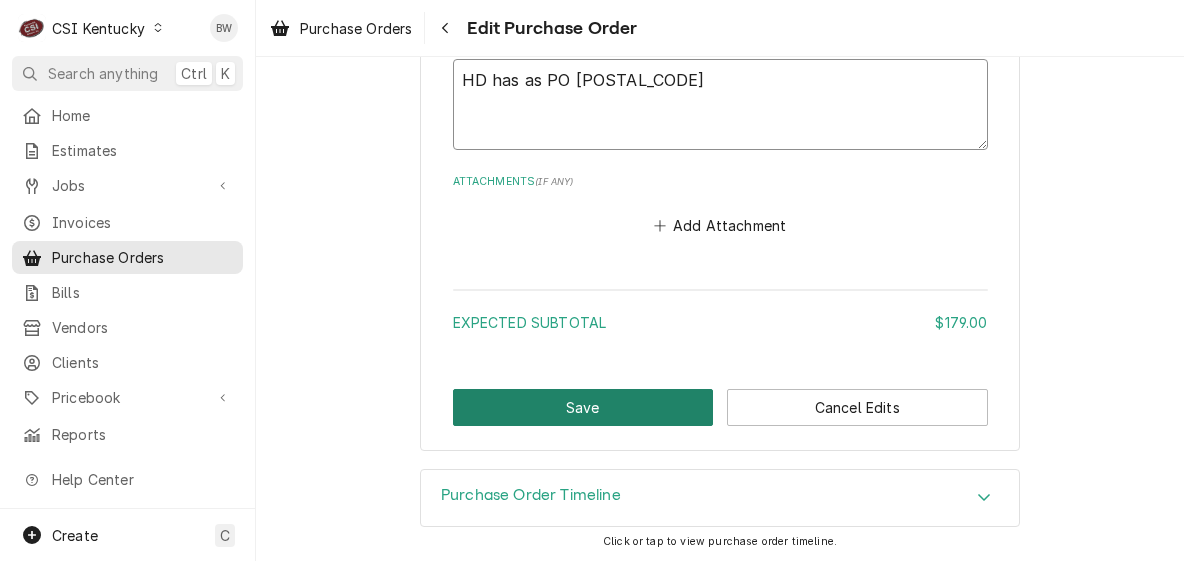 type on "HD has as PO [POSTAL_CODE]" 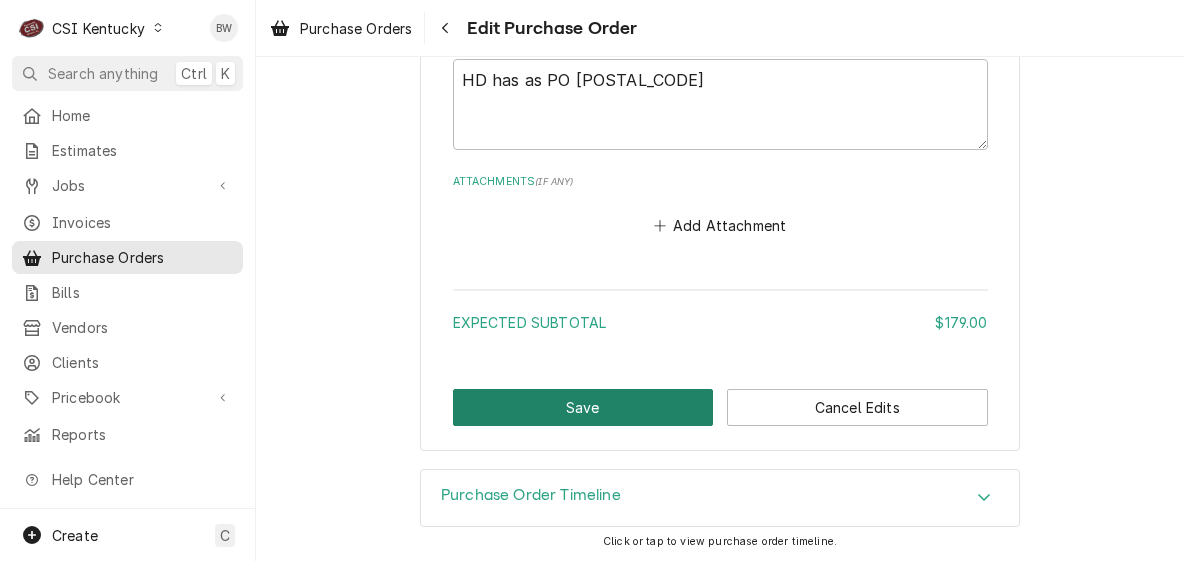 click on "Save" at bounding box center (583, 407) 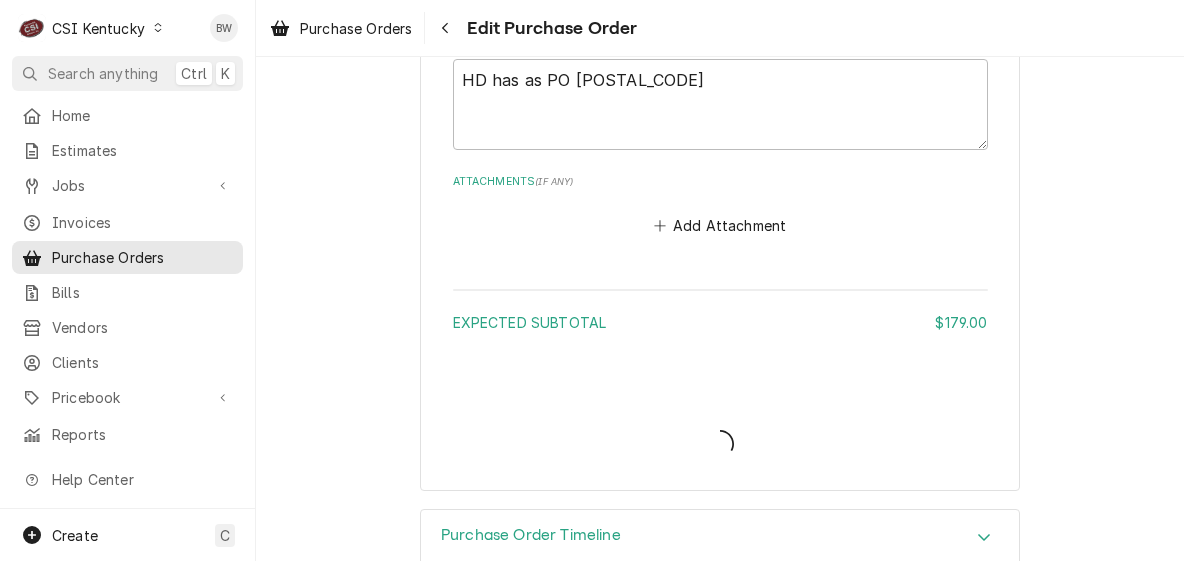 type on "x" 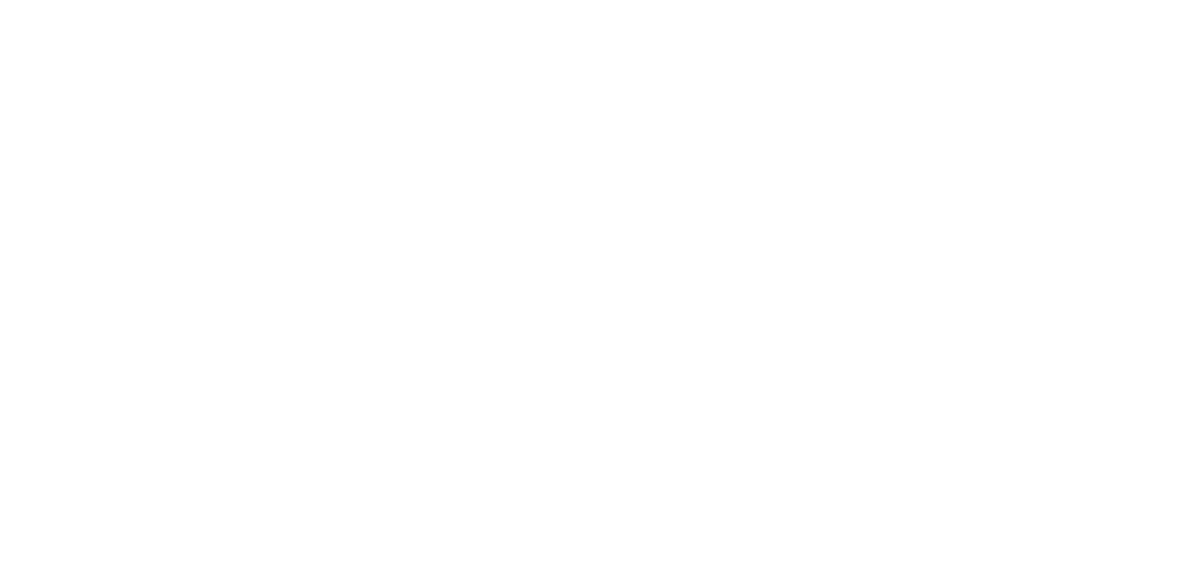 scroll, scrollTop: 0, scrollLeft: 0, axis: both 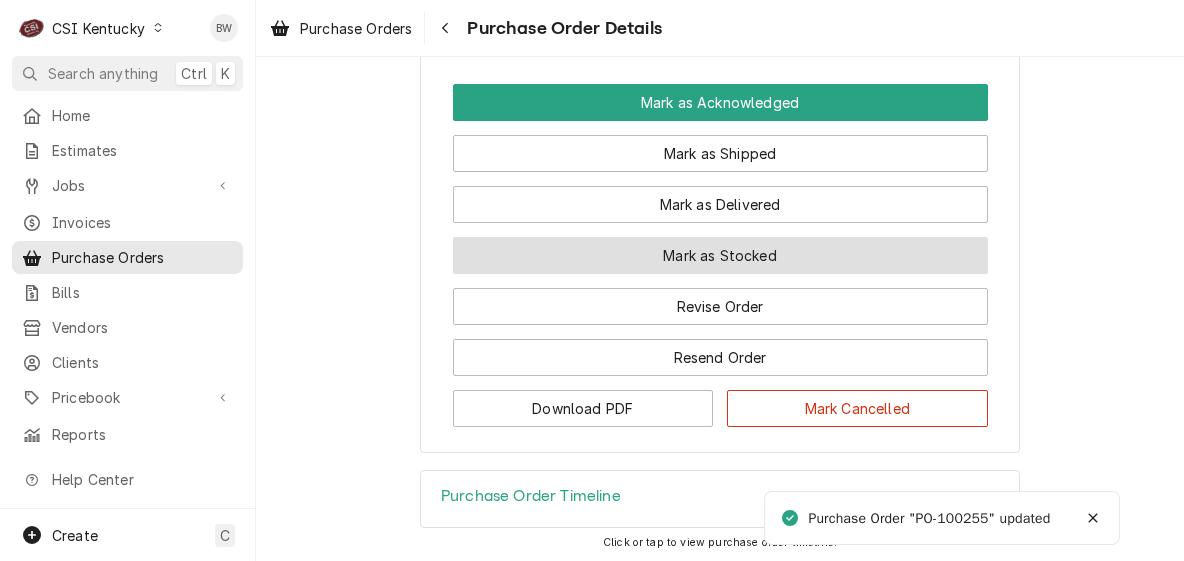 click on "Mark as Stocked" at bounding box center [720, 255] 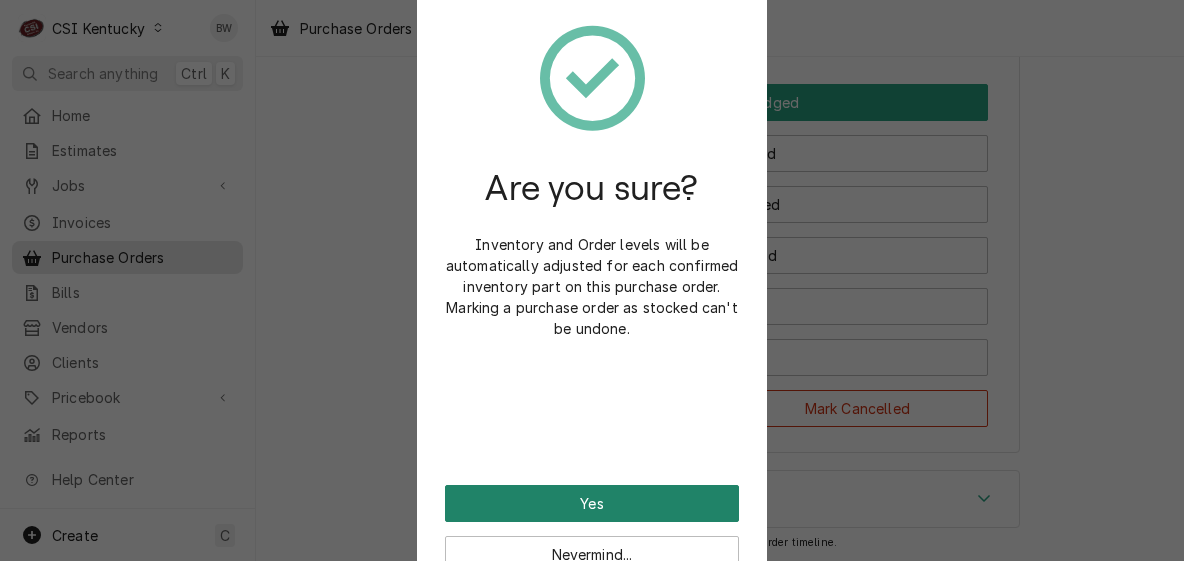 click on "Yes" at bounding box center (592, 503) 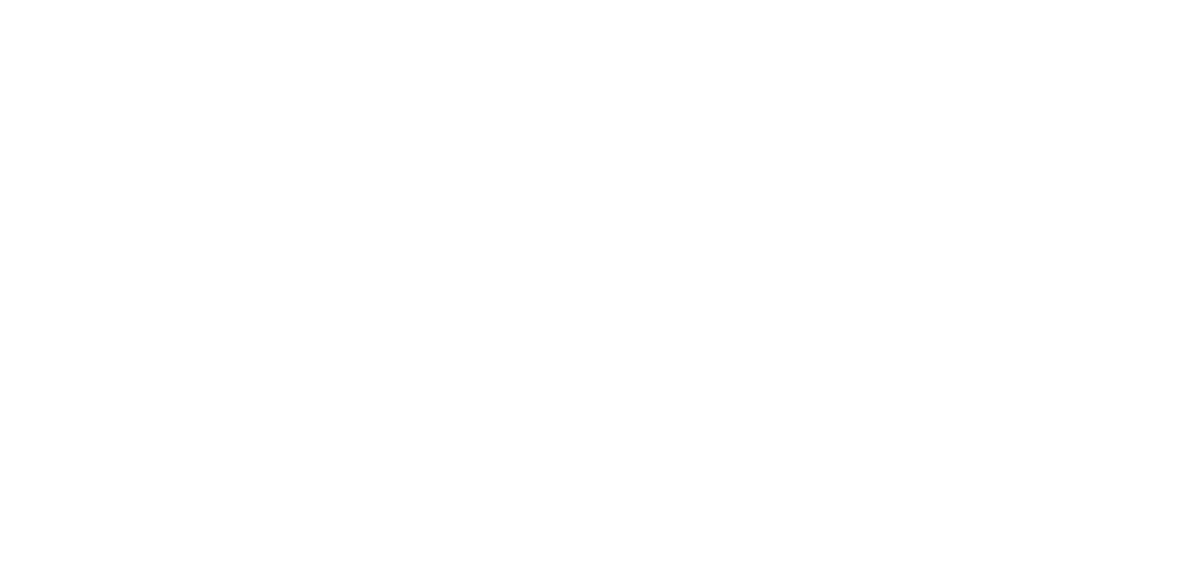 scroll, scrollTop: 0, scrollLeft: 0, axis: both 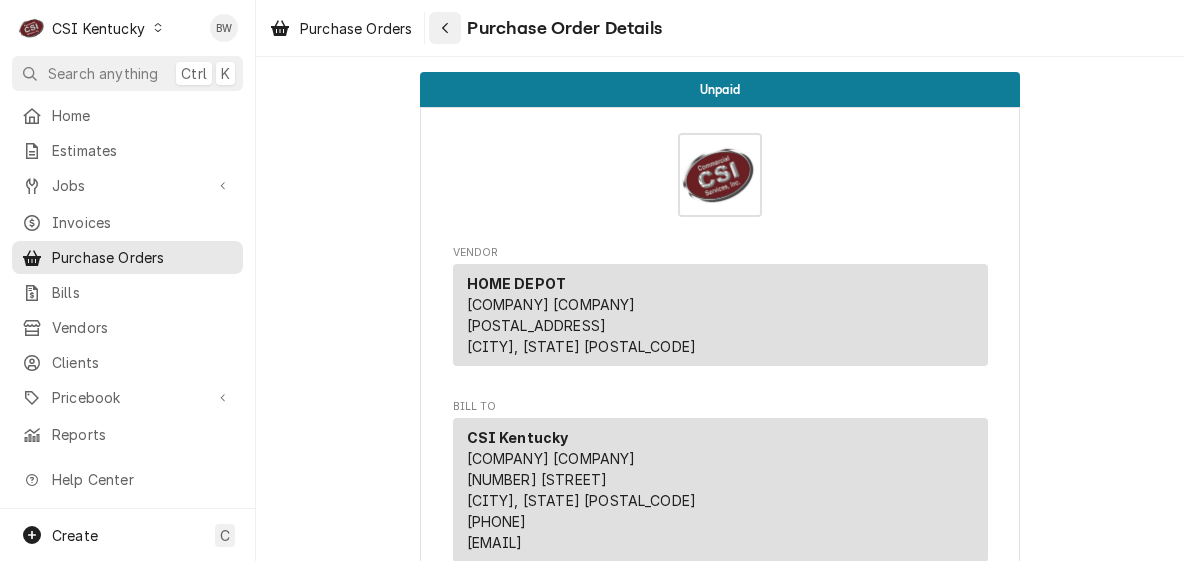 click at bounding box center (445, 28) 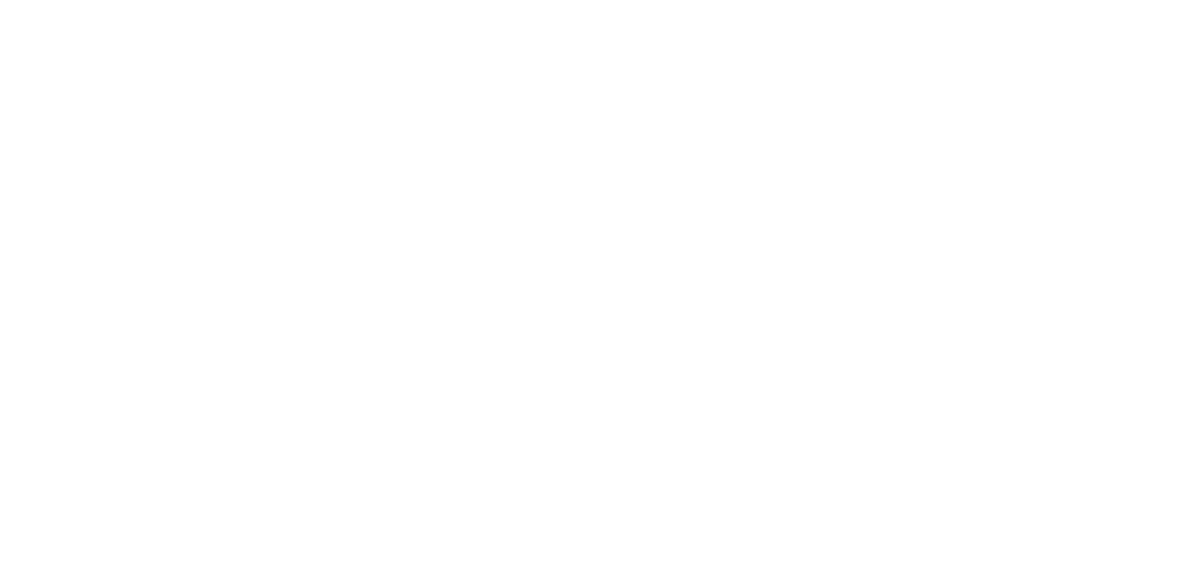 scroll, scrollTop: 0, scrollLeft: 0, axis: both 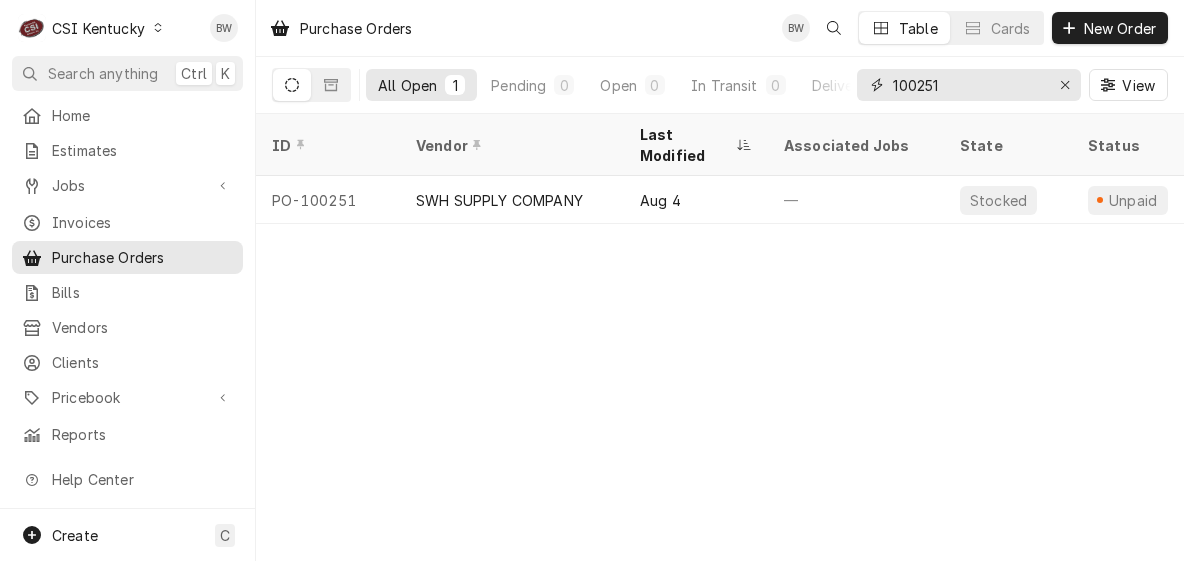click on "100251" at bounding box center (968, 85) 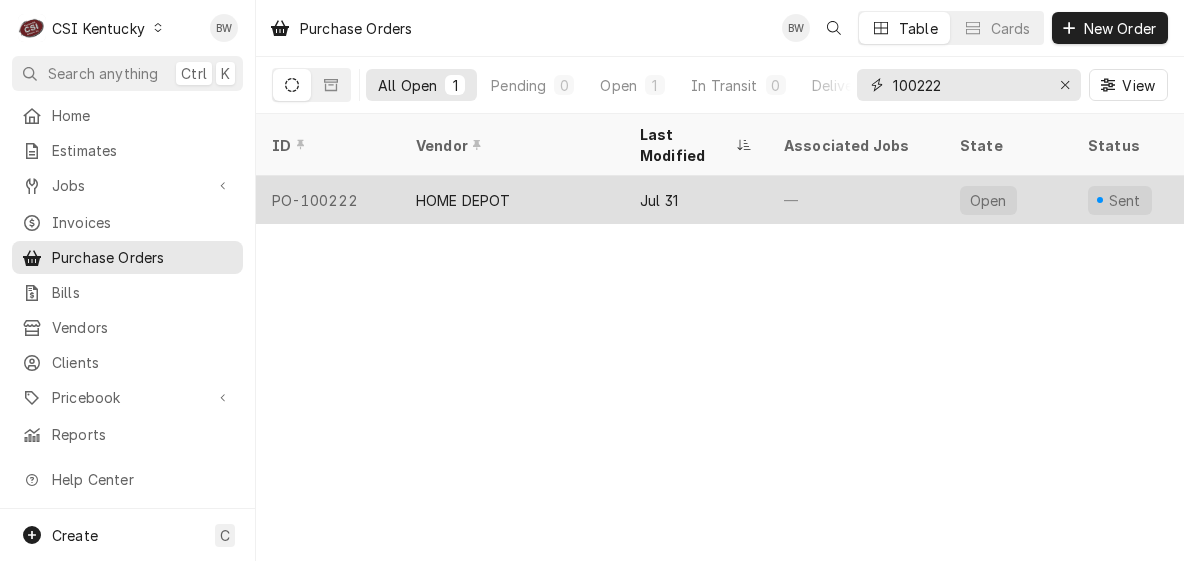 type on "100222" 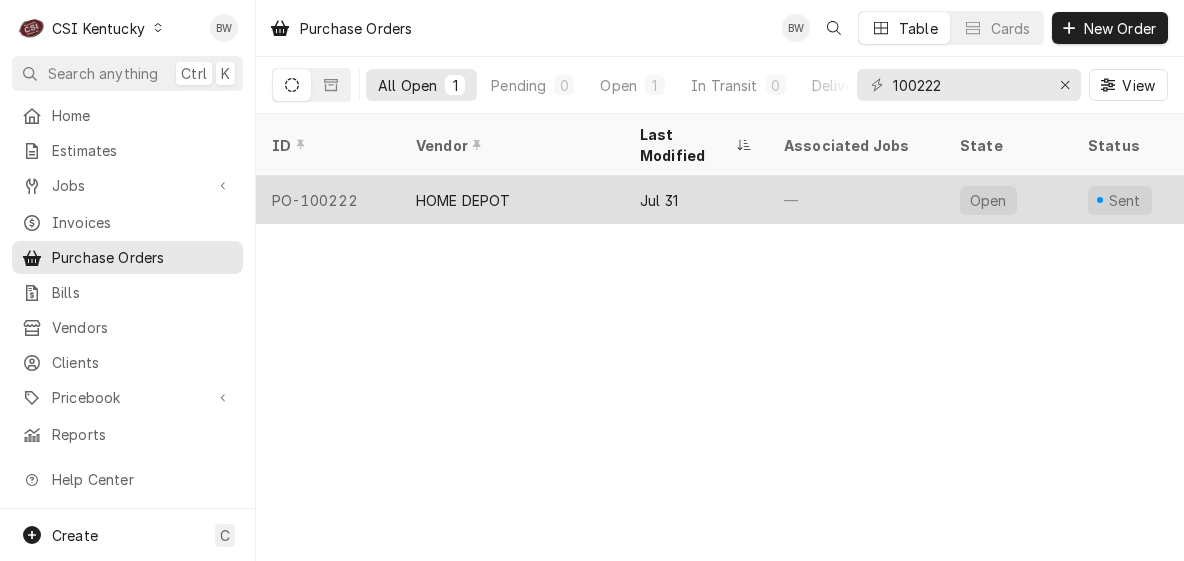 click on "PO-100222" at bounding box center [328, 200] 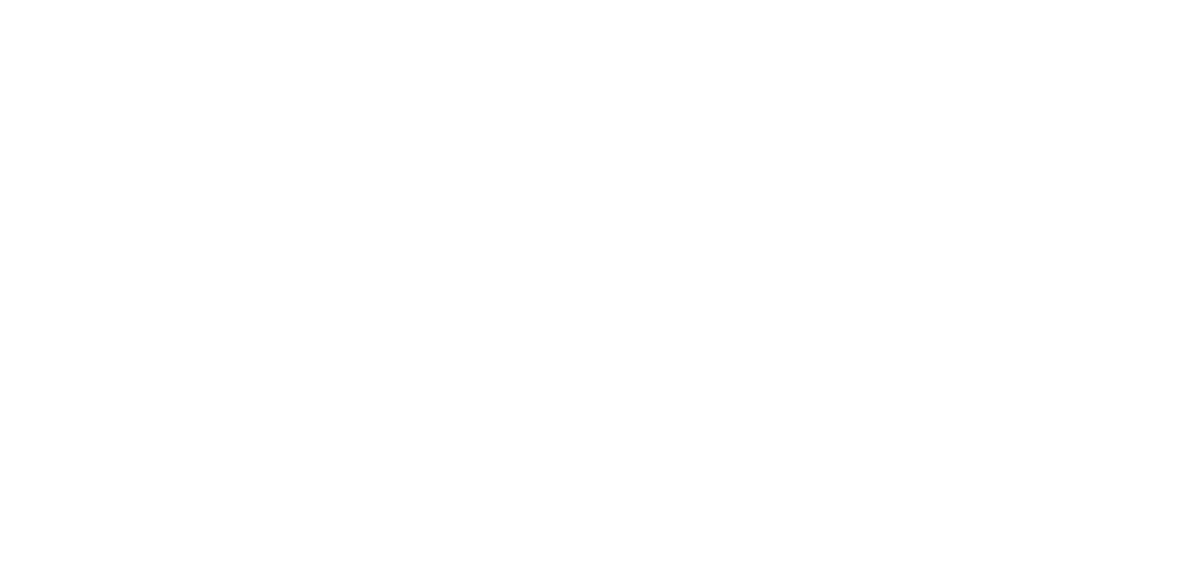 scroll, scrollTop: 0, scrollLeft: 0, axis: both 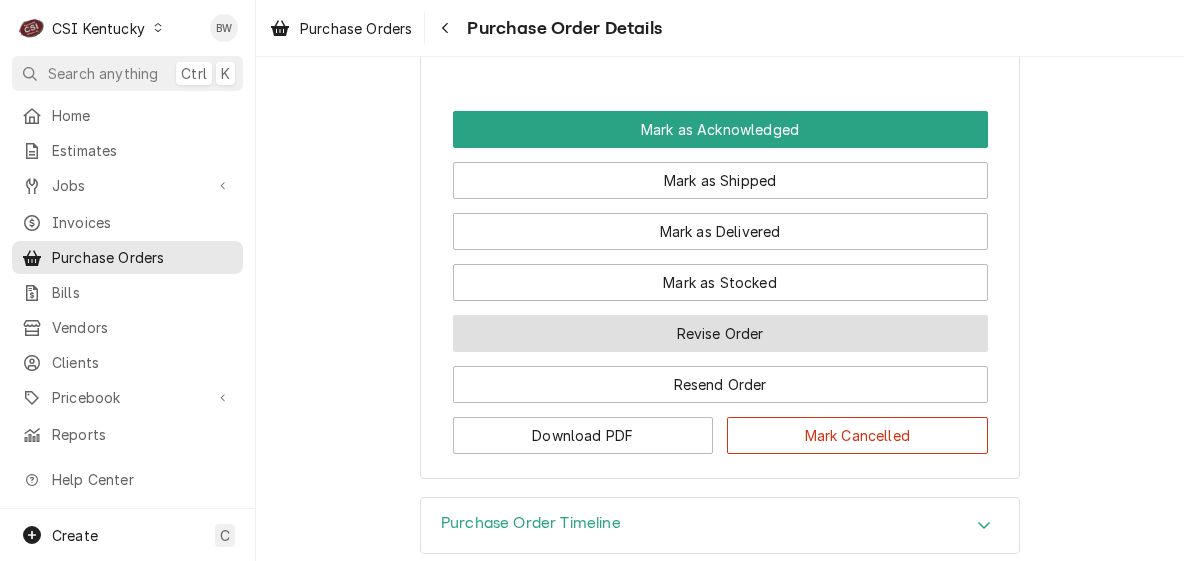 click on "Revise Order" at bounding box center (720, 333) 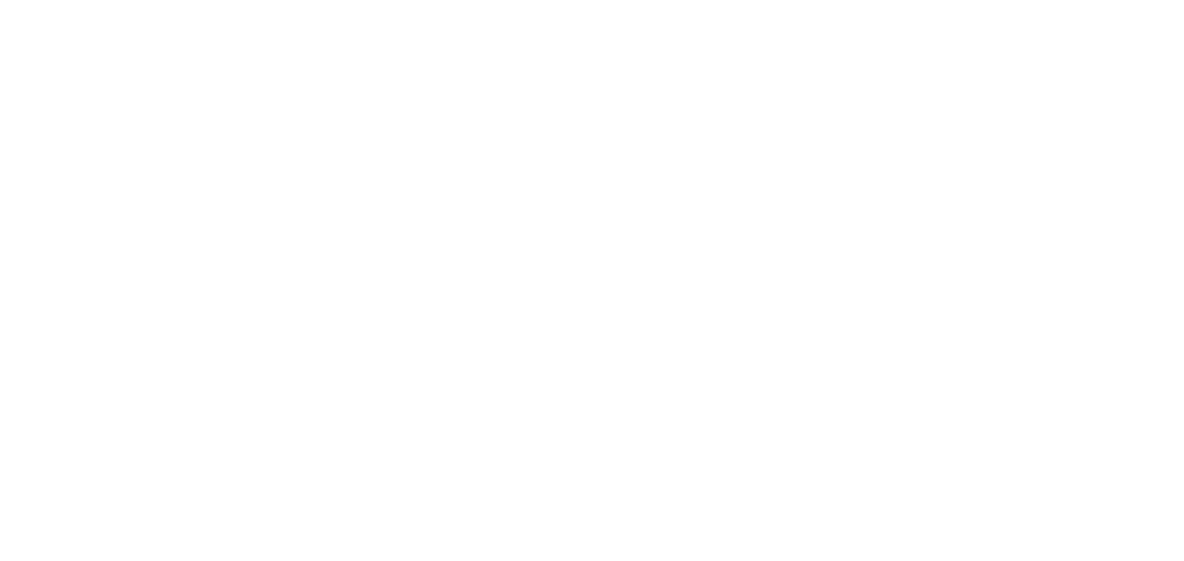 scroll, scrollTop: 0, scrollLeft: 0, axis: both 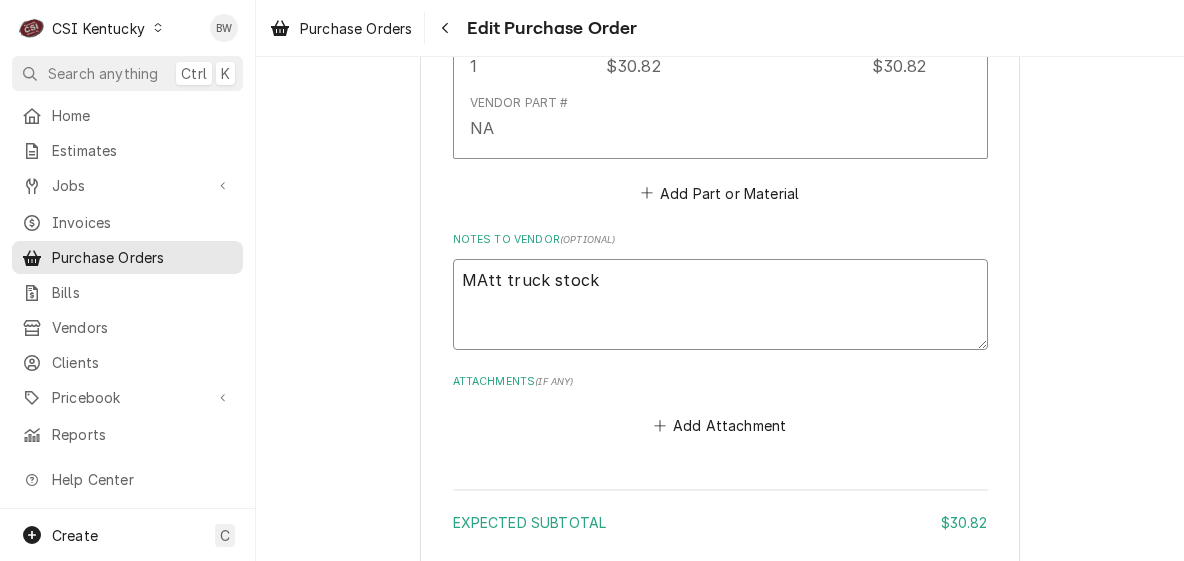 click on "MAtt truck stock" at bounding box center (720, 304) 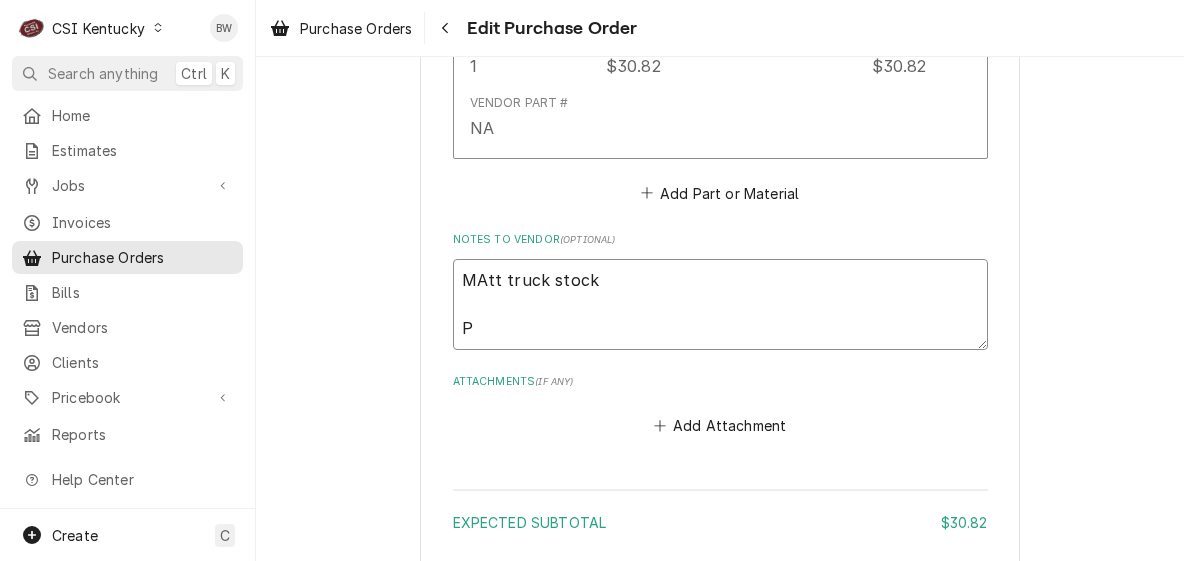 type on "x" 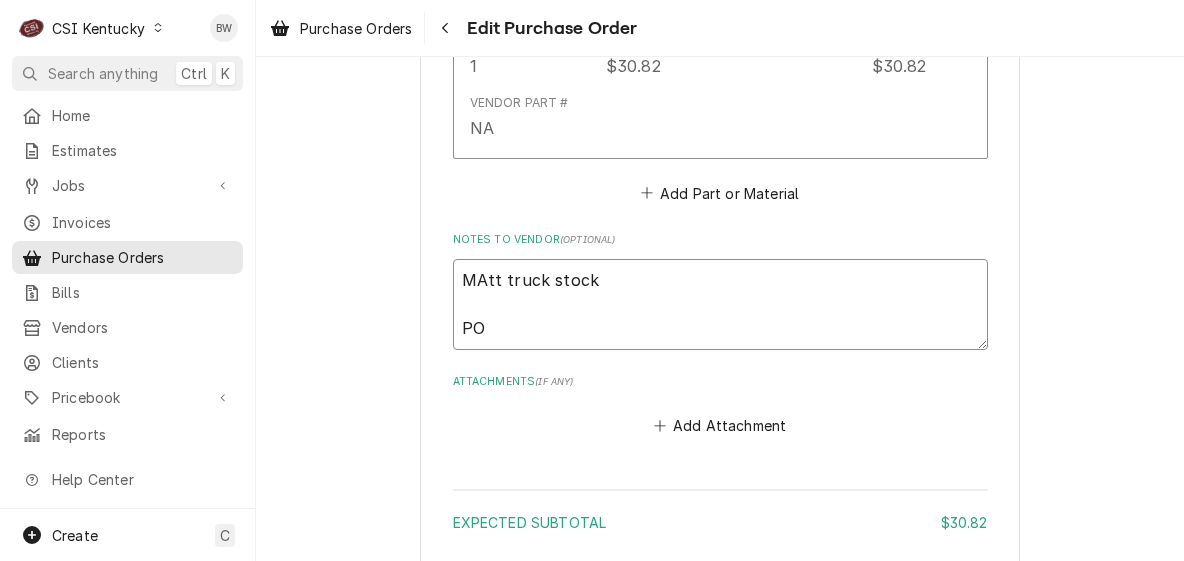 type on "x" 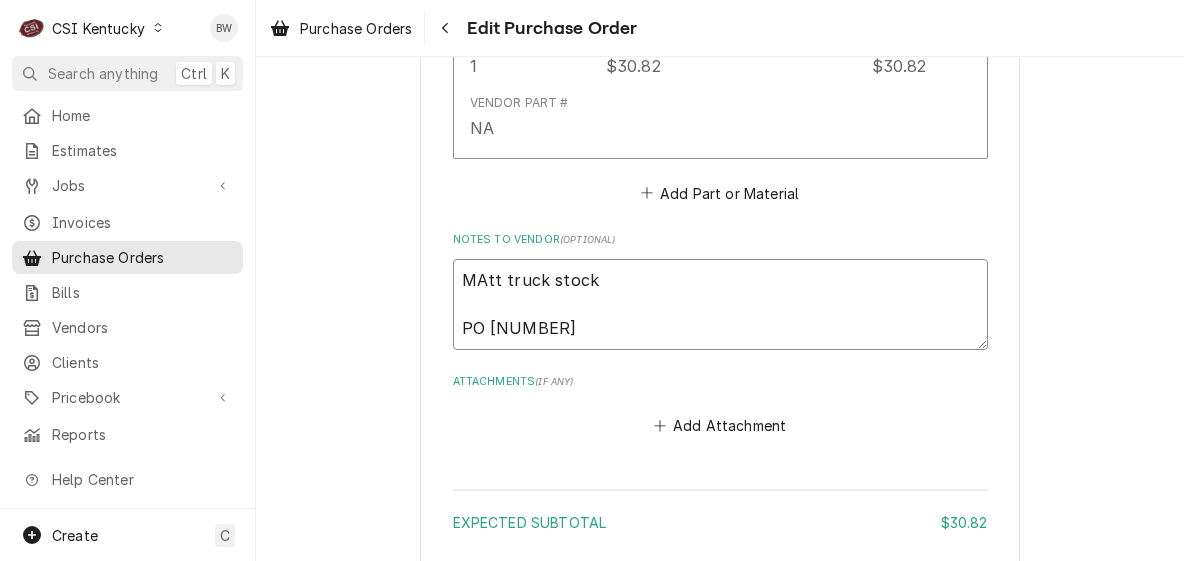 type on "x" 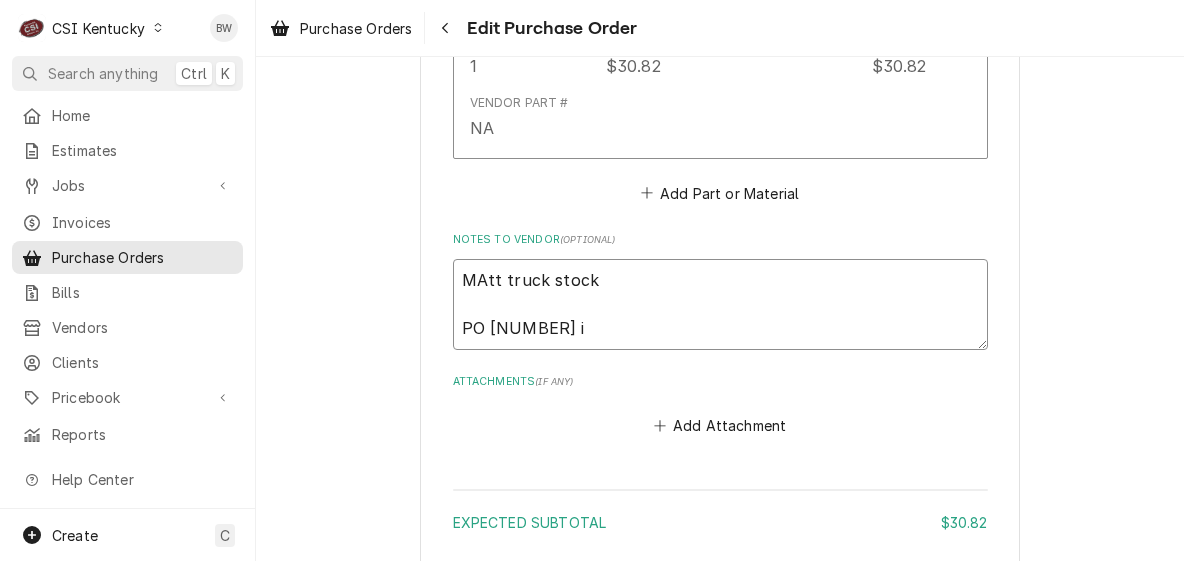 type on "x" 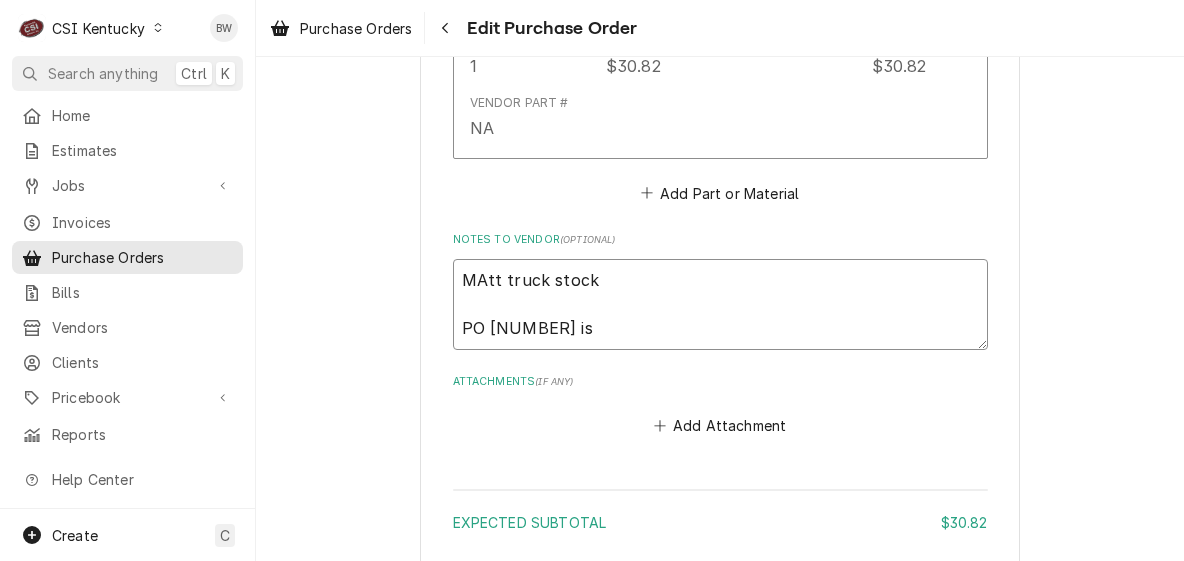 type on "MAtt truck stock
PO [NUMBER] is" 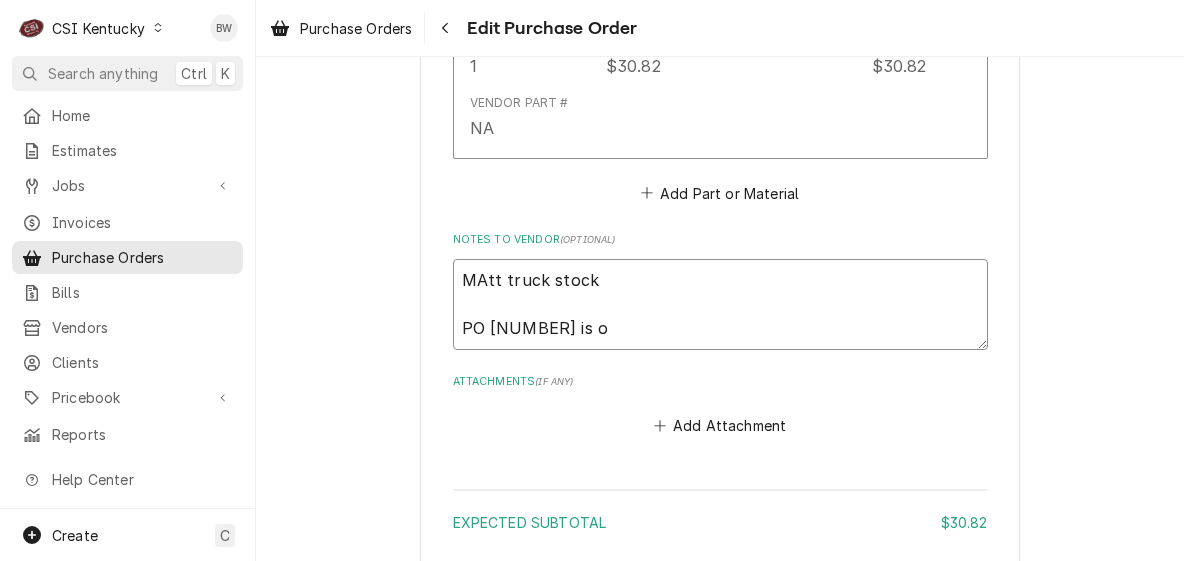 type on "x" 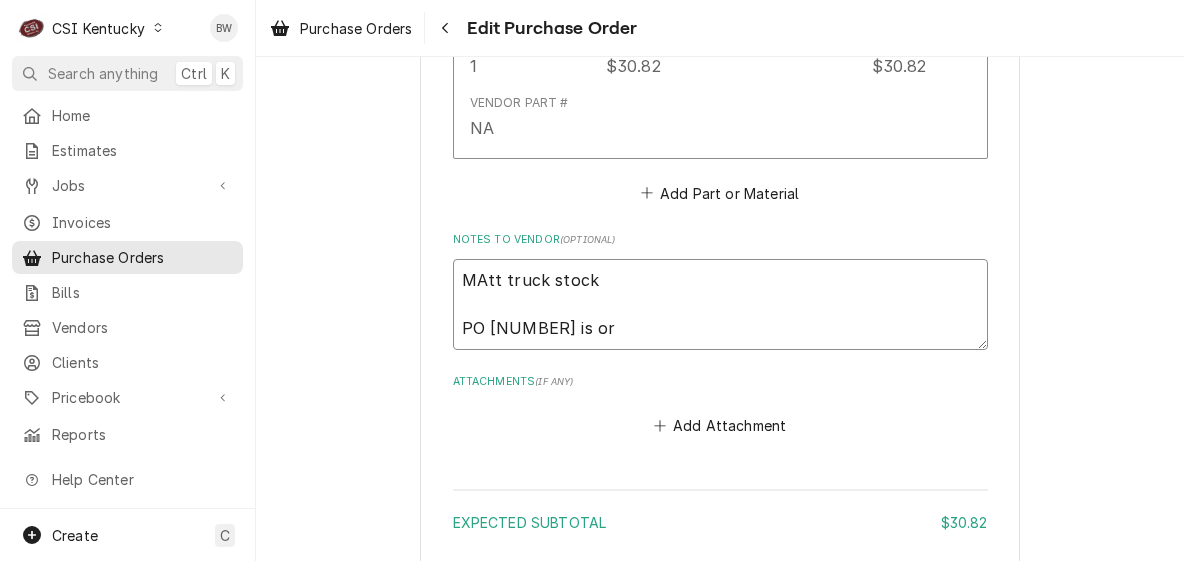 type on "x" 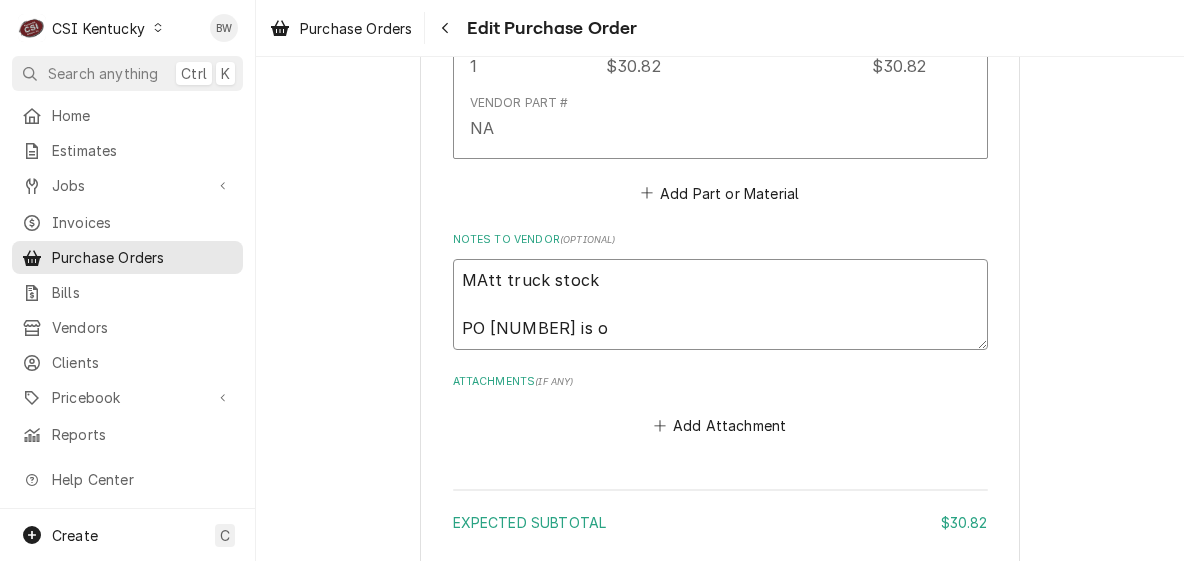 type on "x" 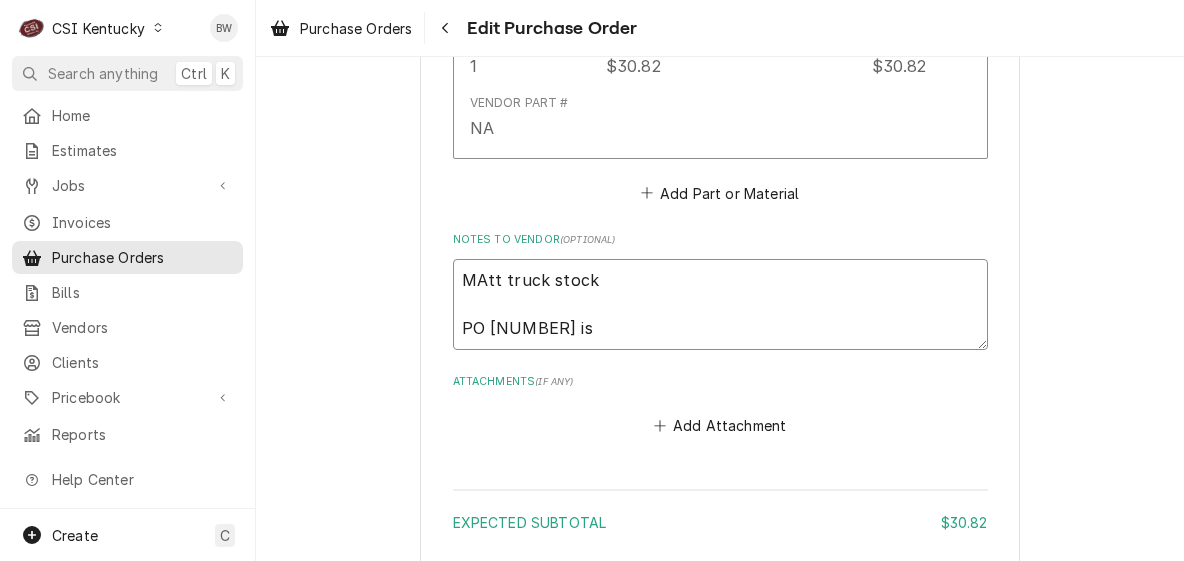 type on "x" 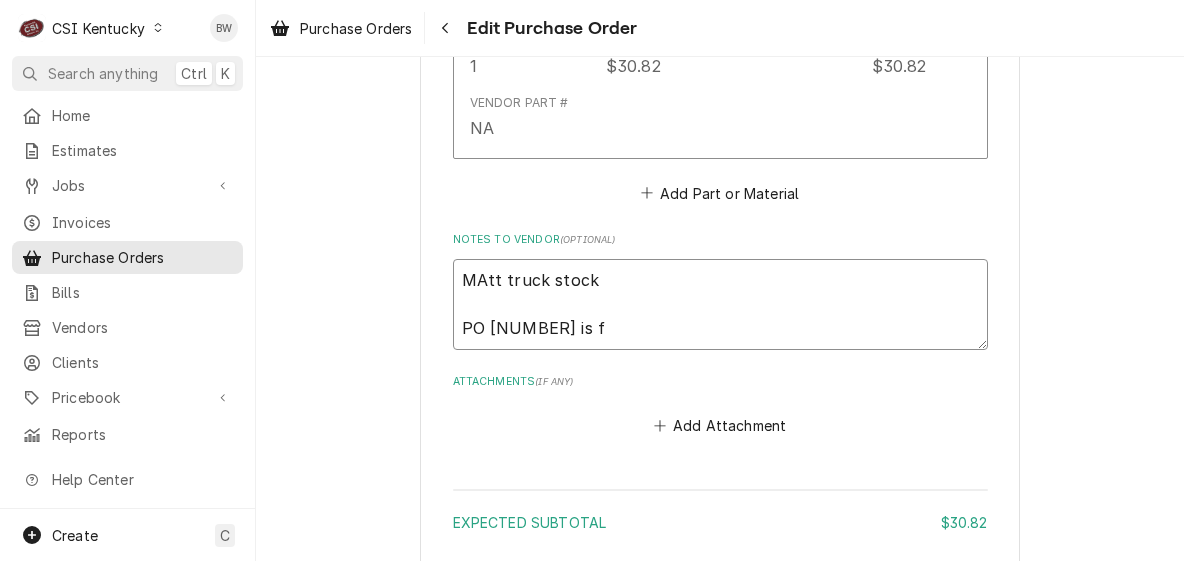 type on "x" 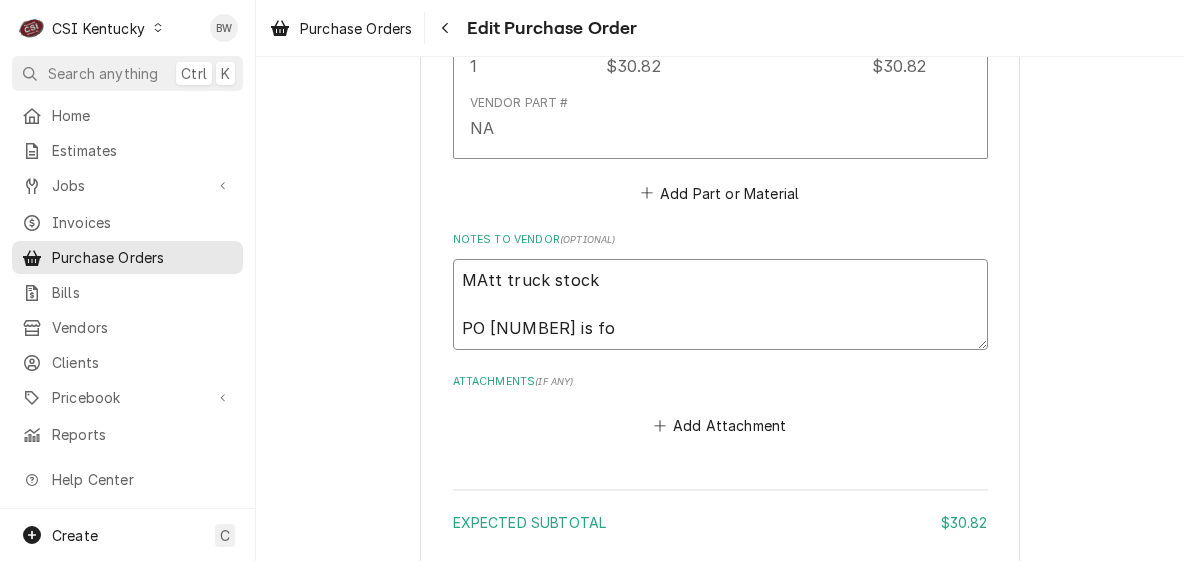 type on "x" 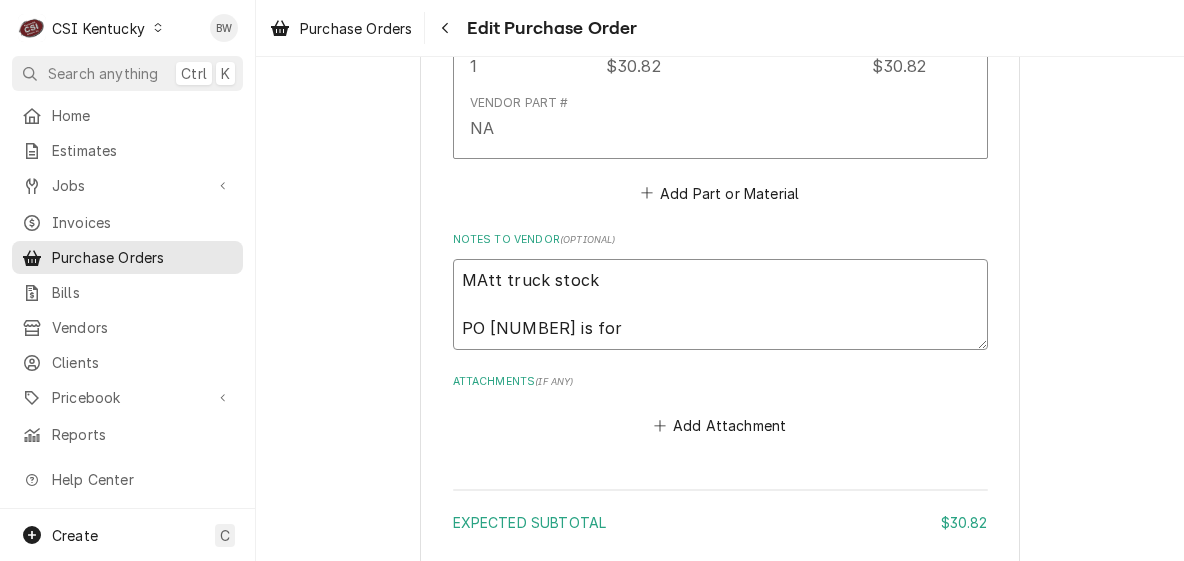type on "x" 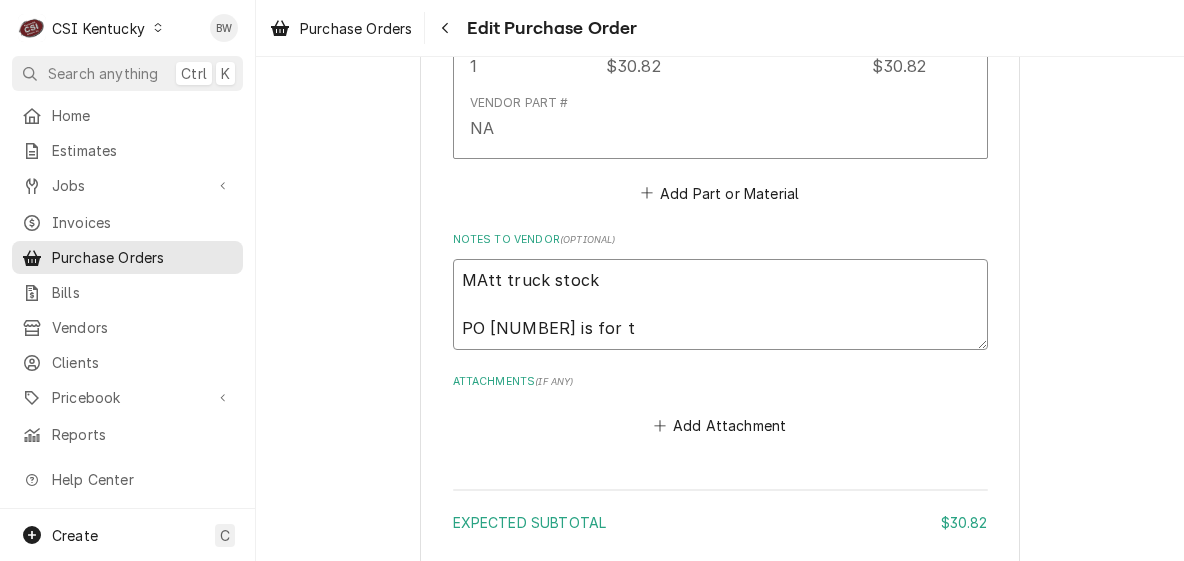 type on "x" 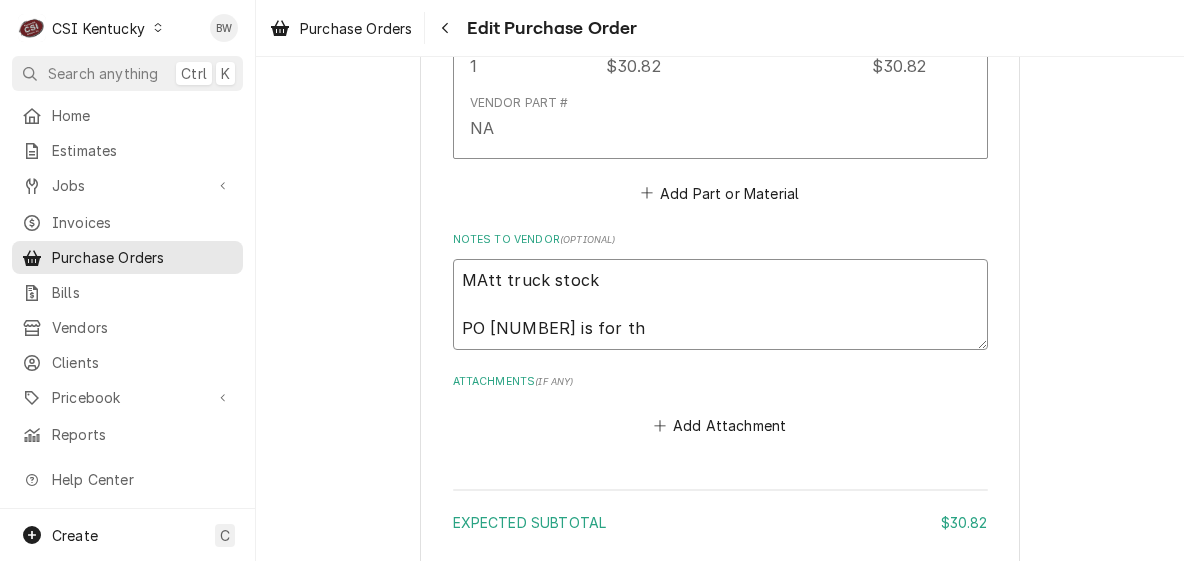 type on "MAtt truck stock
PO [NUMBER] is for th" 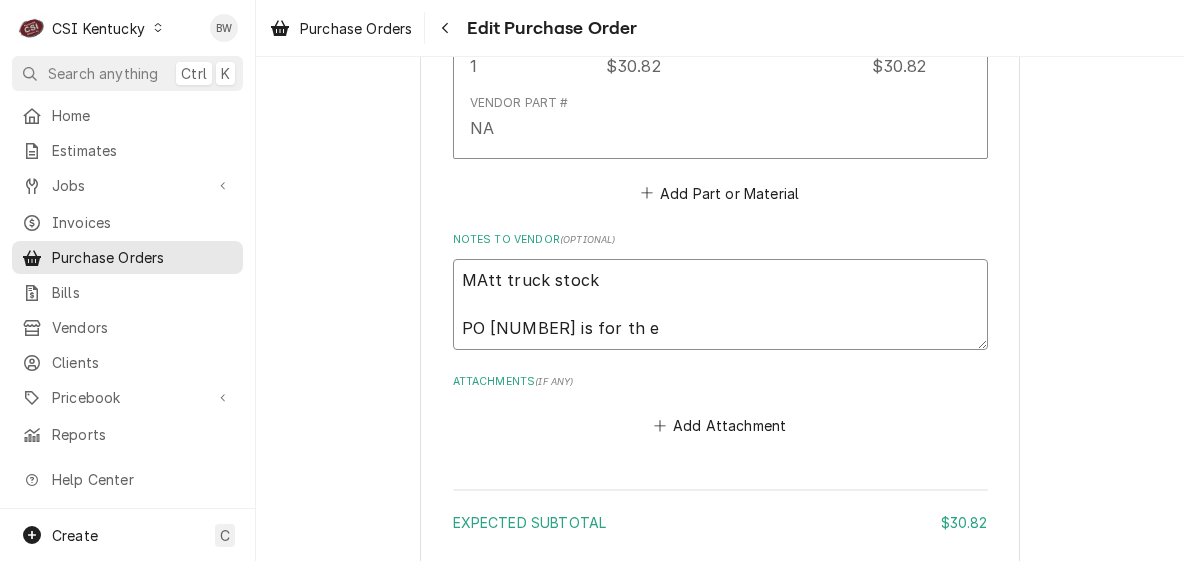 type on "x" 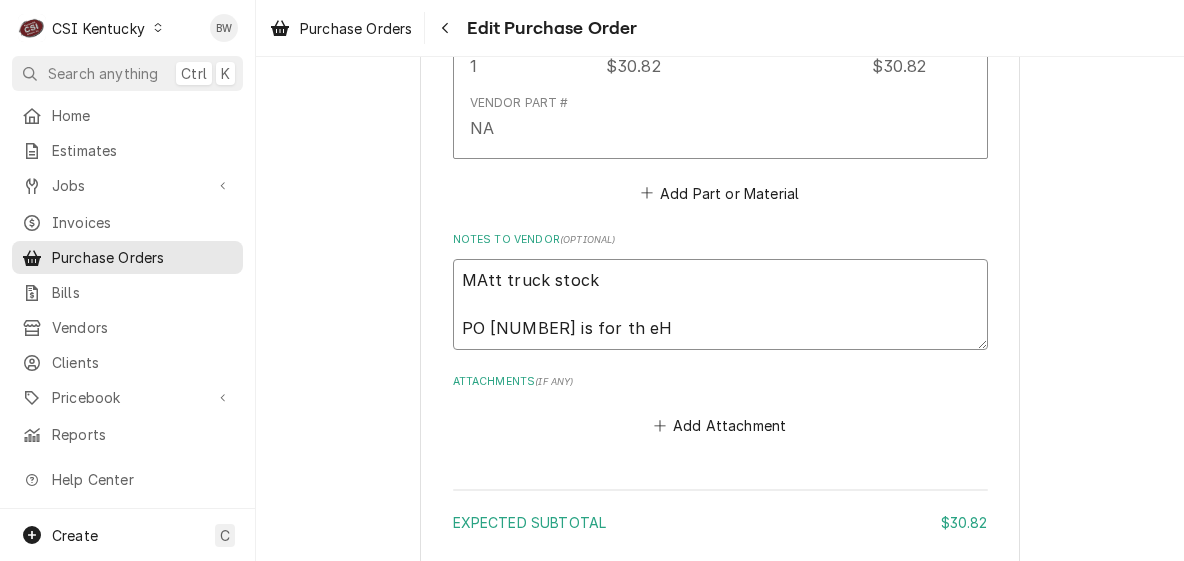 type on "x" 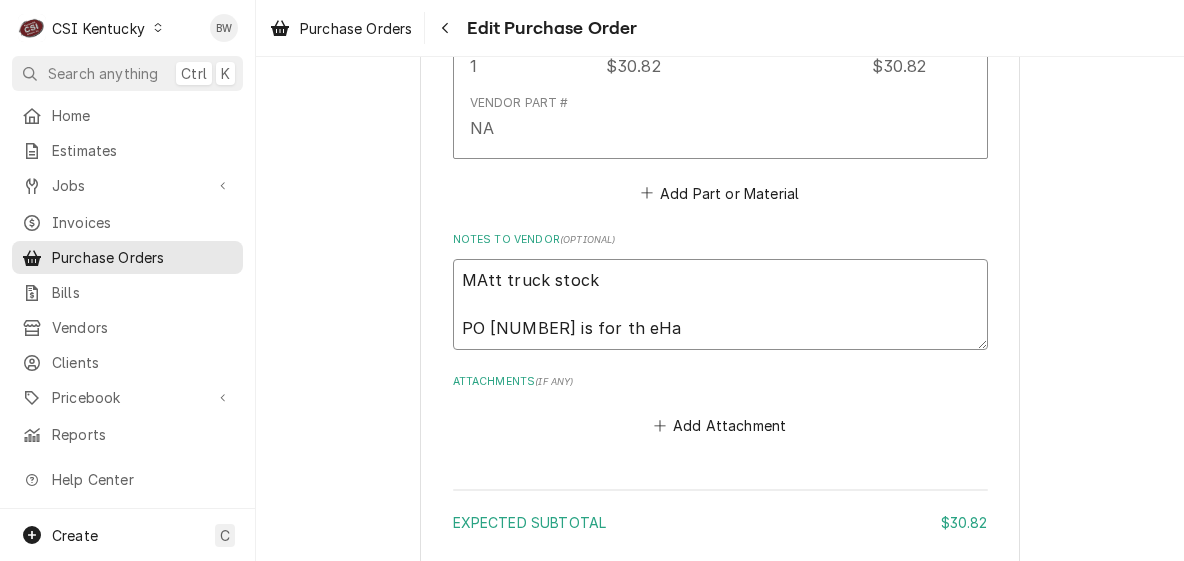 type on "x" 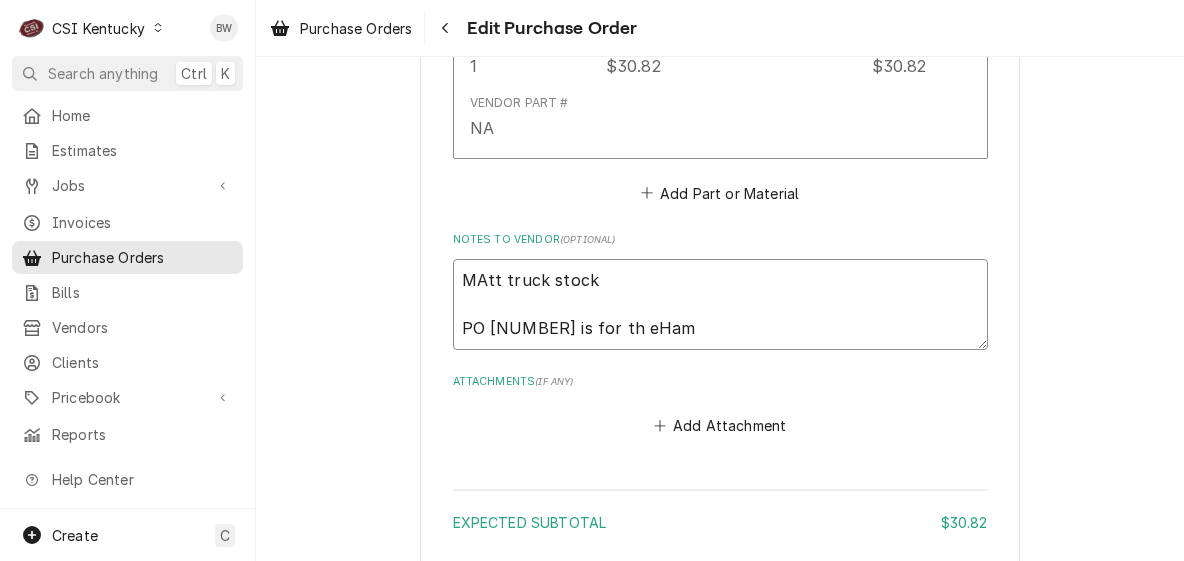 type on "x" 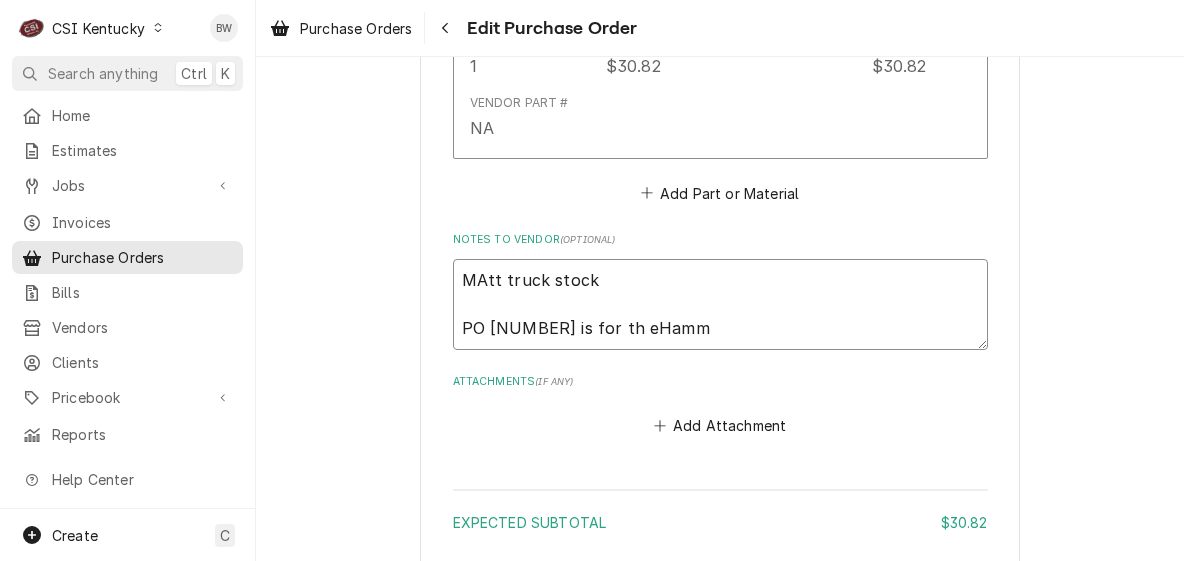 type on "x" 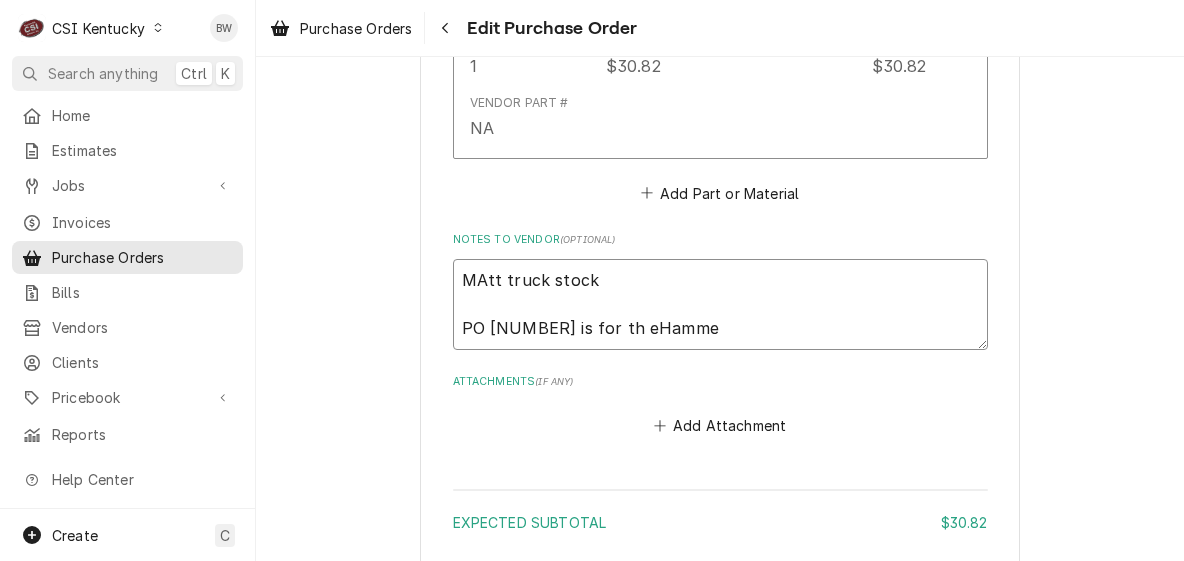 type on "x" 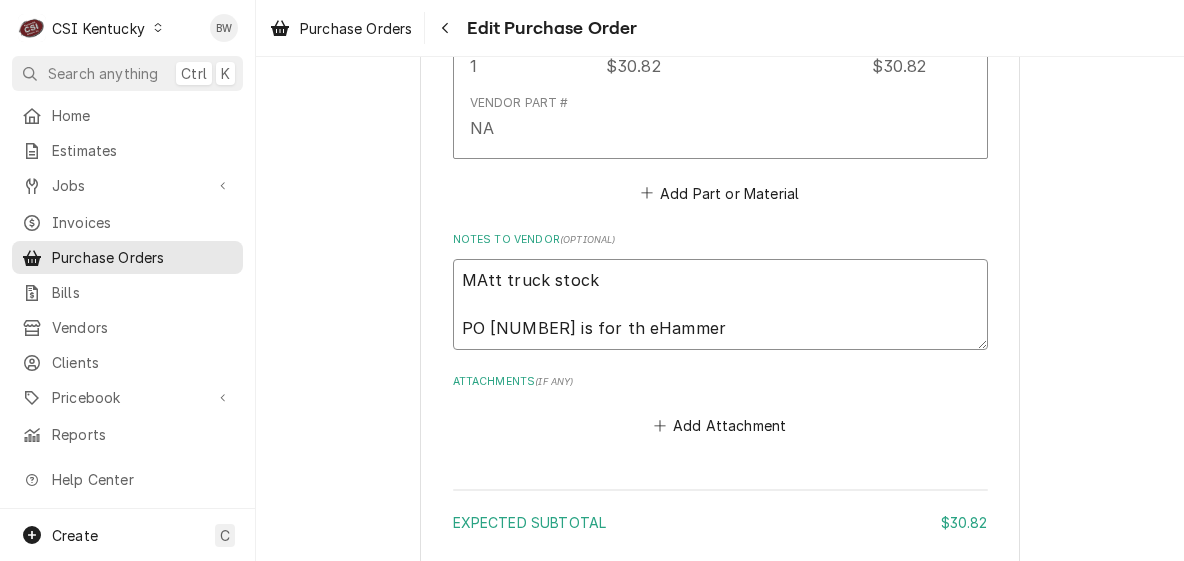 type on "MAtt truck stock
PO [NUMBER] is for th eHammer" 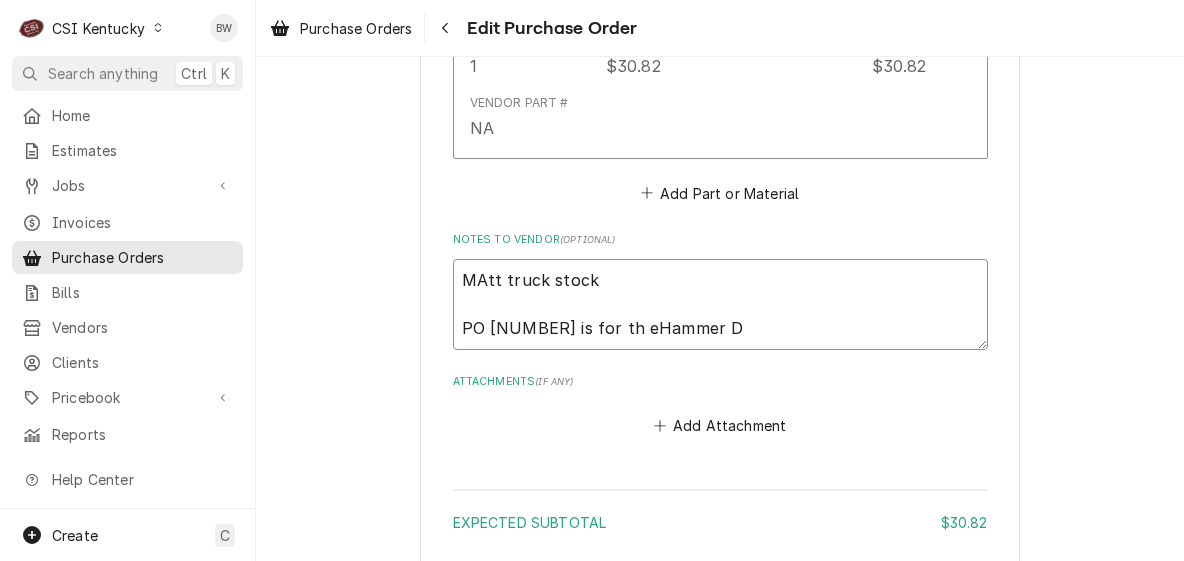type on "x" 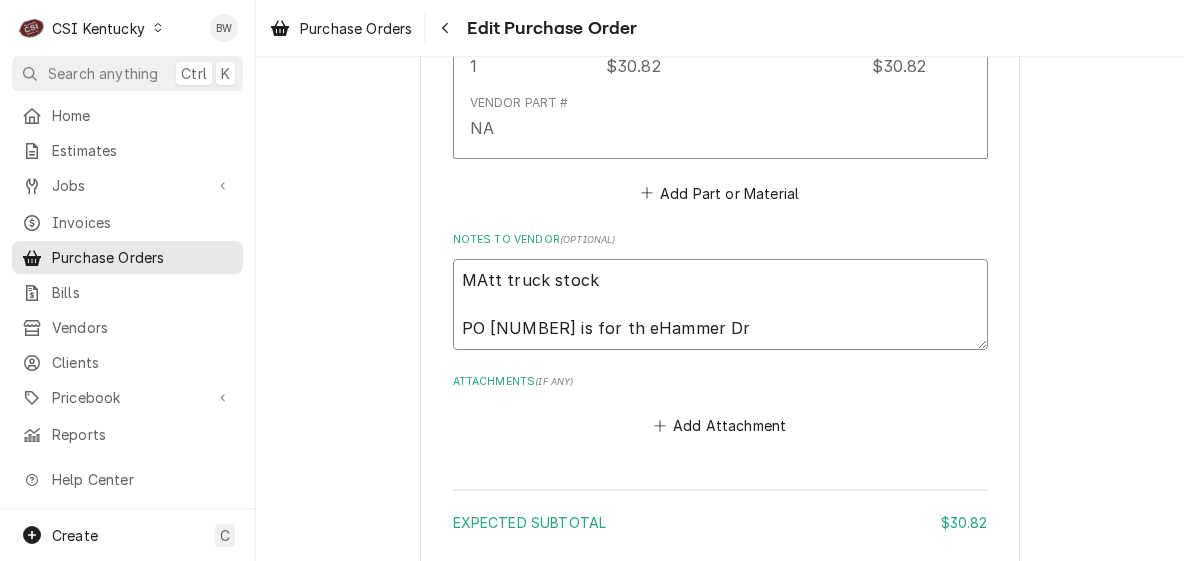 type on "x" 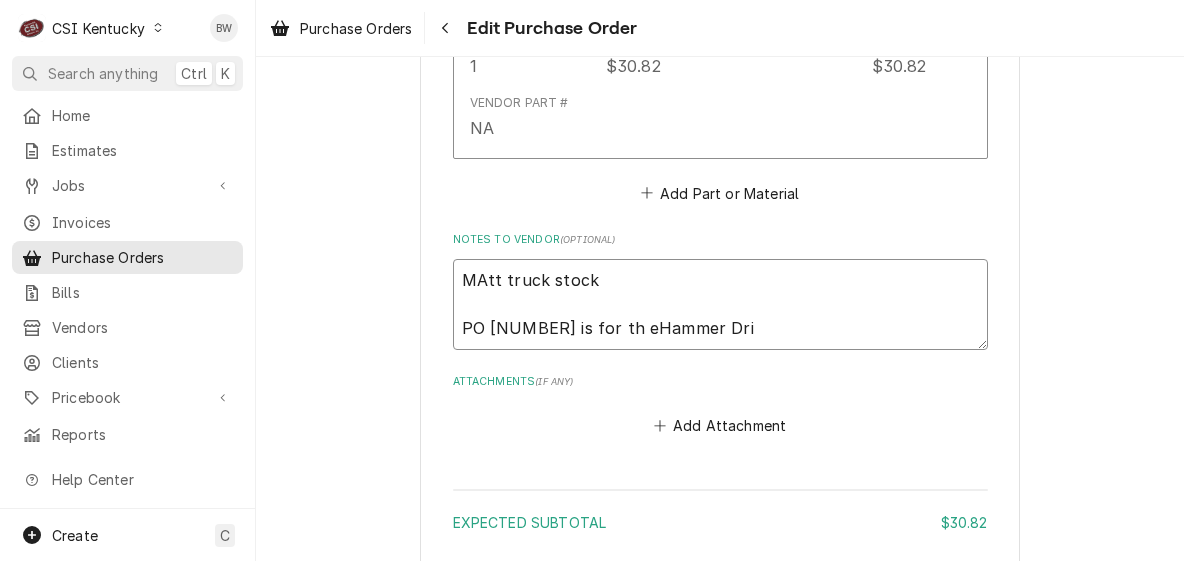 type on "x" 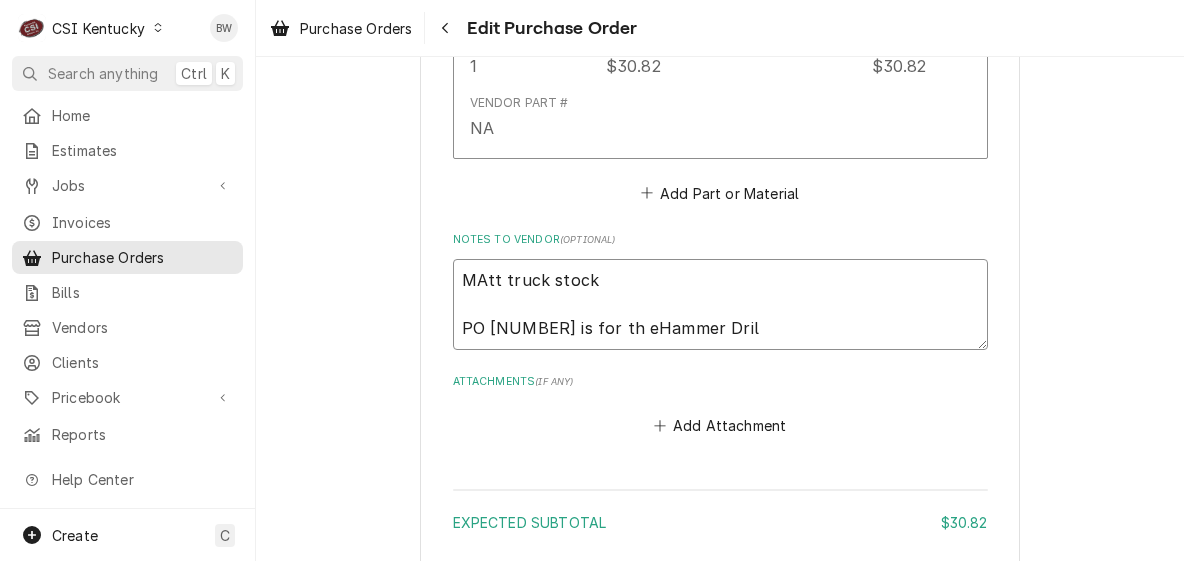 type on "x" 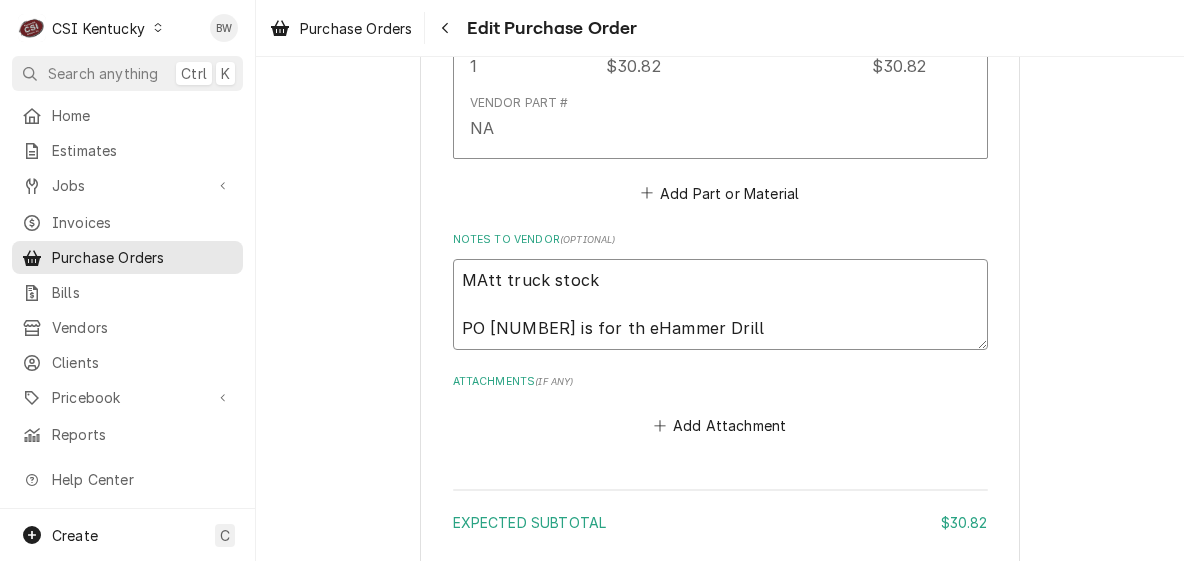 type on "x" 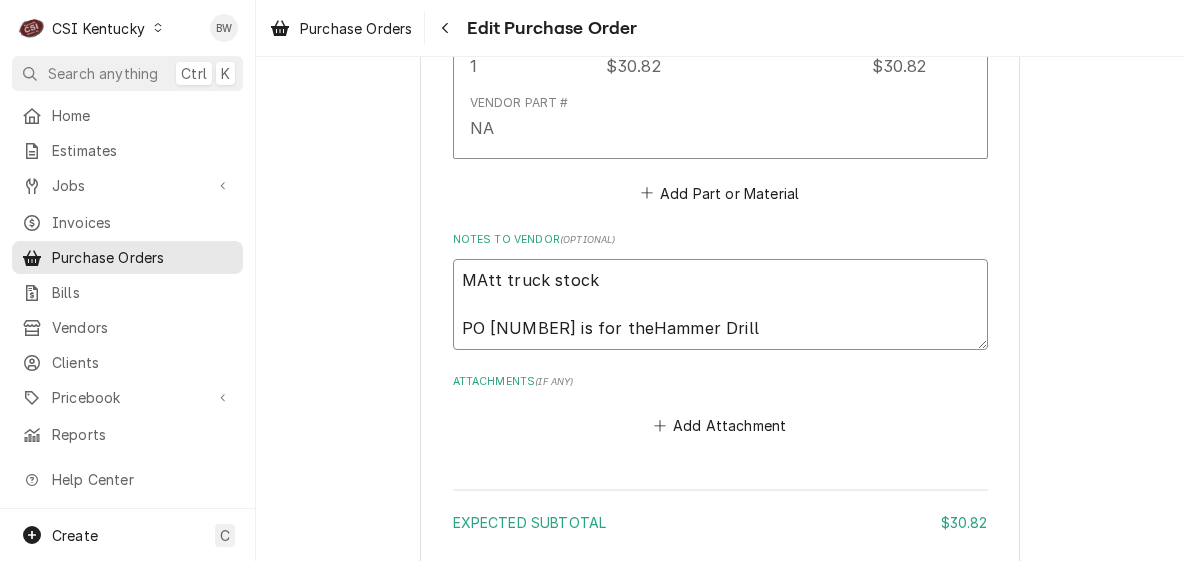 type on "x" 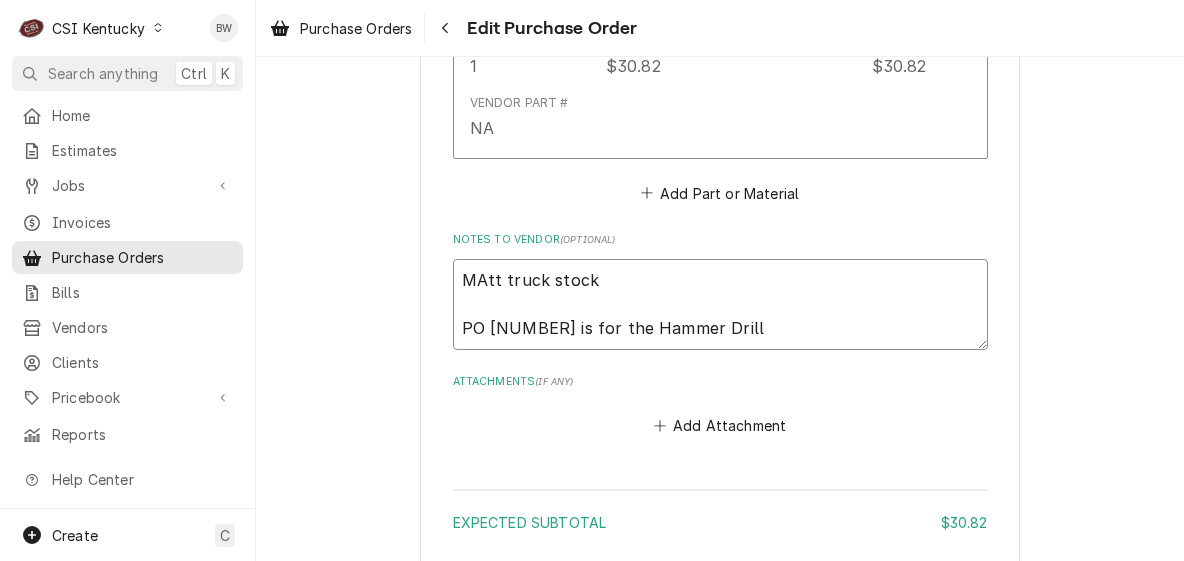 click on "MAtt truck stock
PO [NUMBER] is for the Hammer Drill" at bounding box center (720, 304) 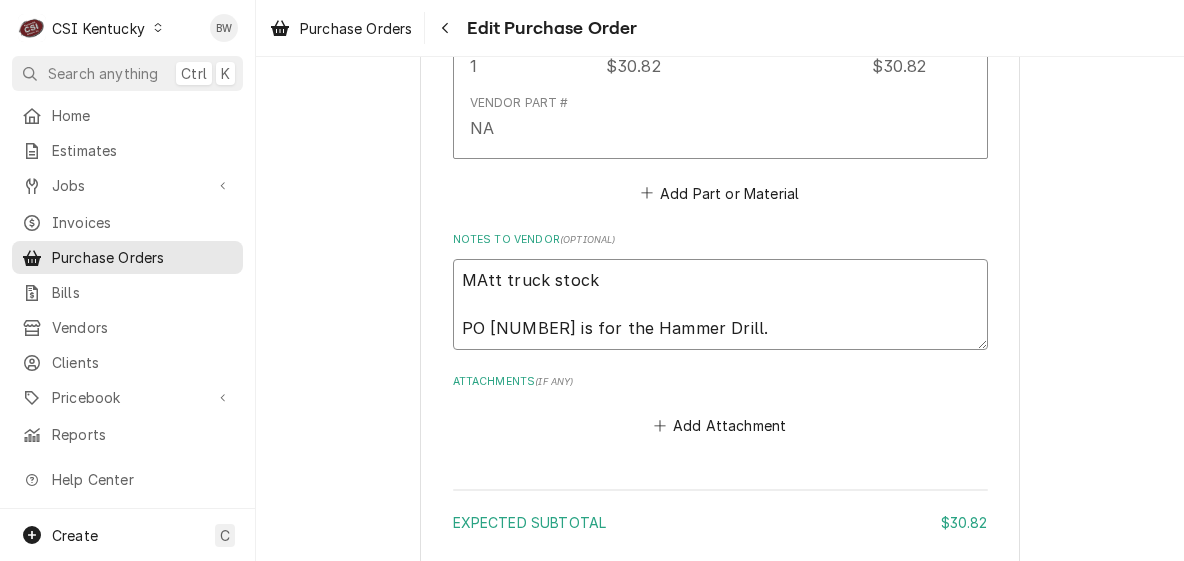 type on "x" 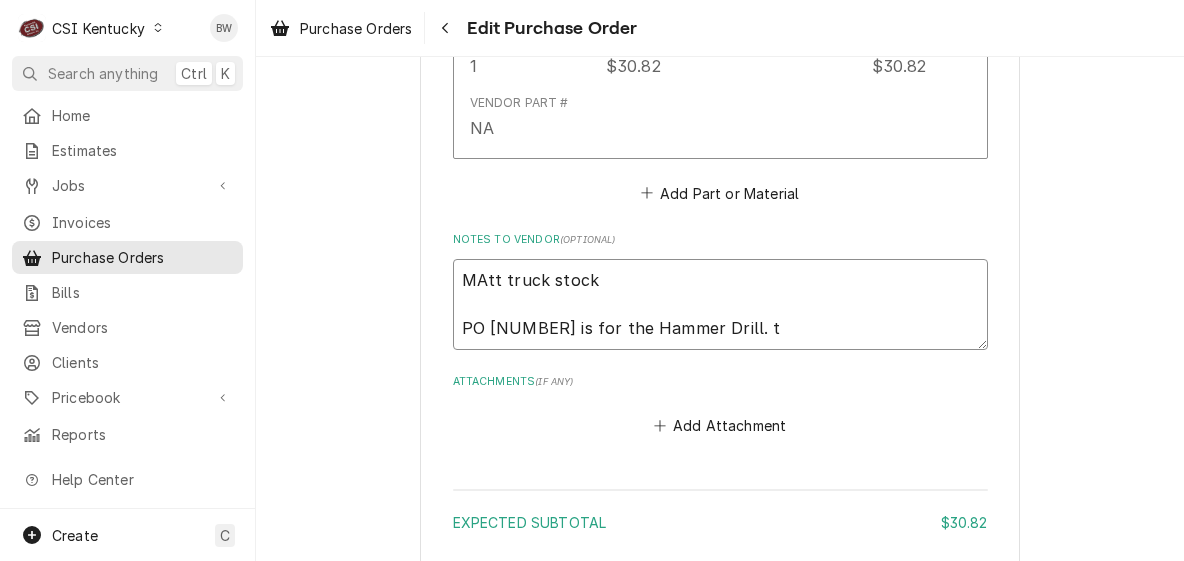 type on "x" 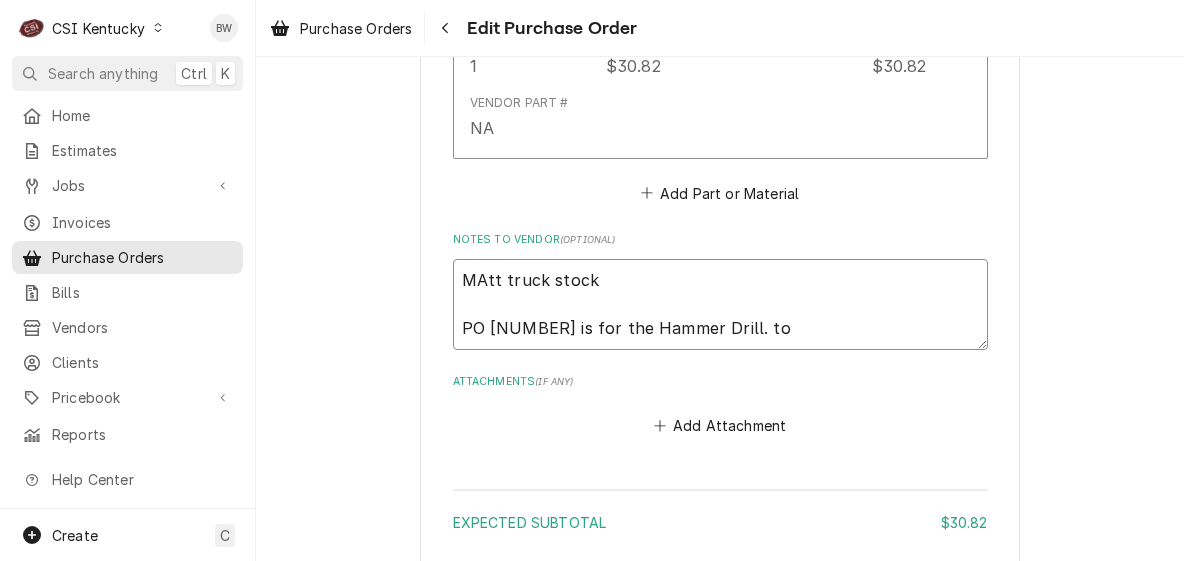 type on "x" 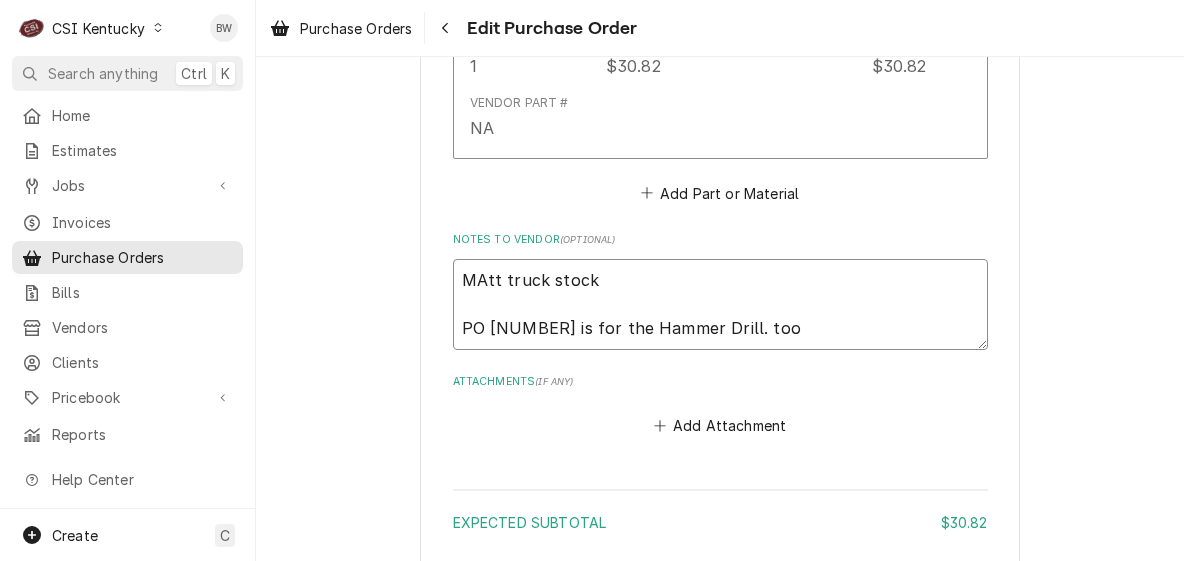 type on "x" 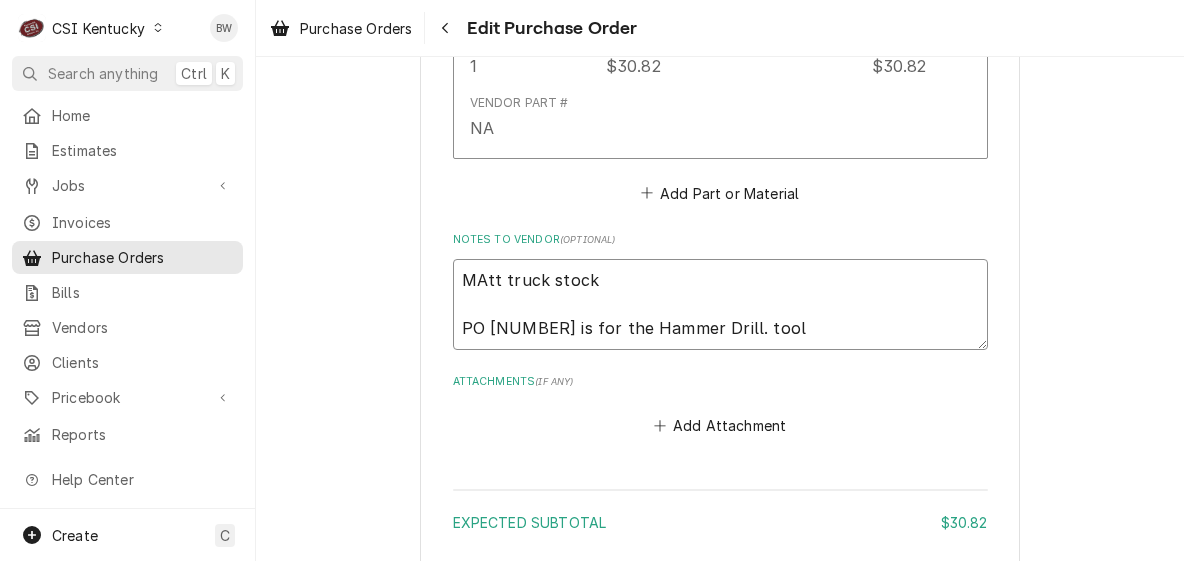 type on "x" 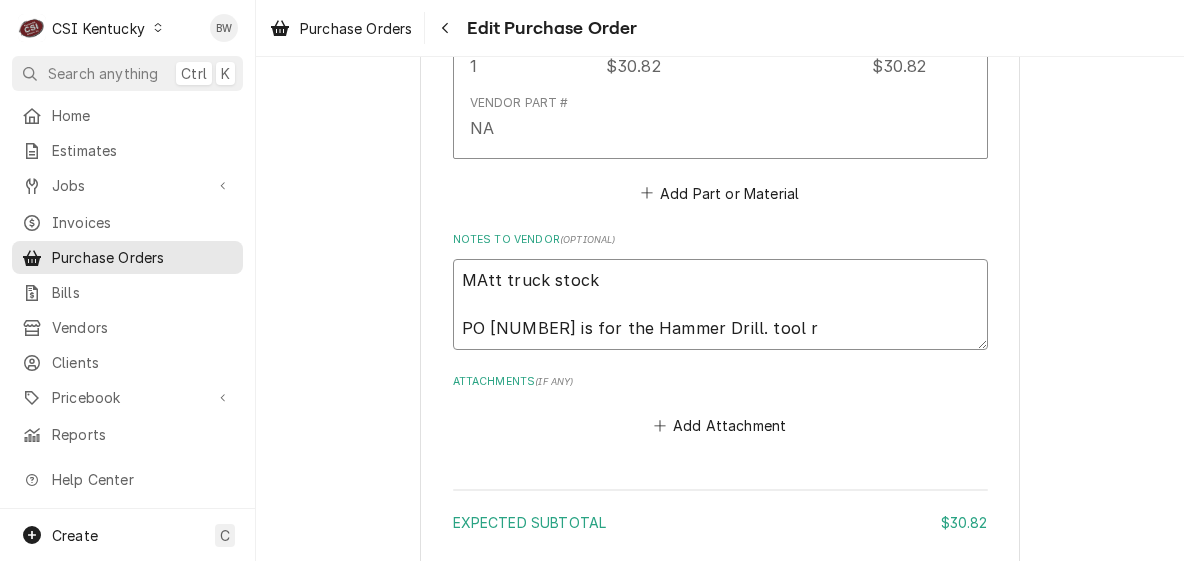 type on "x" 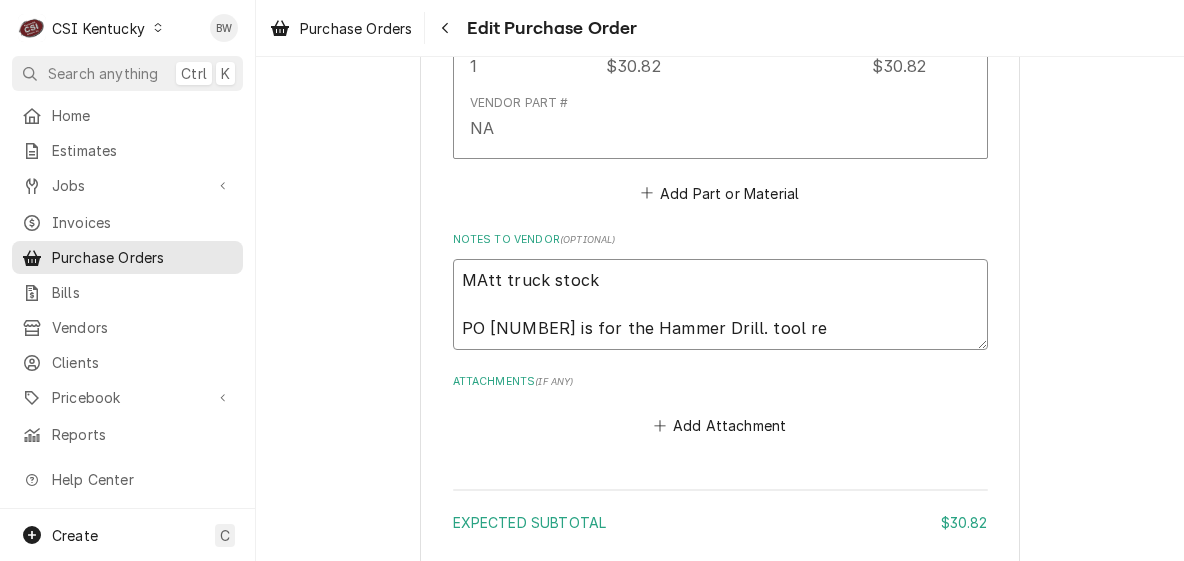 type on "x" 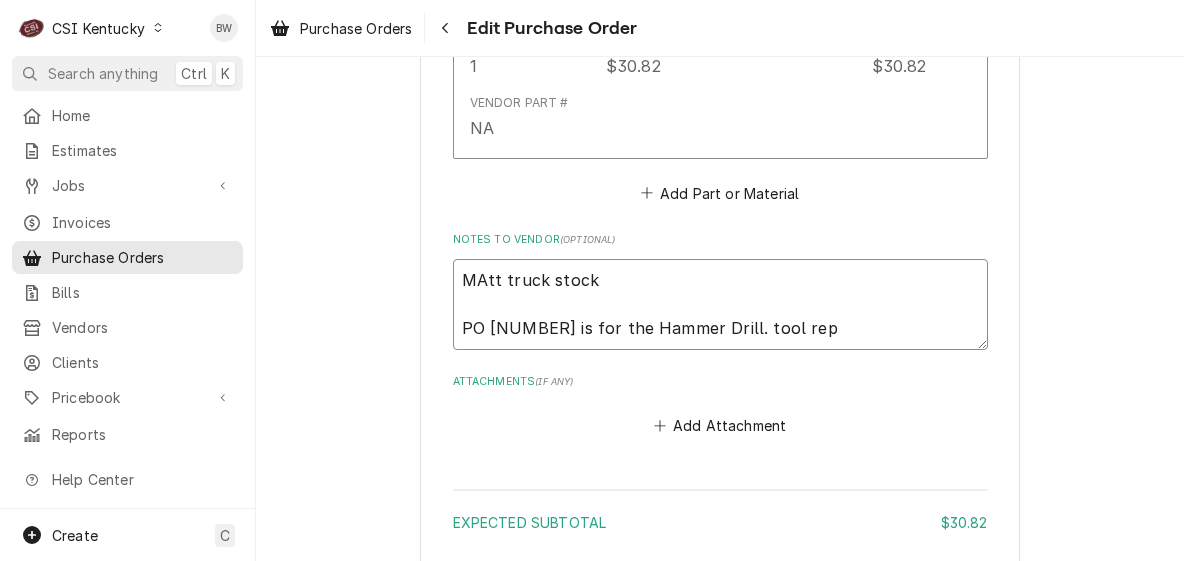 type on "x" 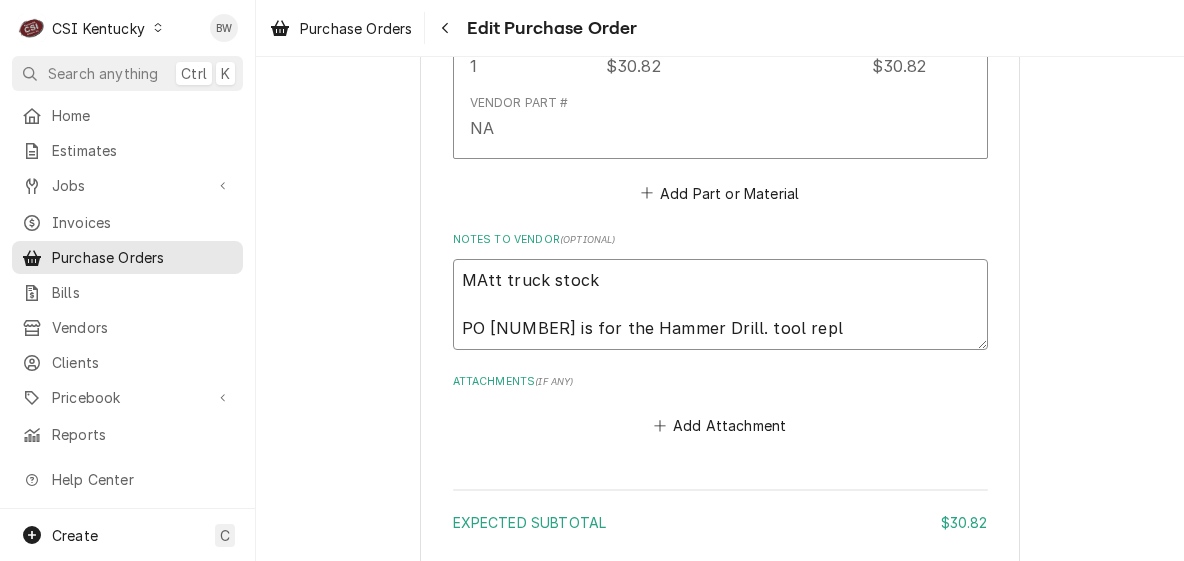 type on "MAtt truck stock
PO 100255 is for the Hammer Drill. tool repla" 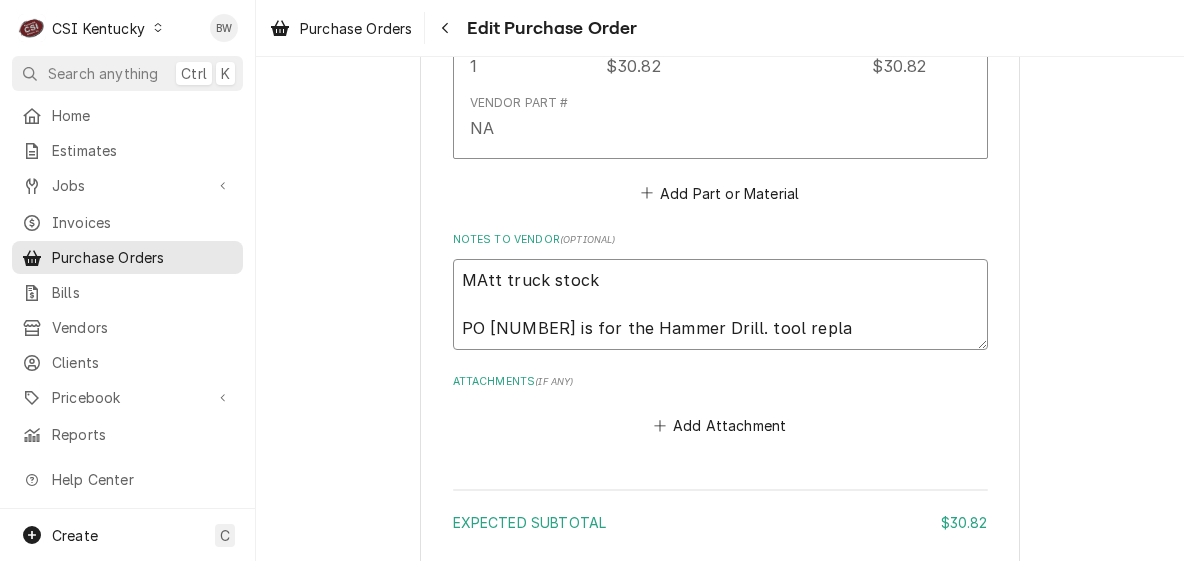 type on "x" 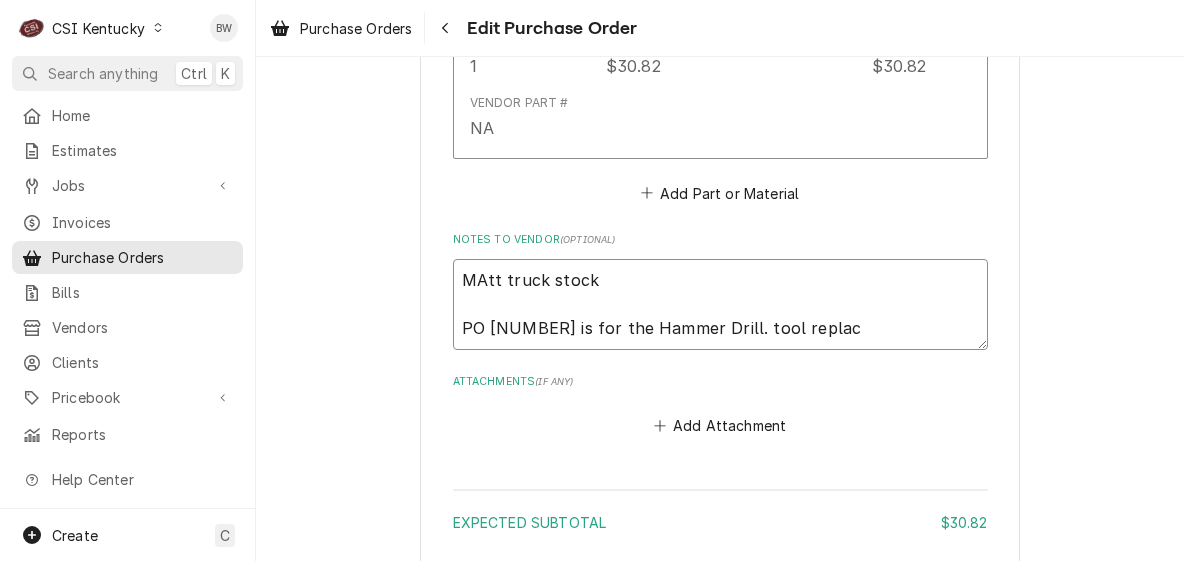 type on "x" 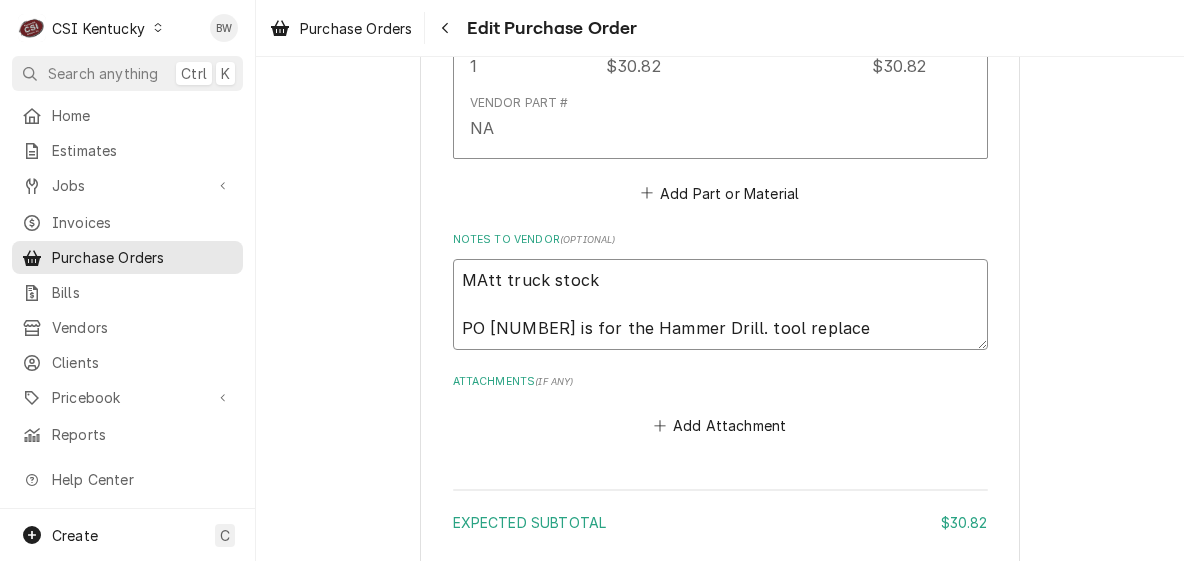 type on "MAtt truck stock
PO 100255 is for the Hammer Drill. tool replacem" 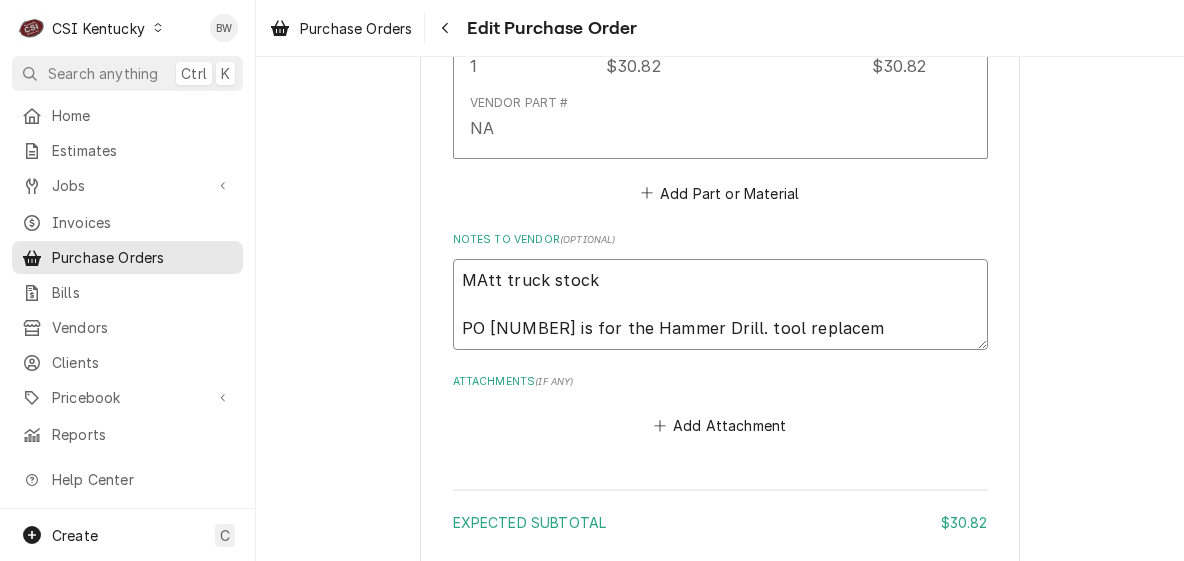 type on "x" 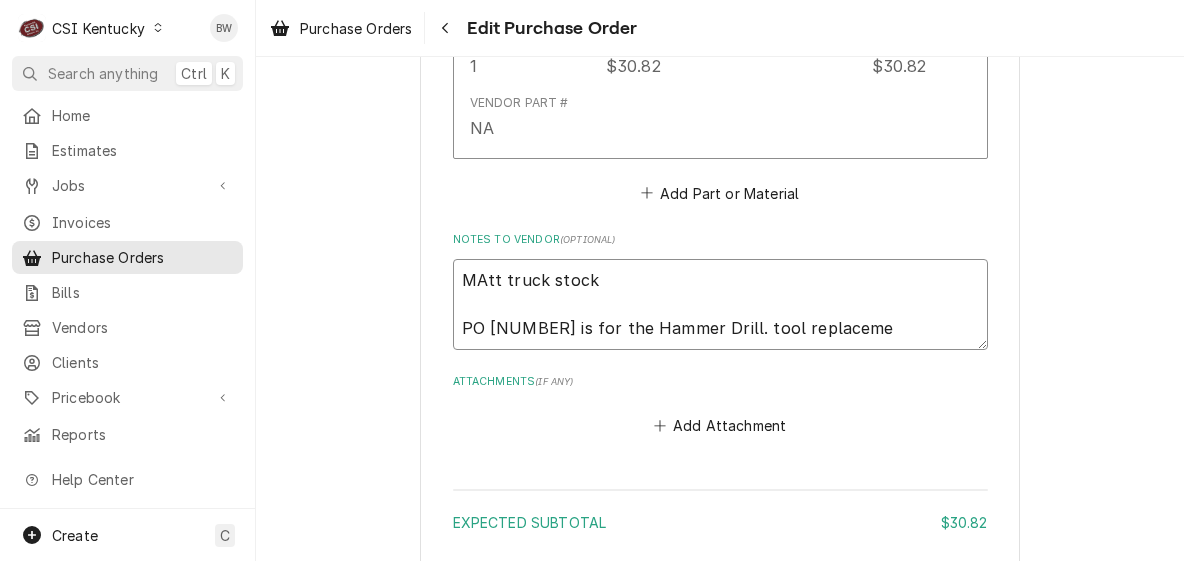 type on "x" 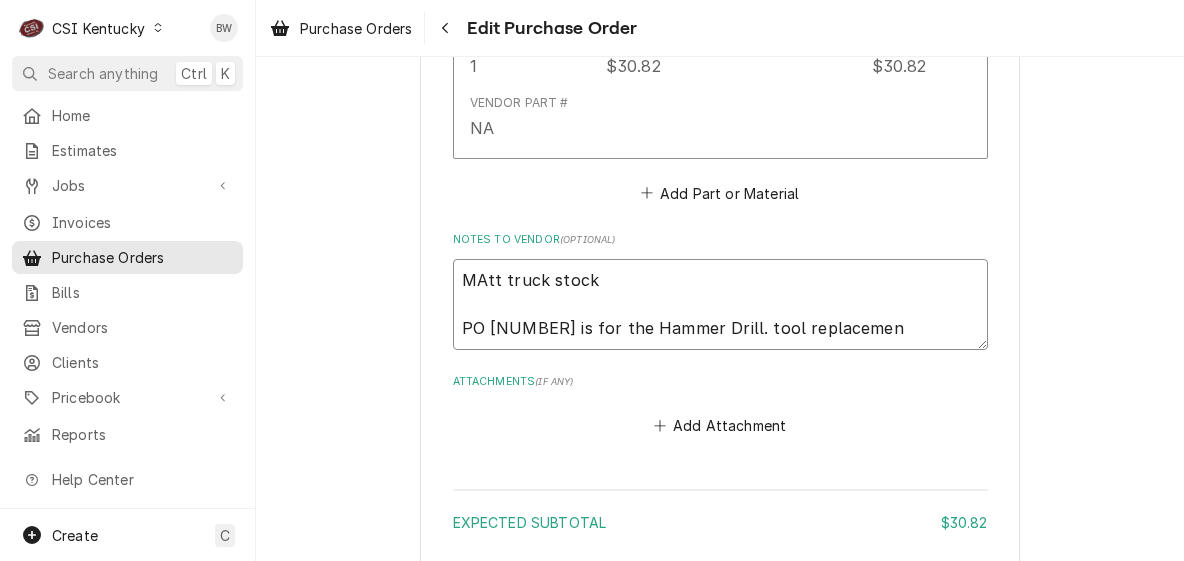 type on "x" 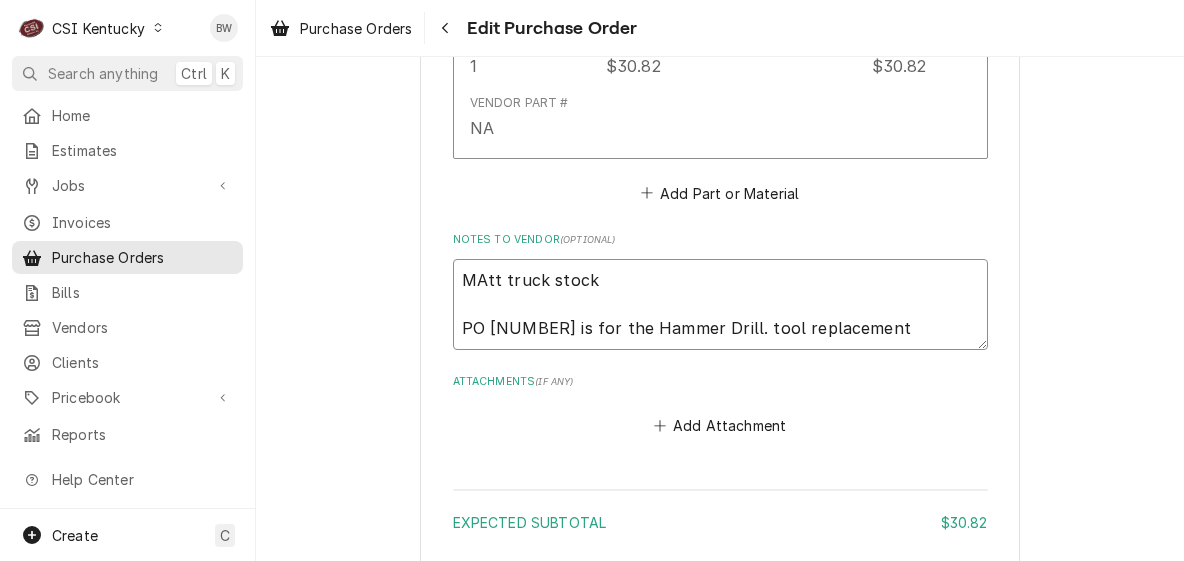 type on "x" 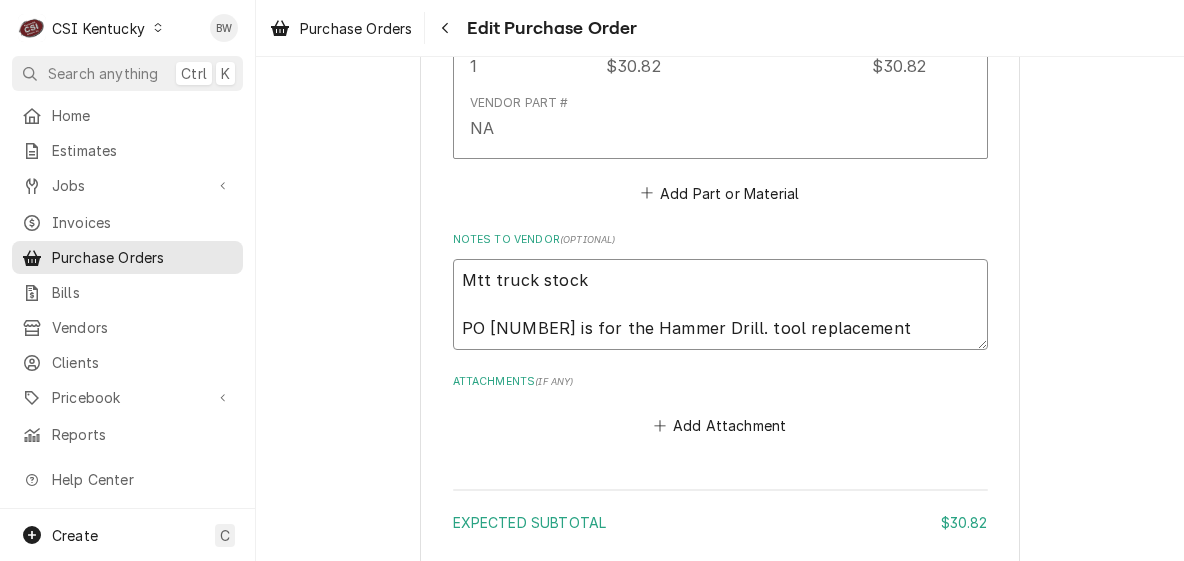 type on "x" 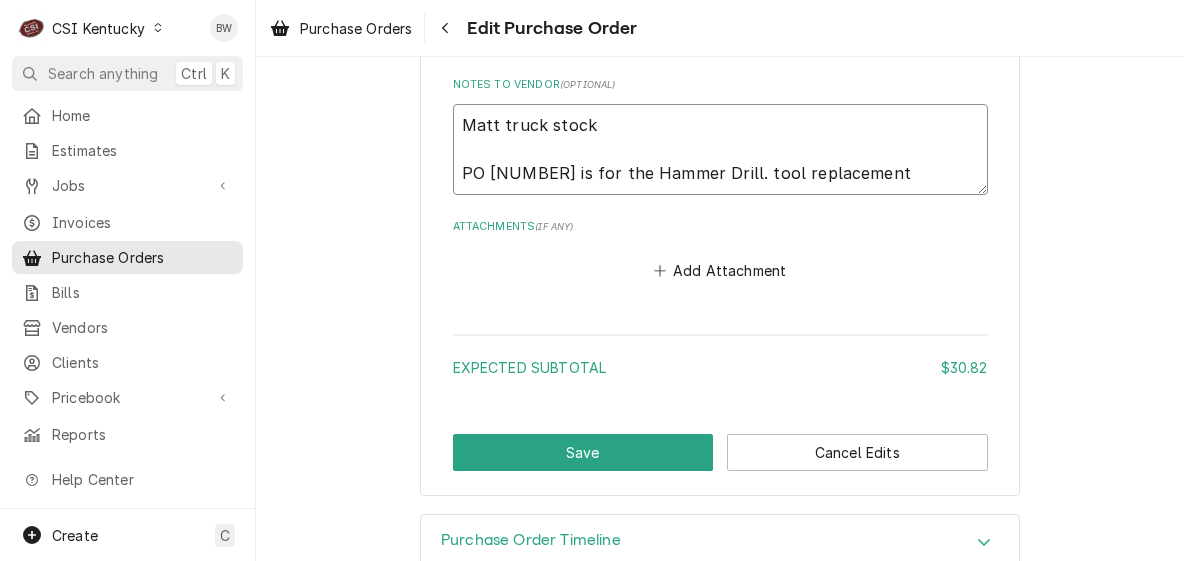 scroll, scrollTop: 1390, scrollLeft: 0, axis: vertical 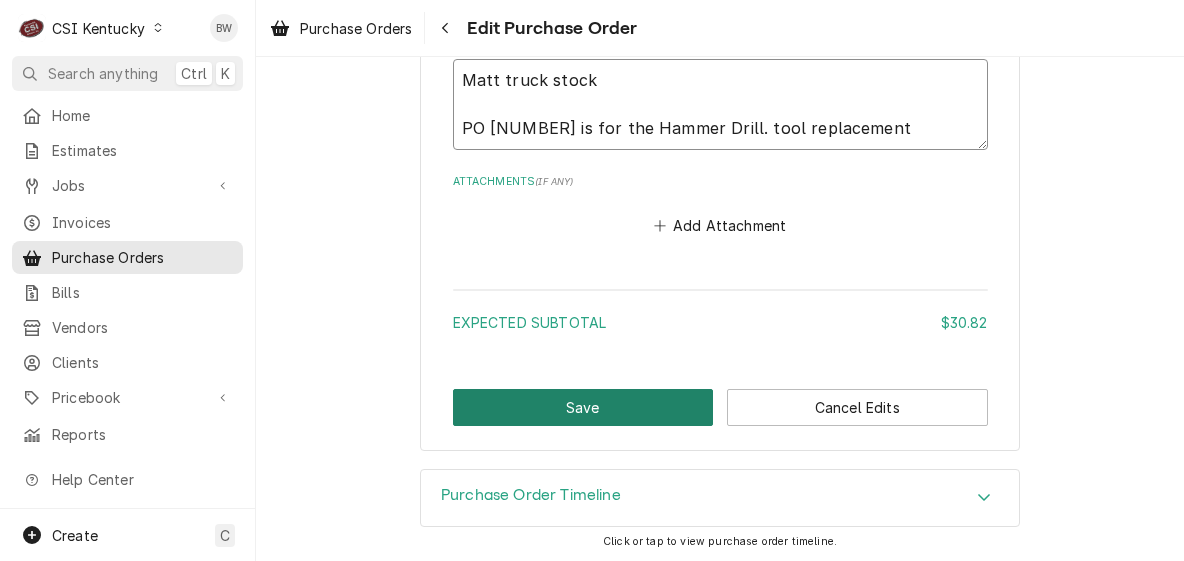 type on "Matt truck stock
PO 100255 is for the Hammer Drill. tool replacement" 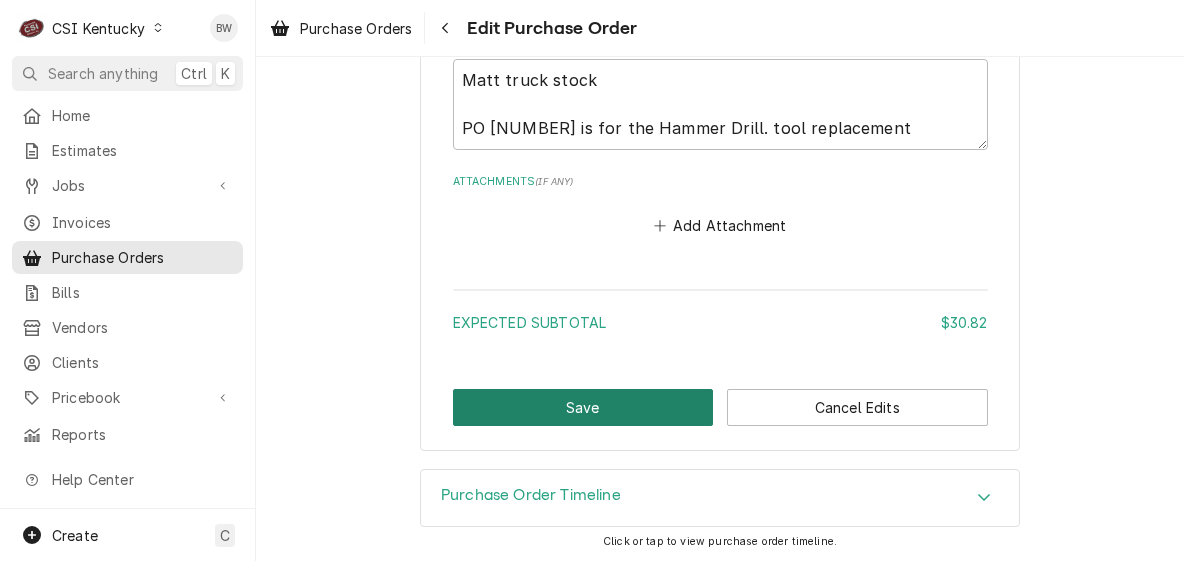 click on "Save" at bounding box center (583, 407) 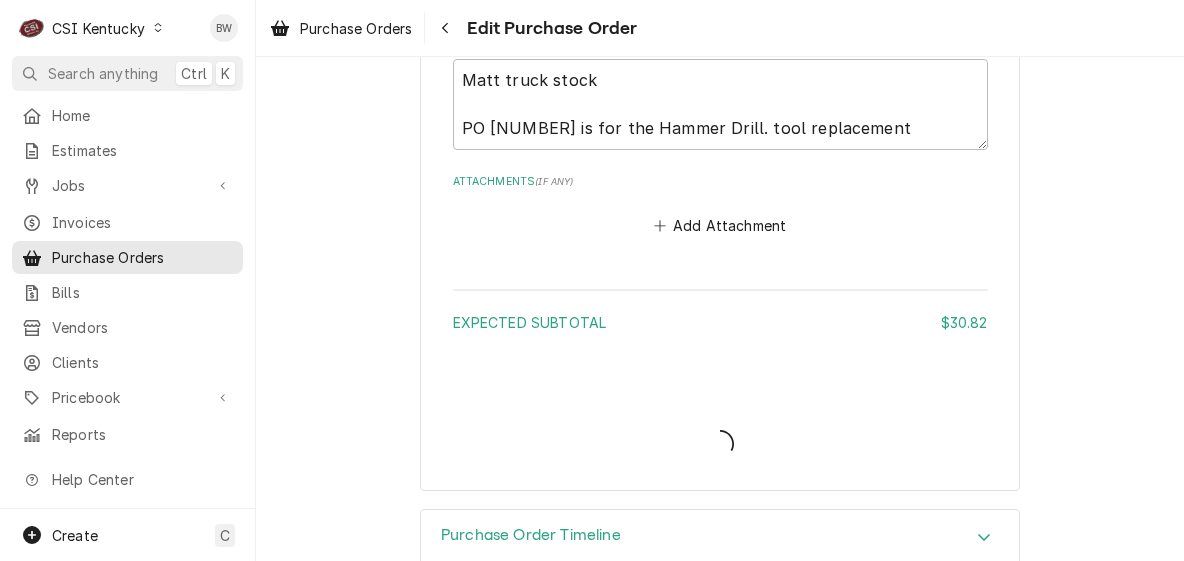 type on "x" 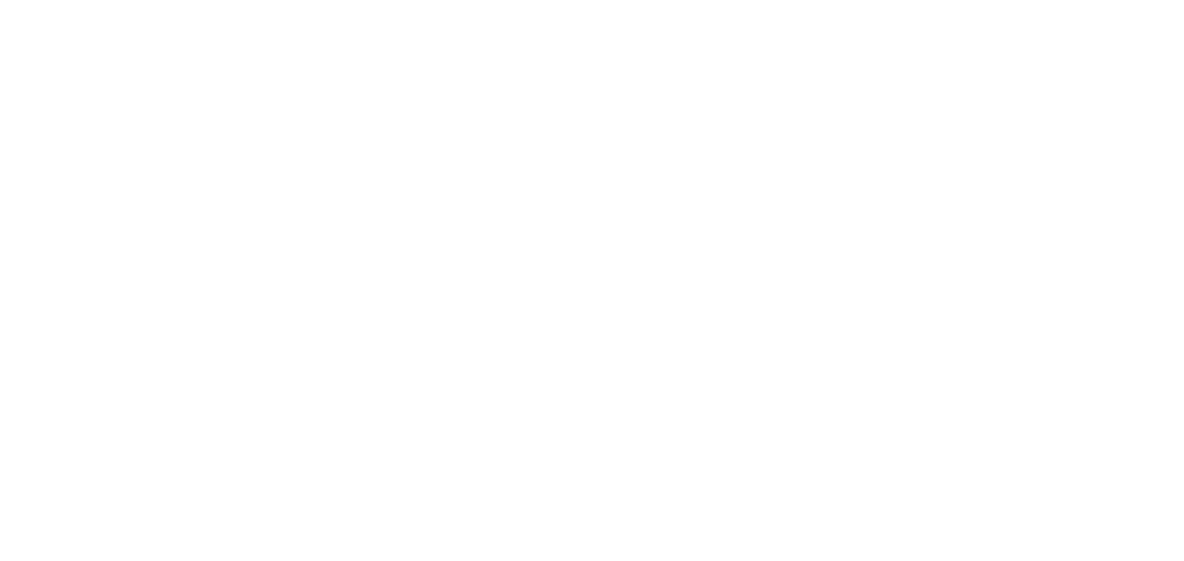 scroll, scrollTop: 0, scrollLeft: 0, axis: both 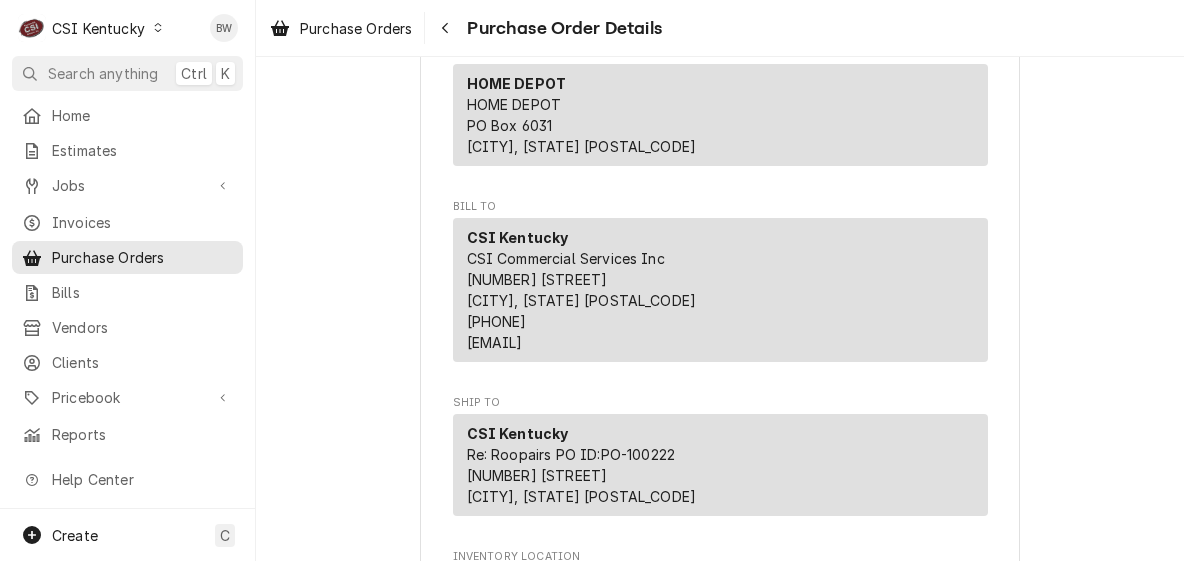 click 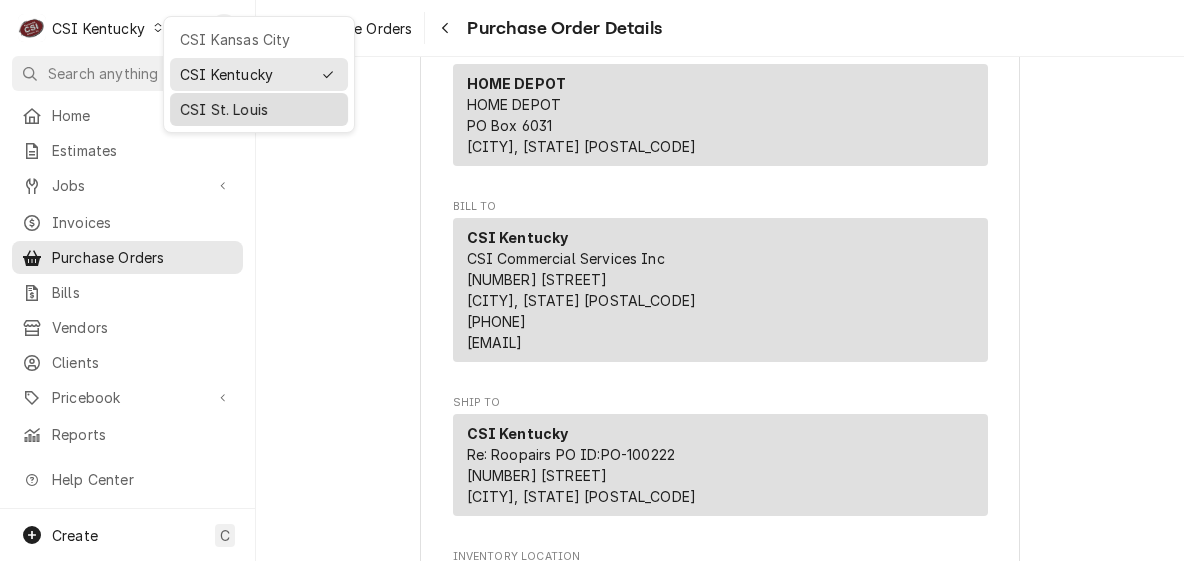 click on "CSI St. Louis" at bounding box center (259, 109) 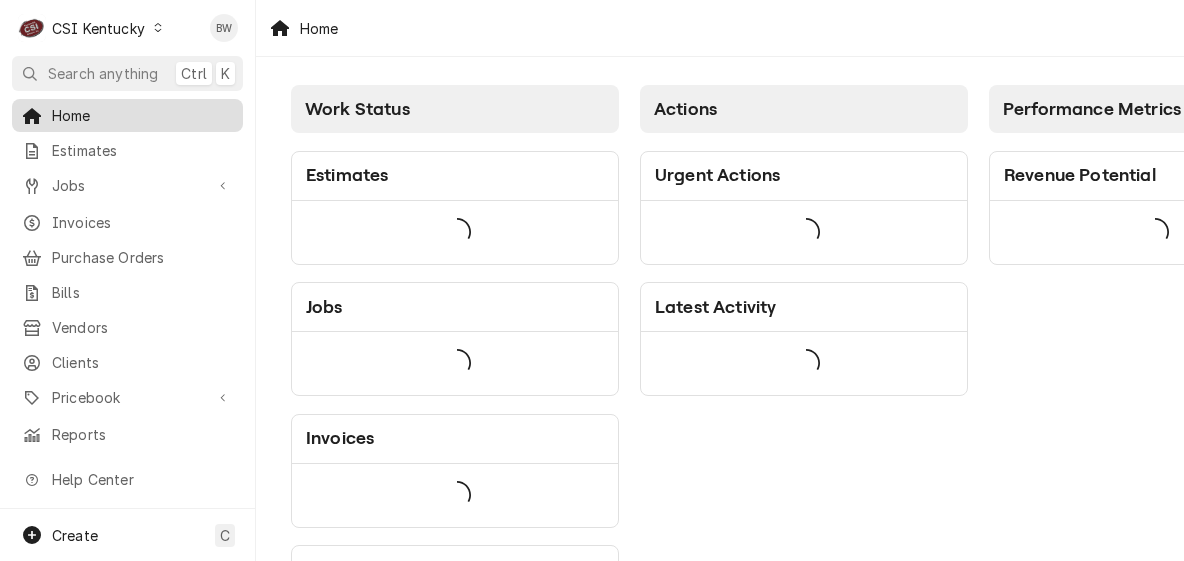 scroll, scrollTop: 0, scrollLeft: 0, axis: both 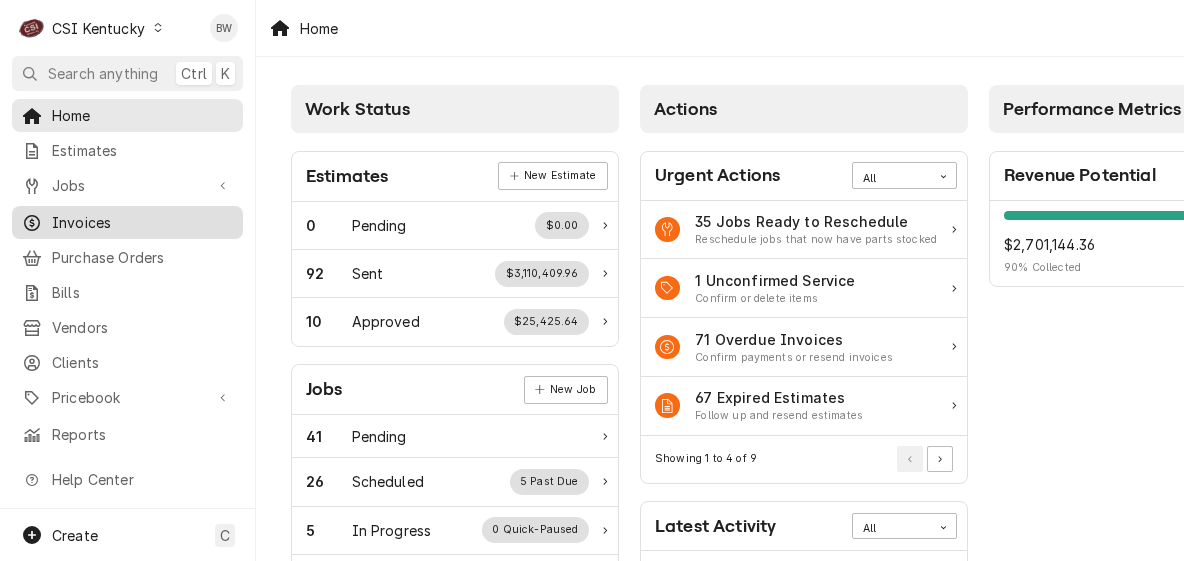 click on "Invoices" at bounding box center (142, 222) 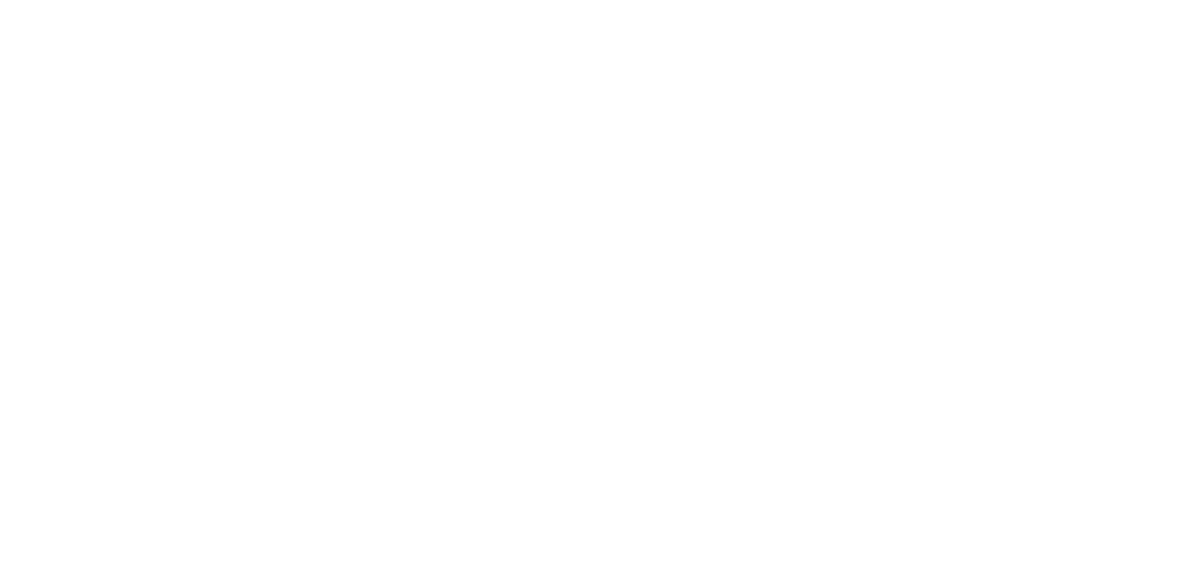 scroll, scrollTop: 0, scrollLeft: 0, axis: both 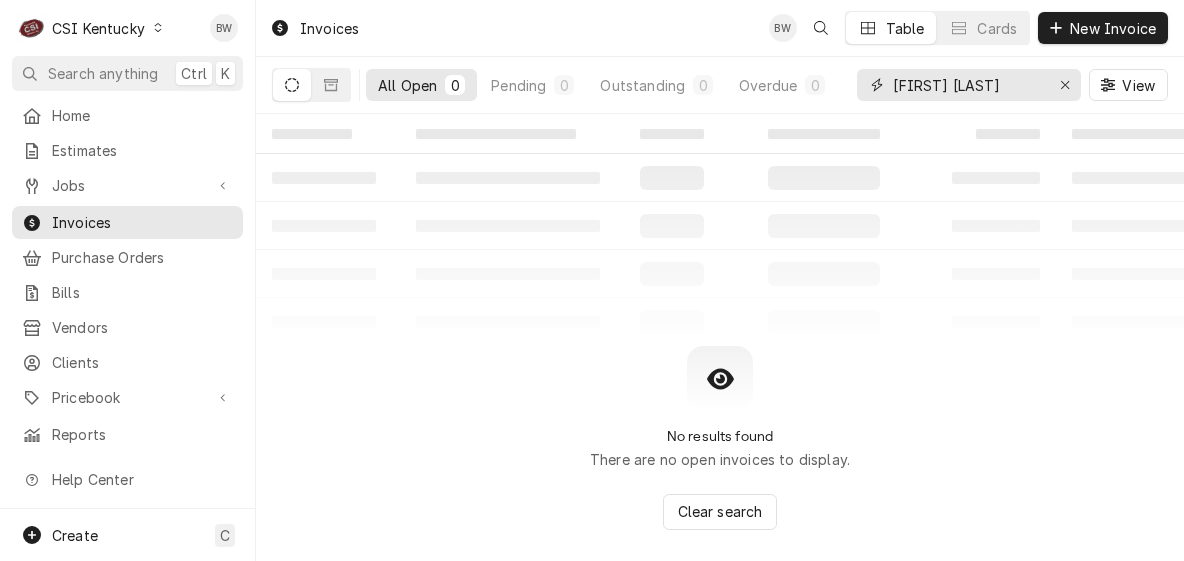drag, startPoint x: 982, startPoint y: 83, endPoint x: 891, endPoint y: 80, distance: 91.04944 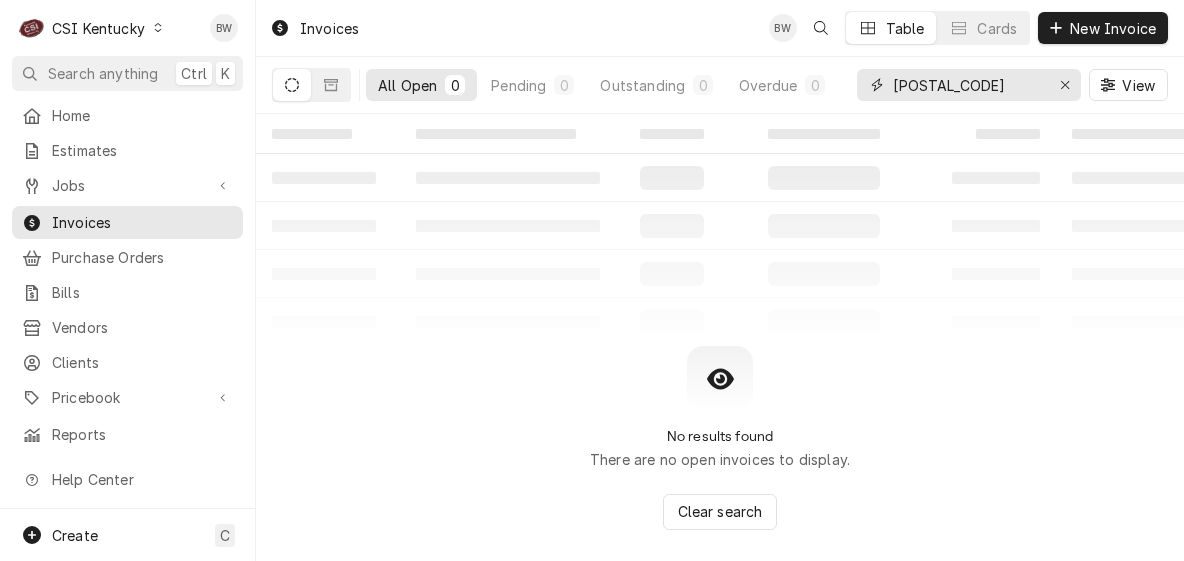 type on "[POSTAL_CODE]" 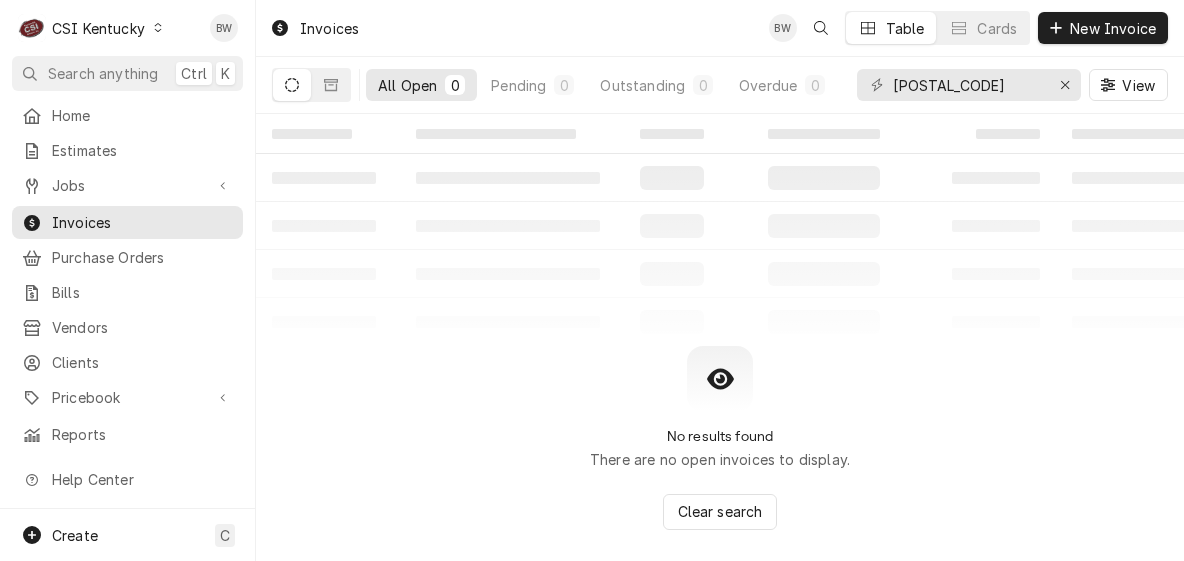 click 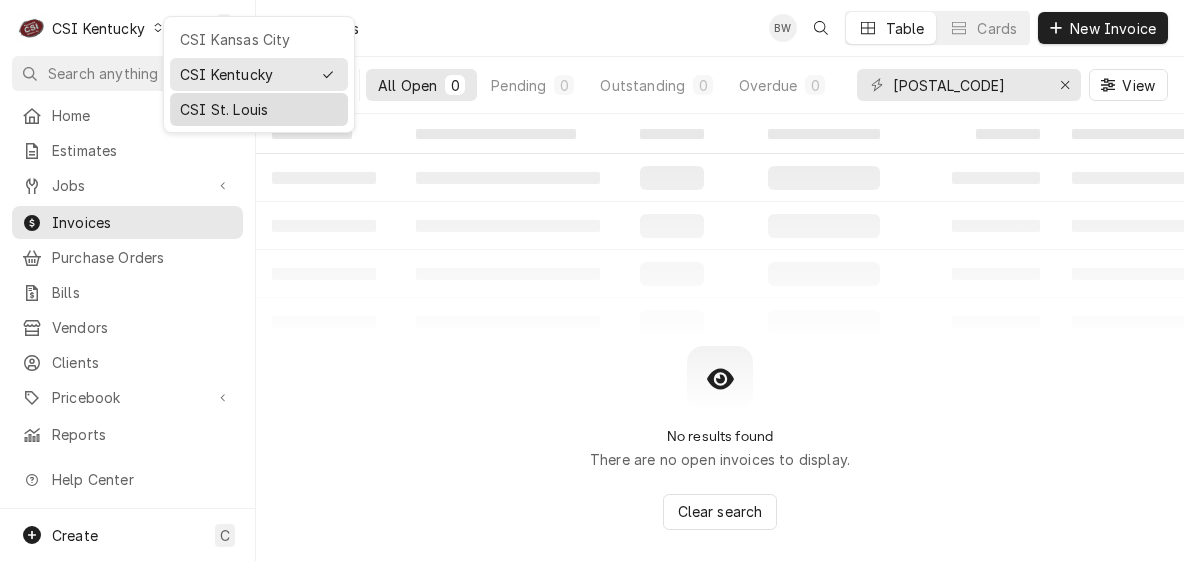 click on "CSI St. Louis" at bounding box center (259, 109) 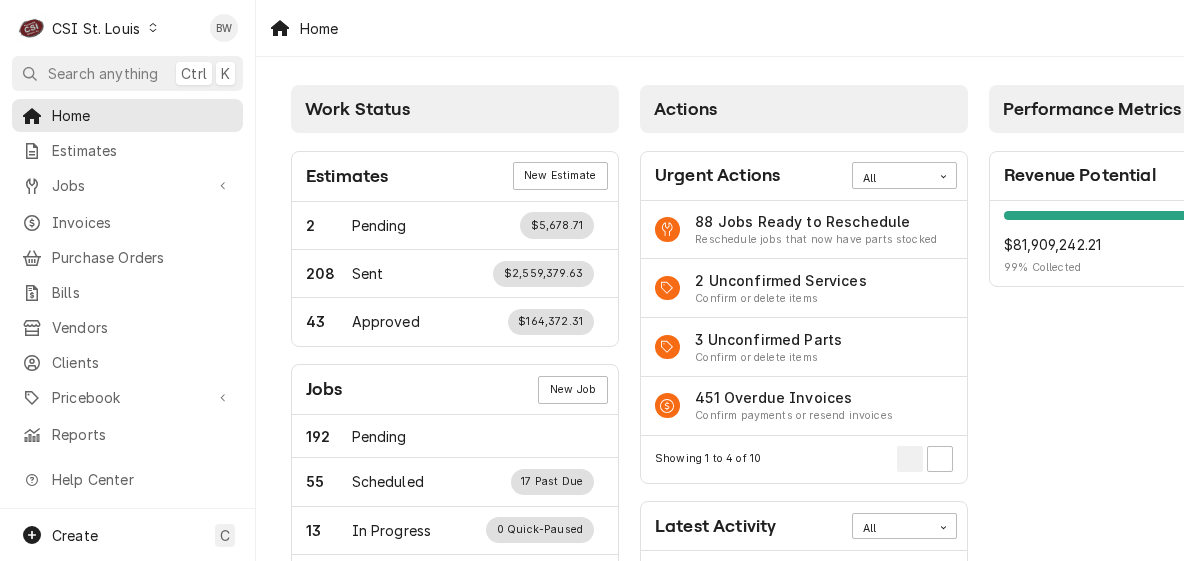 scroll, scrollTop: 0, scrollLeft: 0, axis: both 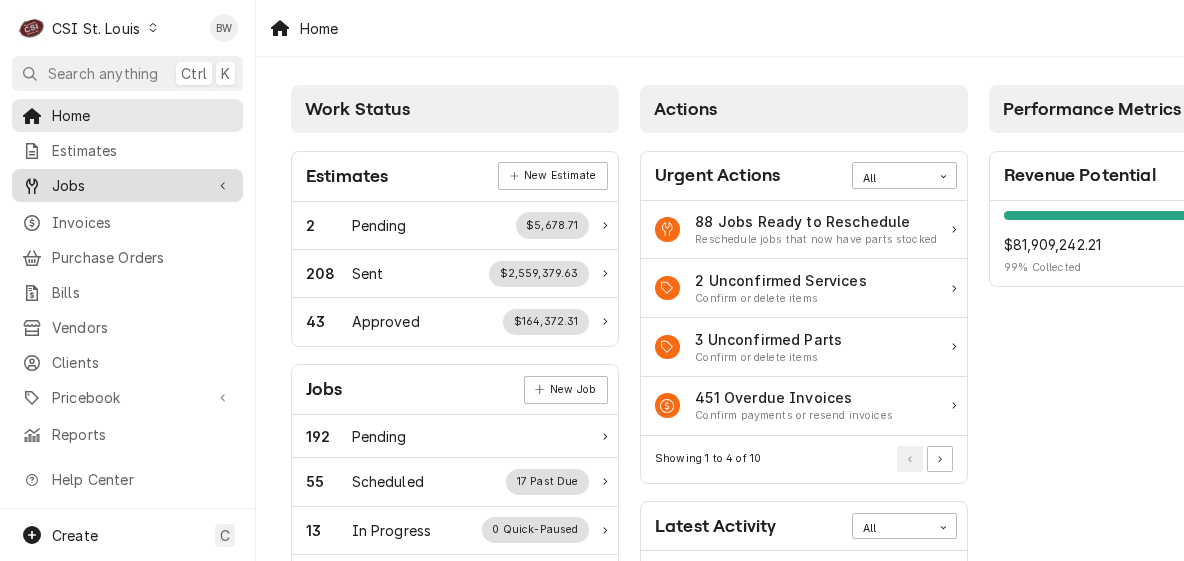 click on "Jobs" at bounding box center (127, 185) 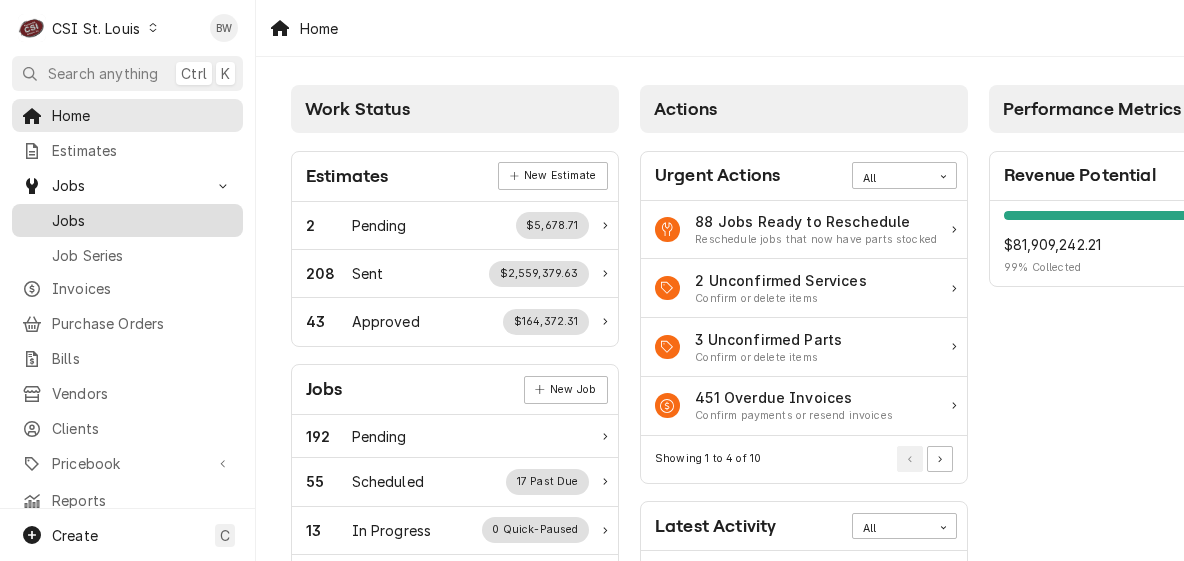 click on "Jobs" at bounding box center (127, 220) 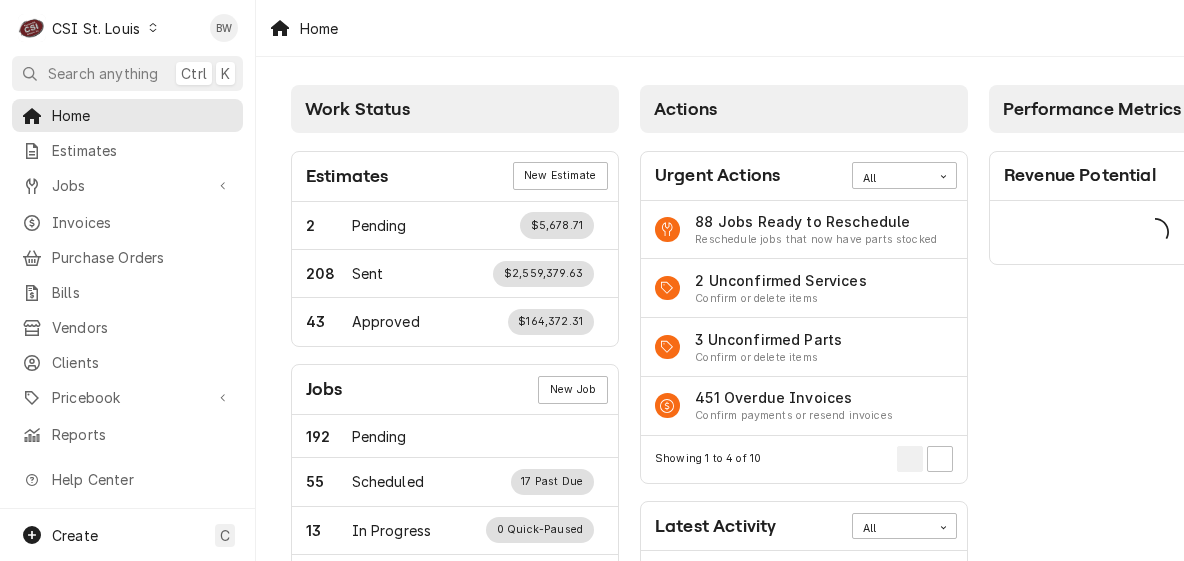 scroll, scrollTop: 0, scrollLeft: 0, axis: both 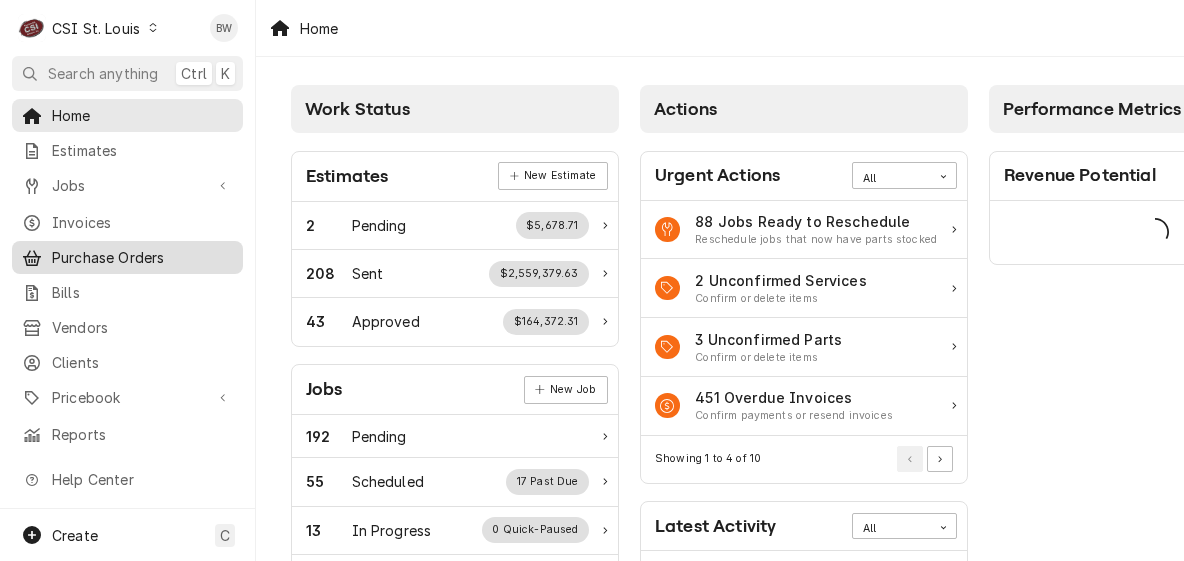click on "Purchase Orders" at bounding box center (142, 257) 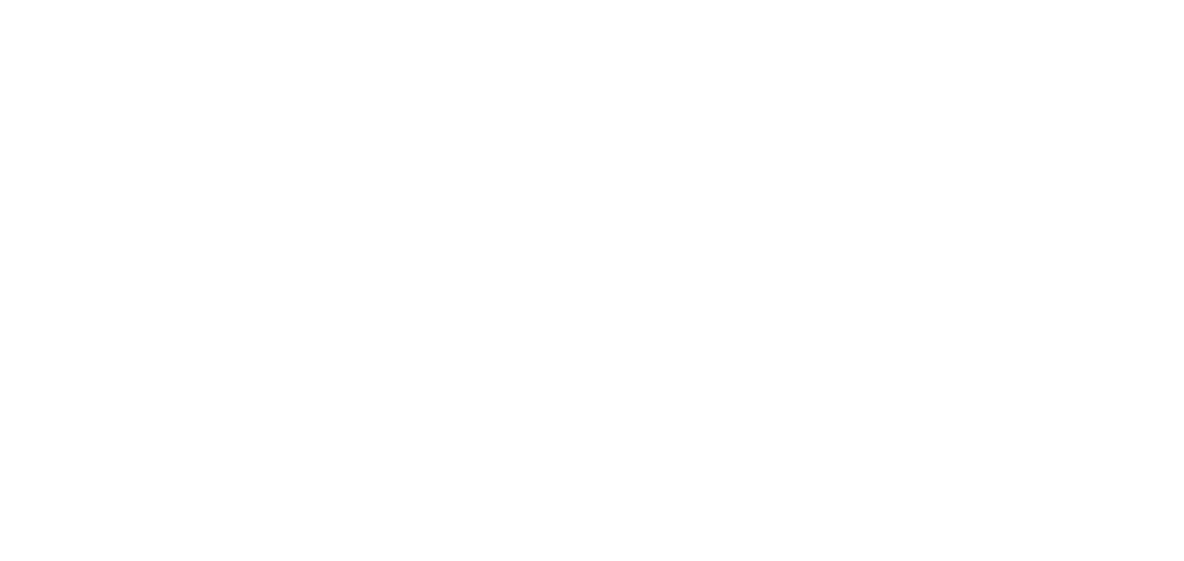 scroll, scrollTop: 0, scrollLeft: 0, axis: both 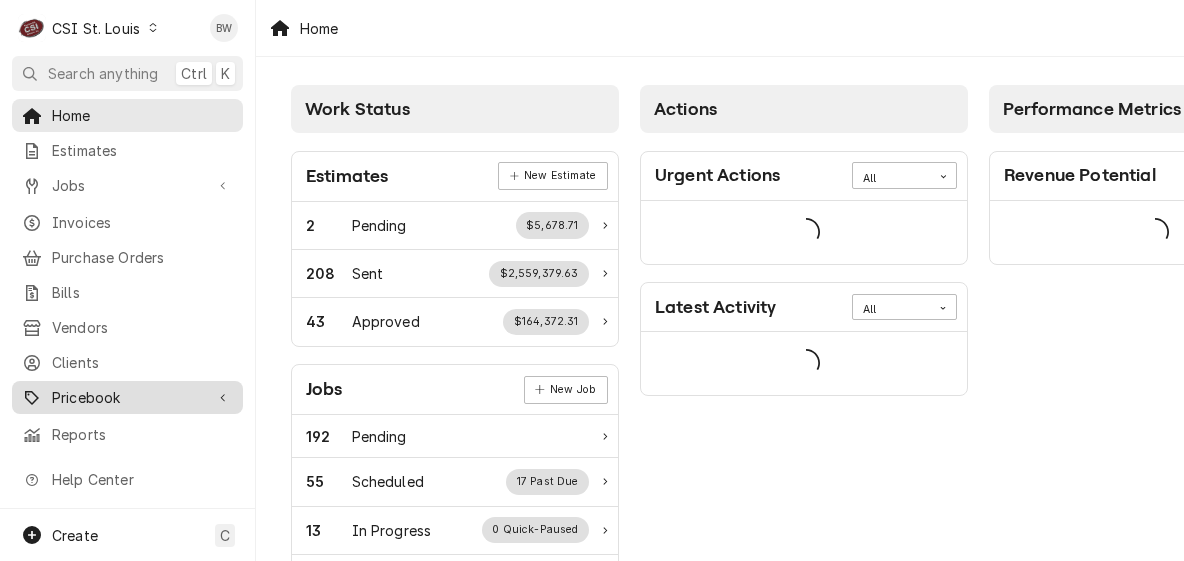 click on "Pricebook" at bounding box center (127, 397) 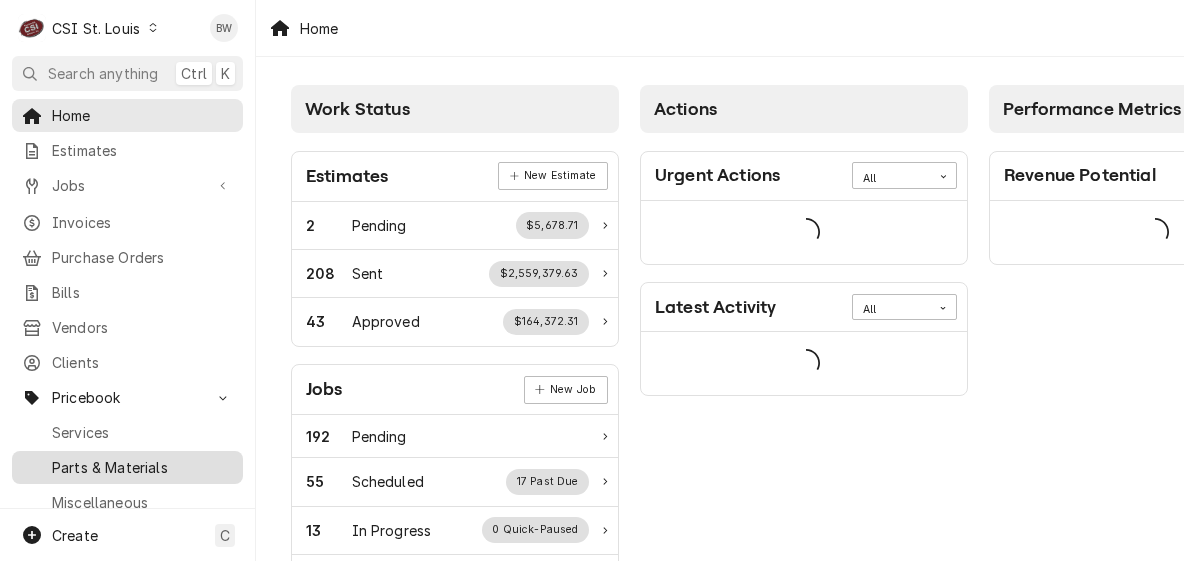 click on "Parts & Materials" at bounding box center [142, 467] 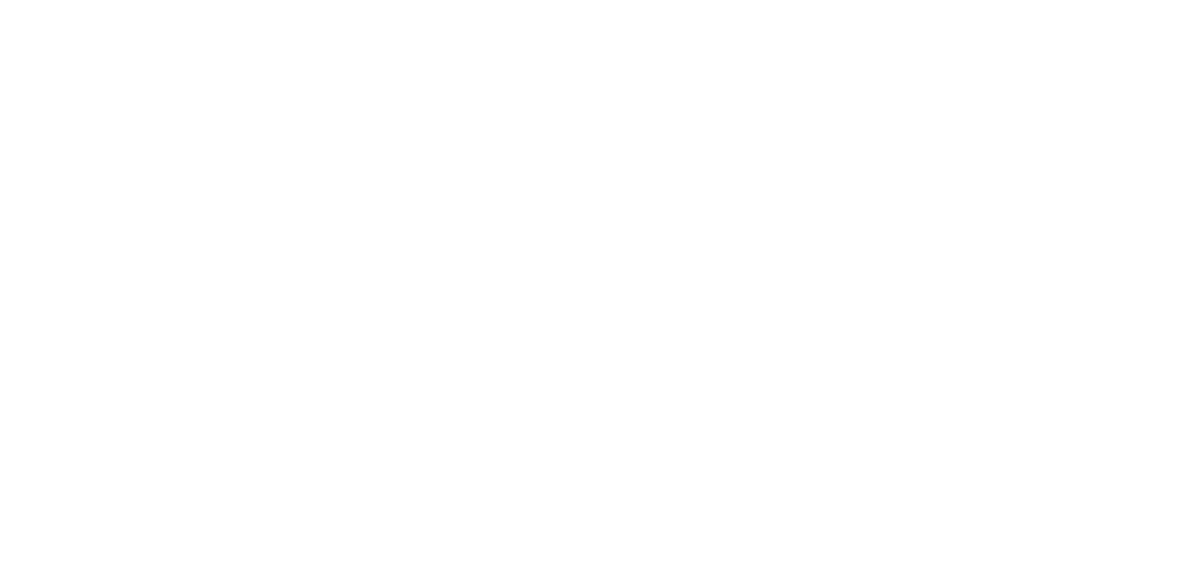 scroll, scrollTop: 0, scrollLeft: 0, axis: both 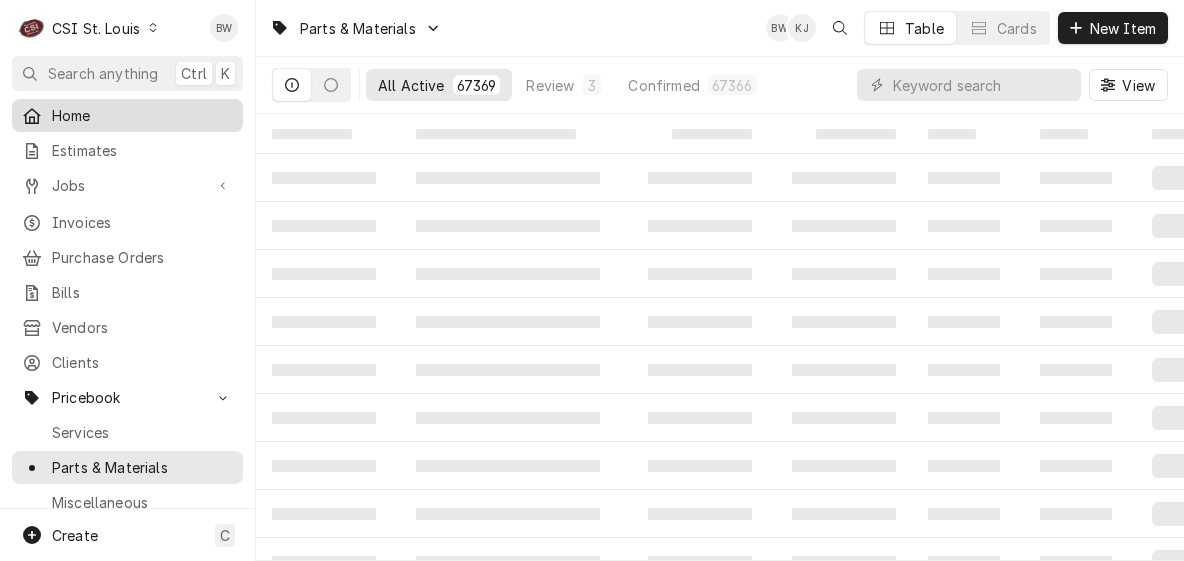 click on "Home" at bounding box center (142, 115) 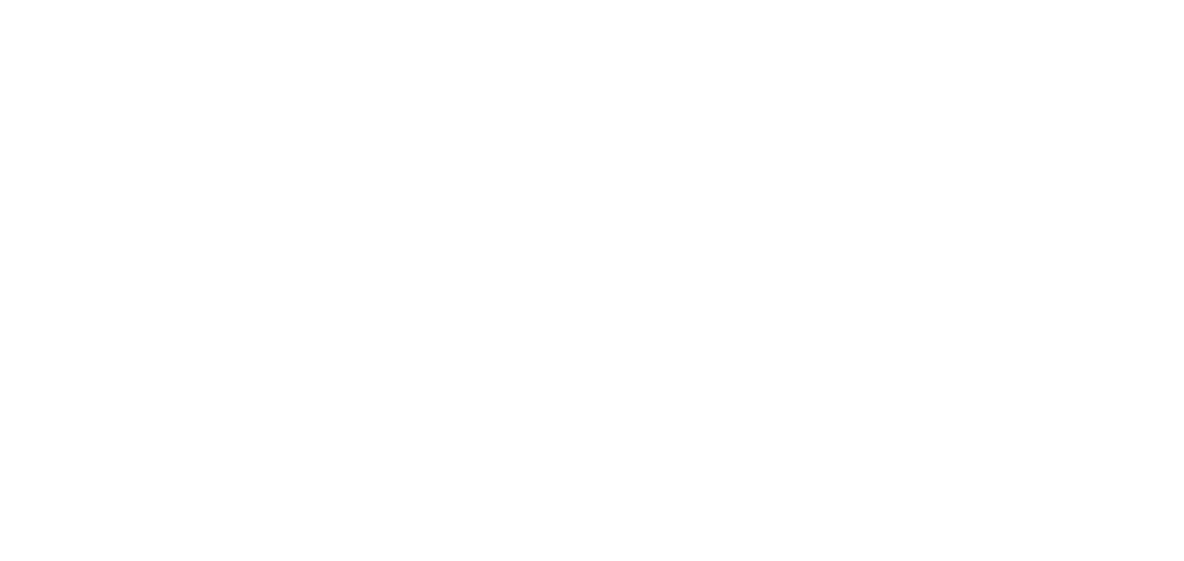 scroll, scrollTop: 0, scrollLeft: 0, axis: both 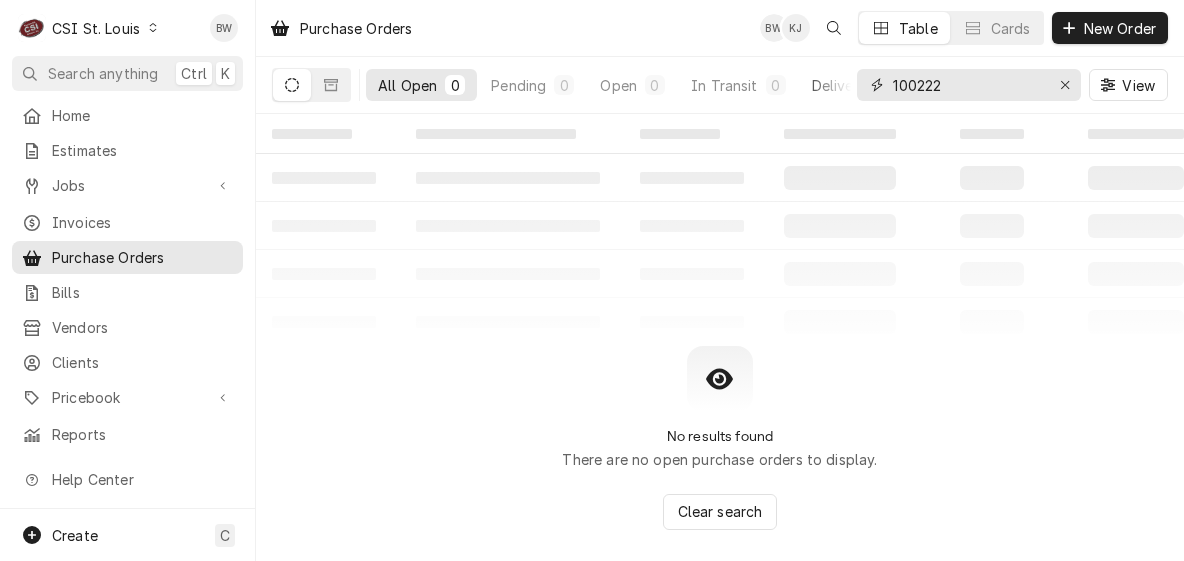 drag, startPoint x: 969, startPoint y: 88, endPoint x: 834, endPoint y: 76, distance: 135.53229 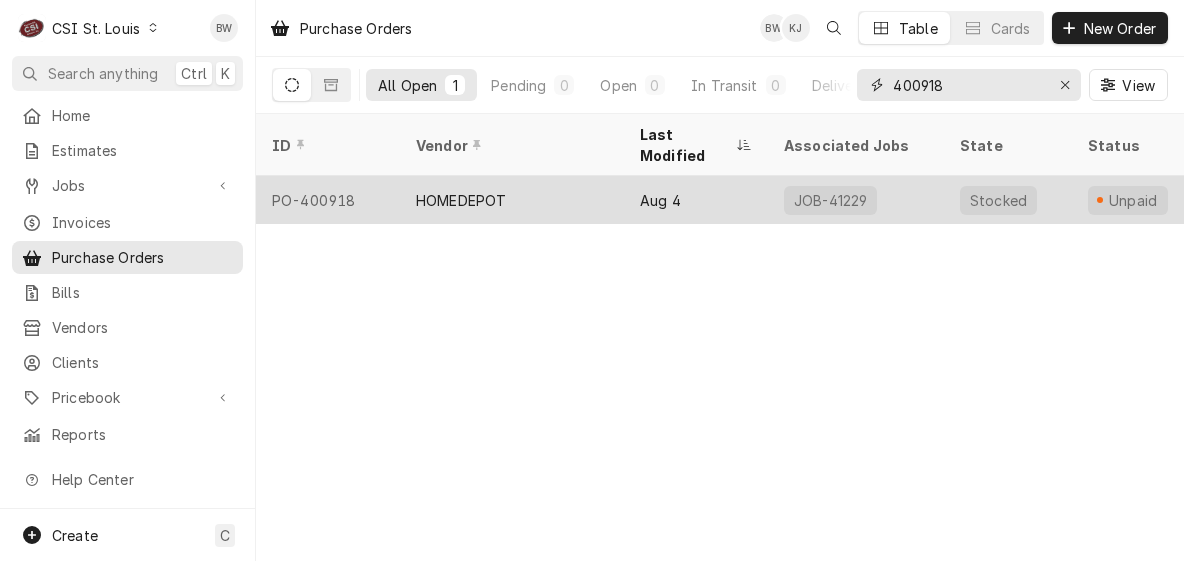 type on "400918" 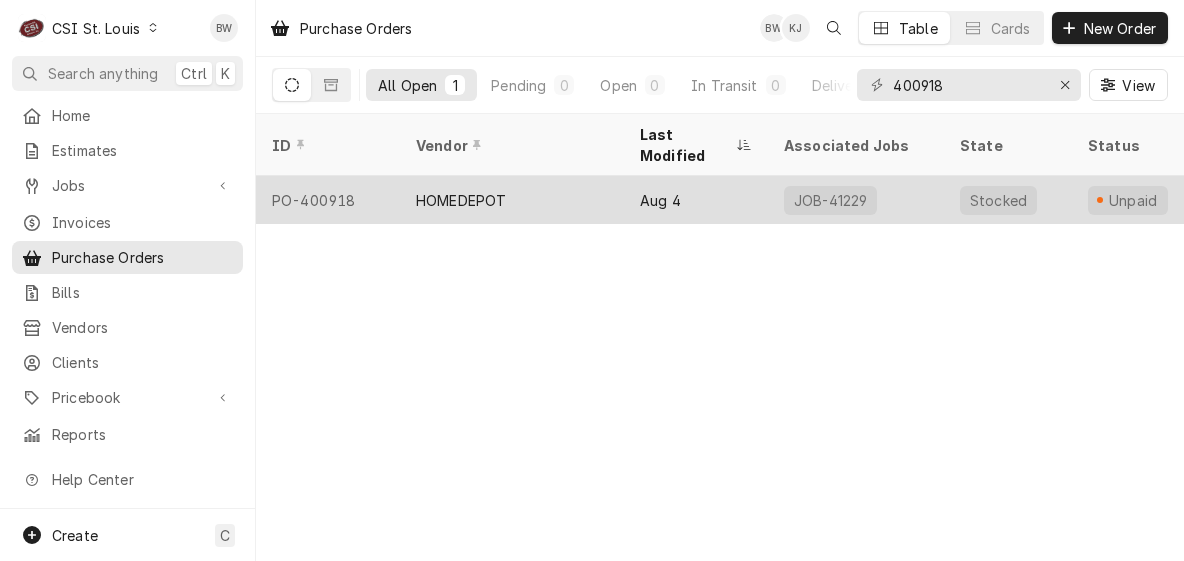 click on "HOMEDEPOT" at bounding box center [461, 200] 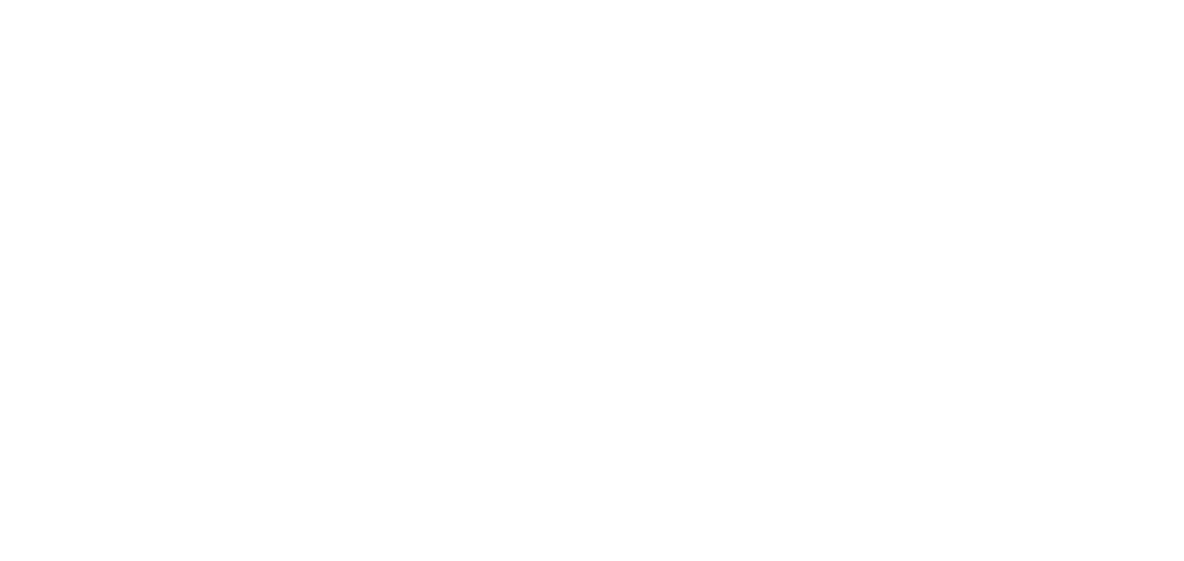 scroll, scrollTop: 0, scrollLeft: 0, axis: both 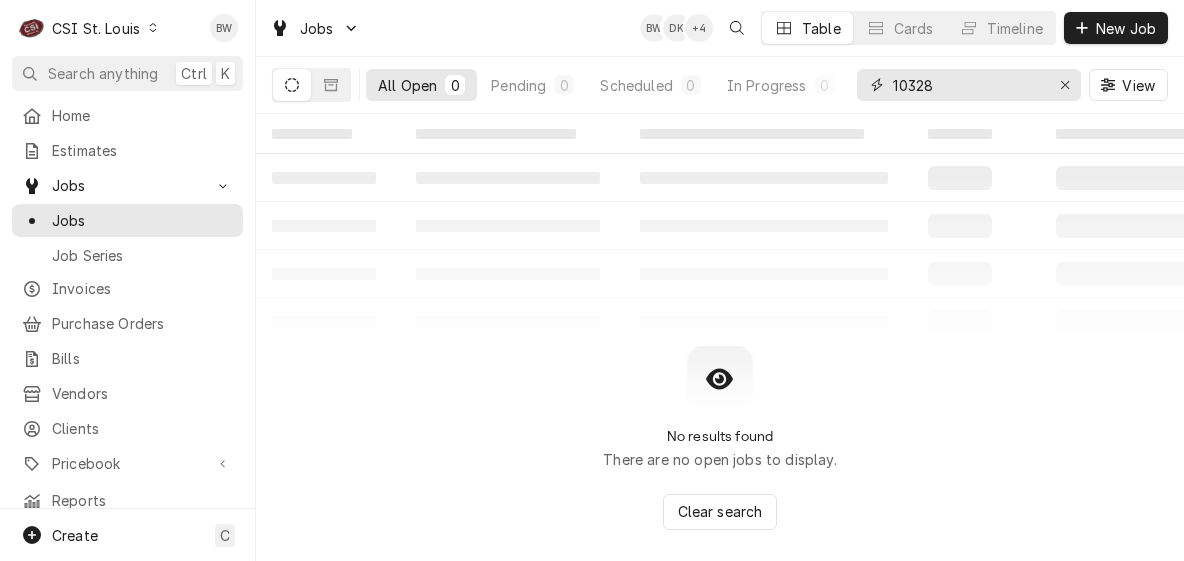 drag, startPoint x: 940, startPoint y: 81, endPoint x: 863, endPoint y: 83, distance: 77.02597 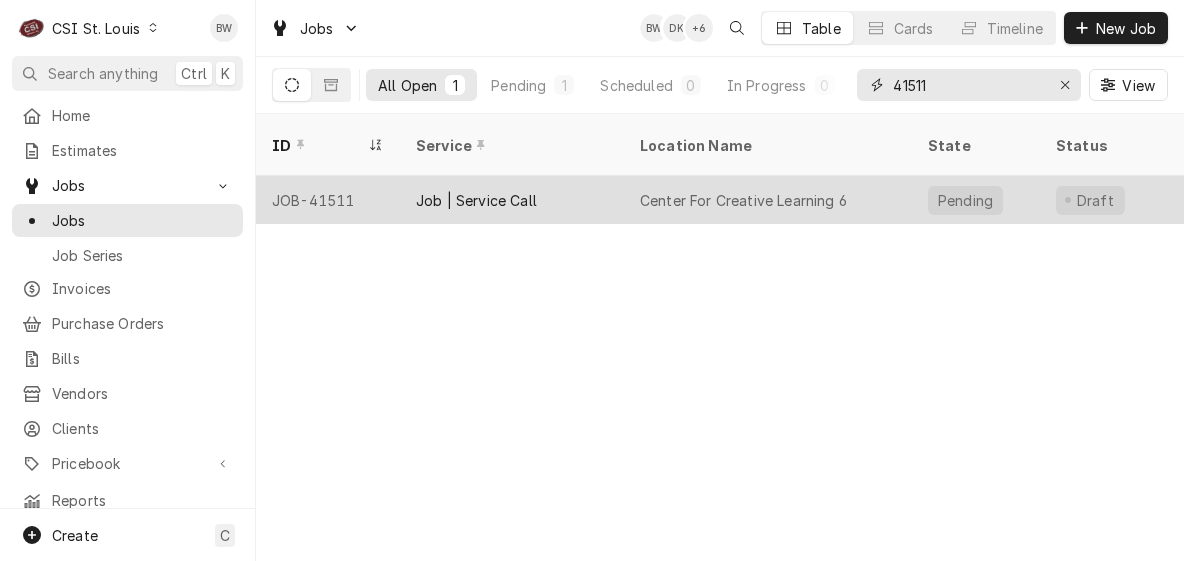 type on "41511" 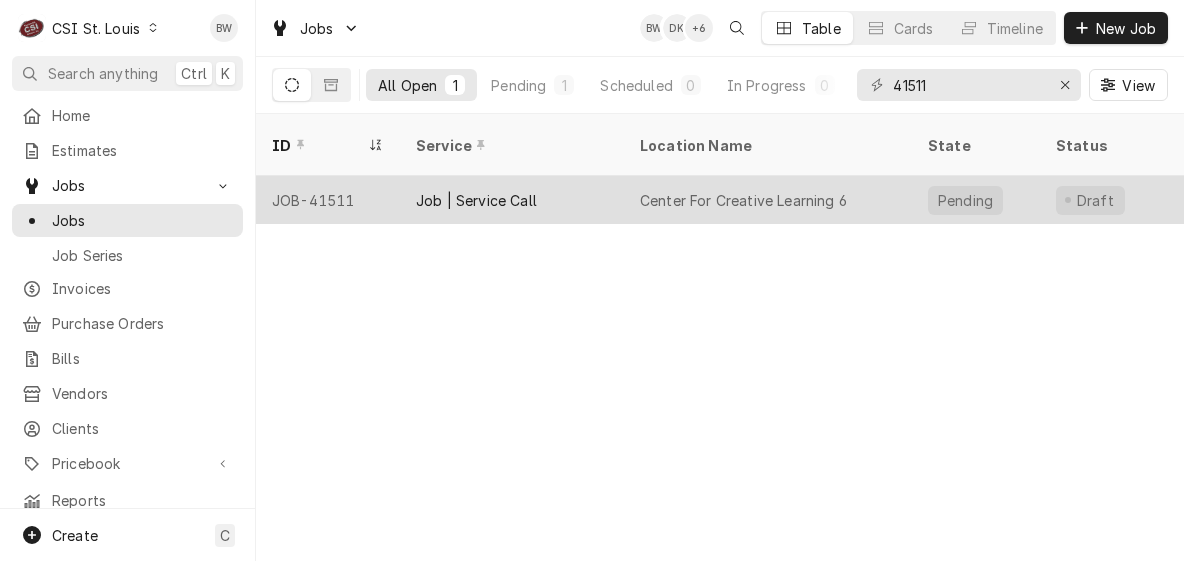 click on "JOB-41511" at bounding box center [328, 200] 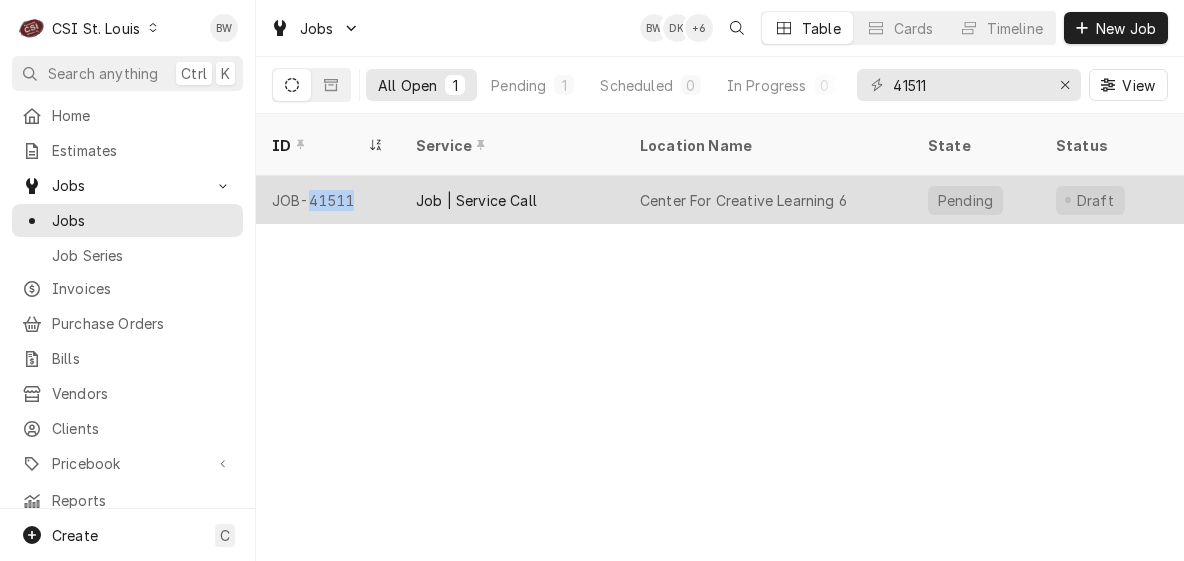 click on "JOB-41511" at bounding box center (328, 200) 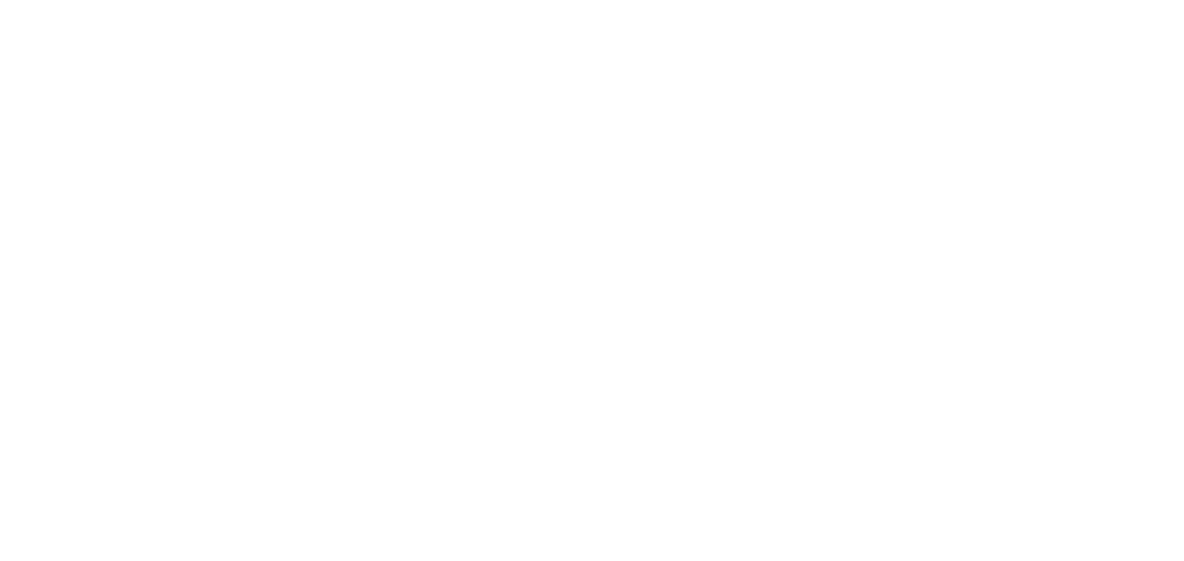 scroll, scrollTop: 0, scrollLeft: 0, axis: both 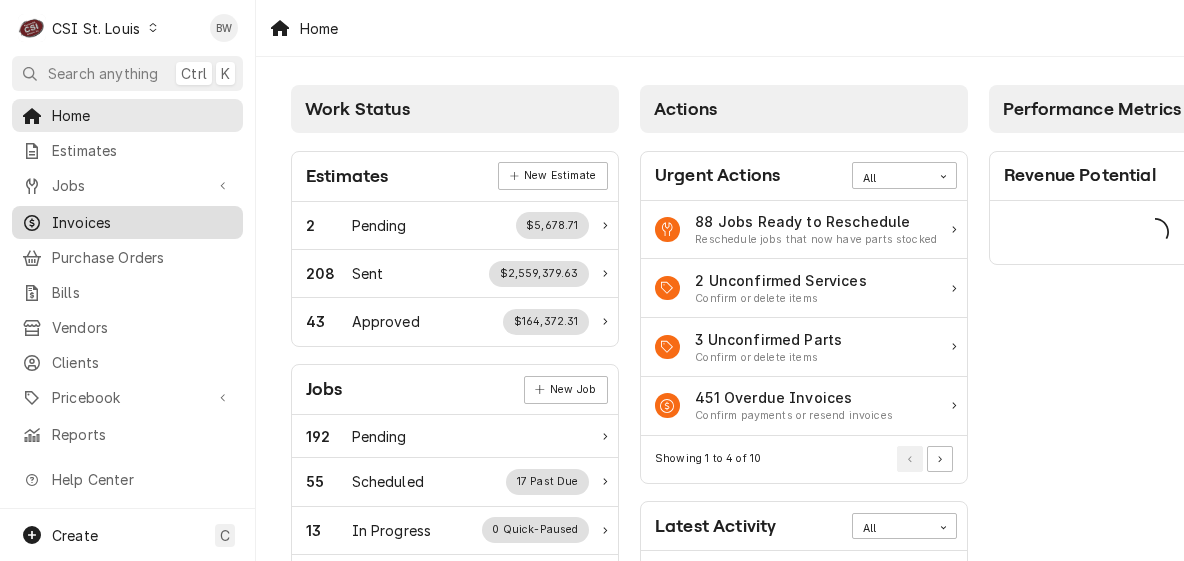click on "Invoices" at bounding box center [142, 222] 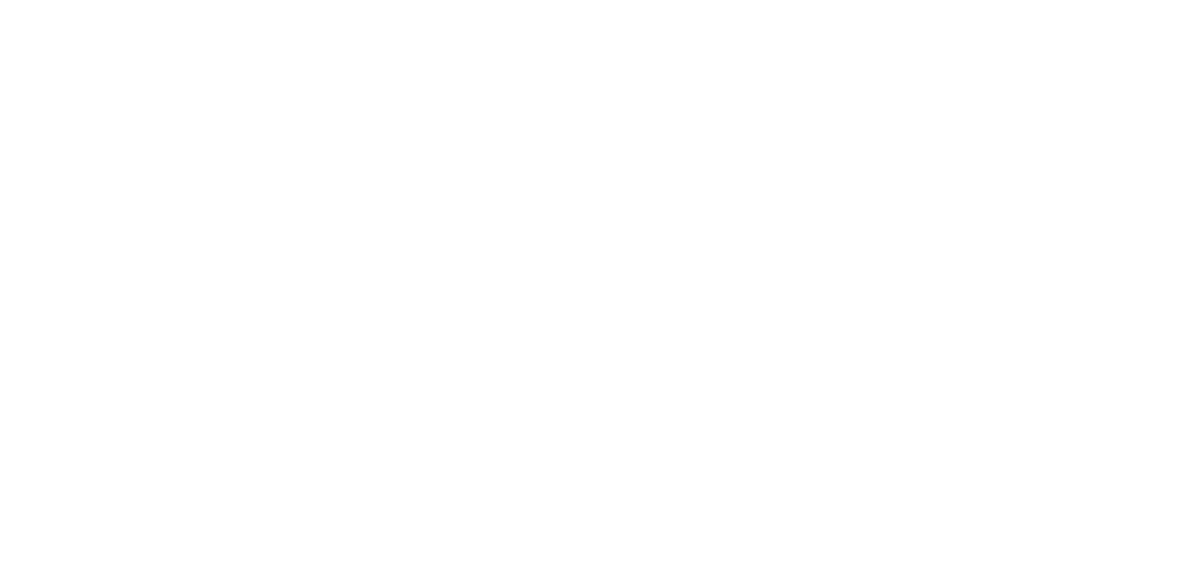scroll, scrollTop: 0, scrollLeft: 0, axis: both 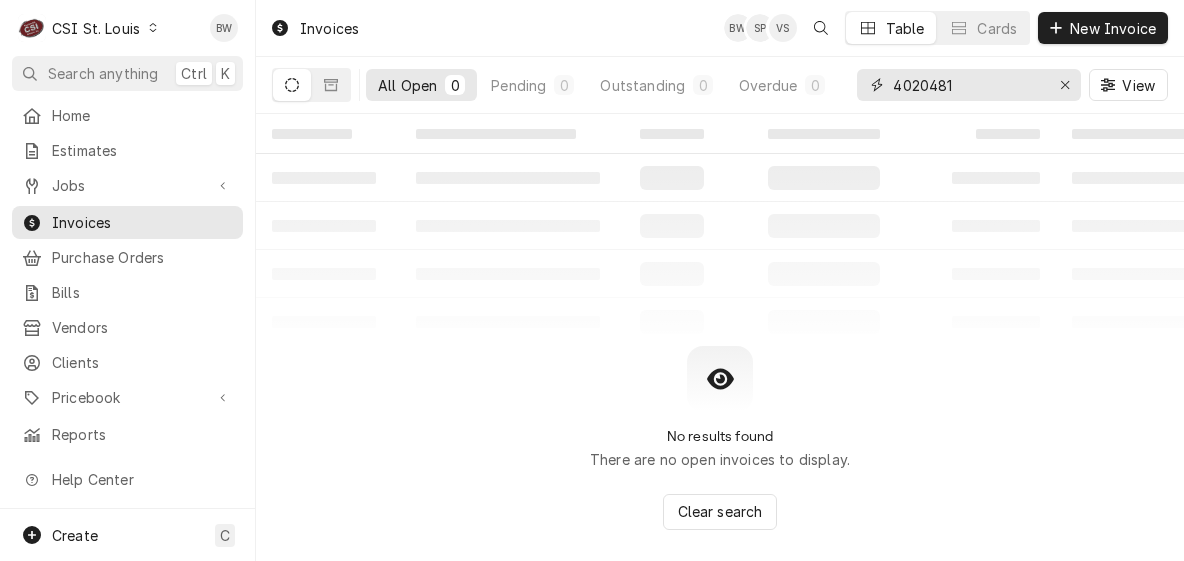 click on "4020481" at bounding box center (968, 85) 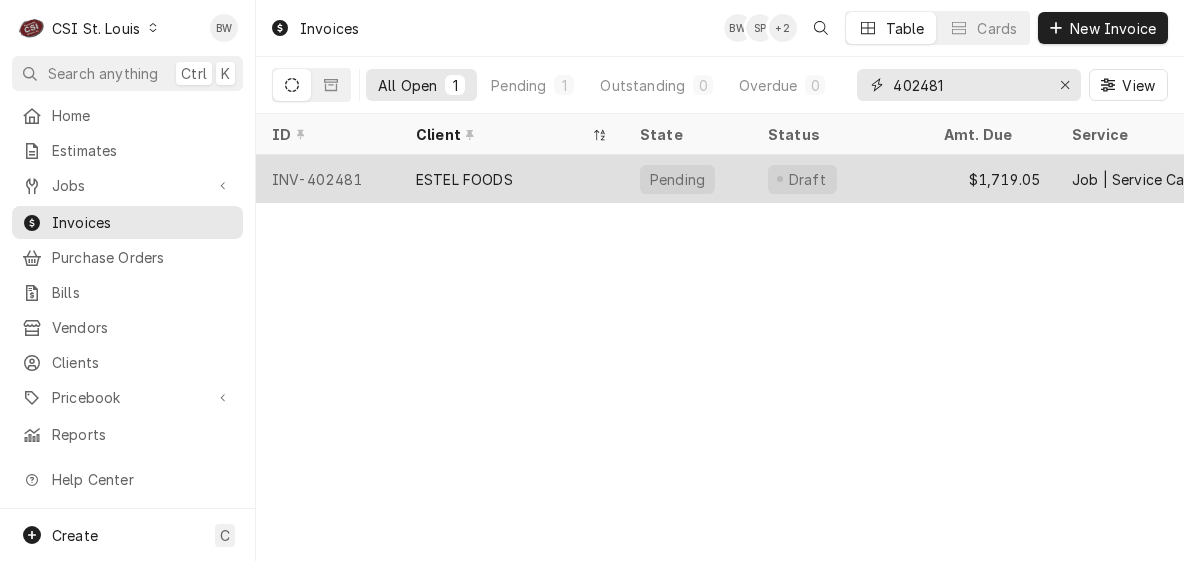 type on "402481" 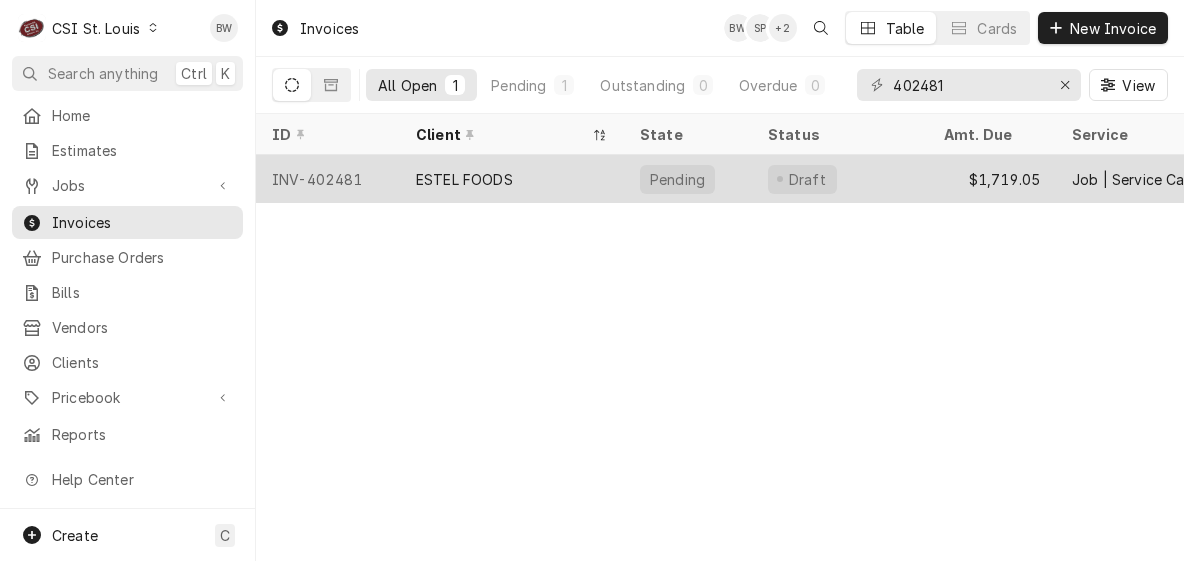 click on "INV-402481" at bounding box center (328, 179) 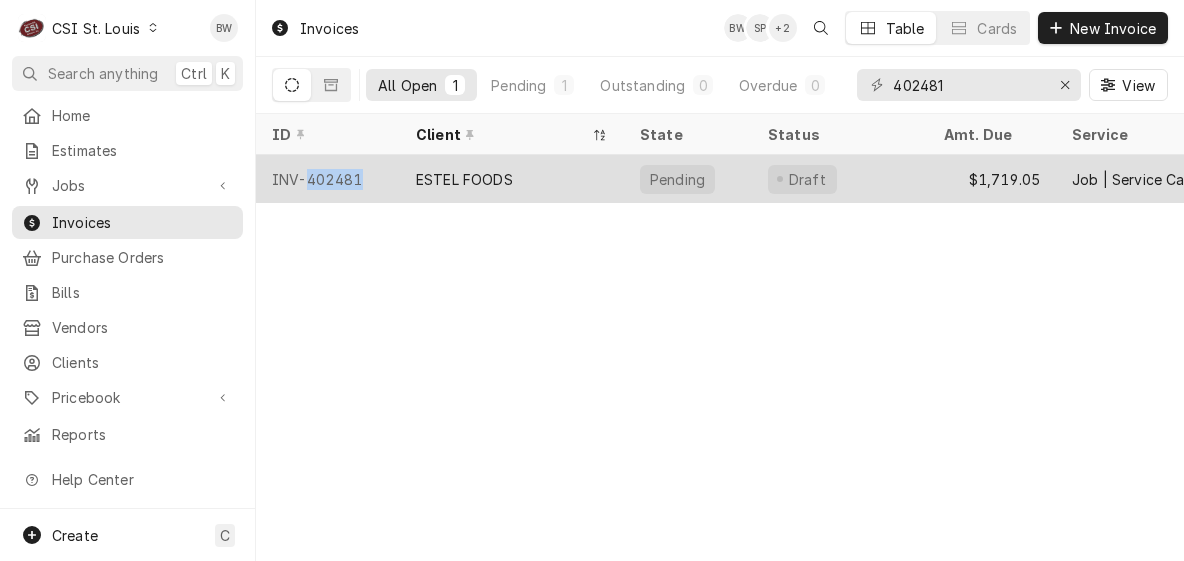 click on "INV-402481" at bounding box center (328, 179) 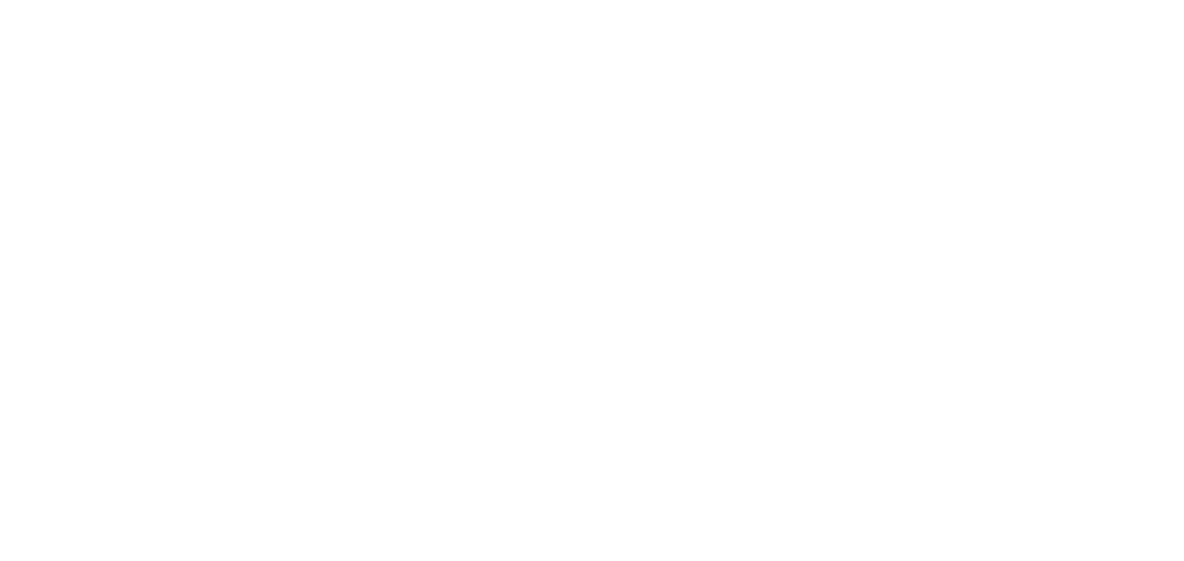 scroll, scrollTop: 0, scrollLeft: 0, axis: both 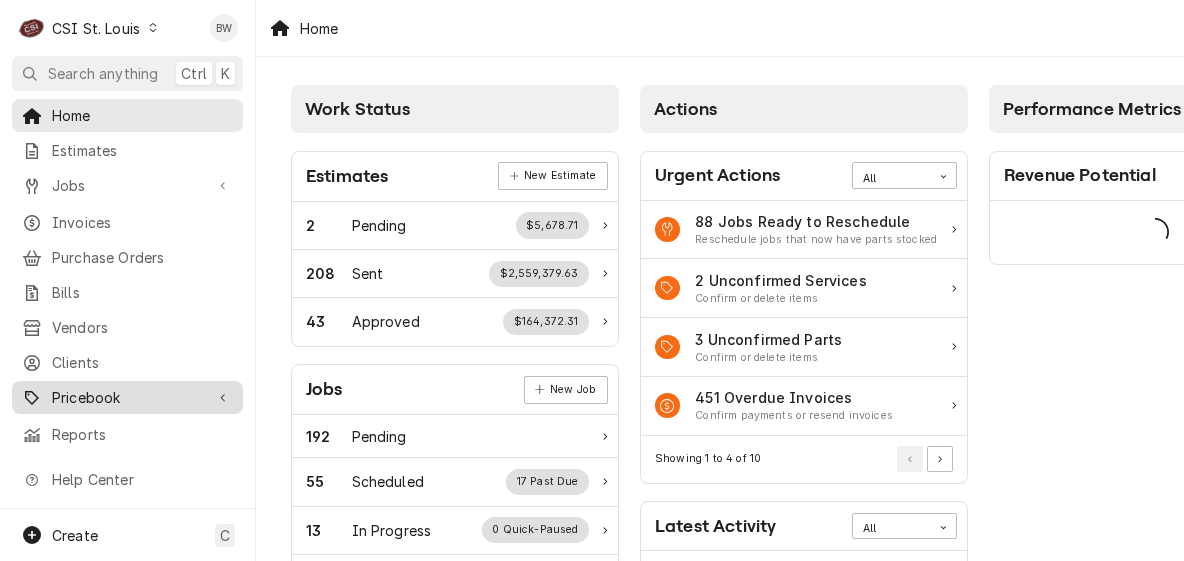 click on "Pricebook" at bounding box center [127, 397] 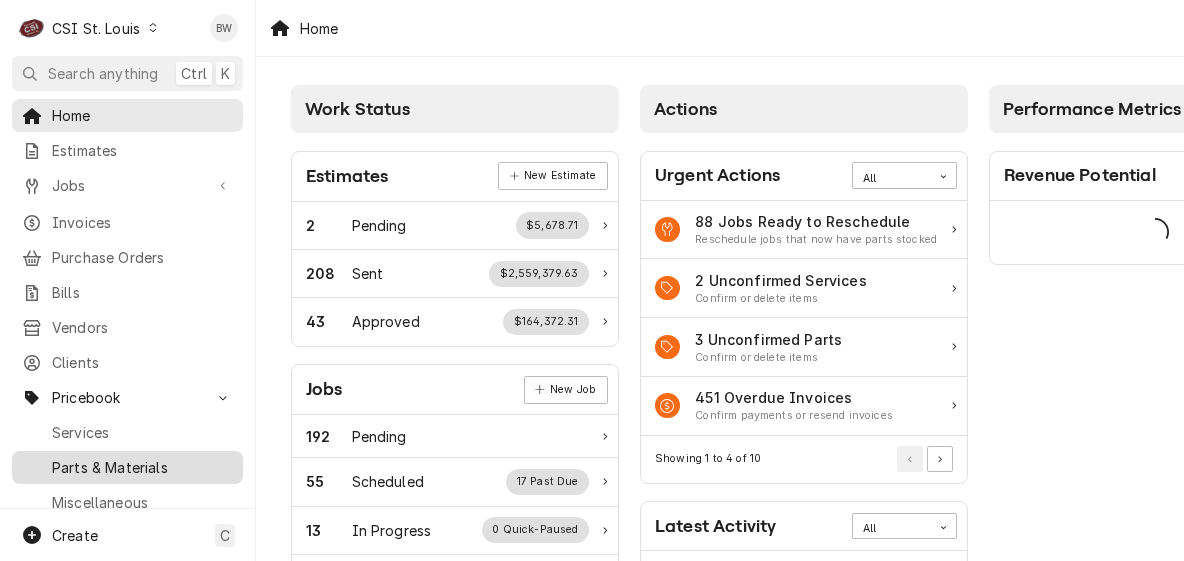 click on "Parts & Materials" at bounding box center [142, 467] 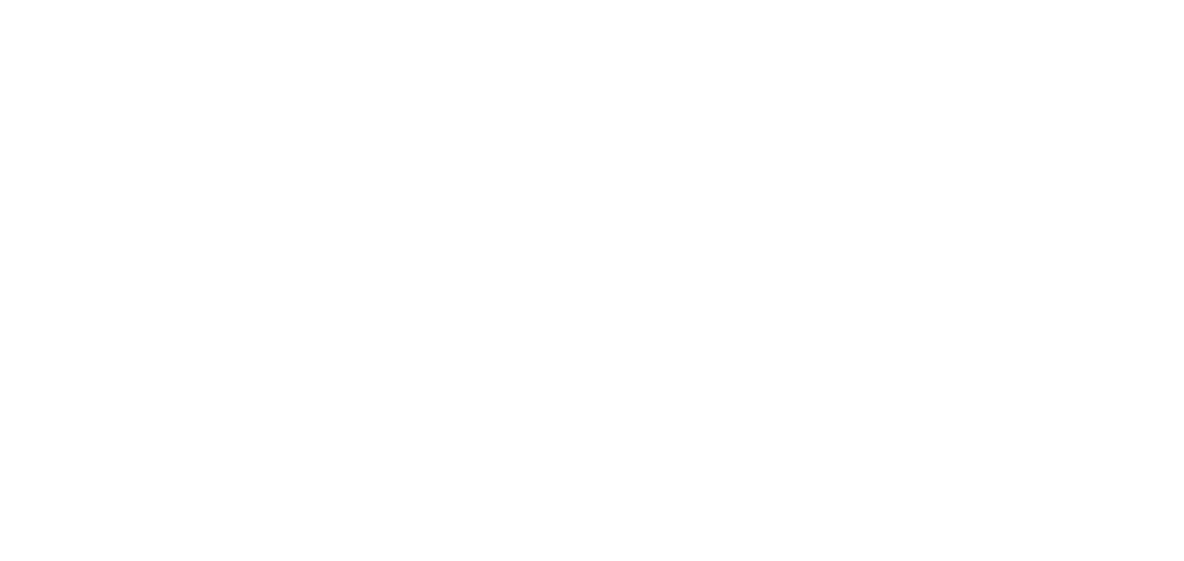 scroll, scrollTop: 0, scrollLeft: 0, axis: both 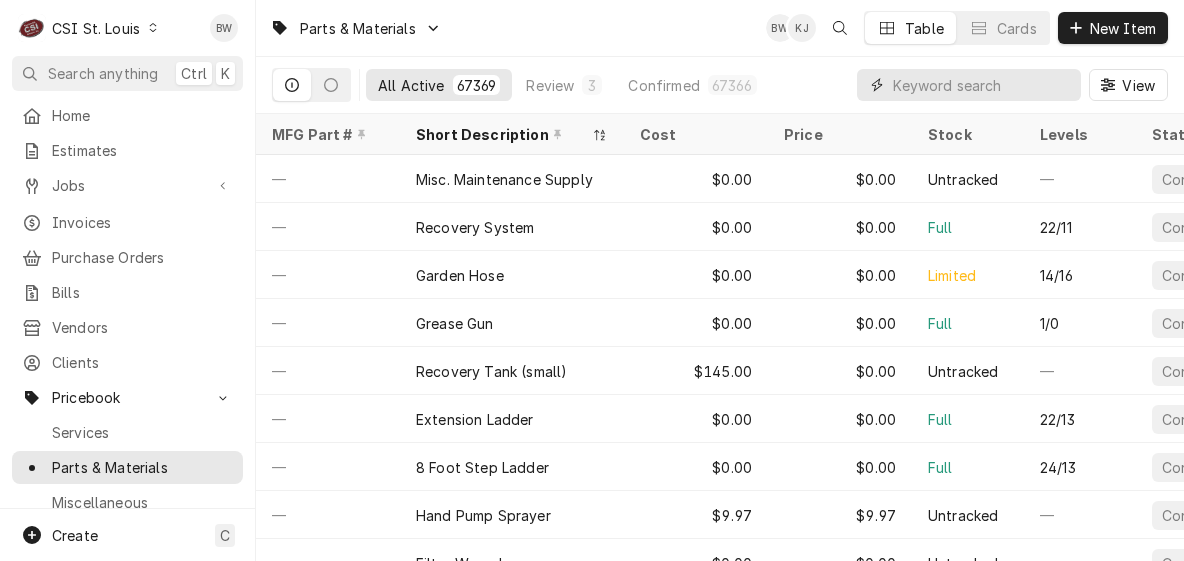 click at bounding box center [982, 85] 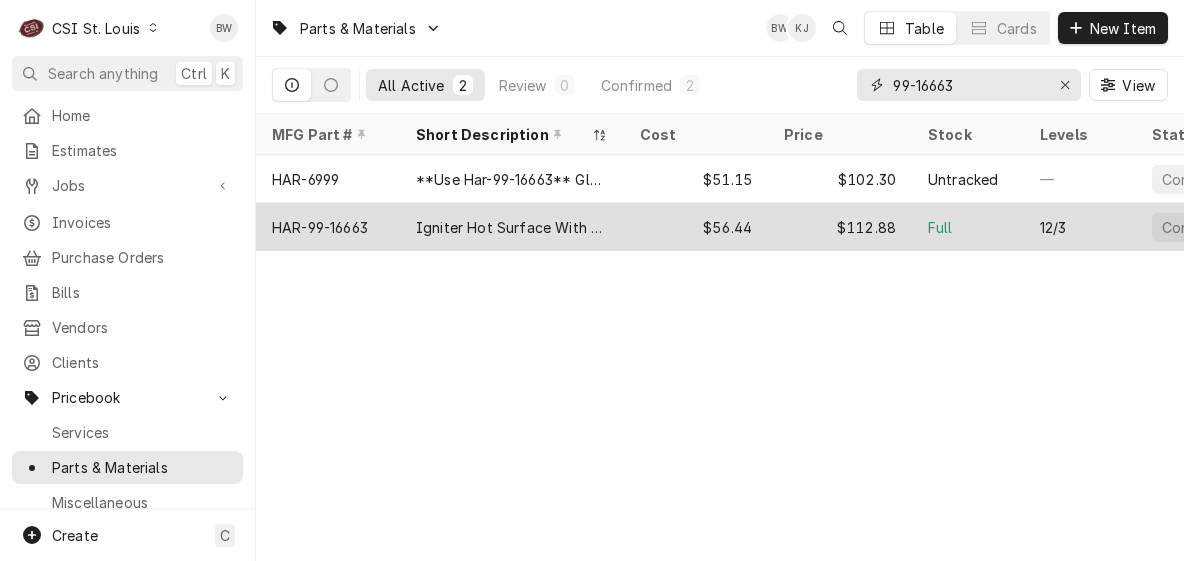 type on "99-16663" 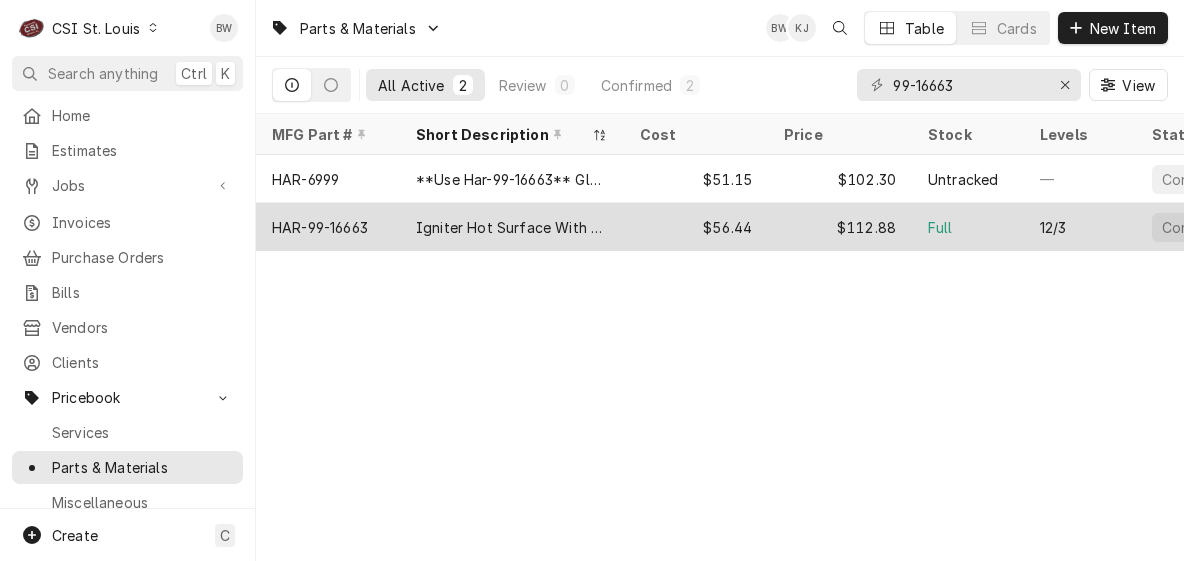 click on "HAR-99-16663" at bounding box center [328, 227] 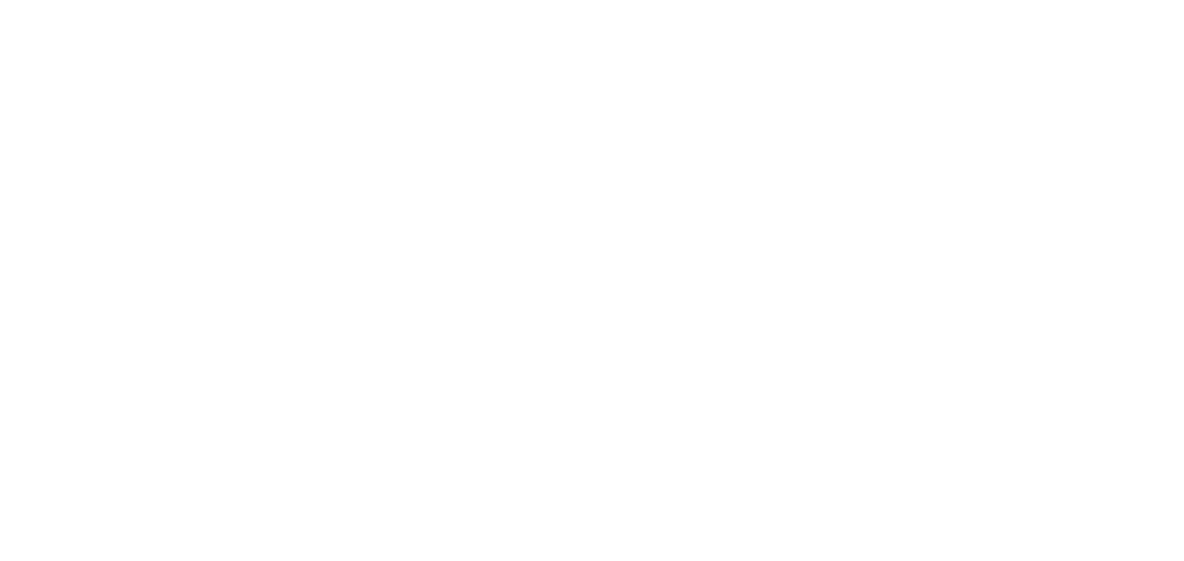 scroll, scrollTop: 0, scrollLeft: 0, axis: both 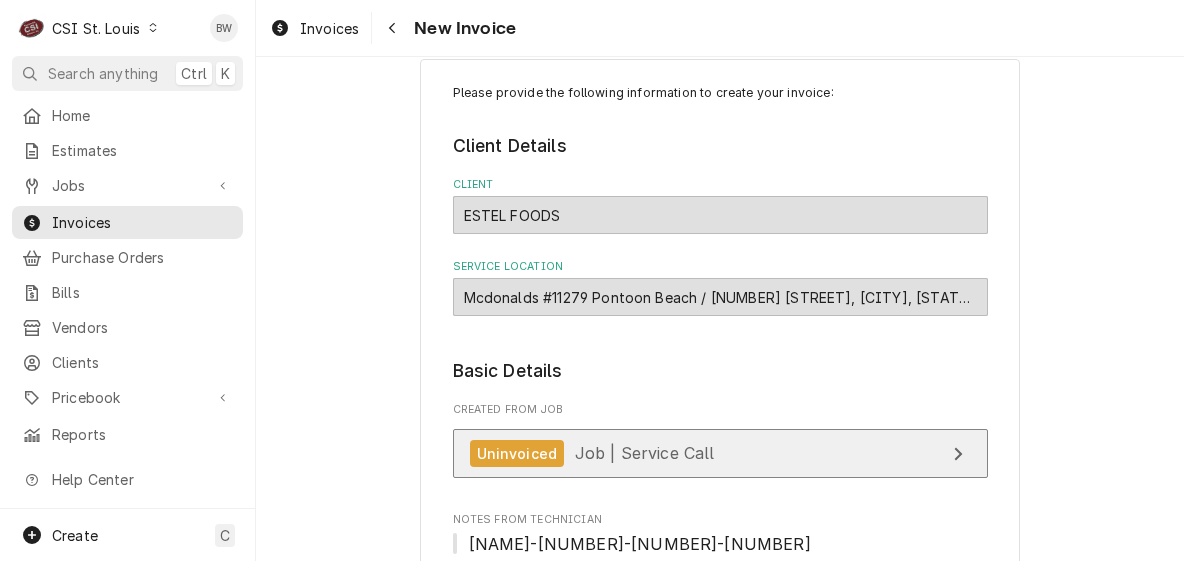 click on "Job | Service Call" at bounding box center [645, 453] 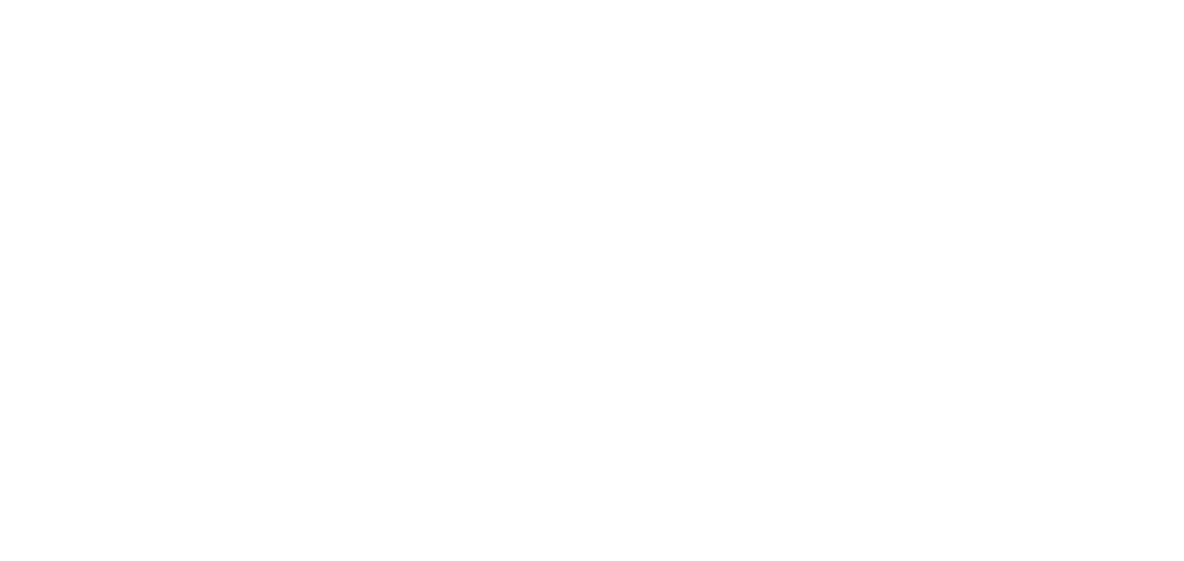 scroll, scrollTop: 0, scrollLeft: 0, axis: both 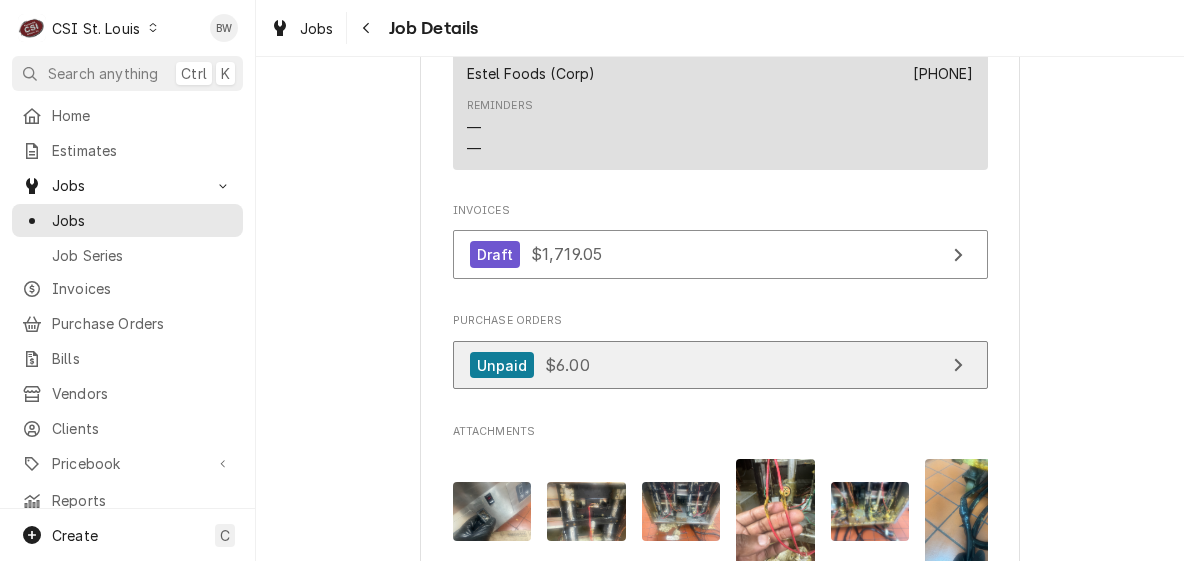 click on "Unpaid $6.00" at bounding box center [530, 365] 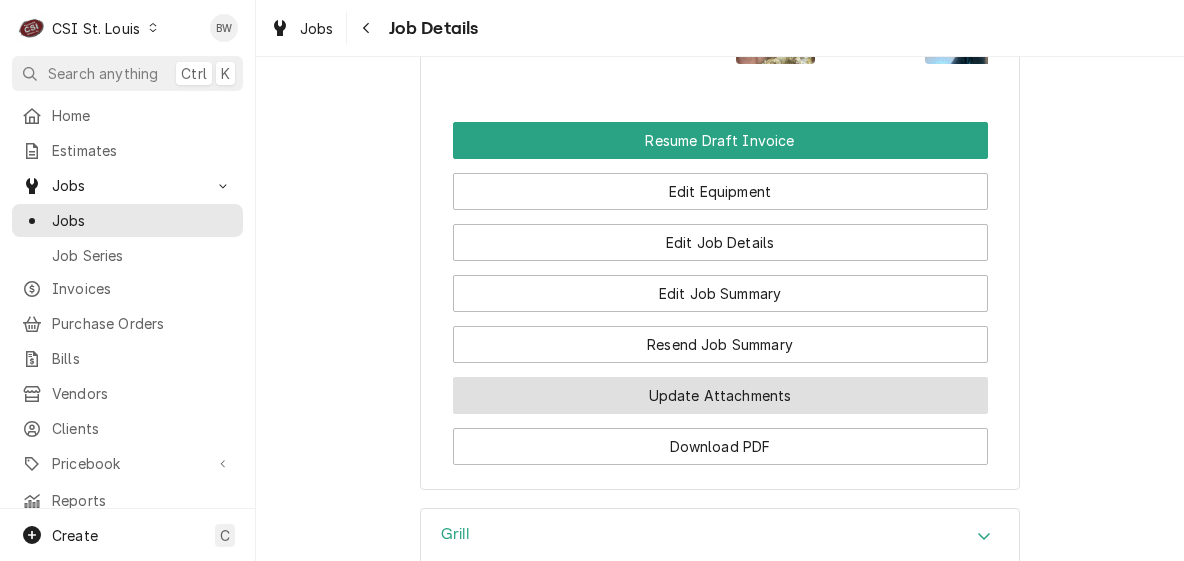 scroll, scrollTop: 2697, scrollLeft: 0, axis: vertical 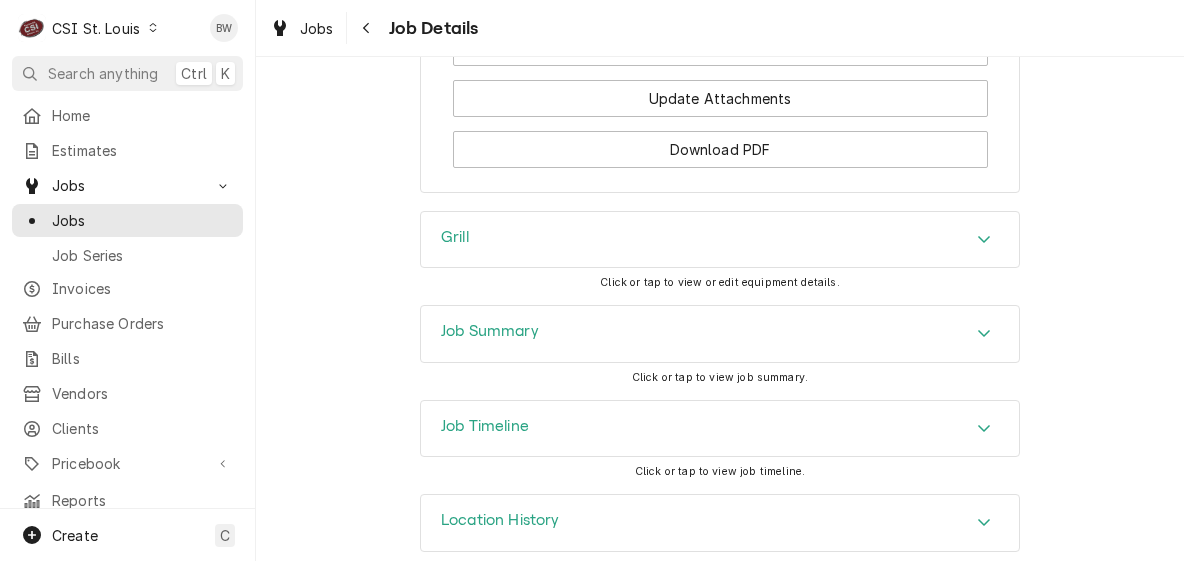 click on "Job Summary" at bounding box center [490, 331] 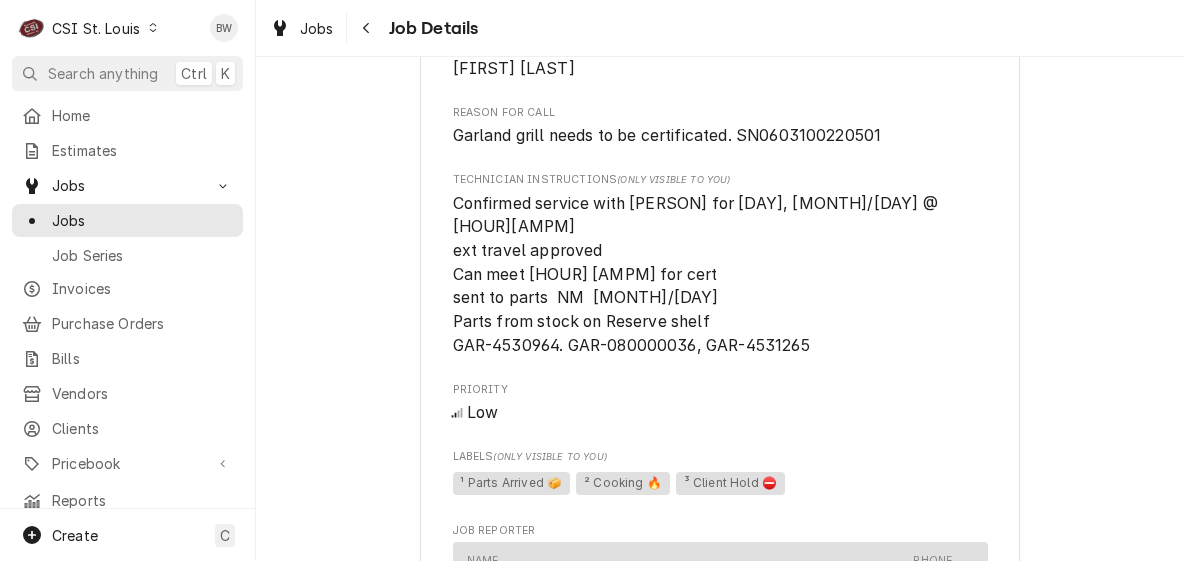 scroll, scrollTop: 889, scrollLeft: 0, axis: vertical 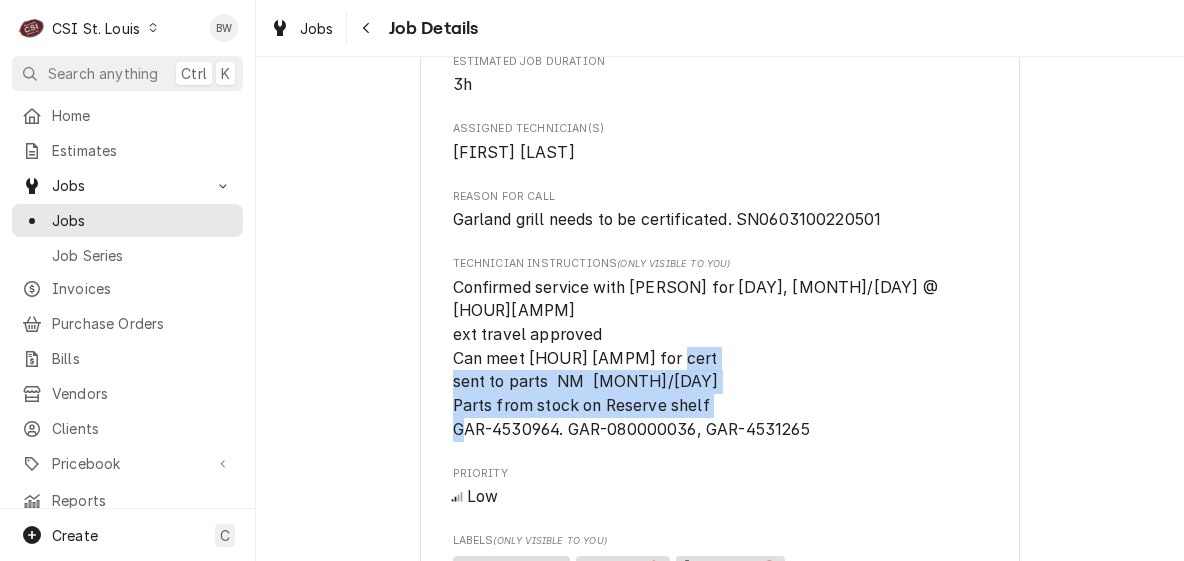drag, startPoint x: 820, startPoint y: 379, endPoint x: 432, endPoint y: 369, distance: 388.12885 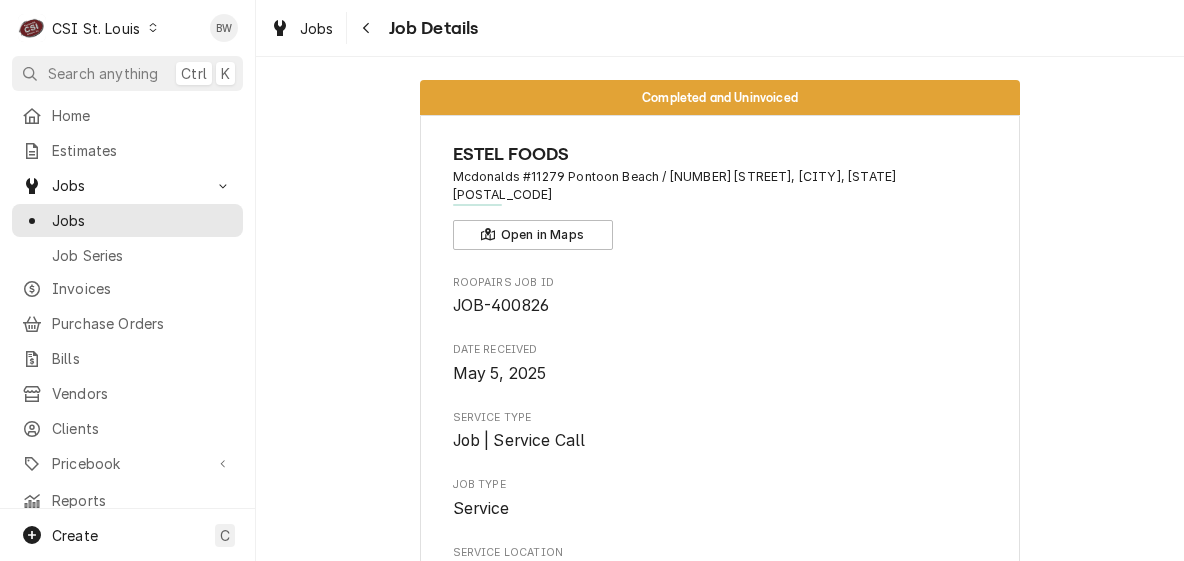 scroll, scrollTop: 0, scrollLeft: 0, axis: both 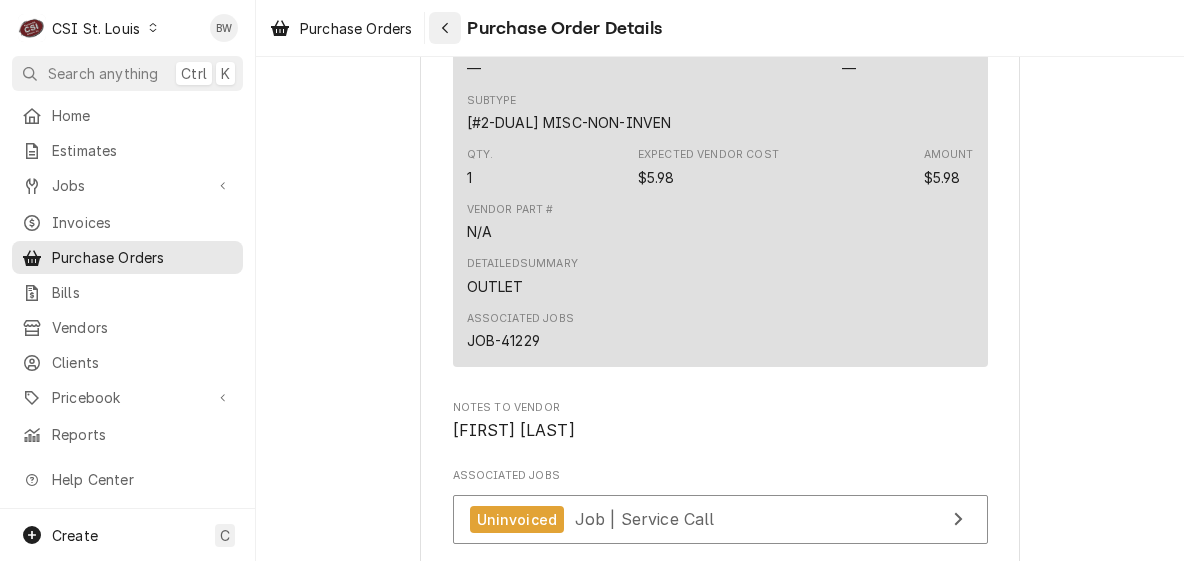 click 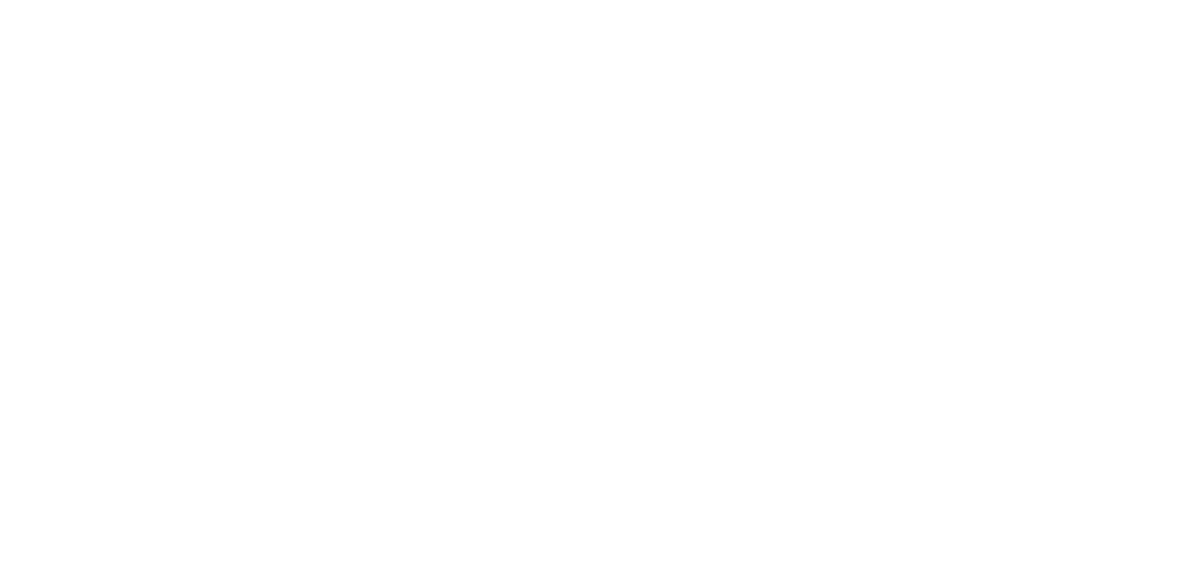 scroll, scrollTop: 0, scrollLeft: 0, axis: both 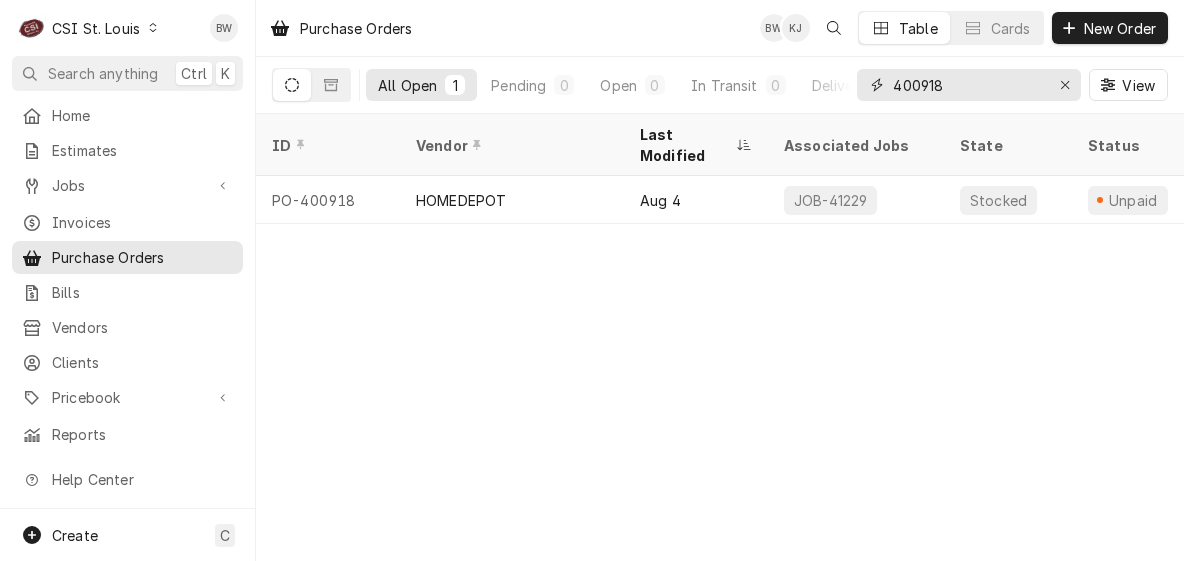 click on "400918" at bounding box center (968, 85) 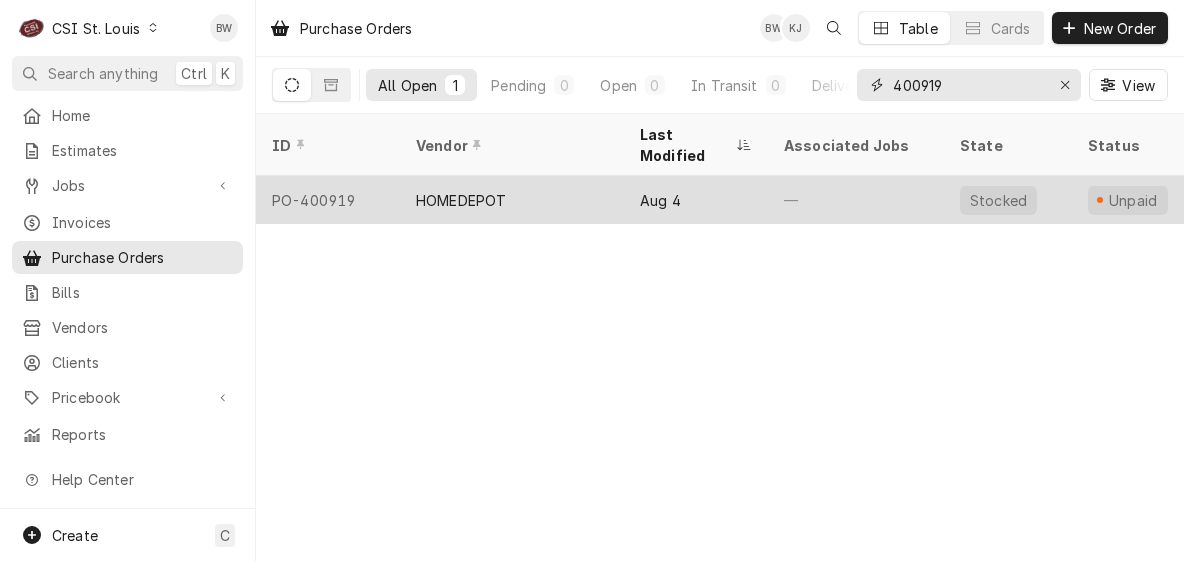 type on "400919" 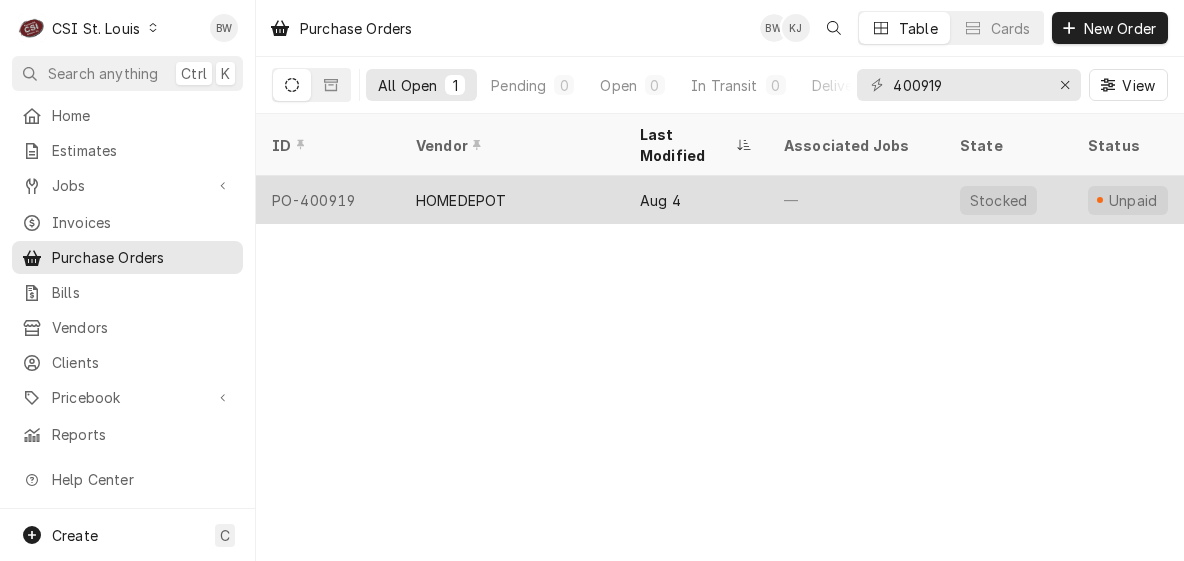 click on "PO-400919" at bounding box center (328, 200) 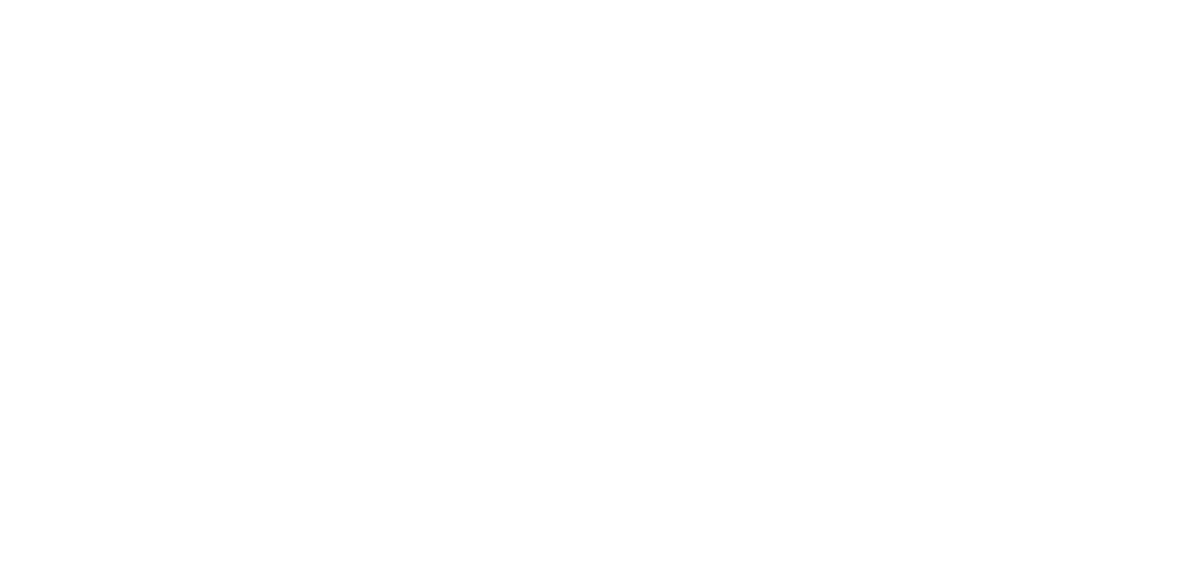 scroll, scrollTop: 0, scrollLeft: 0, axis: both 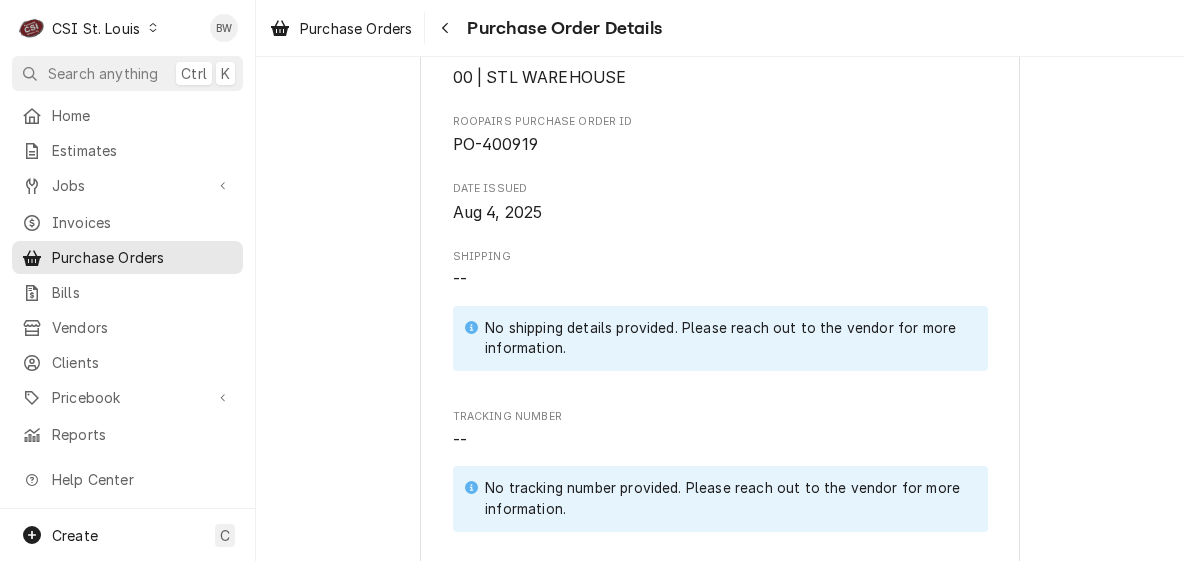 click 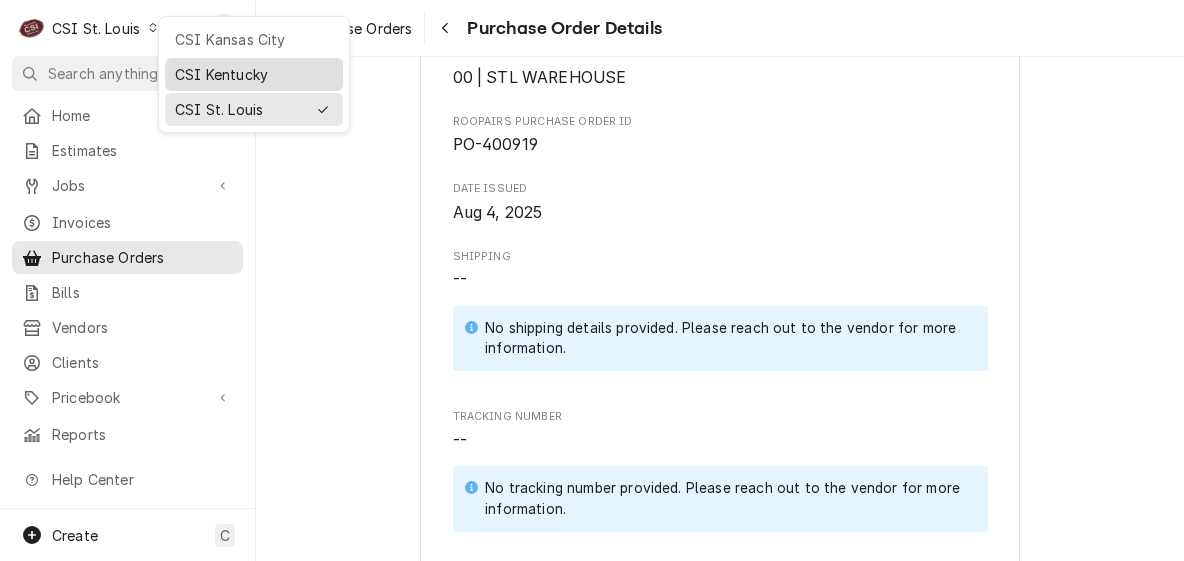 click on "CSI Kentucky" at bounding box center (254, 74) 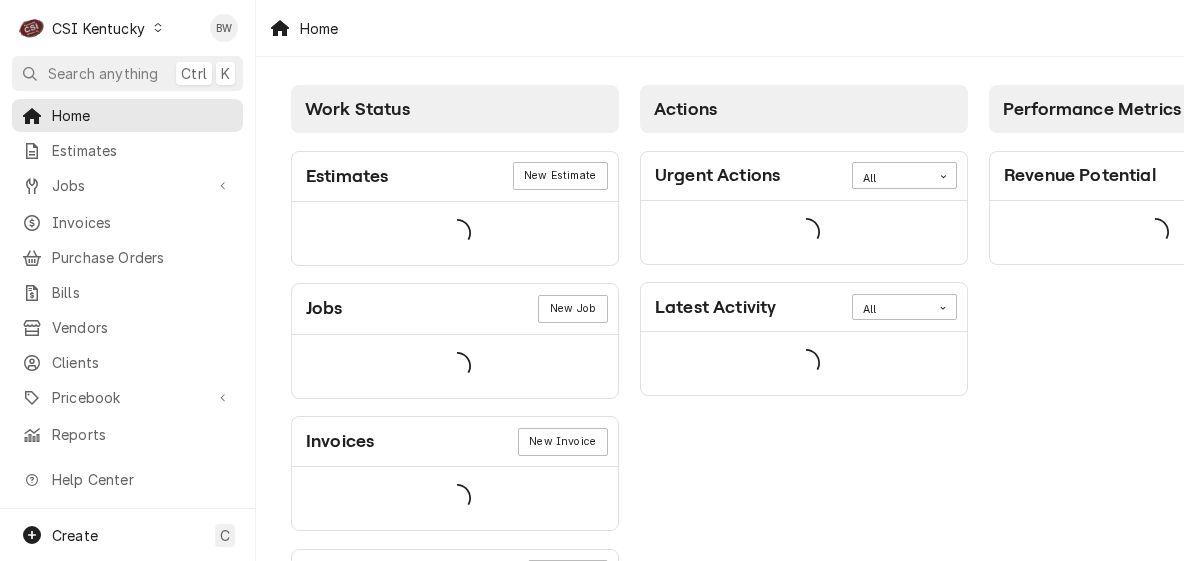 scroll, scrollTop: 0, scrollLeft: 0, axis: both 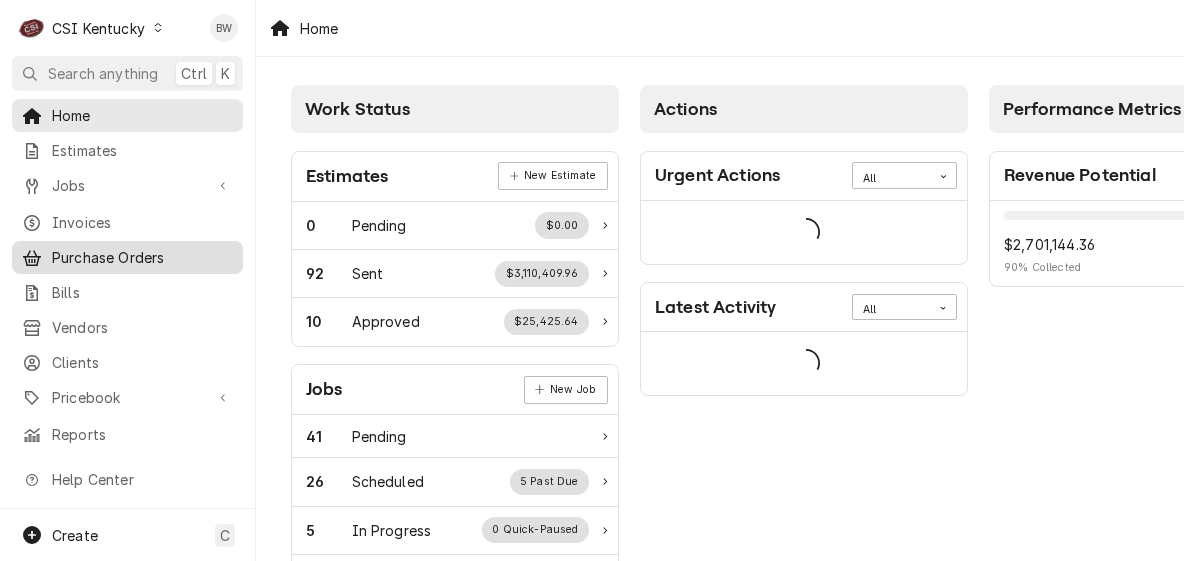 click on "Purchase Orders" at bounding box center [142, 257] 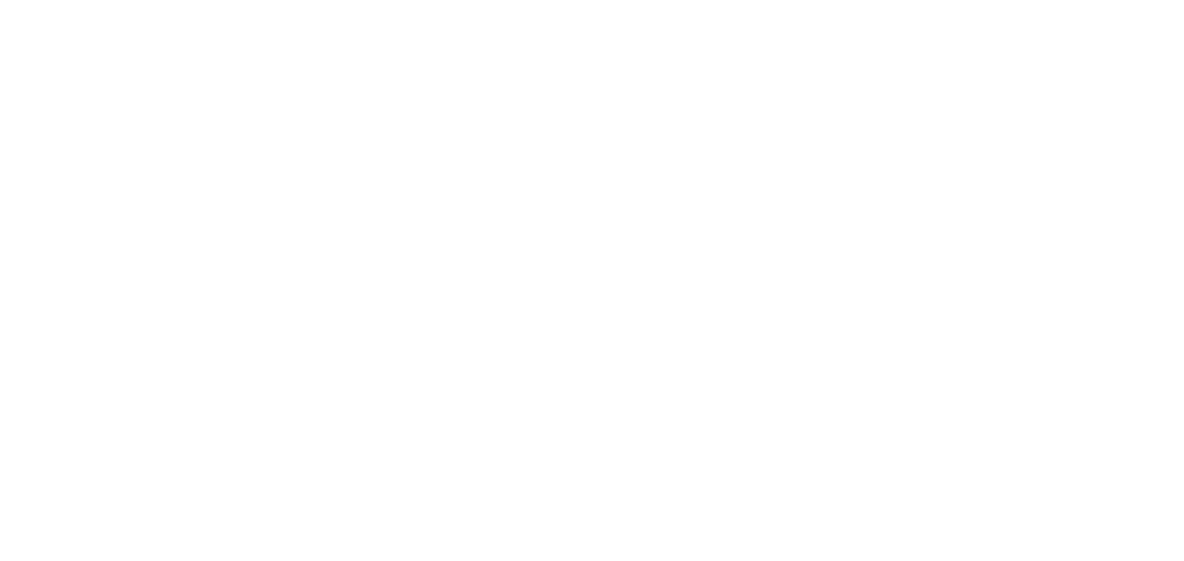 scroll, scrollTop: 0, scrollLeft: 0, axis: both 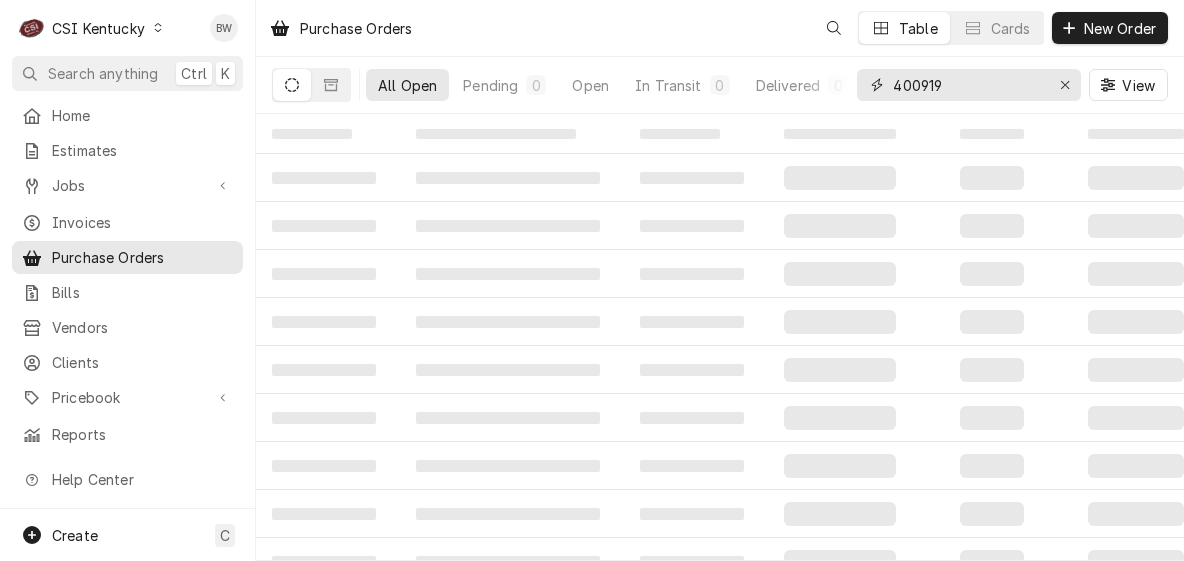 drag, startPoint x: 967, startPoint y: 92, endPoint x: 856, endPoint y: 89, distance: 111.040535 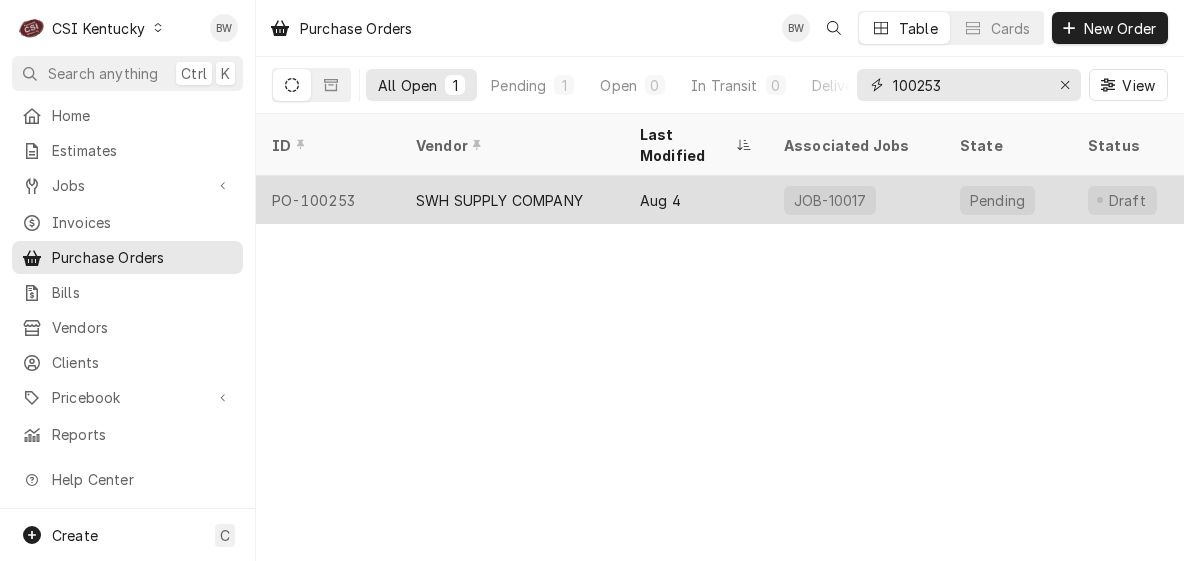 type on "100253" 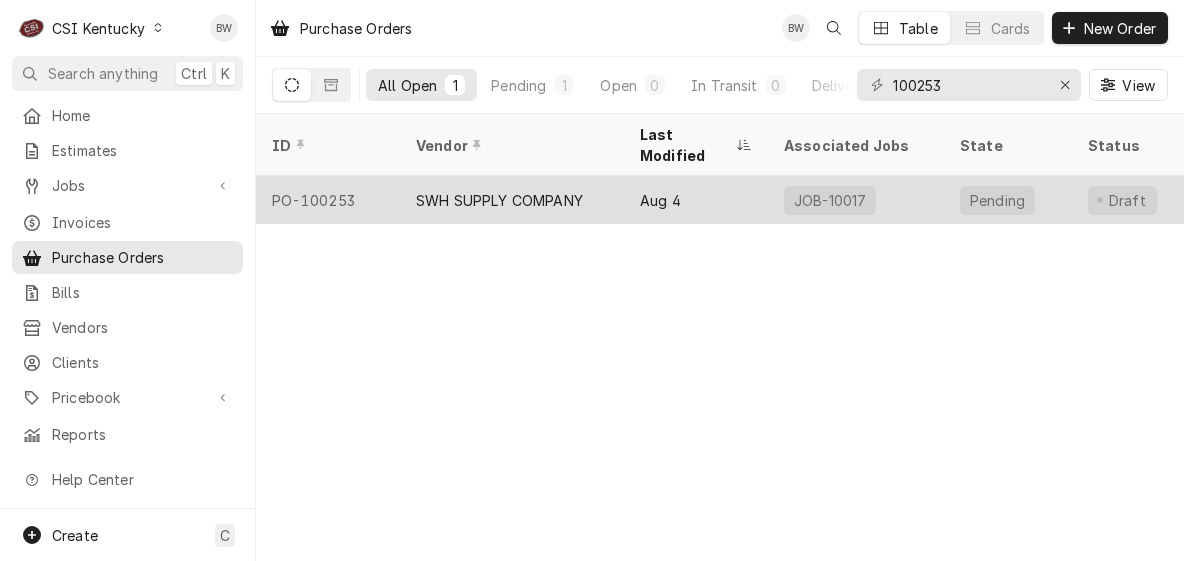 click on "PO-100253" at bounding box center [328, 200] 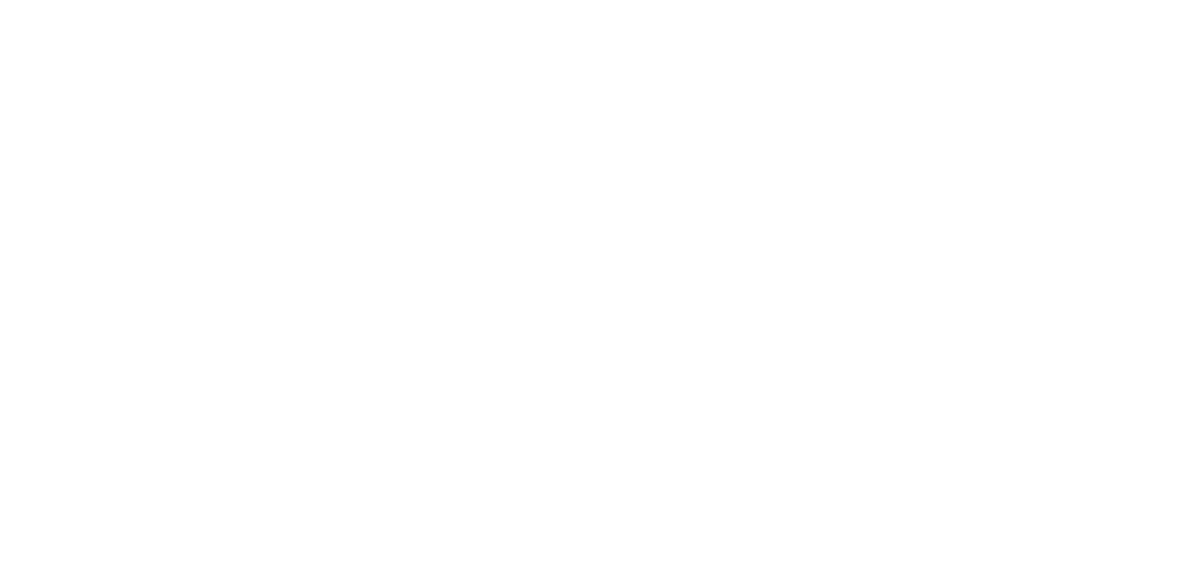 scroll, scrollTop: 0, scrollLeft: 0, axis: both 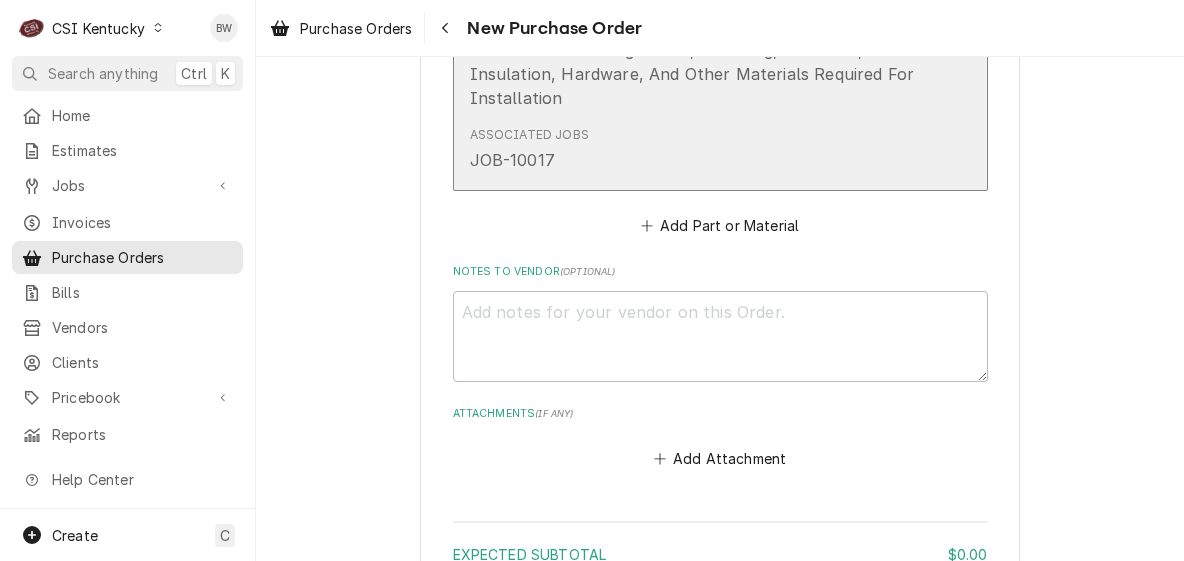 click on "Associated Jobs JOB-10017" at bounding box center (699, 149) 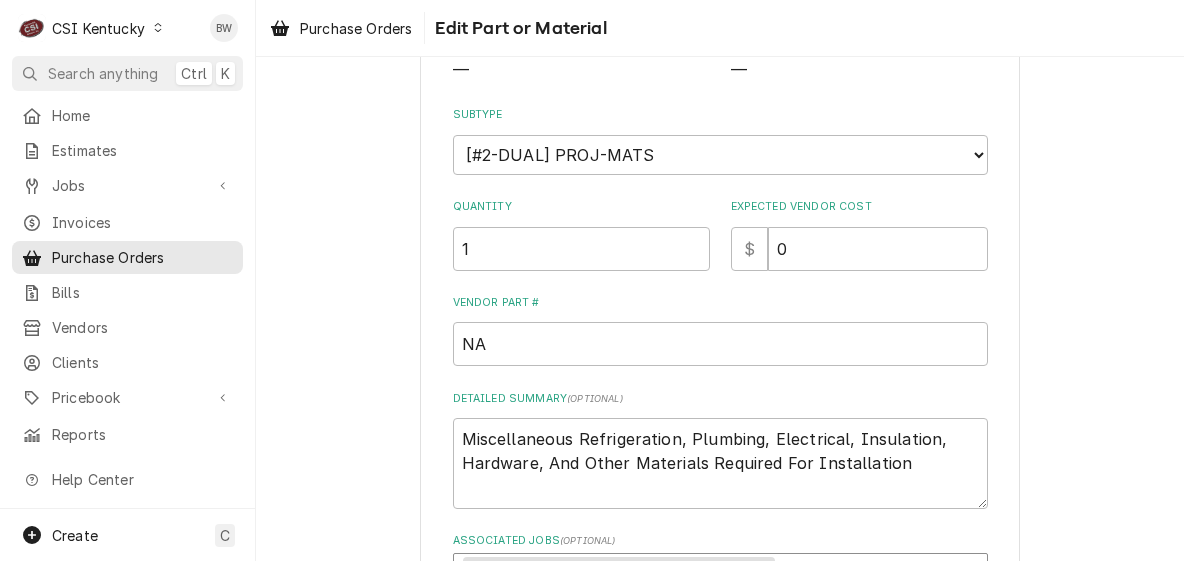 scroll, scrollTop: 89, scrollLeft: 0, axis: vertical 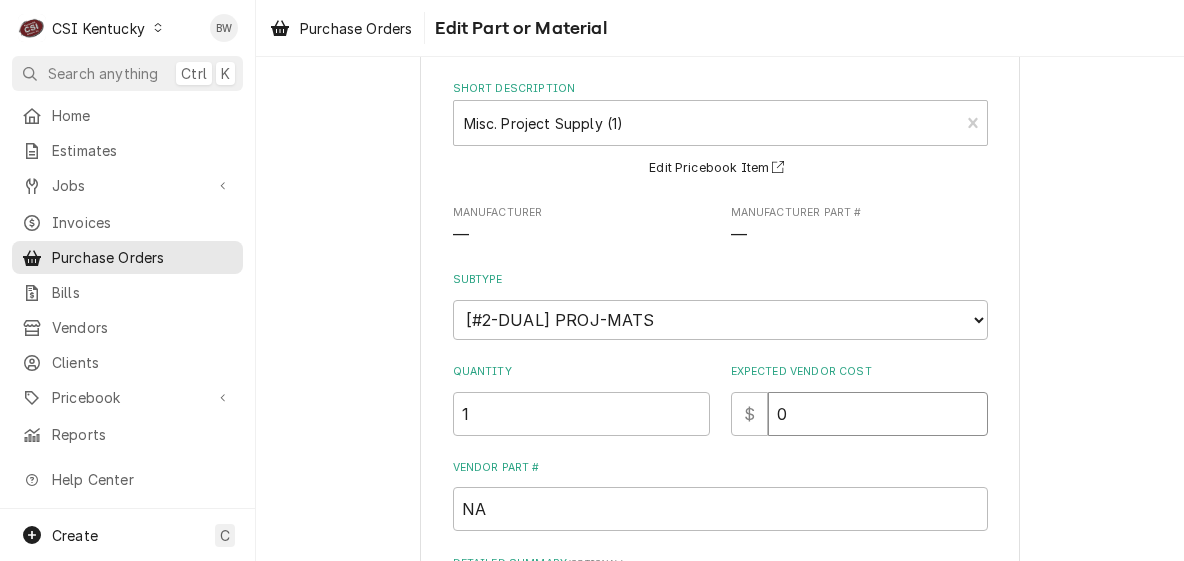 drag, startPoint x: 799, startPoint y: 406, endPoint x: 759, endPoint y: 415, distance: 41 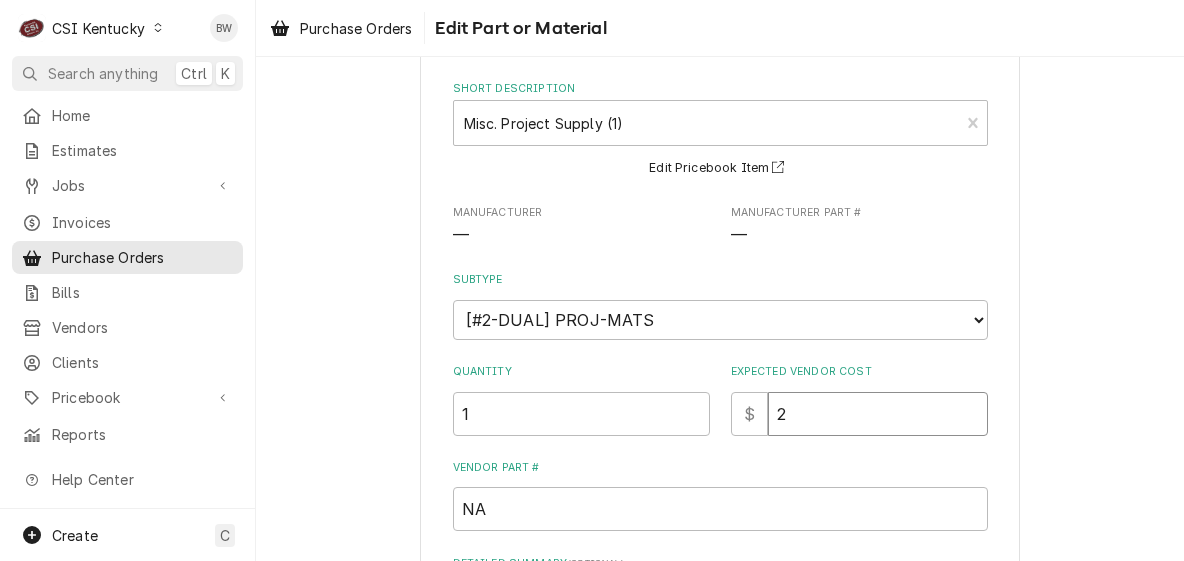 type on "20" 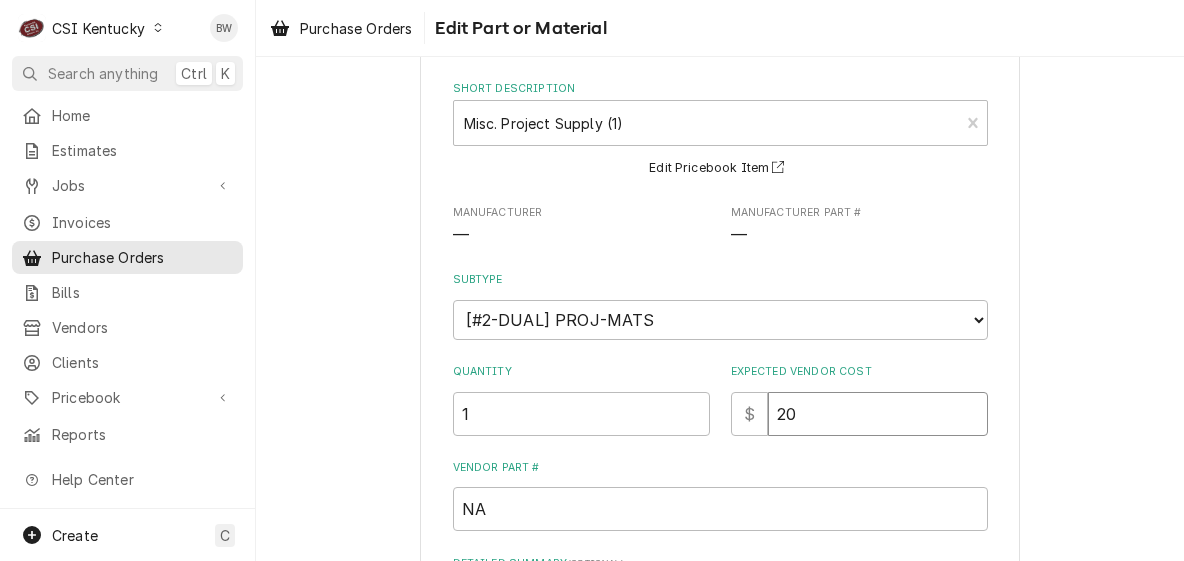 type on "x" 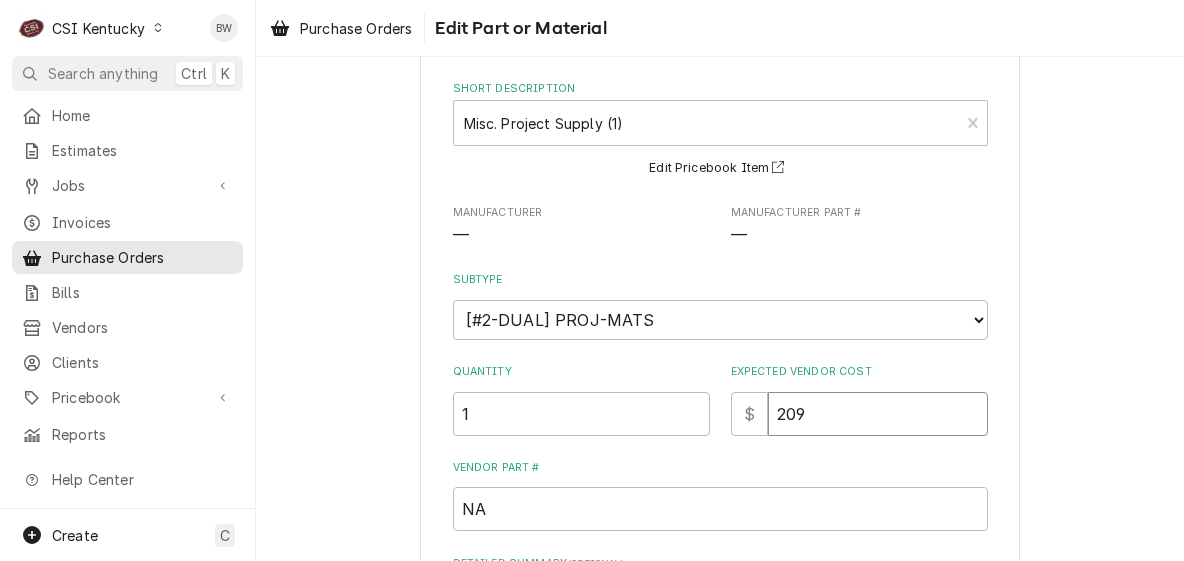 type on "x" 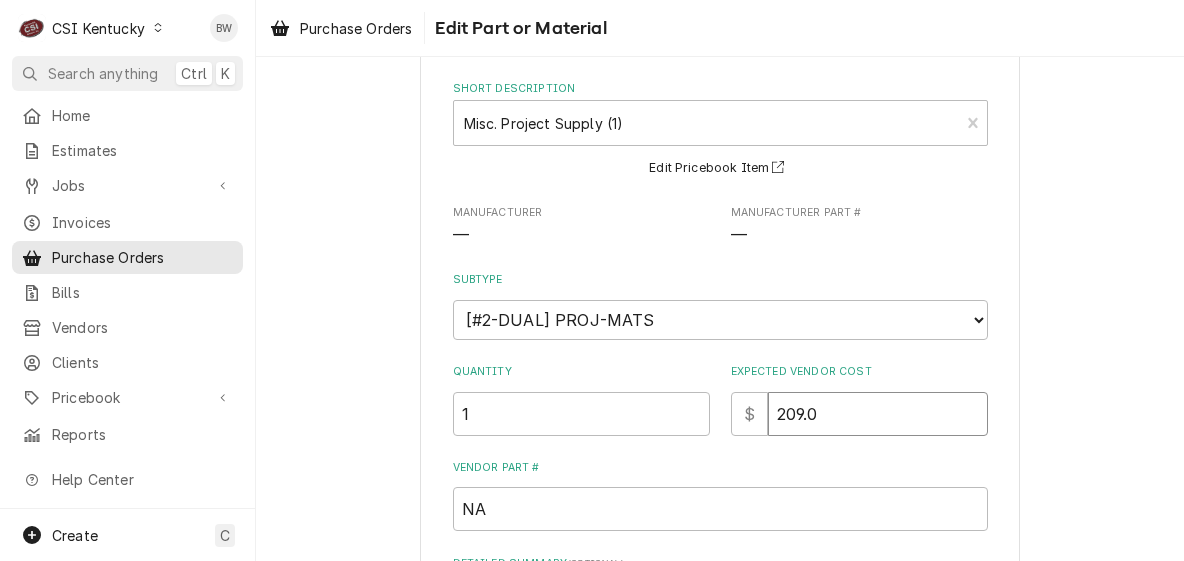 type on "209.04" 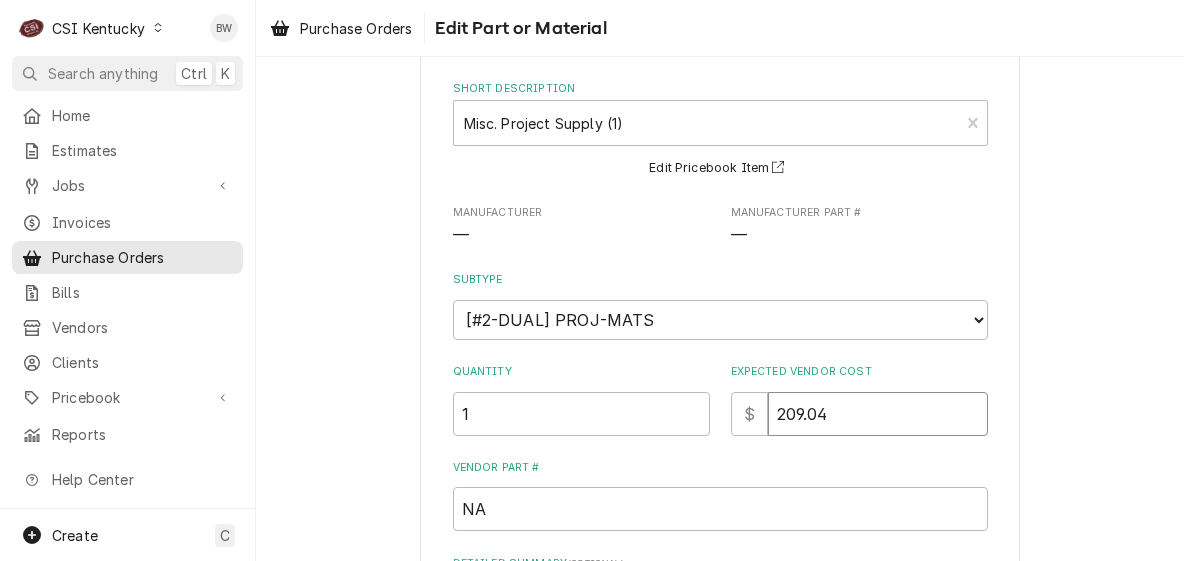 type on "x" 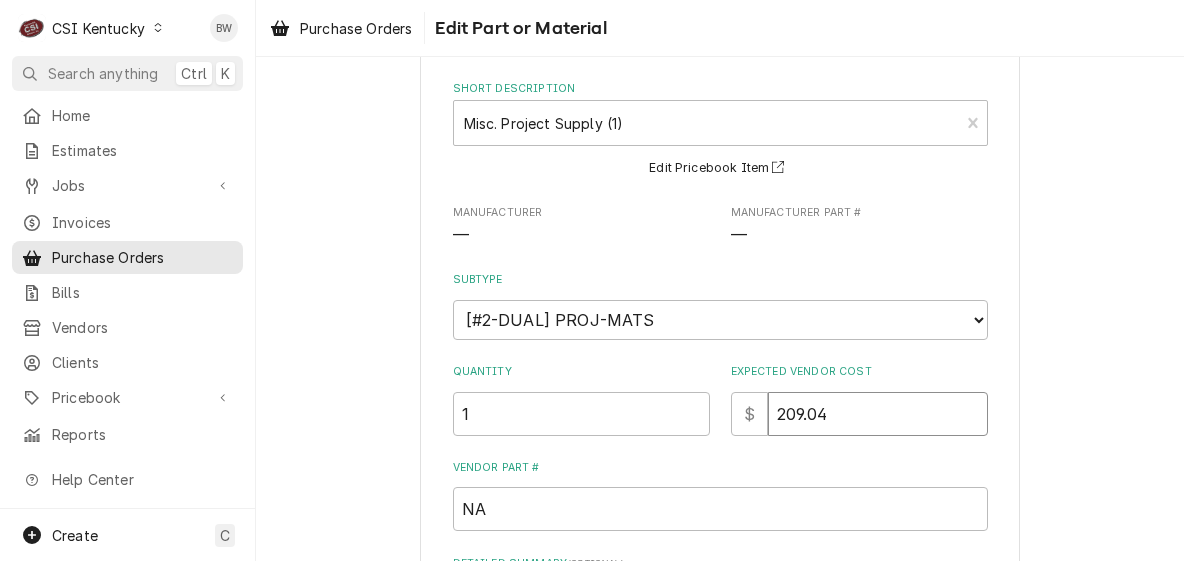 type on "209.04" 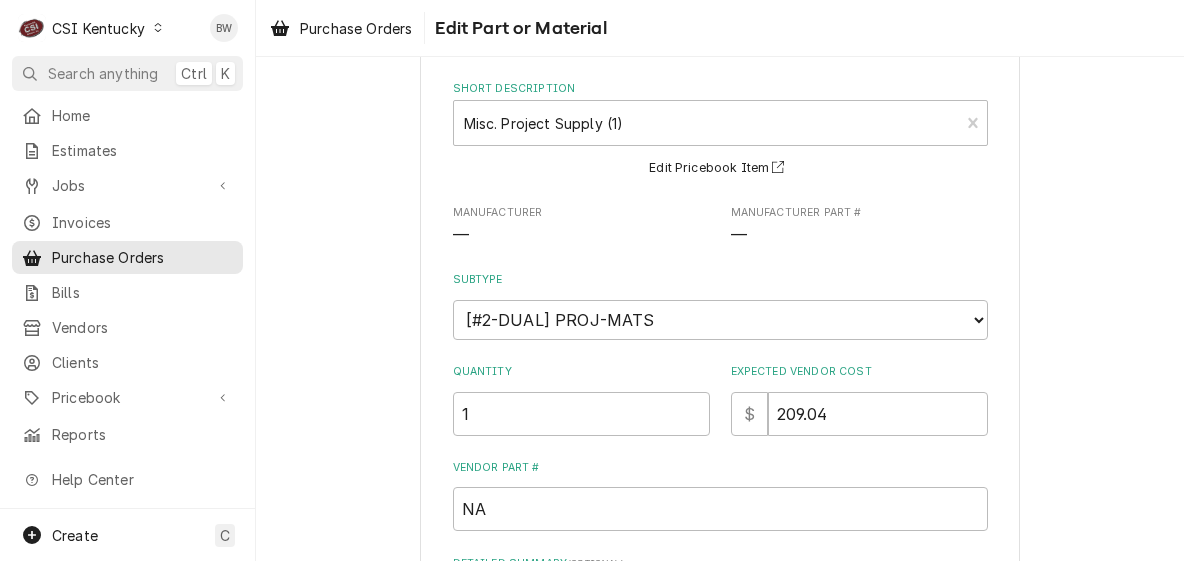 click on "Quantity 1" at bounding box center (581, 399) 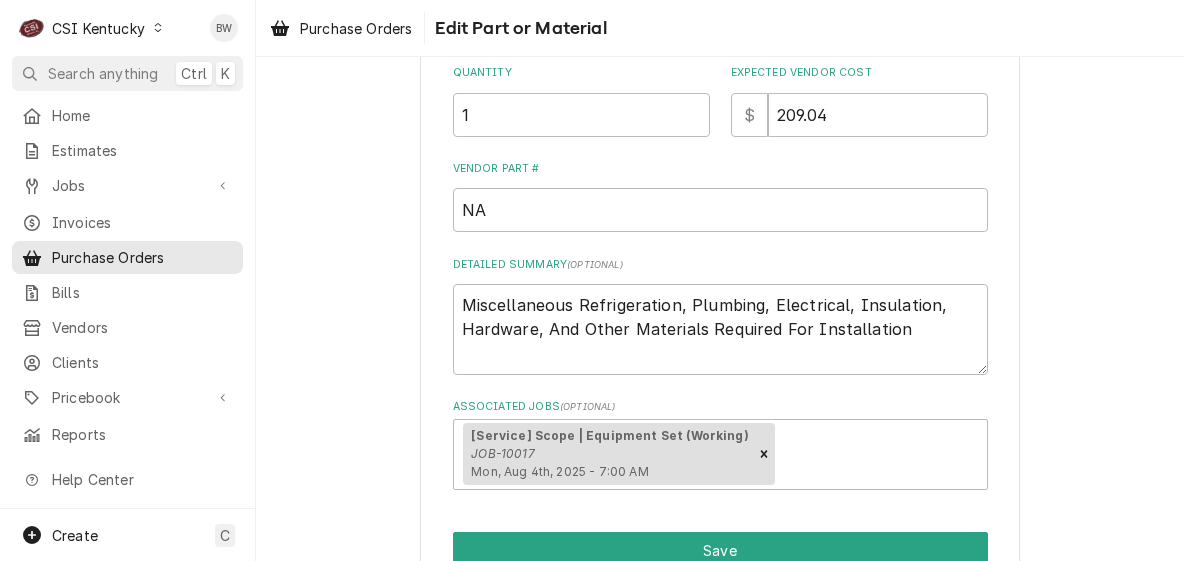 scroll, scrollTop: 389, scrollLeft: 0, axis: vertical 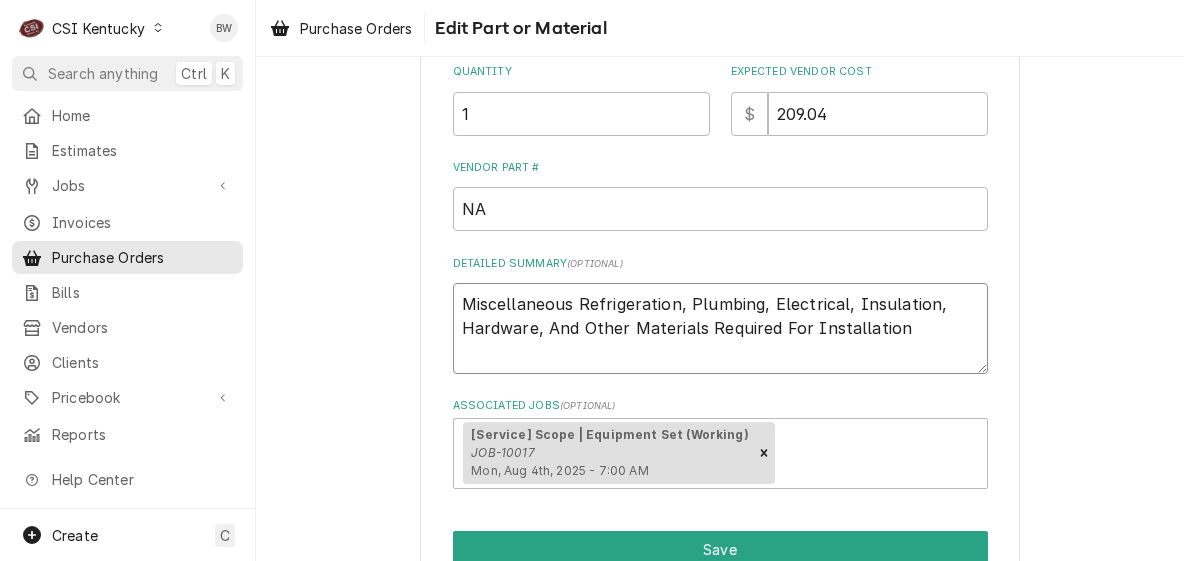 drag, startPoint x: 896, startPoint y: 325, endPoint x: 420, endPoint y: 308, distance: 476.30347 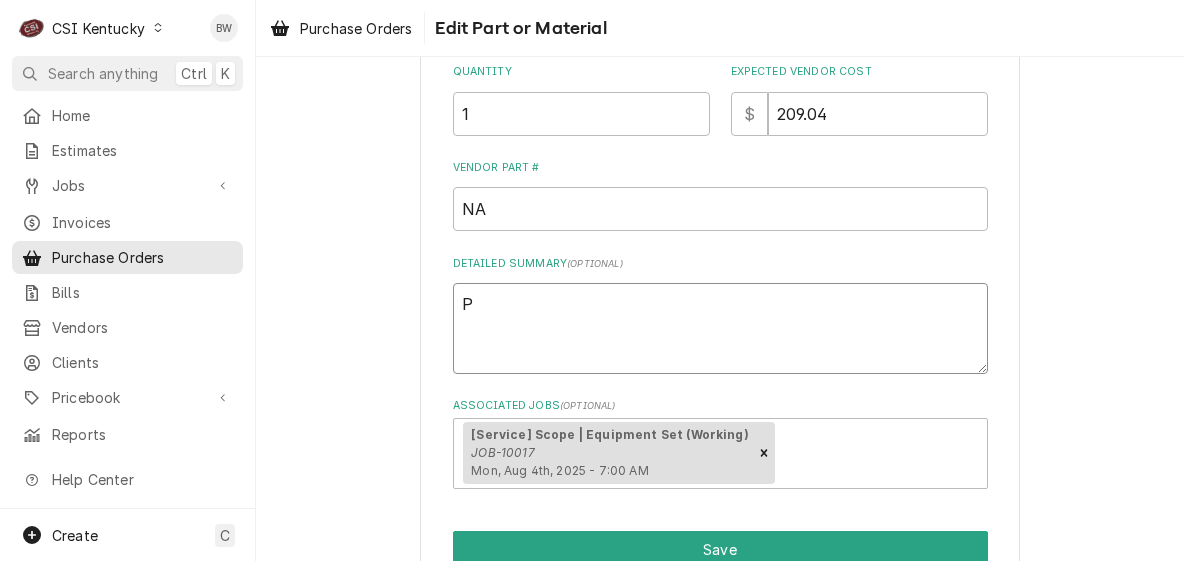 type on "x" 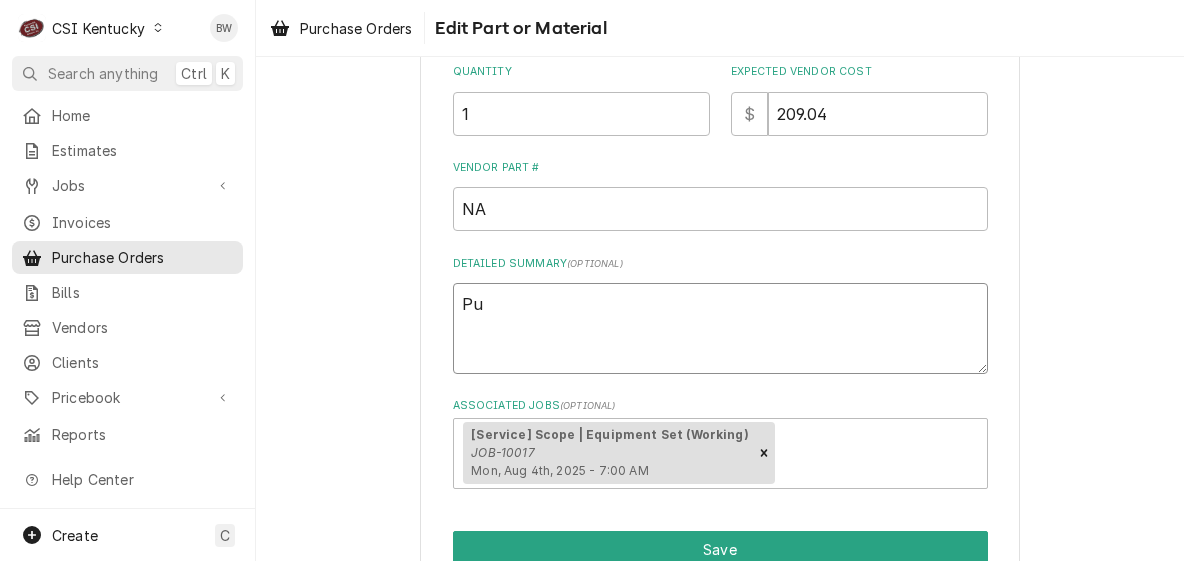 type on "x" 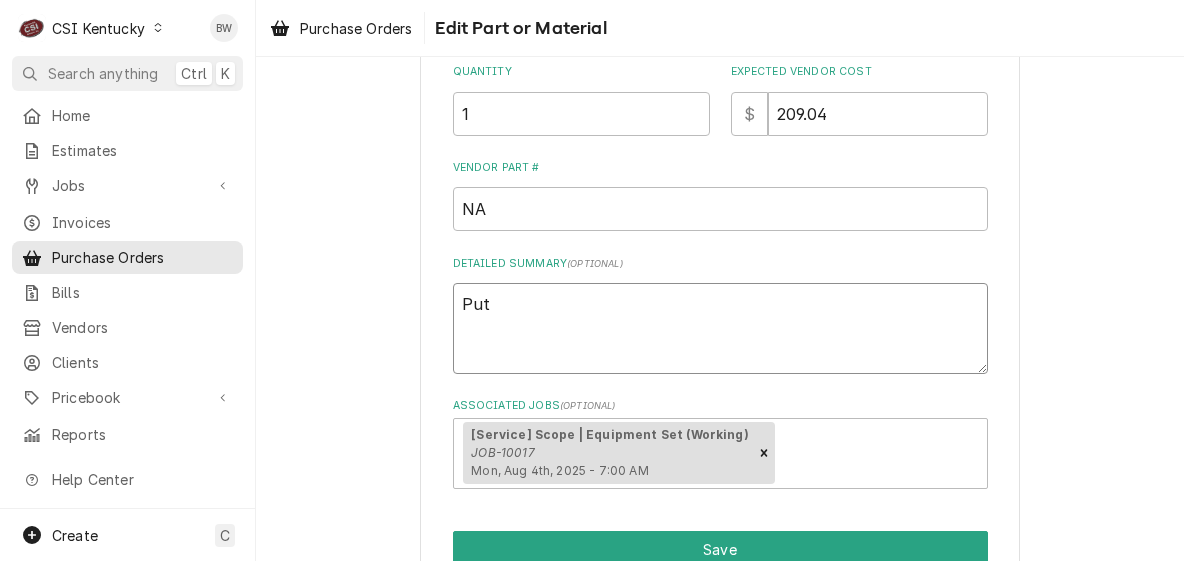type on "x" 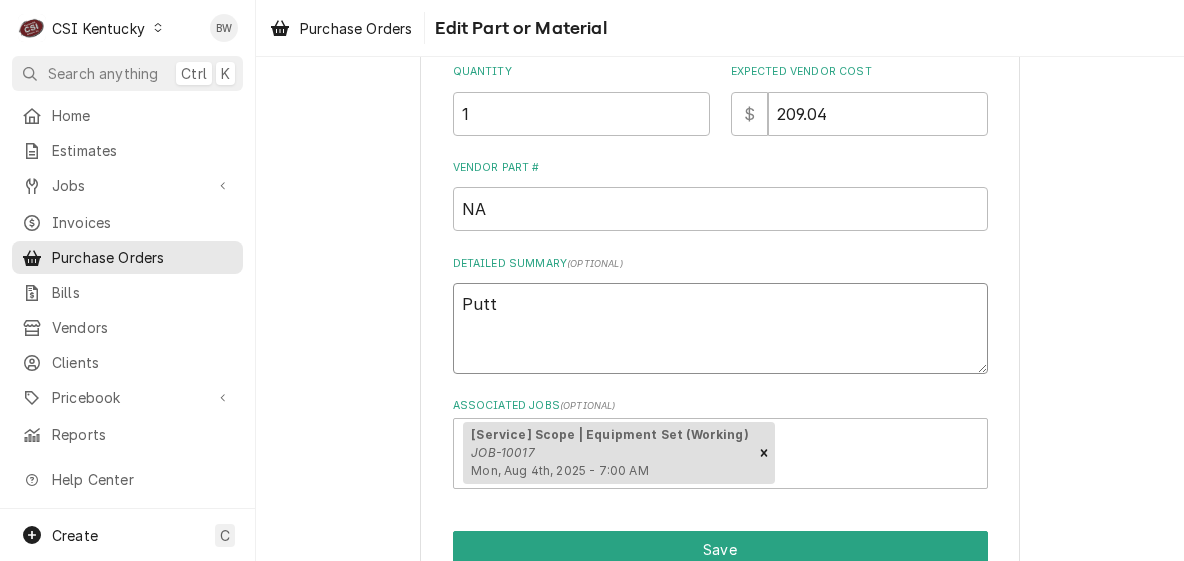 type on "x" 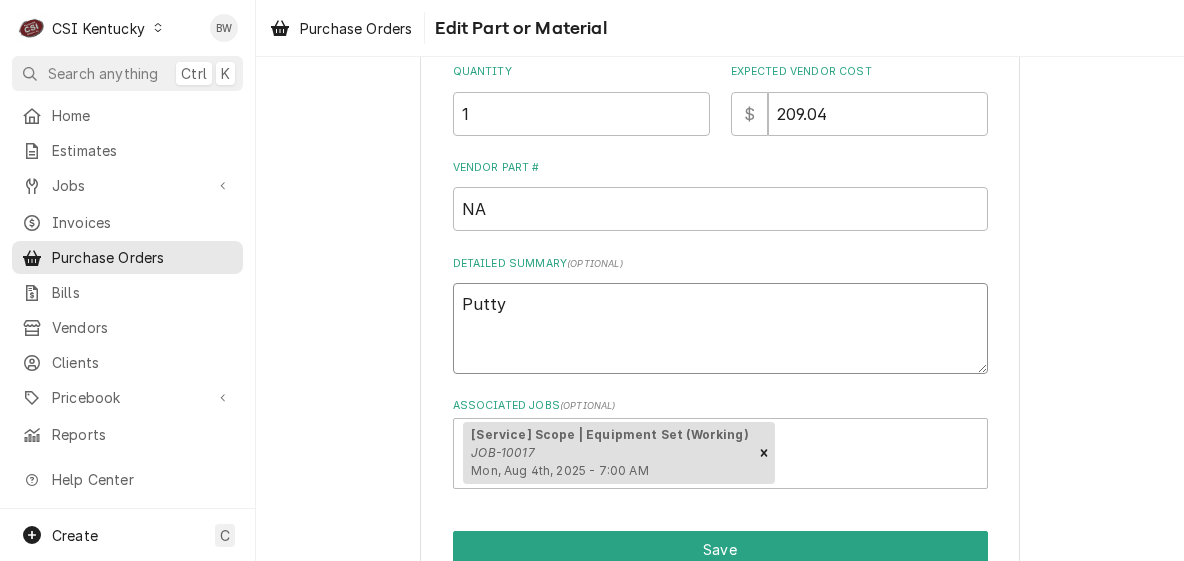 type on "x" 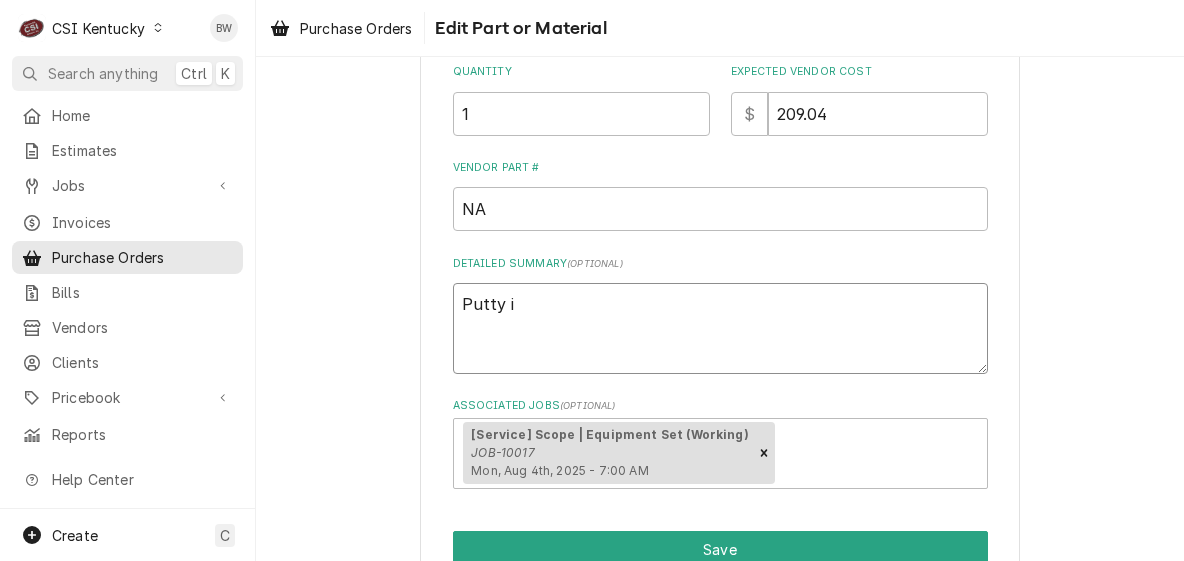 type on "x" 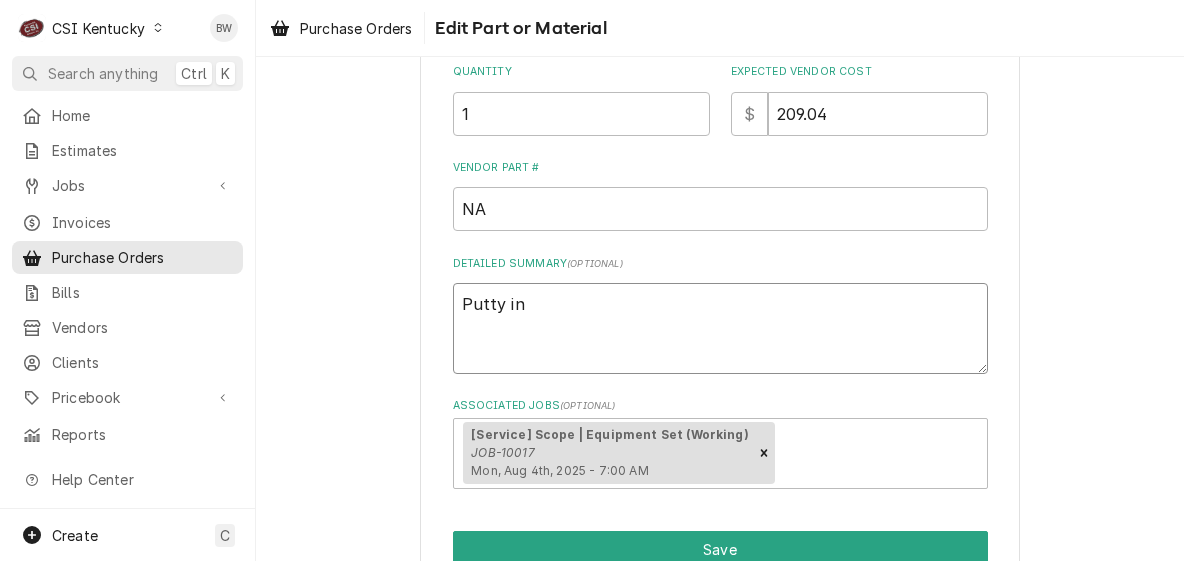 type on "x" 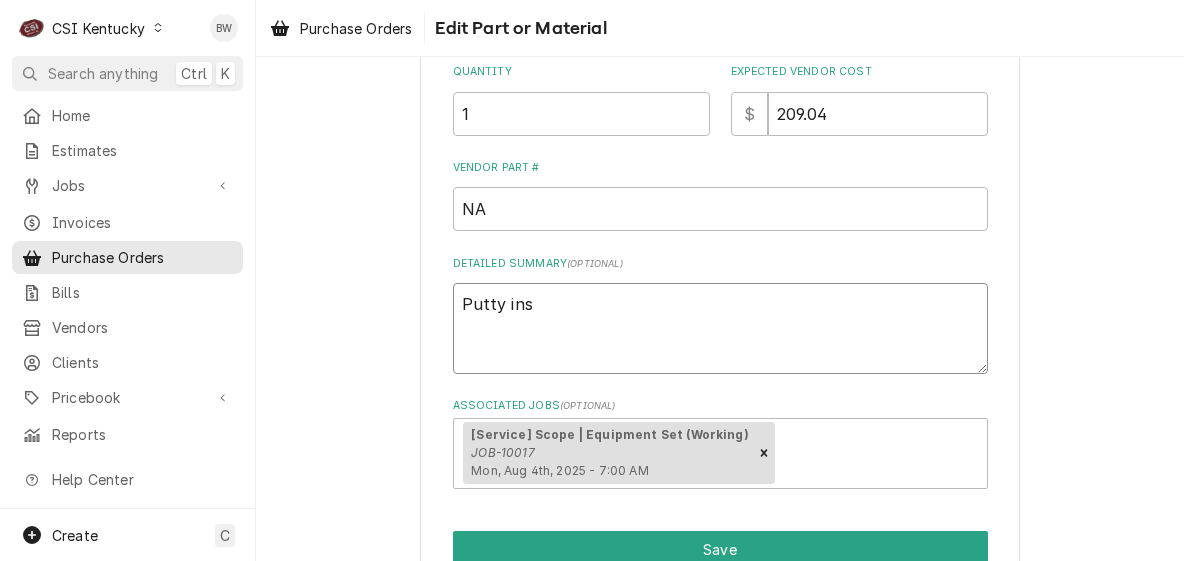 type on "Putty insu" 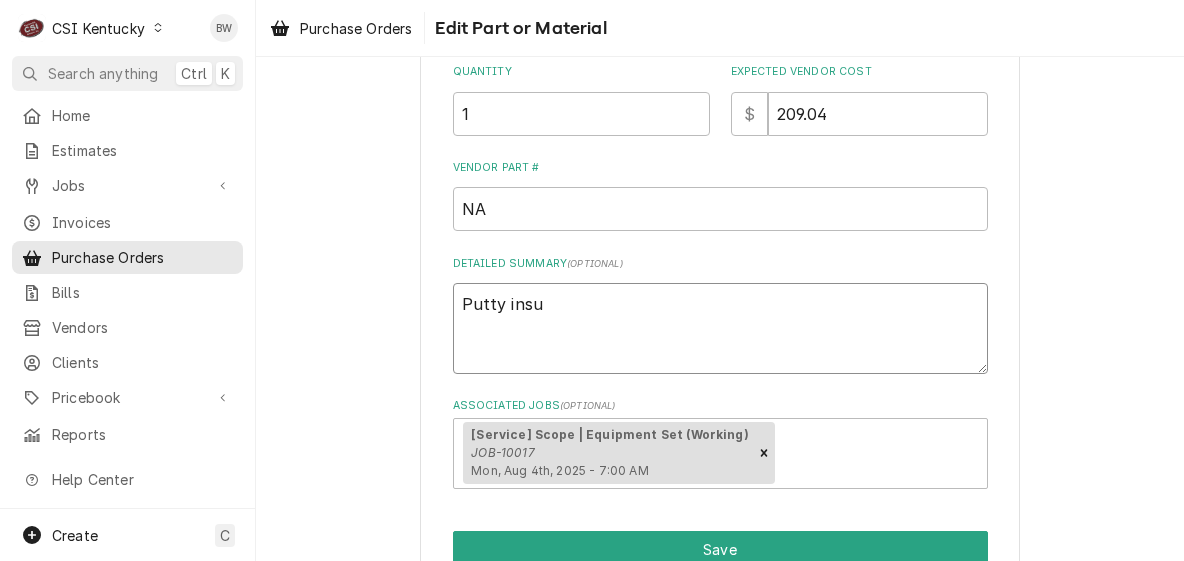 type on "x" 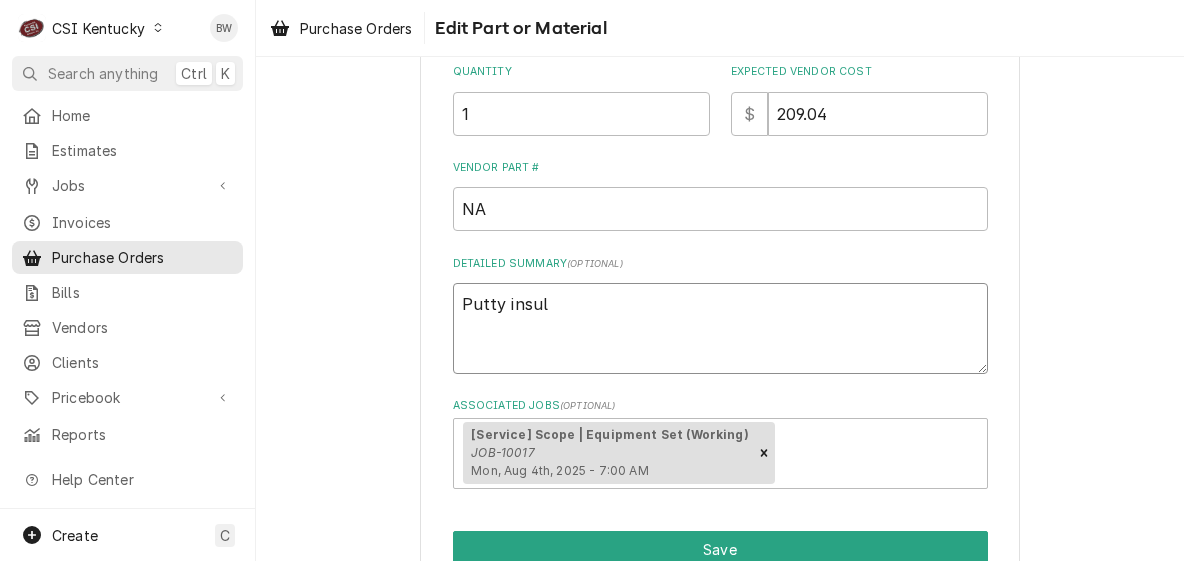 type on "x" 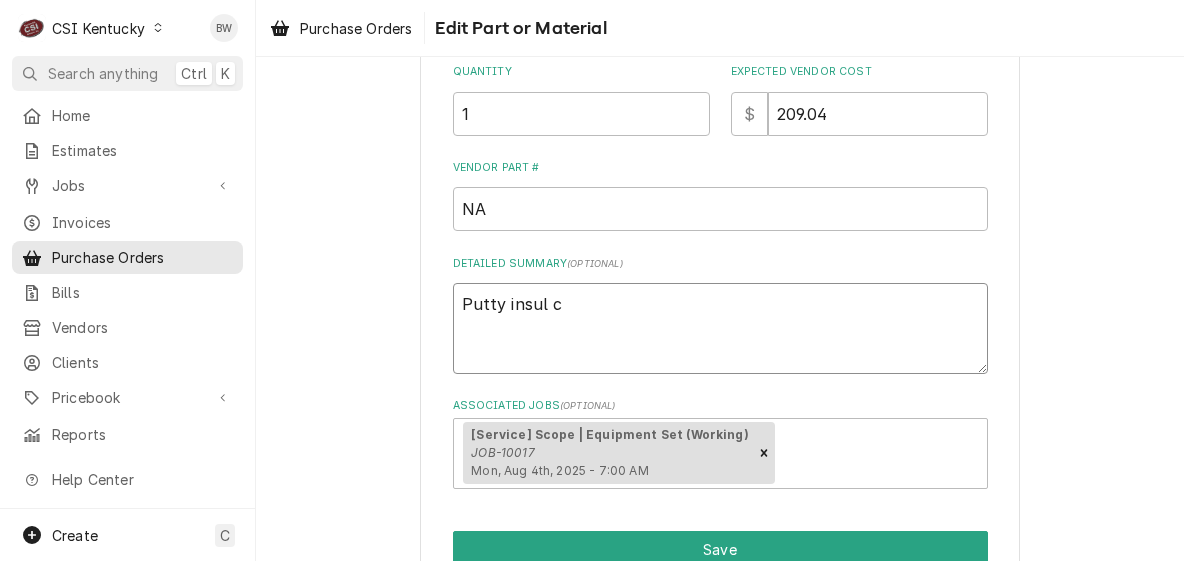 type on "x" 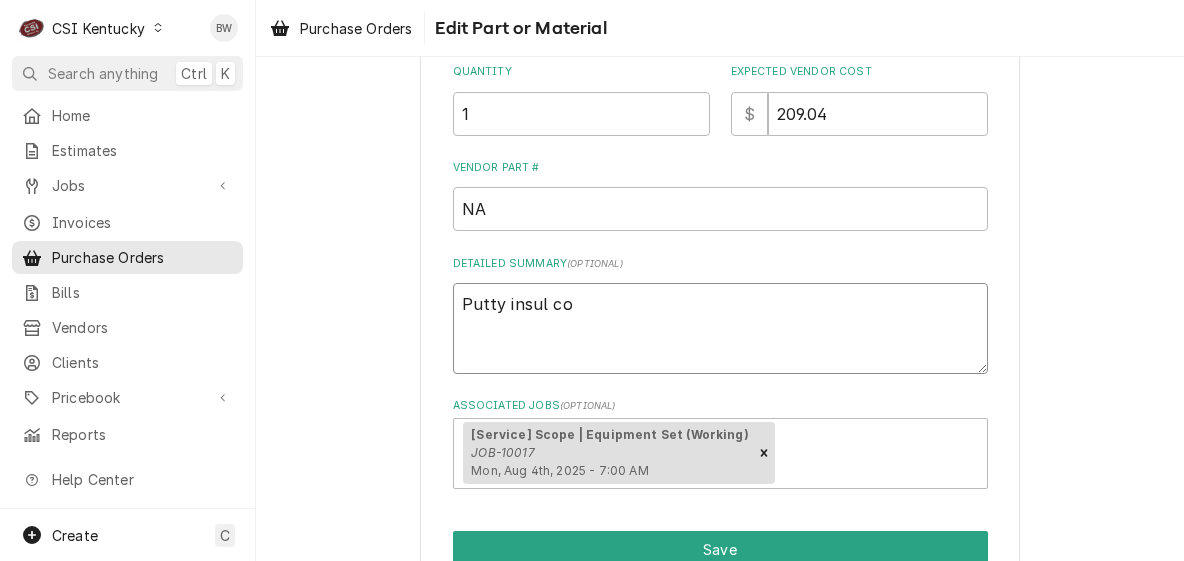 type on "x" 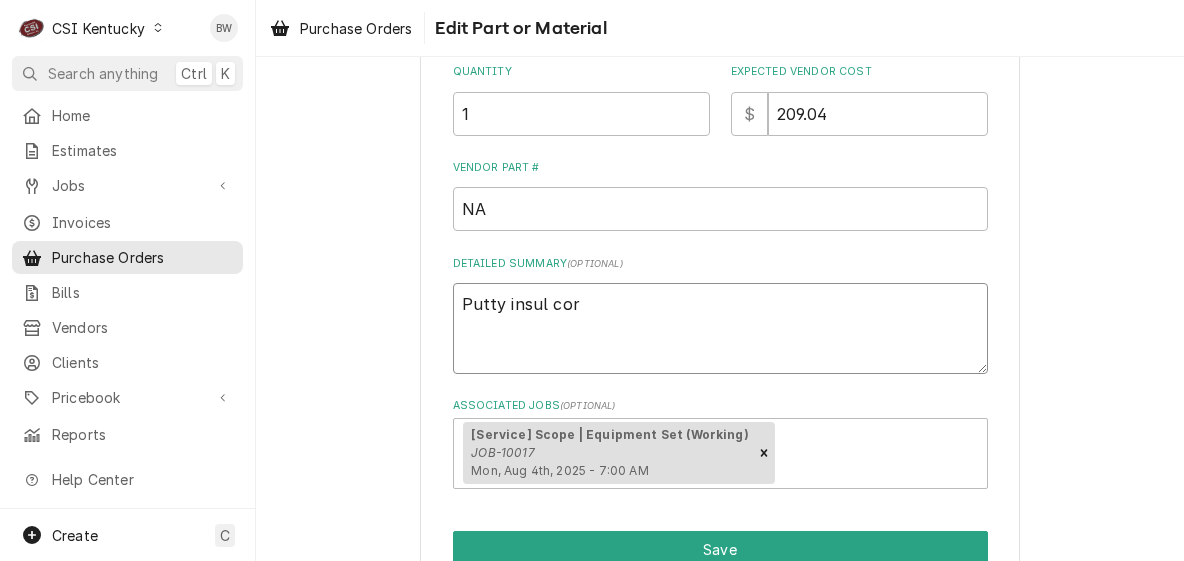 type on "x" 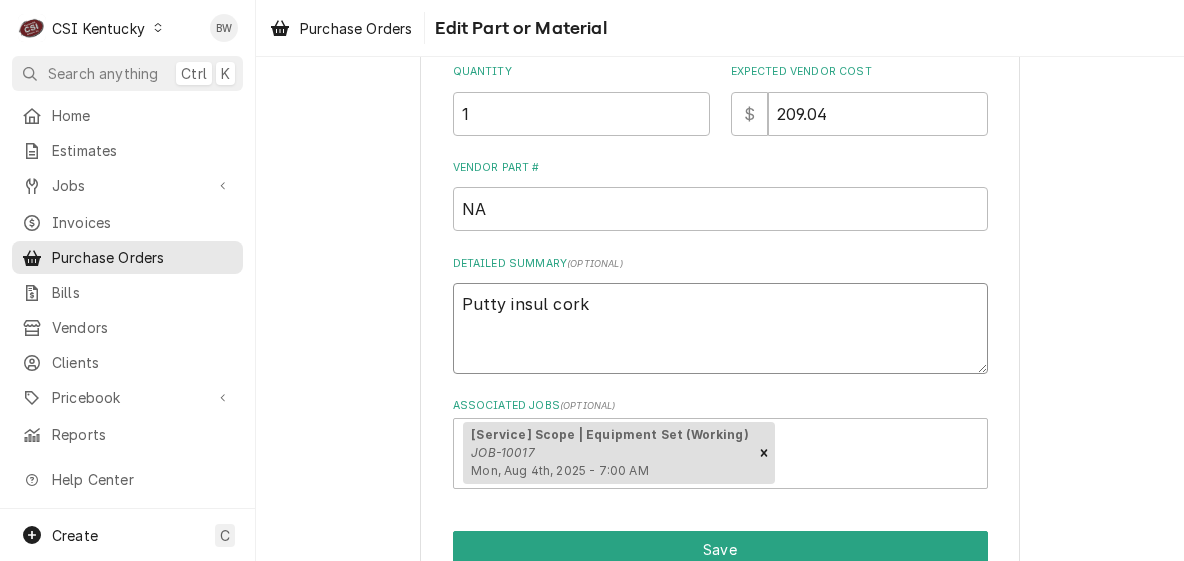 type on "x" 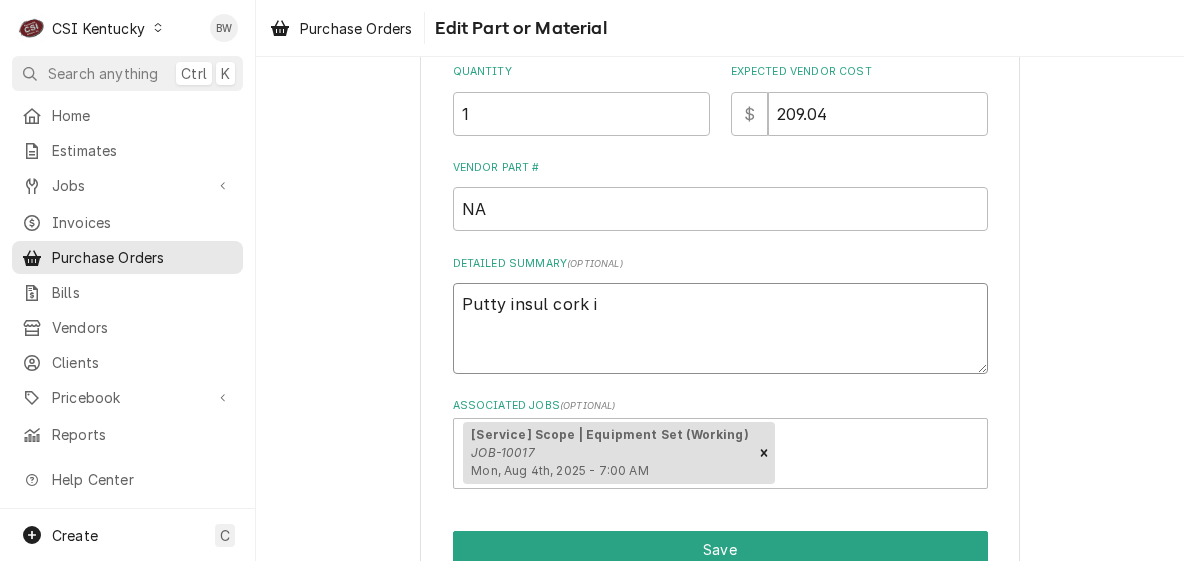 type on "x" 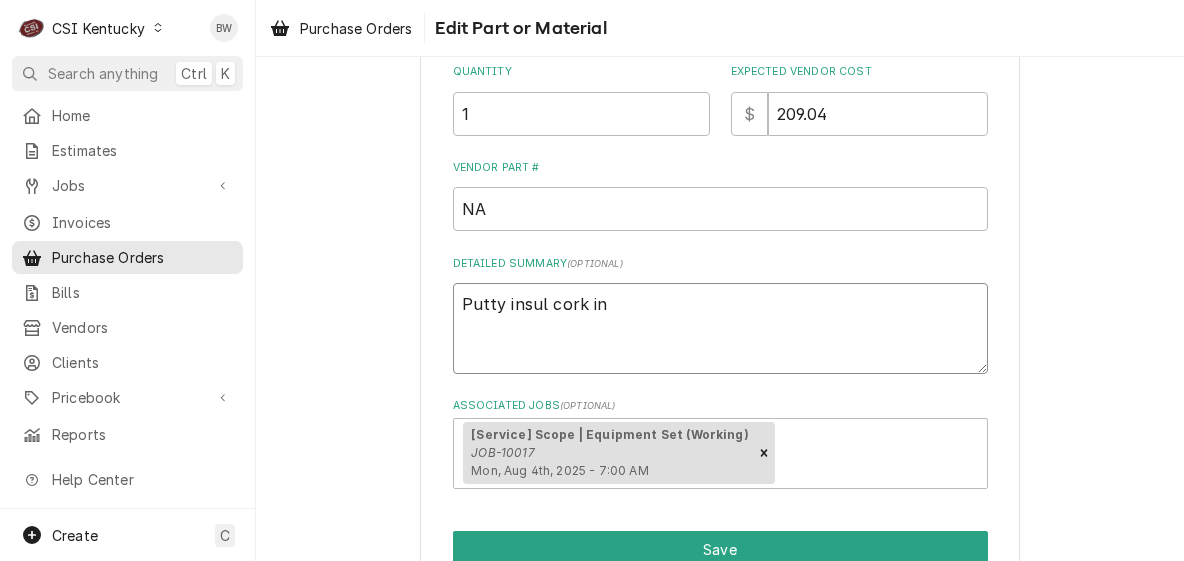 type on "x" 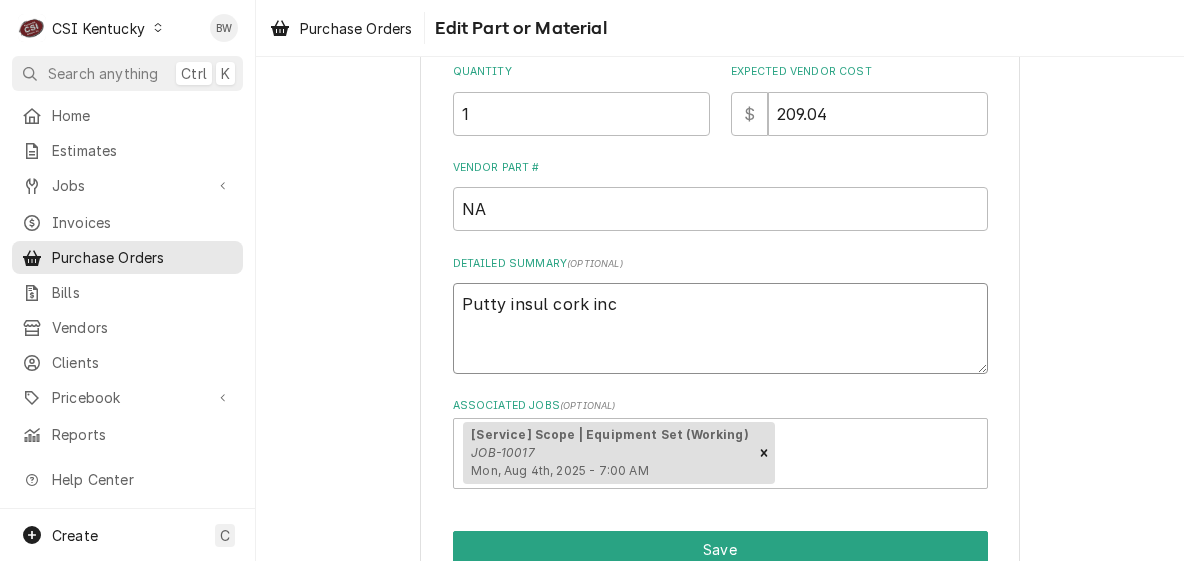 type on "x" 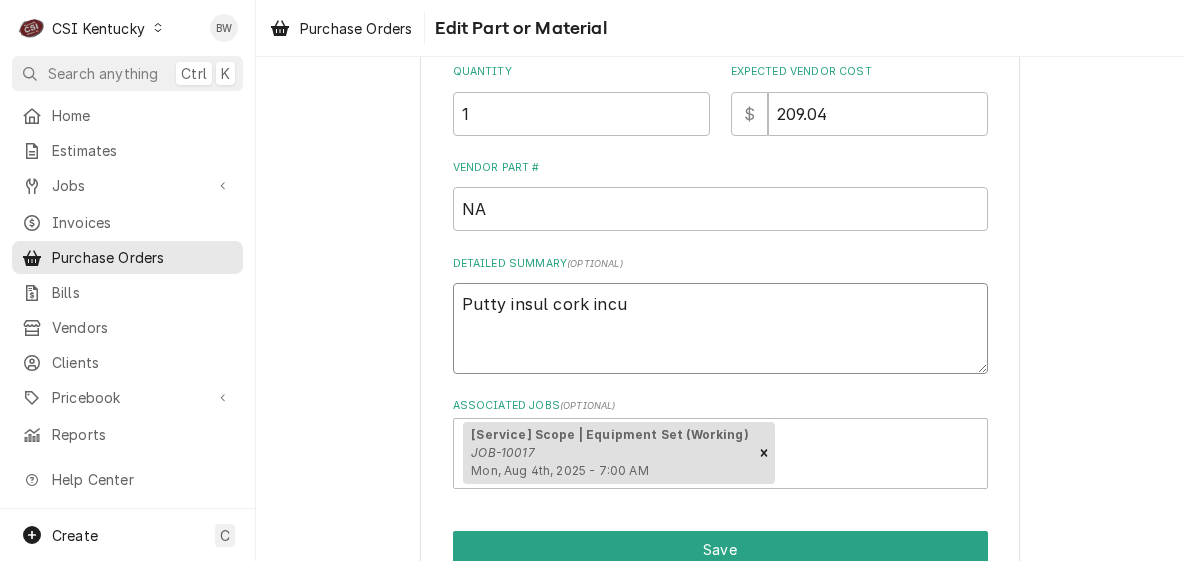 type on "x" 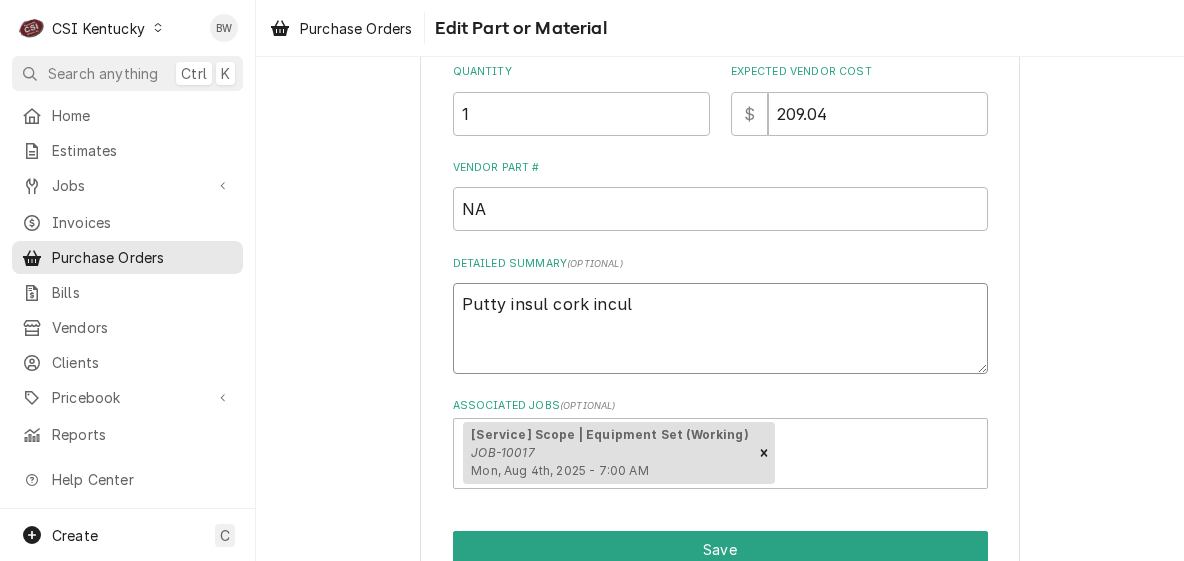 type on "x" 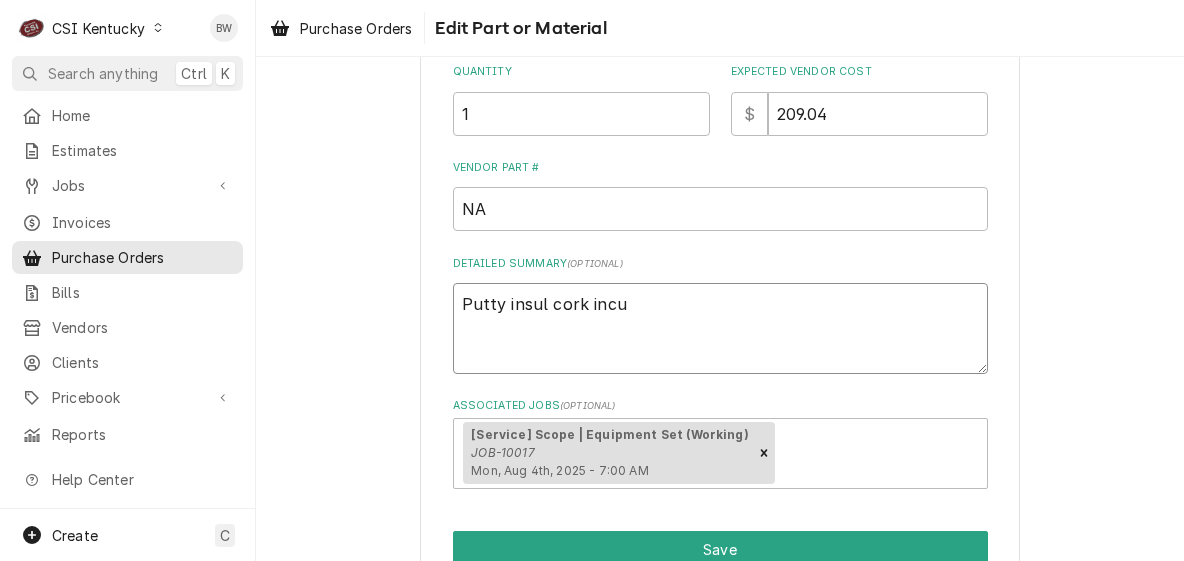 type on "x" 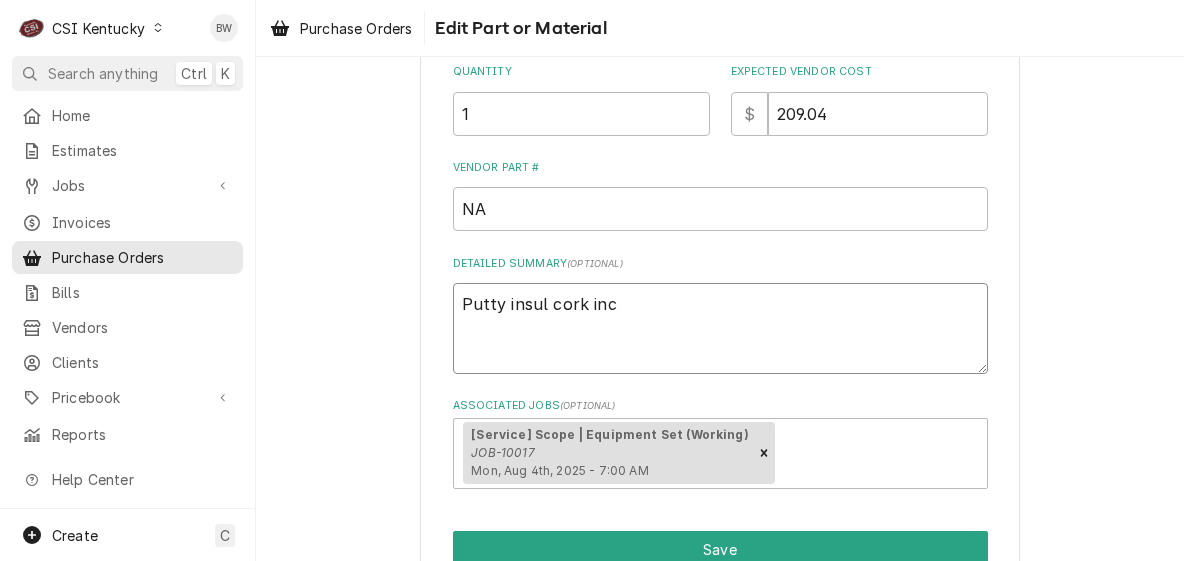 type on "x" 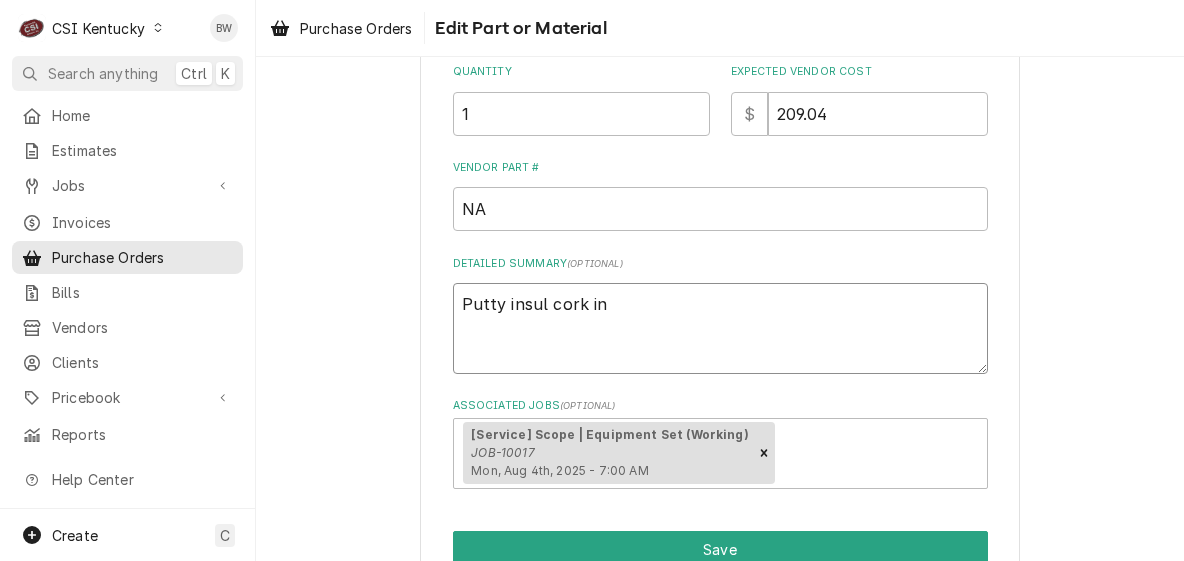type on "x" 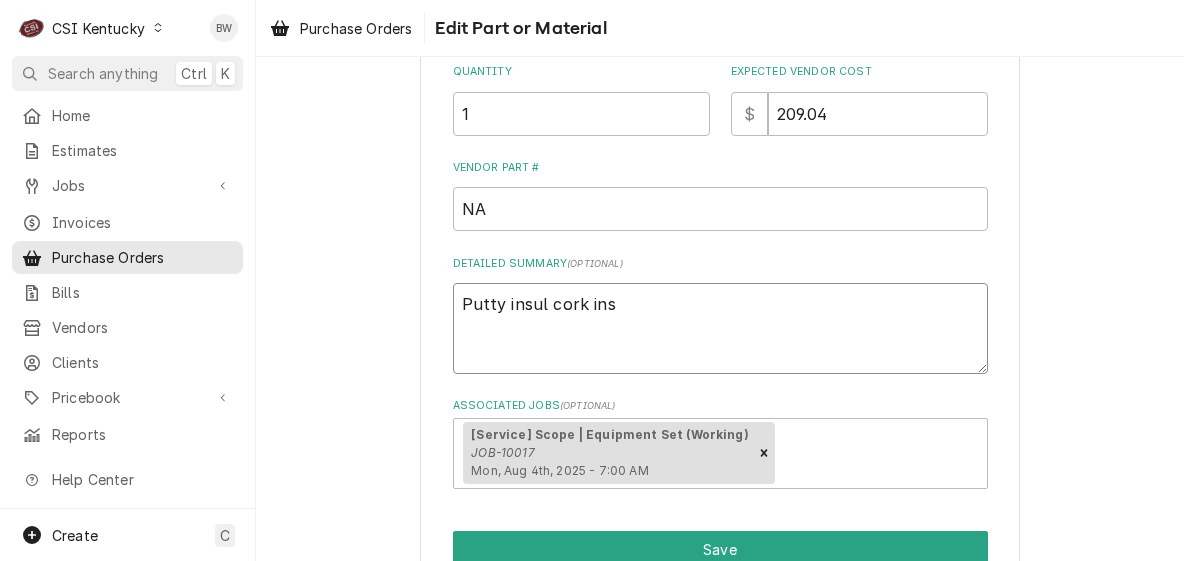 type on "x" 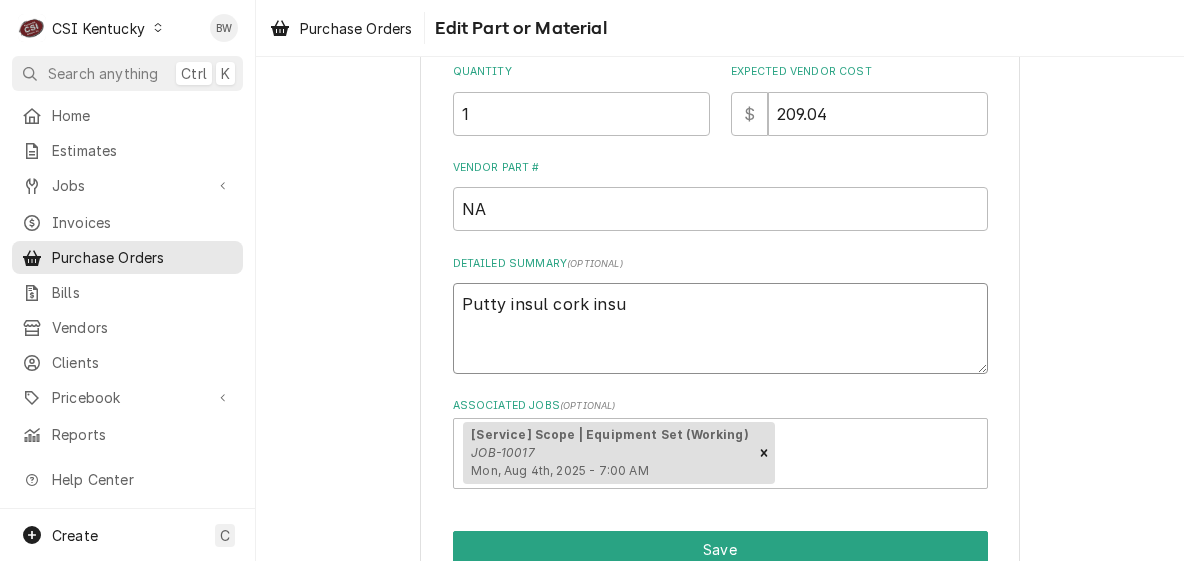 type on "x" 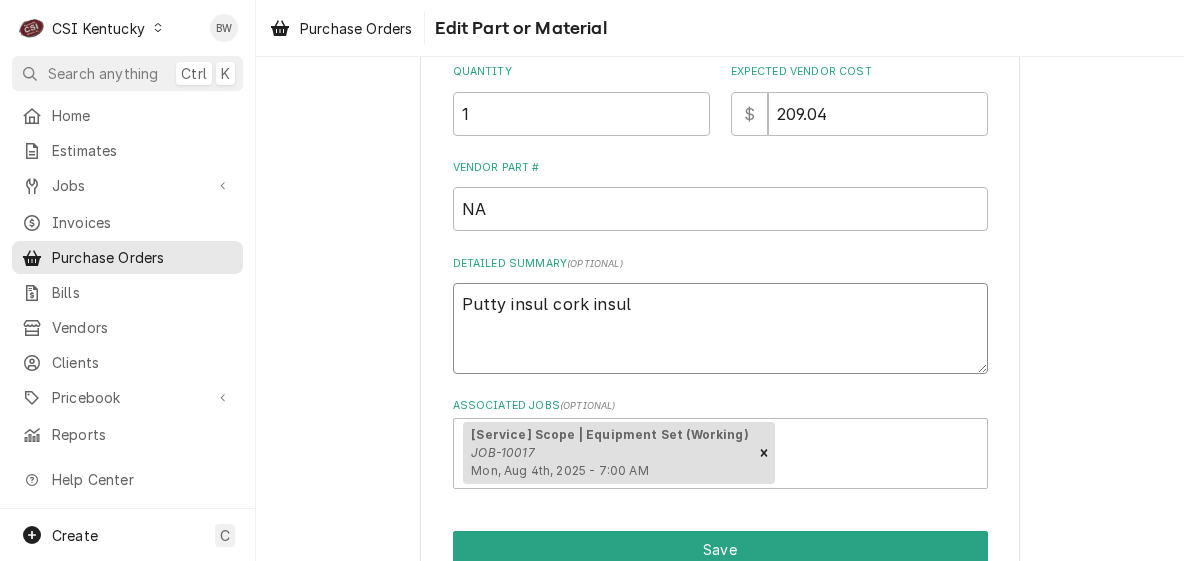 type on "x" 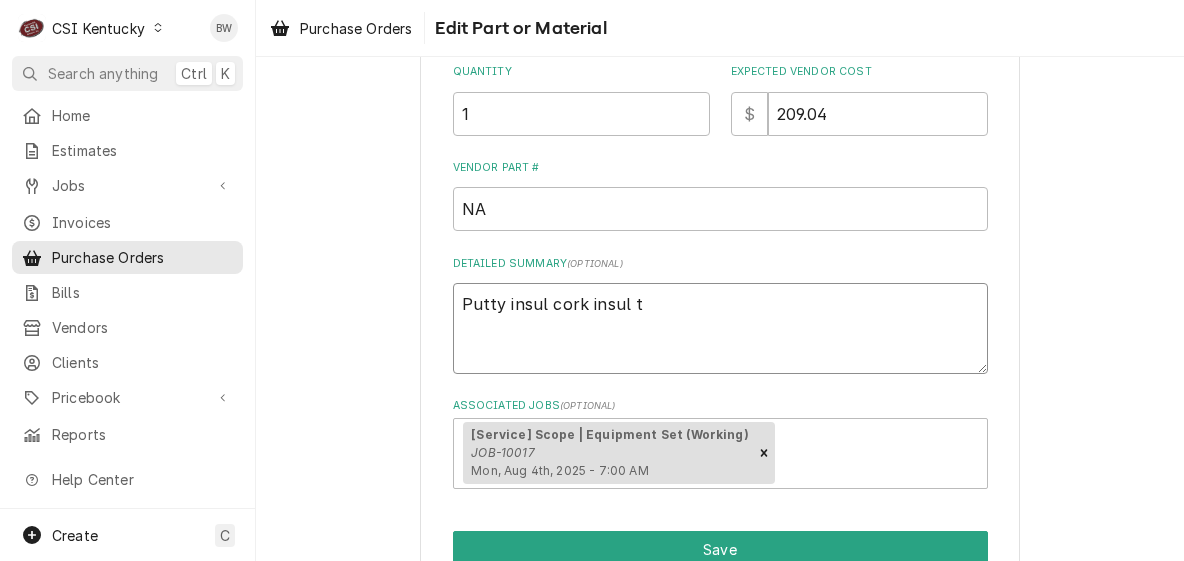 type on "x" 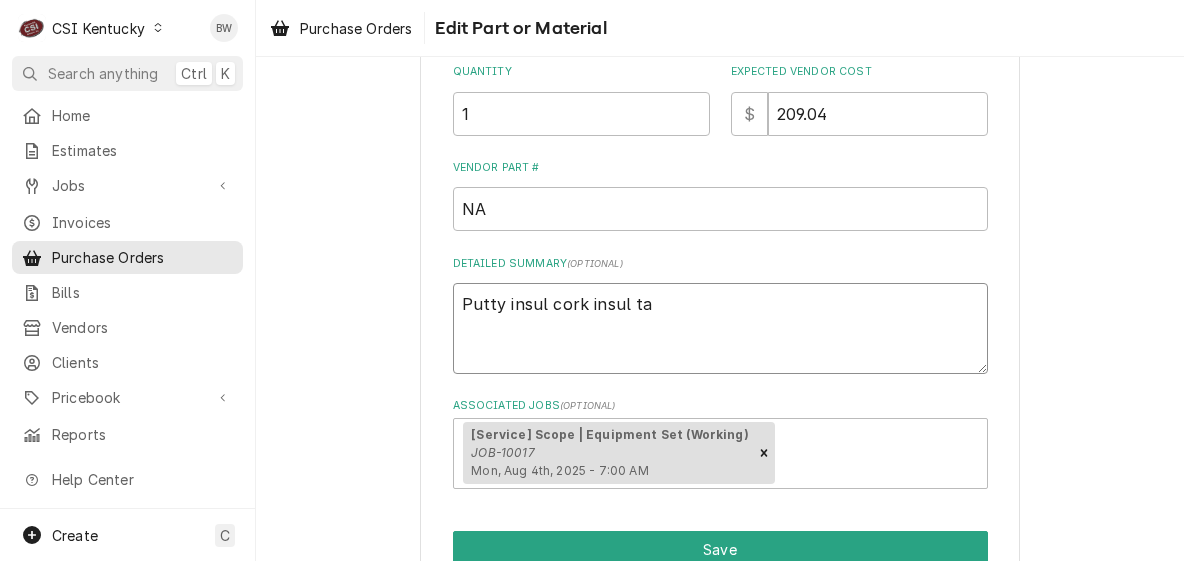 type on "x" 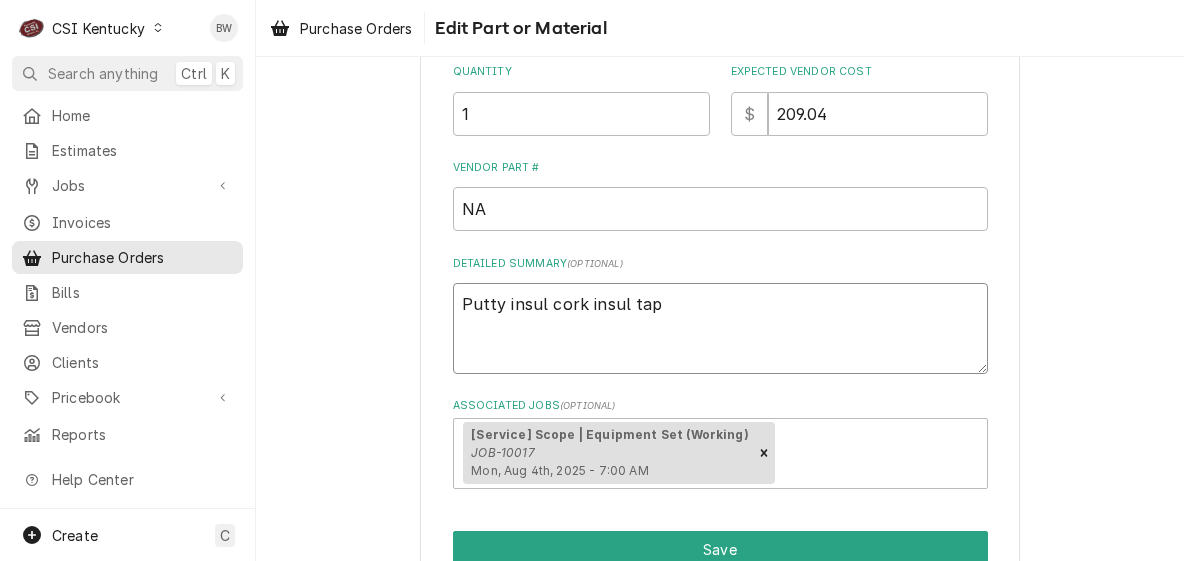 type on "x" 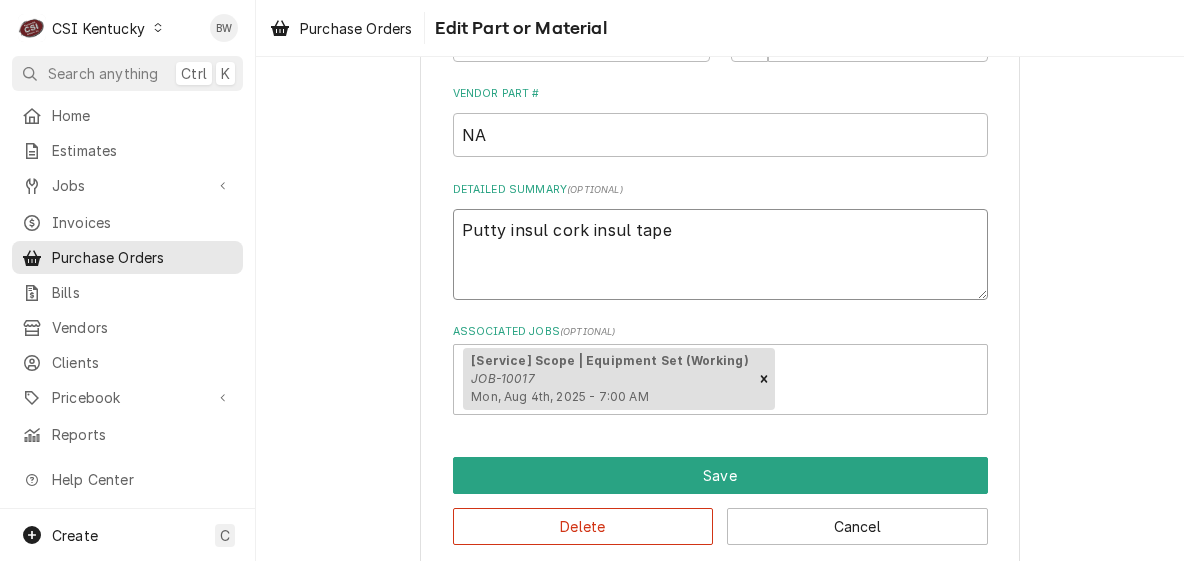 scroll, scrollTop: 489, scrollLeft: 0, axis: vertical 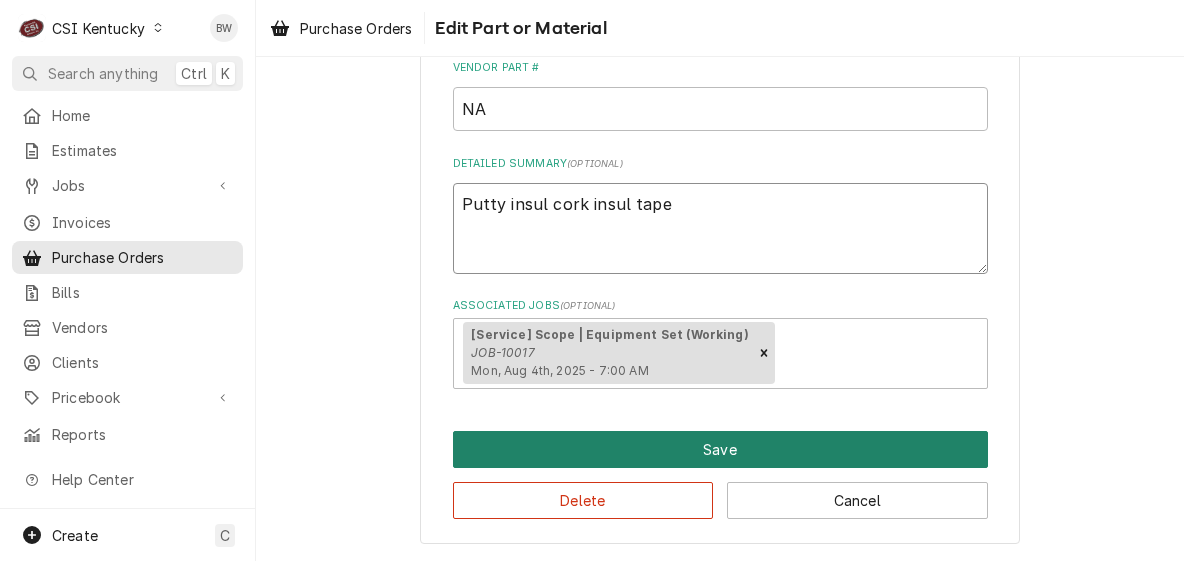 type on "Putty insul cork insul tape" 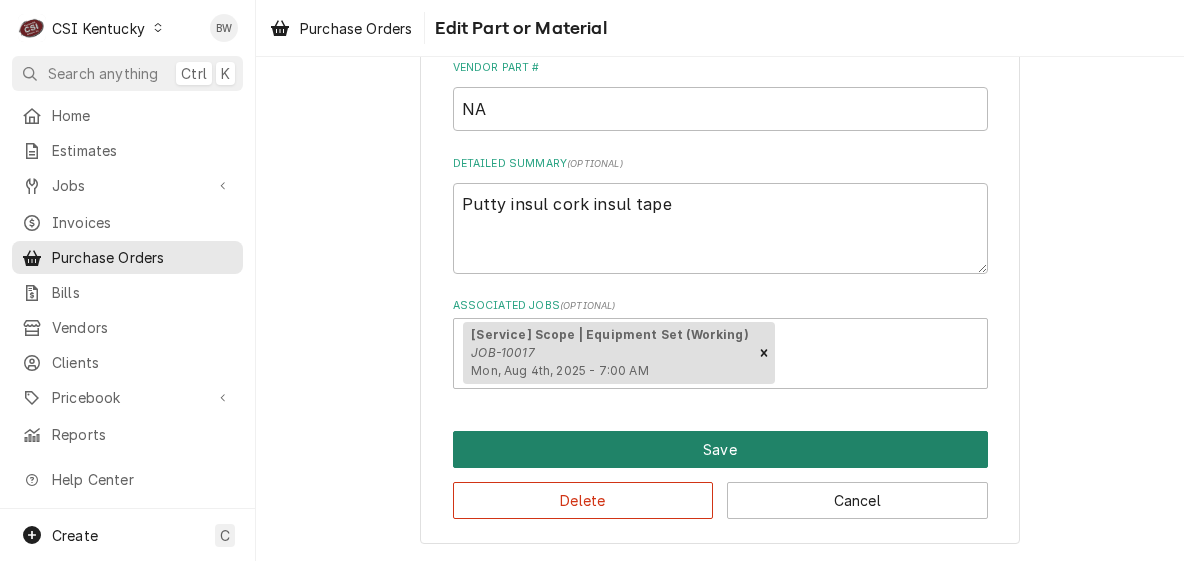 click on "Save" at bounding box center [720, 449] 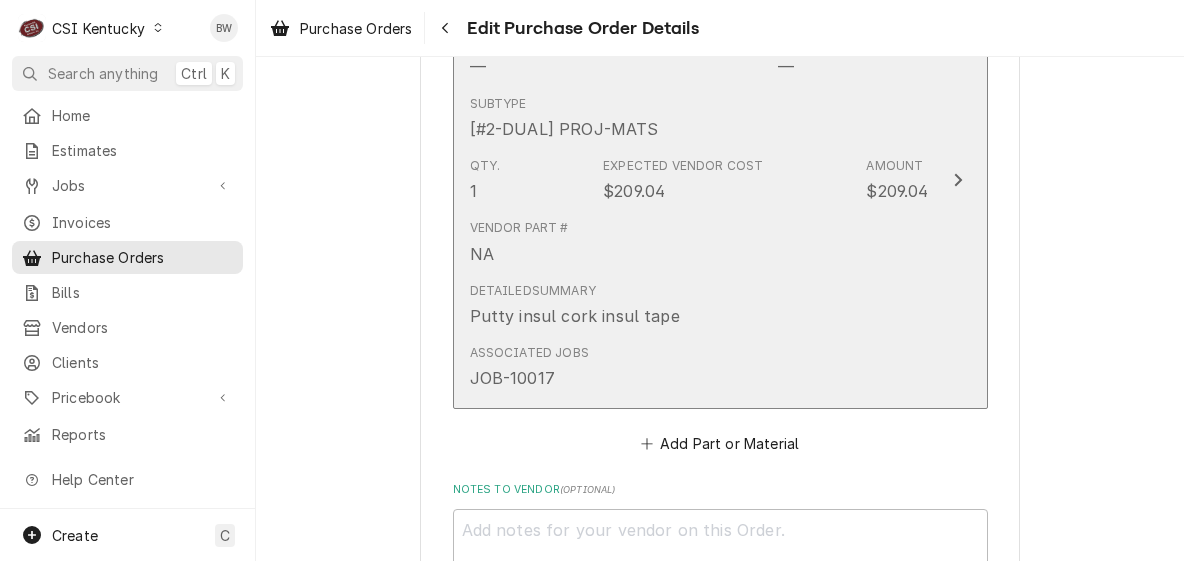 scroll, scrollTop: 1038, scrollLeft: 0, axis: vertical 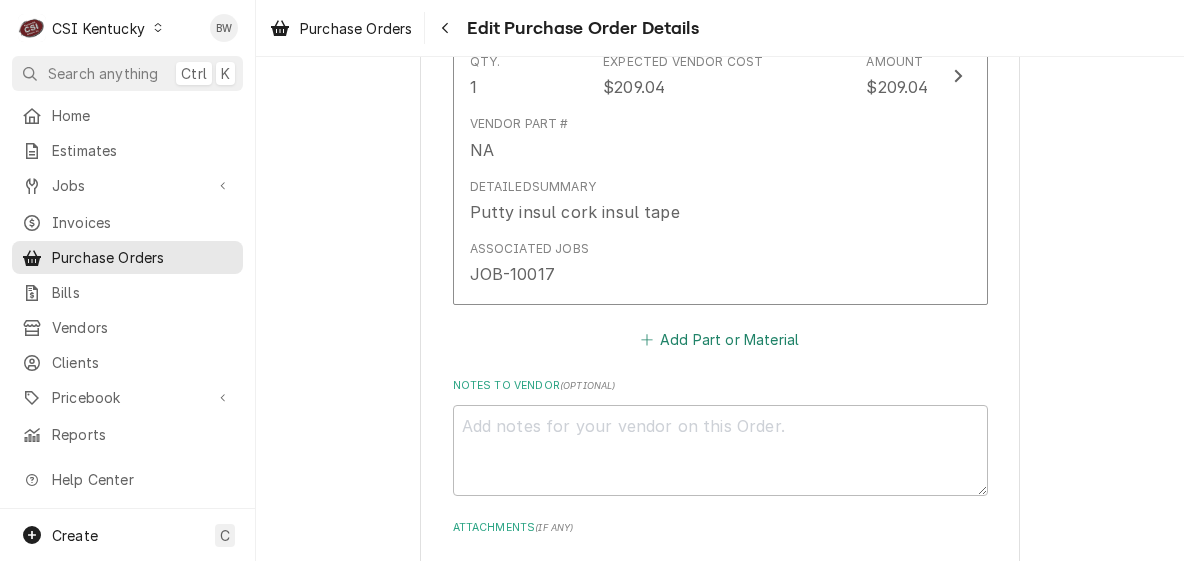 click on "Add Part or Material" at bounding box center [719, 339] 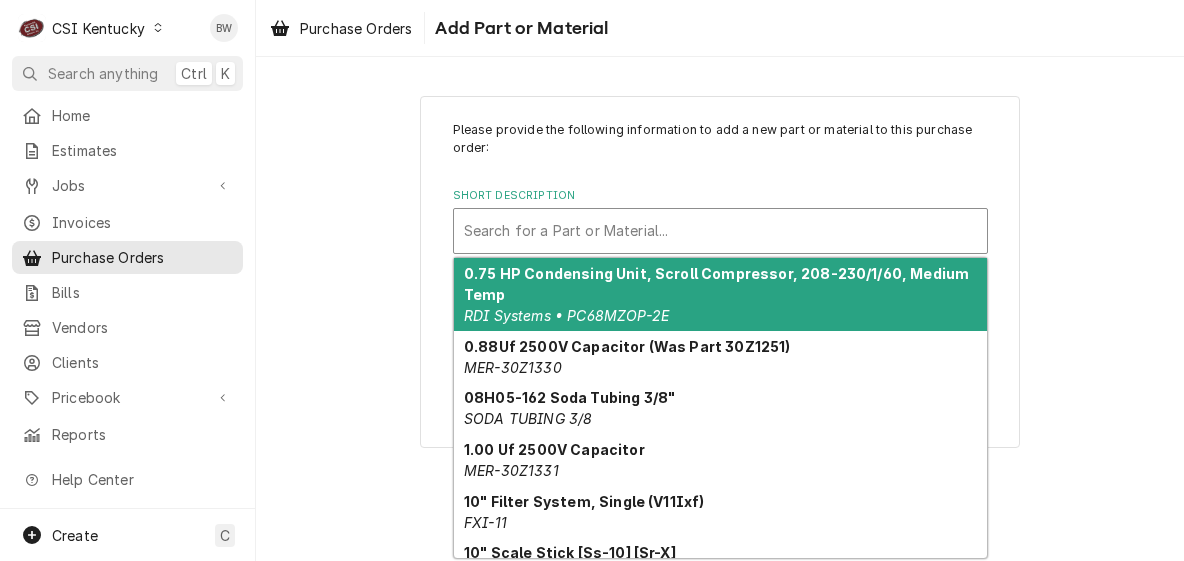 click at bounding box center (720, 231) 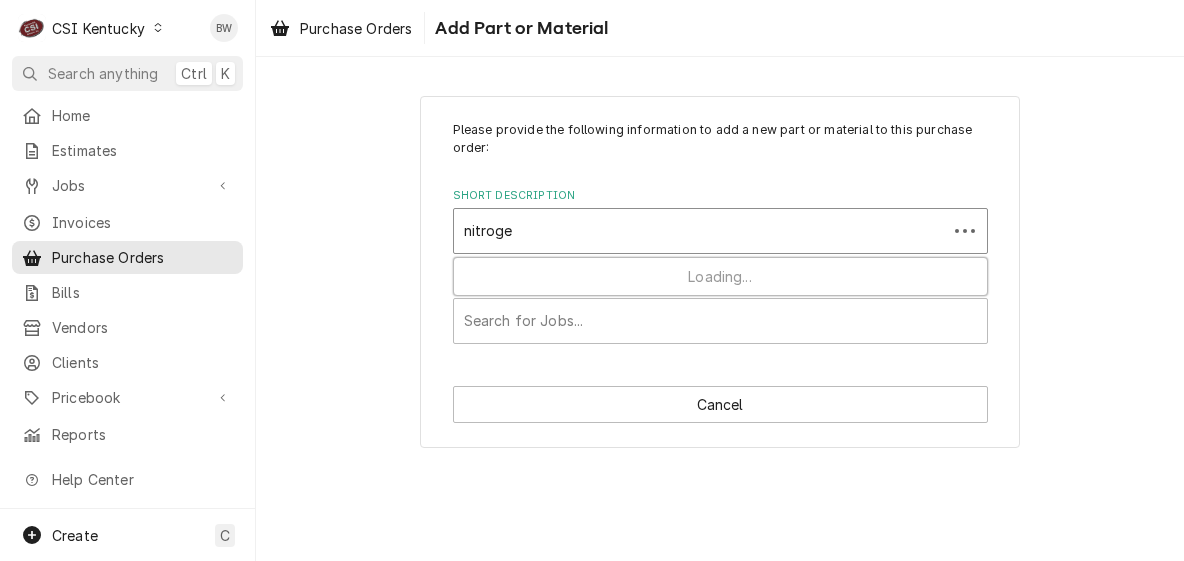 type on "nitrogen" 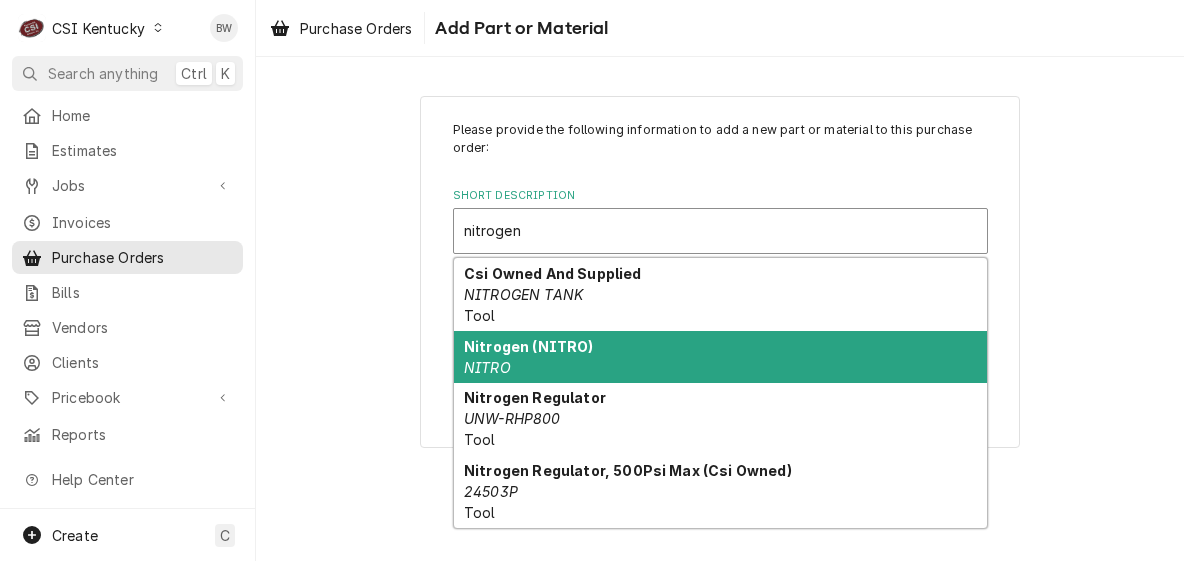 click on "Nitrogen (NITRO) NITRO" at bounding box center [720, 357] 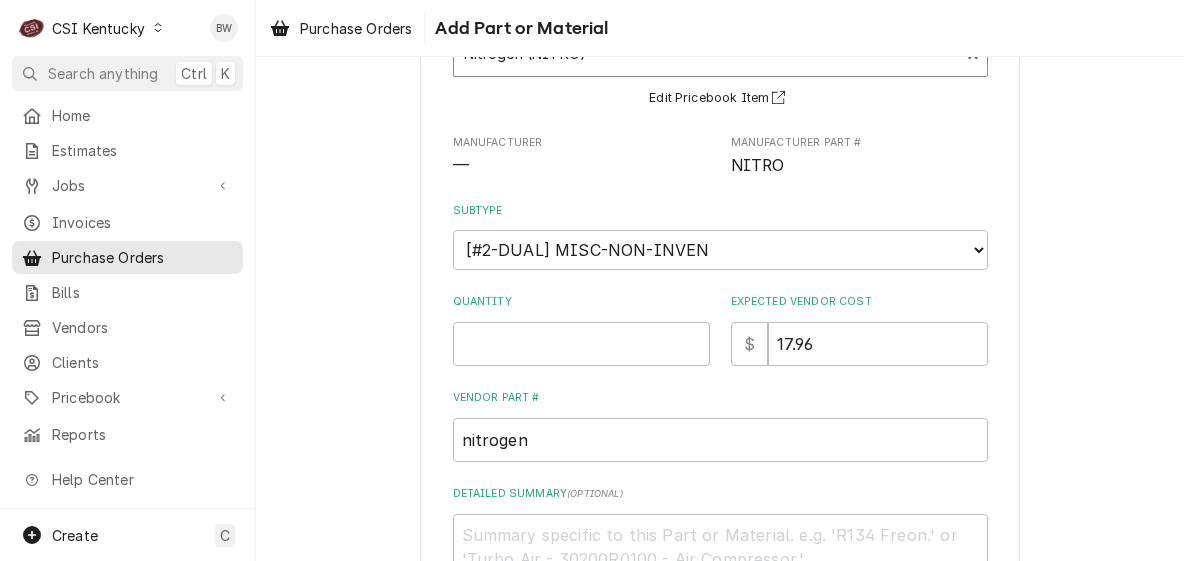 scroll, scrollTop: 300, scrollLeft: 0, axis: vertical 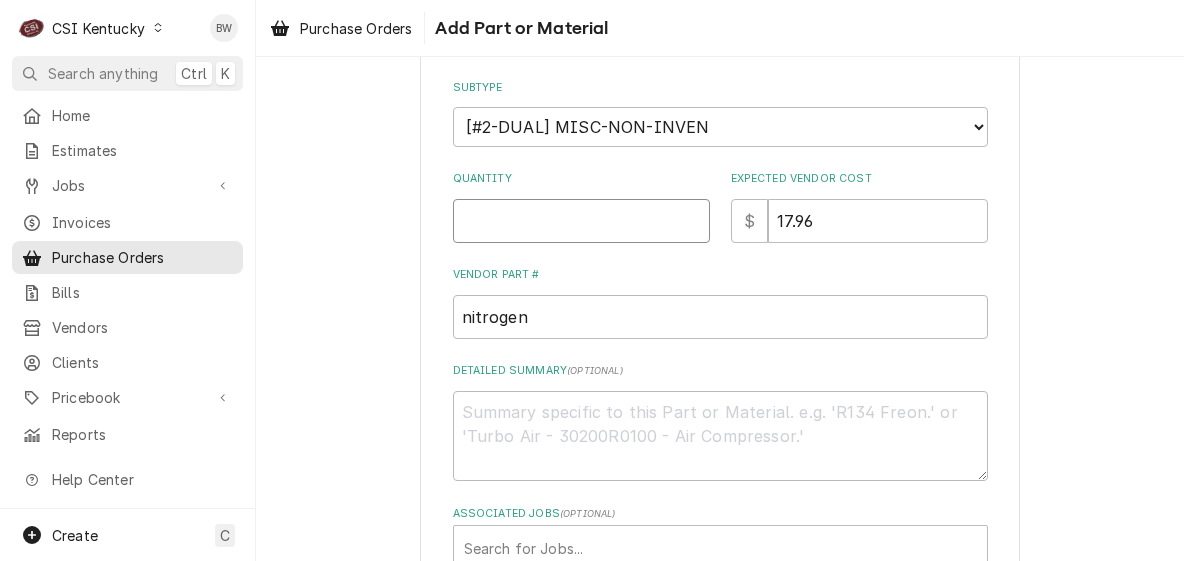 click on "Quantity" at bounding box center [581, 221] 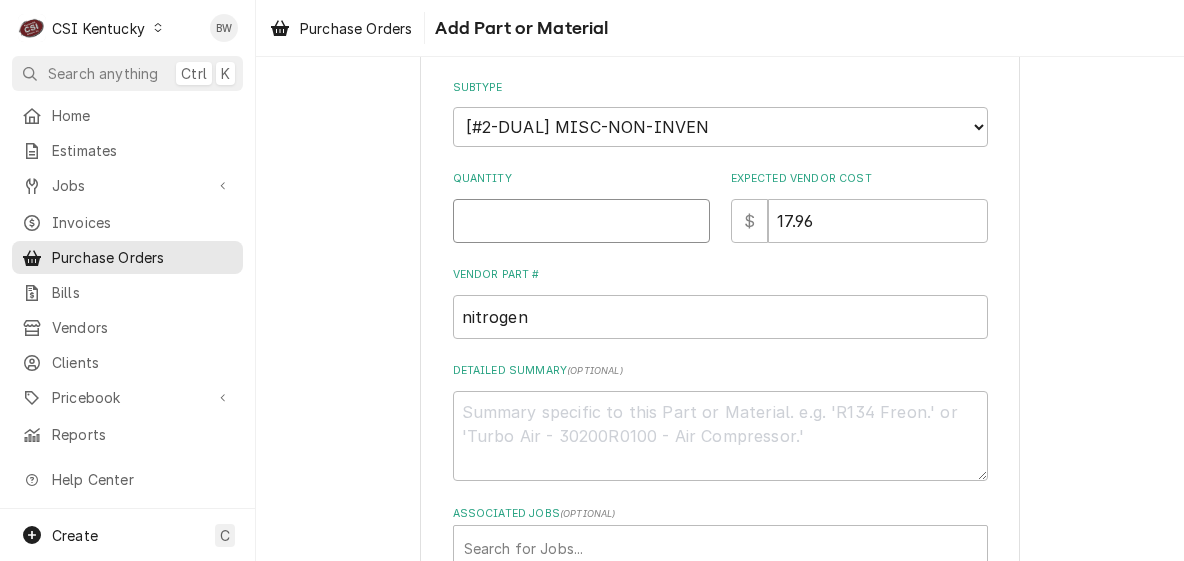 type on "x" 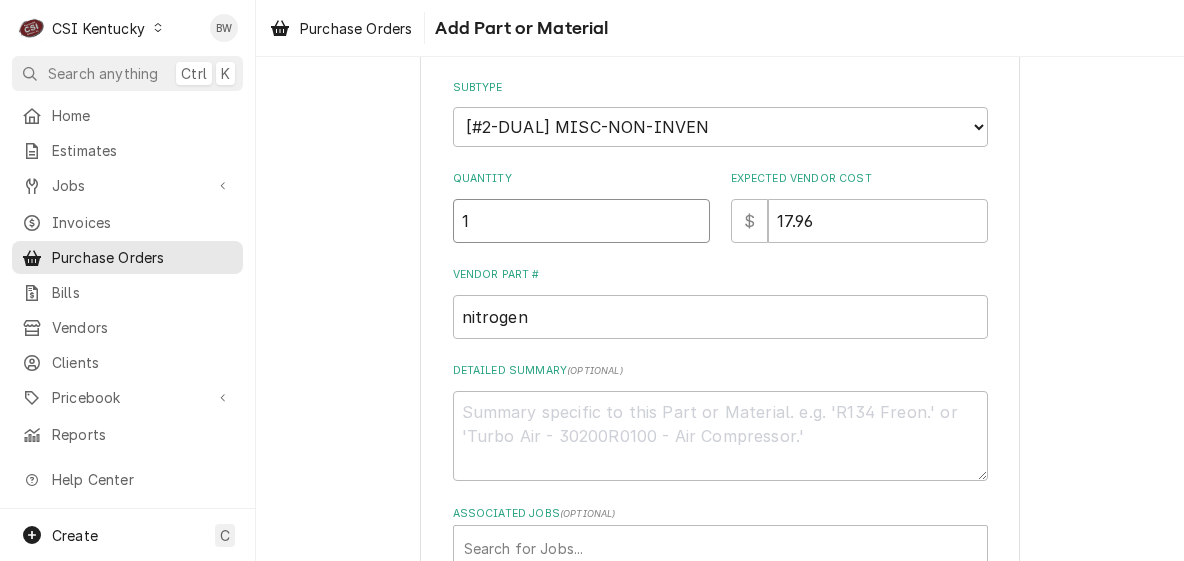 type on "1" 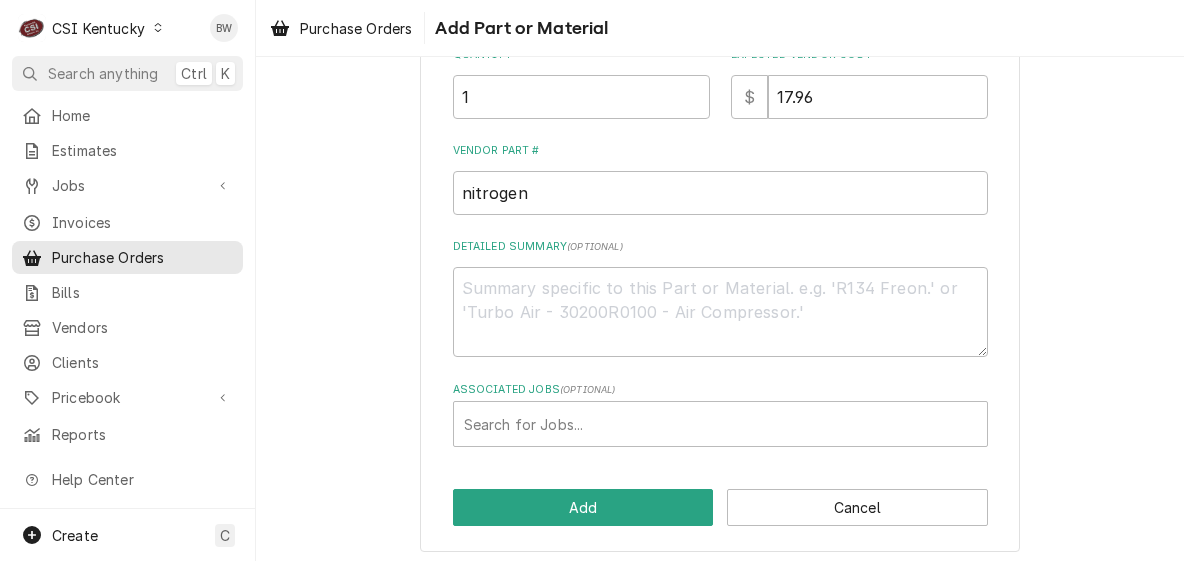 scroll, scrollTop: 430, scrollLeft: 0, axis: vertical 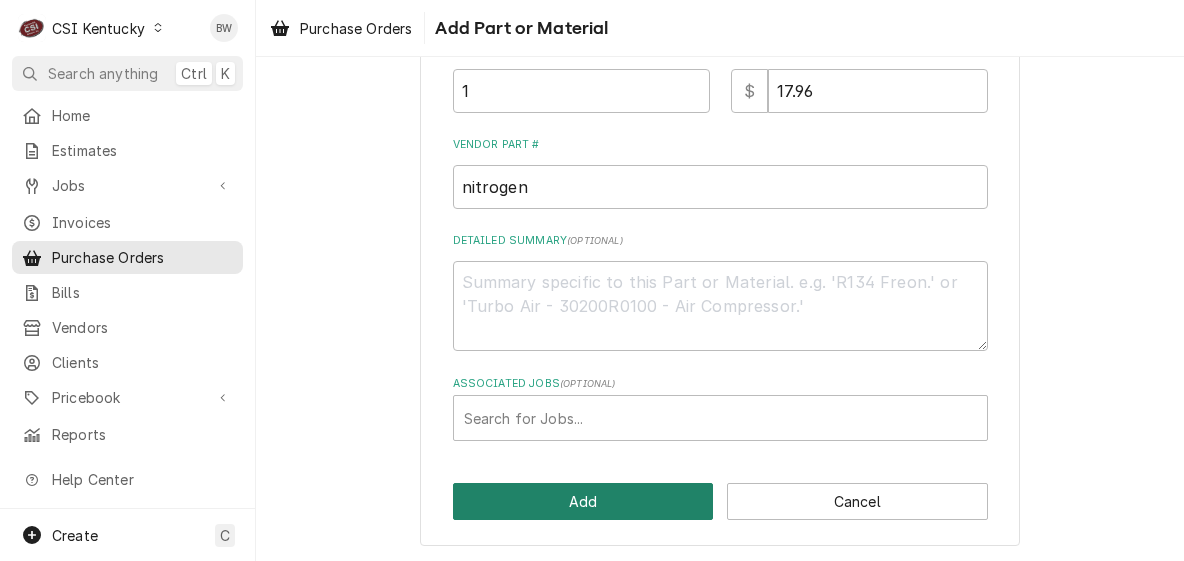click on "Add" at bounding box center [583, 501] 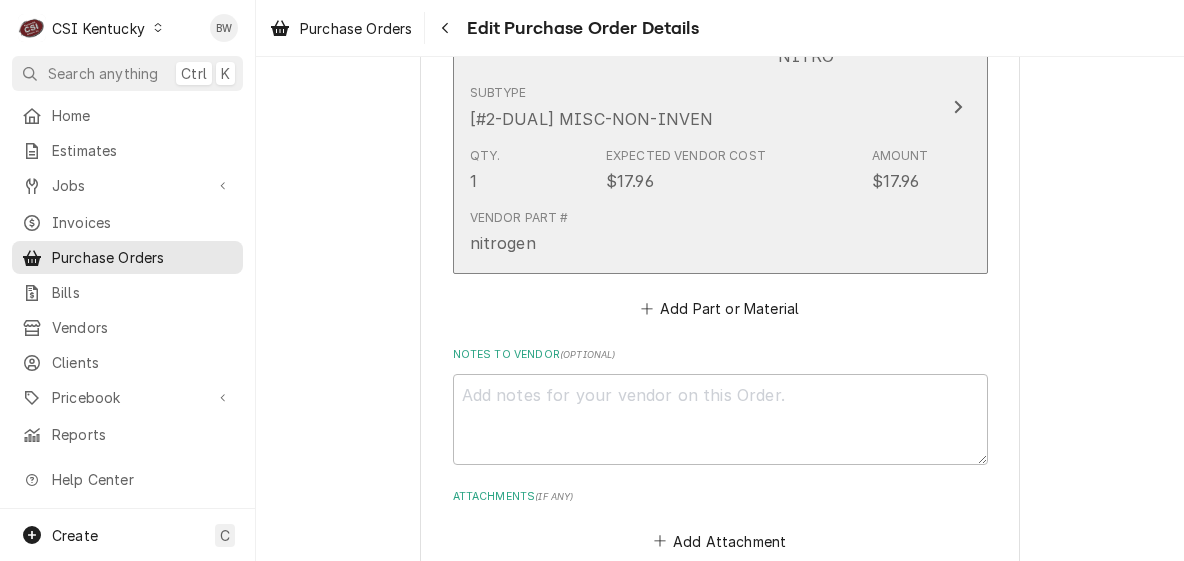 scroll, scrollTop: 1477, scrollLeft: 0, axis: vertical 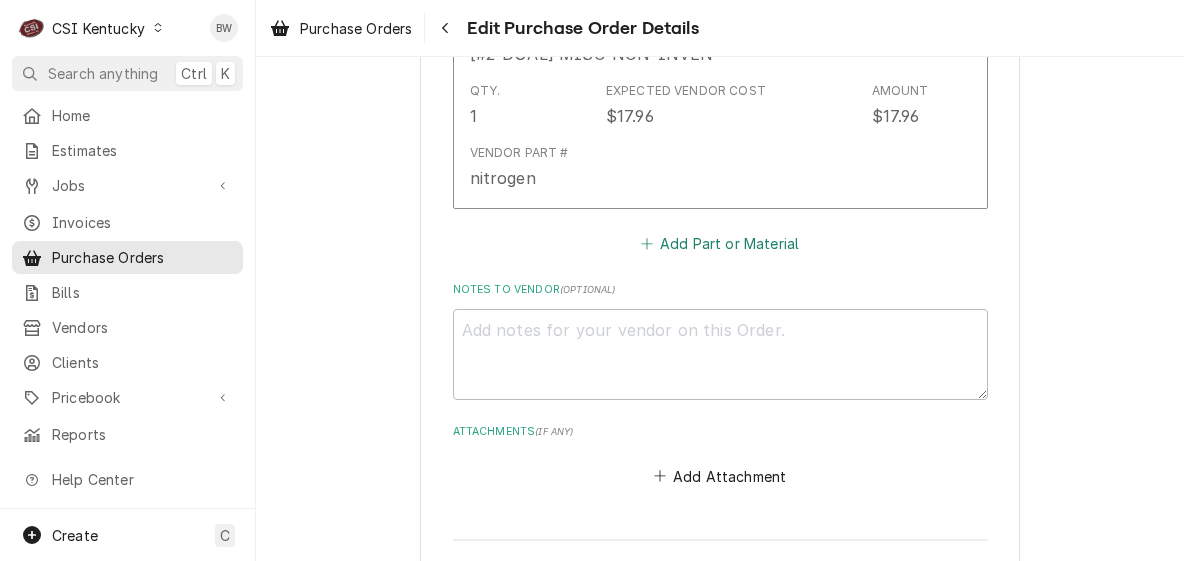 click on "Add Part or Material" at bounding box center (719, 243) 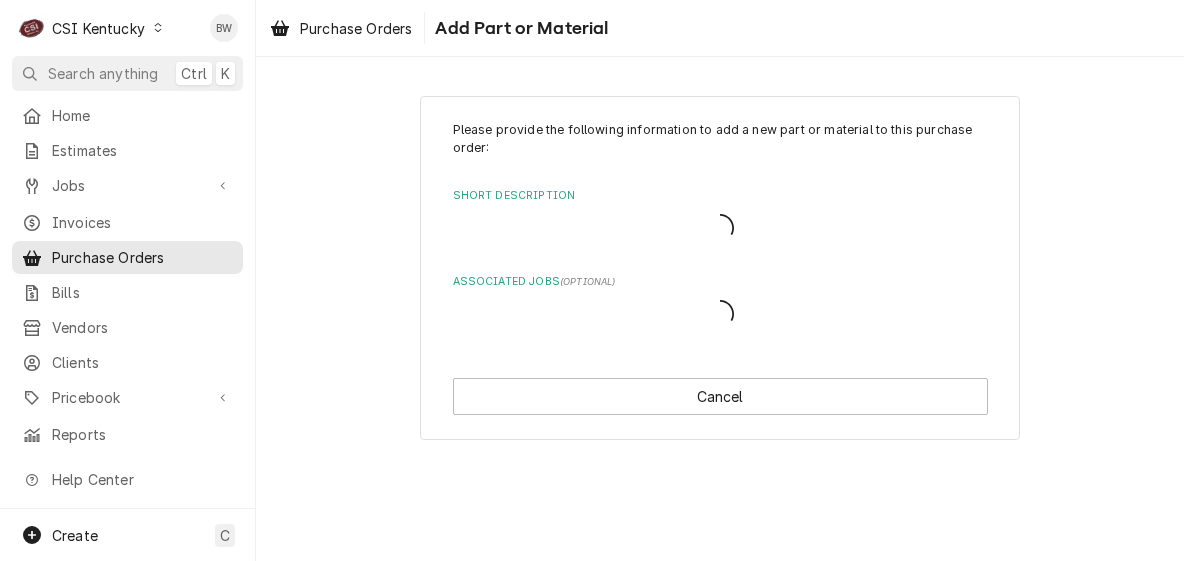 scroll, scrollTop: 0, scrollLeft: 0, axis: both 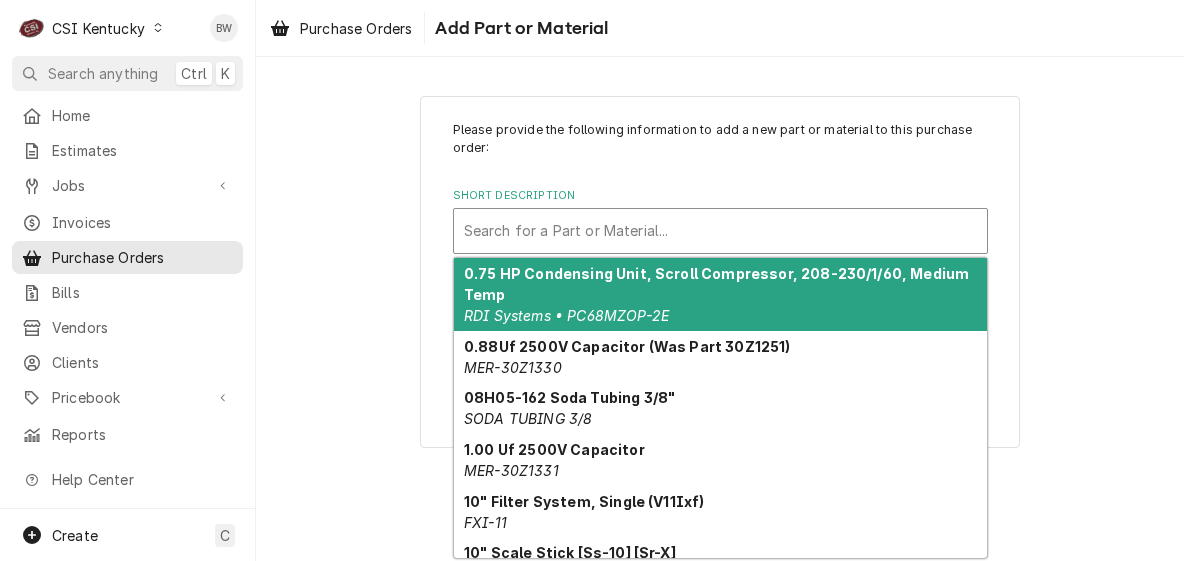 click at bounding box center [720, 231] 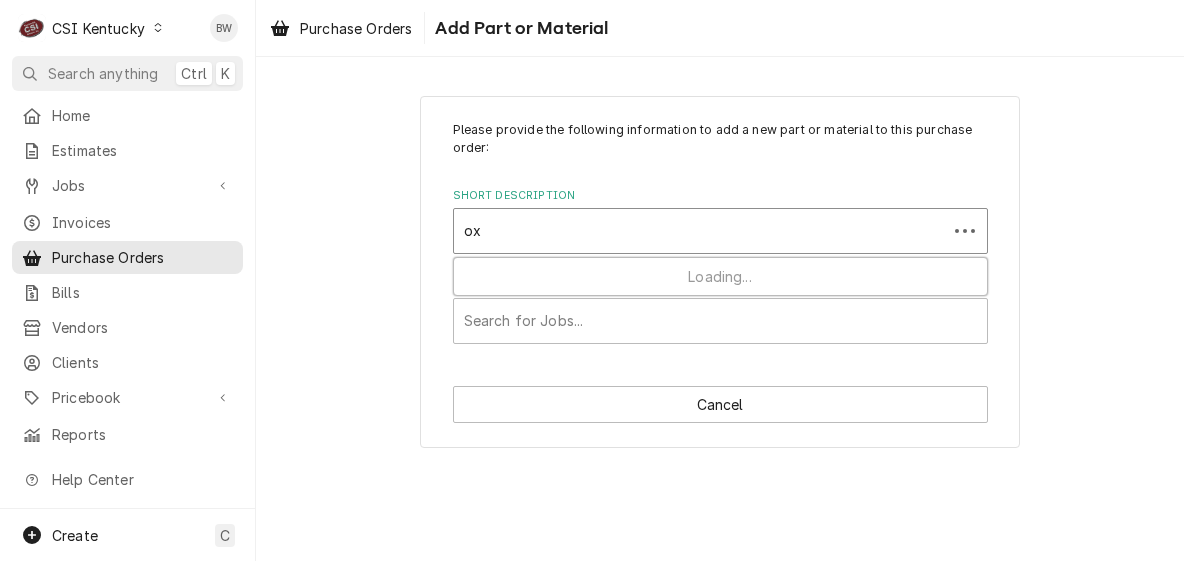 type on "o" 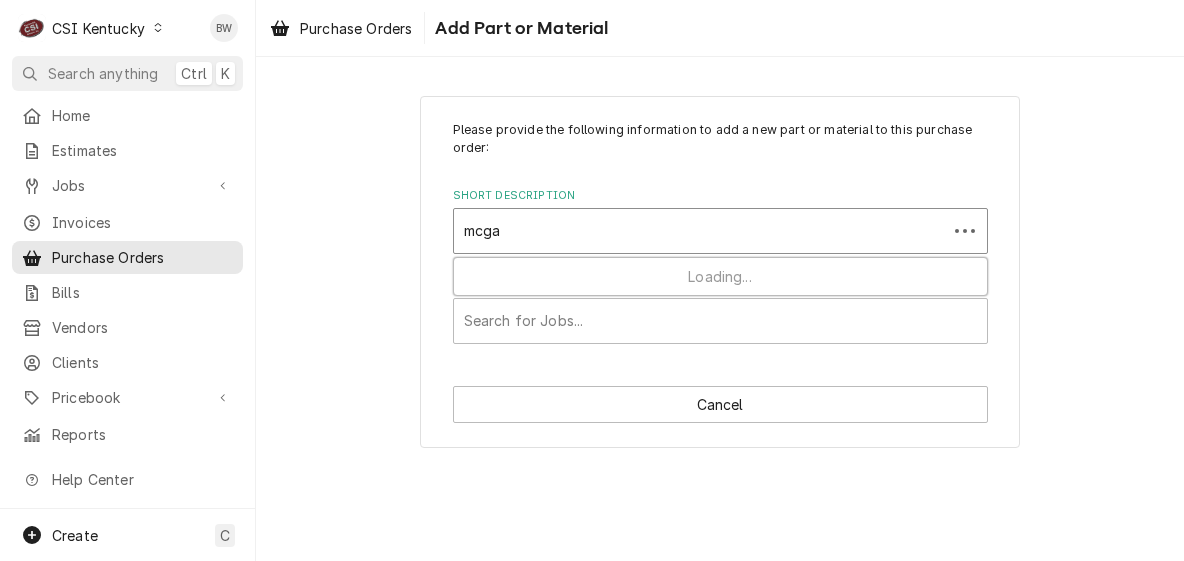 type on "mcgas" 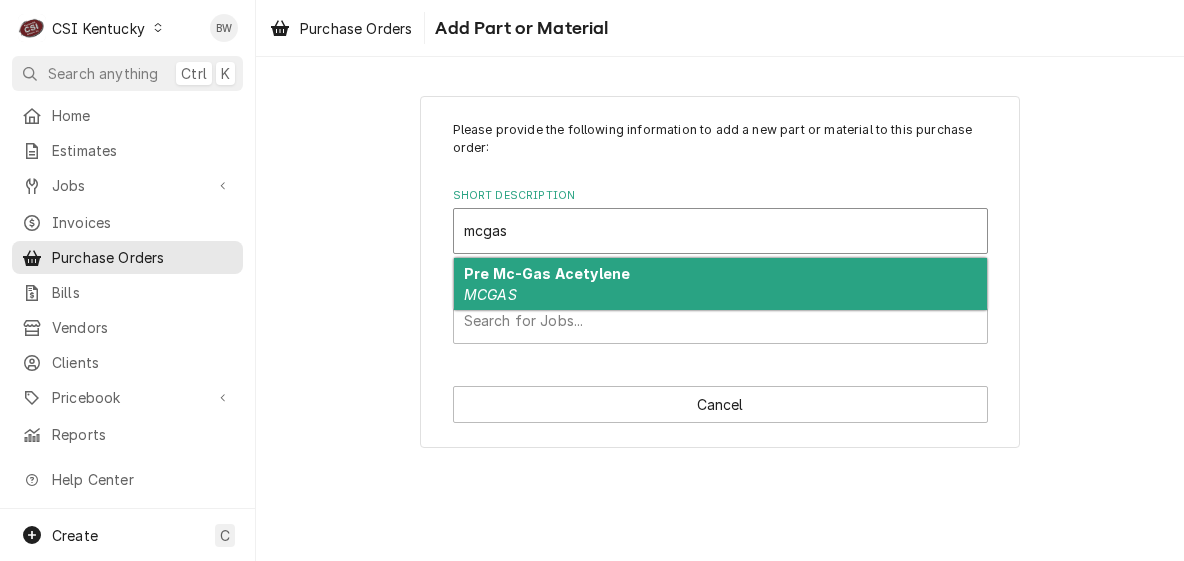 drag, startPoint x: 547, startPoint y: 275, endPoint x: 536, endPoint y: 292, distance: 20.248457 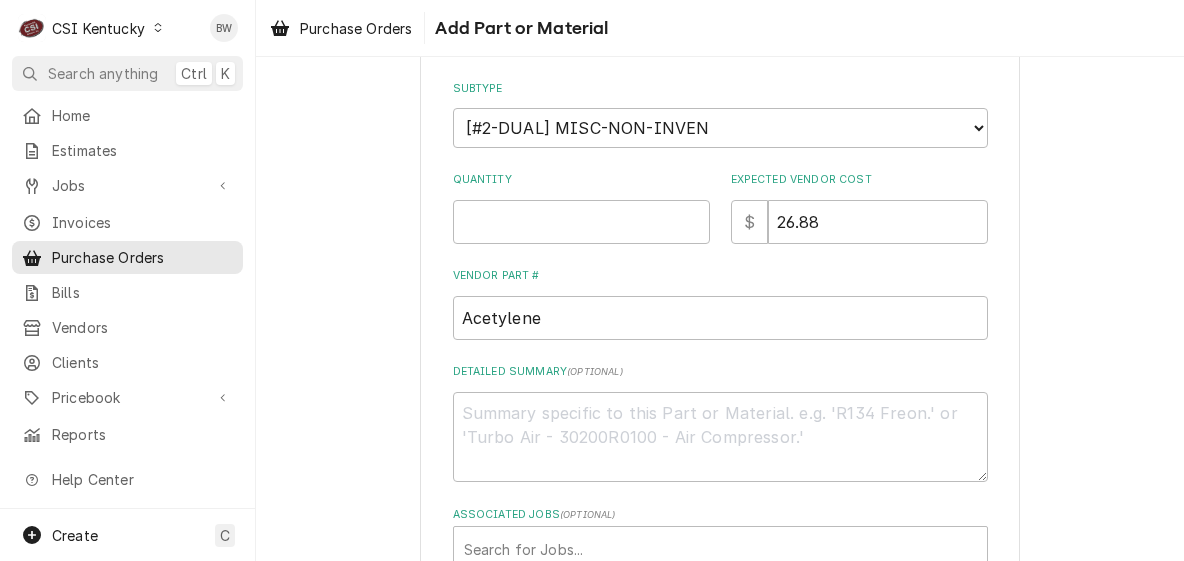 scroll, scrollTop: 300, scrollLeft: 0, axis: vertical 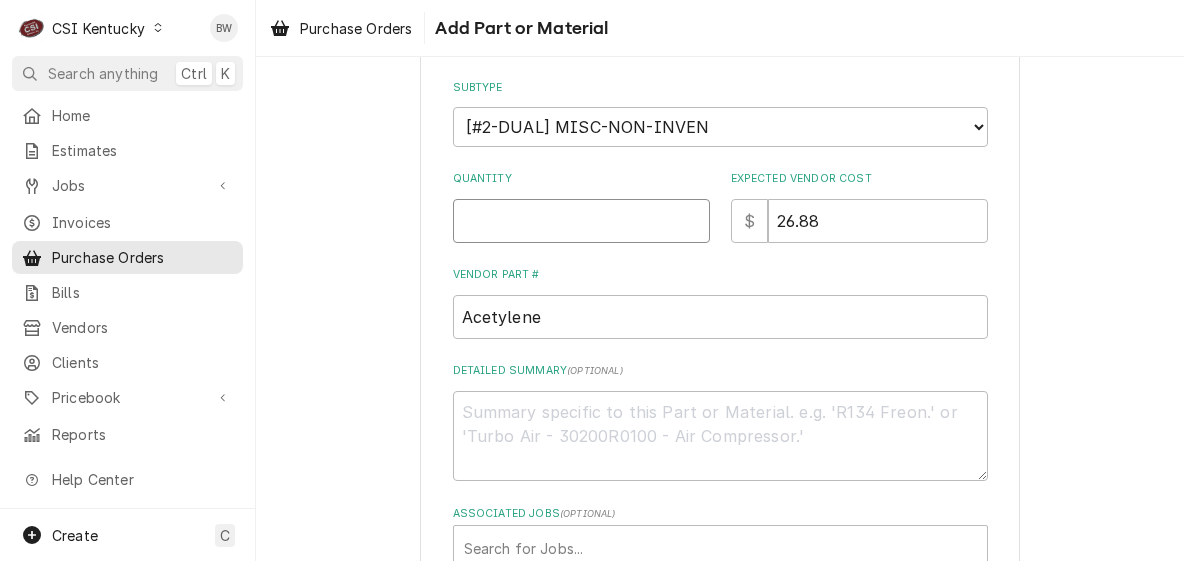 click on "Quantity" at bounding box center (581, 221) 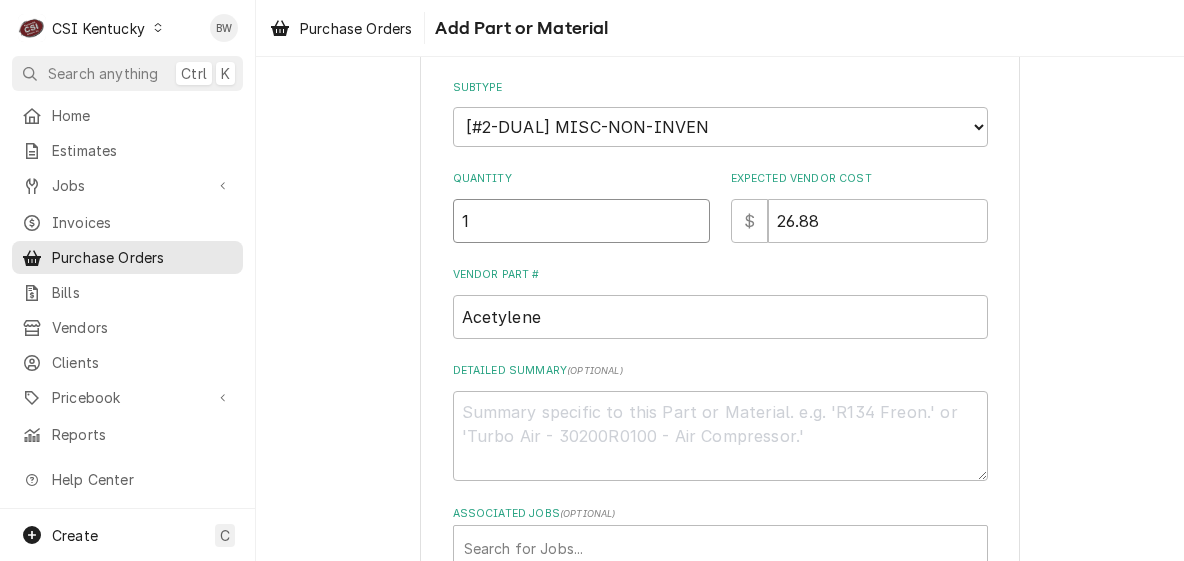 type on "1" 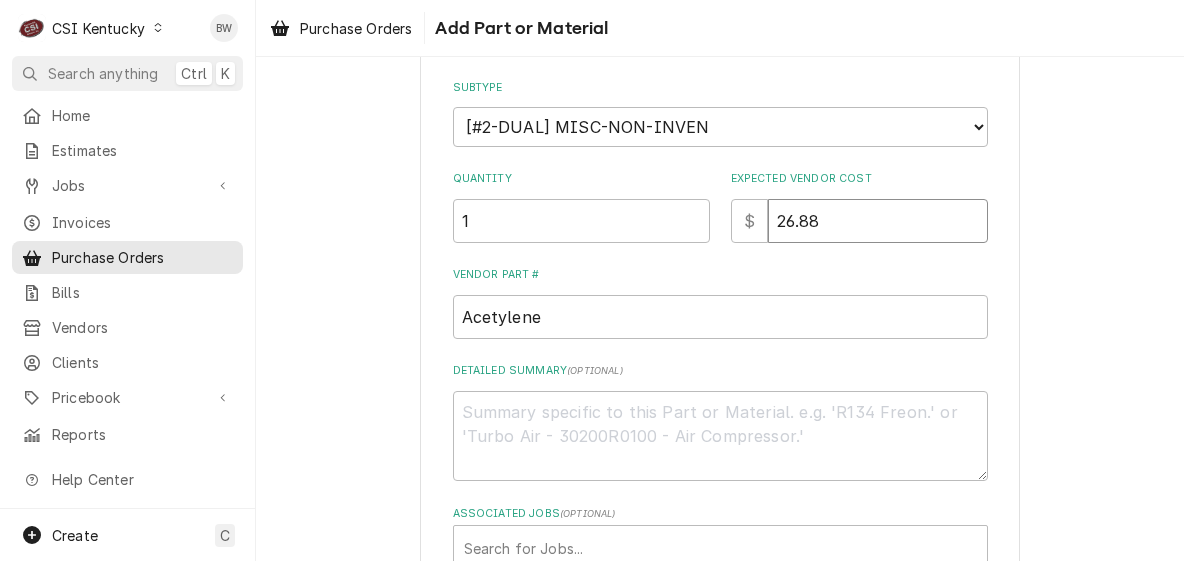 type on "x" 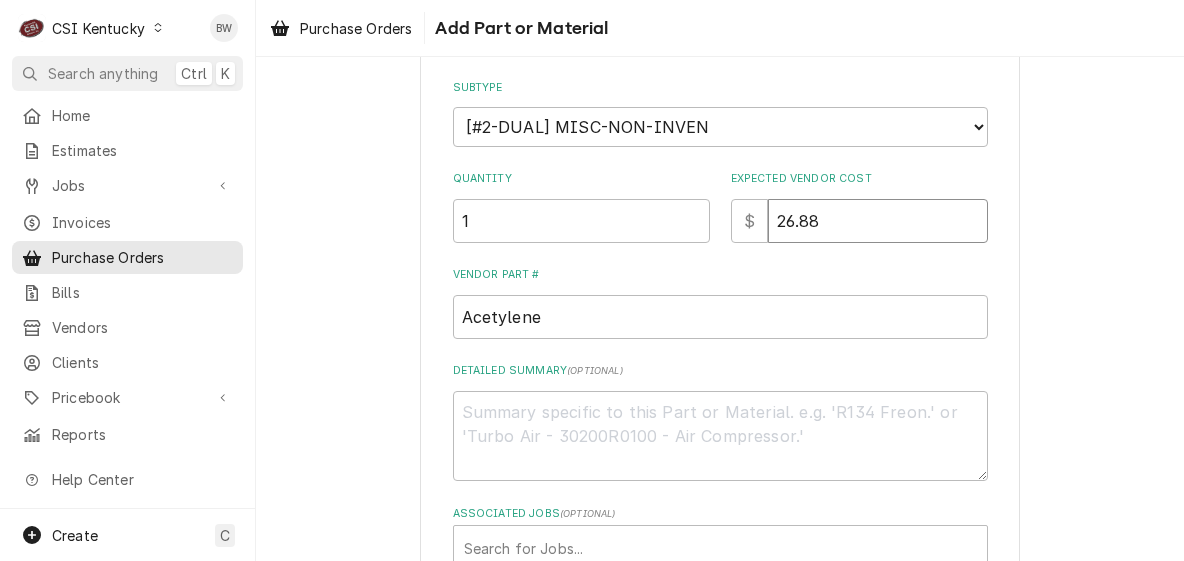 type on "2" 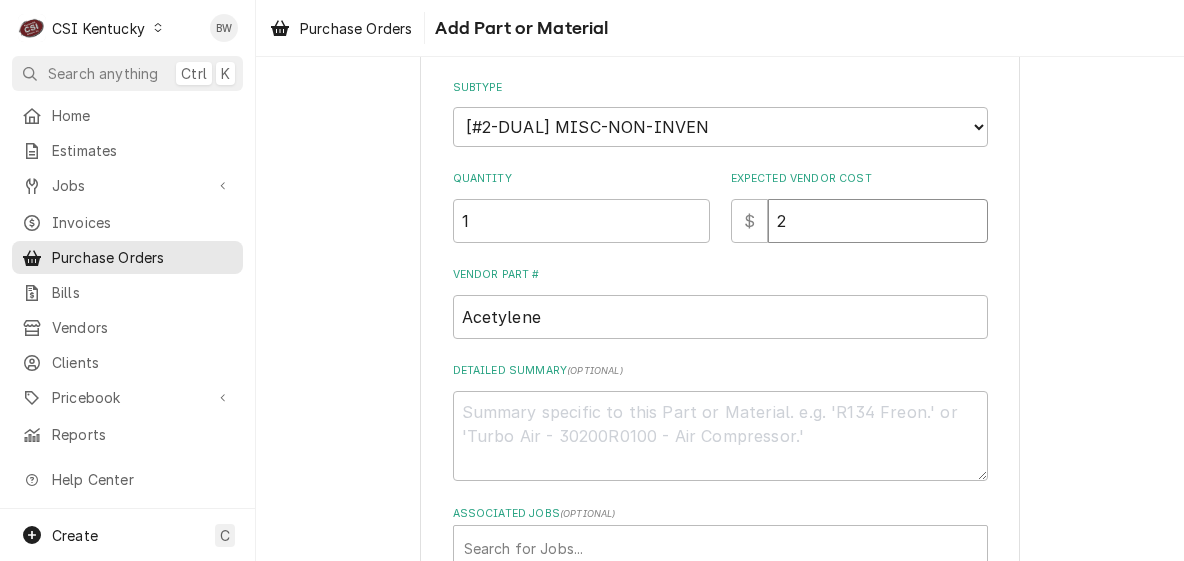 type on "x" 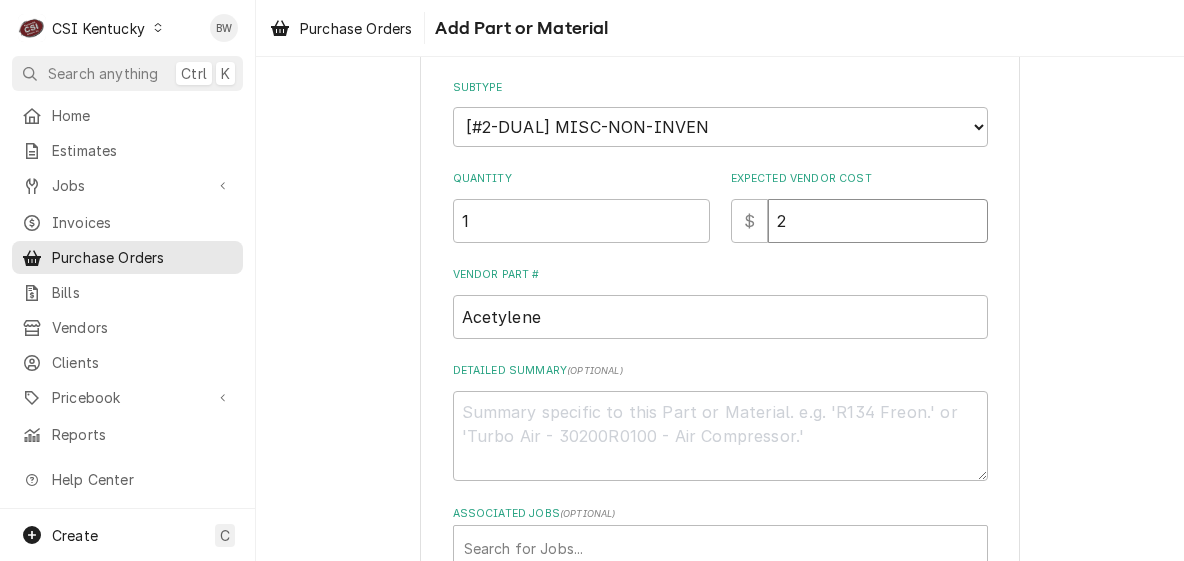 type on "26" 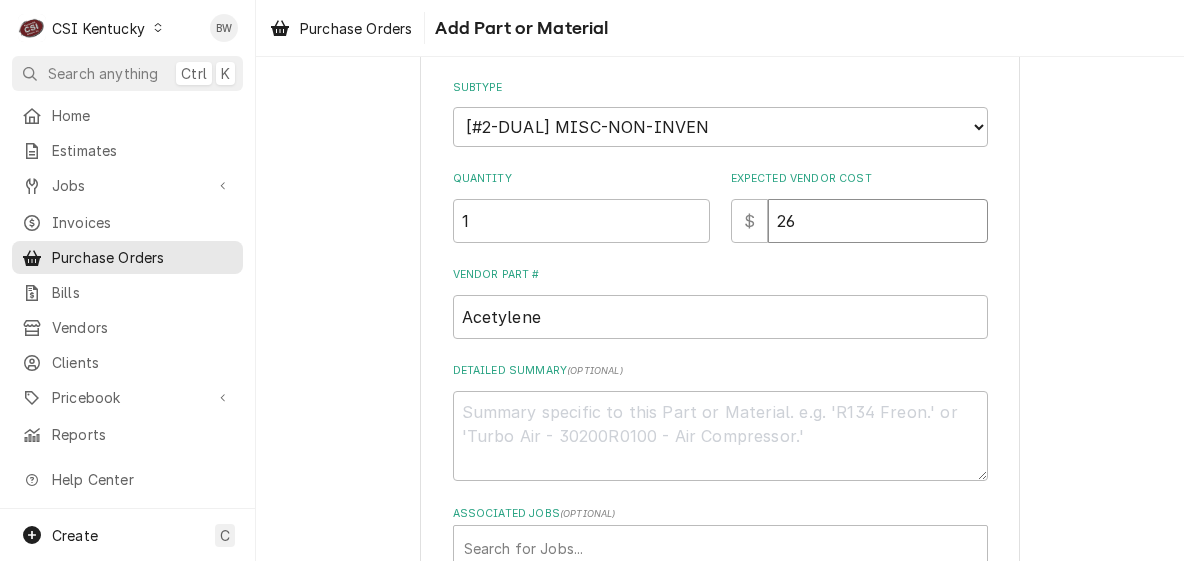 type on "x" 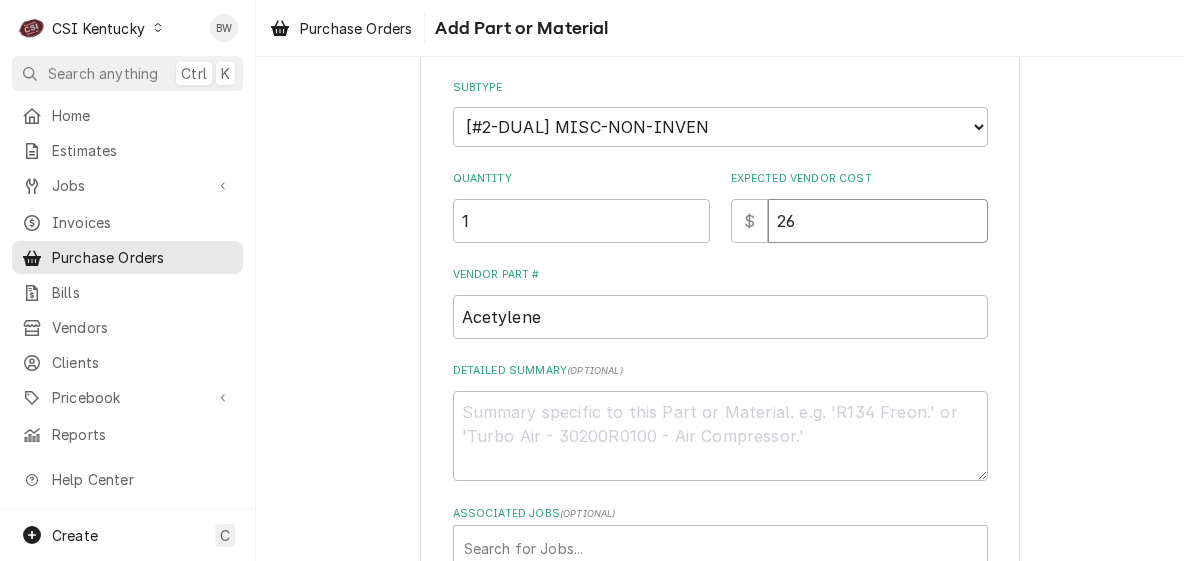 type on "26.8" 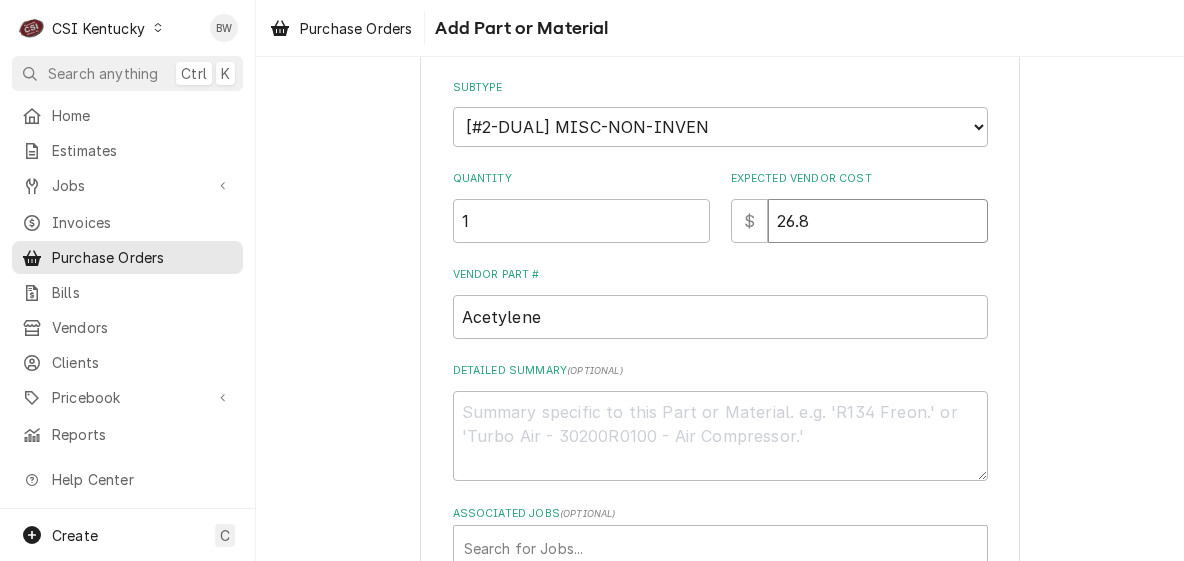 type on "x" 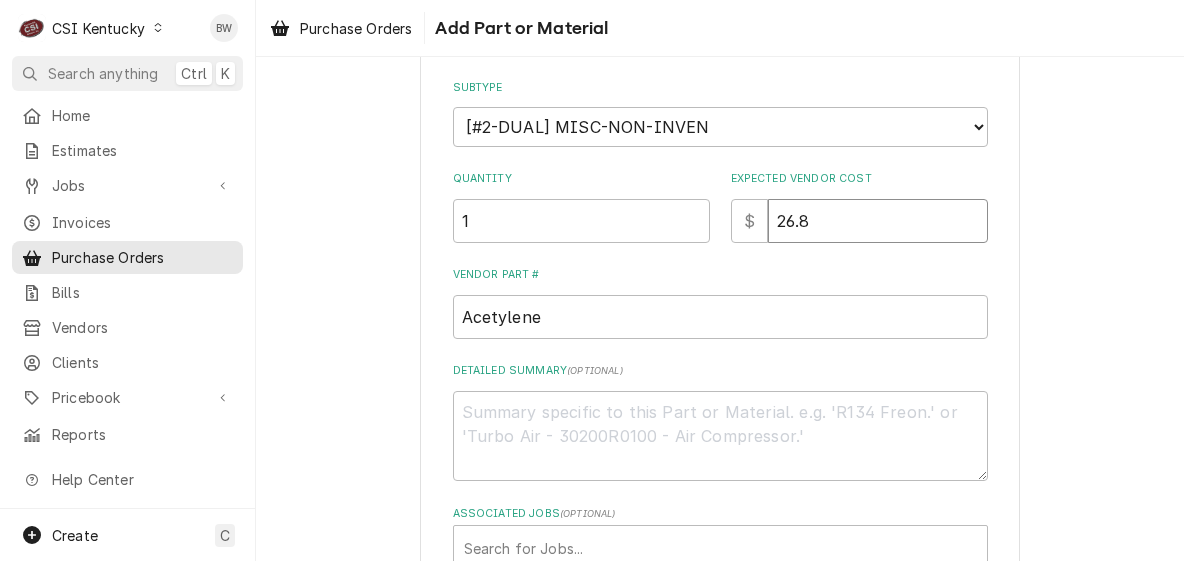 type on "26.88" 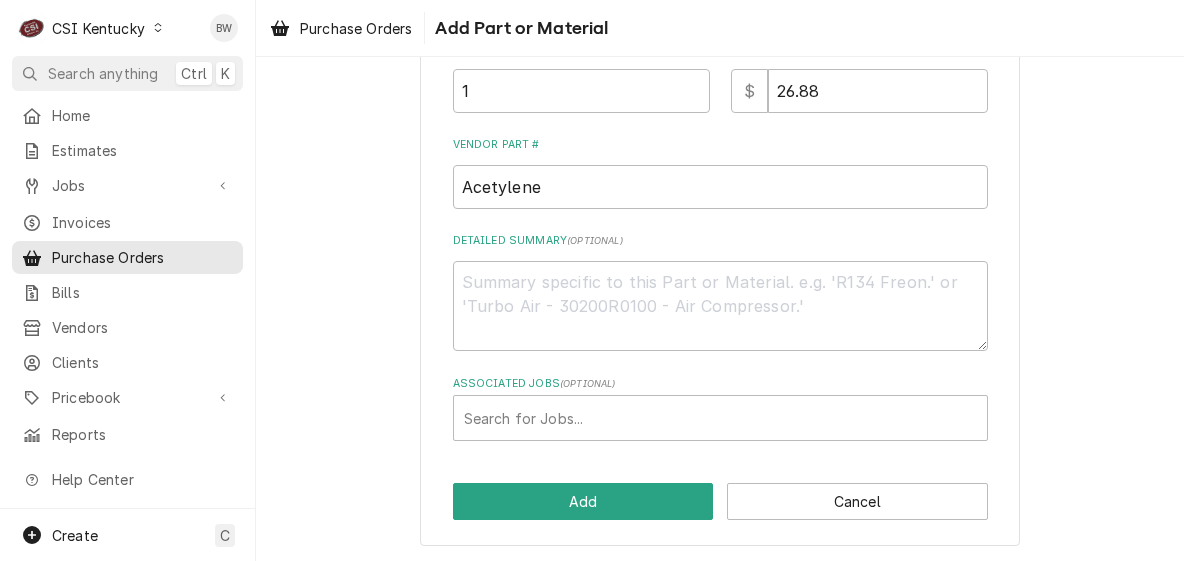 scroll, scrollTop: 430, scrollLeft: 0, axis: vertical 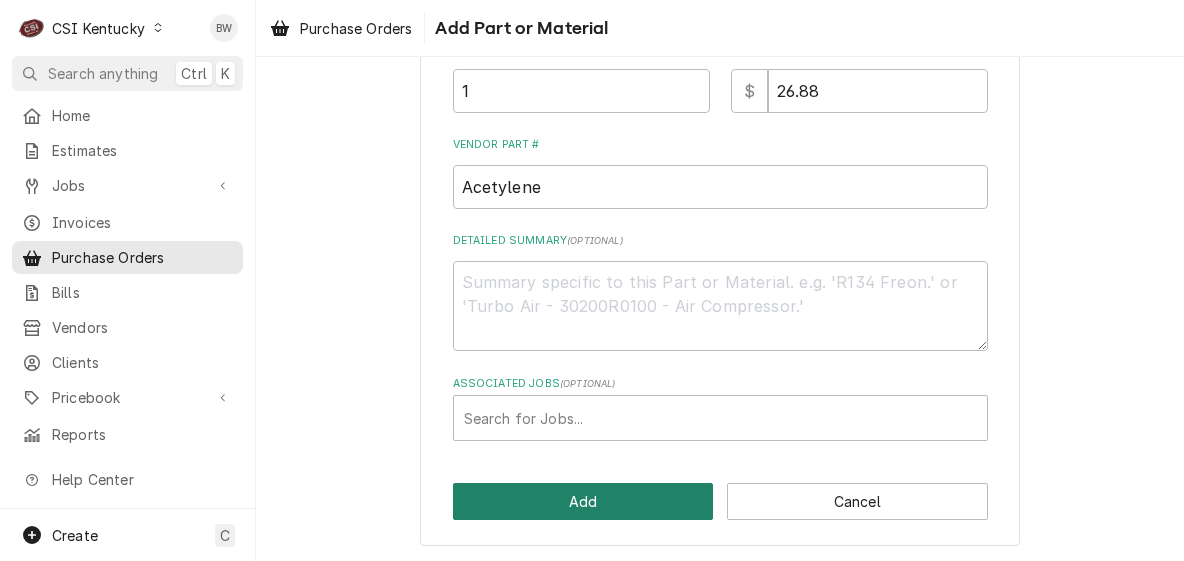 click on "Add" at bounding box center (583, 501) 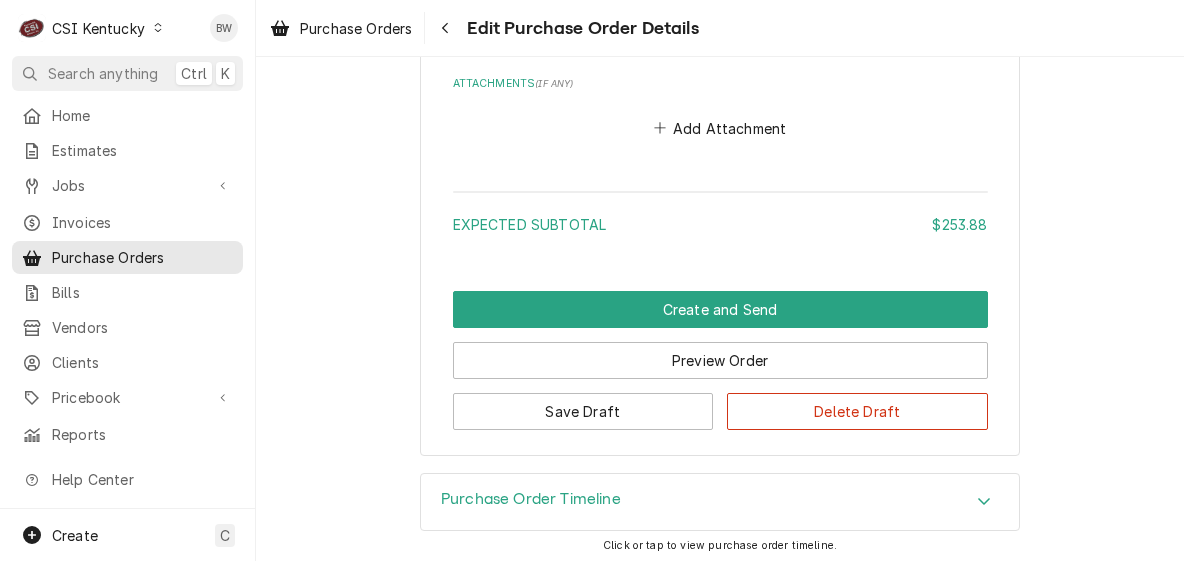 scroll, scrollTop: 2174, scrollLeft: 0, axis: vertical 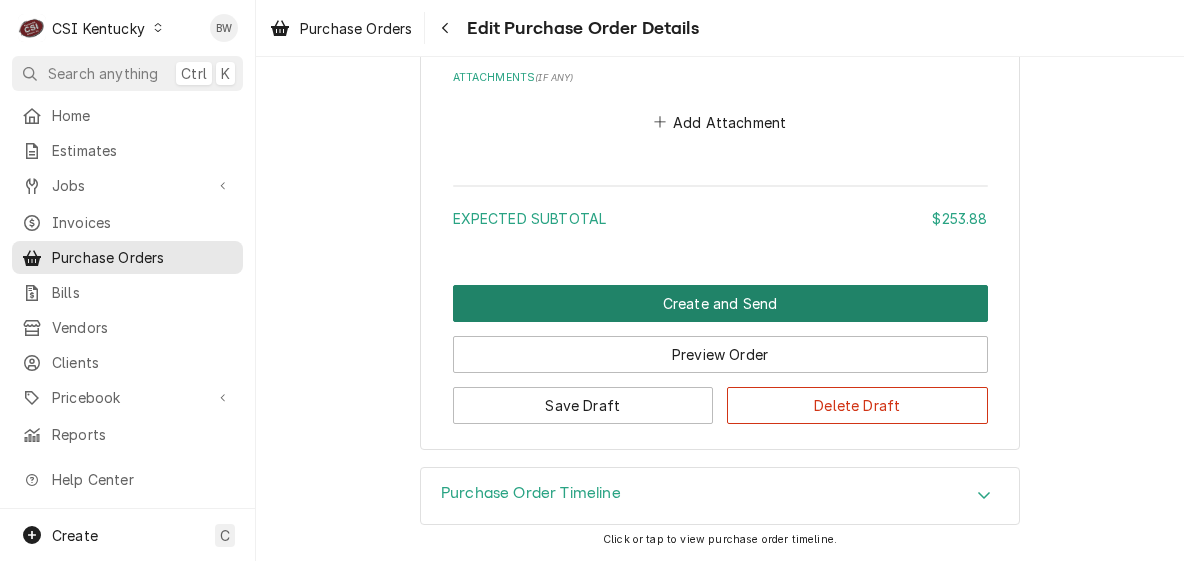 click on "Create and Send" at bounding box center [720, 303] 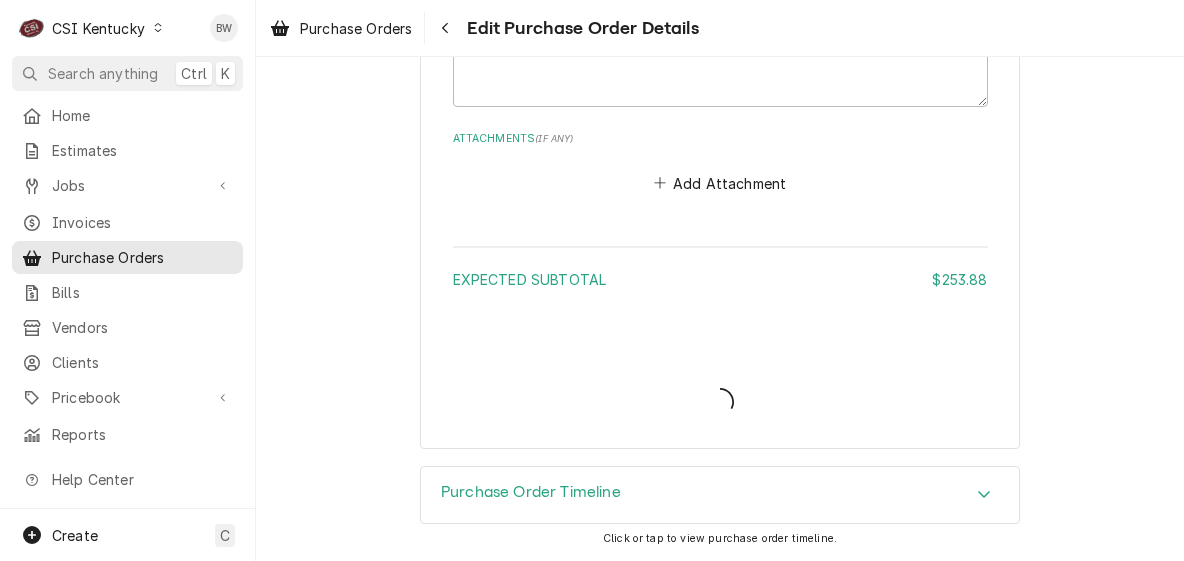 scroll, scrollTop: 2110, scrollLeft: 0, axis: vertical 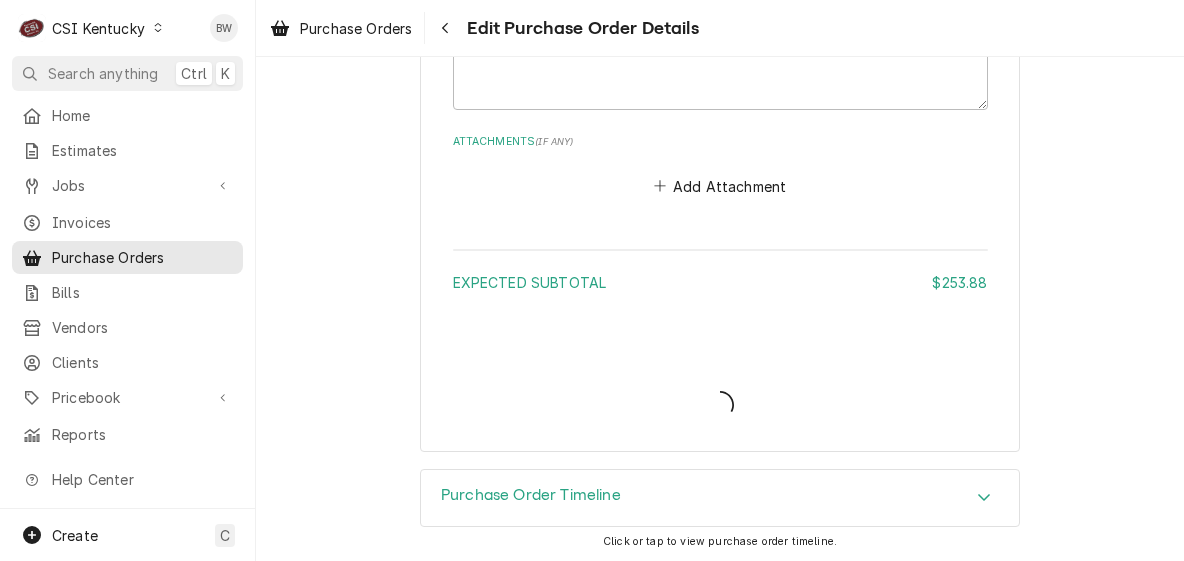 type on "x" 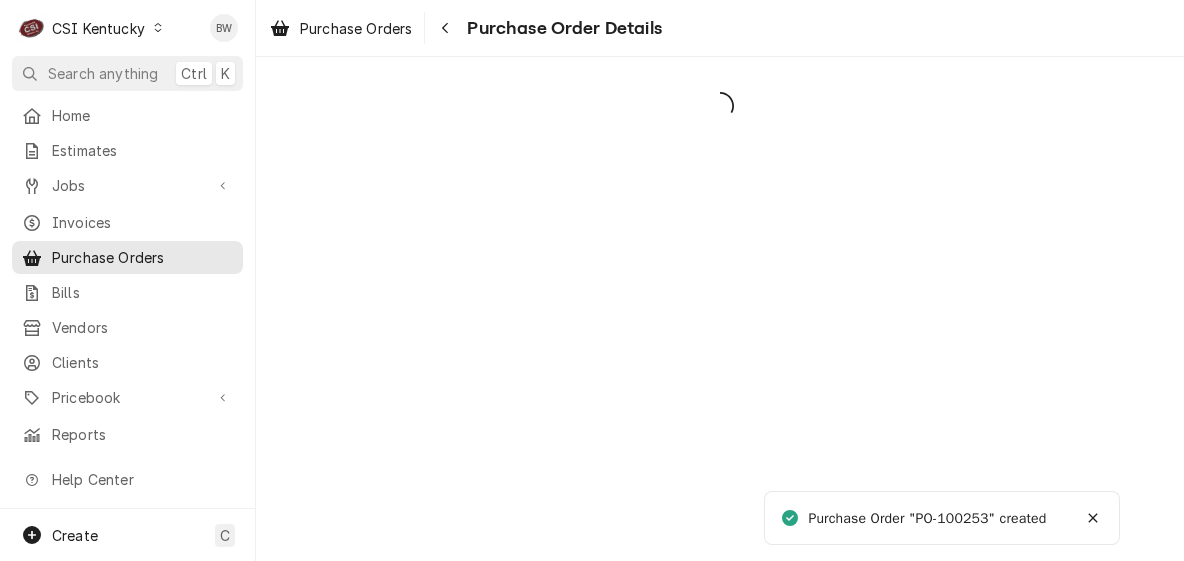 scroll, scrollTop: 0, scrollLeft: 0, axis: both 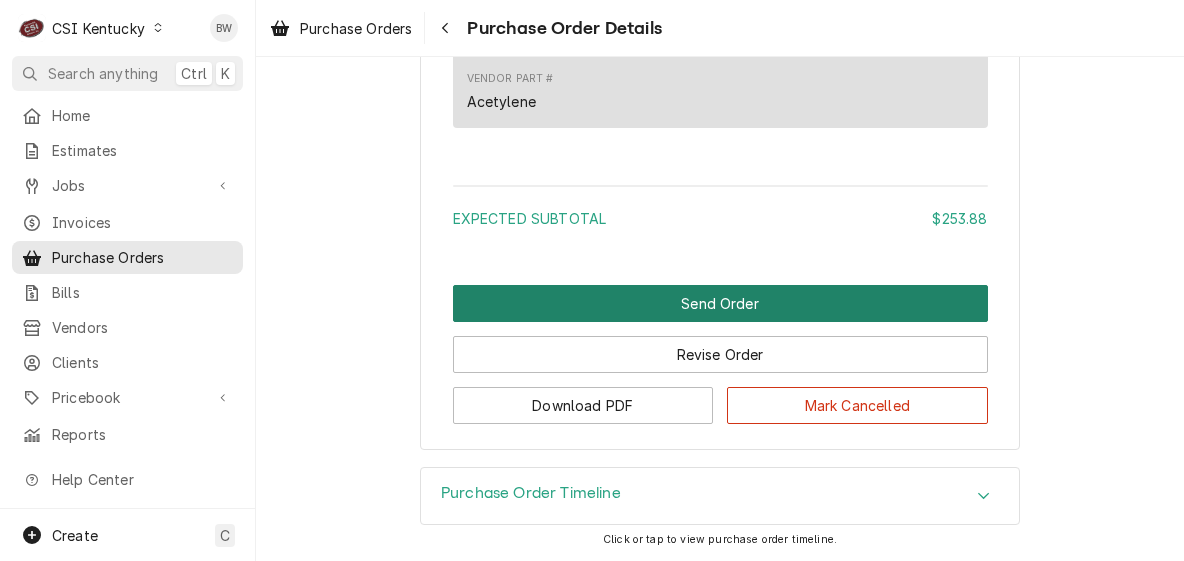 click on "Send Order" at bounding box center (720, 303) 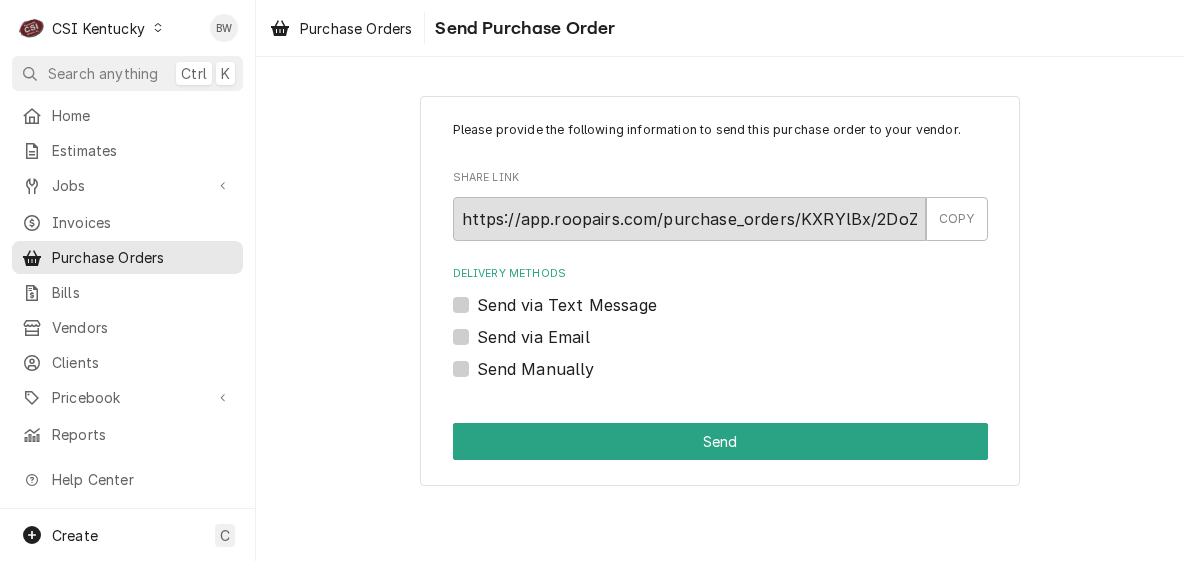 scroll, scrollTop: 0, scrollLeft: 0, axis: both 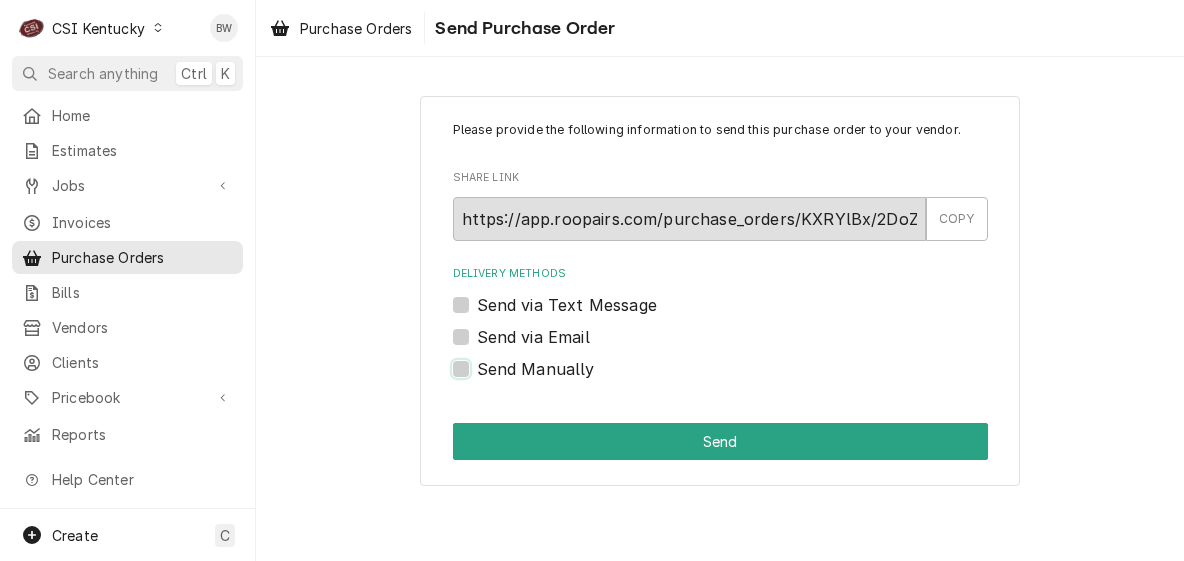 click on "Send Manually" at bounding box center [744, 379] 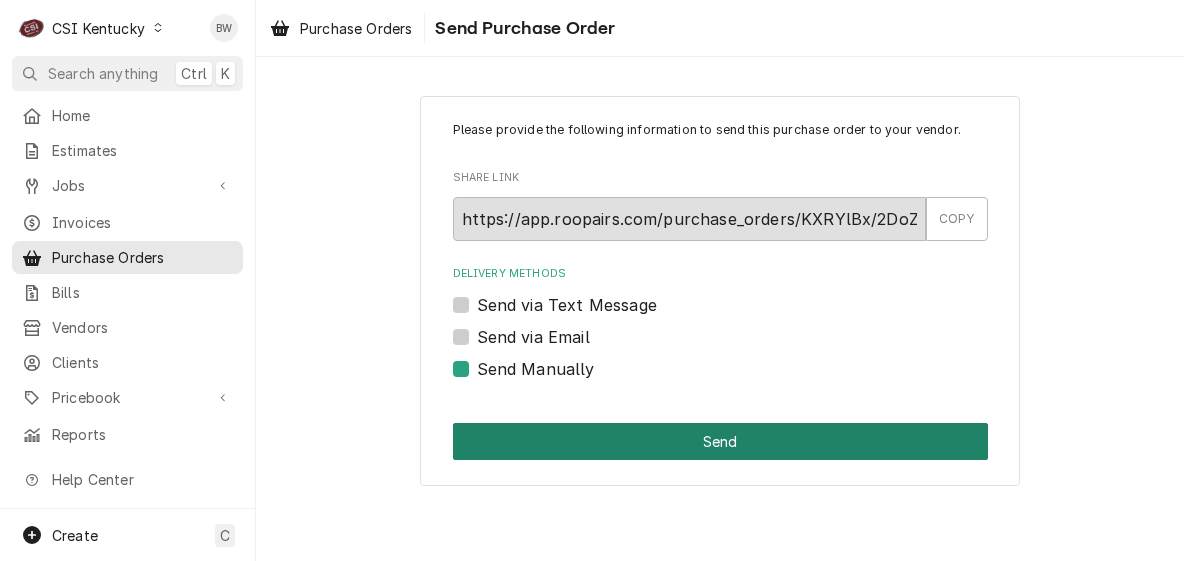 click on "Send" at bounding box center [720, 441] 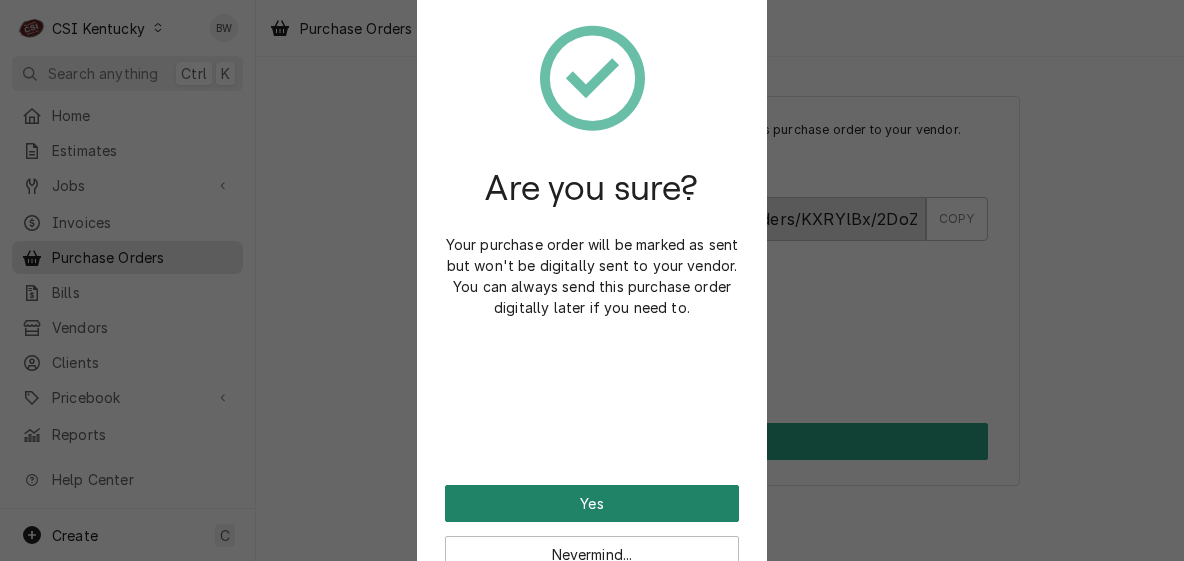 click on "Yes" at bounding box center (592, 503) 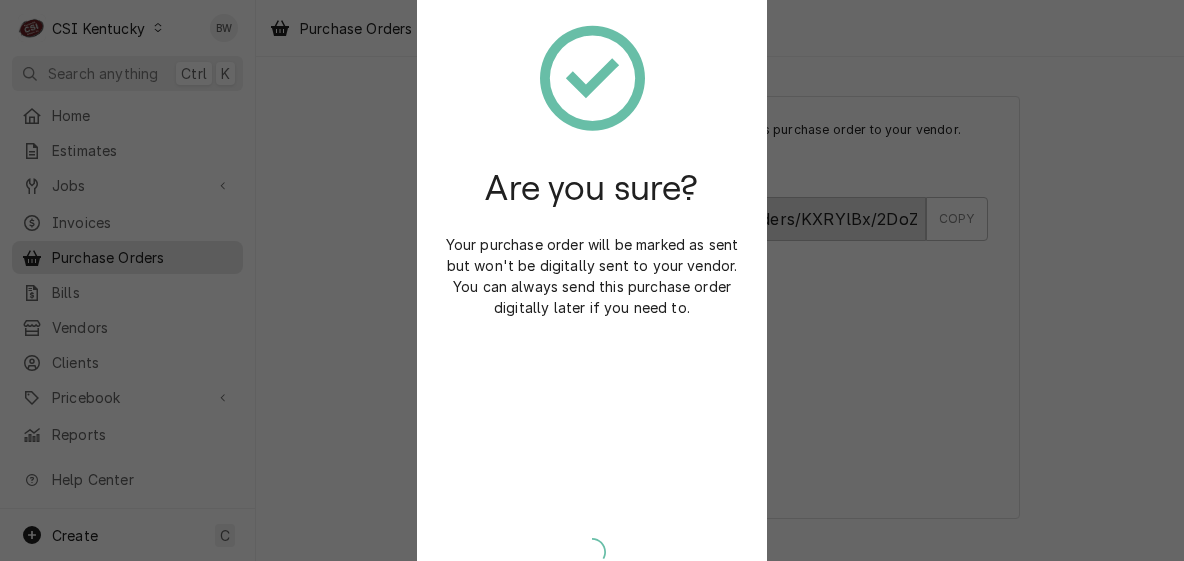 checkbox on "false" 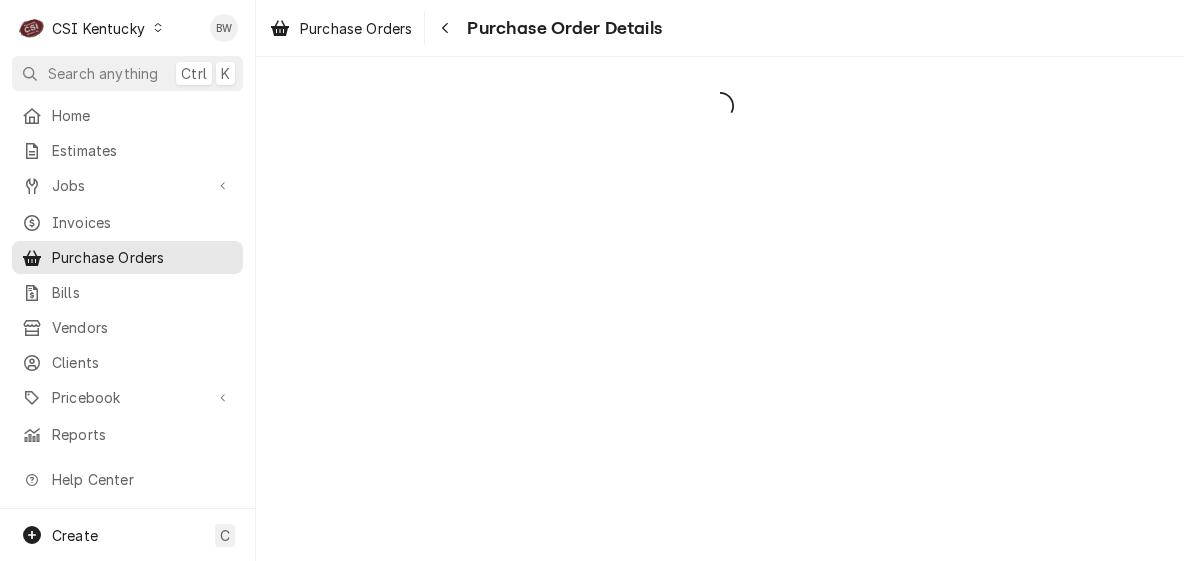 scroll, scrollTop: 0, scrollLeft: 0, axis: both 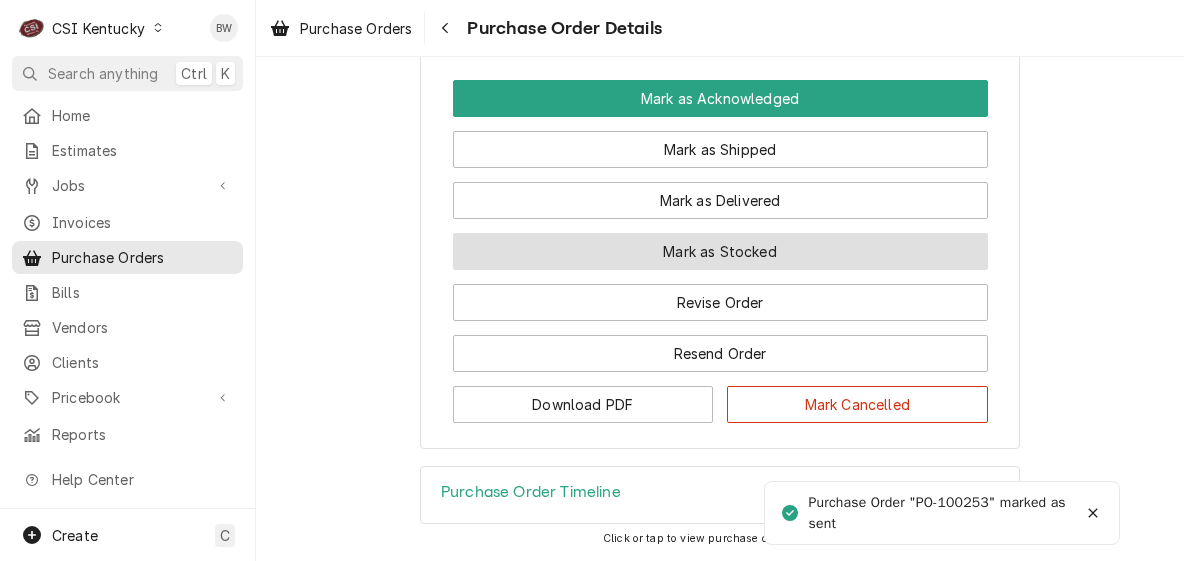 click on "Mark as Stocked" at bounding box center (720, 251) 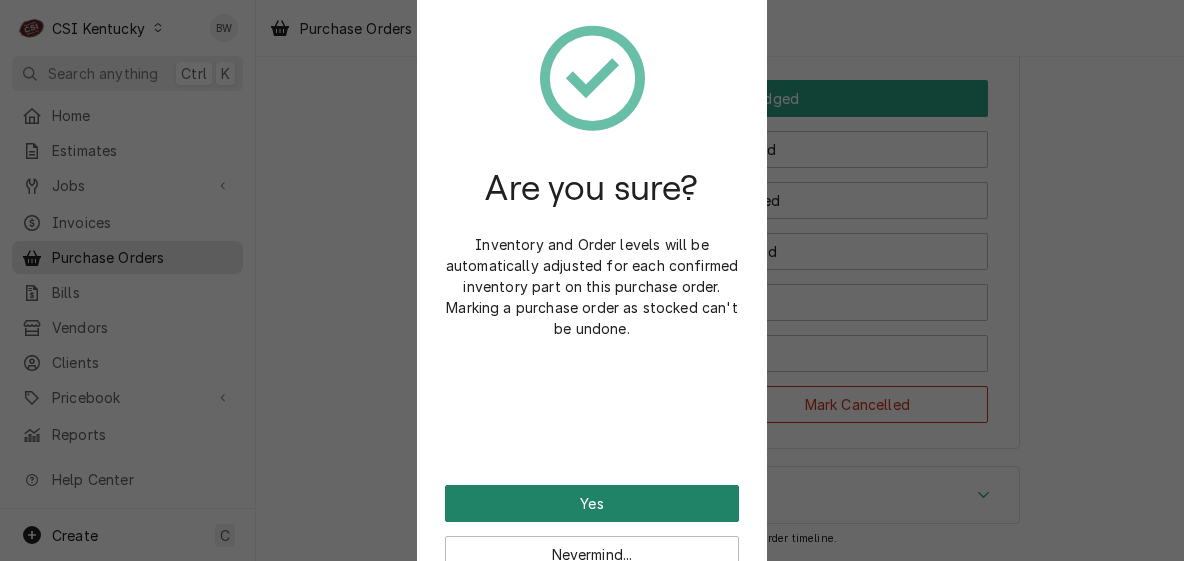click on "Yes" at bounding box center [592, 503] 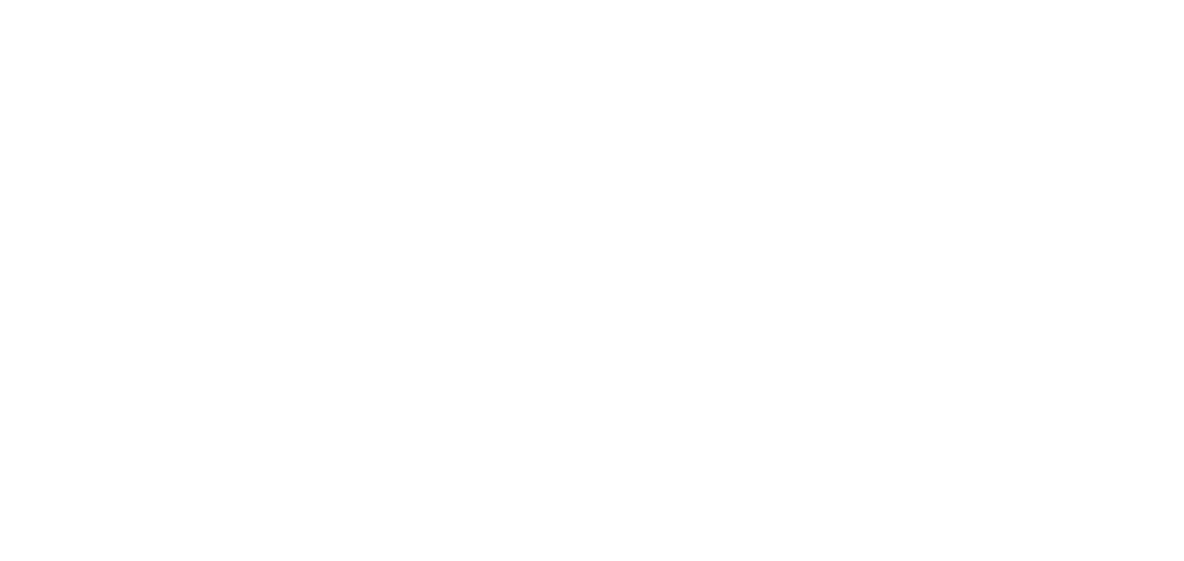 scroll, scrollTop: 0, scrollLeft: 0, axis: both 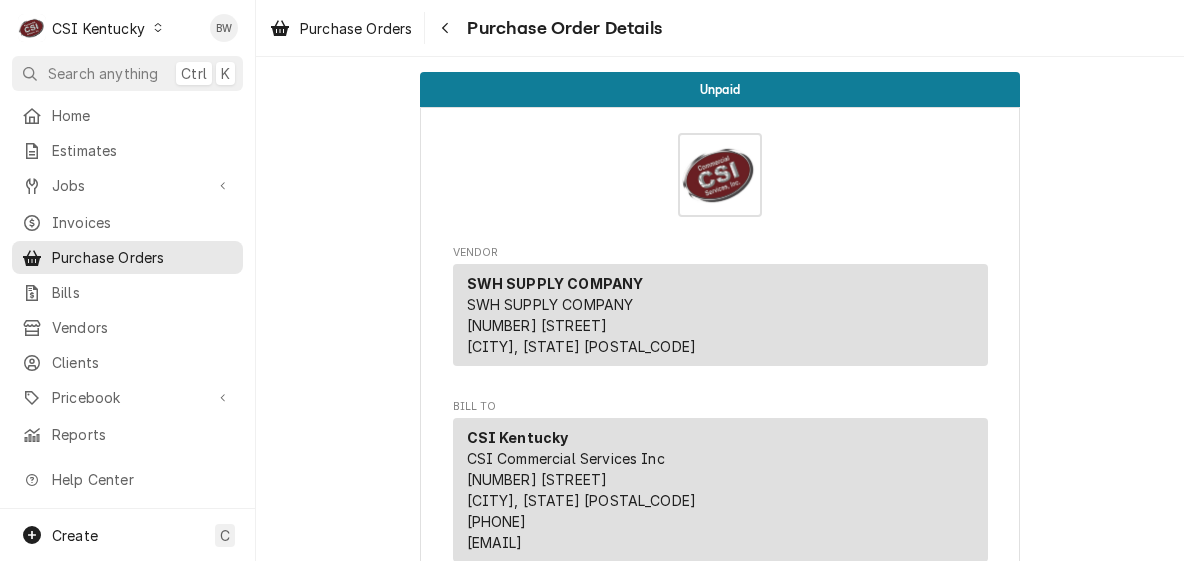 click 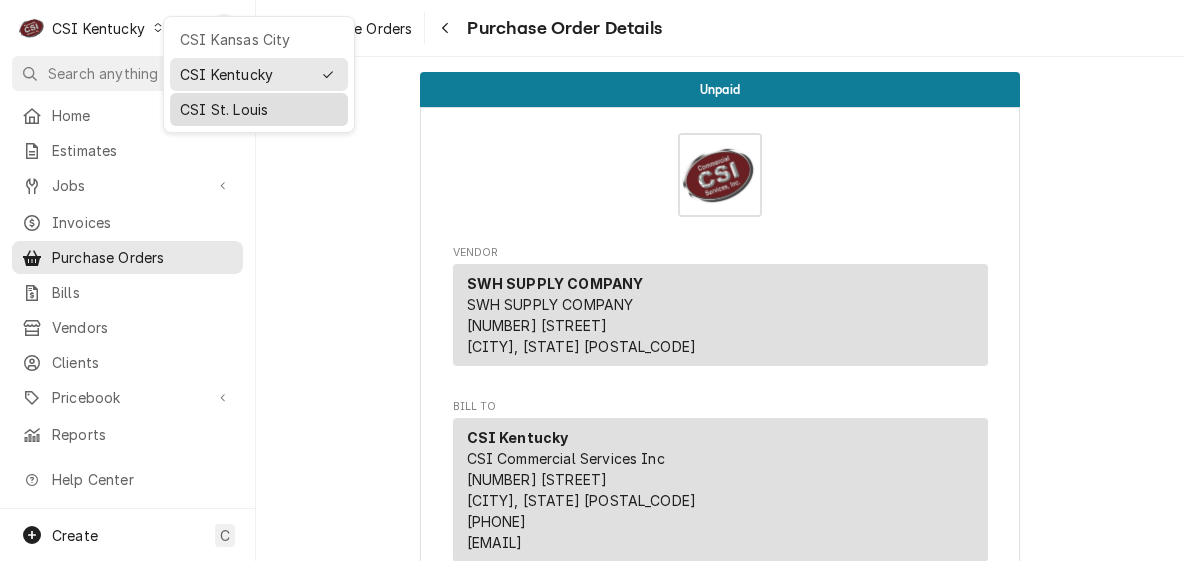 click on "CSI St. Louis" at bounding box center (259, 109) 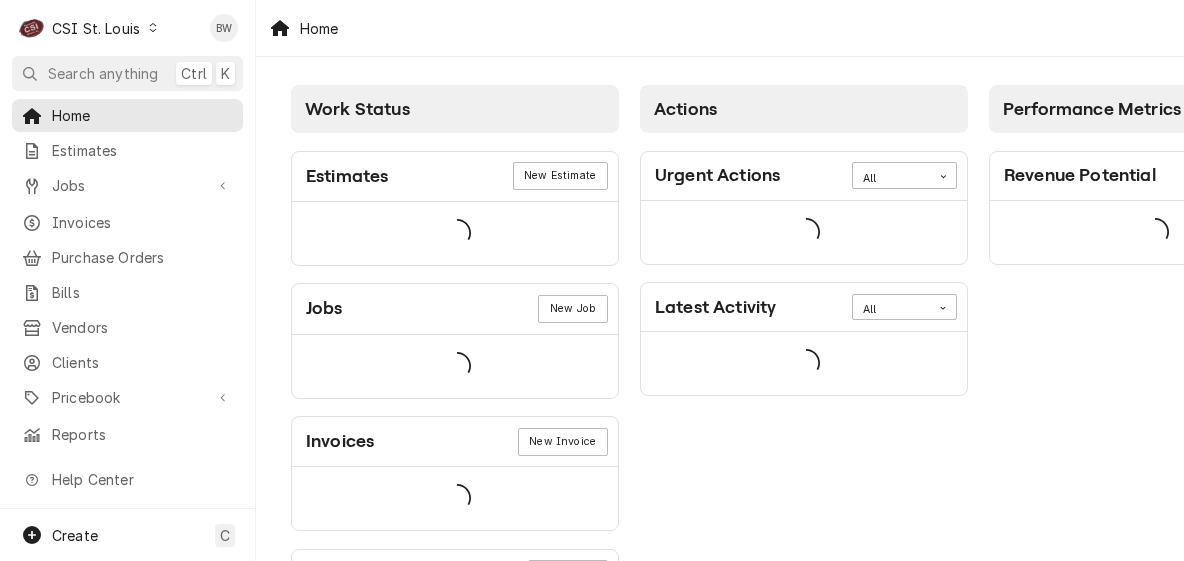 scroll, scrollTop: 0, scrollLeft: 0, axis: both 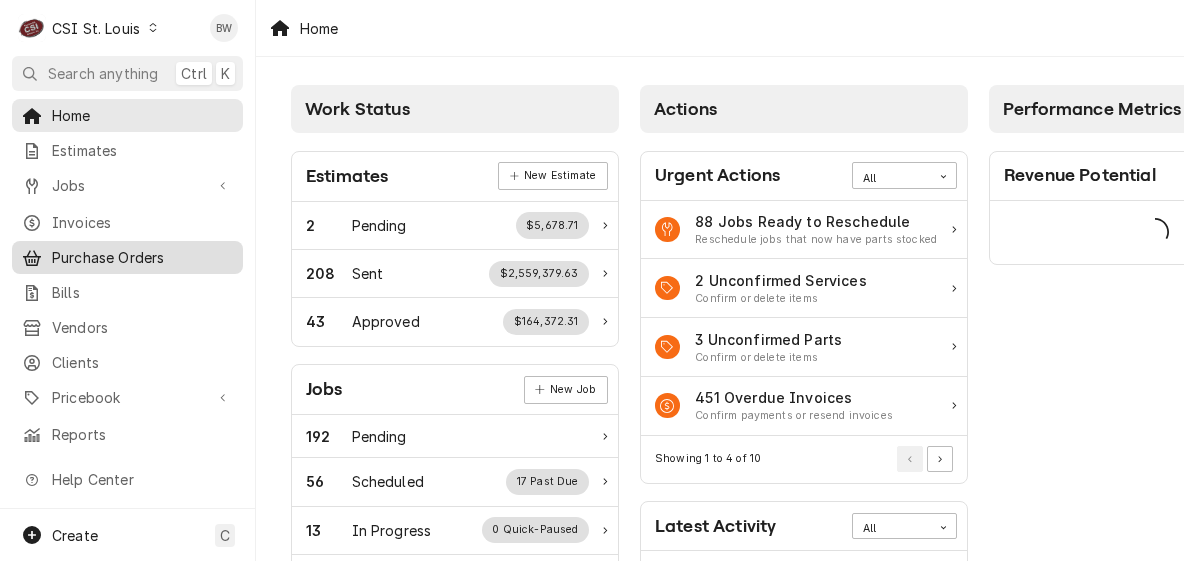 click on "Purchase Orders" at bounding box center (142, 257) 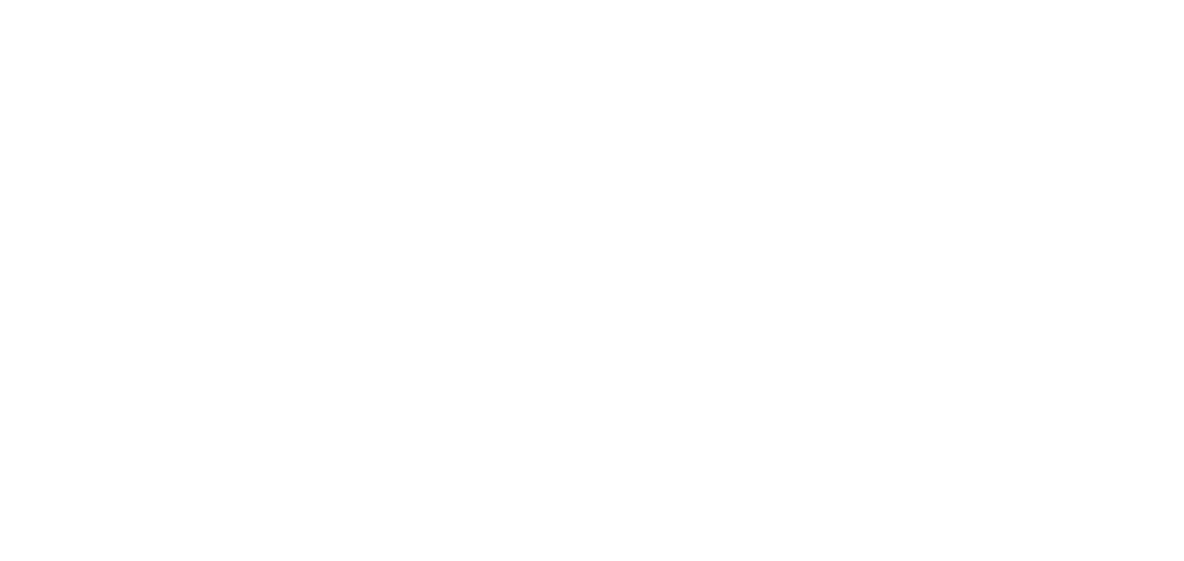 scroll, scrollTop: 0, scrollLeft: 0, axis: both 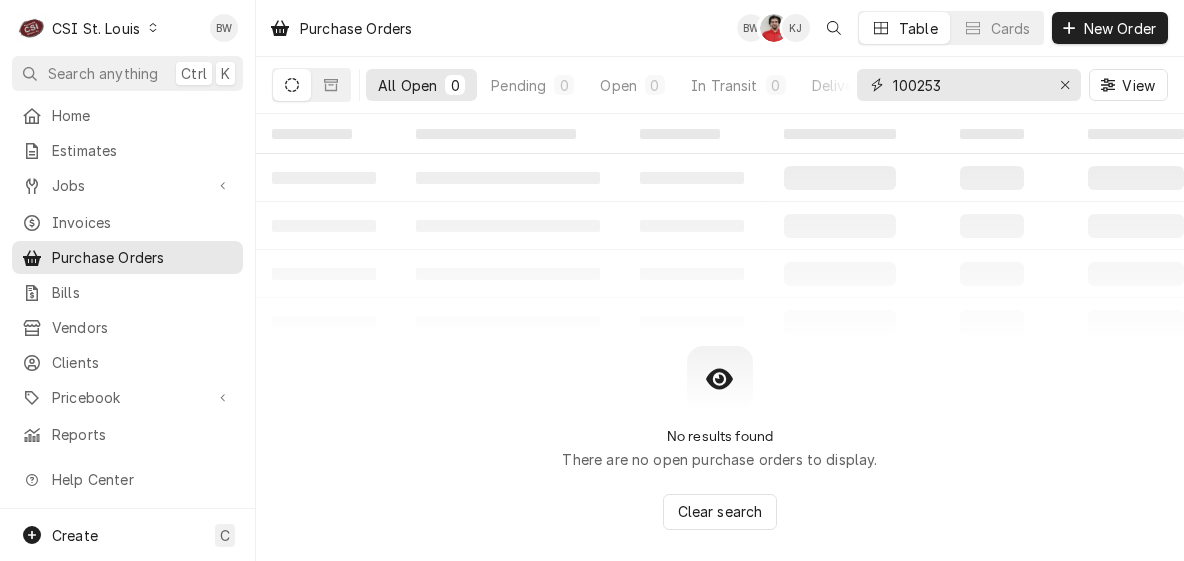 drag, startPoint x: 965, startPoint y: 84, endPoint x: 856, endPoint y: 82, distance: 109.01835 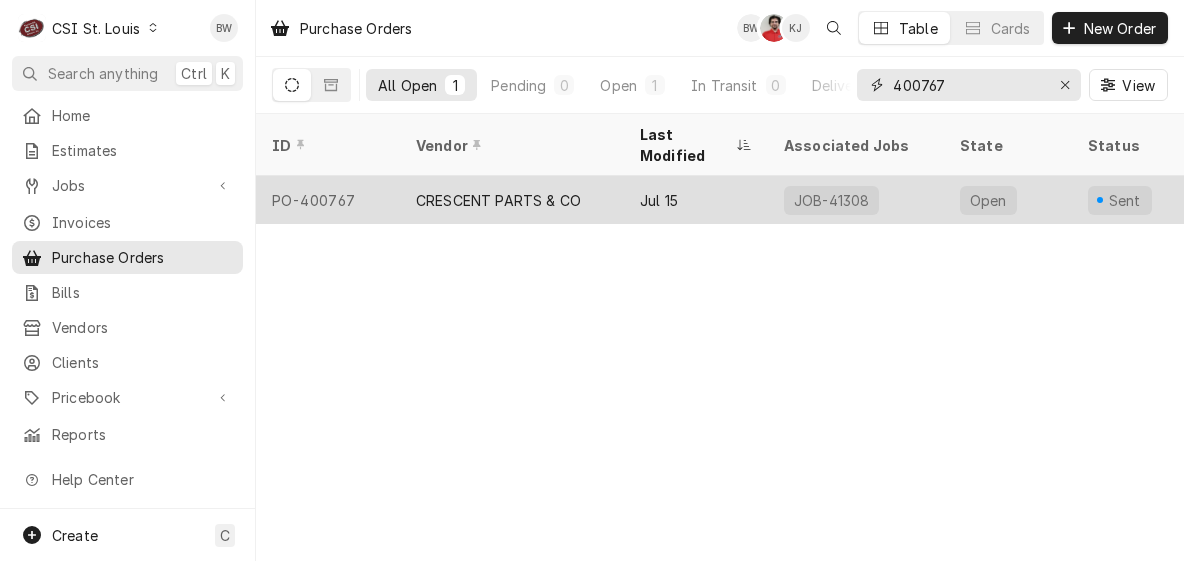 type on "400767" 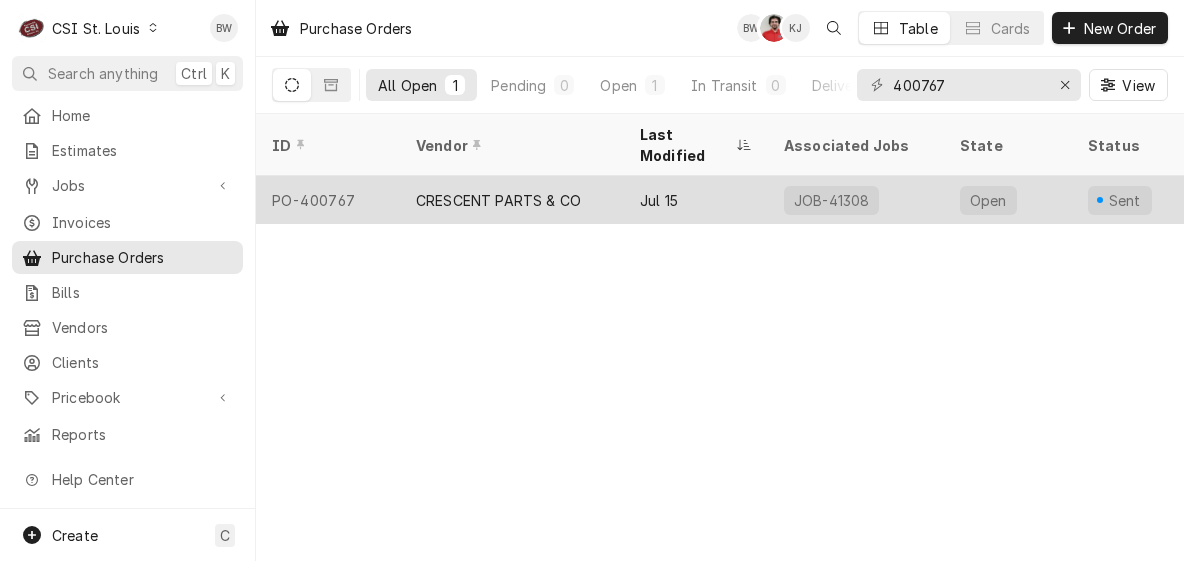 click on "PO-400767" at bounding box center (328, 200) 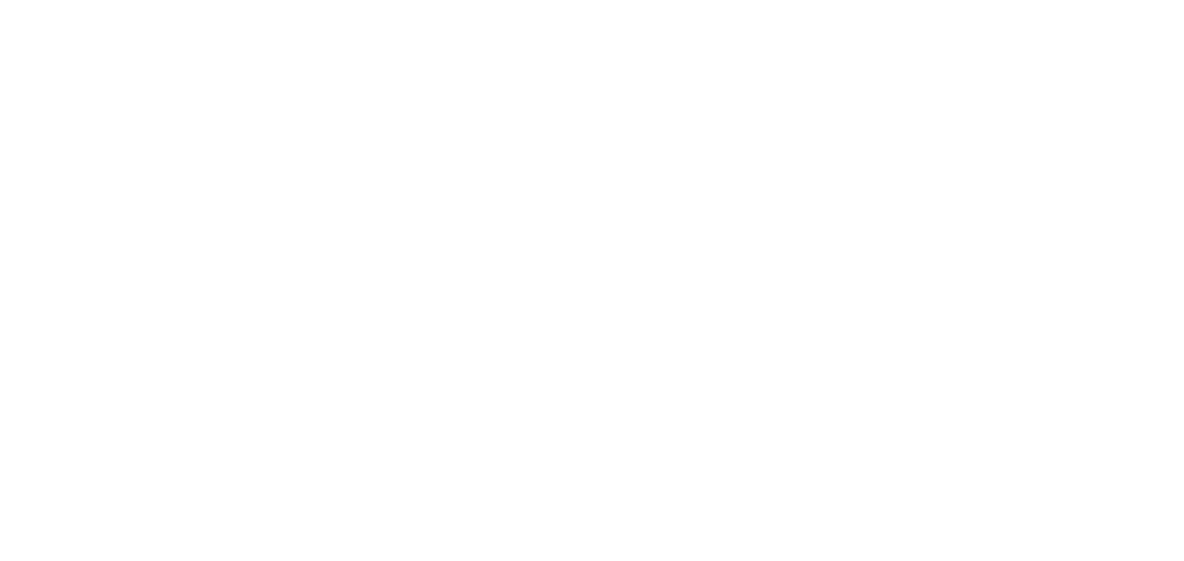 scroll, scrollTop: 0, scrollLeft: 0, axis: both 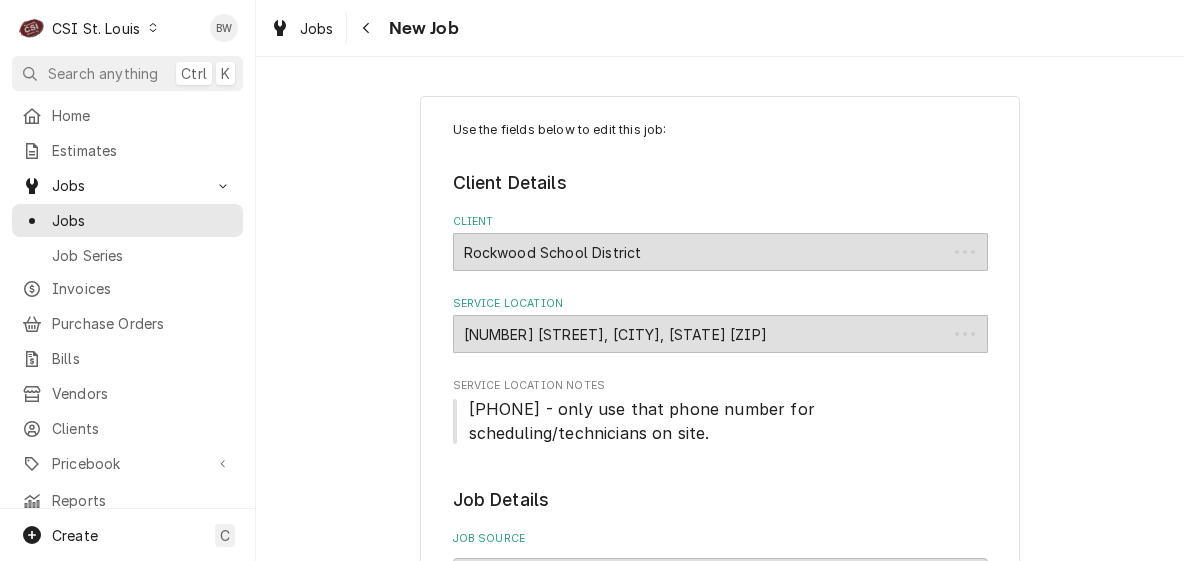 type on "x" 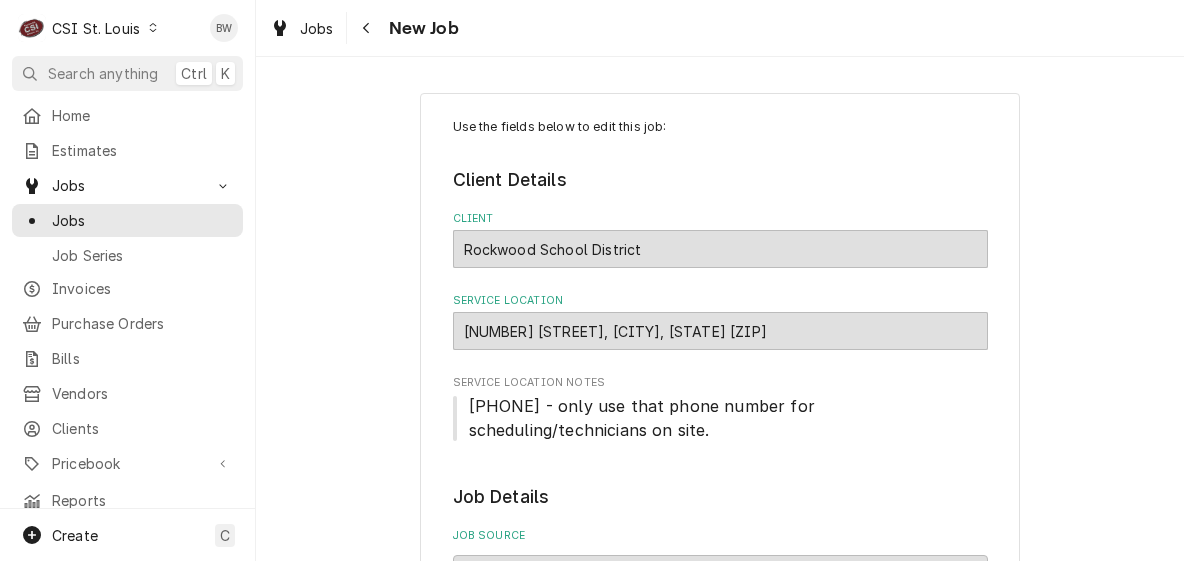 scroll, scrollTop: 0, scrollLeft: 0, axis: both 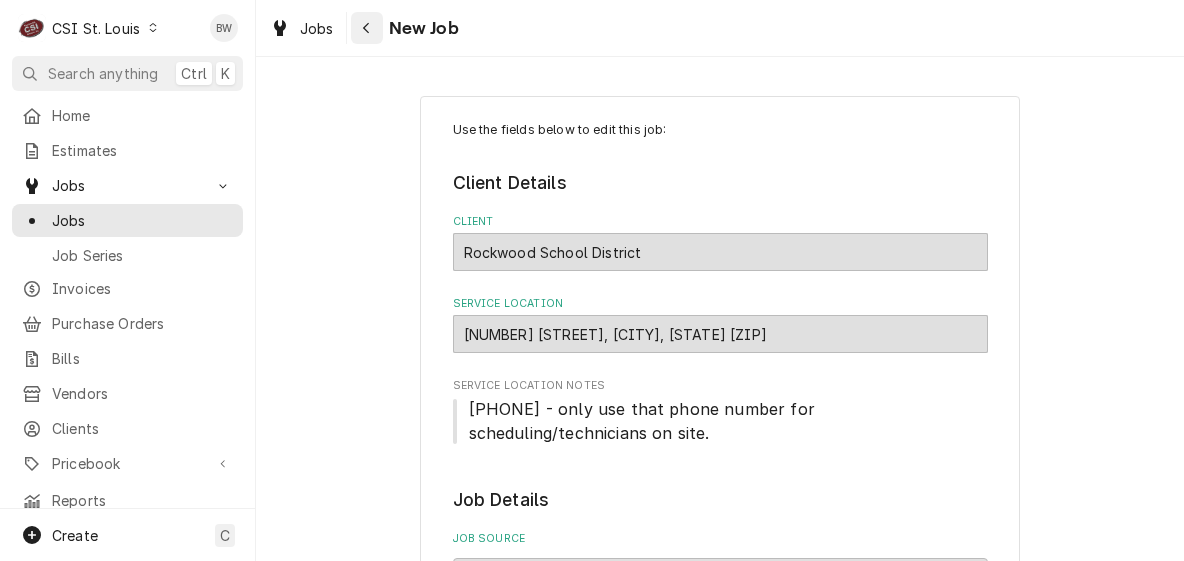 click 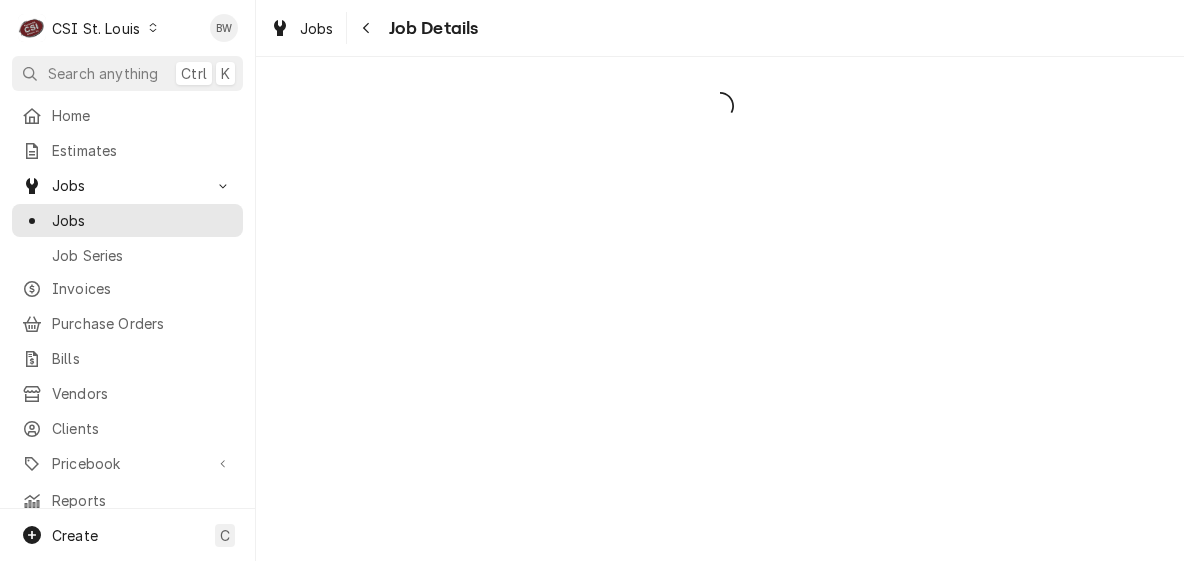 scroll, scrollTop: 0, scrollLeft: 0, axis: both 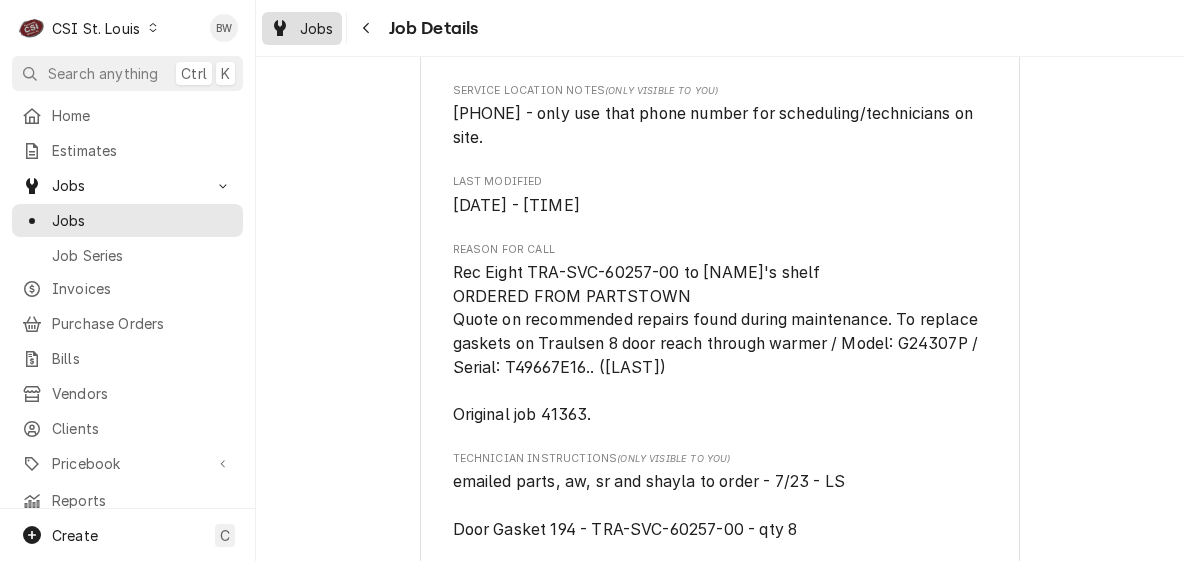 click on "Jobs" at bounding box center (317, 28) 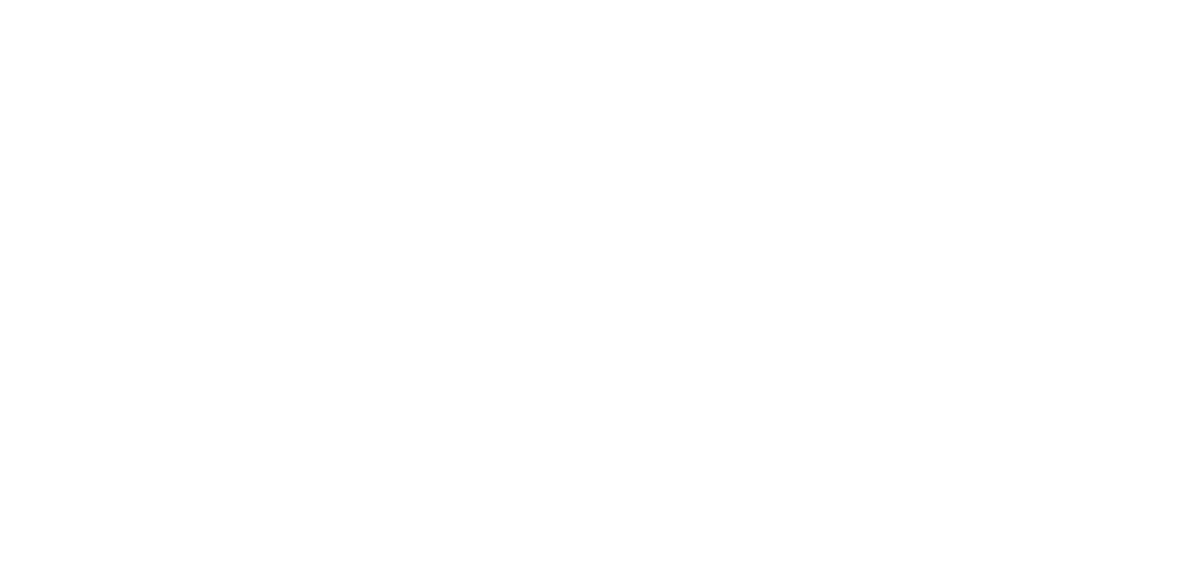 scroll, scrollTop: 0, scrollLeft: 0, axis: both 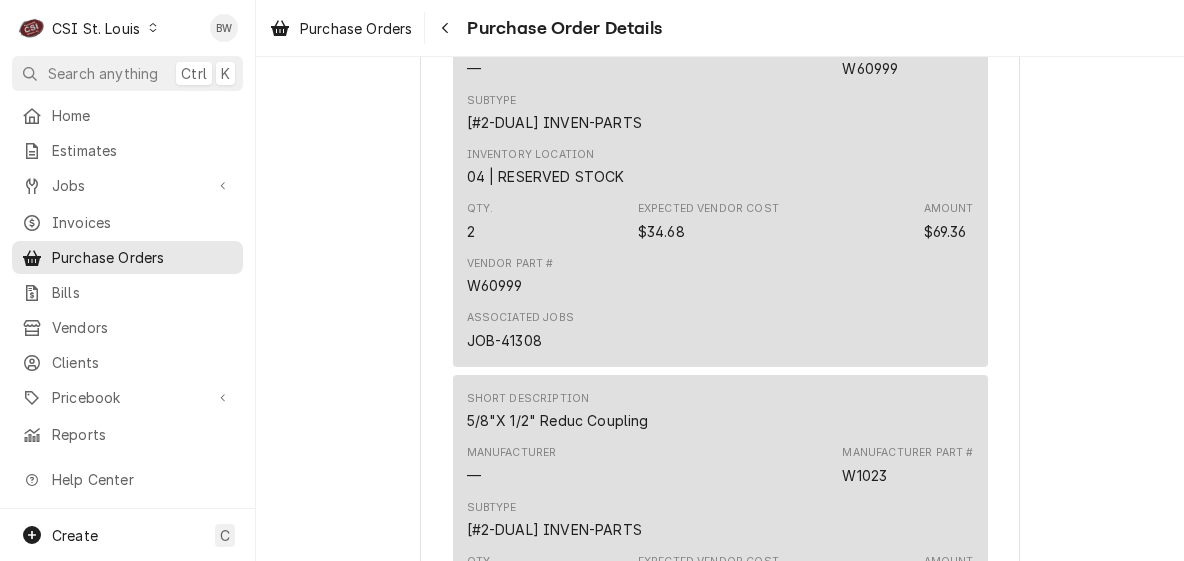 click 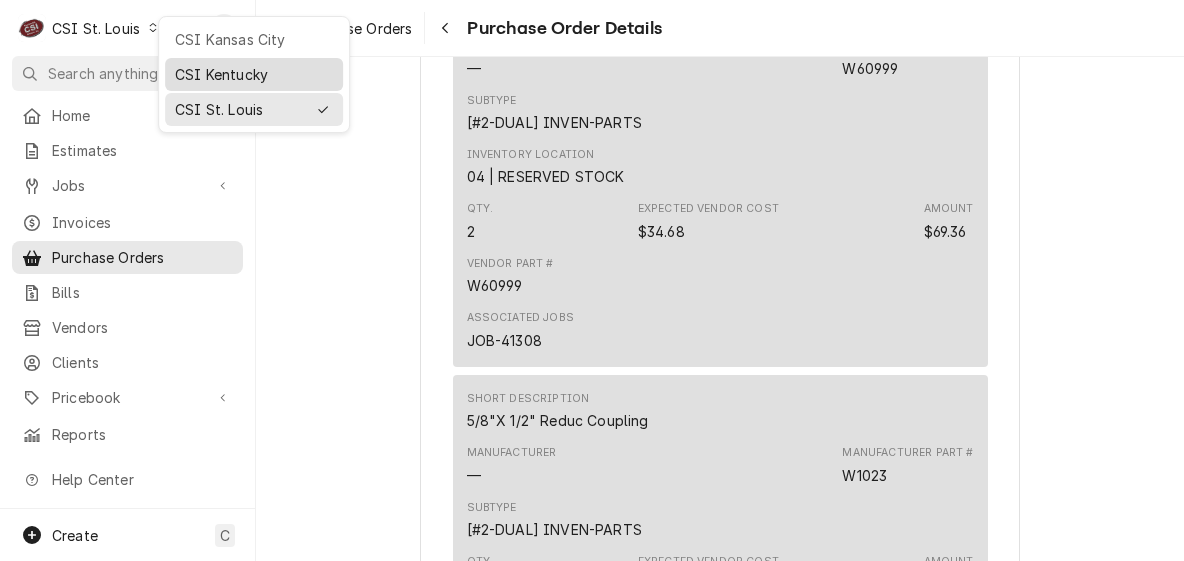 click on "CSI Kentucky" at bounding box center [254, 74] 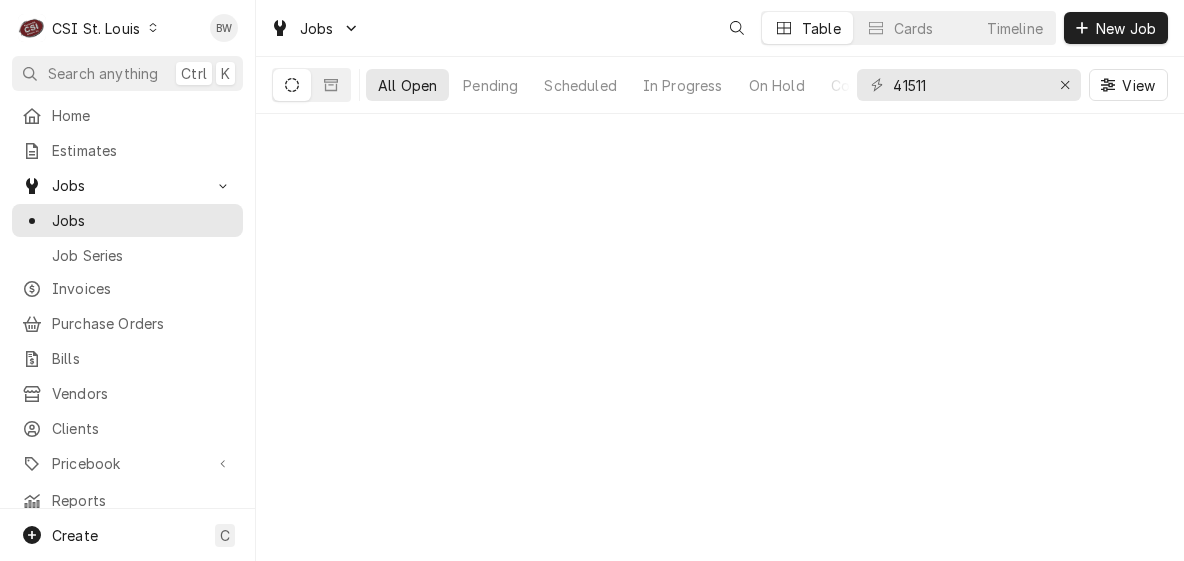scroll, scrollTop: 0, scrollLeft: 0, axis: both 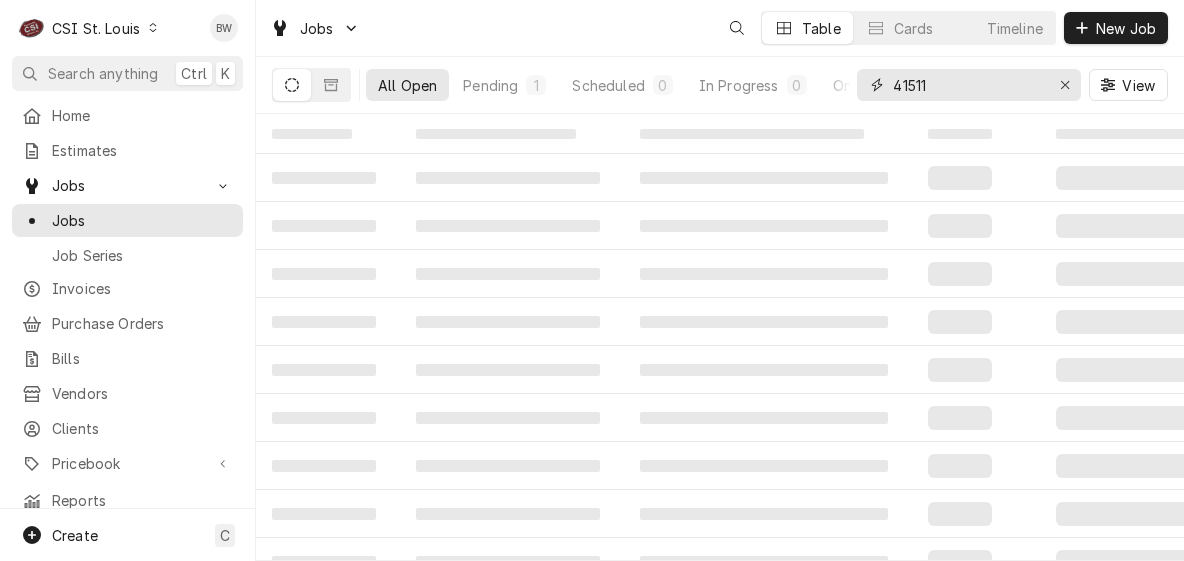 drag, startPoint x: 980, startPoint y: 90, endPoint x: 839, endPoint y: 79, distance: 141.42842 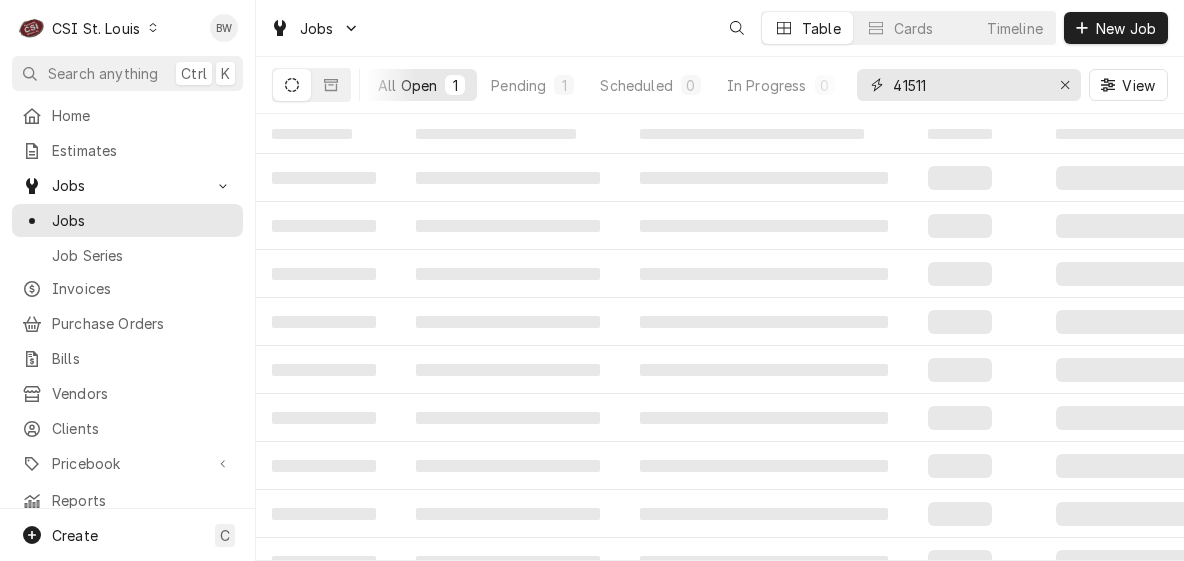 scroll, scrollTop: 0, scrollLeft: 6, axis: horizontal 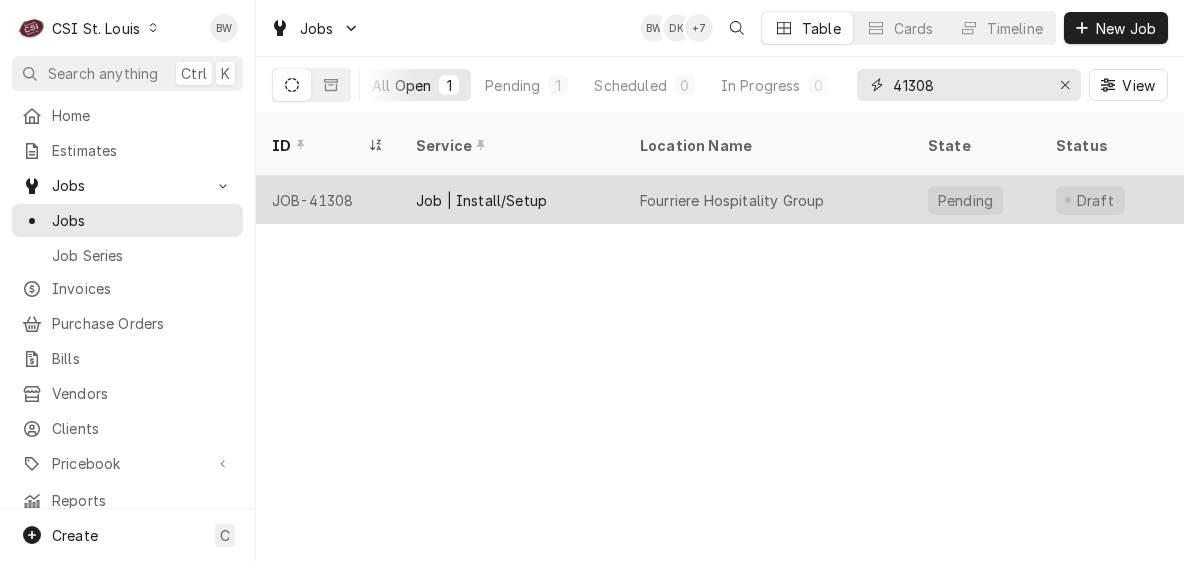 type on "41308" 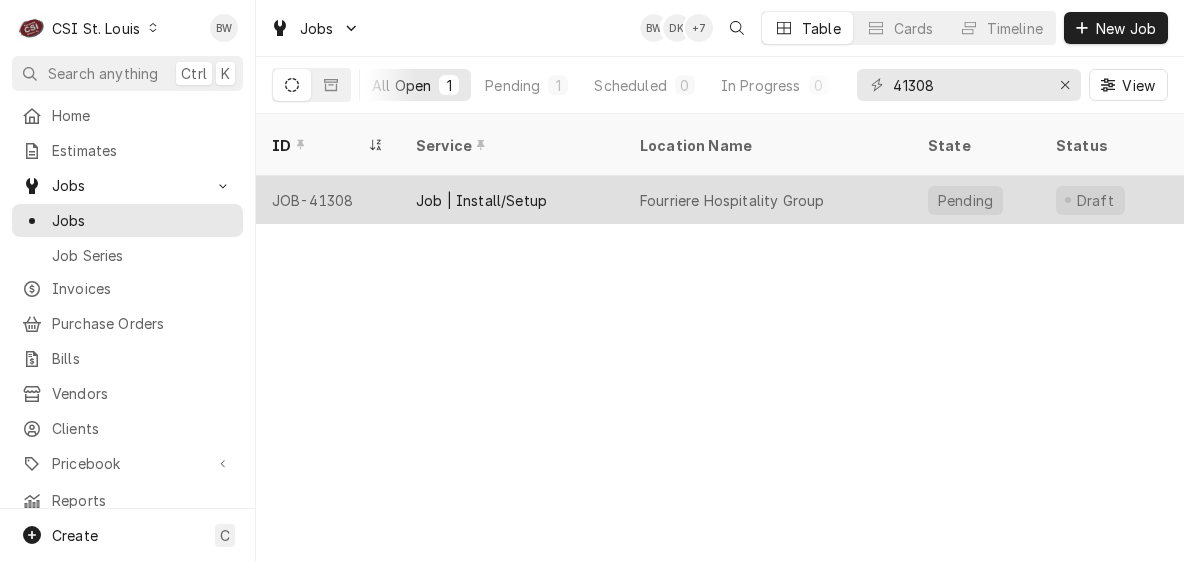 click on "JOB-41308" at bounding box center (328, 200) 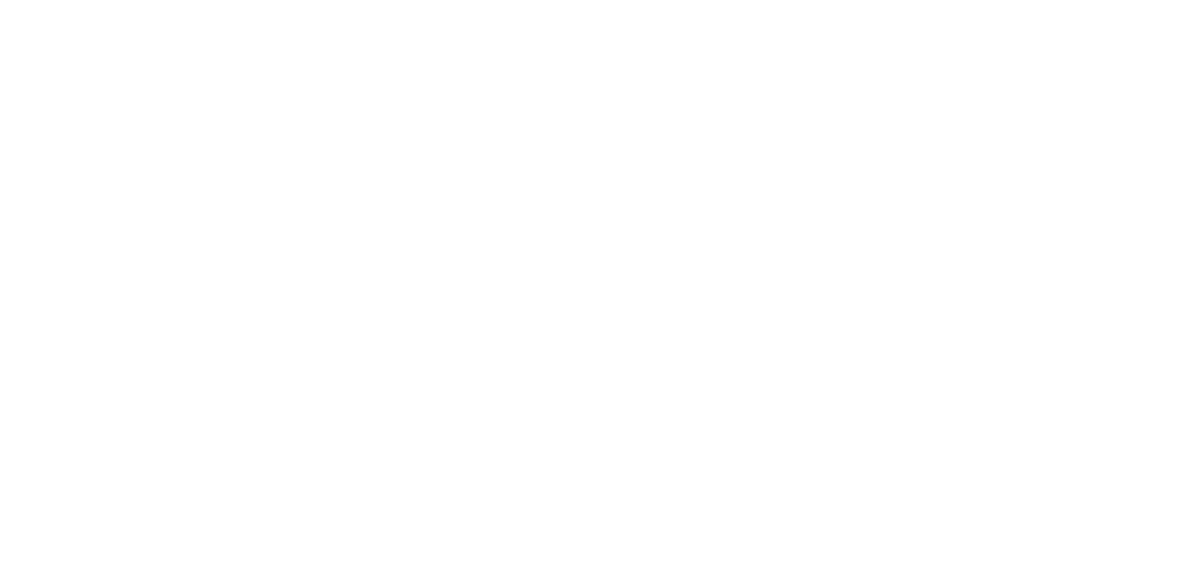 scroll, scrollTop: 0, scrollLeft: 0, axis: both 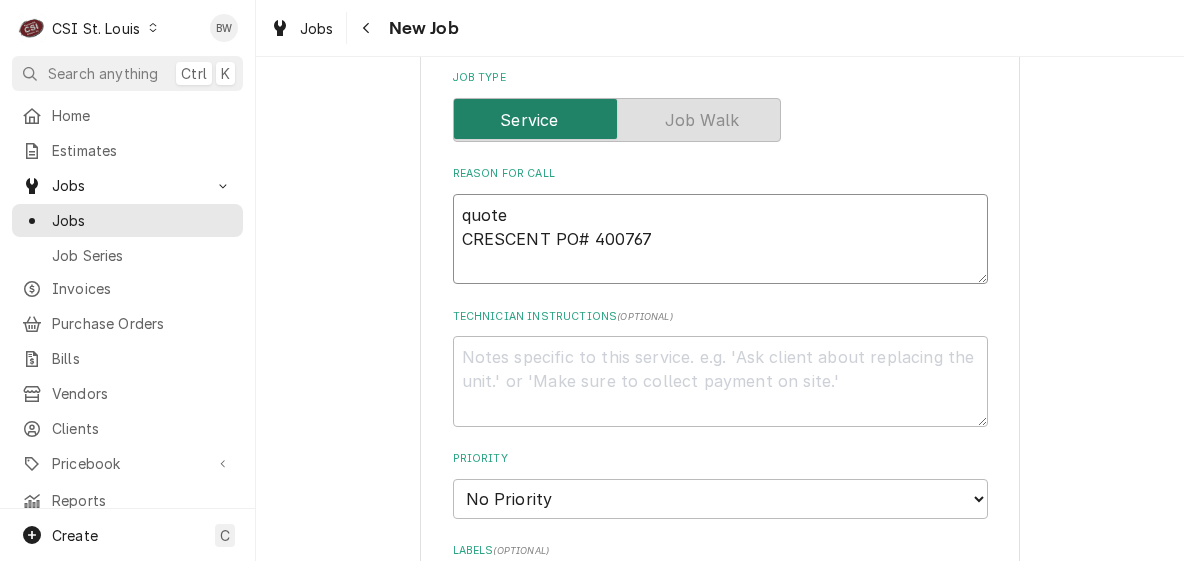 click on "quote
CRESCENT PO# 400767" at bounding box center [720, 239] 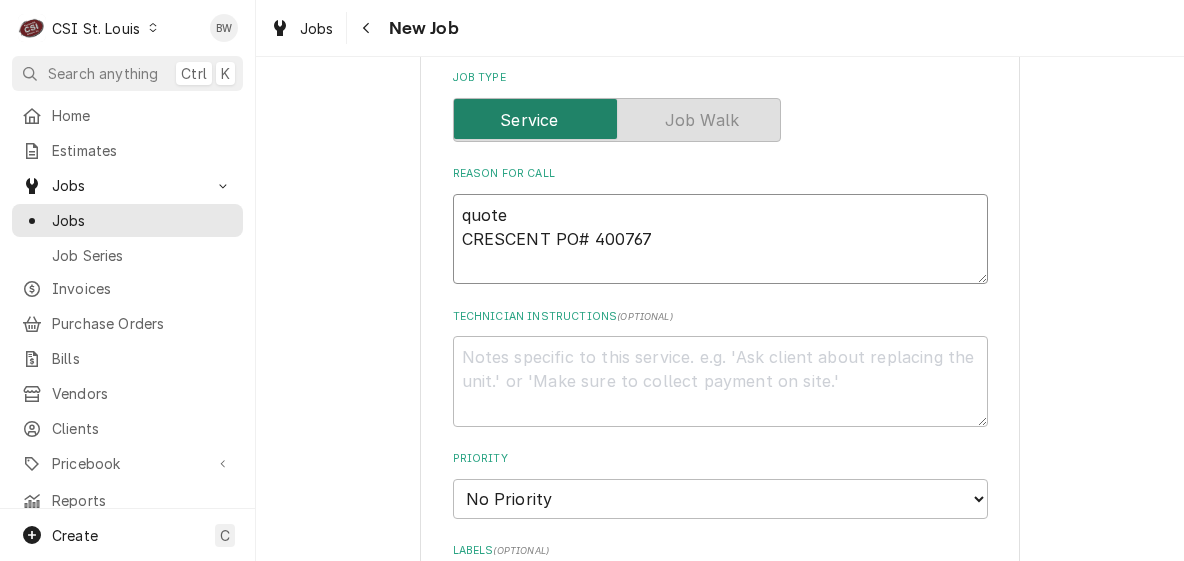 type on "x" 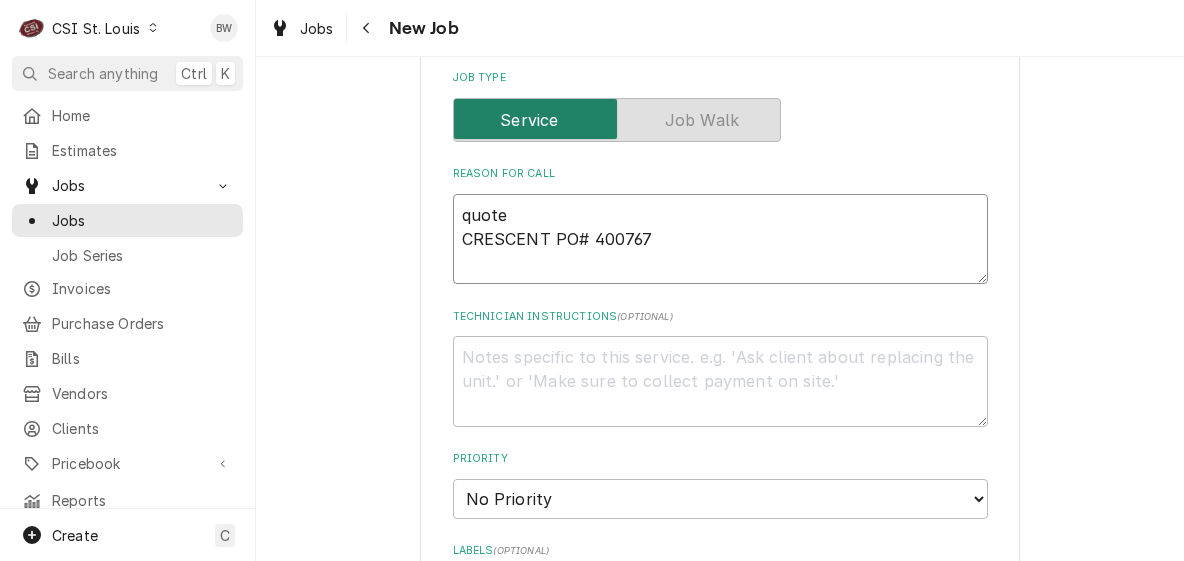 type on "quote
CRESCENT PO# 400767," 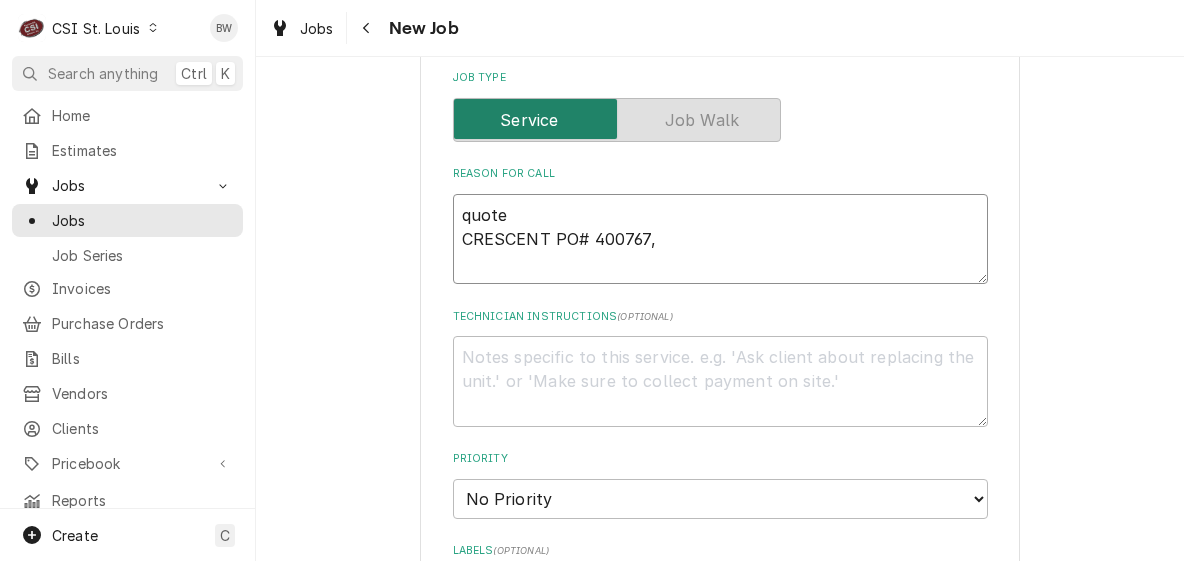 type on "x" 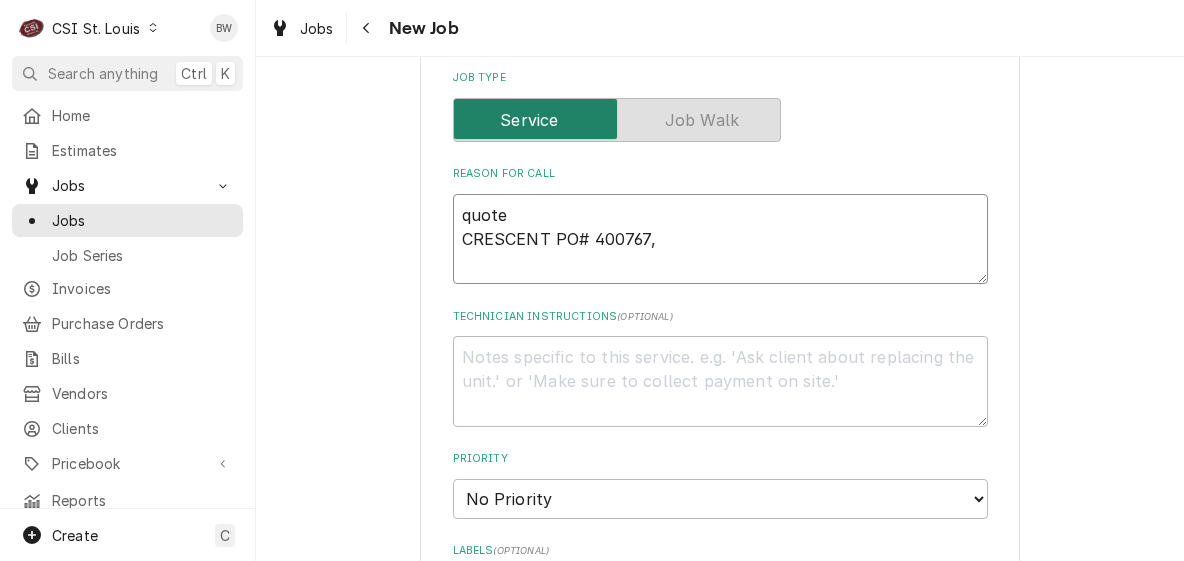 type on "quote
CRESCENT PO# 400767," 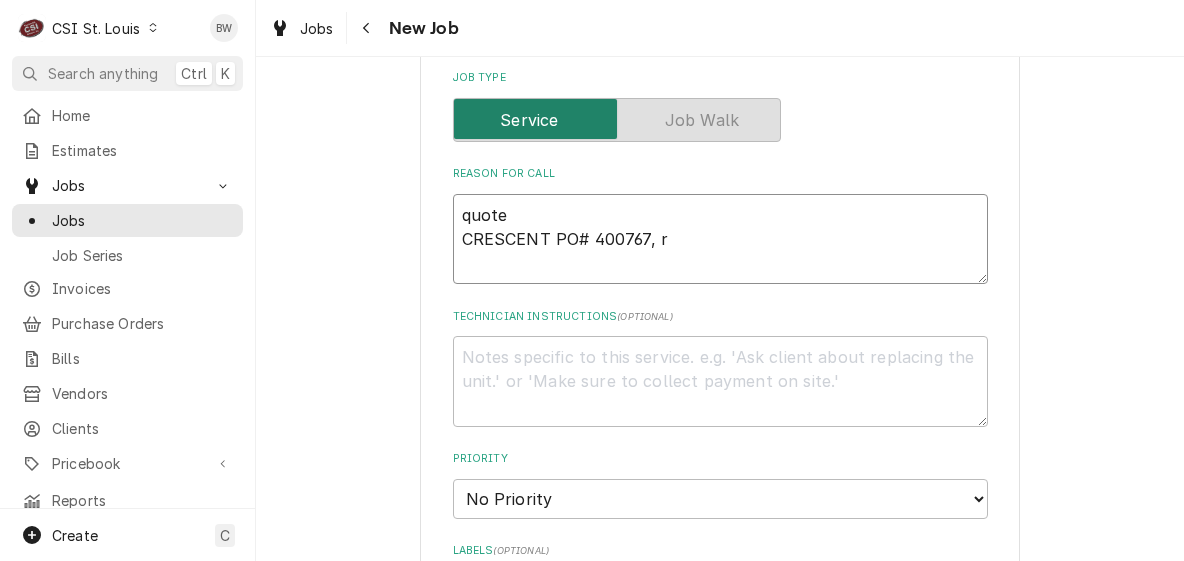 type on "quote
CRESCENT PO# 400767, re" 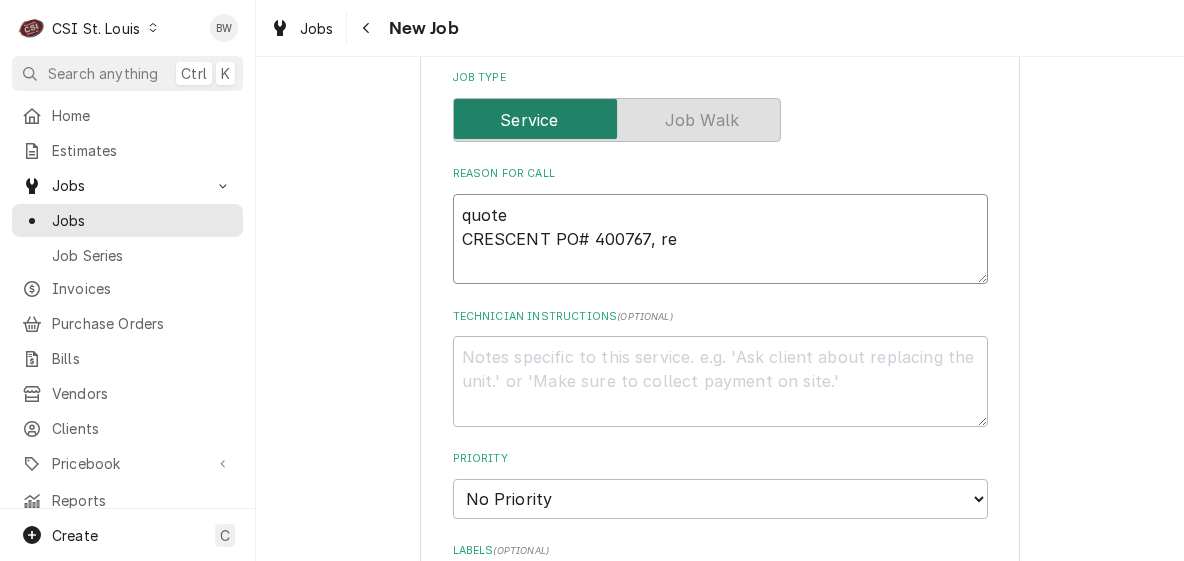 type on "x" 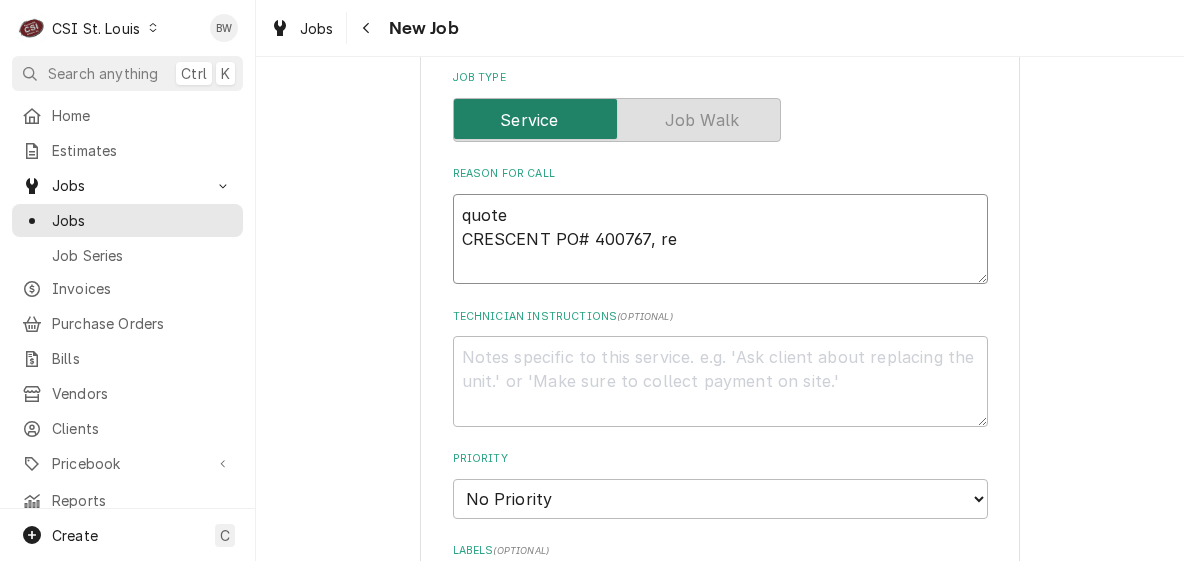 type on "quote
CRESCENT PO# 400767, rea" 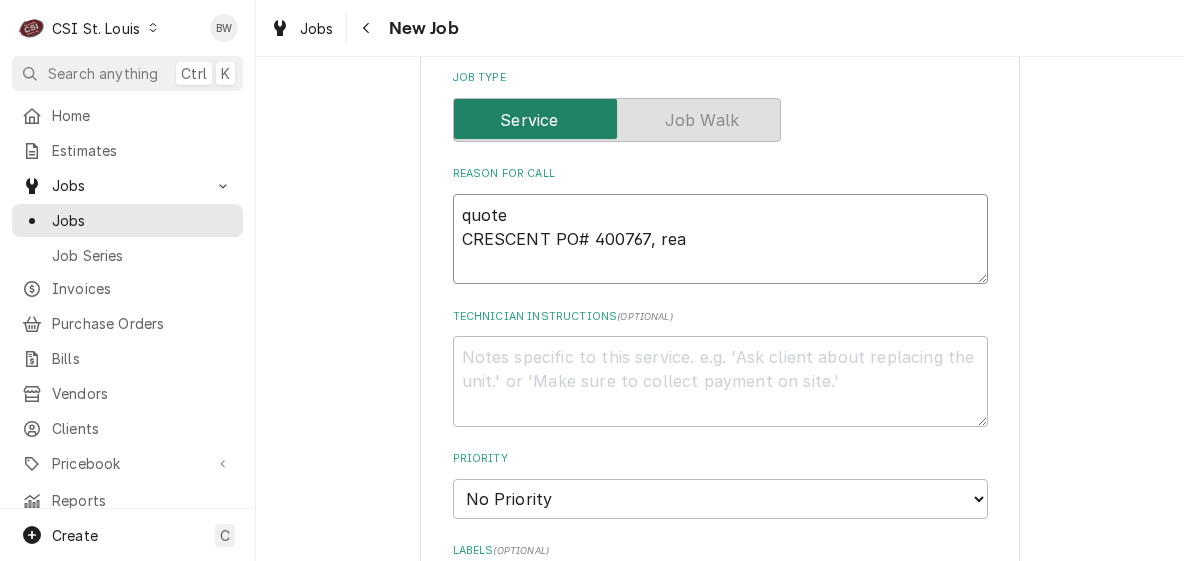 type on "x" 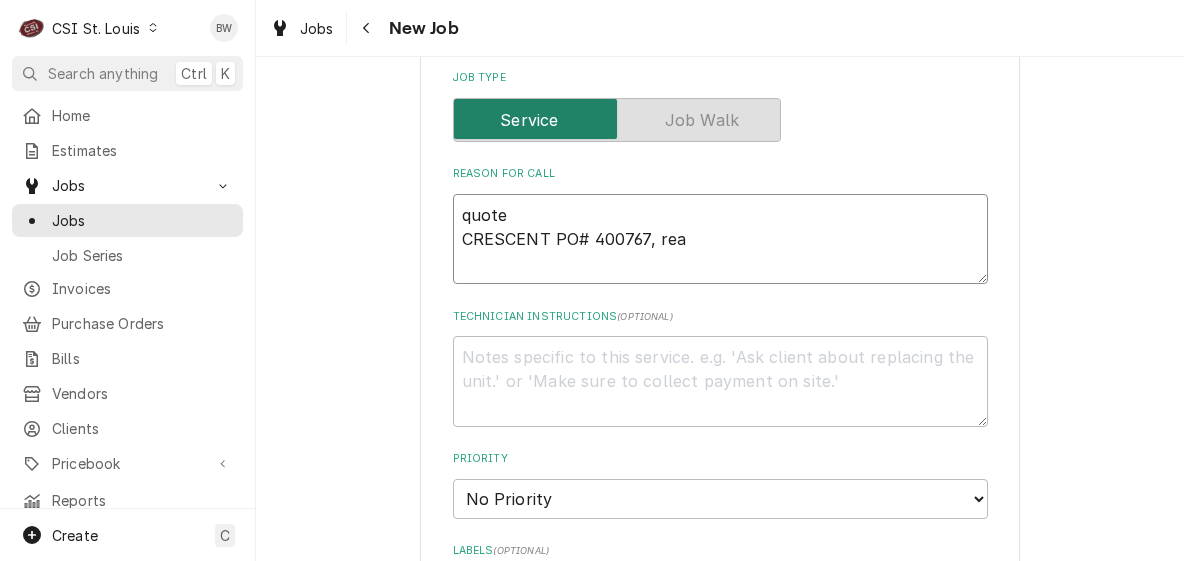 type on "quote
CRESCENT PO# 400767, read" 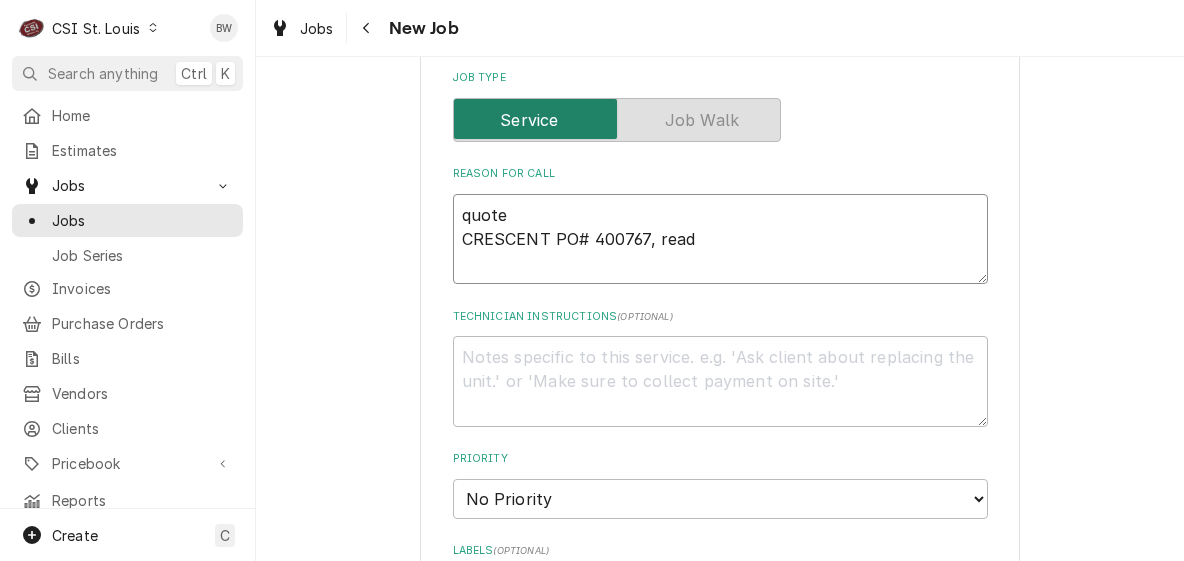 type on "x" 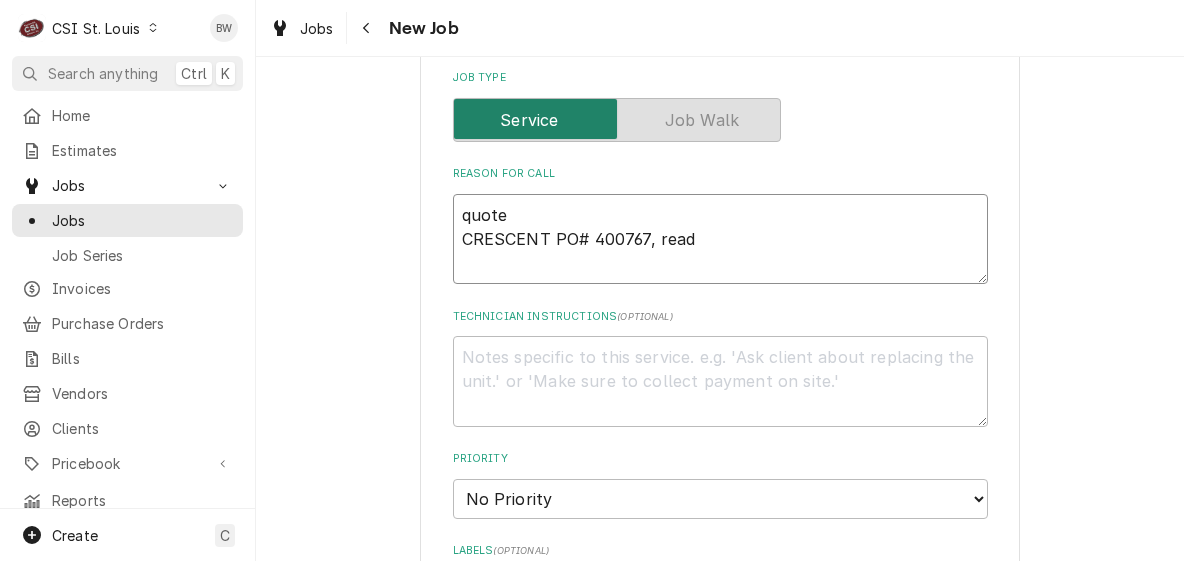 type on "quote
CRESCENT PO# 400767, ready" 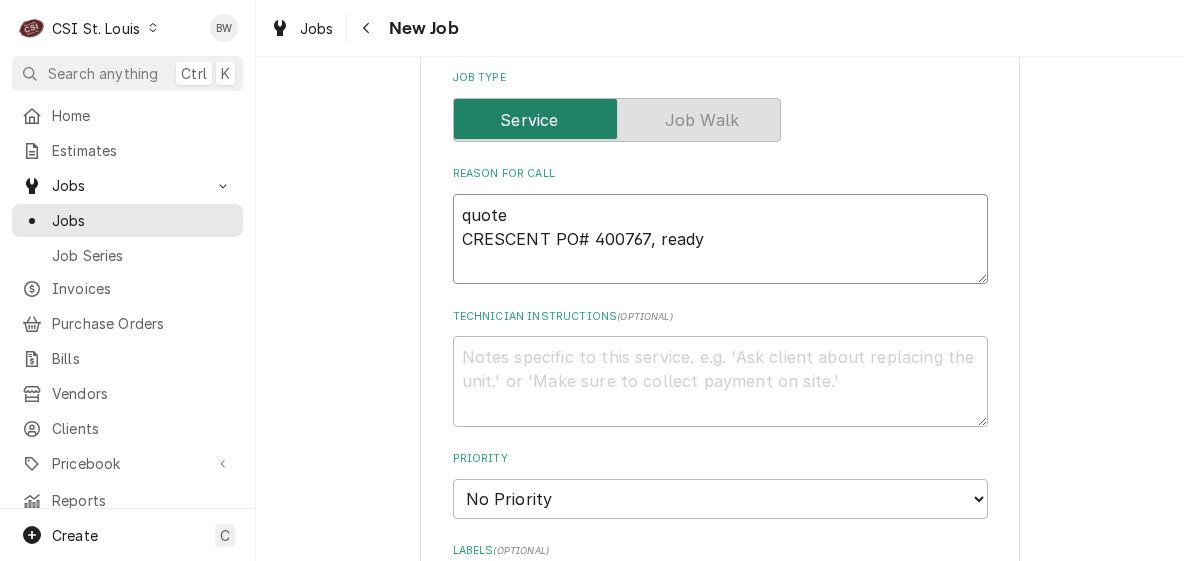 type on "x" 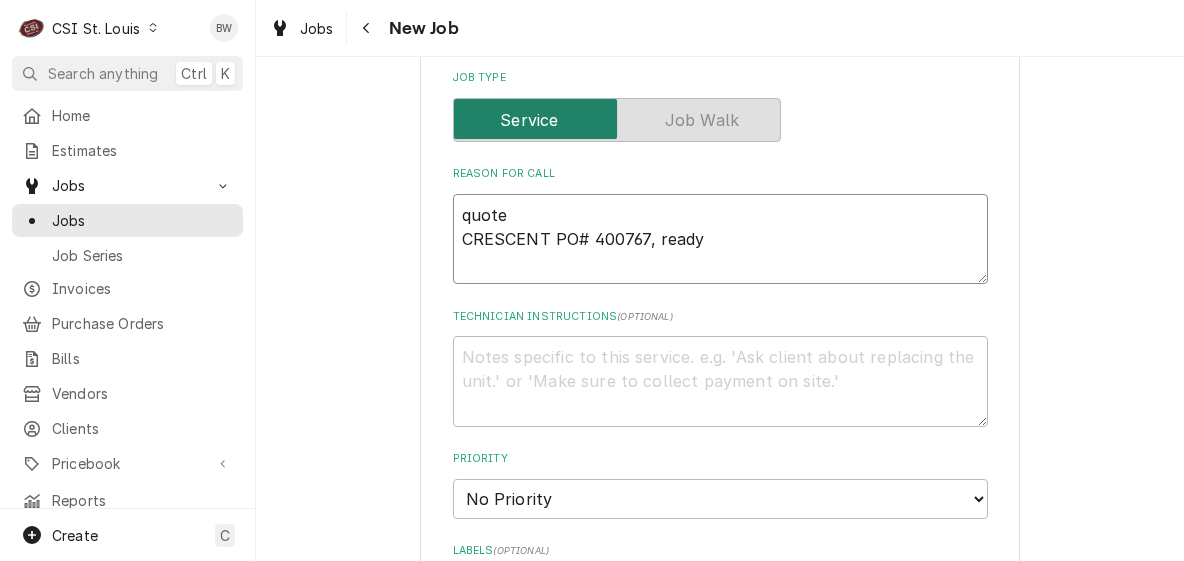 type on "quote
CRESCENT PO# 400767, ready" 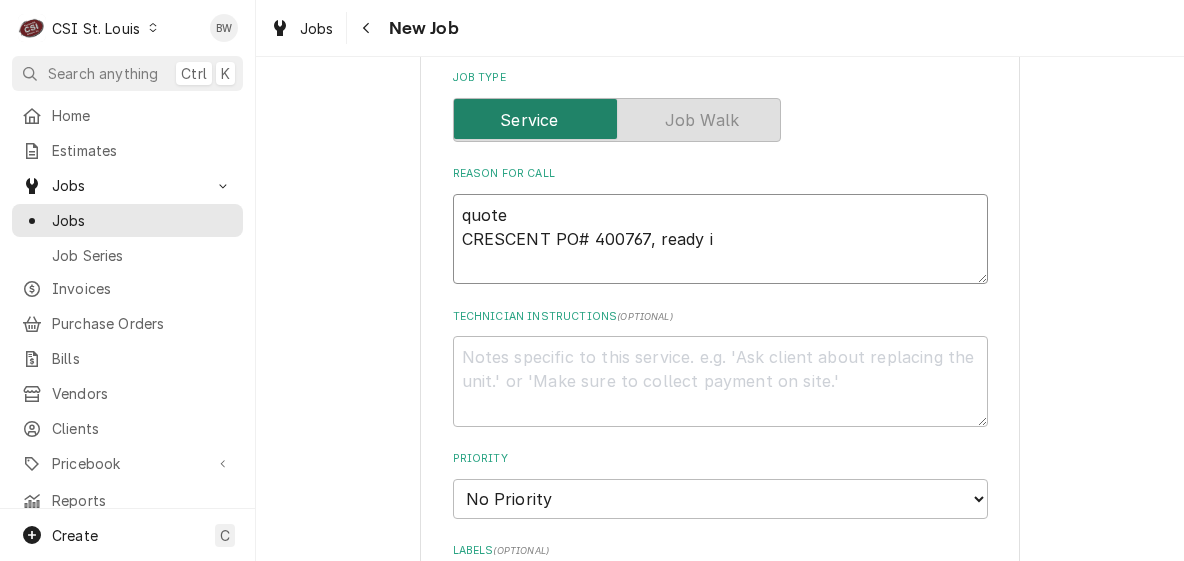 type on "x" 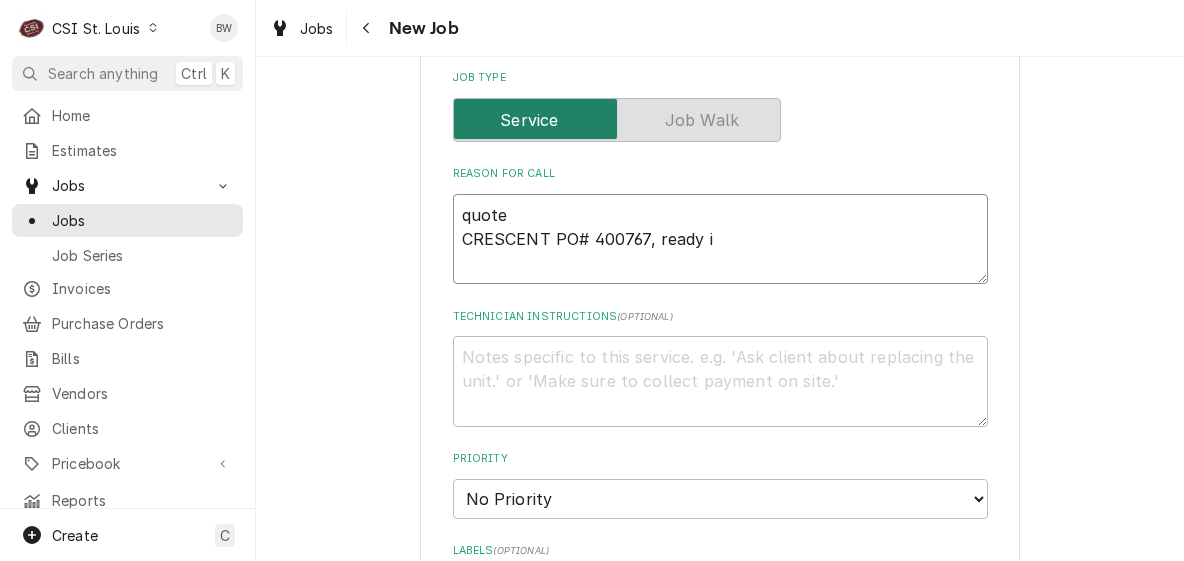 type on "quote
CRESCENT PO# 400767, ready in" 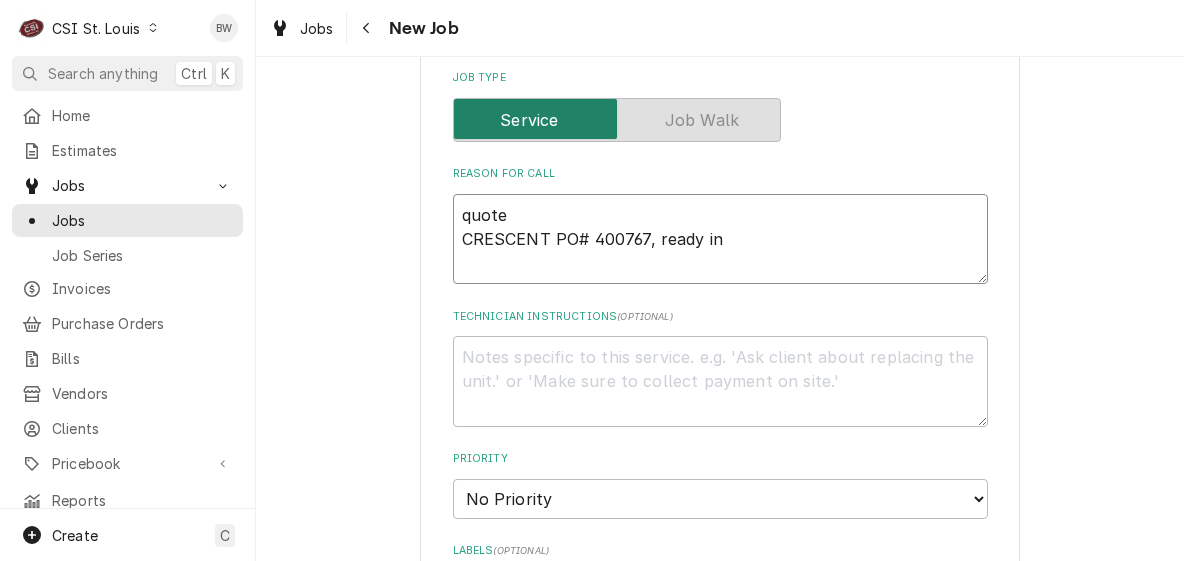 type on "x" 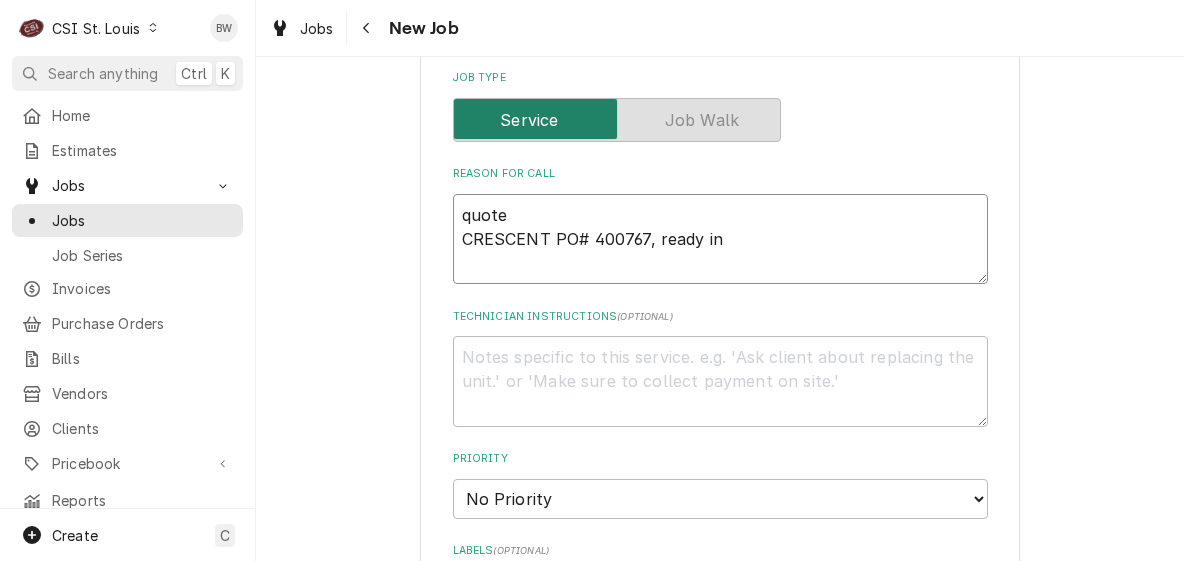 type on "quote
CRESCENT PO# 400767, ready in" 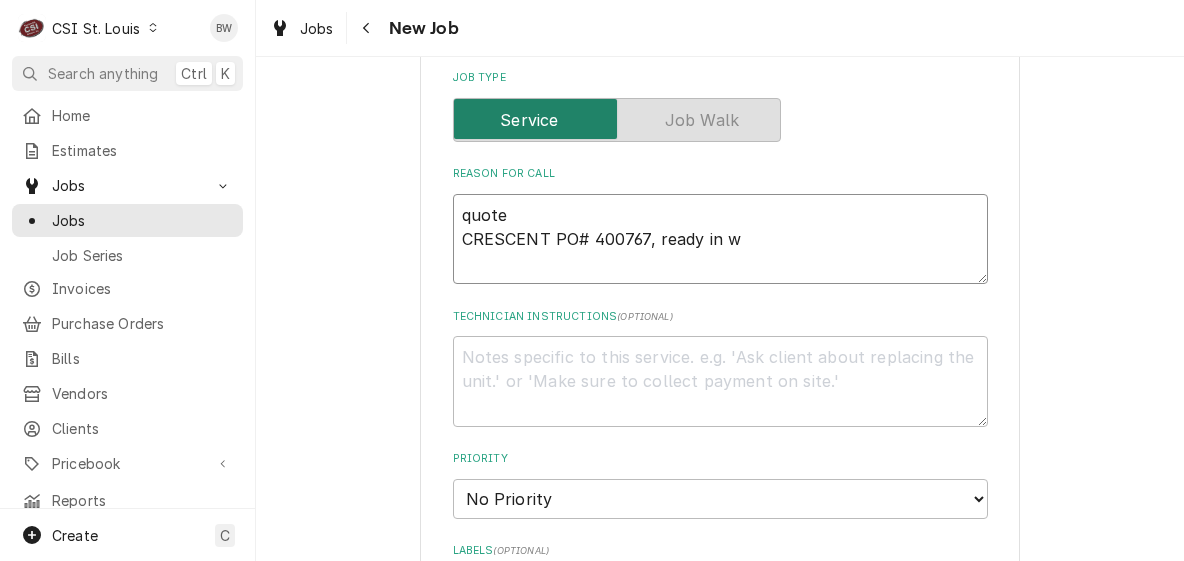 type on "quote
CRESCENT PO# 400767, ready in wi" 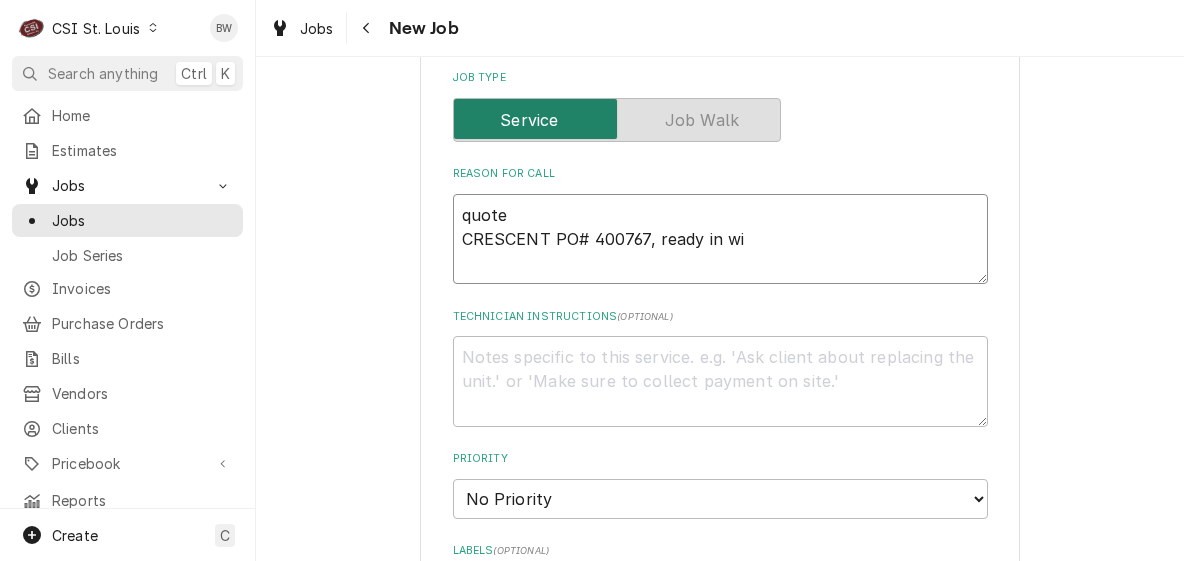type on "x" 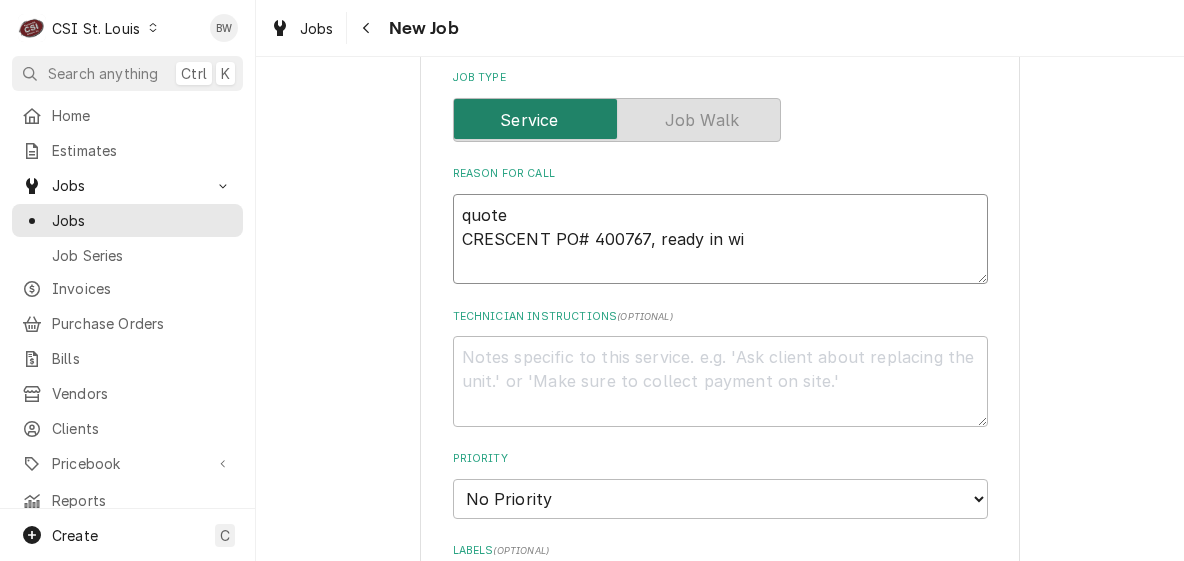 type on "quote
CRESCENT PO# 400767, ready in wil" 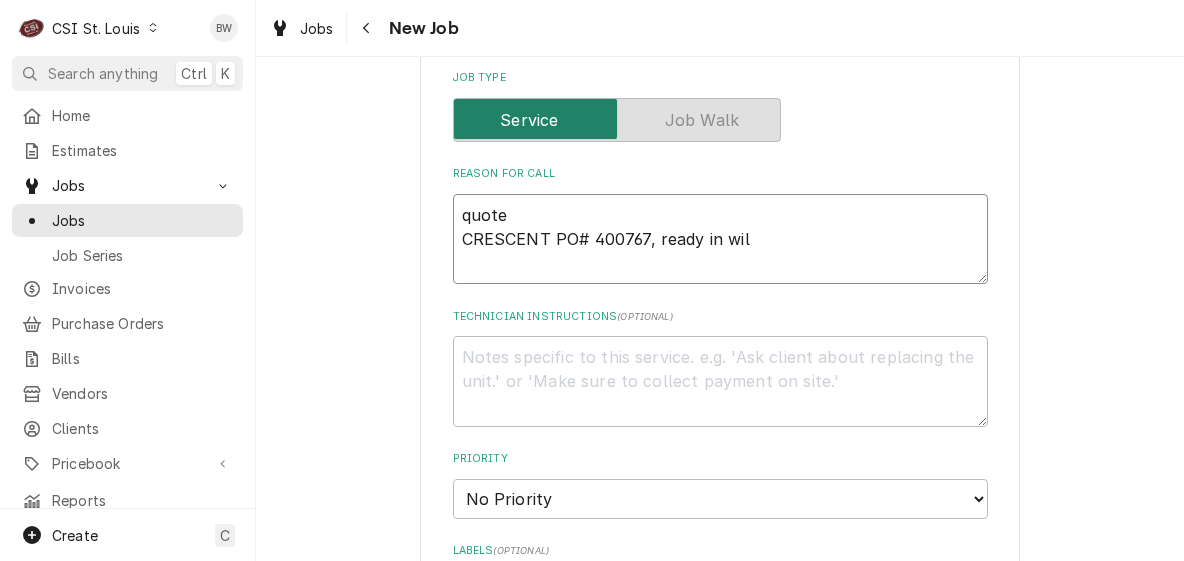 type on "x" 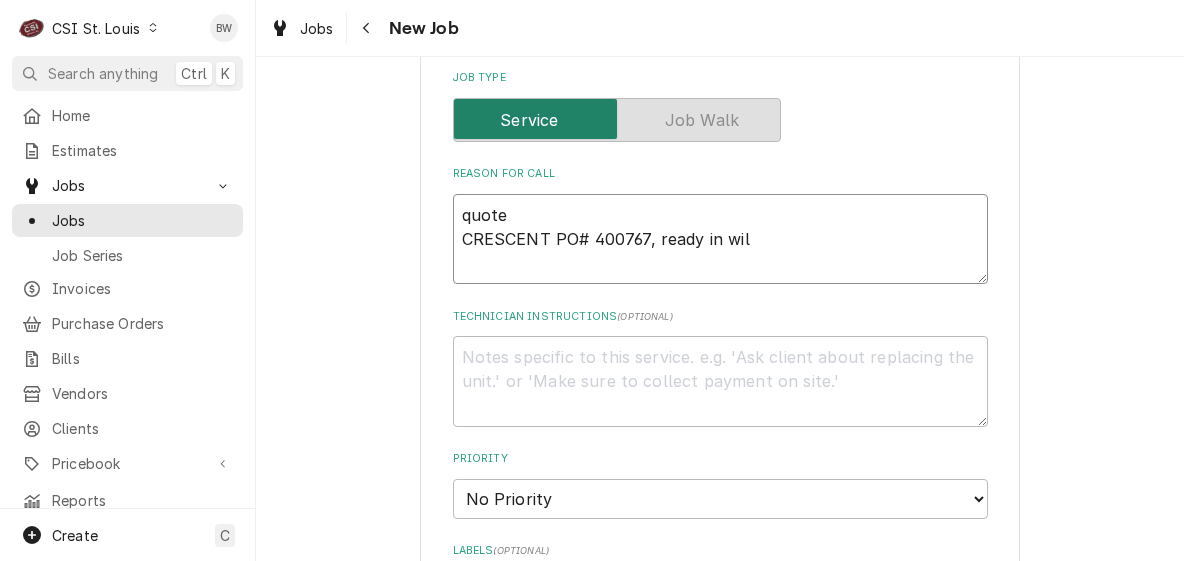 type on "quote
CRESCENT PO# 400767, ready in will" 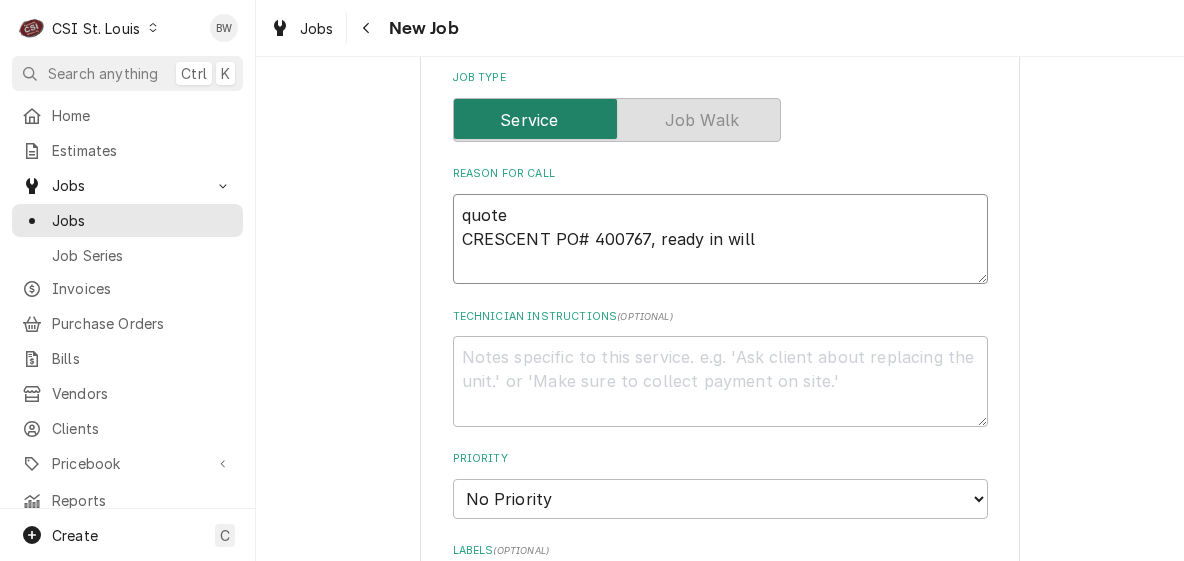 type on "x" 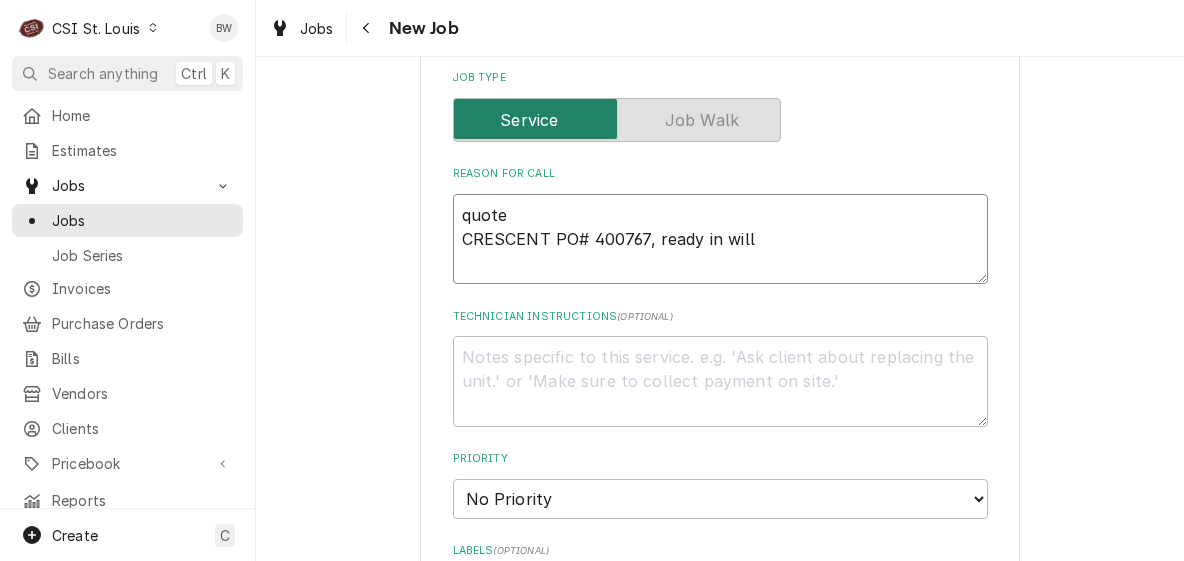type on "quote
CRESCENT PO# 400767, ready in will" 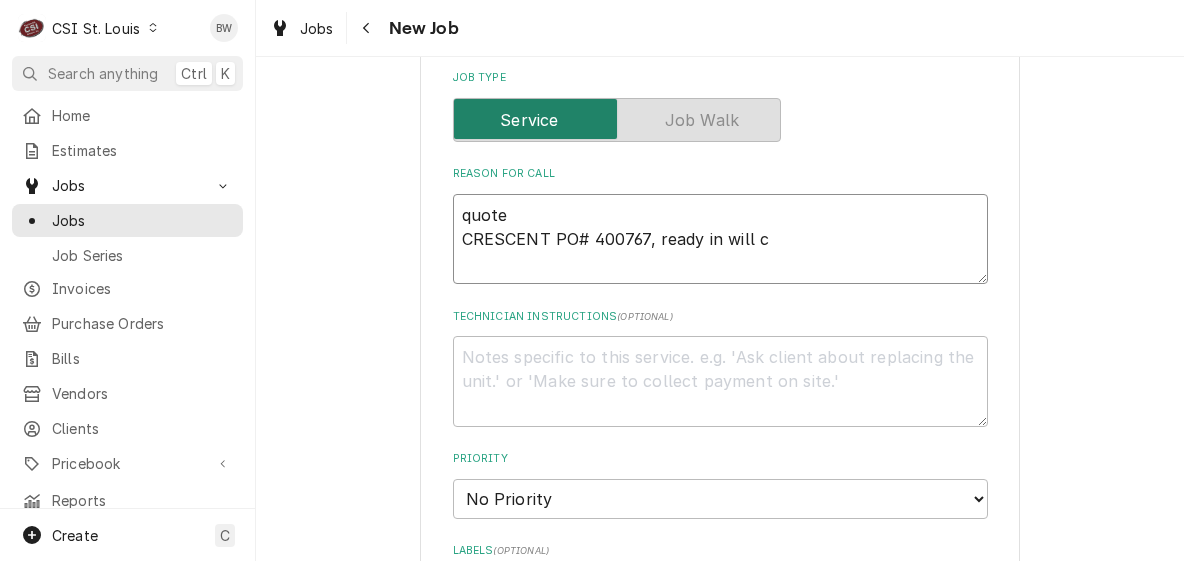 type on "x" 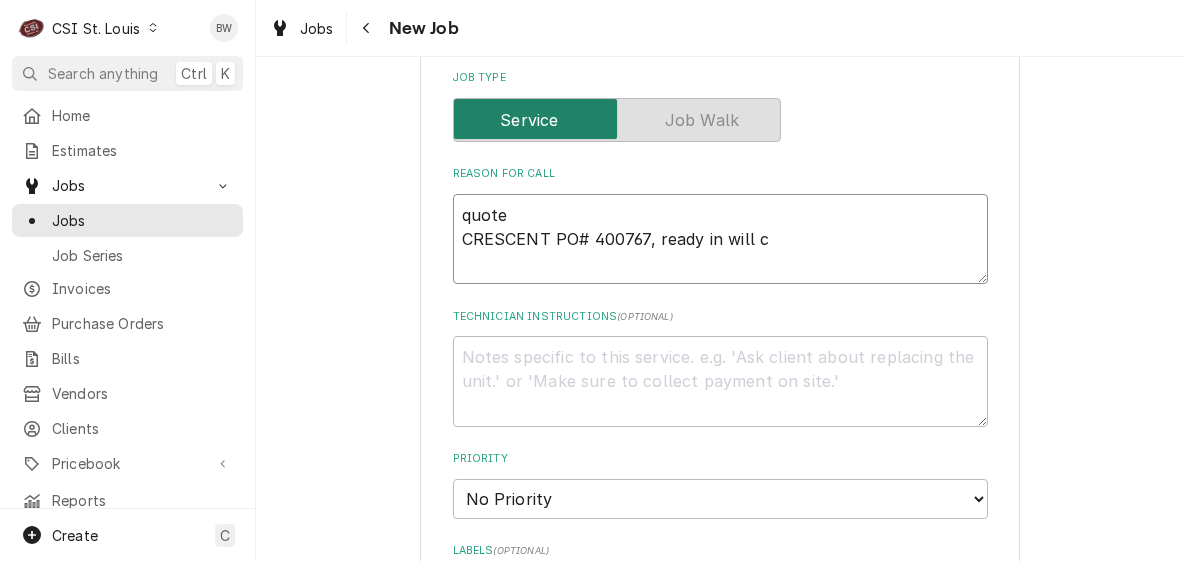type on "quote
CRESCENT PO# 400767, ready in will ca" 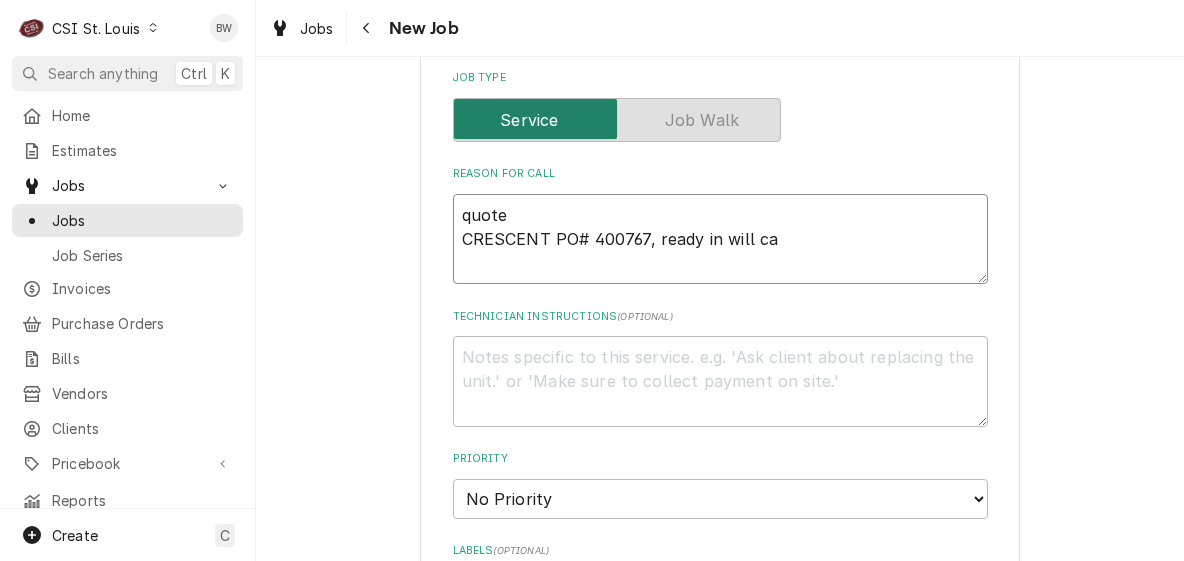 type on "x" 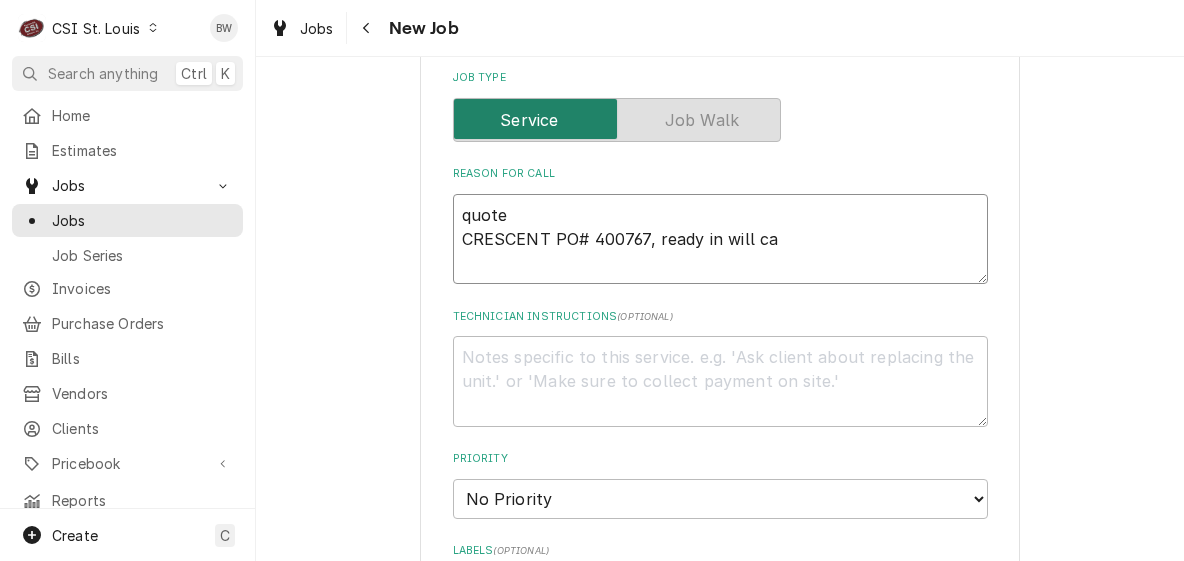 type on "quote
CRESCENT PO# 400767, ready in will cal" 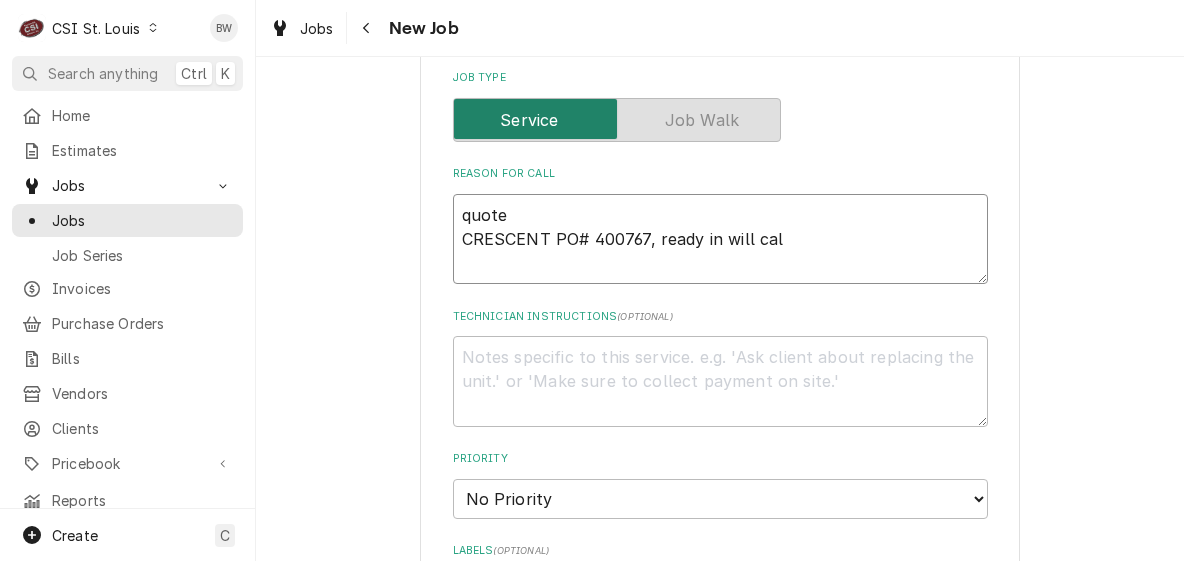 type on "x" 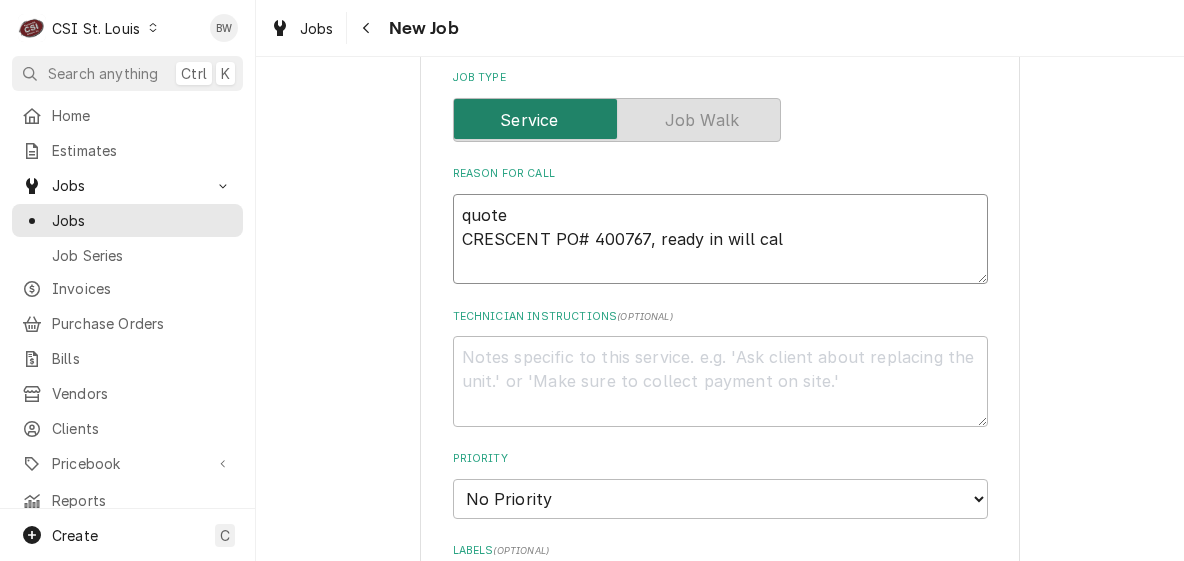 type on "quote
CRESCENT PO# 400767, ready in will call" 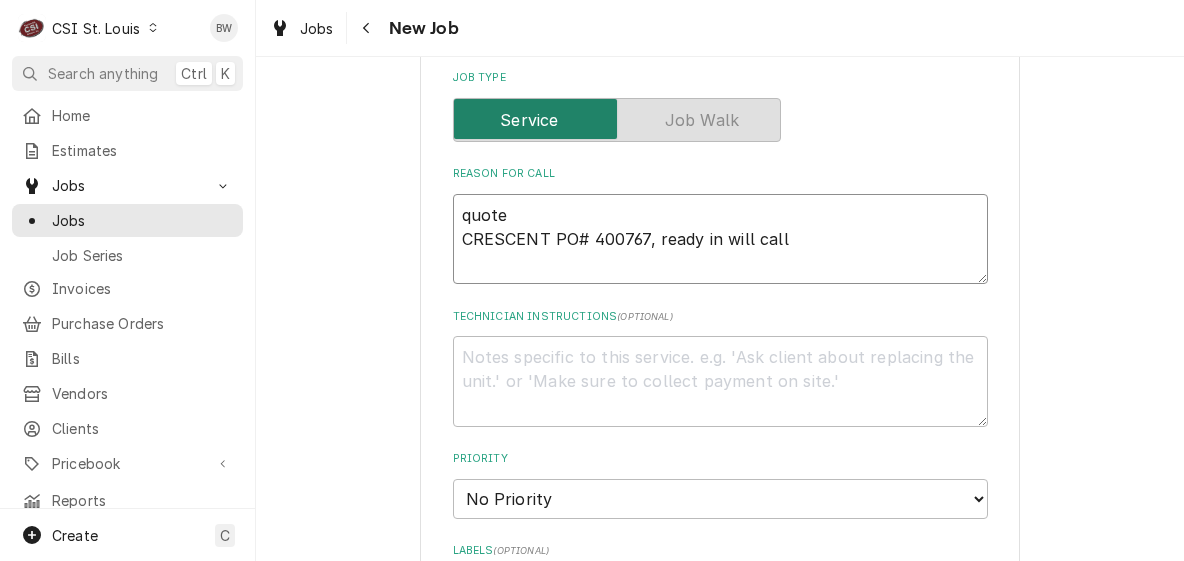type on "x" 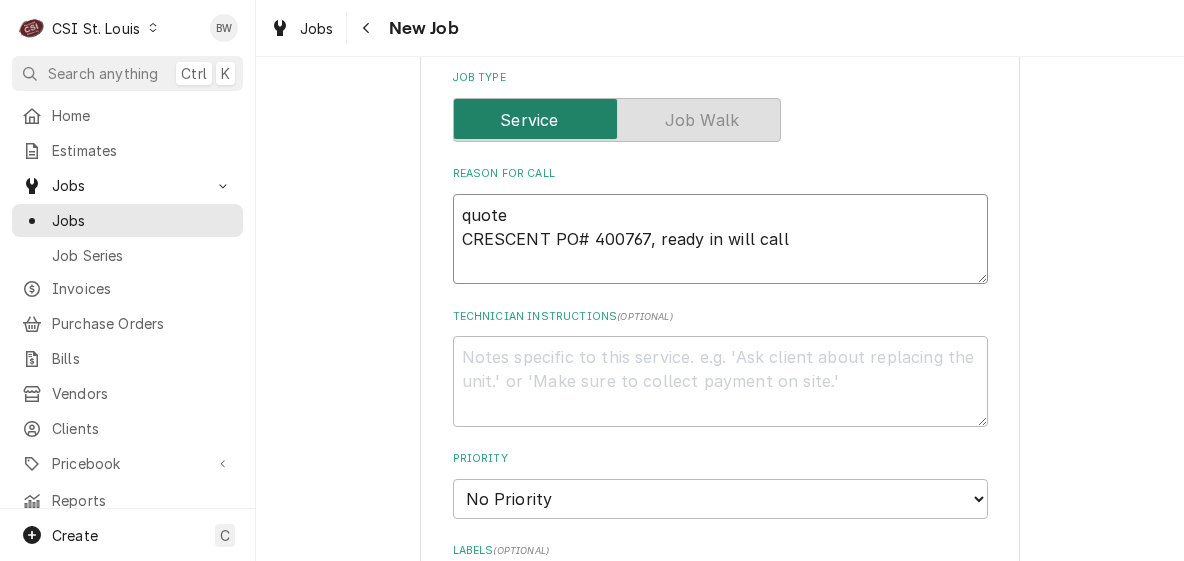 type on "quote
CRESCENT PO# 400767, ready in will call" 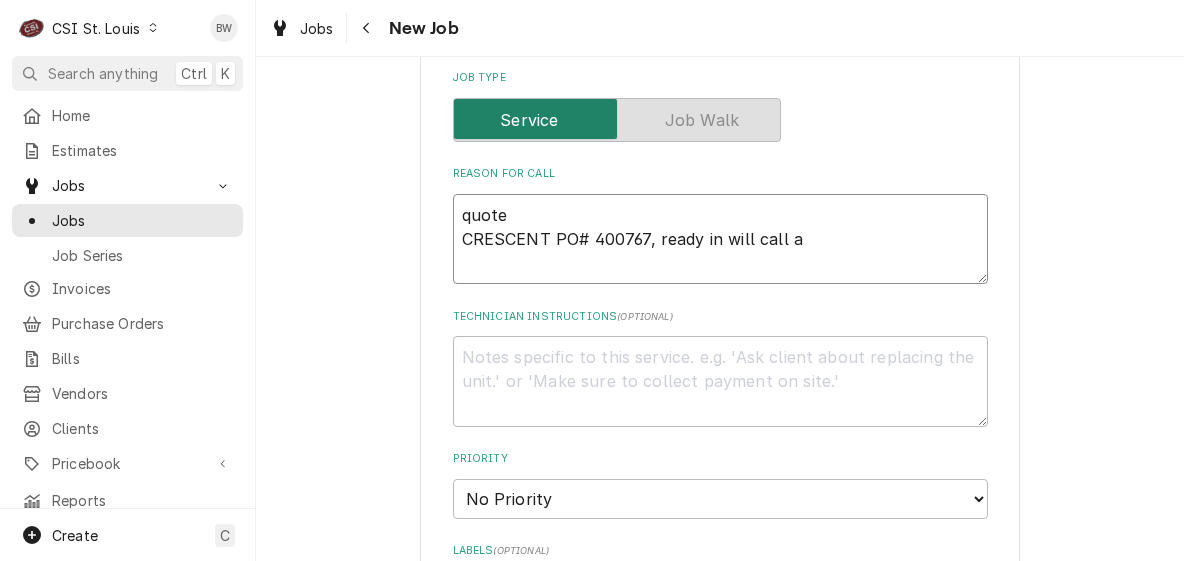 type on "x" 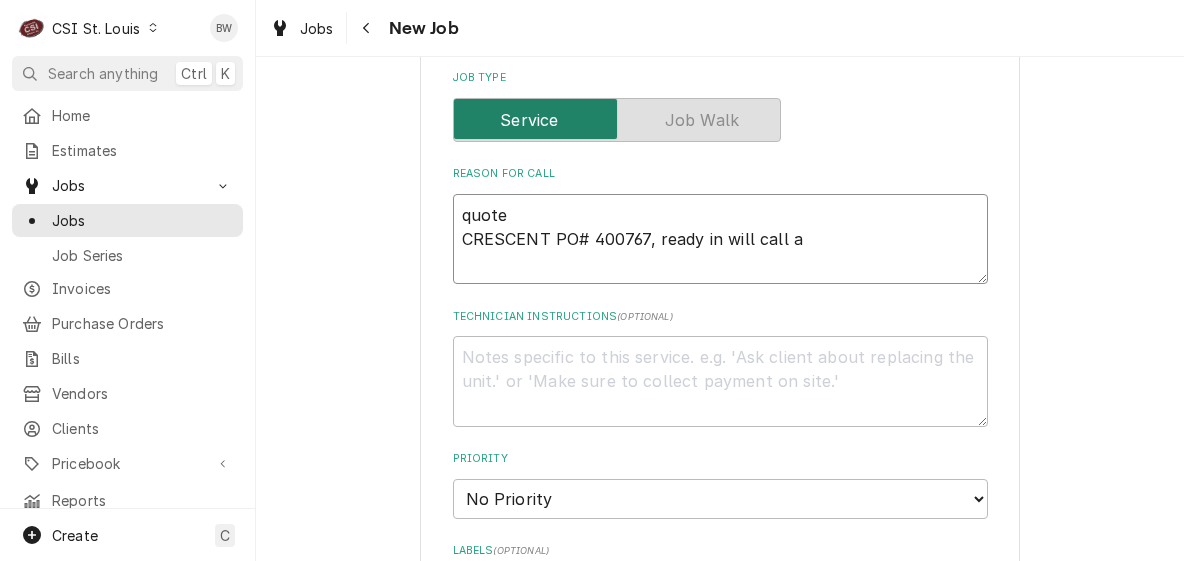 type on "quote
CRESCENT PO# 400767, ready in will call at" 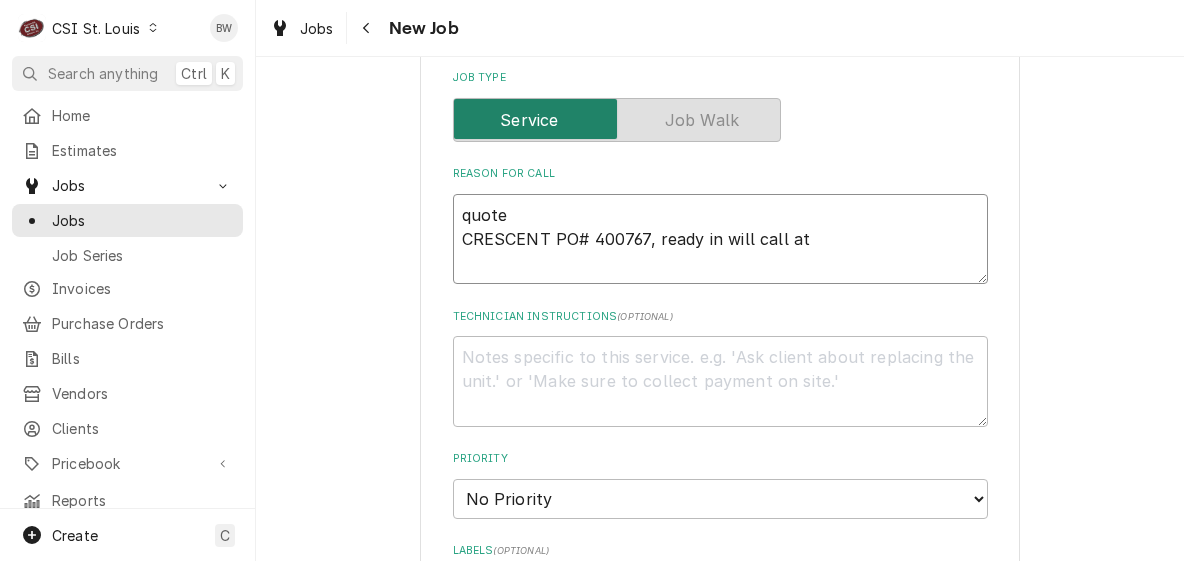 type on "x" 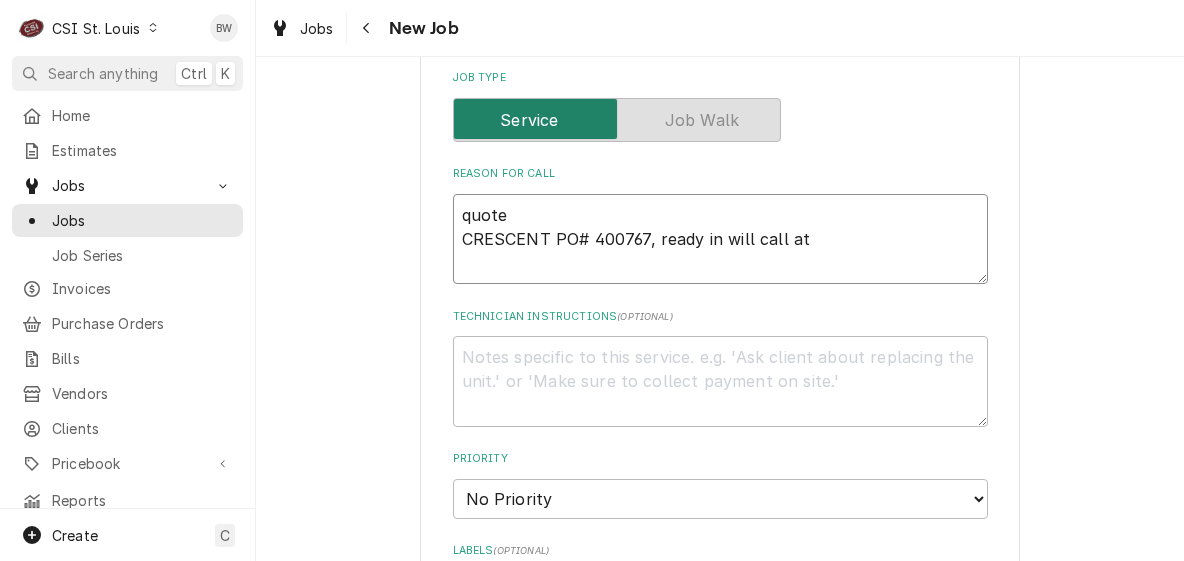 type on "quote
CRESCENT PO# 400767, ready in will call at" 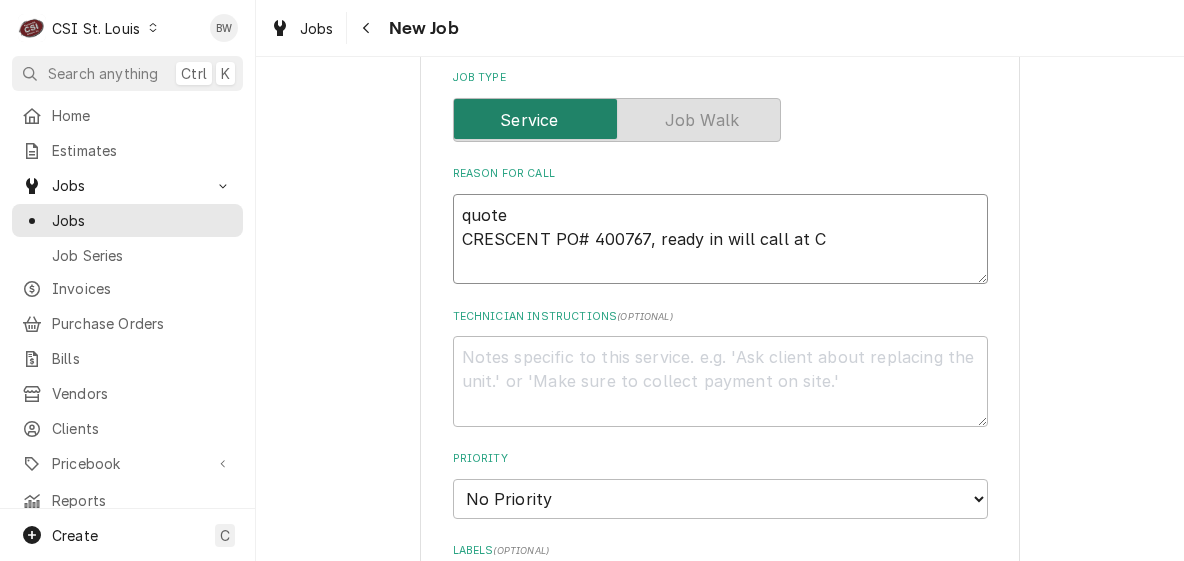 type on "x" 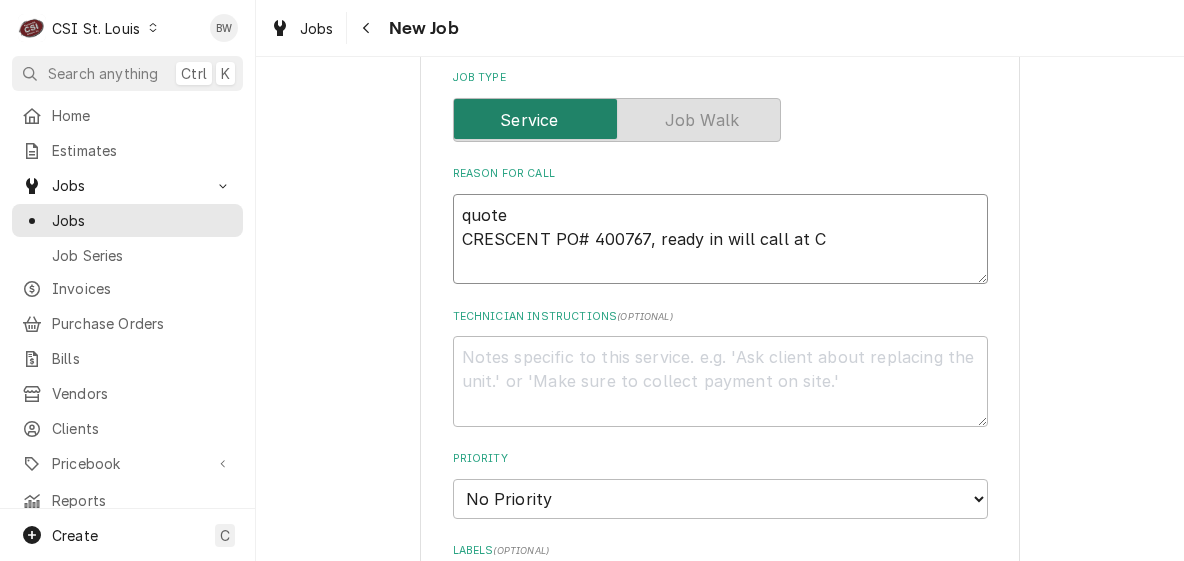 type on "quote
CRESCENT PO# 400767, ready in will call at Cr" 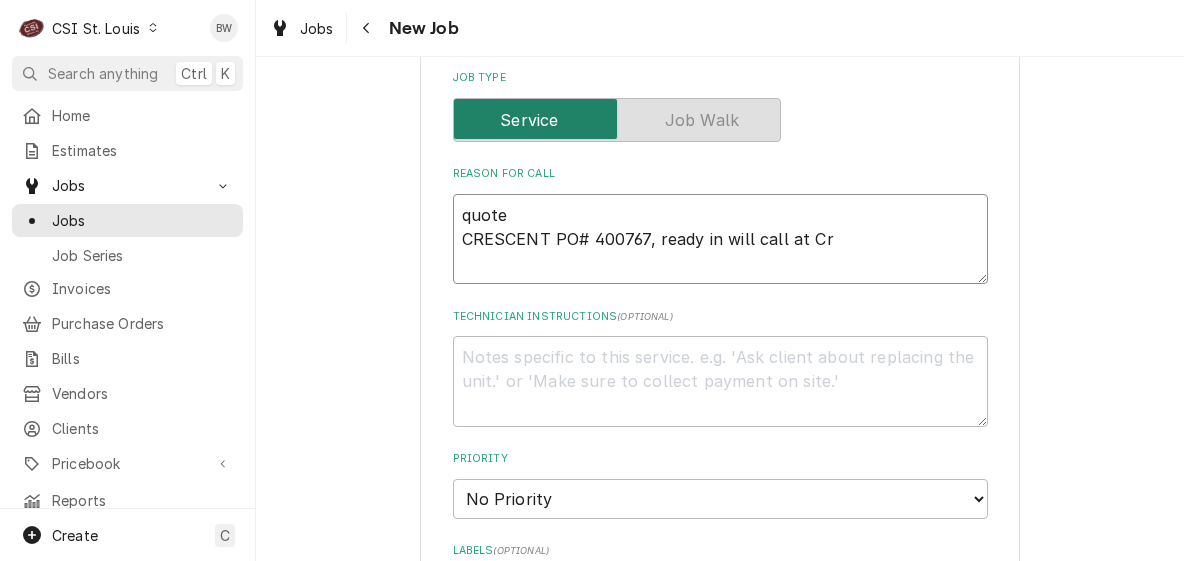 type on "x" 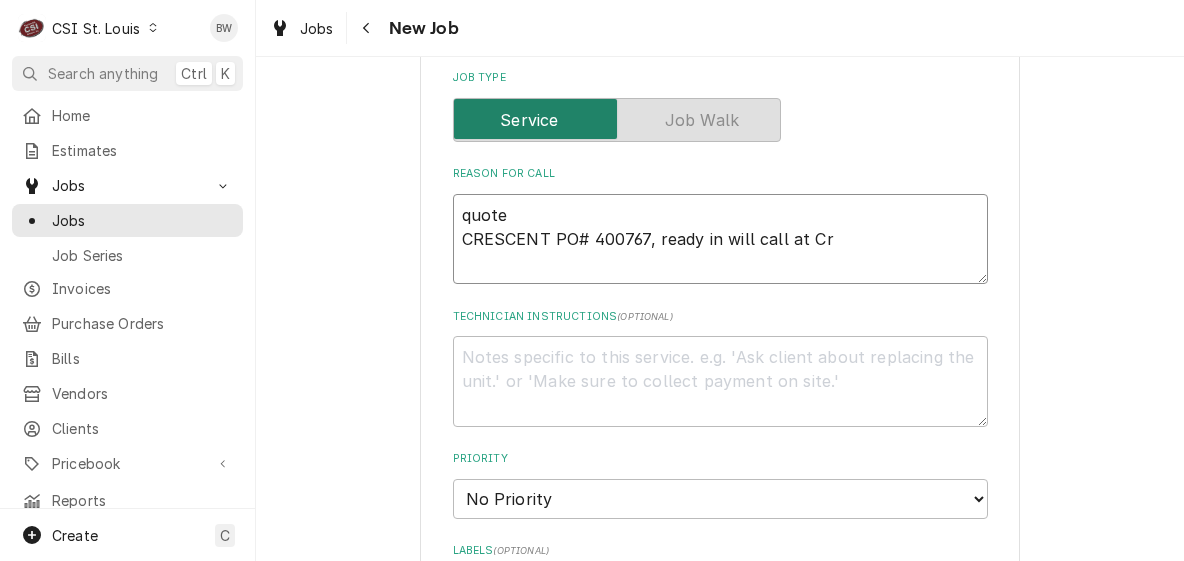 type on "quote
CRESCENT PO# 400767, ready in will call at Cre" 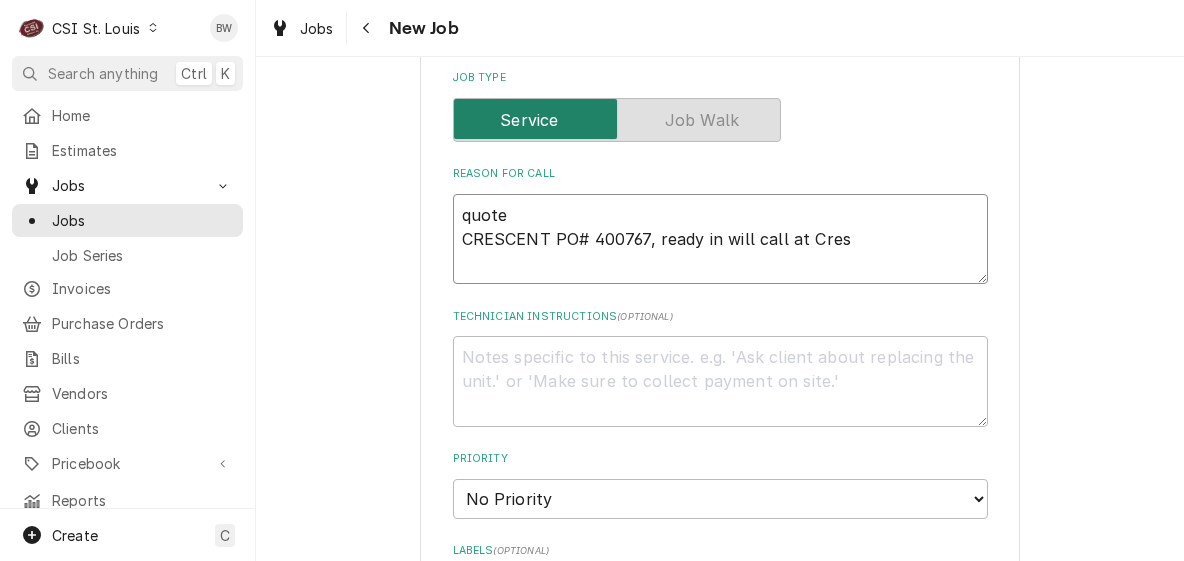 type on "x" 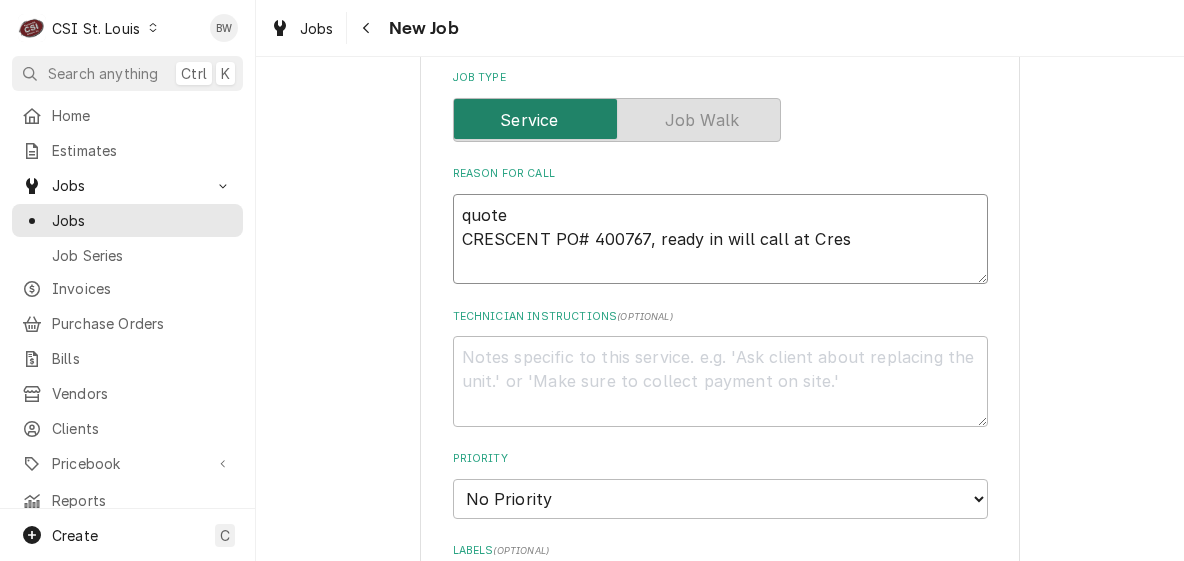 type on "quote
CRESCENT PO# 400767, ready in will call at Cres" 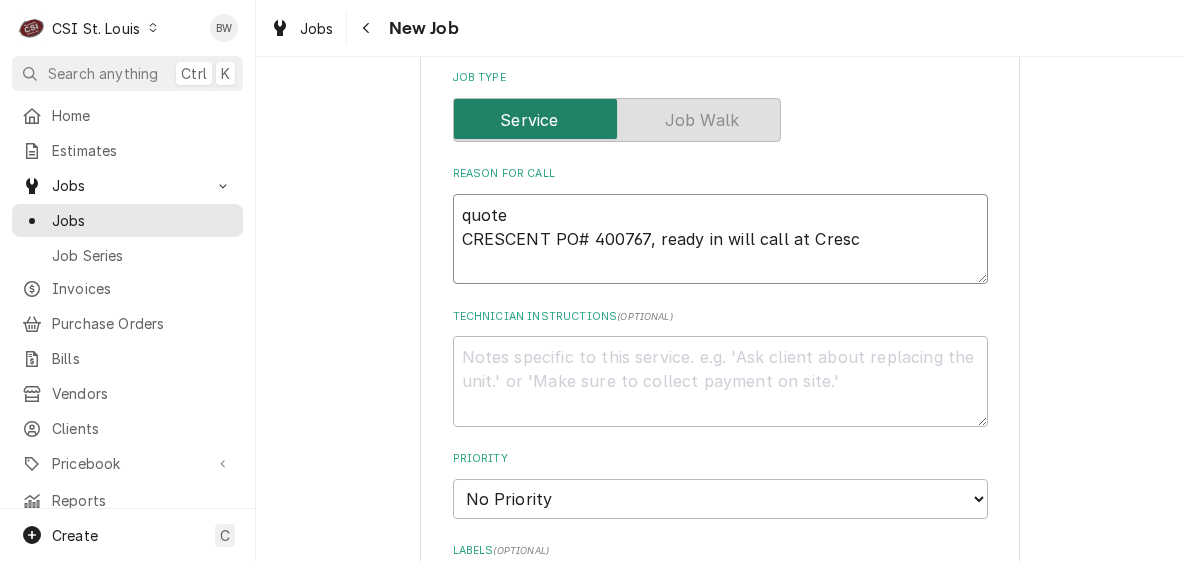 type on "quote
CRESCENT PO# 400767, ready in will call at Cresce" 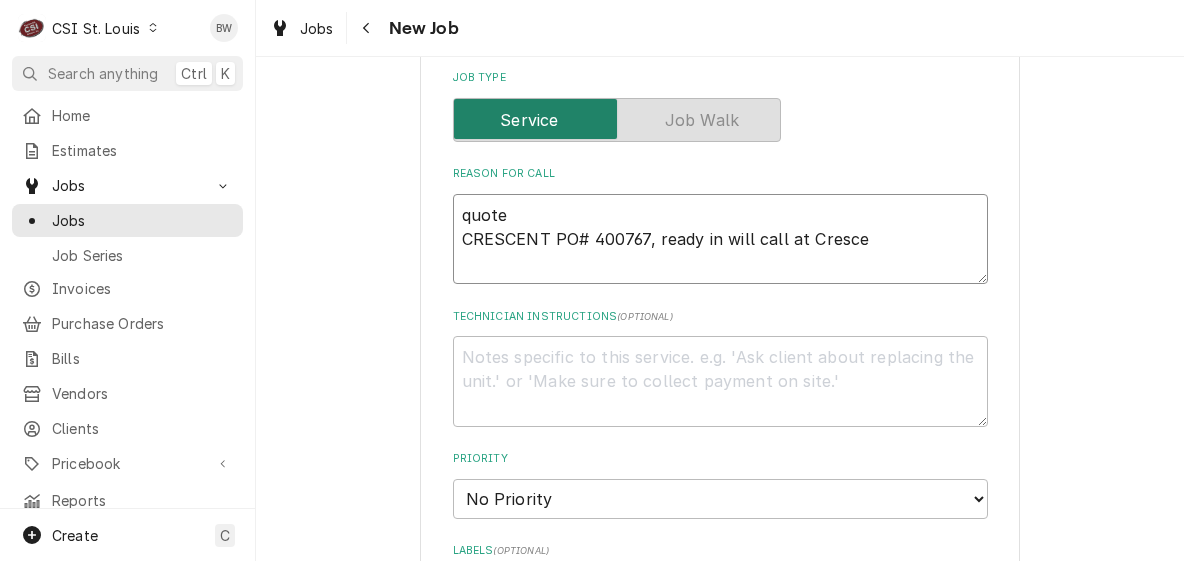 type on "x" 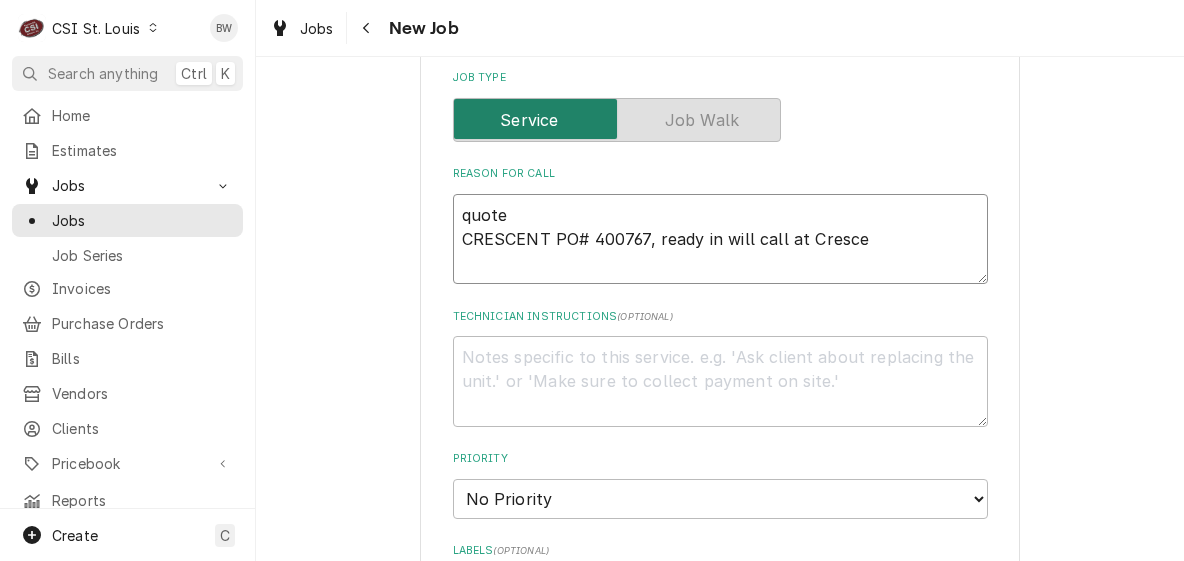 type on "quote
CRESCENT PO# 400767, ready in will call at Crescen" 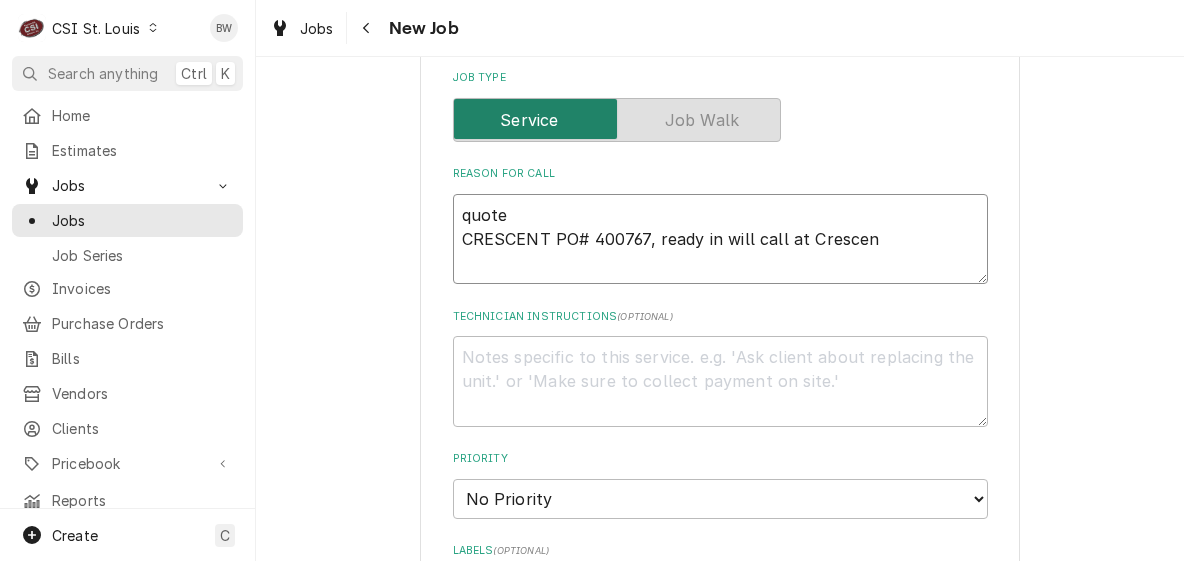 type on "x" 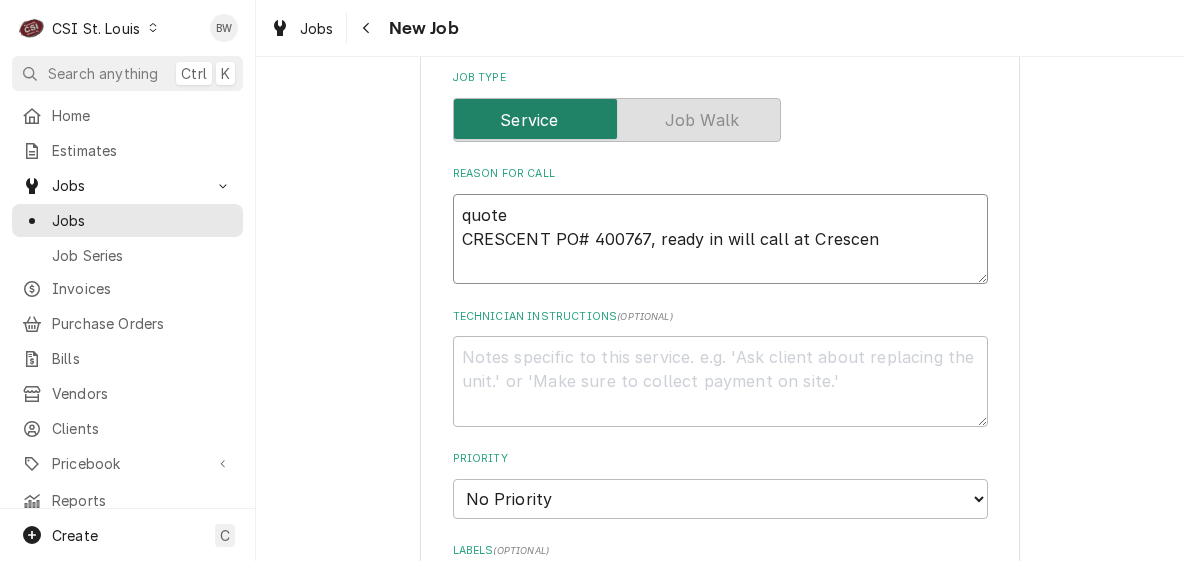 type on "quote
CRESCENT PO# 400767, ready in will call at Crescent" 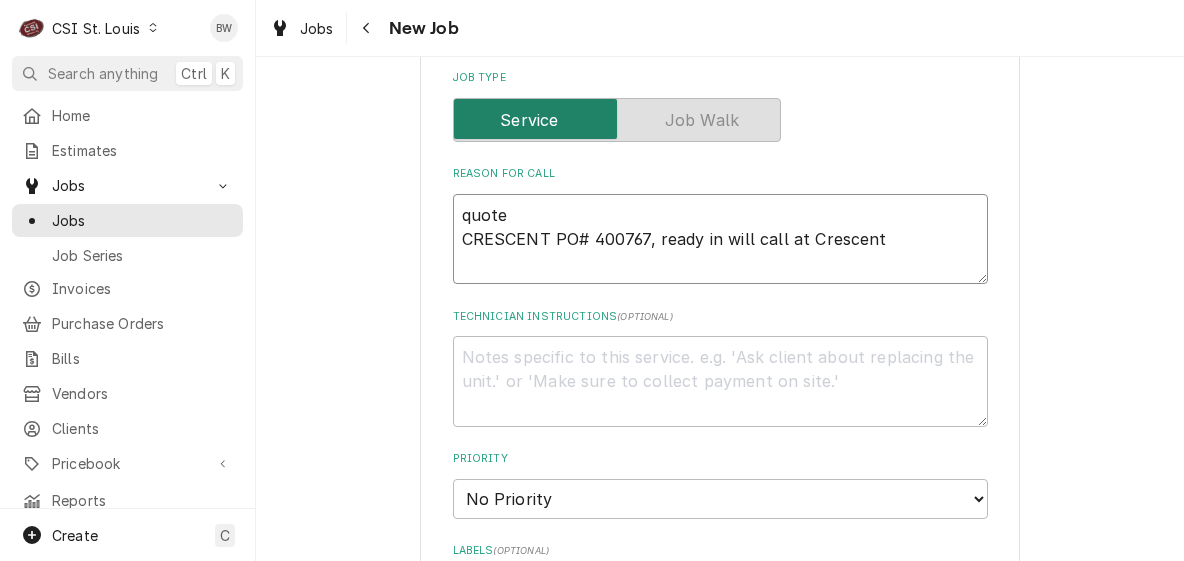 type on "x" 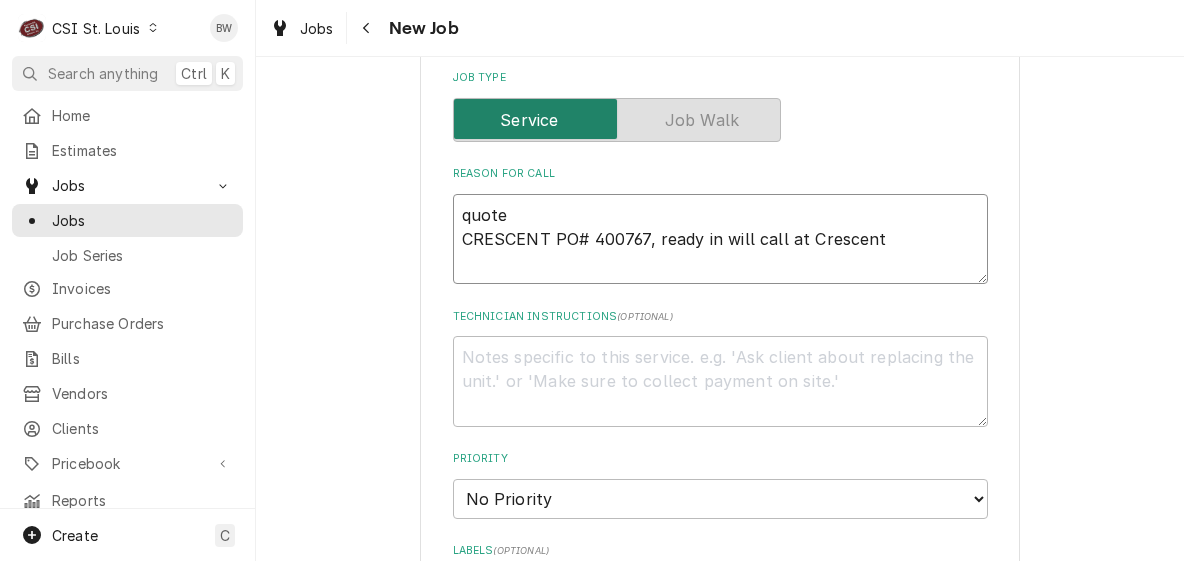 type on "quote
CRESCENT PO# 400767, ready in will call at Crescent" 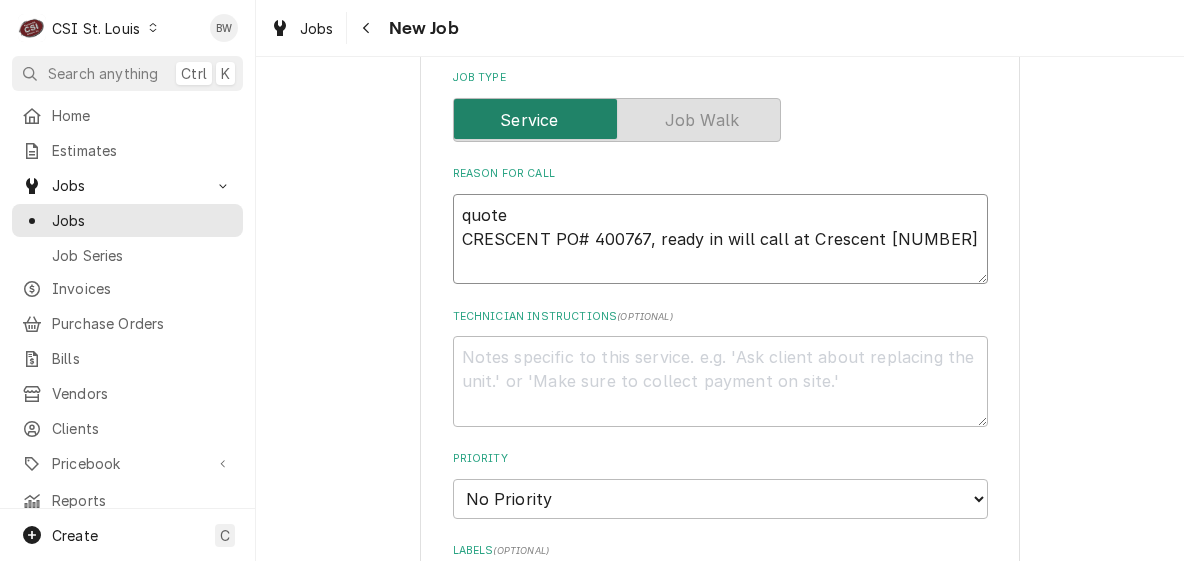 type on "x" 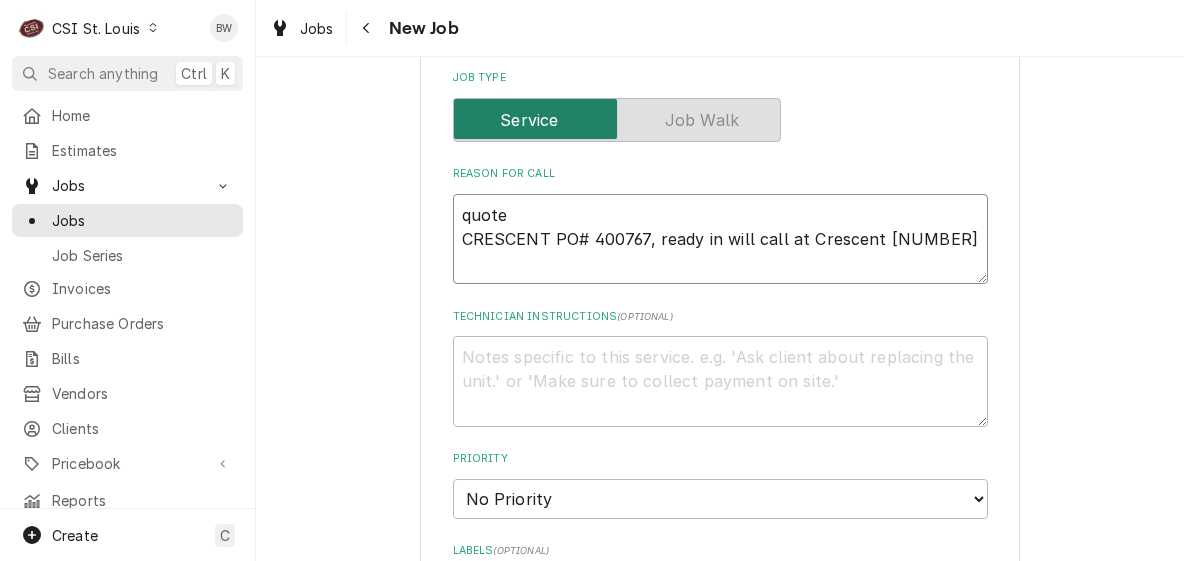 type on "quote
CRESCENT PO# 400767, ready in will call at Crescent 59" 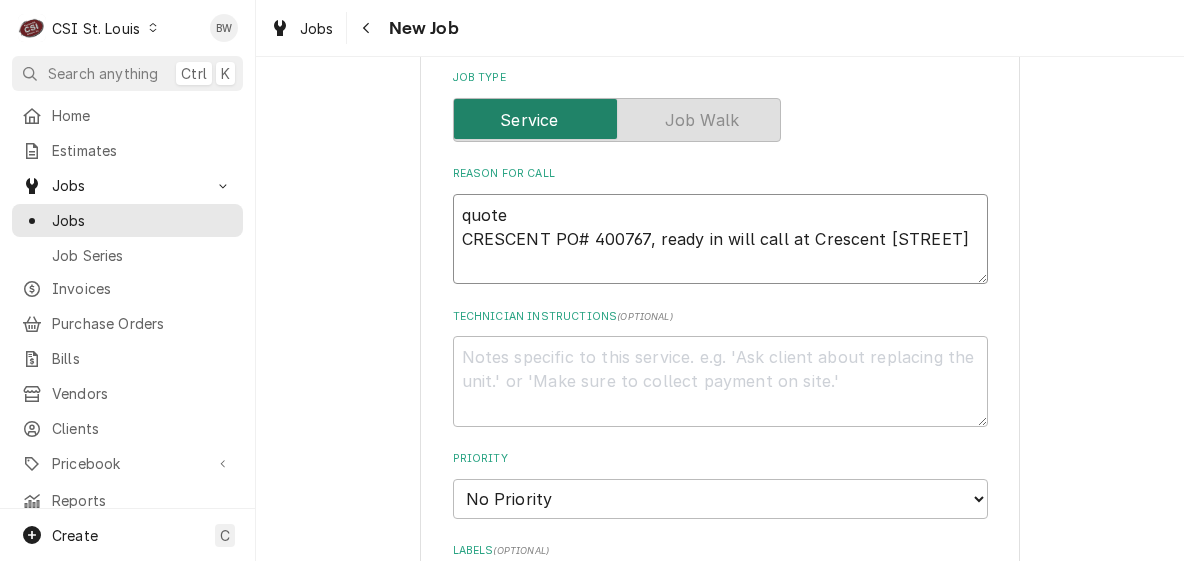 type on "x" 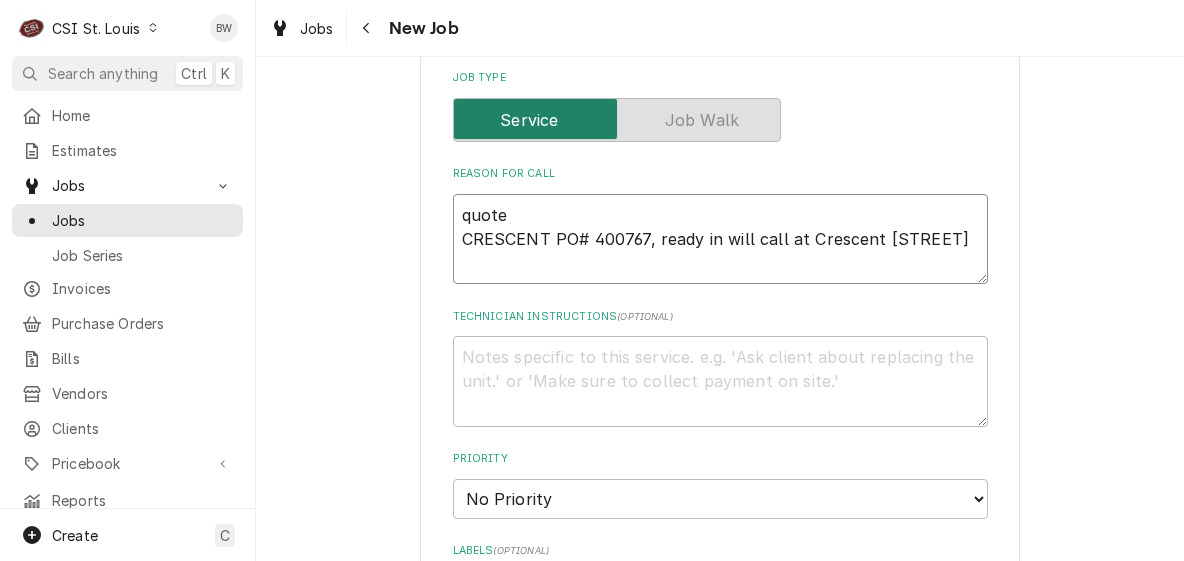 type on "quote
CRESCENT PO# 400767, ready in will call at Crescent 59th" 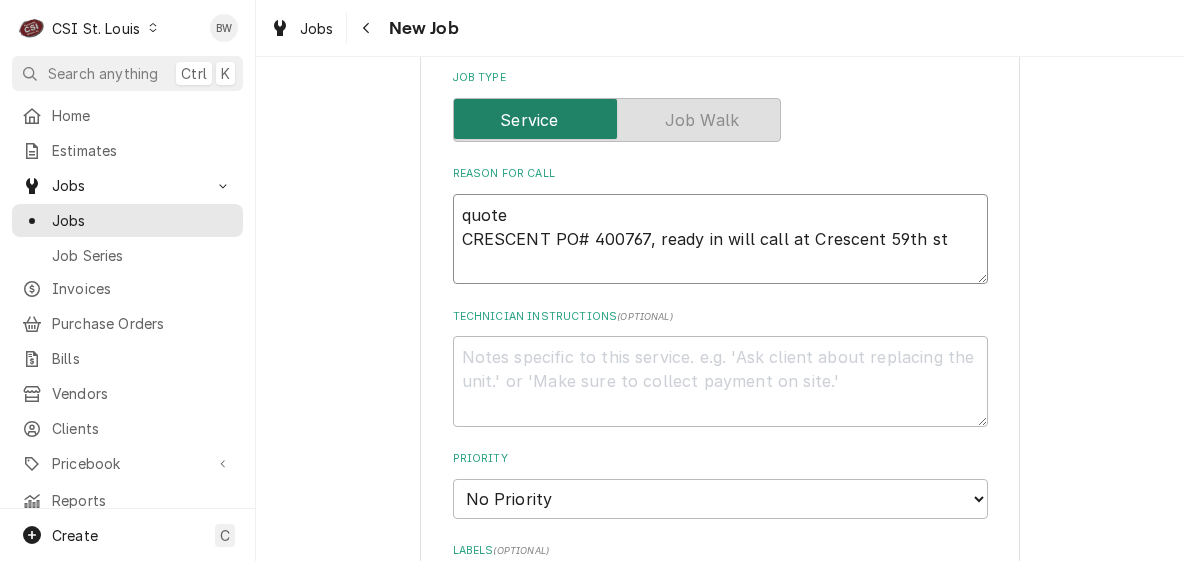 type on "x" 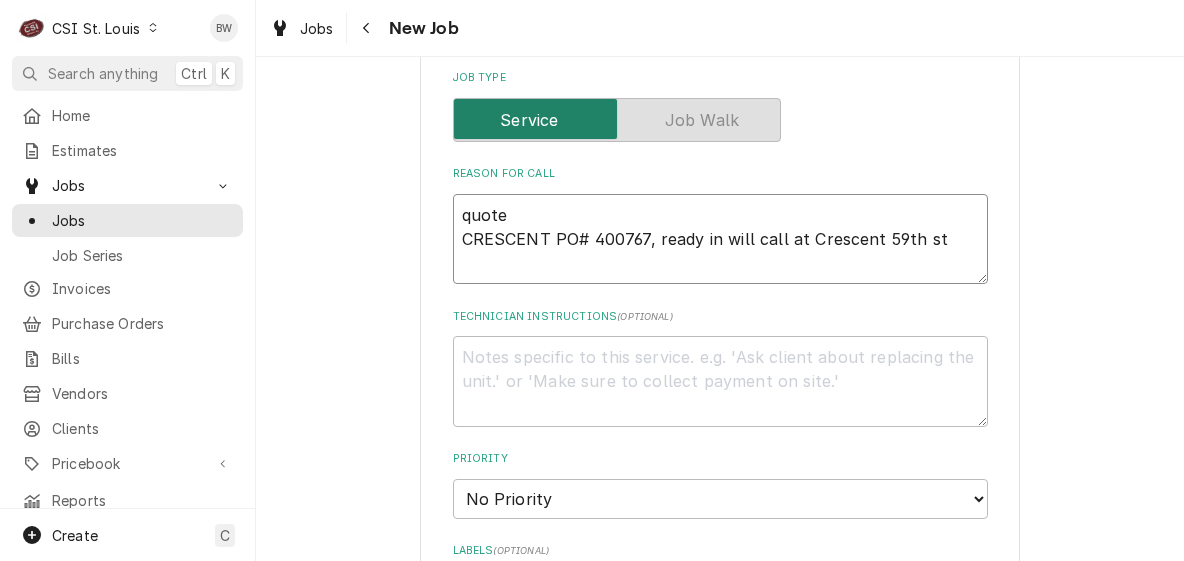 type on "quote
CRESCENT PO# 400767, ready in will call at Crescent 59th st" 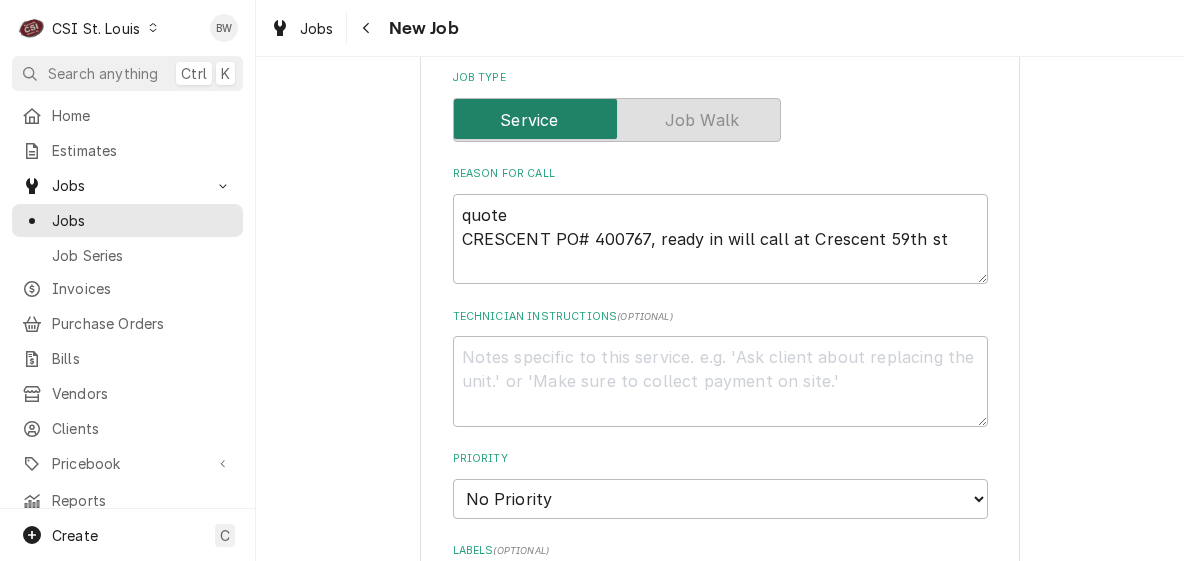 click on "Job Details Job Source Direct (Phone/Email/etc.) Service Channel Corrigo Ecotrak Other Date Received 2025-07-15 Service Type Job | Install/Setup ¹ Service Type 🛠️ Job Type Reason For Call quote
CRESCENT PO# 400767, ready in will call at Crescent 59th st Technician Instructions  ( optional ) Priority No Priority Urgent High Medium Low Labels  ( optional ) Add Labels... Equipment Expected Is Equipment involved on this Job? Who called in this service? Search for a Contact... Who should the tech(s) ask for? Search for a Contact... Attachments  ( if any ) Add Attachment Estimated Arrival Time AM / PM 6:00 AM 6:15 AM 6:30 AM 6:45 AM 7:00 AM 7:15 AM 7:30 AM 7:45 AM 8:00 AM 8:15 AM 8:30 AM 8:45 AM 9:00 AM 9:15 AM 9:30 AM 9:45 AM 10:00 AM 10:15 AM 10:30 AM 10:45 AM 11:00 AM 11:15 AM 11:30 AM 11:45 AM 12:00 PM 12:15 PM 12:30 PM 12:45 PM 1:00 PM 1:15 PM 1:30 PM 1:45 PM 2:00 PM 2:15 PM 2:30 PM 2:45 PM 3:00 PM 3:15 PM 3:30 PM 3:45 PM 4:00 PM 4:15 PM 4:30 PM 4:45 PM 5:00 PM 5:15 PM 5:30 PM 5:45 PM 6:00 PM 6:15 PM" at bounding box center (720, 496) 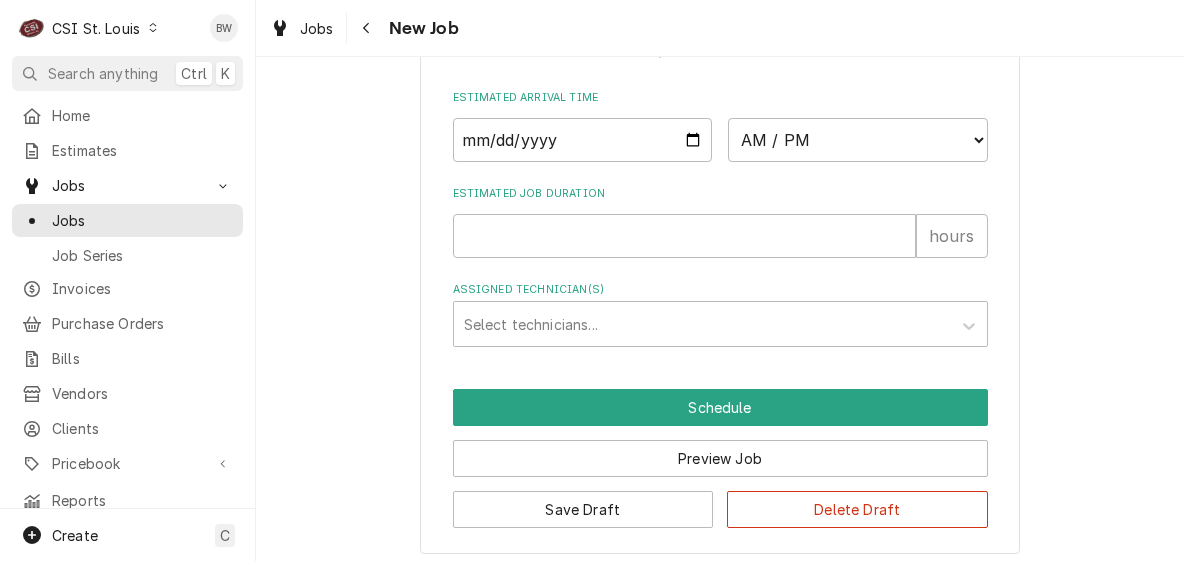 scroll, scrollTop: 1698, scrollLeft: 0, axis: vertical 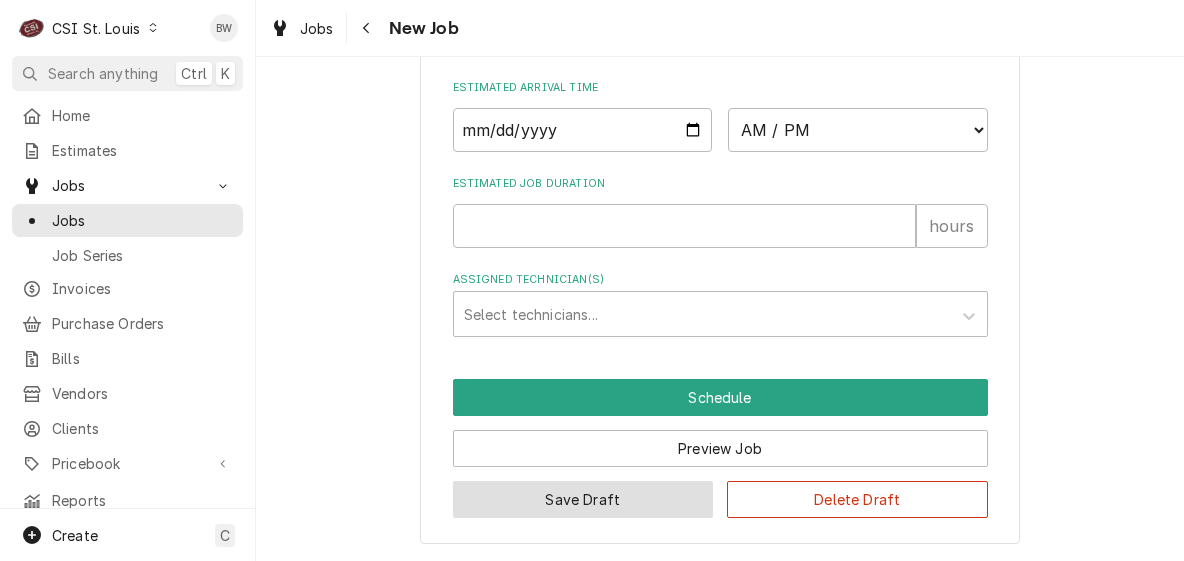 click on "Save Draft" at bounding box center [583, 499] 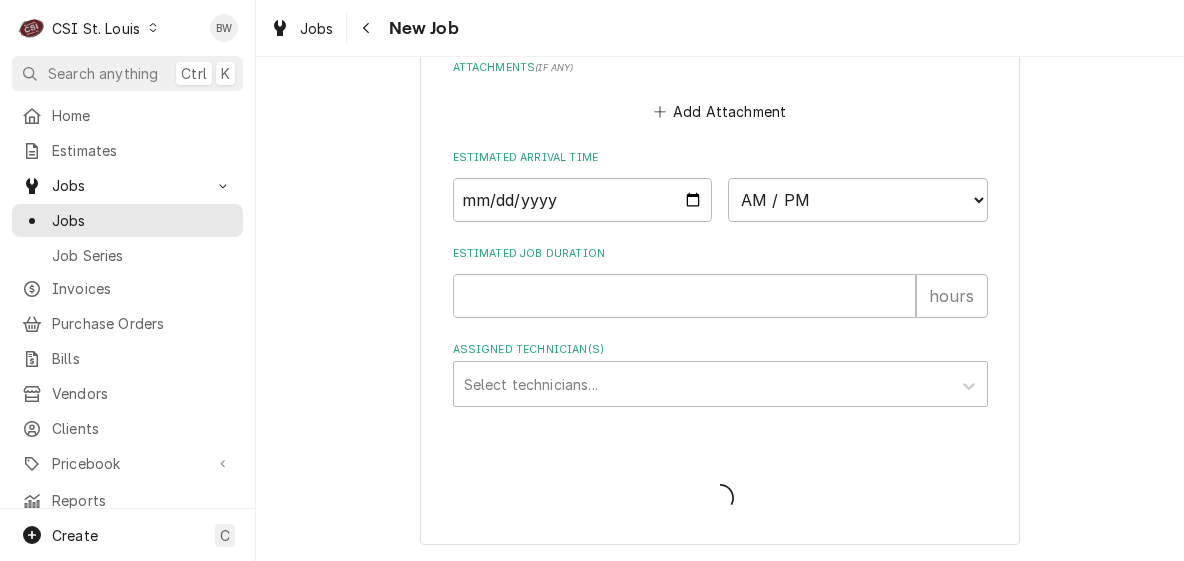 type on "x" 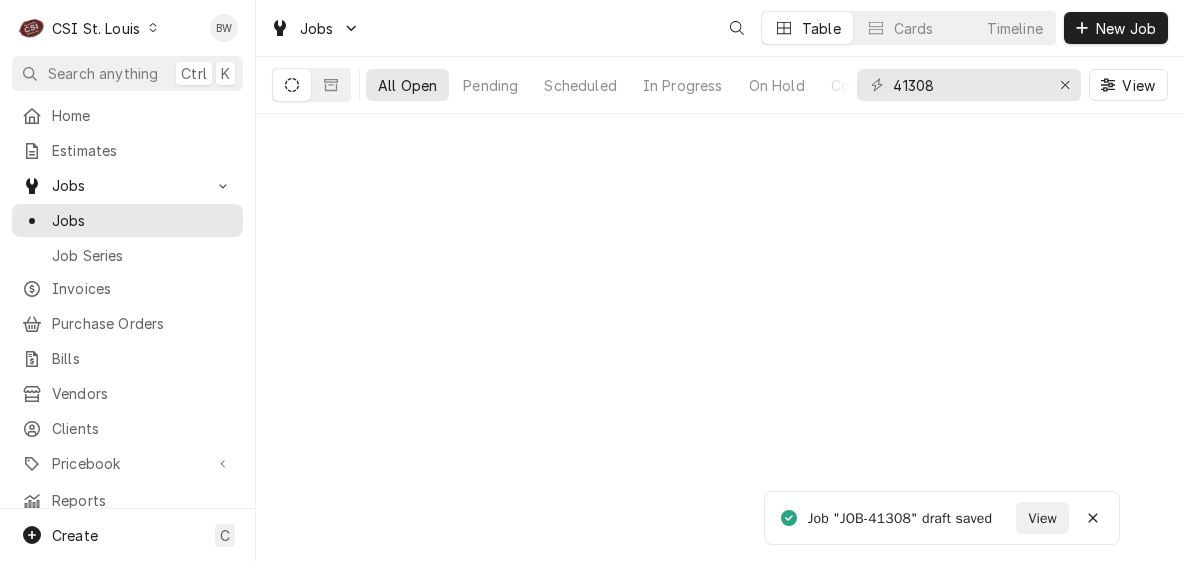 scroll, scrollTop: 0, scrollLeft: 0, axis: both 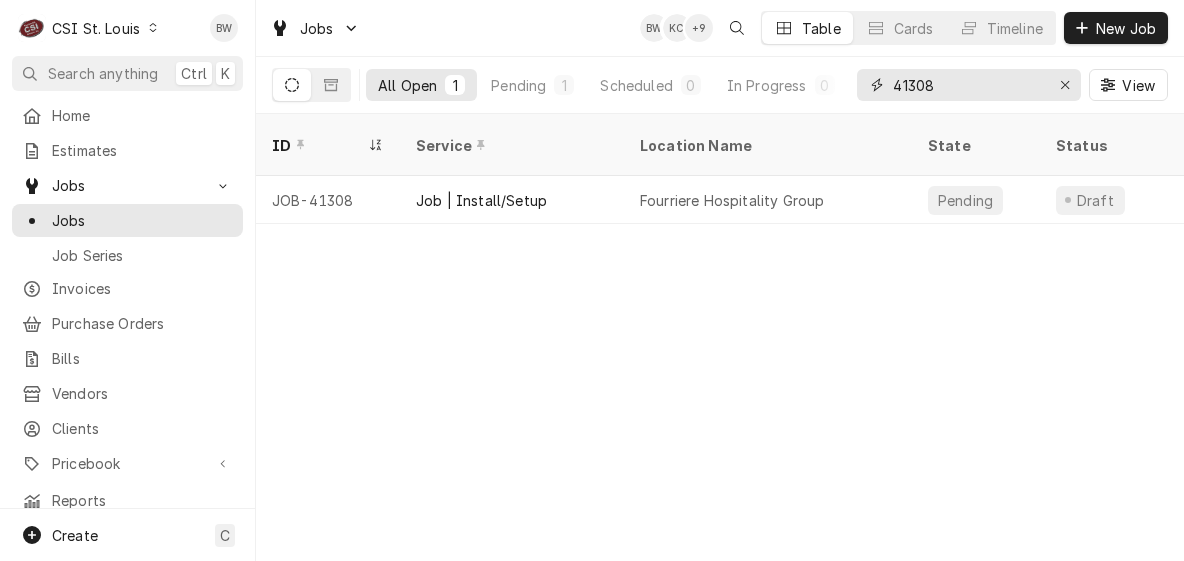click on "41308" at bounding box center (968, 85) 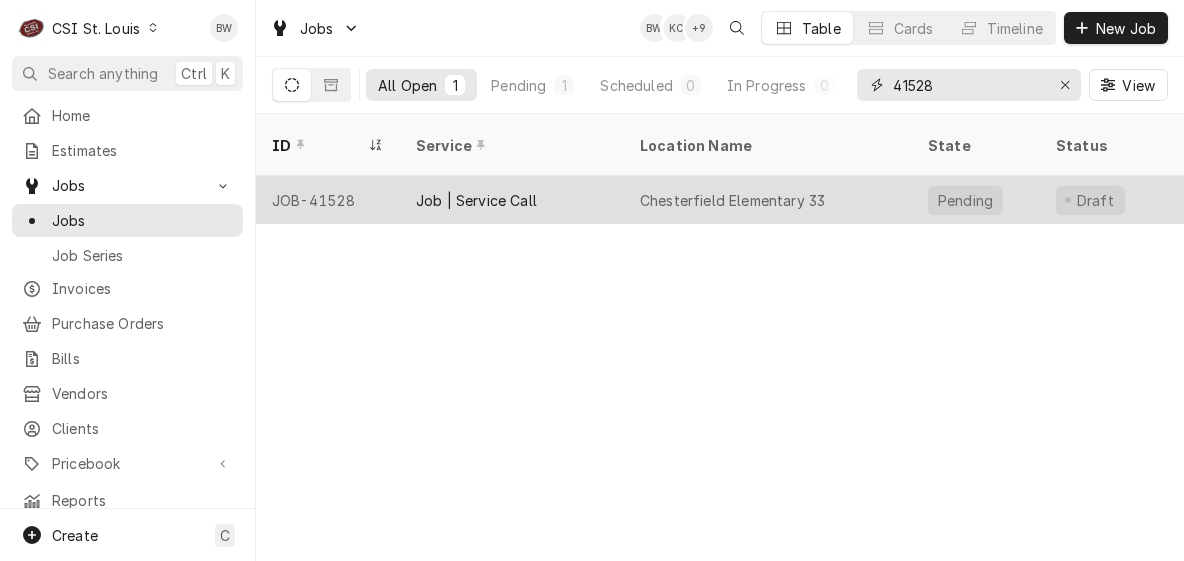 type on "41528" 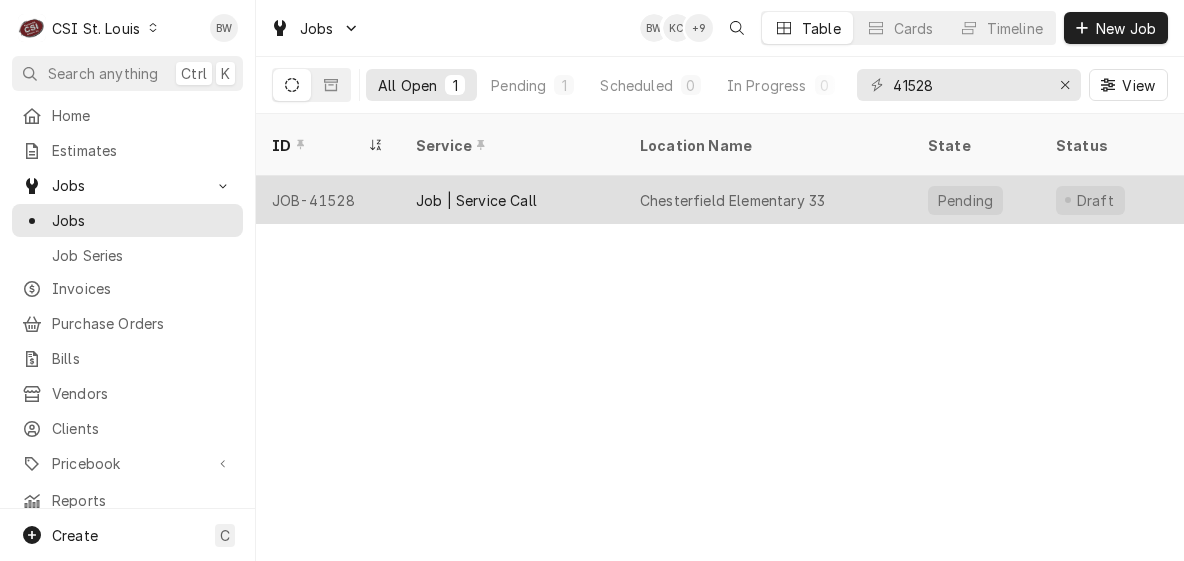 click on "JOB-41528" at bounding box center (328, 200) 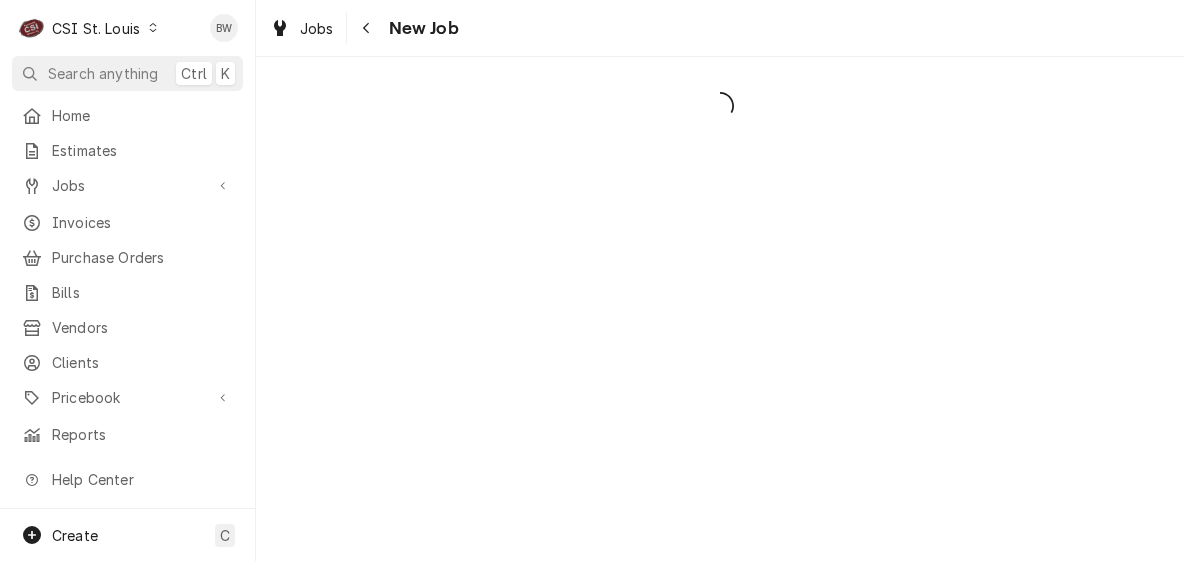 scroll, scrollTop: 0, scrollLeft: 0, axis: both 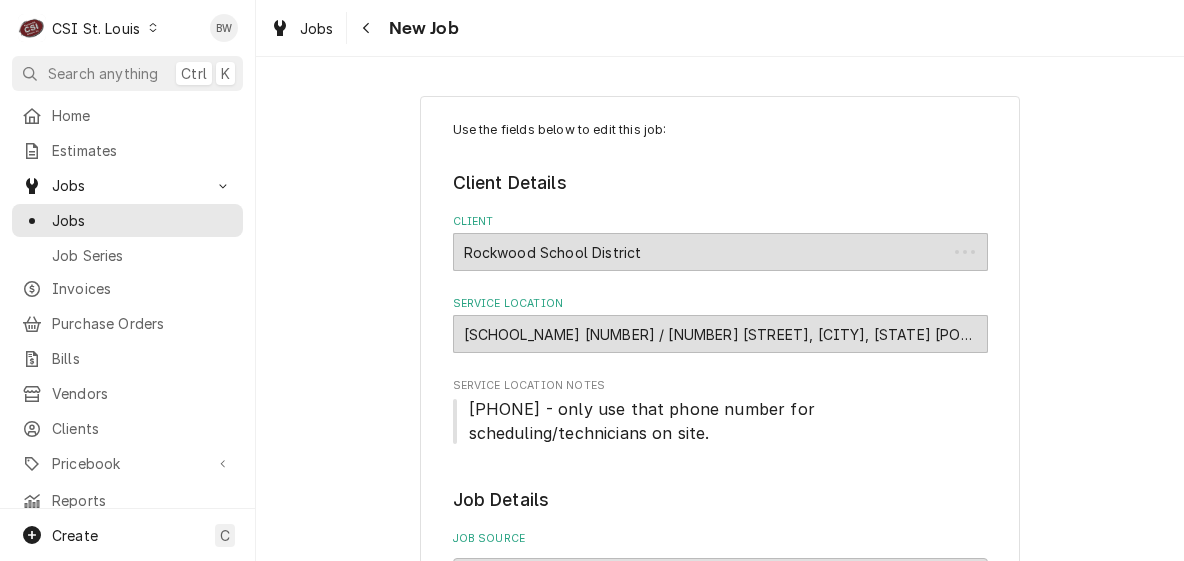 type on "x" 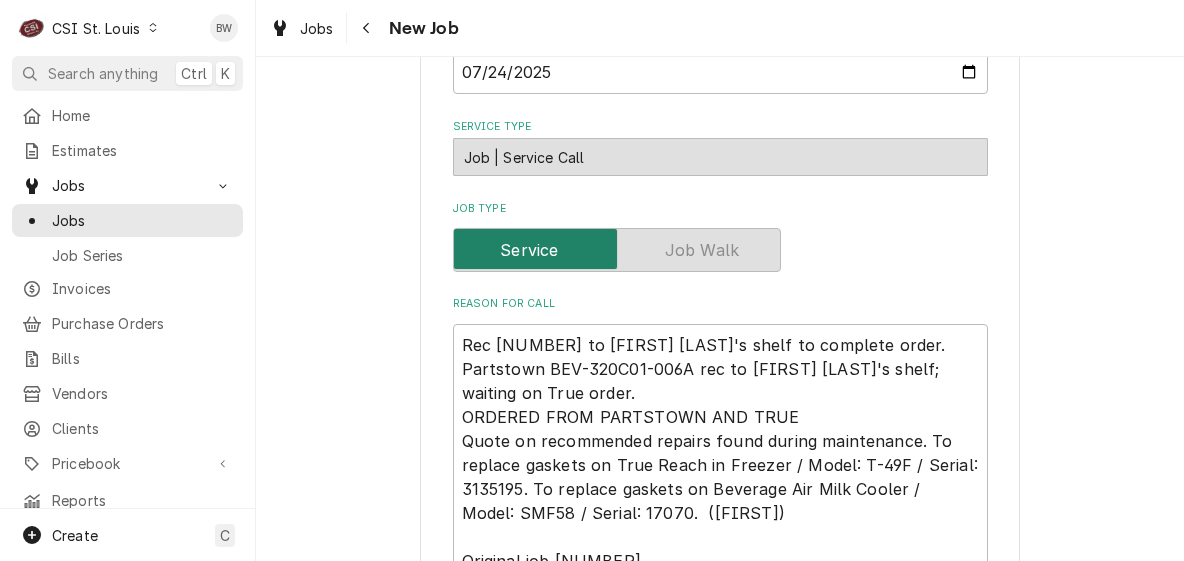 scroll, scrollTop: 600, scrollLeft: 0, axis: vertical 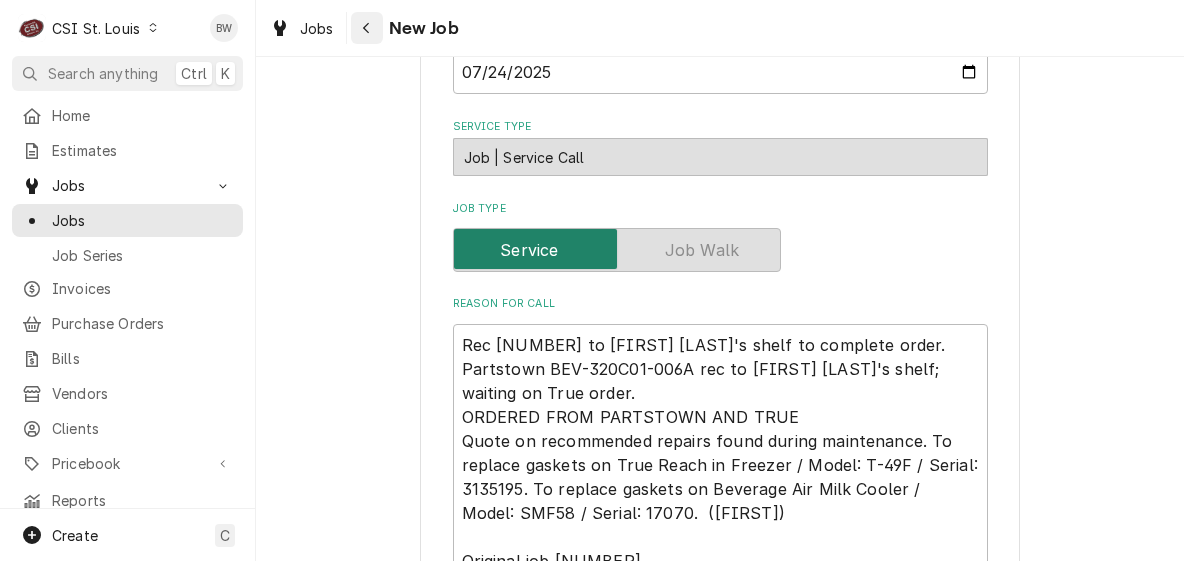 click at bounding box center [367, 28] 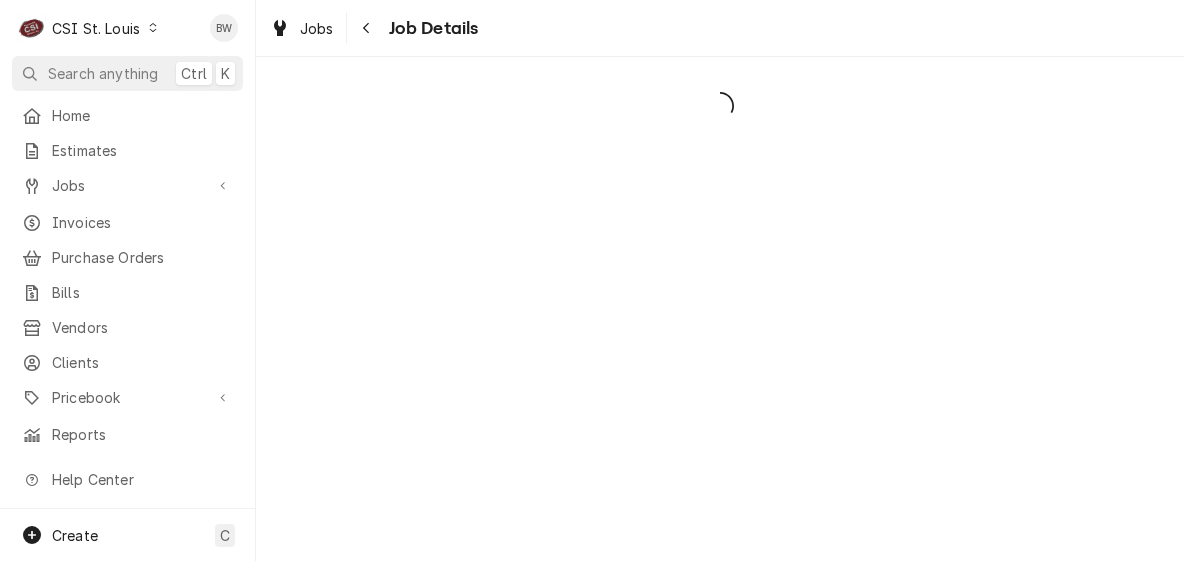 scroll, scrollTop: 0, scrollLeft: 0, axis: both 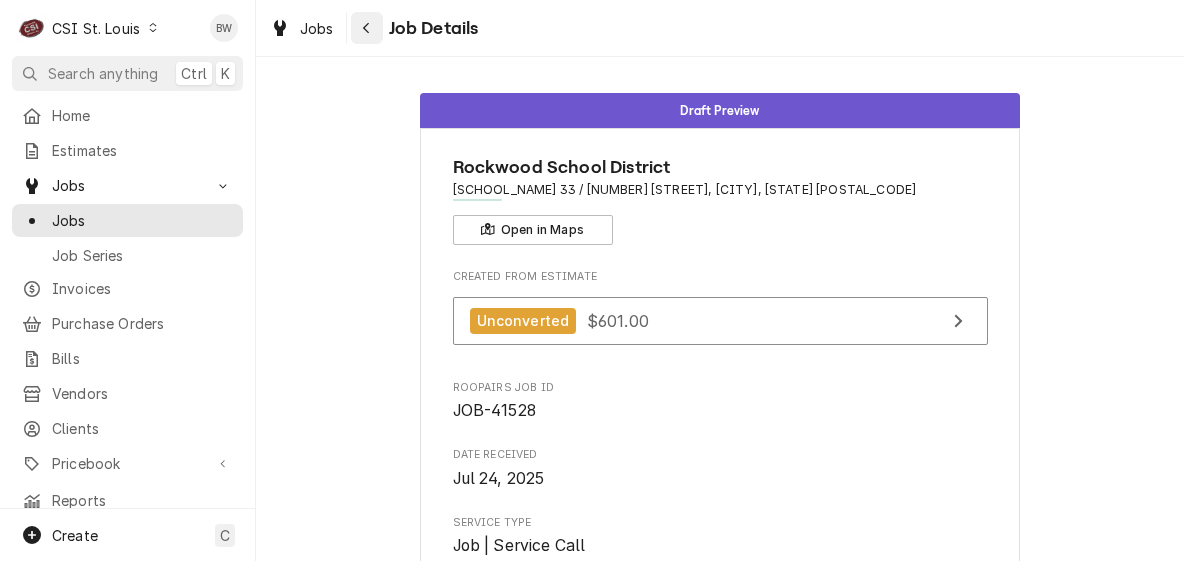 click at bounding box center (367, 28) 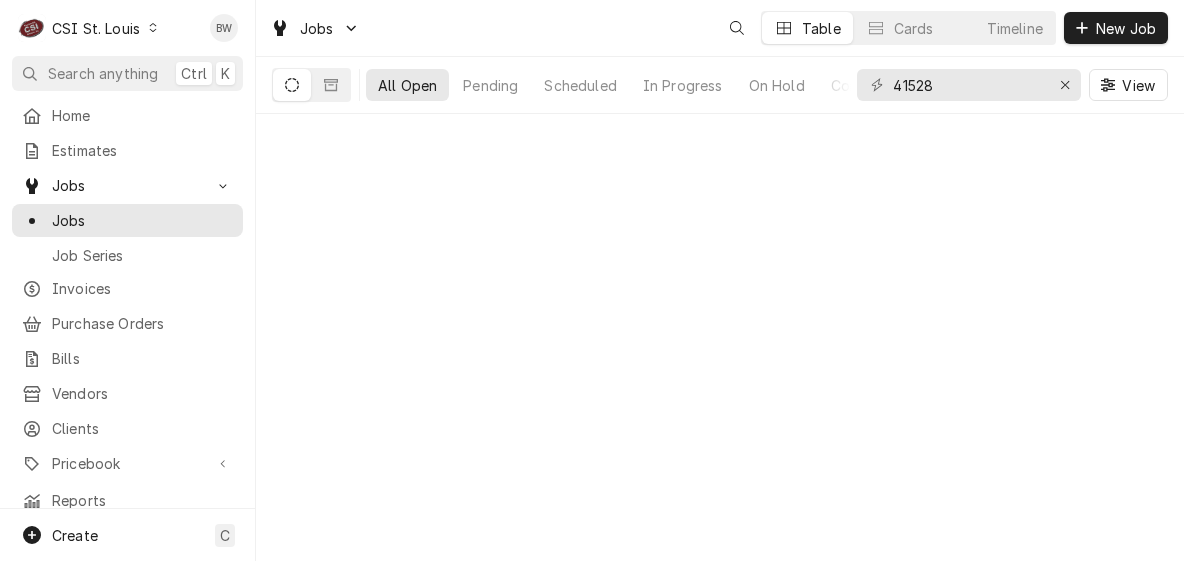 scroll, scrollTop: 0, scrollLeft: 0, axis: both 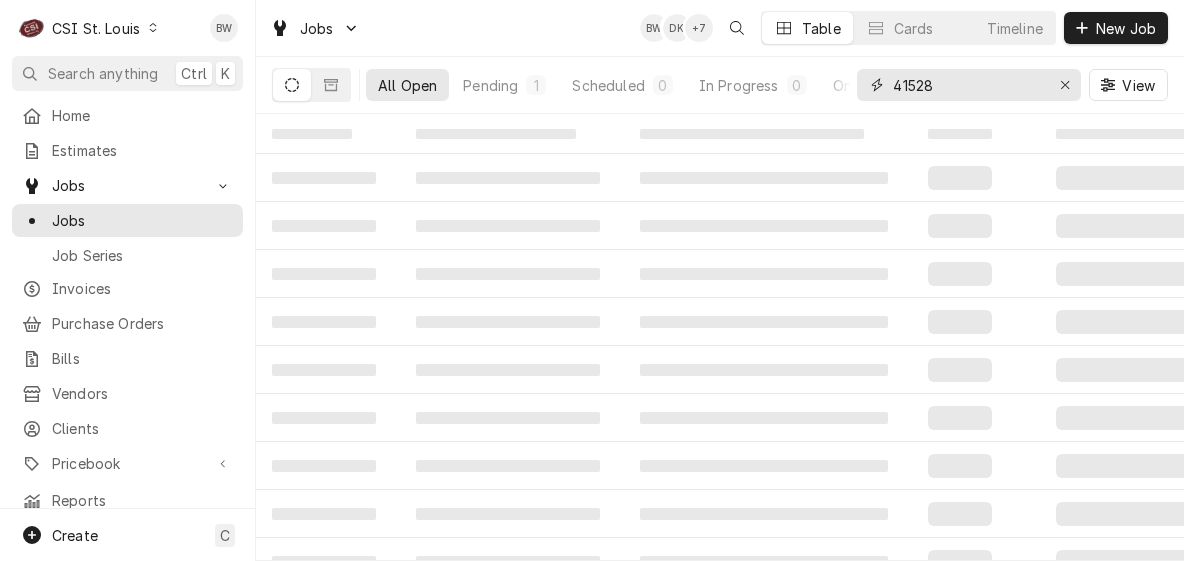 drag, startPoint x: 943, startPoint y: 92, endPoint x: 839, endPoint y: 89, distance: 104.04326 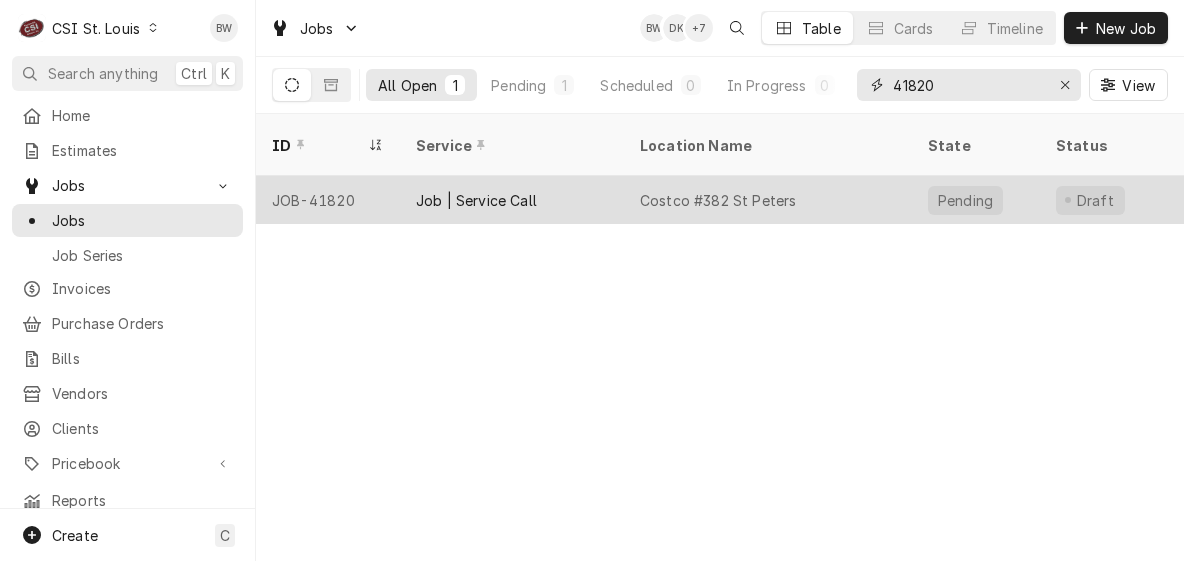 type on "41820" 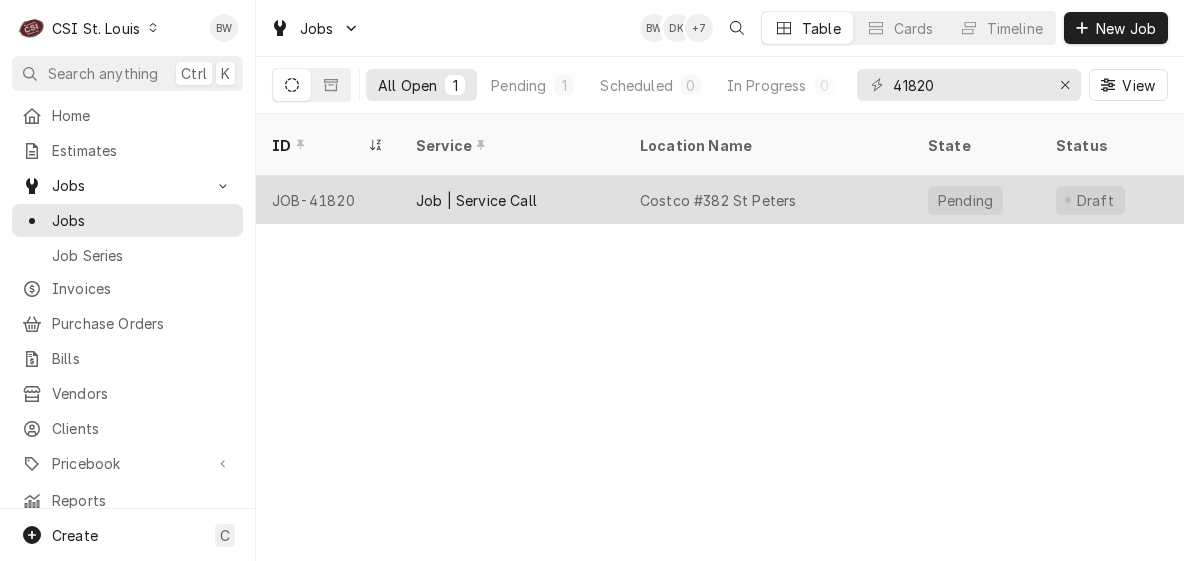click on "JOB-41820" at bounding box center (328, 200) 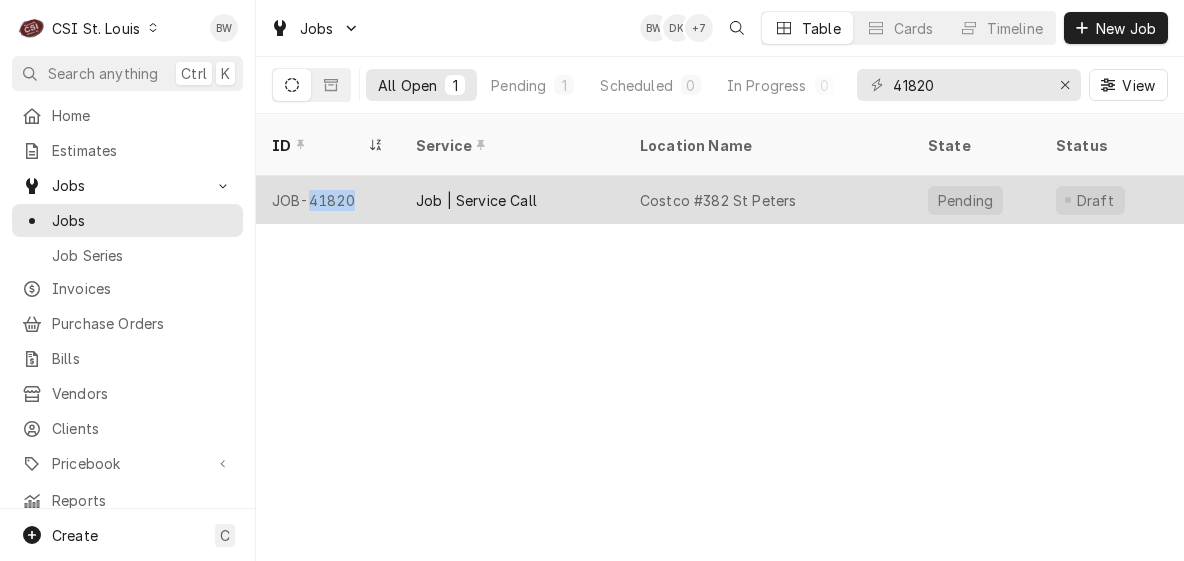 click on "JOB-41820" at bounding box center (328, 200) 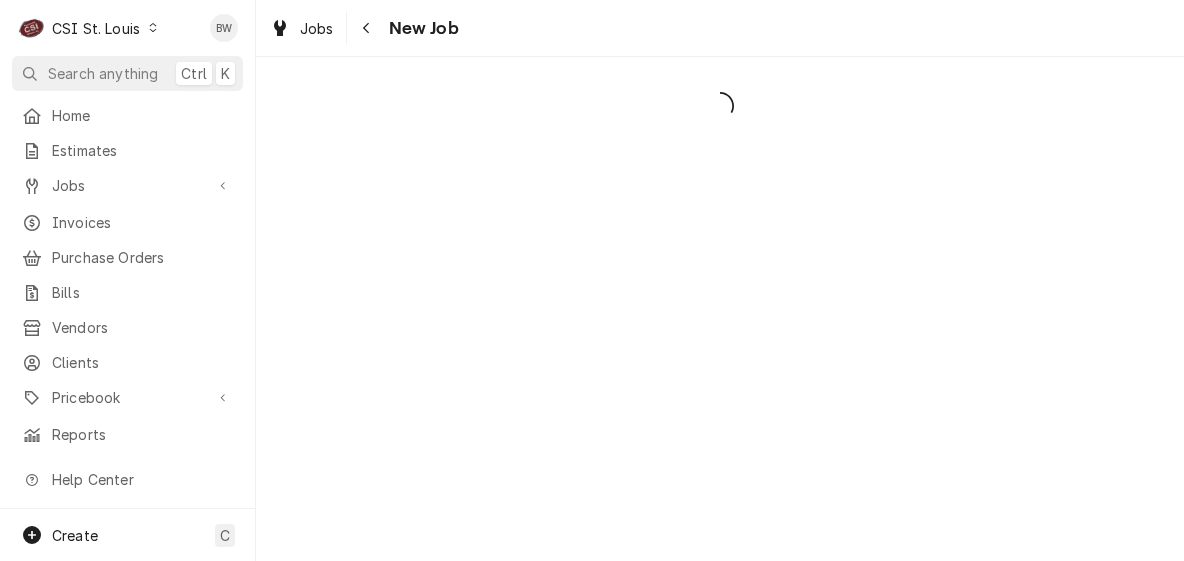 scroll, scrollTop: 0, scrollLeft: 0, axis: both 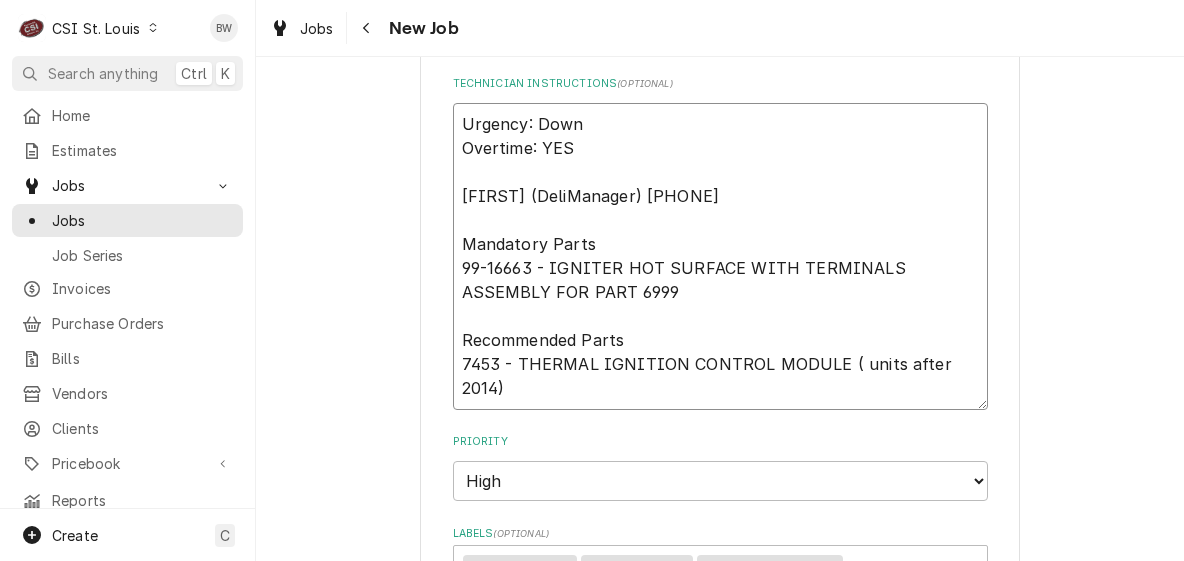 drag, startPoint x: 525, startPoint y: 270, endPoint x: 455, endPoint y: 267, distance: 70.064255 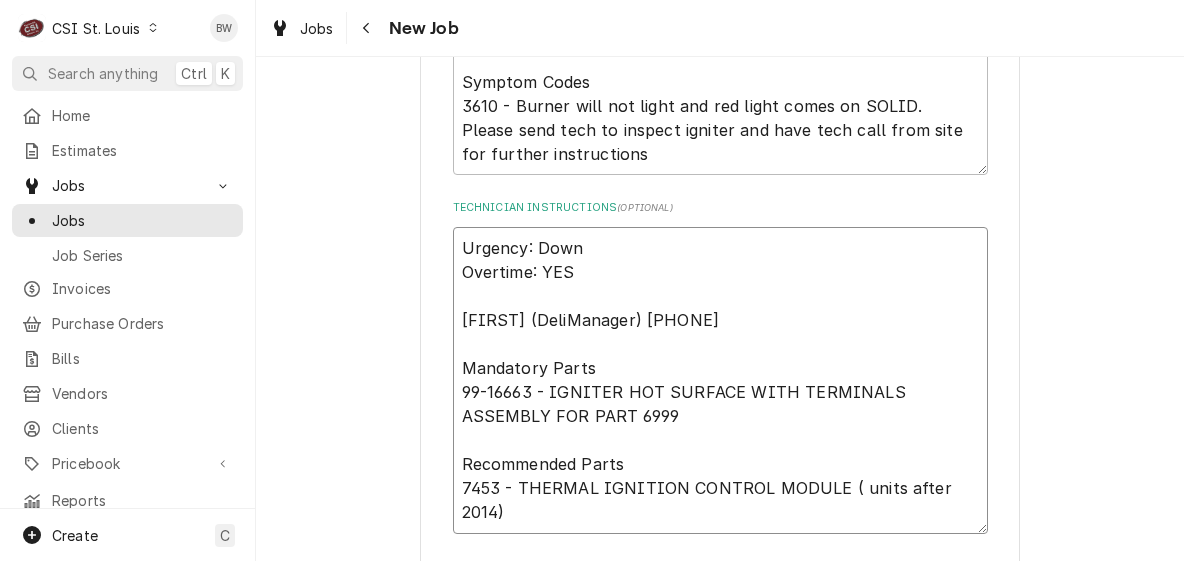 scroll, scrollTop: 1800, scrollLeft: 0, axis: vertical 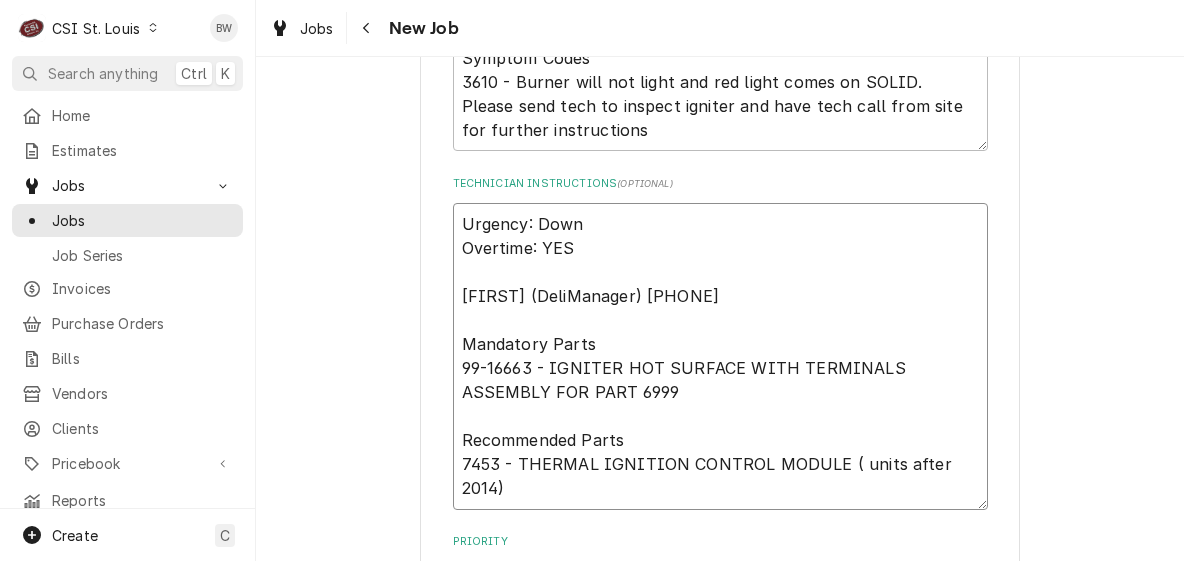 click on "Urgency: Down
Overtime: YES
Ashton (DeliManager) 314 686-2950
Mandatory Parts
99-16663 - IGNITER HOT SURFACE WITH TERMINALS ASSEMBLY FOR PART 6999
Recommended Parts
7453 - THERMAL IGNITION CONTROL MODULE ( units after 2014)" at bounding box center [720, 356] 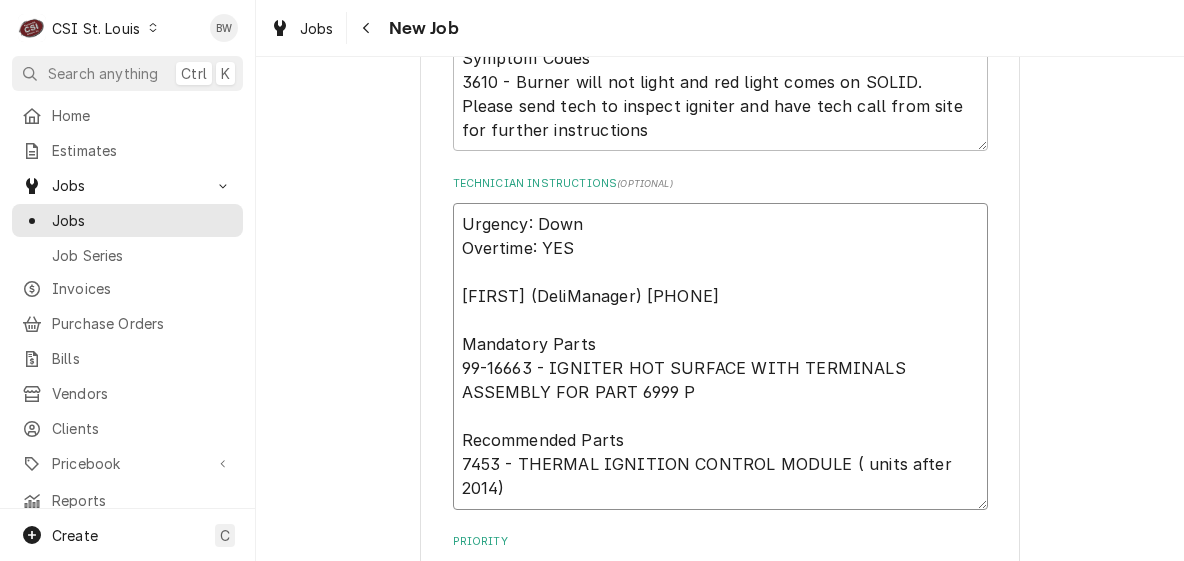 type on "Urgency: Down
Overtime: YES
Ashton (DeliManager) 314 686-2950
Mandatory Parts
99-16663 - IGNITER HOT SURFACE WITH TERMINALS ASSEMBLY FOR PART 6999 PA
Recommended Parts
7453 - THERMAL IGNITION CONTROL MODULE ( units after 2014)" 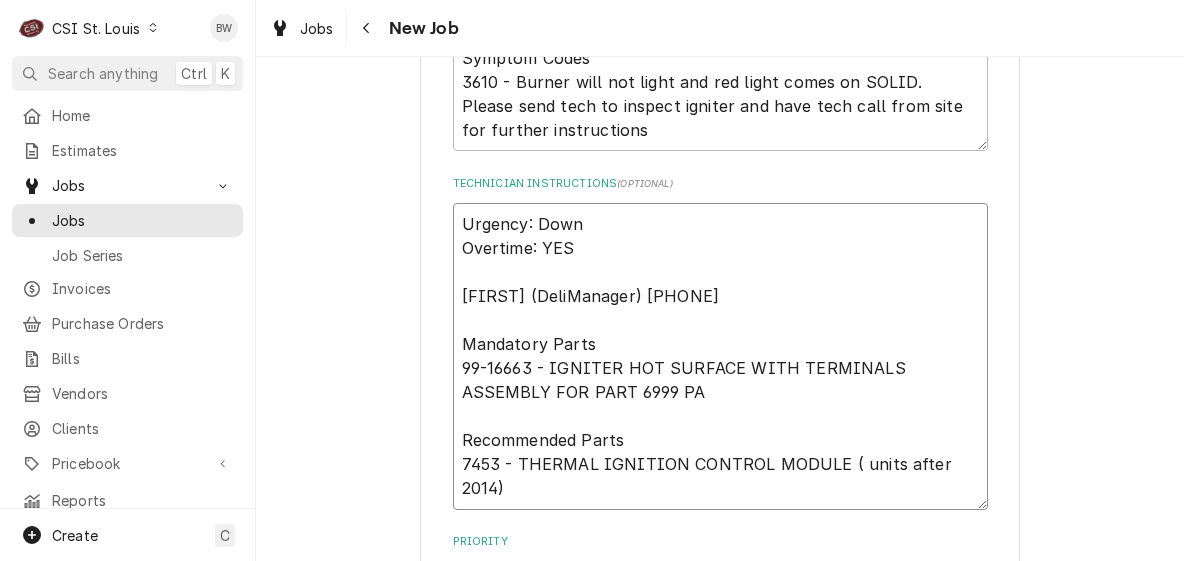 type on "x" 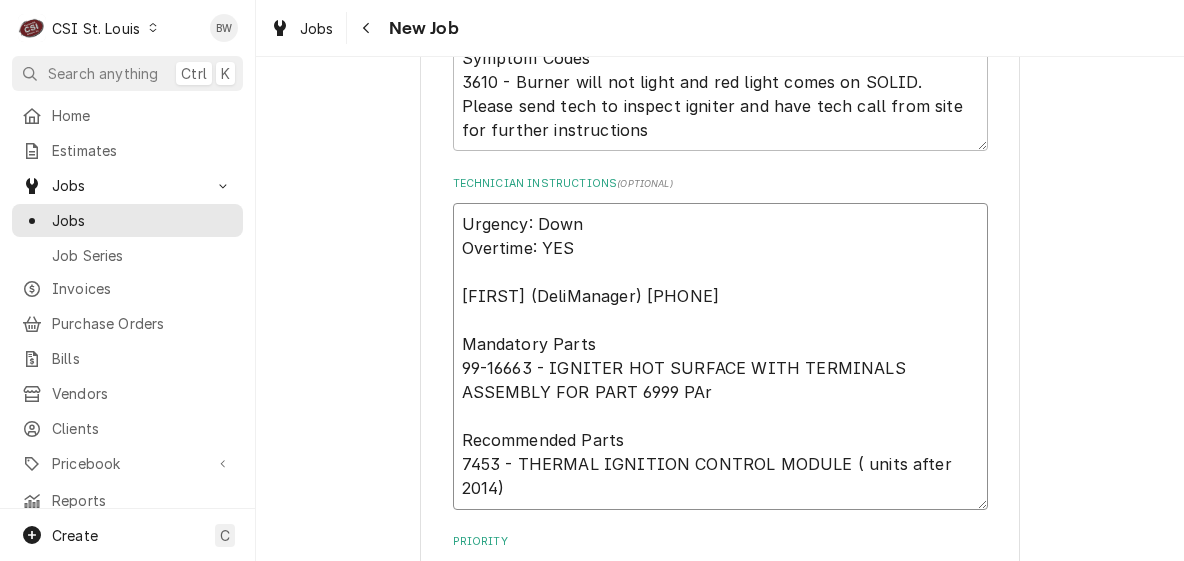 type on "x" 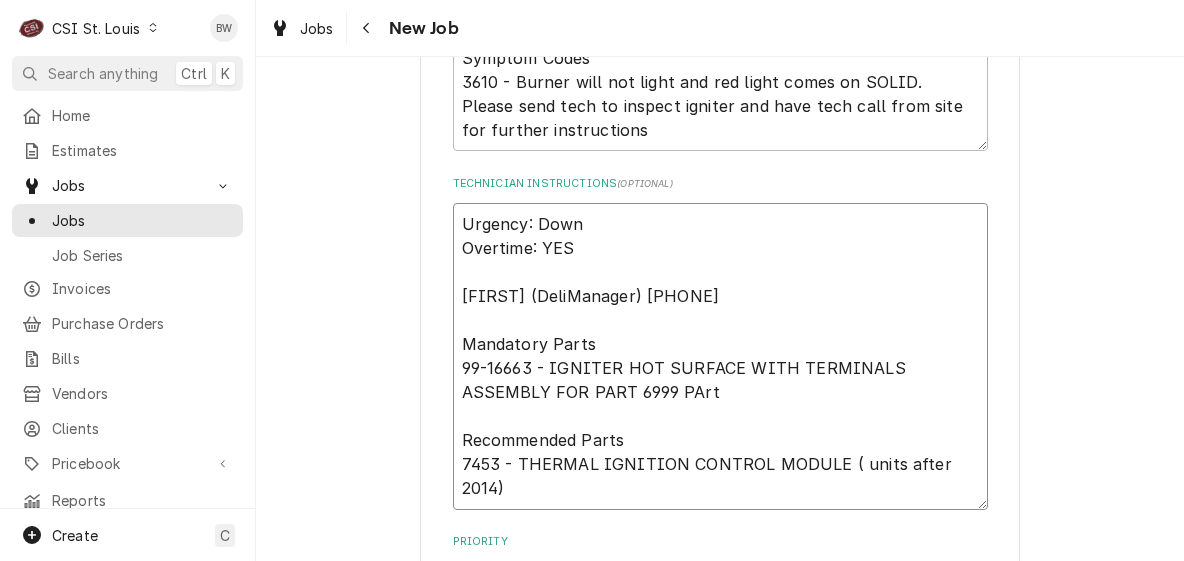 type on "x" 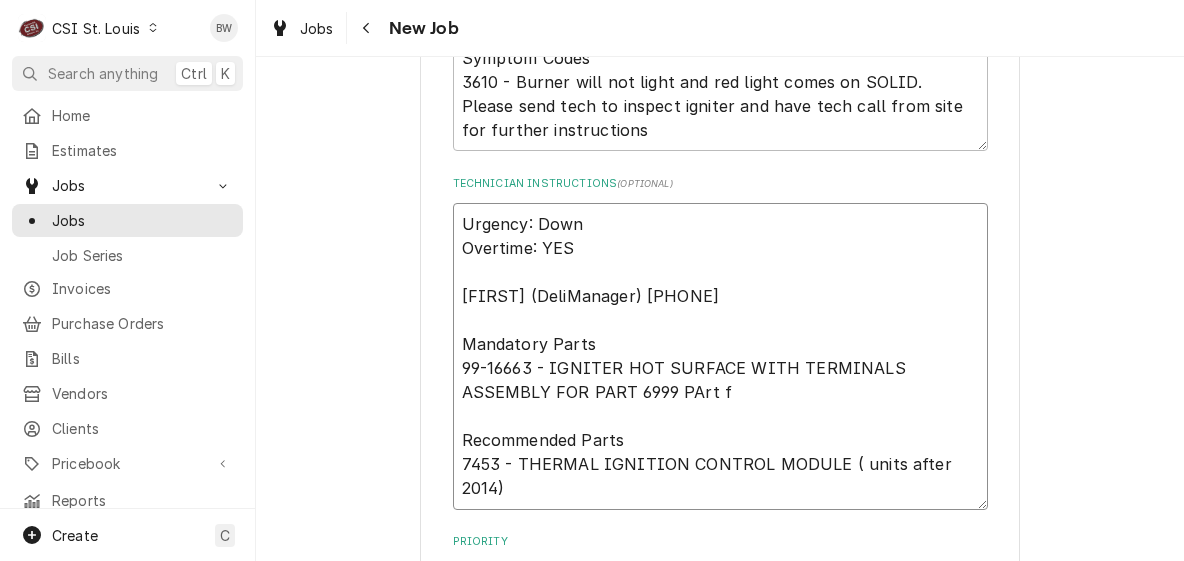 type on "x" 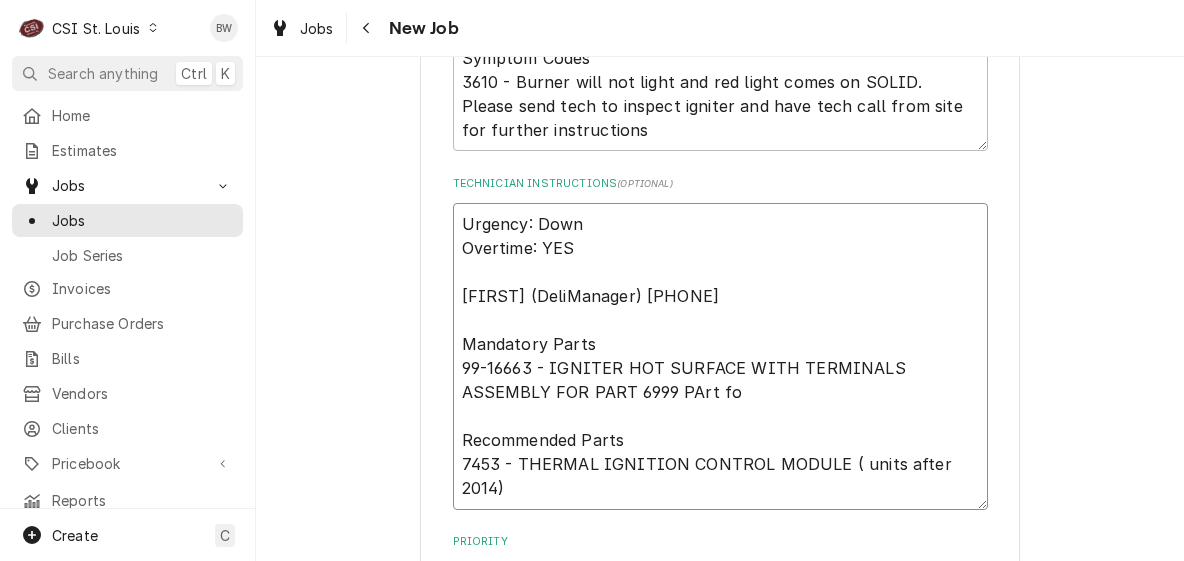 type on "x" 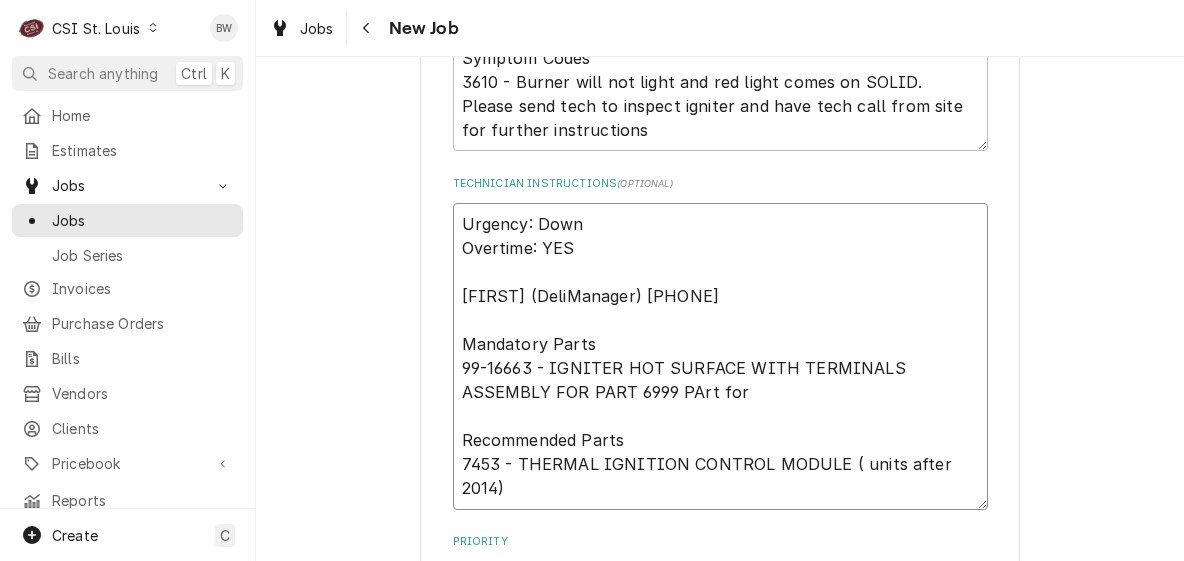 type on "x" 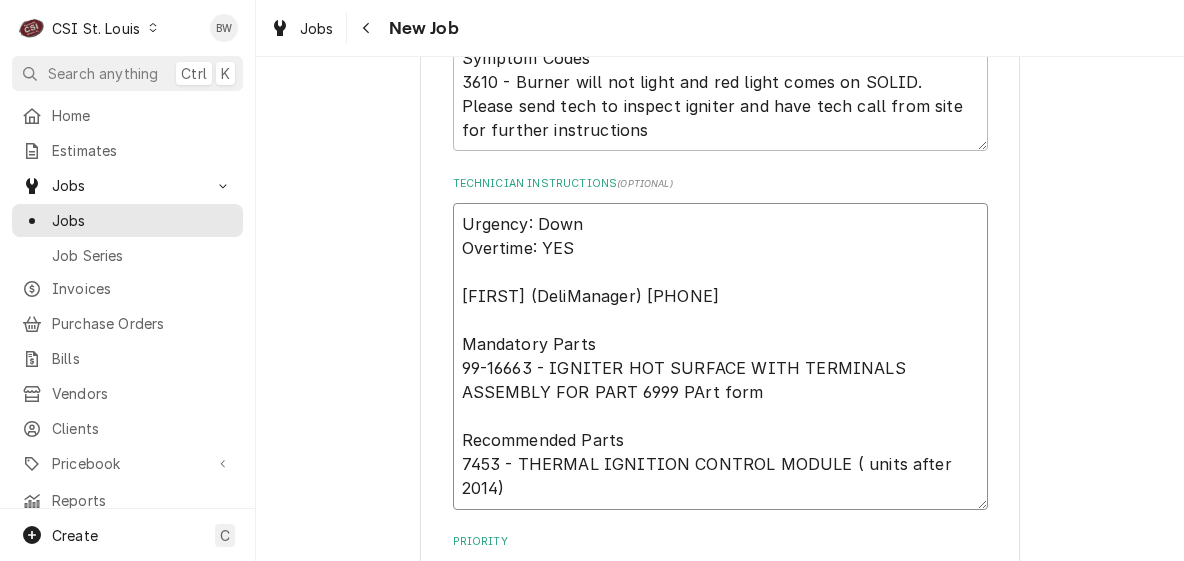 type on "Urgency: Down
Overtime: YES
Ashton (DeliManager) 314 686-2950
Mandatory Parts
99-16663 - IGNITER HOT SURFACE WITH TERMINALS ASSEMBLY FOR PART 6999 PArt form
Recommended Parts
7453 - THERMAL IGNITION CONTROL MODULE ( units after 2014)" 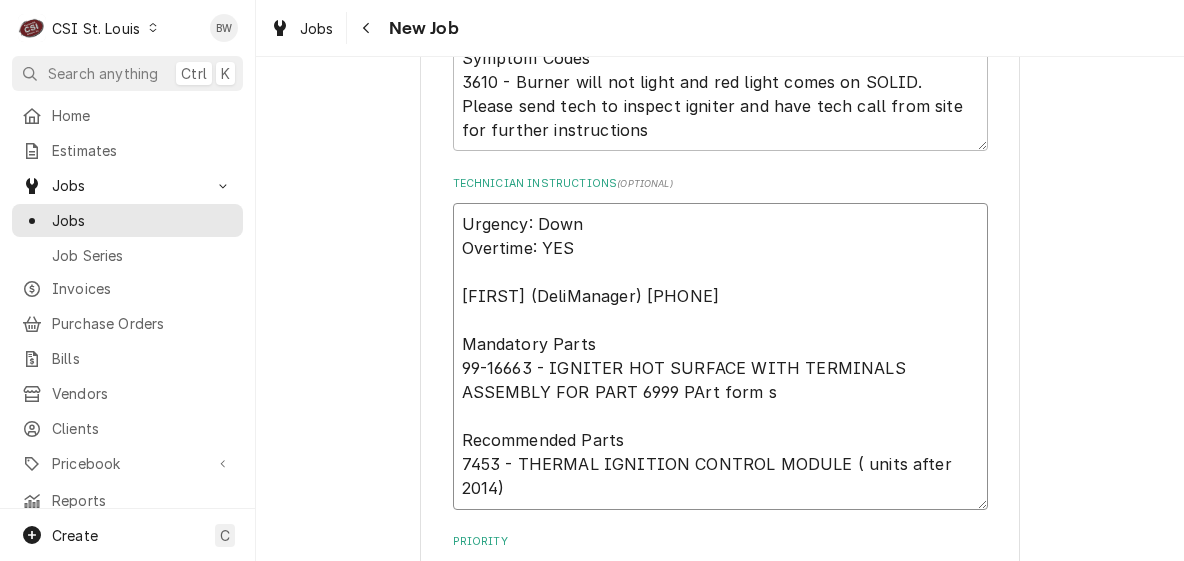 type on "x" 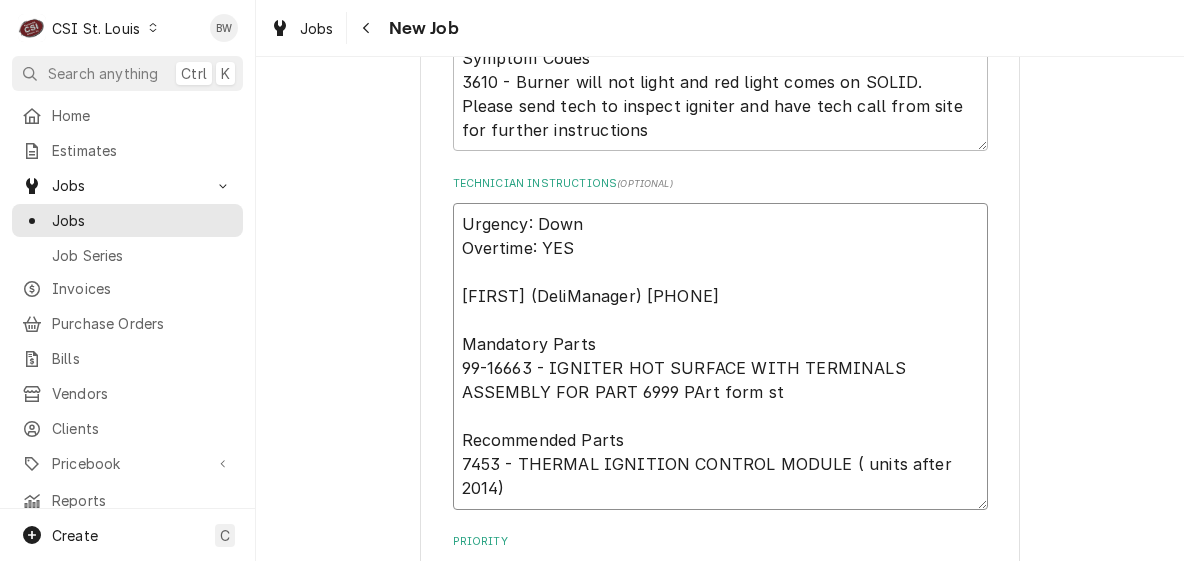 type on "x" 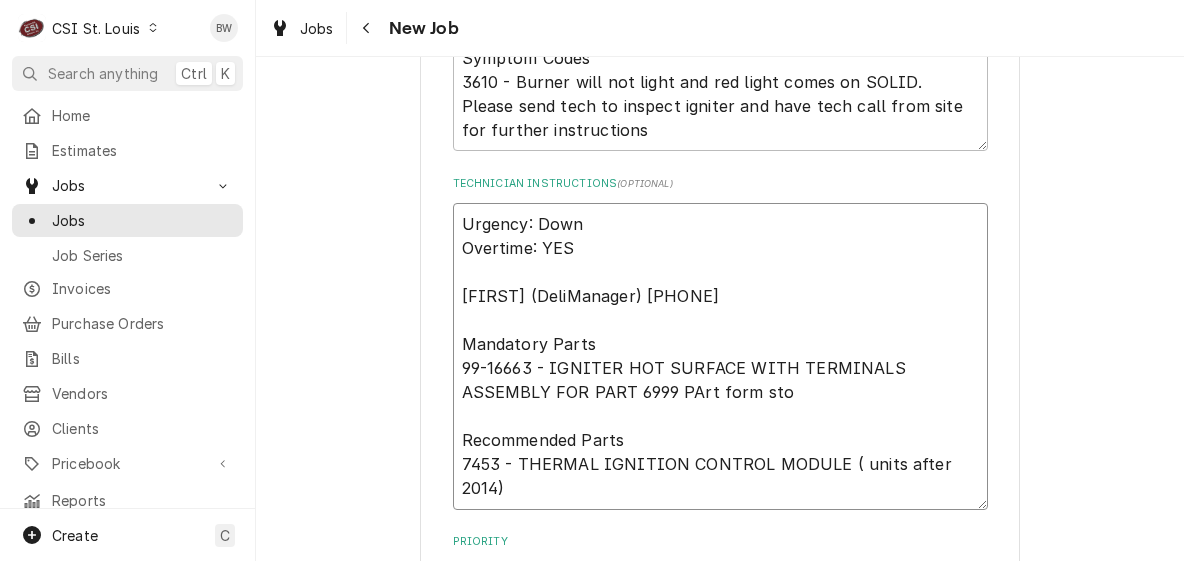 type on "x" 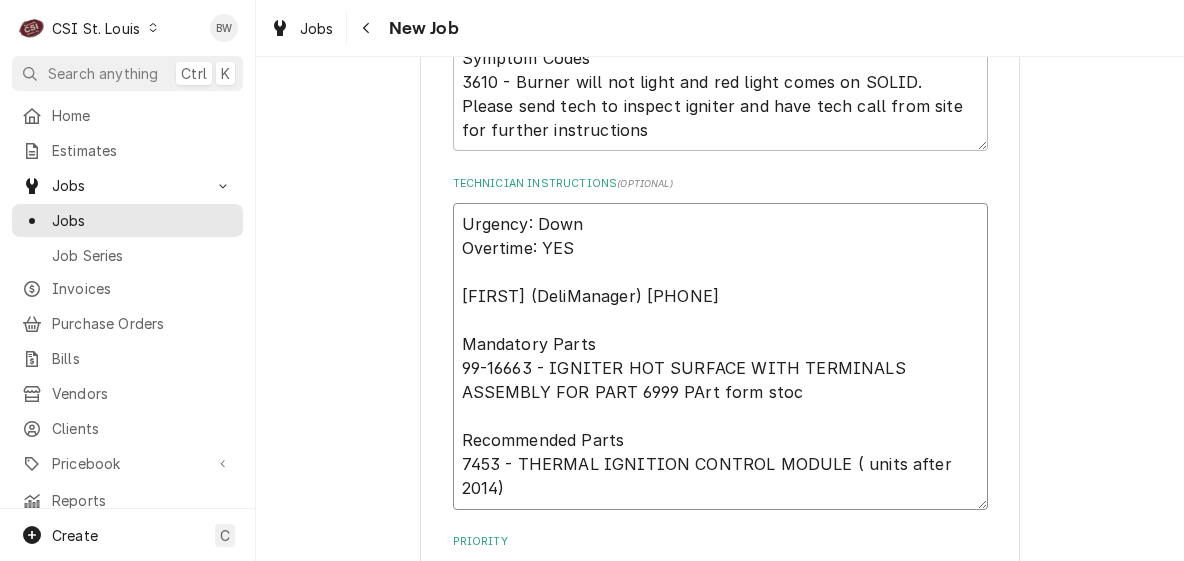 type on "x" 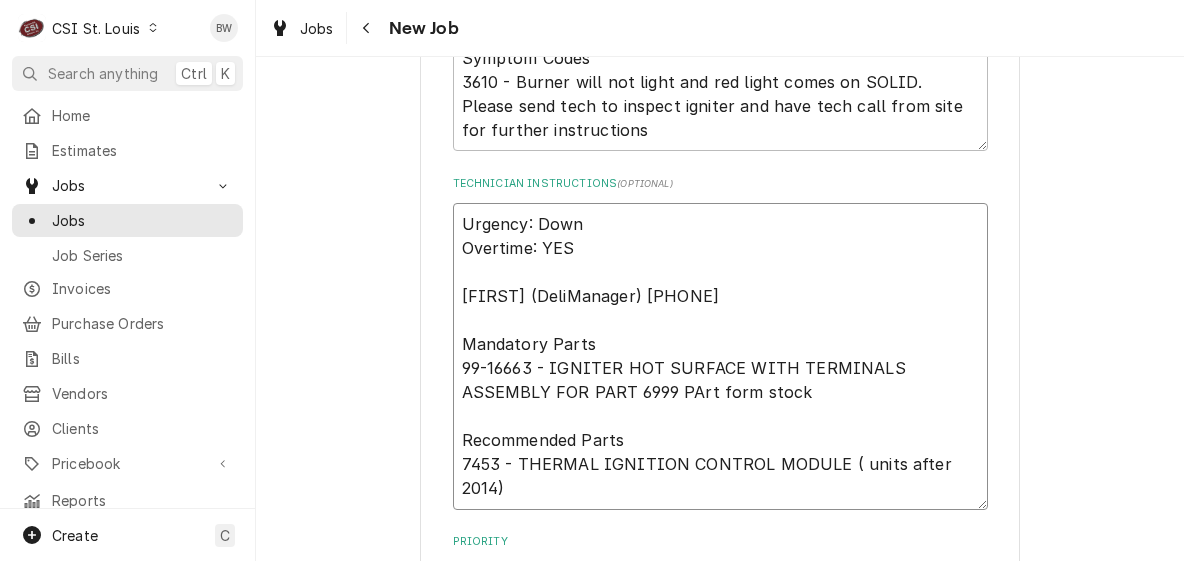 type on "x" 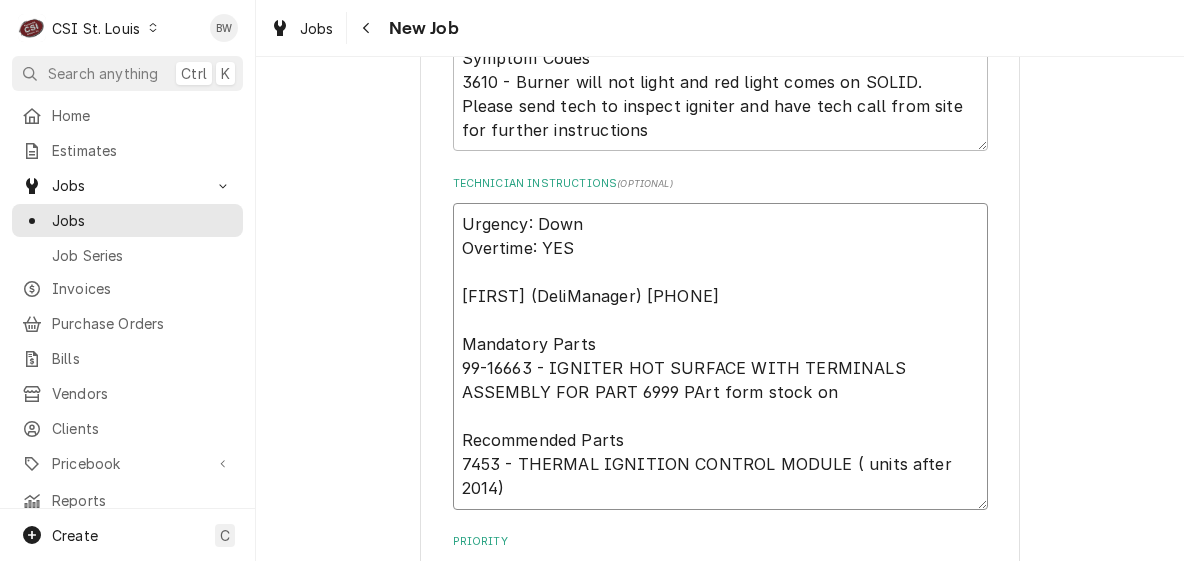 type on "x" 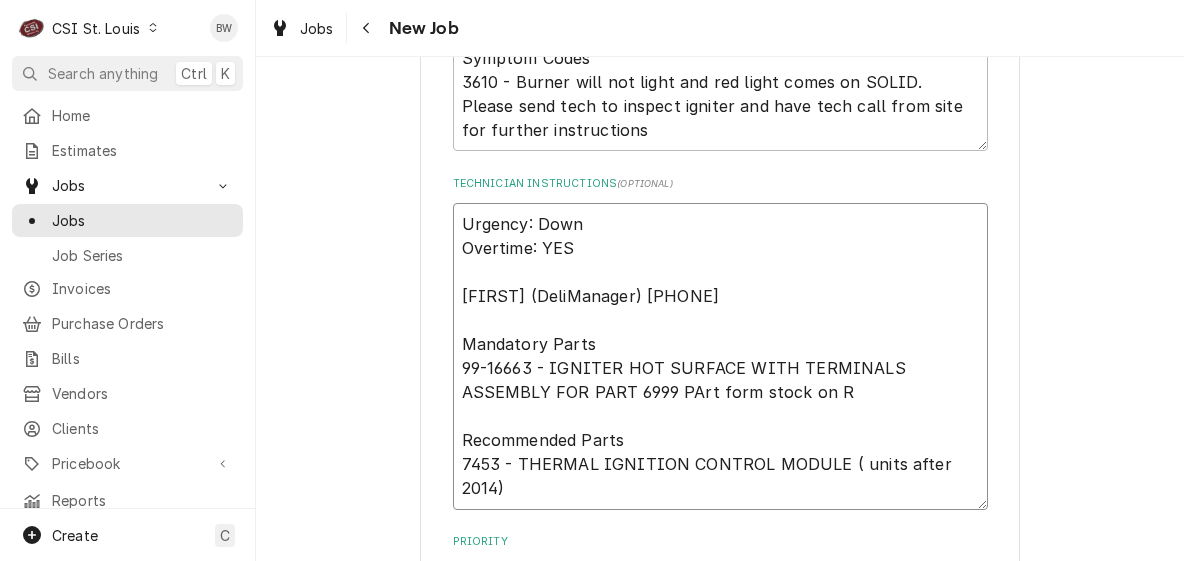 type on "Urgency: Down
Overtime: YES
Ashton (DeliManager) 314 686-2950
Mandatory Parts
99-16663 - IGNITER HOT SURFACE WITH TERMINALS ASSEMBLY FOR PART 6999 PArt form stock on RE
Recommended Parts
7453 - THERMAL IGNITION CONTROL MODULE ( units after 2014)" 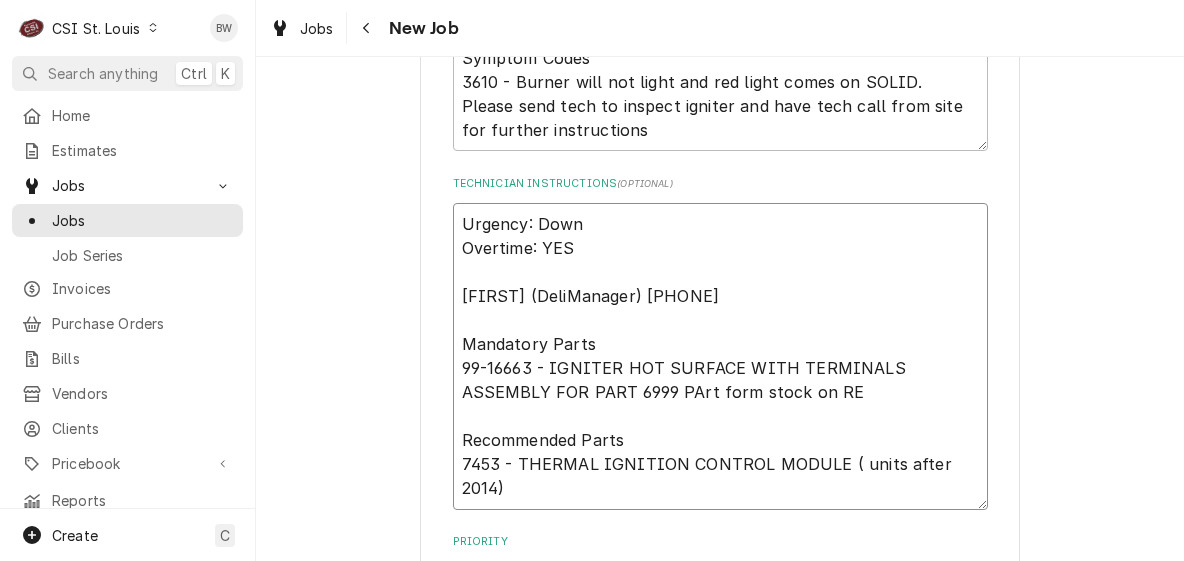 type on "x" 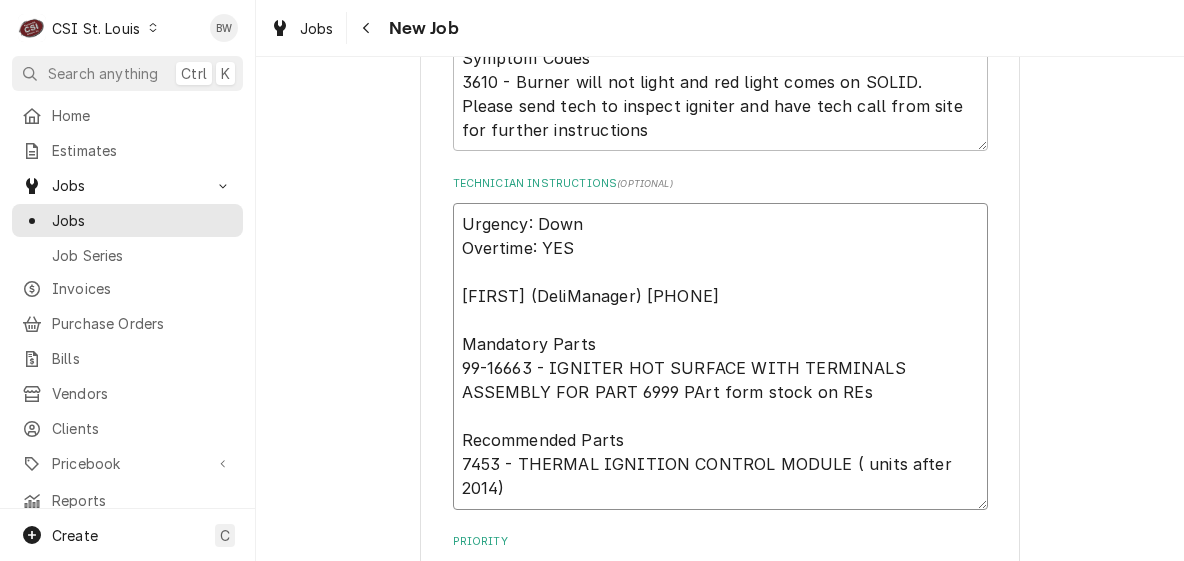 type on "x" 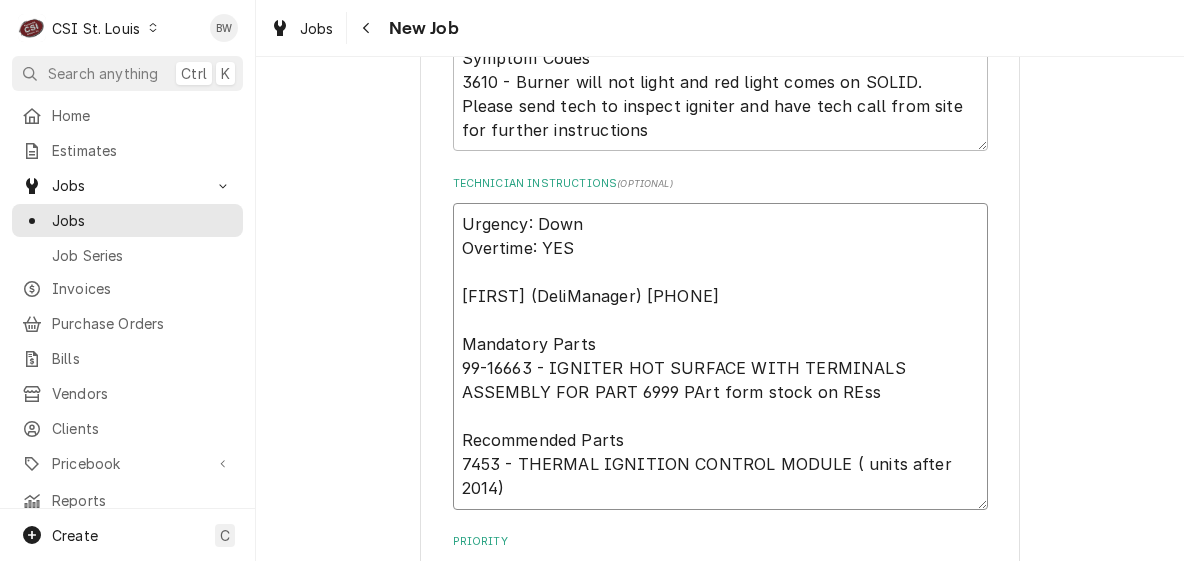 type on "x" 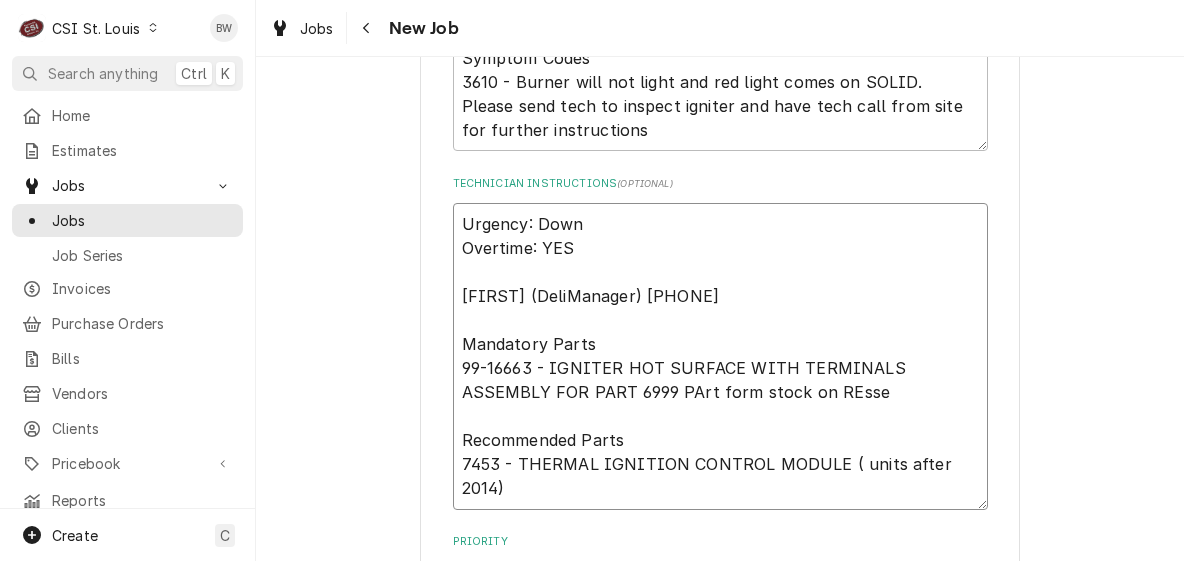 type on "Urgency: Down
Overtime: YES
Ashton (DeliManager) 314 686-2950
Mandatory Parts
99-16663 - IGNITER HOT SURFACE WITH TERMINALS ASSEMBLY FOR PART 6999 PArt form stock on REsser
Recommended Parts
7453 - THERMAL IGNITION CONTROL MODULE ( units after 2014)" 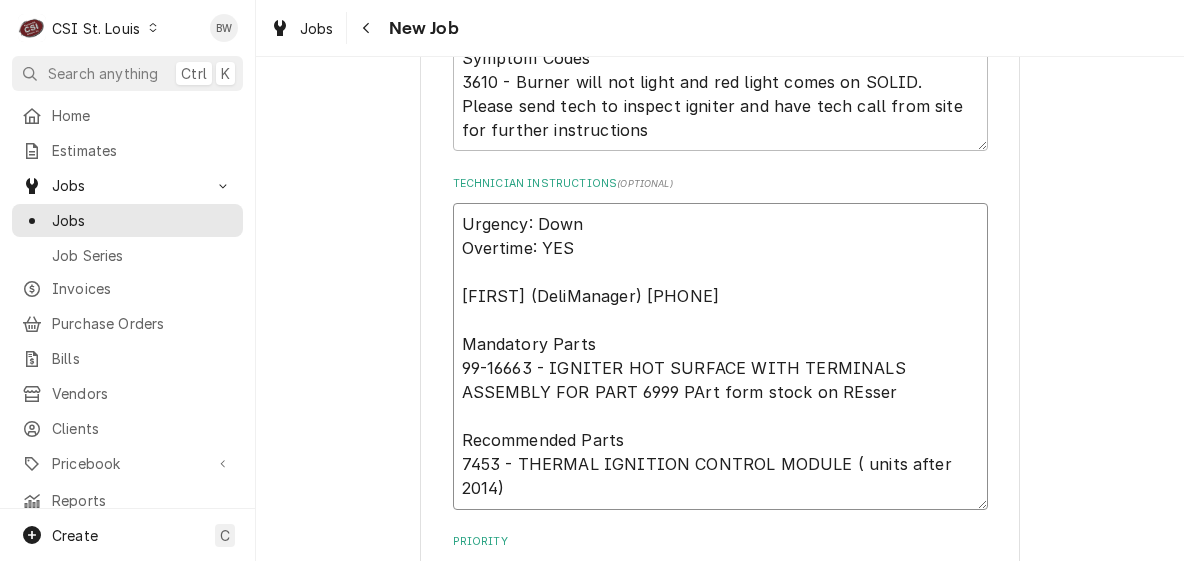 type on "x" 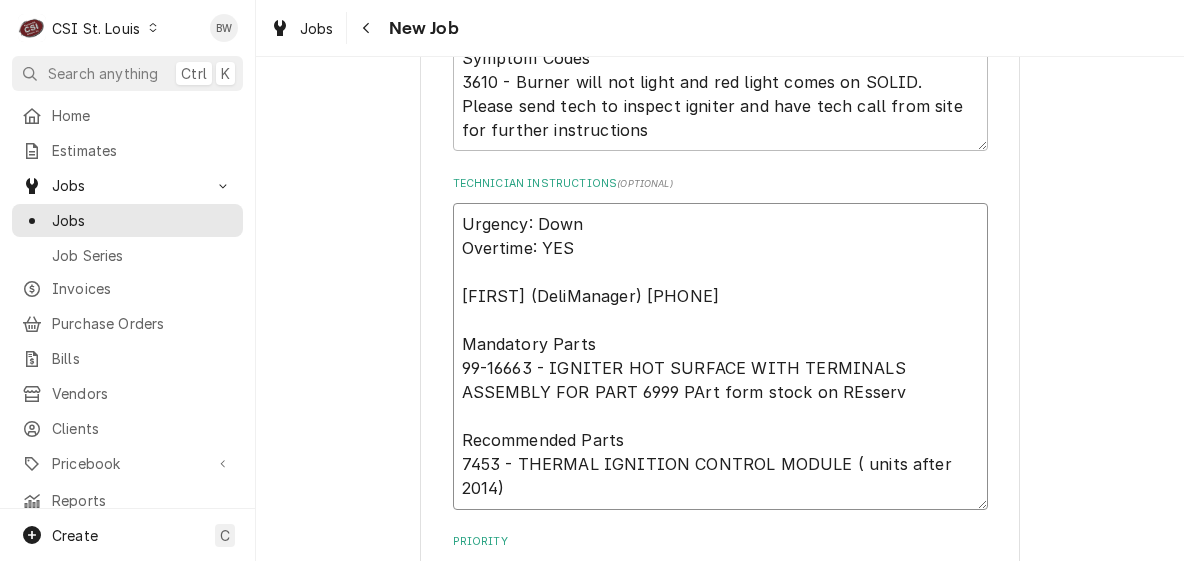 type on "Urgency: Down
Overtime: YES
Ashton (DeliManager) 314 686-2950
Mandatory Parts
99-16663 - IGNITER HOT SURFACE WITH TERMINALS ASSEMBLY FOR PART 6999 PArt form stock on REsserve
Recommended Parts
7453 - THERMAL IGNITION CONTROL MODULE ( units after 2014)" 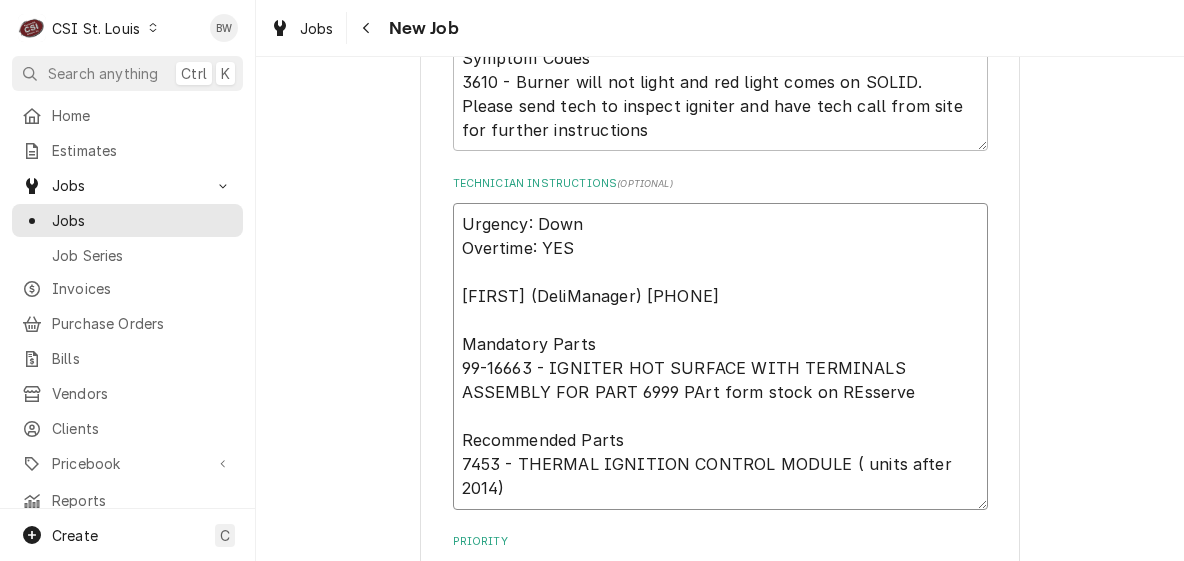 type on "x" 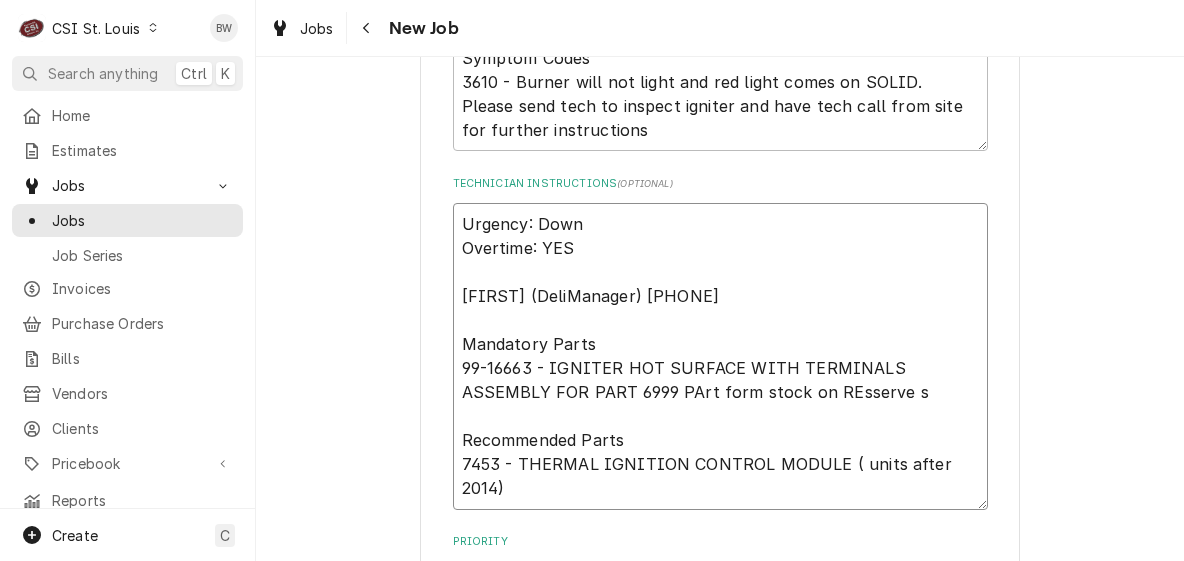 type on "x" 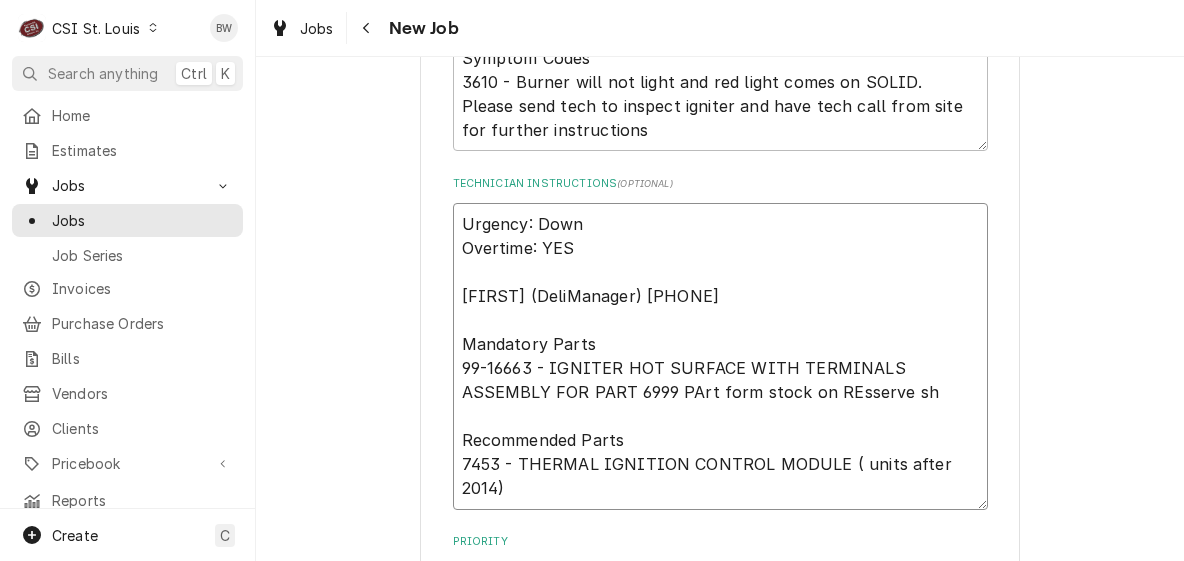 type on "x" 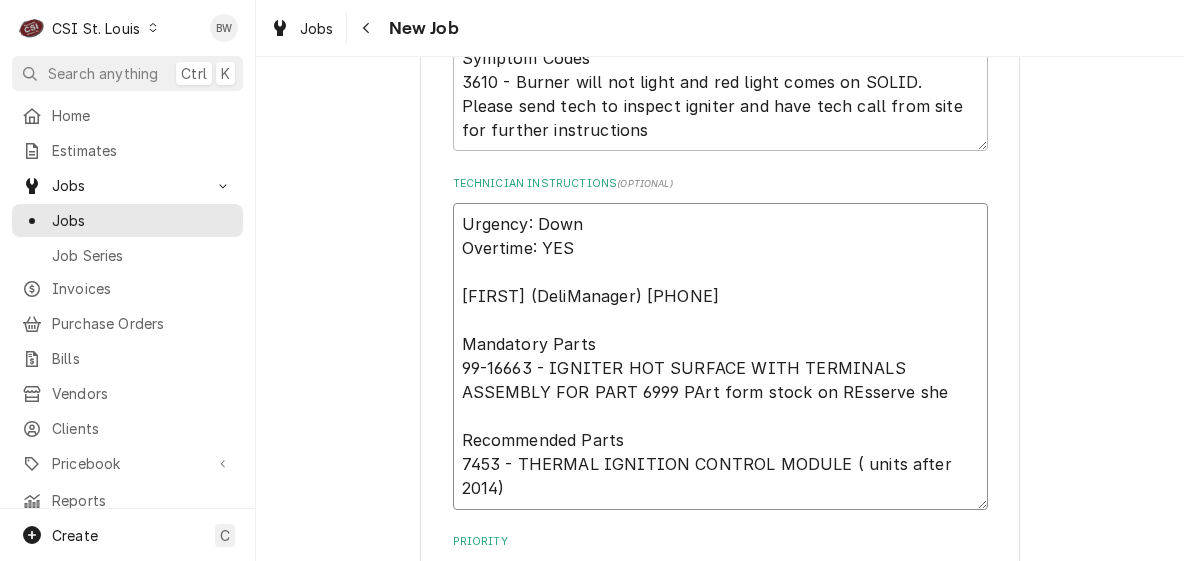 type on "x" 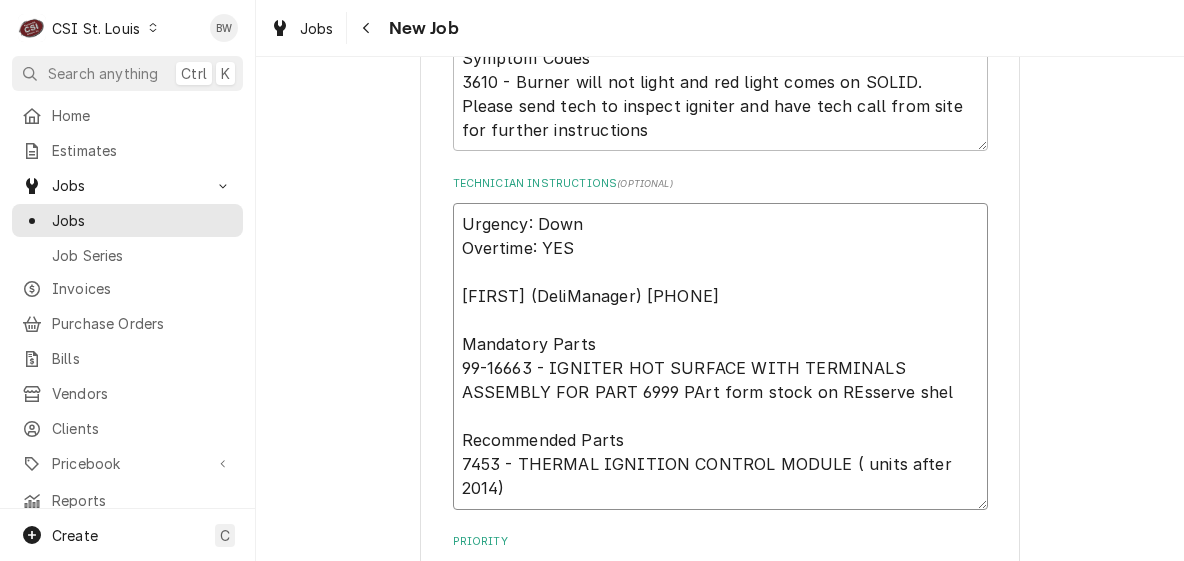 type on "x" 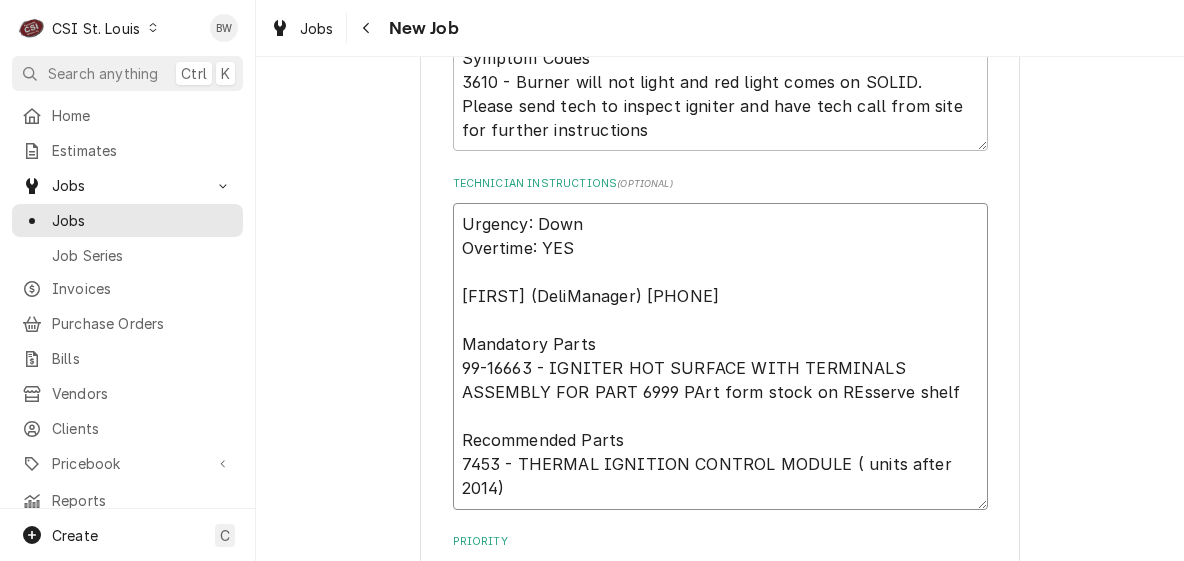 type on "x" 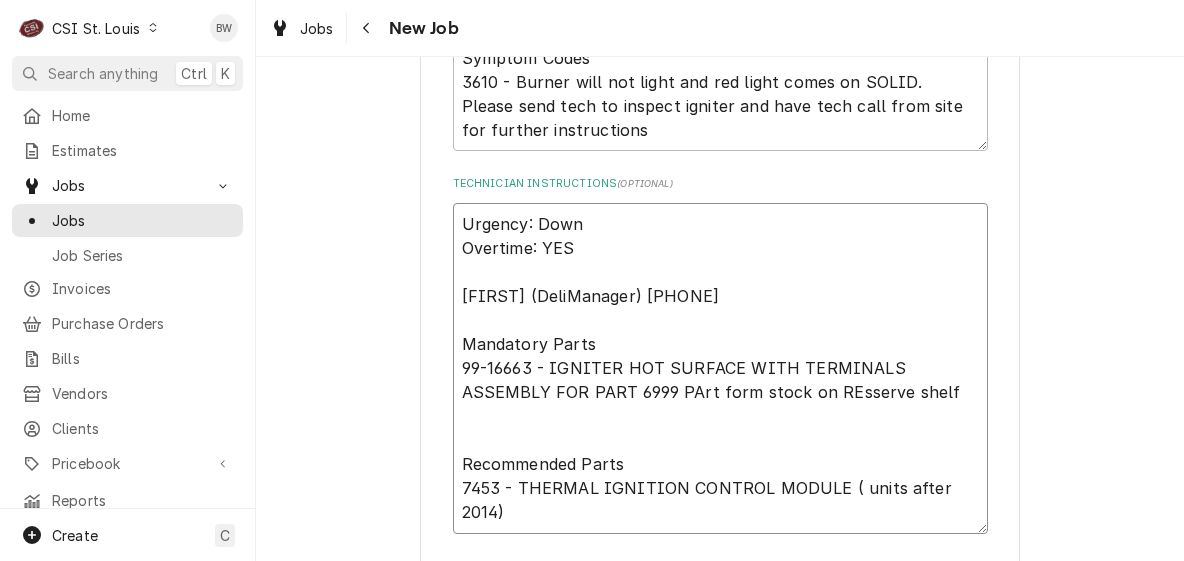 type on "x" 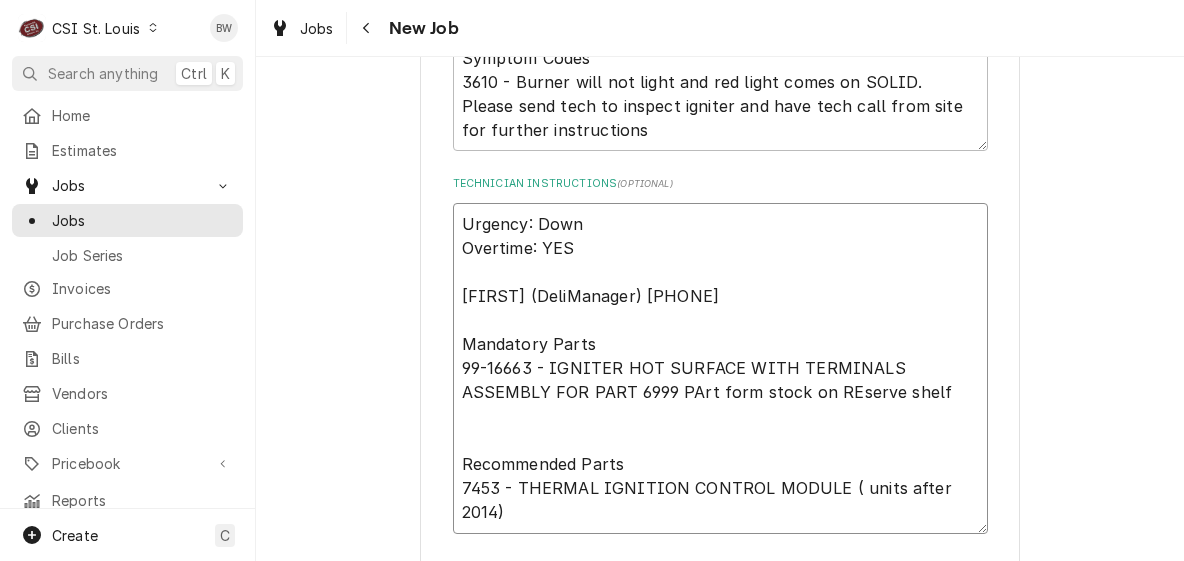 type on "x" 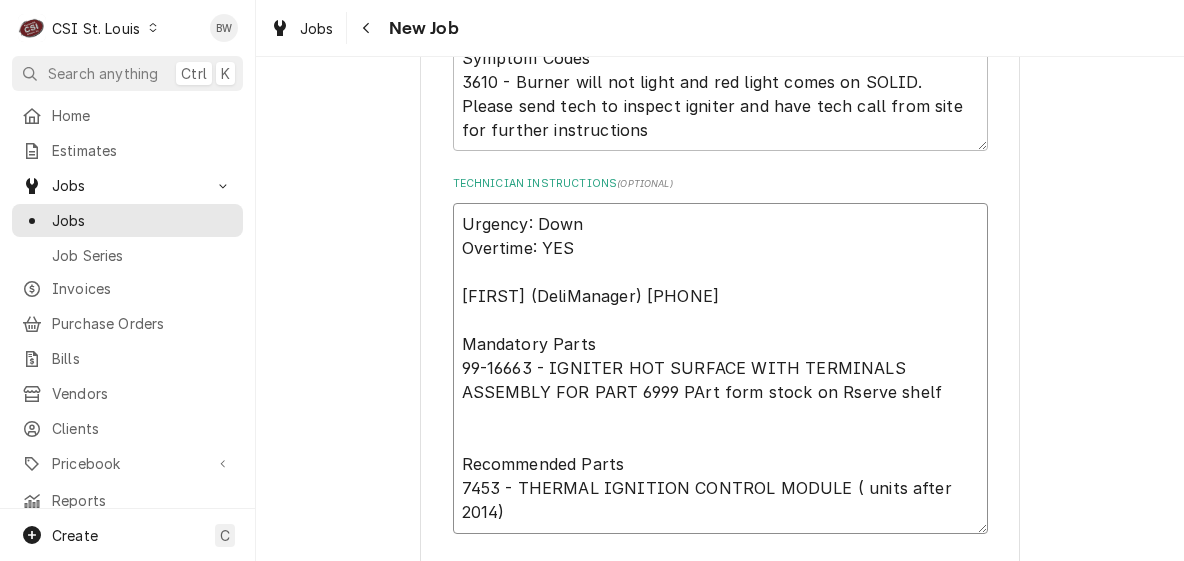 type on "x" 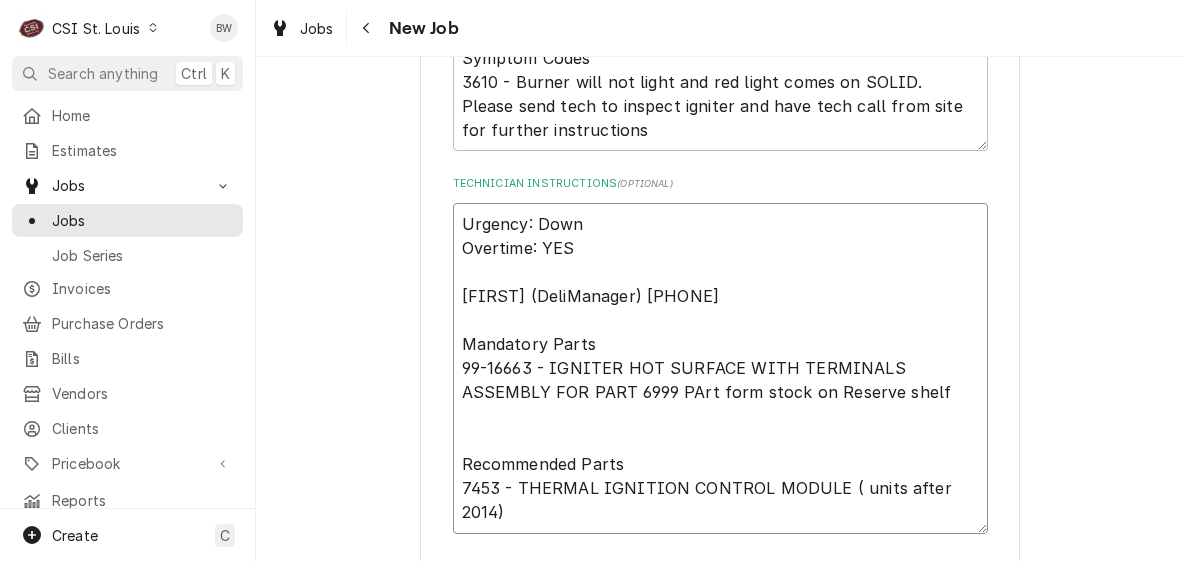 type on "x" 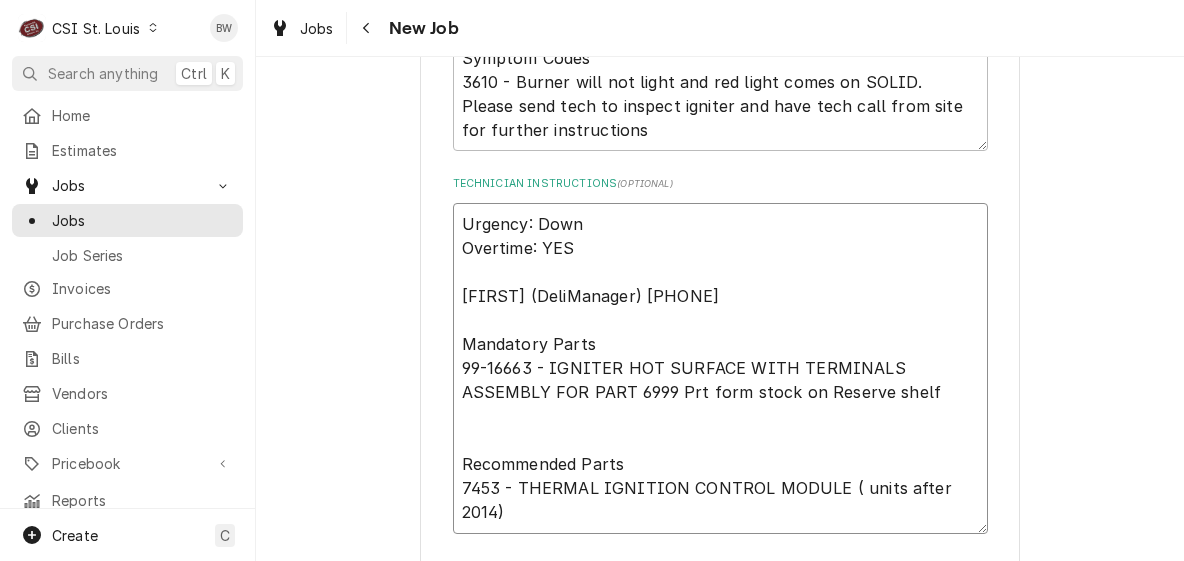 type on "x" 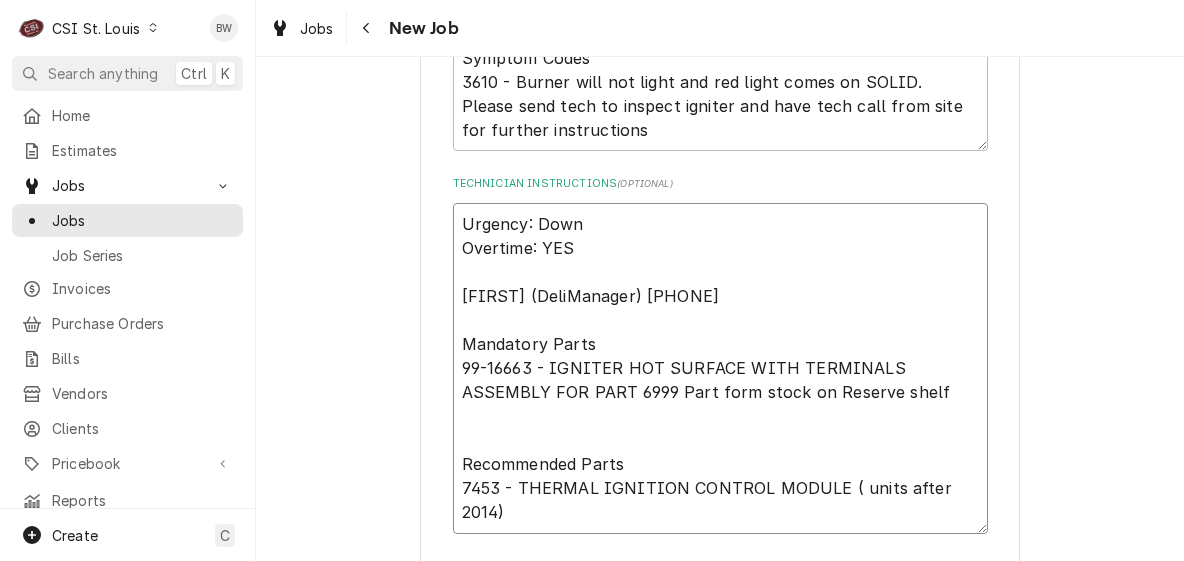type on "x" 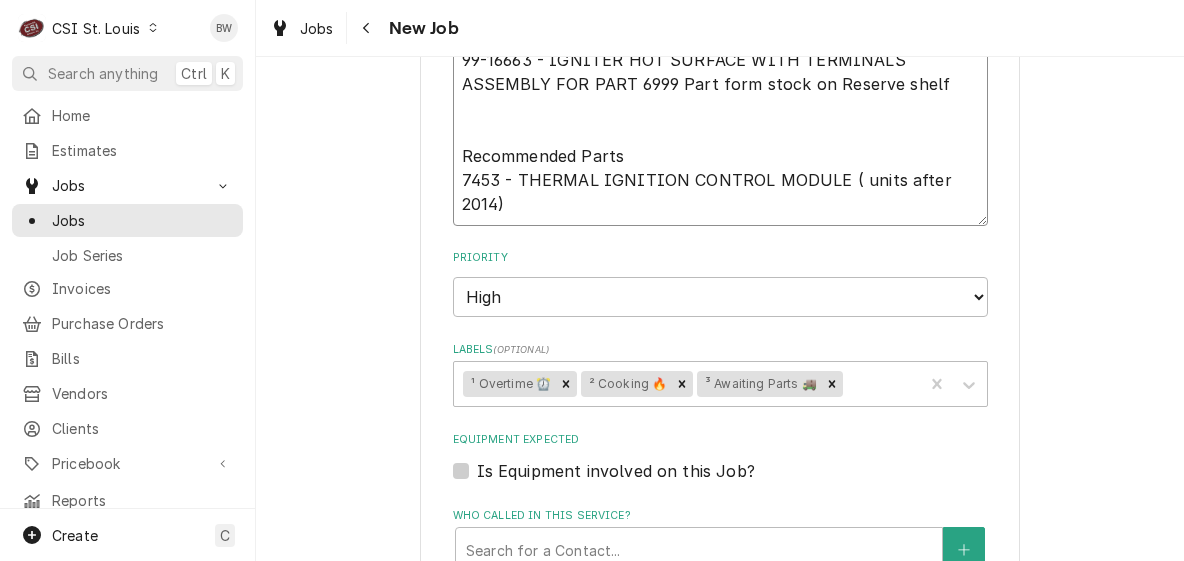 scroll, scrollTop: 2107, scrollLeft: 0, axis: vertical 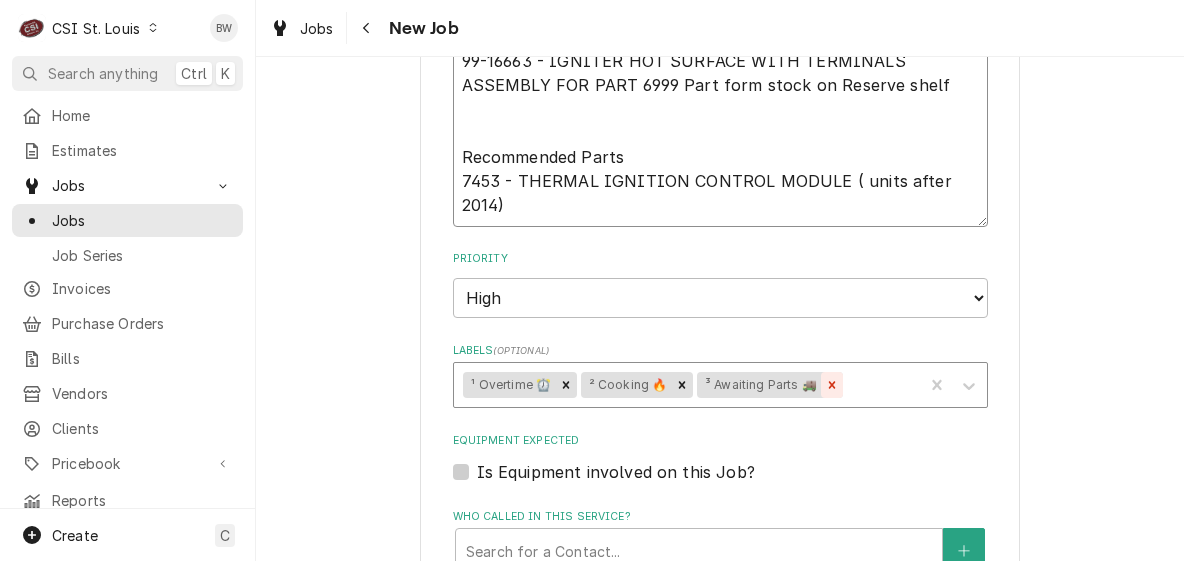 click 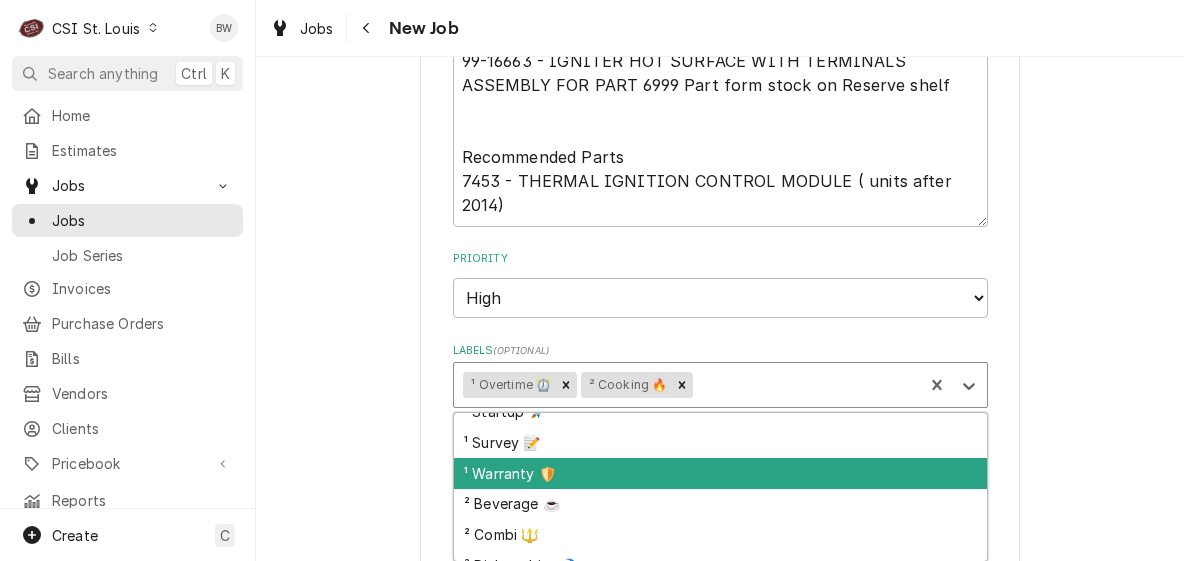 scroll, scrollTop: 100, scrollLeft: 0, axis: vertical 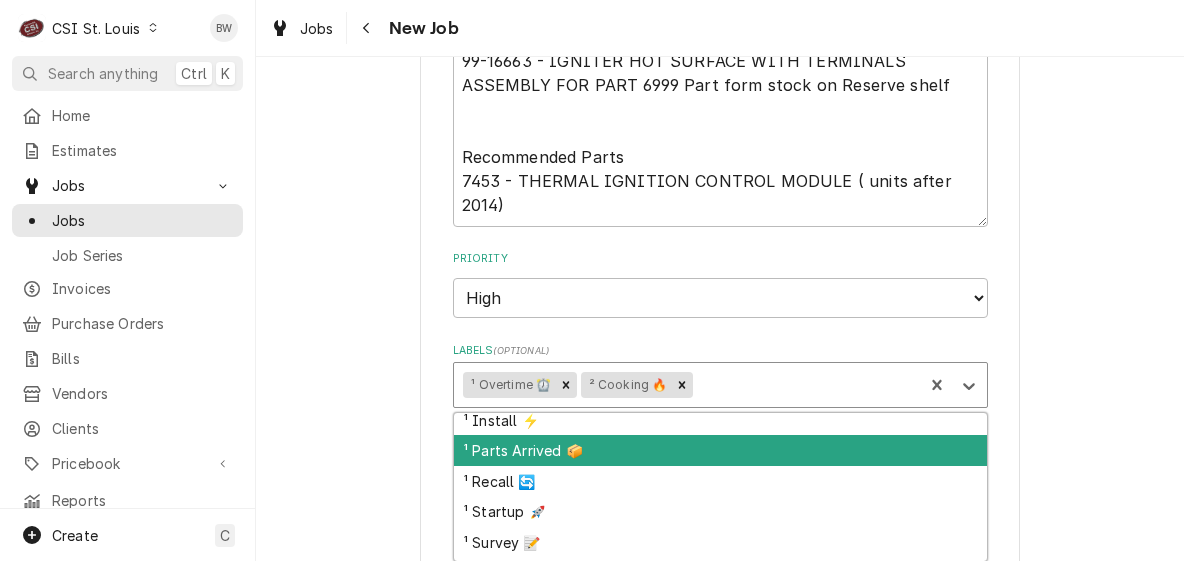 click on "¹ Parts Arrived 📦" at bounding box center [720, 450] 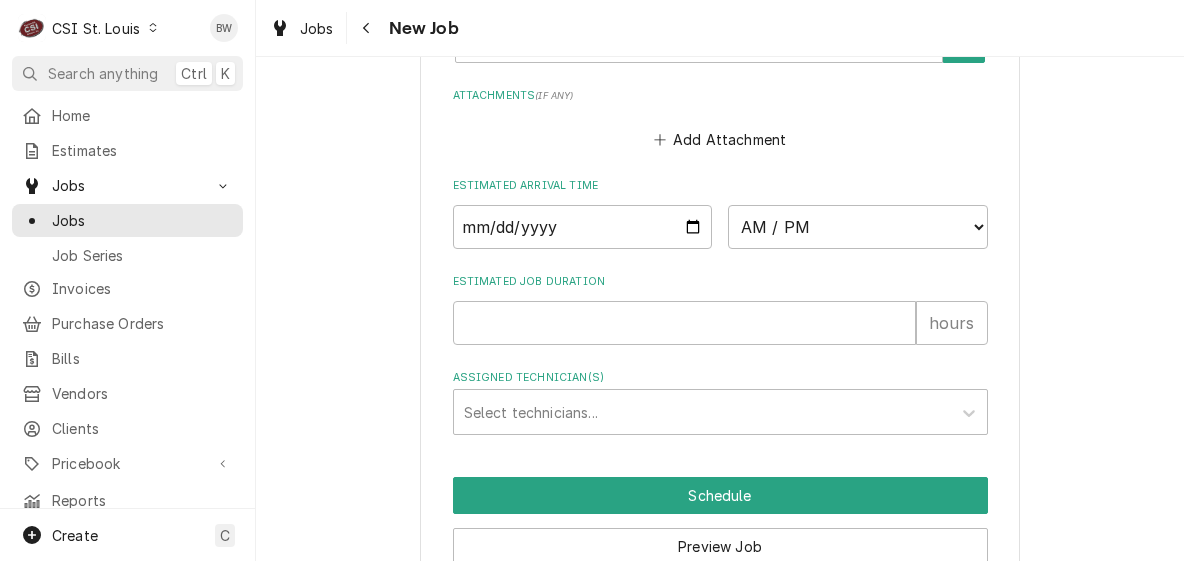 scroll, scrollTop: 2807, scrollLeft: 0, axis: vertical 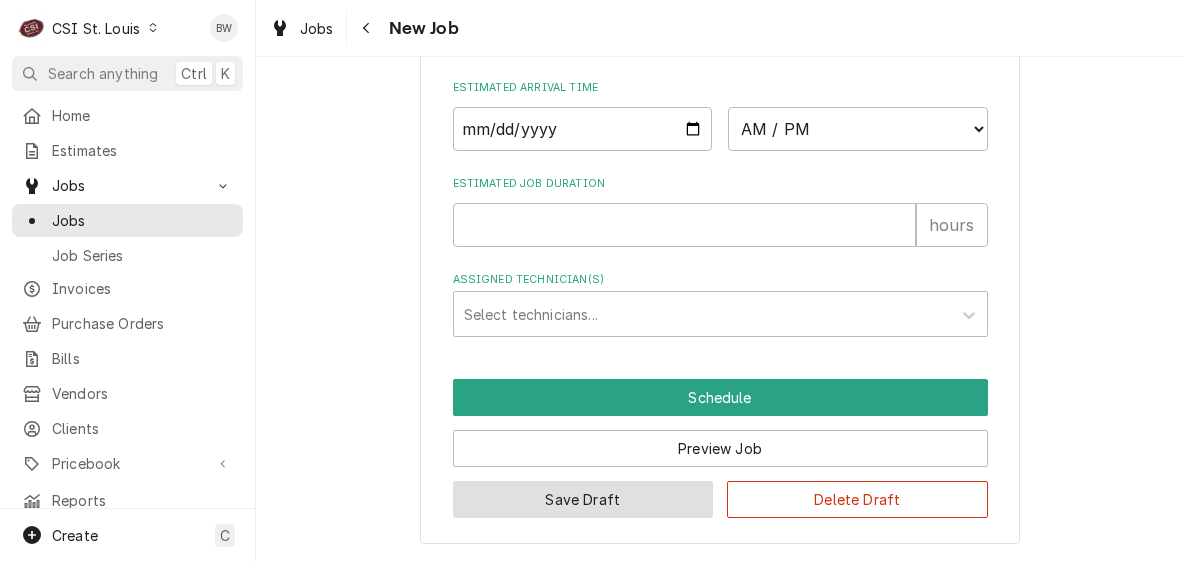 click on "Save Draft" at bounding box center [583, 499] 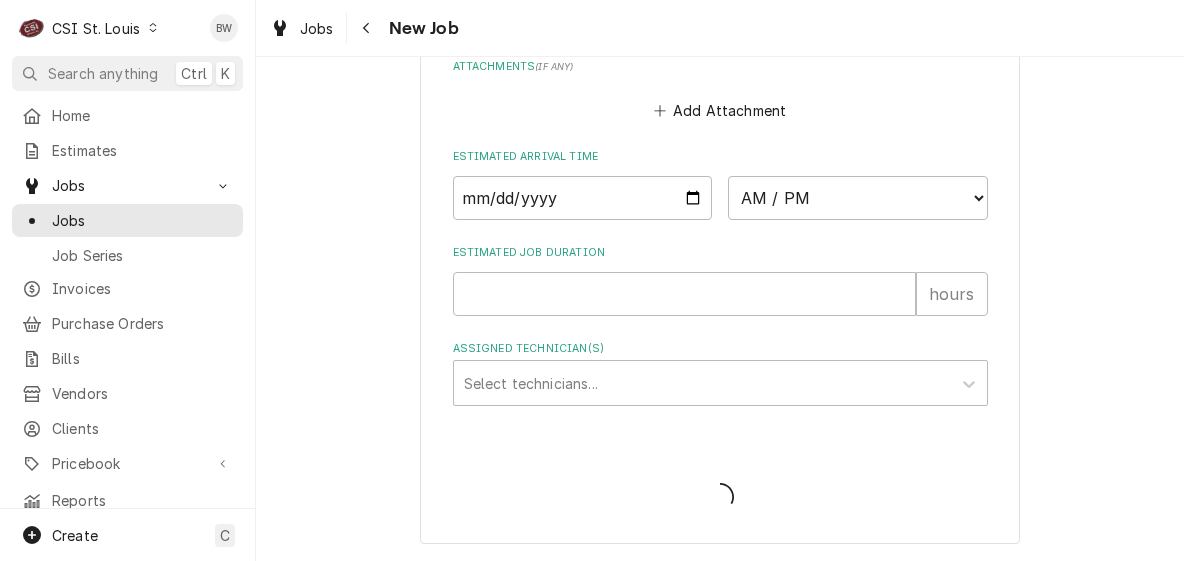 scroll, scrollTop: 2736, scrollLeft: 0, axis: vertical 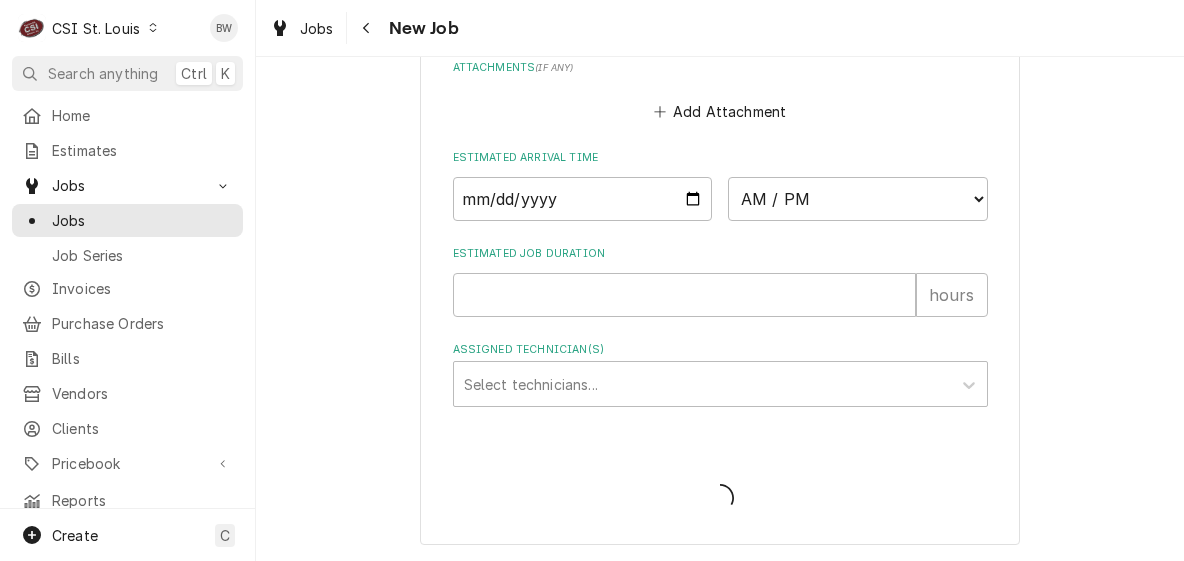 type on "x" 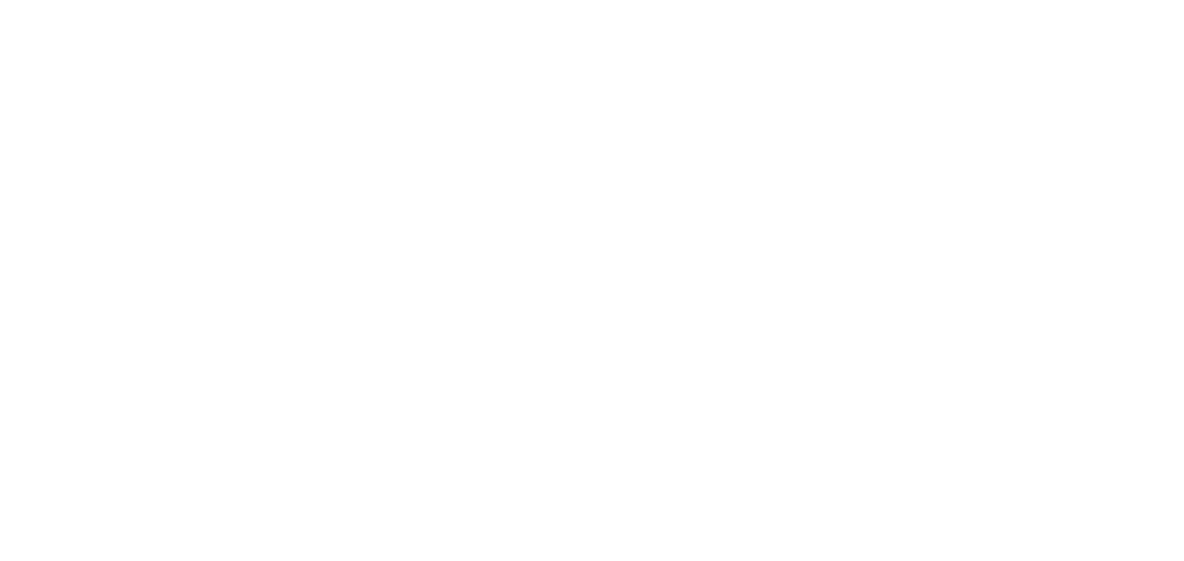 scroll, scrollTop: 0, scrollLeft: 0, axis: both 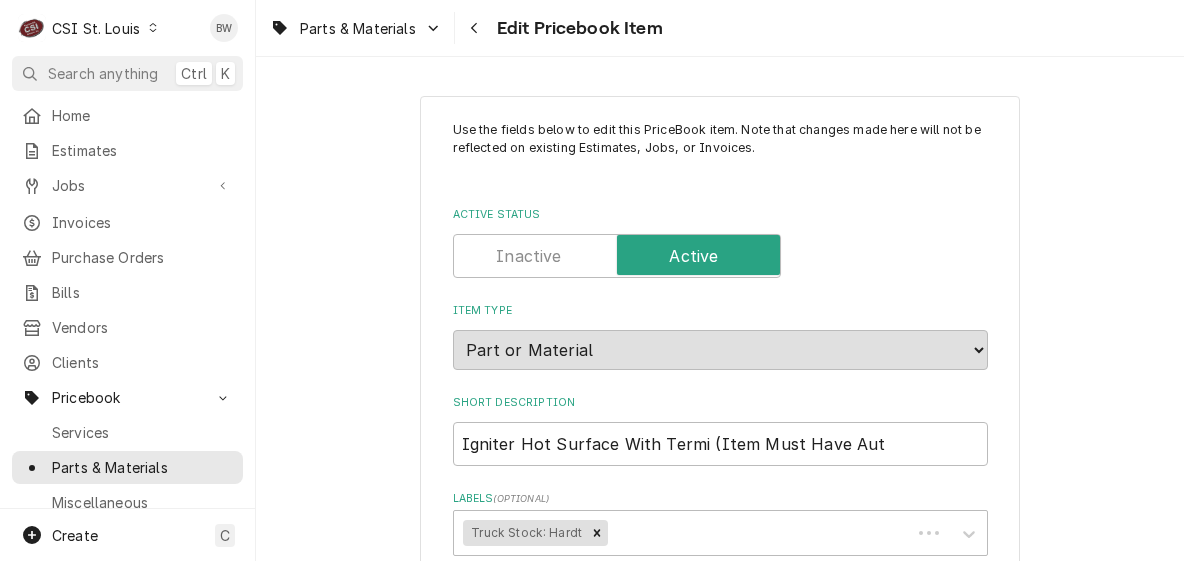 type on "x" 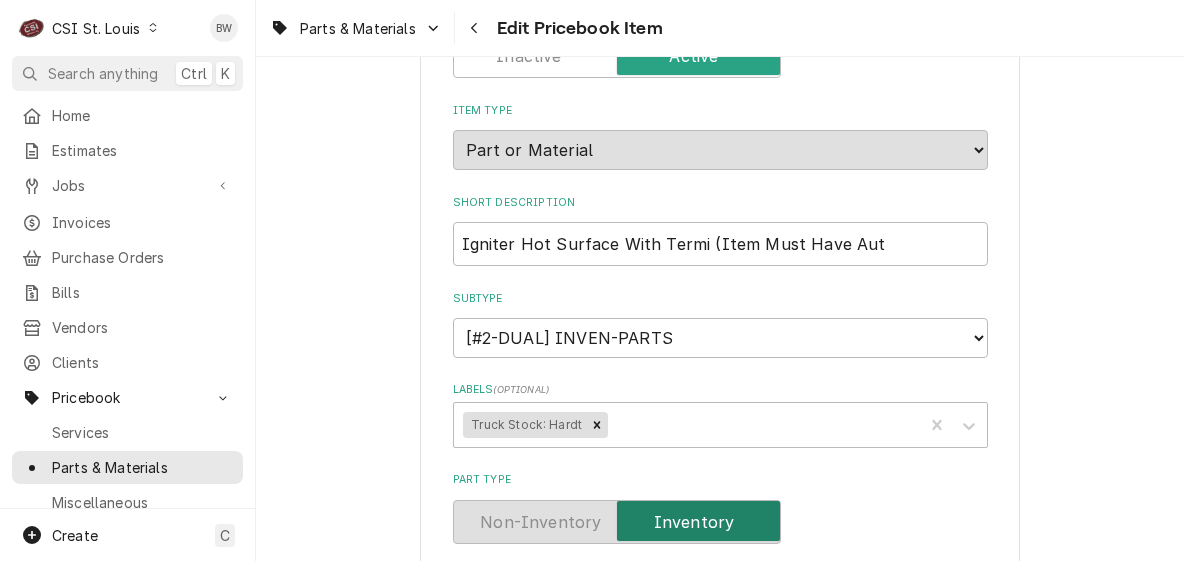 scroll, scrollTop: 0, scrollLeft: 0, axis: both 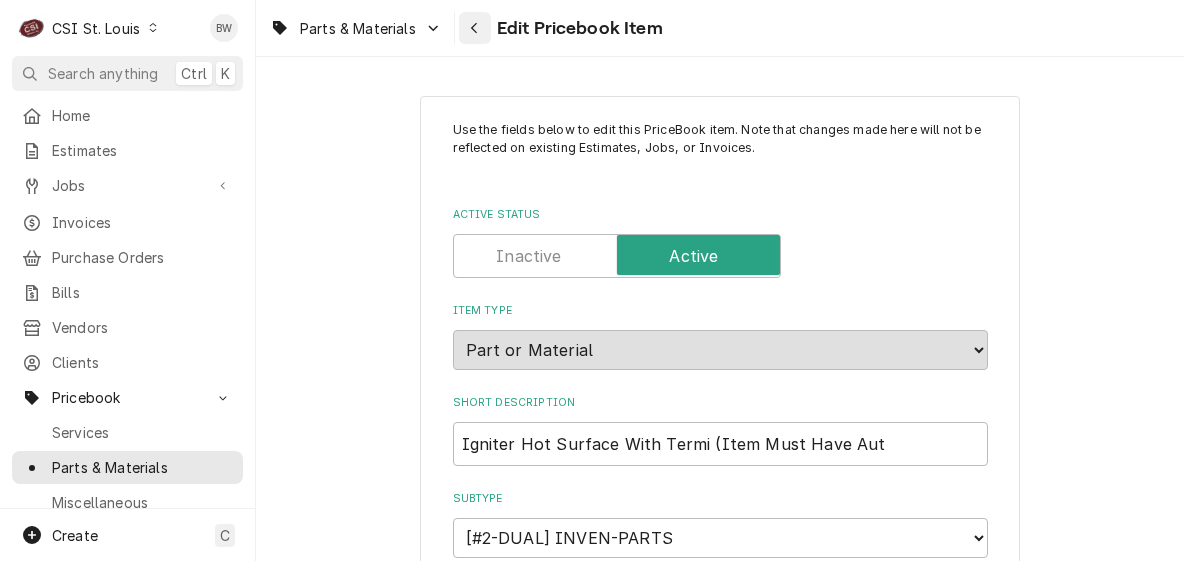click at bounding box center [475, 28] 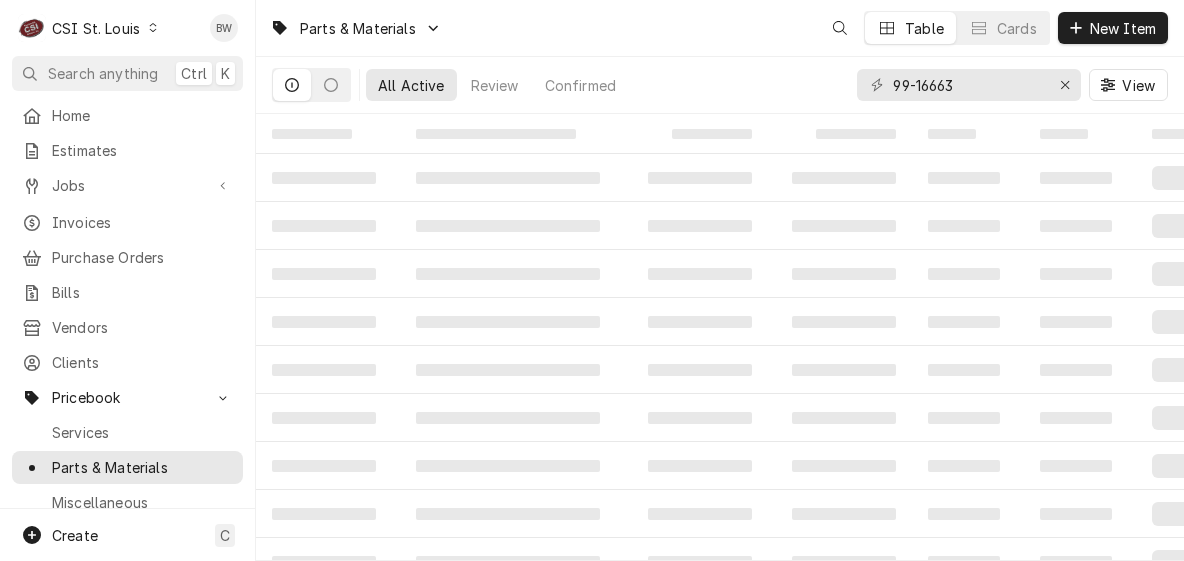 scroll, scrollTop: 0, scrollLeft: 0, axis: both 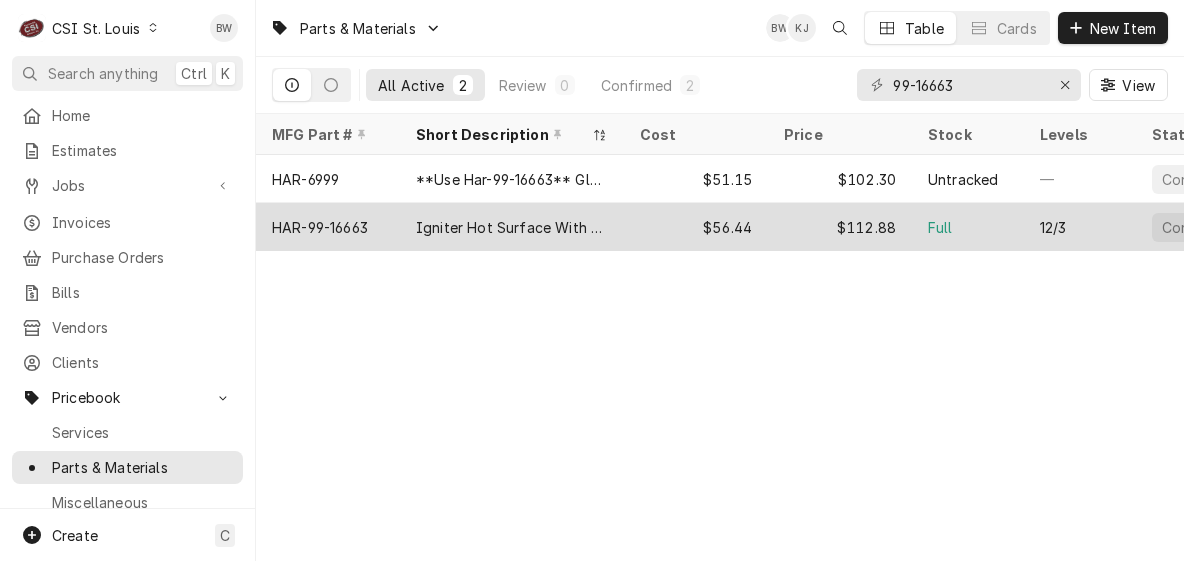 click on "Igniter Hot Surface With Termi (Item Must Have Aut" at bounding box center (512, 227) 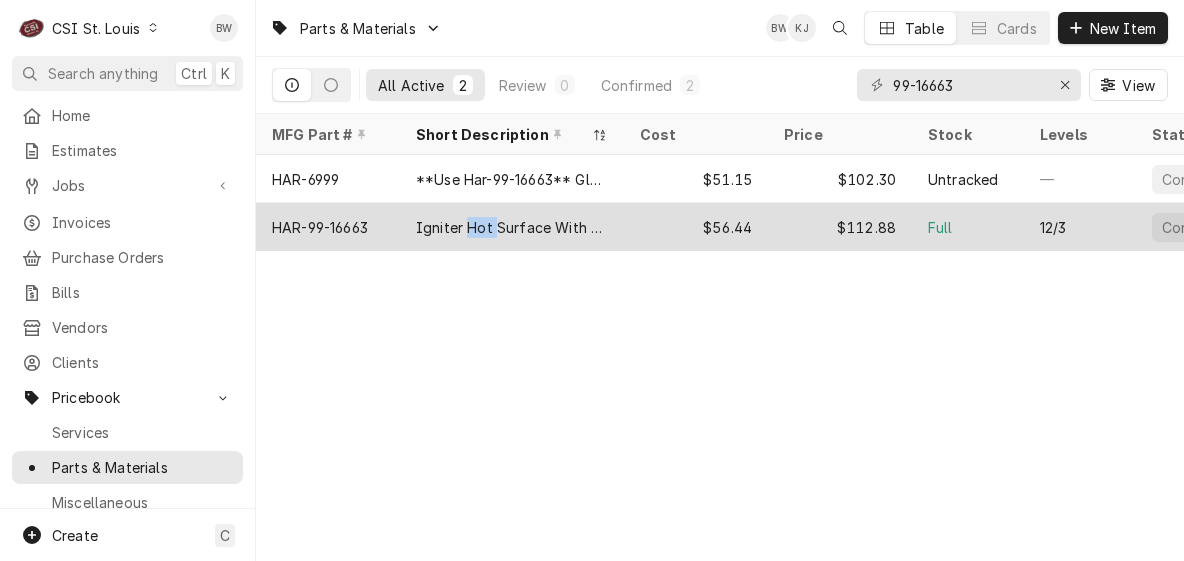 click on "Igniter Hot Surface With Termi (Item Must Have Aut" at bounding box center (512, 227) 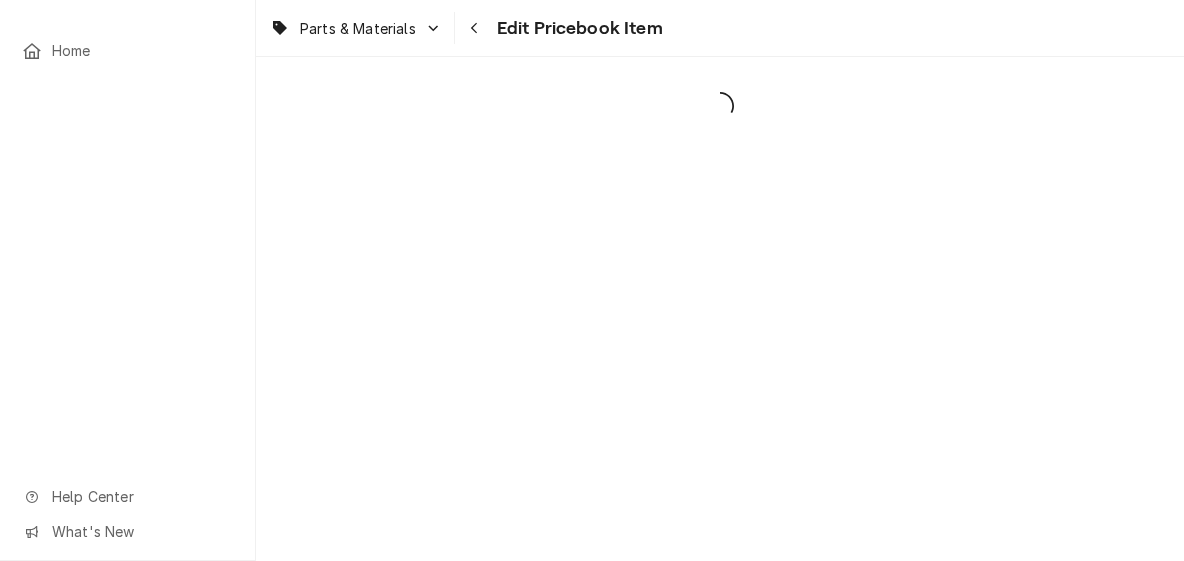 scroll, scrollTop: 0, scrollLeft: 0, axis: both 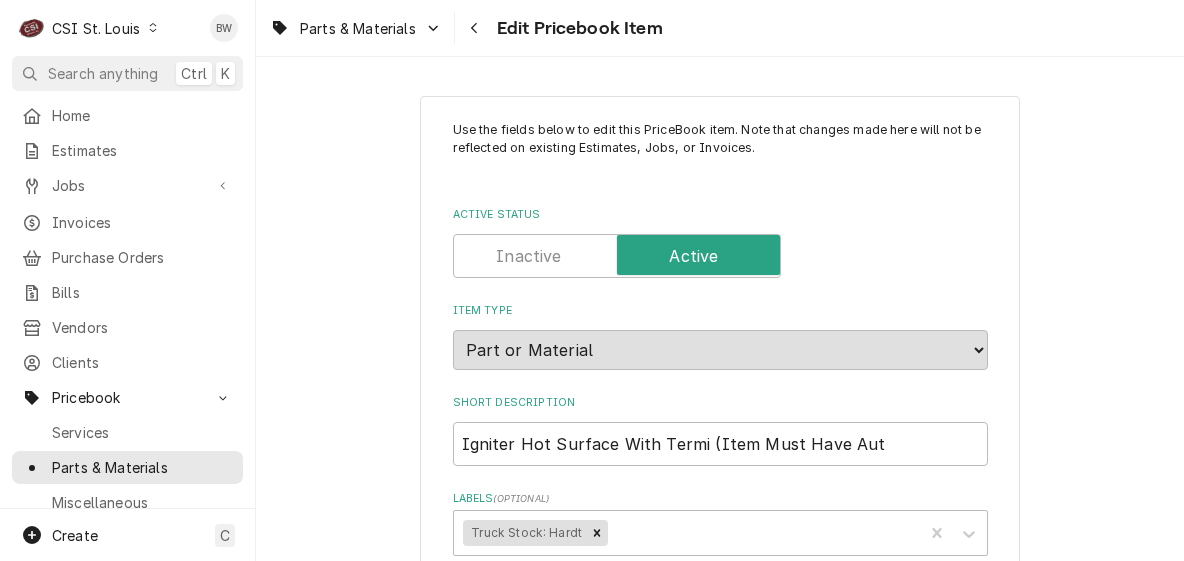 type on "x" 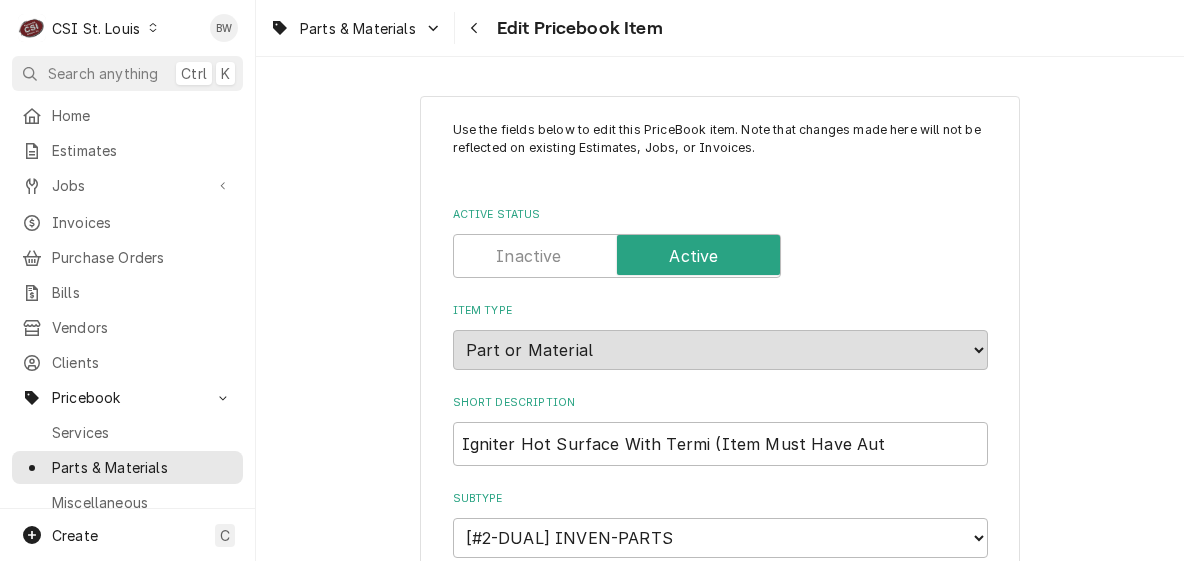 drag, startPoint x: 0, startPoint y: 0, endPoint x: 756, endPoint y: 34, distance: 756.76416 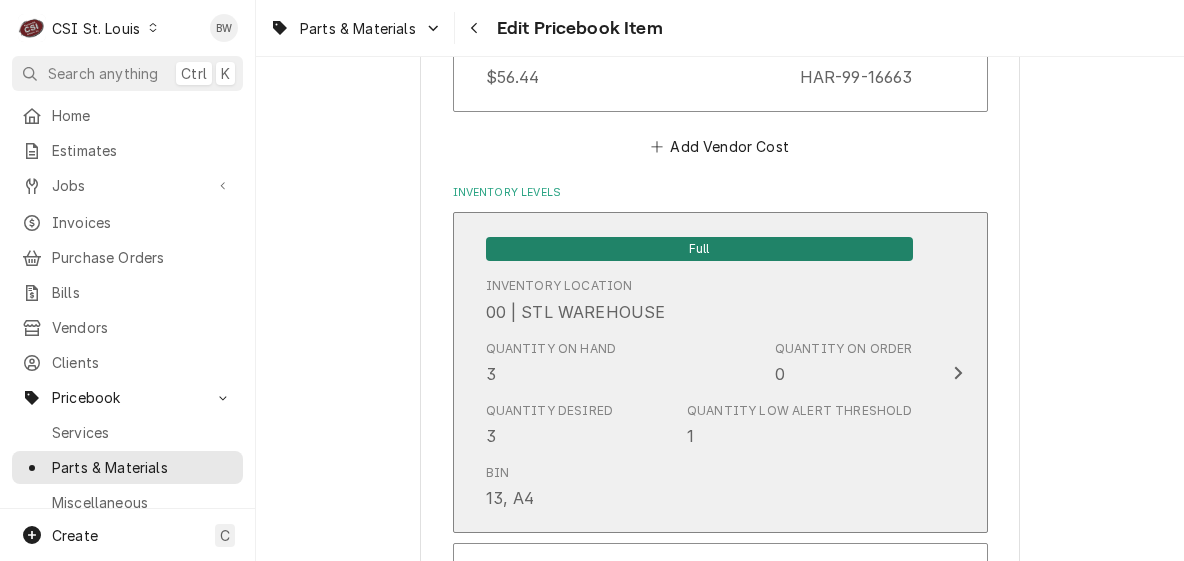 click on "Quantity on Hand 3" at bounding box center [551, 363] 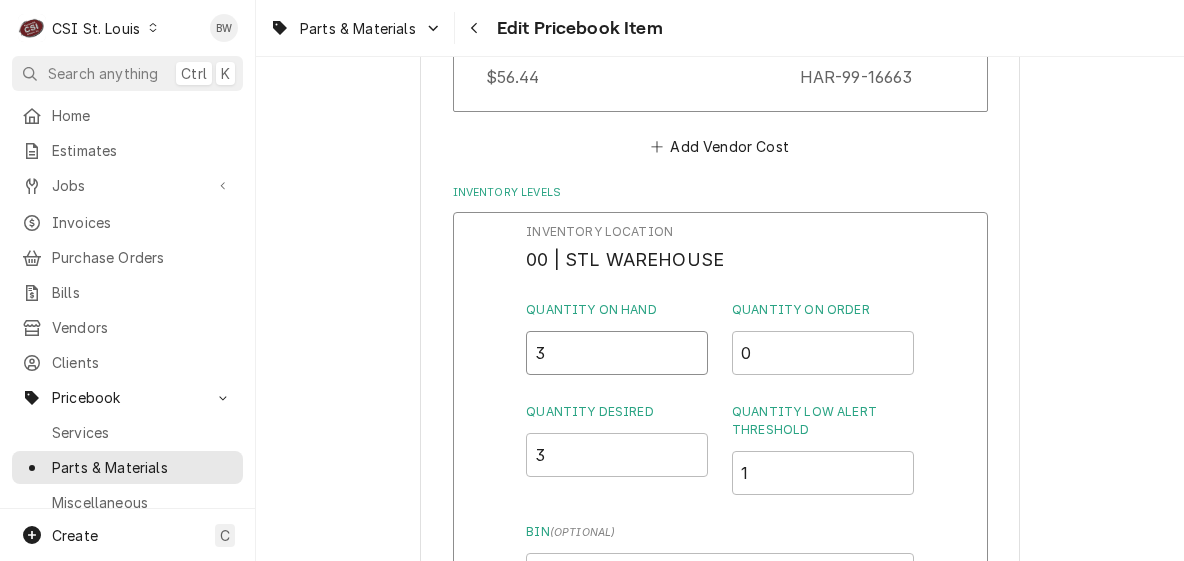 drag, startPoint x: 563, startPoint y: 354, endPoint x: 526, endPoint y: 351, distance: 37.12142 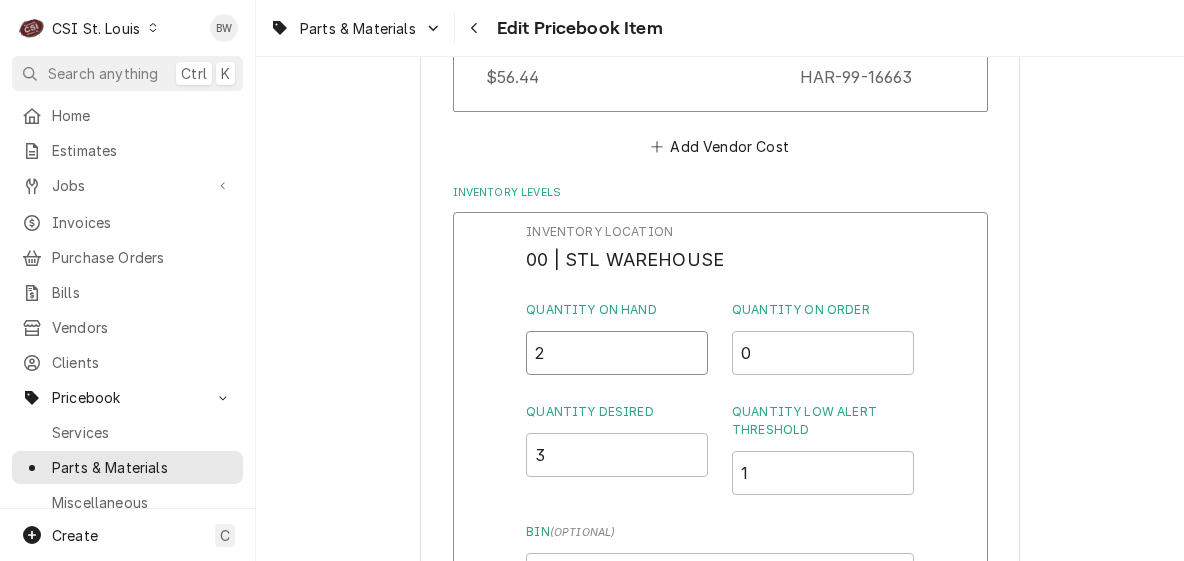 click on "Inventory Location 00 | [CITY] WAREHOUSE Quantity on Hand 2 Quantity on Order 0 Quantity Desired 3 Quantity Low Alert Threshold 1 Bin ( optional ) 13, A4 Save Cancel Edits" at bounding box center (720, 472) 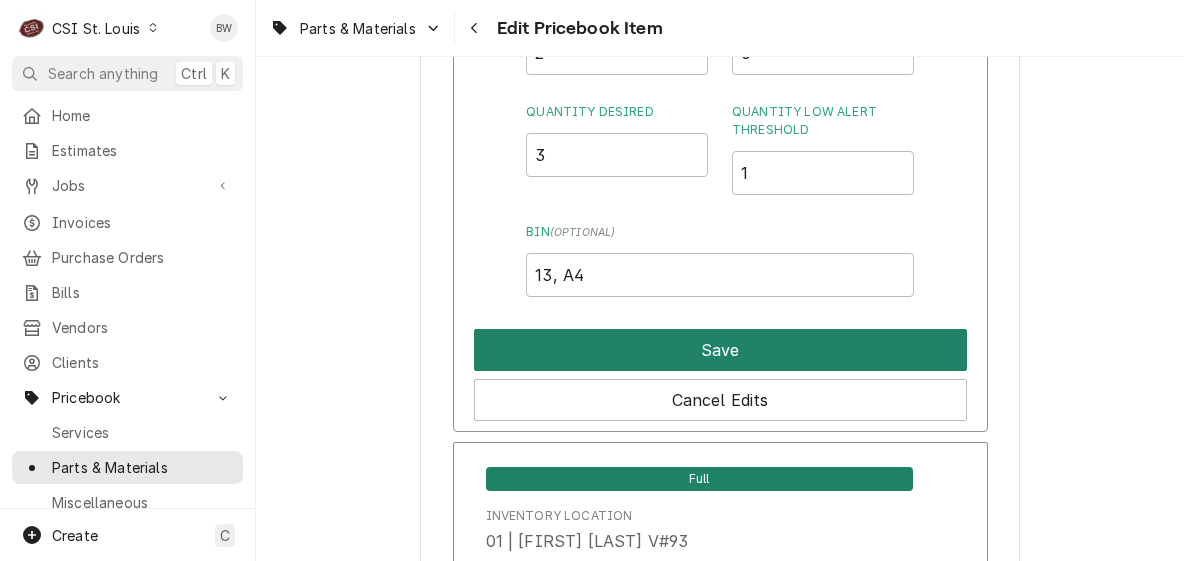 click on "Save" at bounding box center (720, 350) 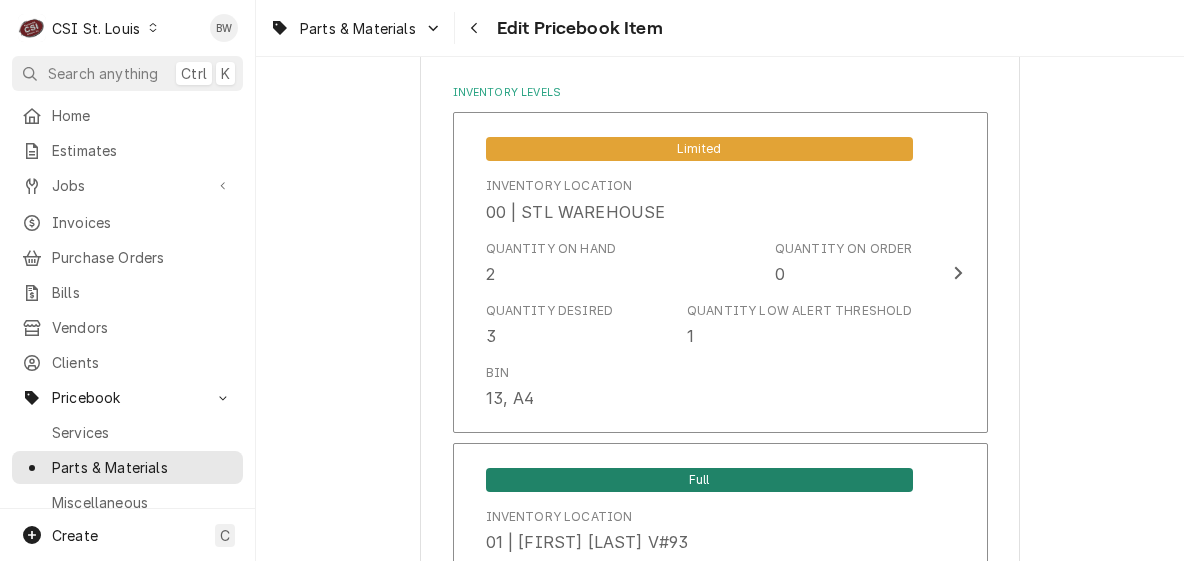 scroll, scrollTop: 10447, scrollLeft: 0, axis: vertical 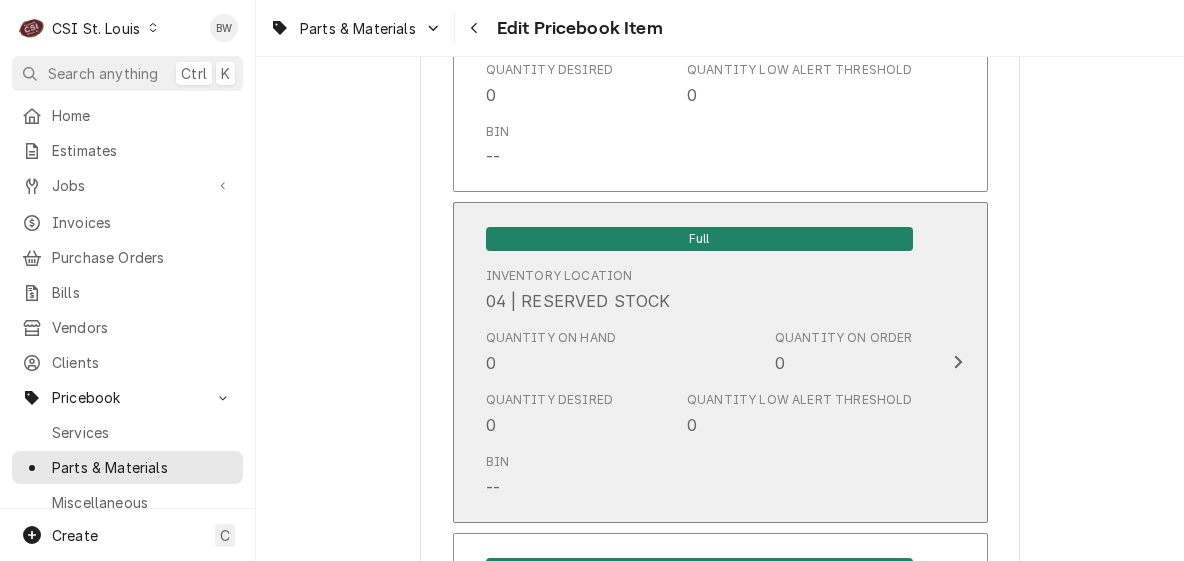 click on "Quantity on Hand 0" at bounding box center [551, 352] 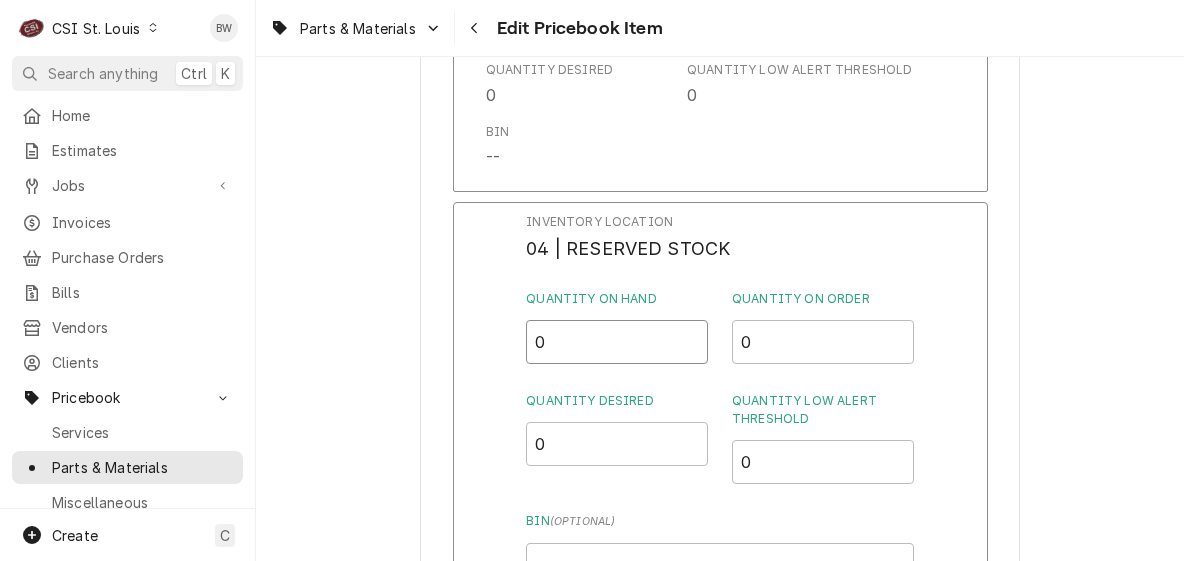 drag, startPoint x: 550, startPoint y: 355, endPoint x: 513, endPoint y: 357, distance: 37.054016 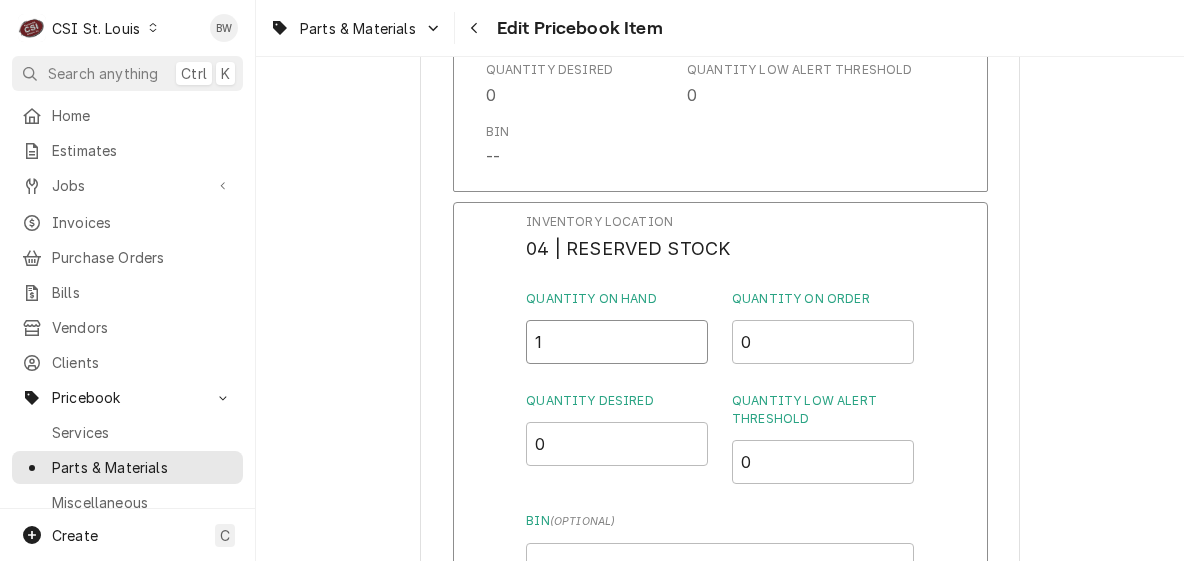 type on "1" 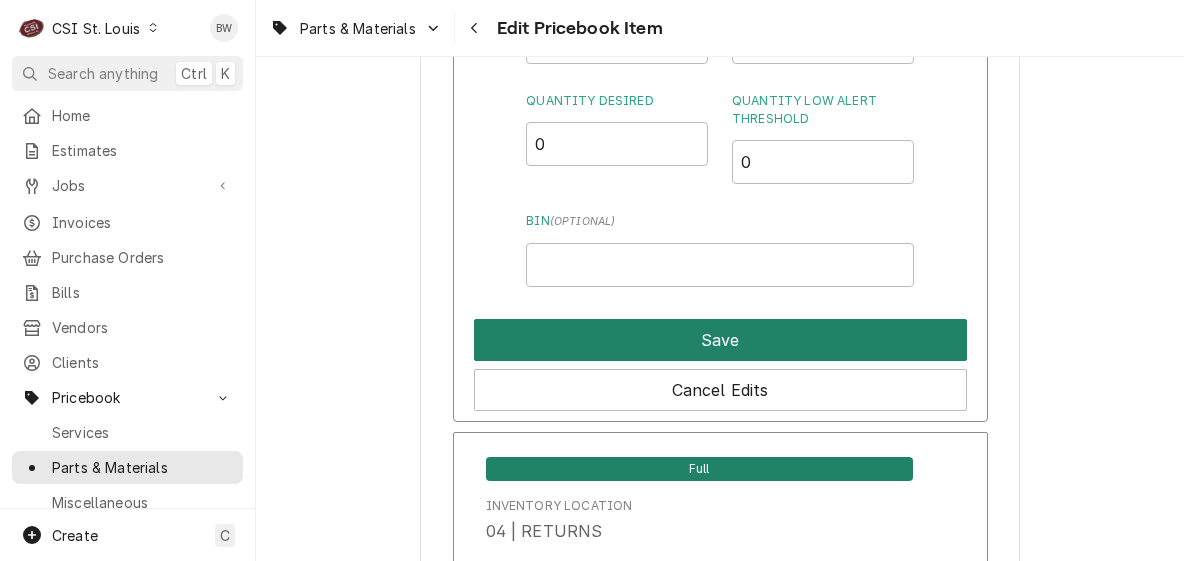 click on "Save" at bounding box center [720, 340] 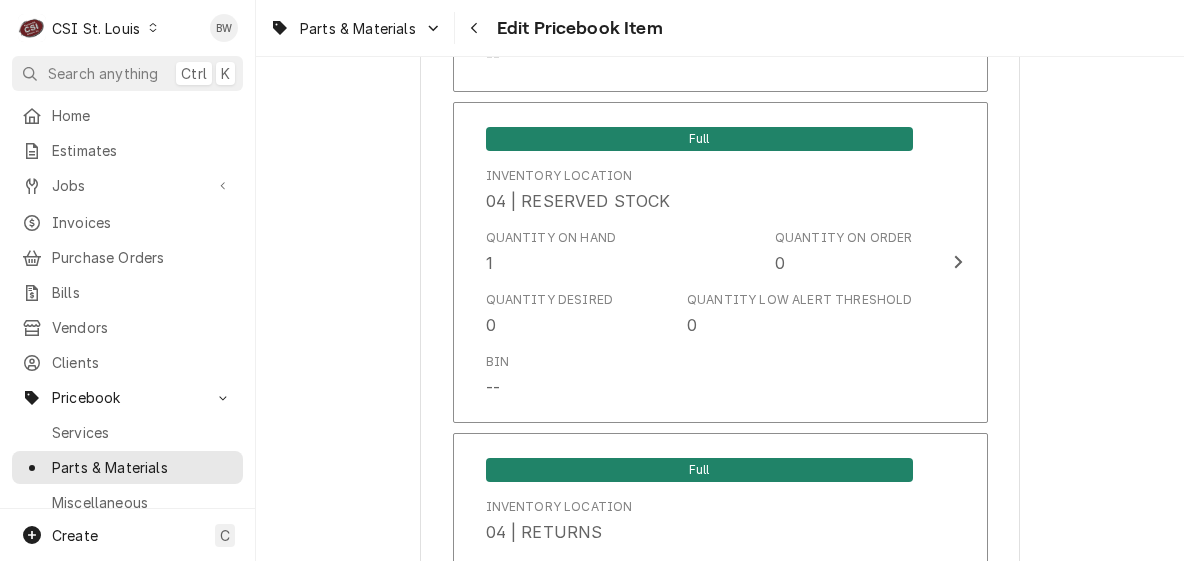 scroll, scrollTop: 17147, scrollLeft: 0, axis: vertical 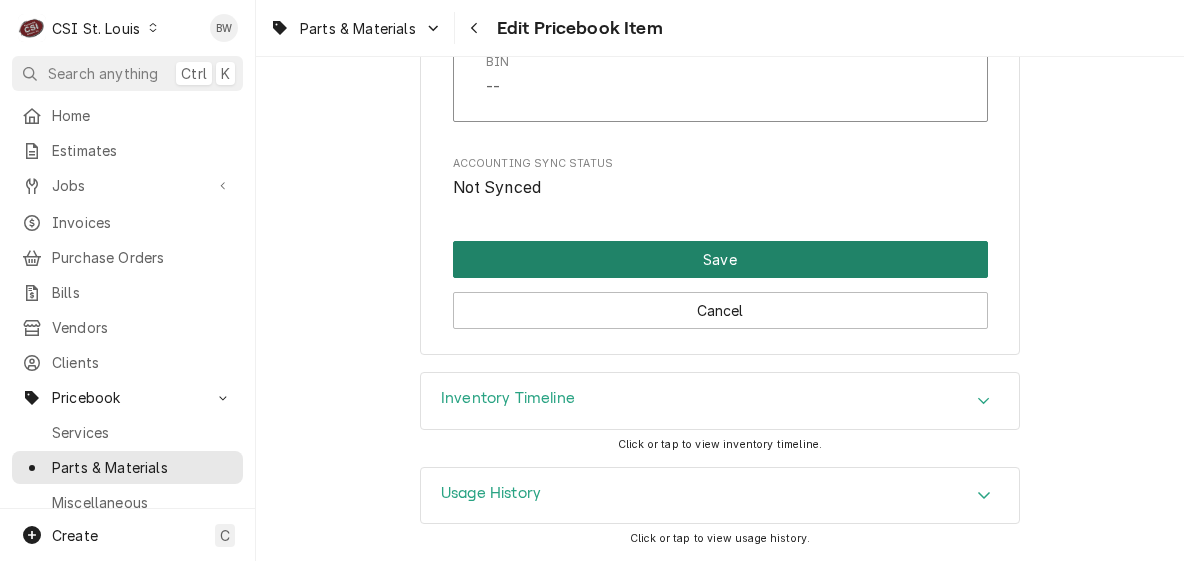 click on "Save" at bounding box center (720, 259) 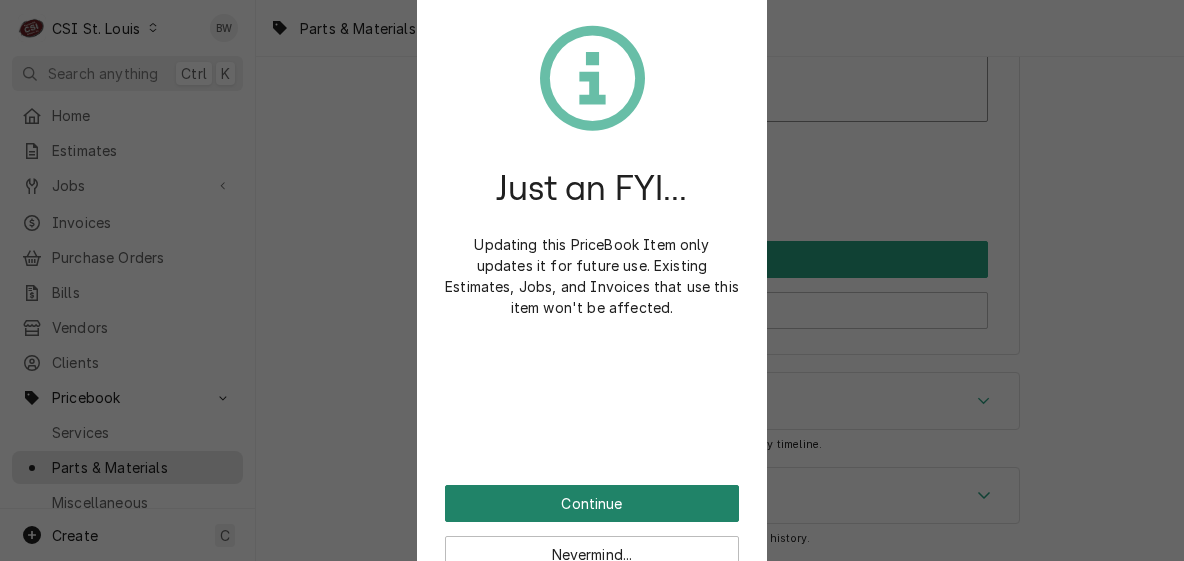 click on "Continue" at bounding box center (592, 503) 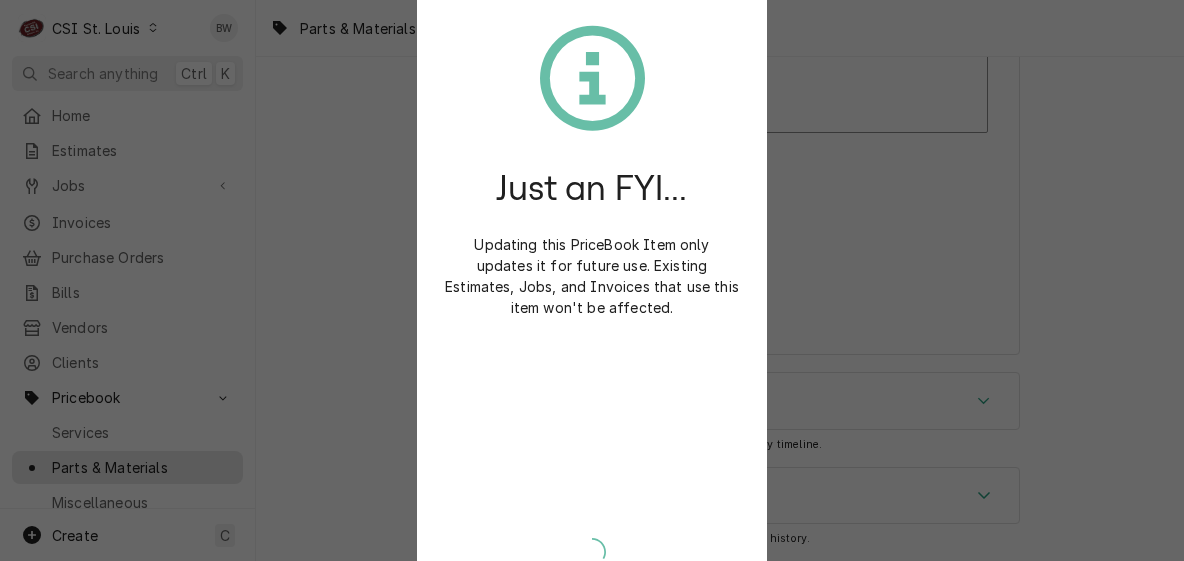 scroll, scrollTop: 17135, scrollLeft: 0, axis: vertical 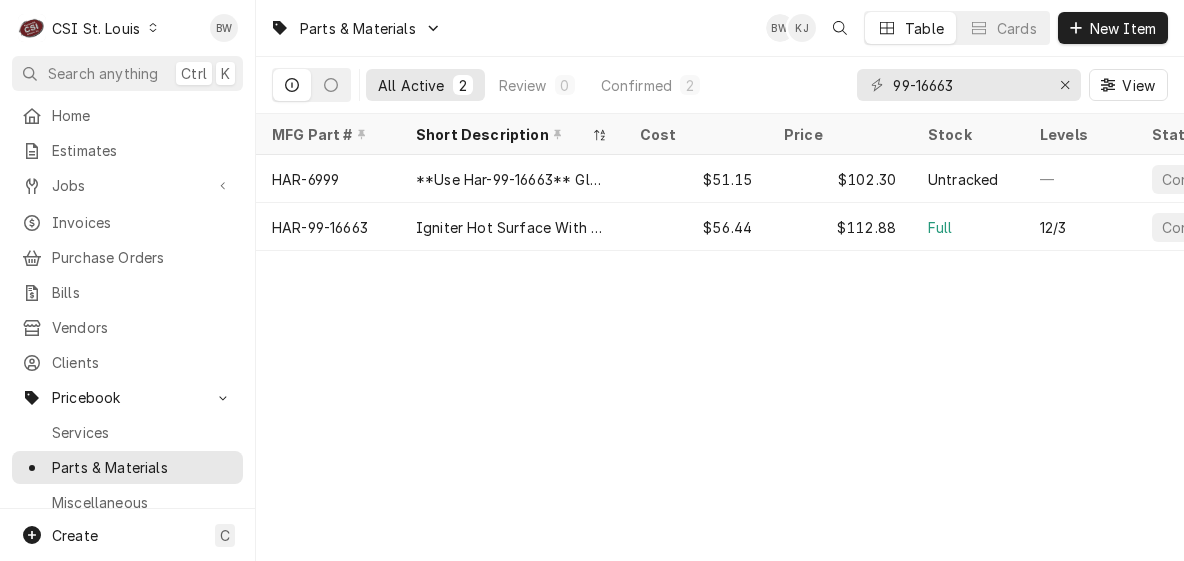 click 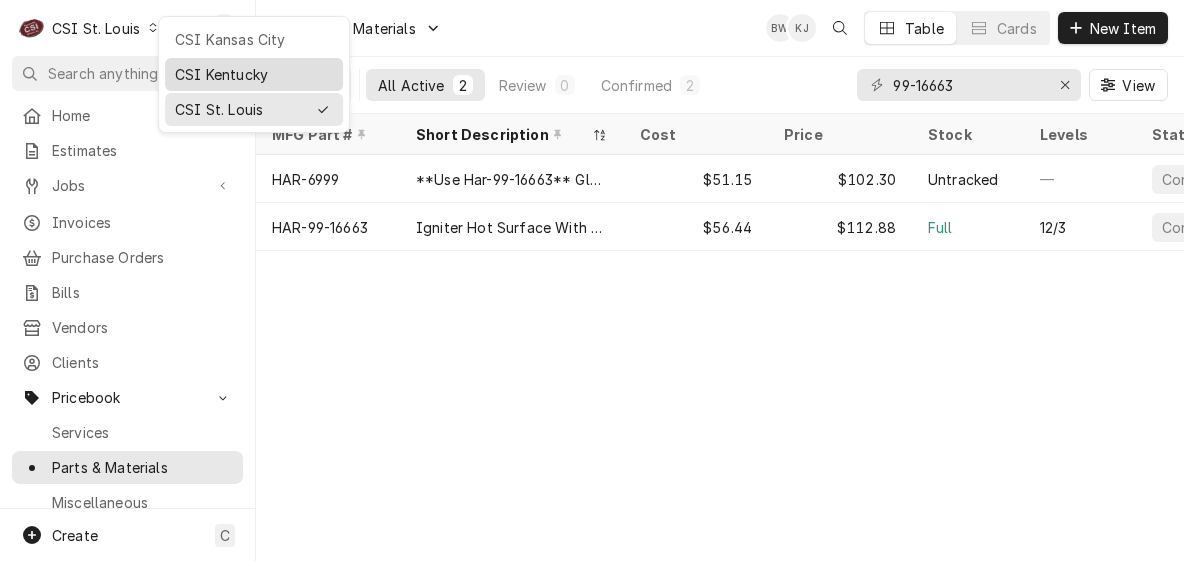 click on "CSI Kentucky" at bounding box center [254, 74] 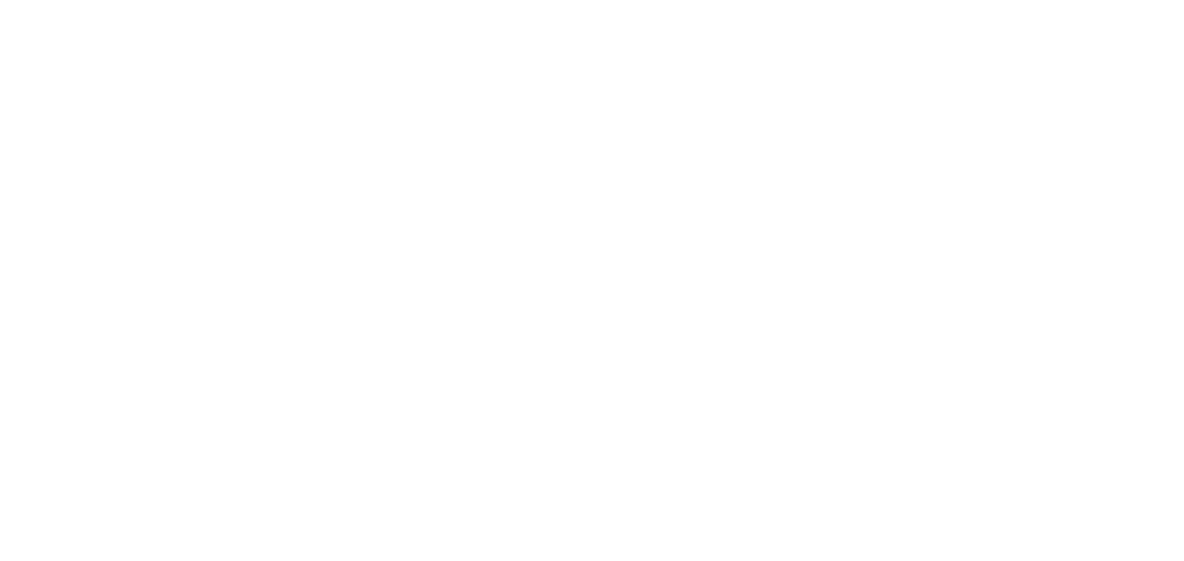 scroll, scrollTop: 0, scrollLeft: 0, axis: both 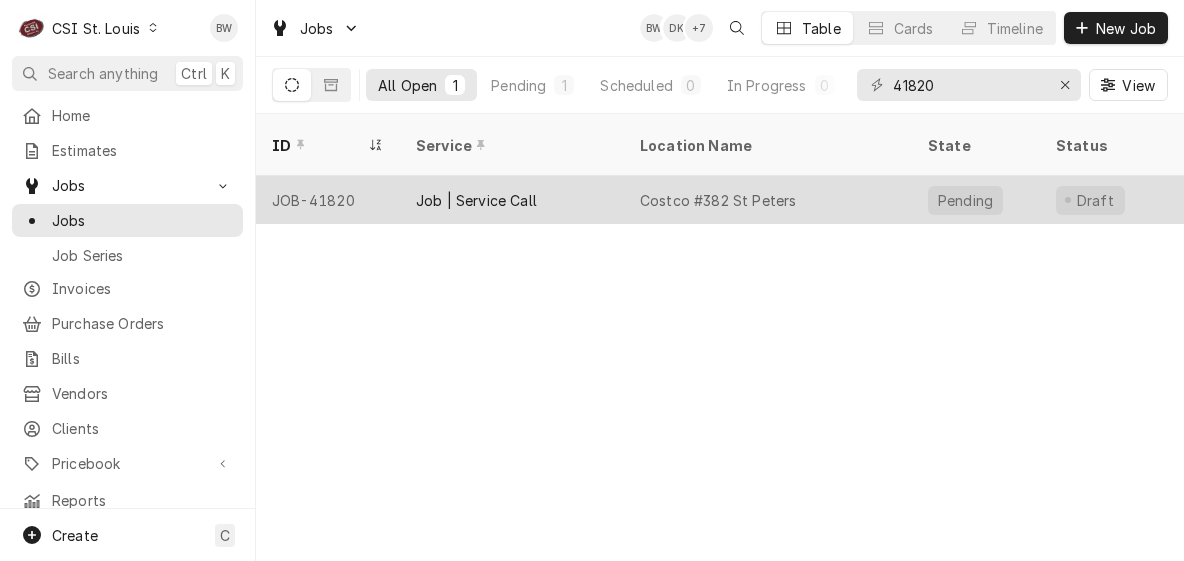 click on "JOB-41820" at bounding box center [328, 200] 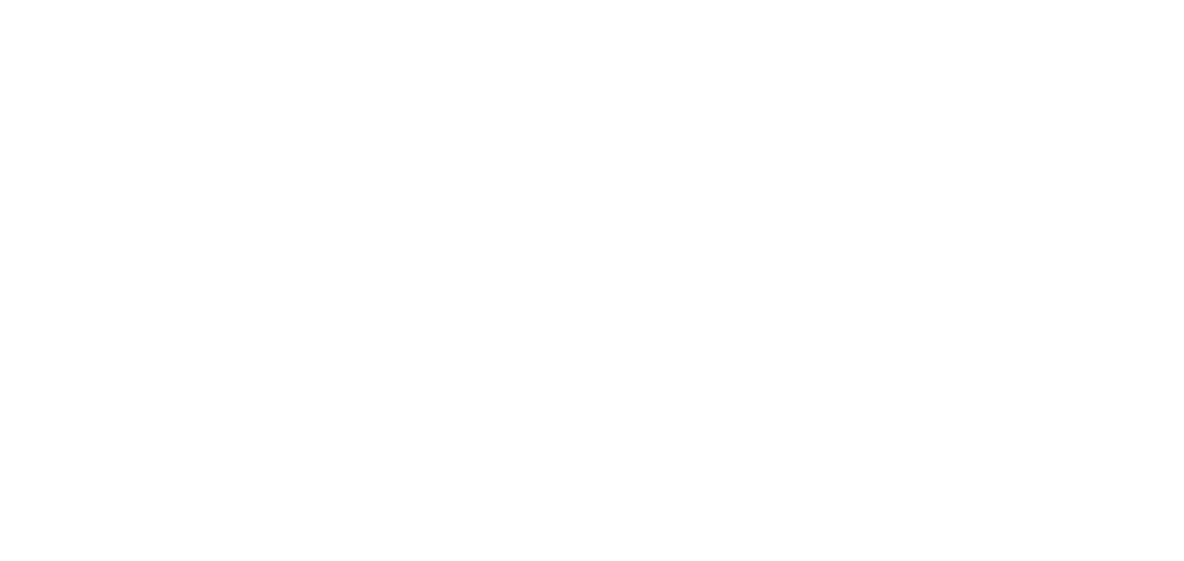 scroll, scrollTop: 0, scrollLeft: 0, axis: both 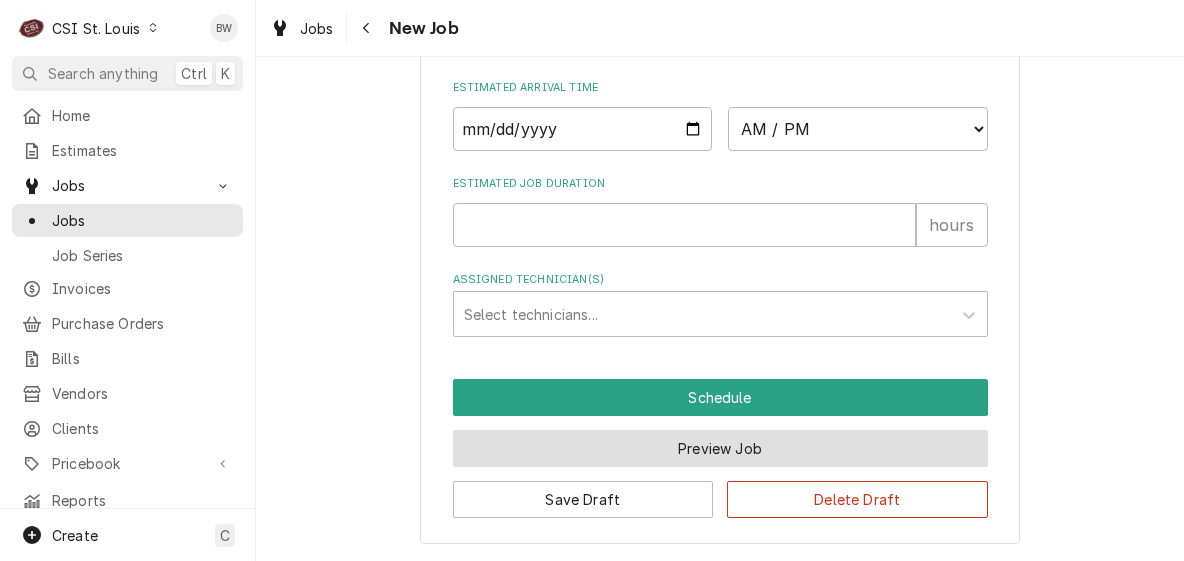 click on "Preview Job" at bounding box center (720, 448) 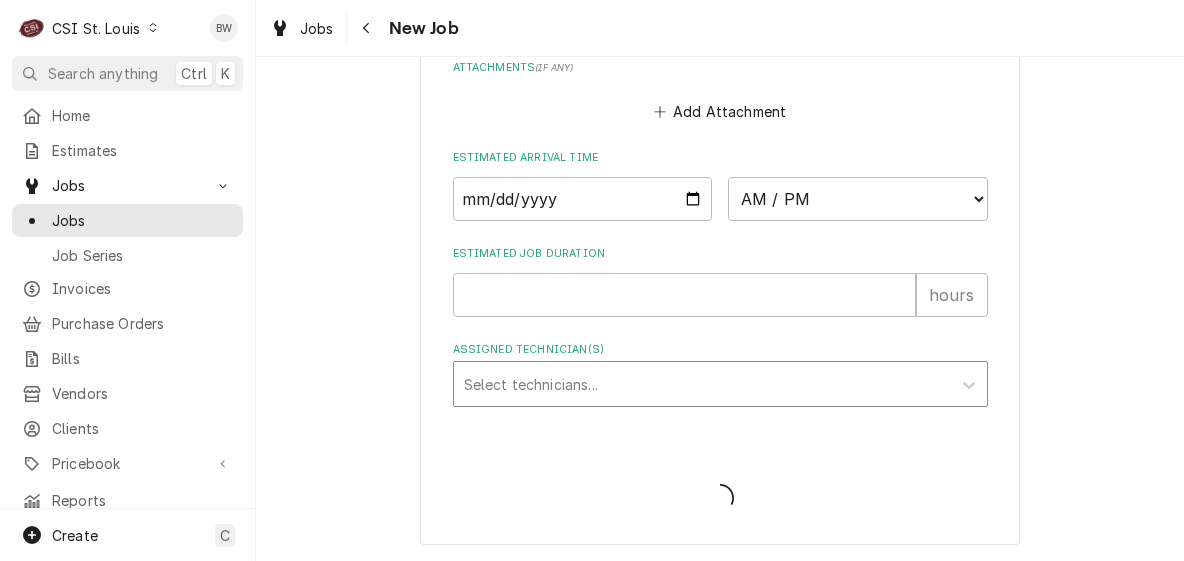 type on "x" 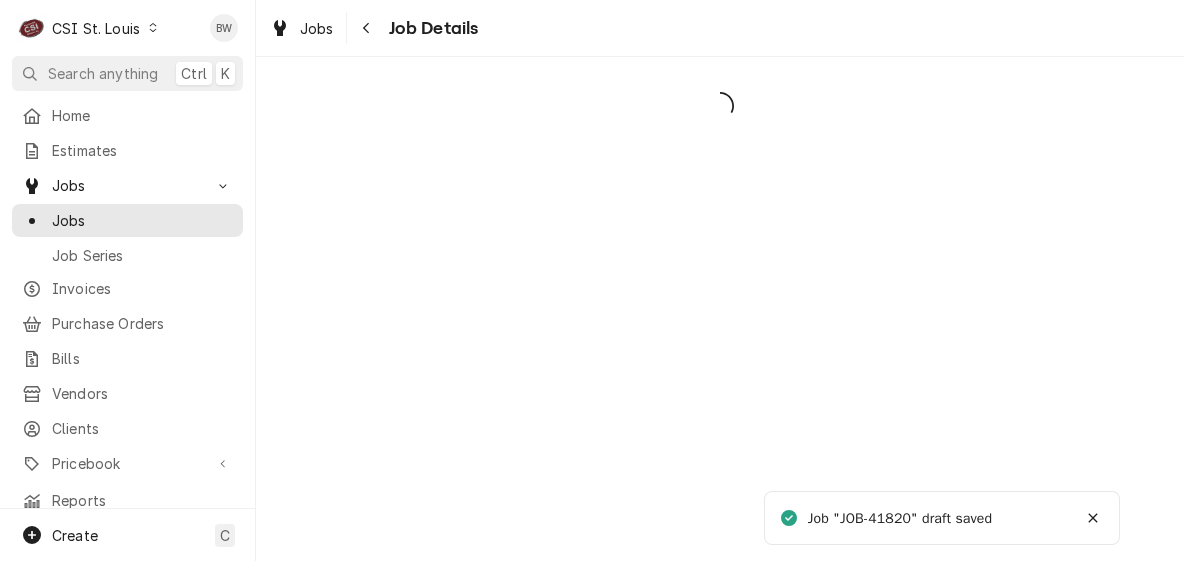 scroll, scrollTop: 0, scrollLeft: 0, axis: both 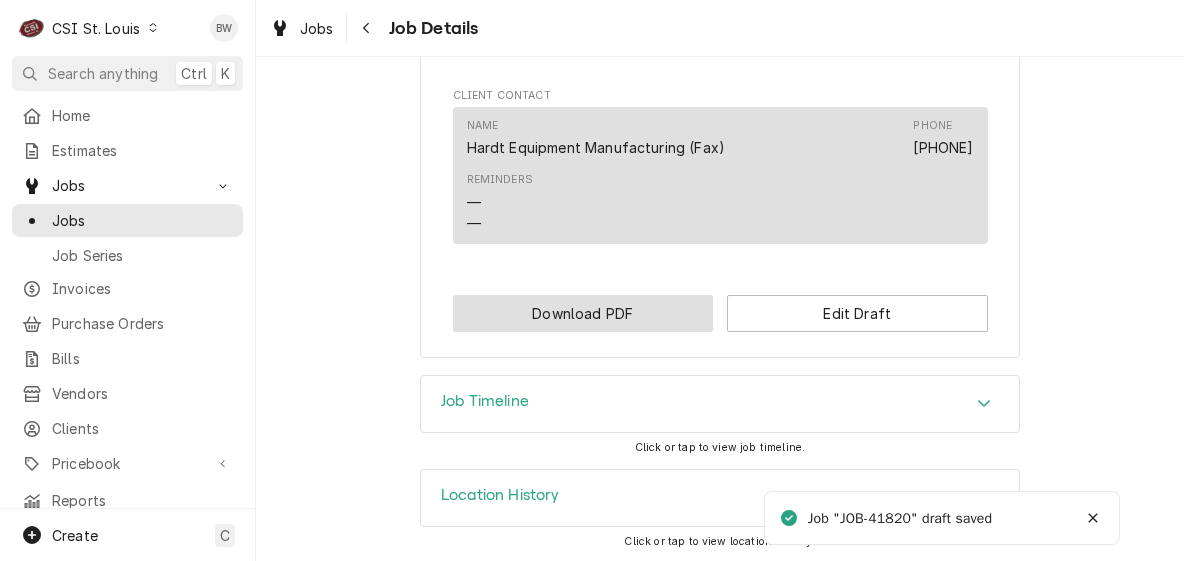 click on "Download PDF" at bounding box center [583, 313] 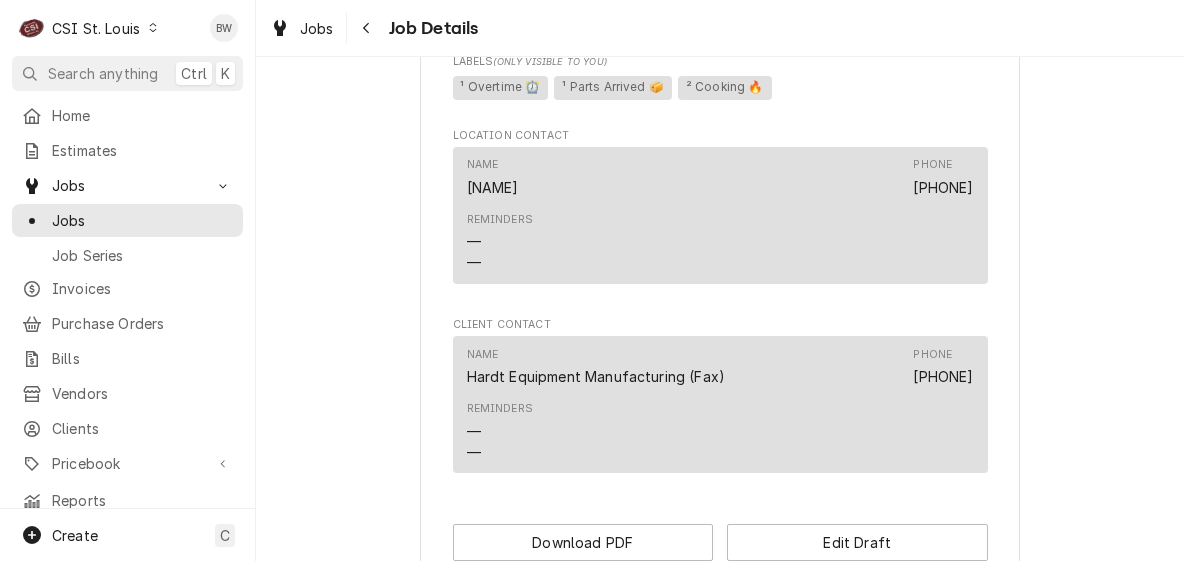scroll, scrollTop: 2176, scrollLeft: 0, axis: vertical 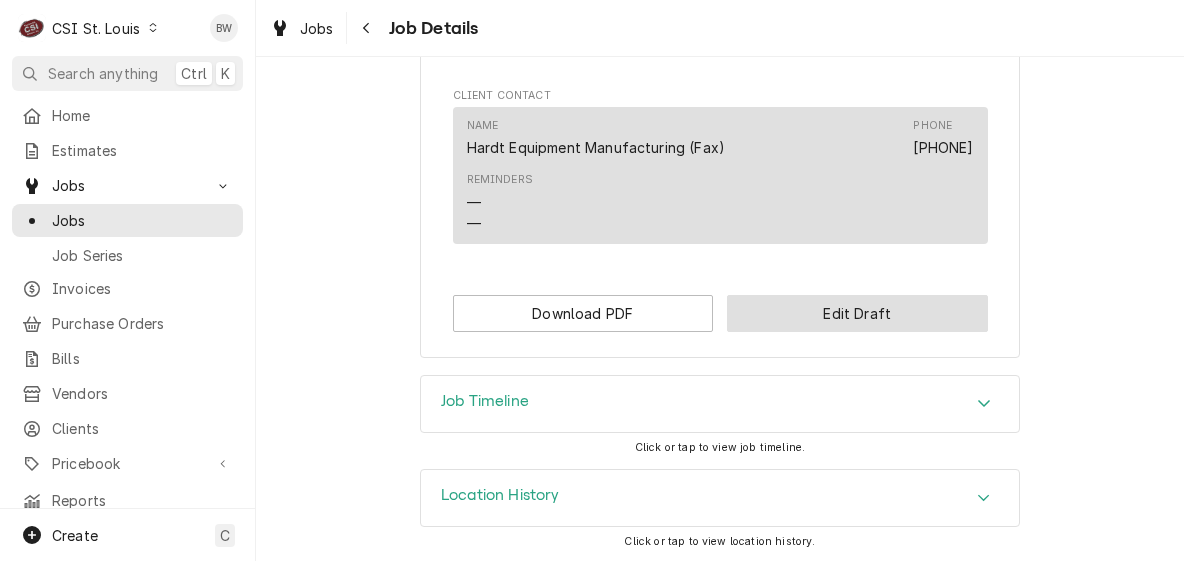 click on "Edit Draft" at bounding box center [857, 313] 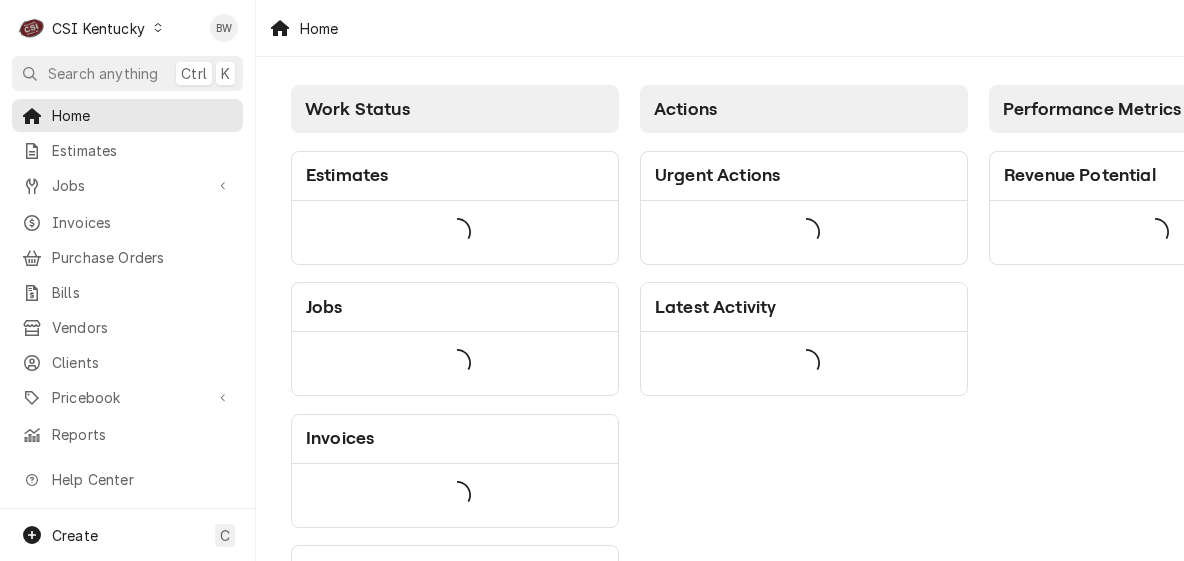 scroll, scrollTop: 0, scrollLeft: 0, axis: both 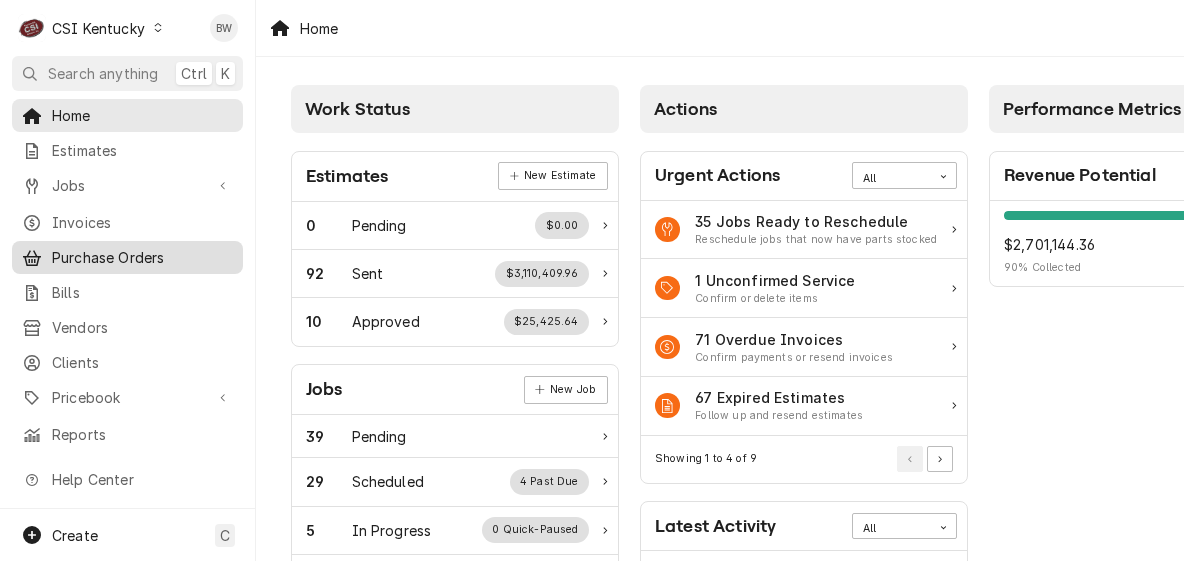 click on "Purchase Orders" at bounding box center [142, 257] 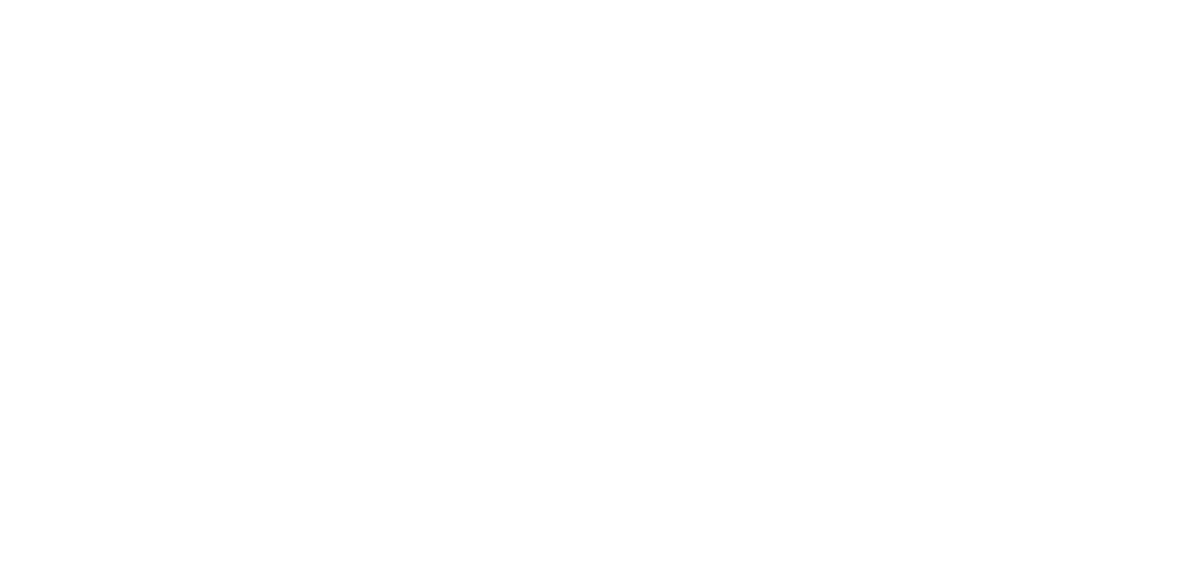 scroll, scrollTop: 0, scrollLeft: 0, axis: both 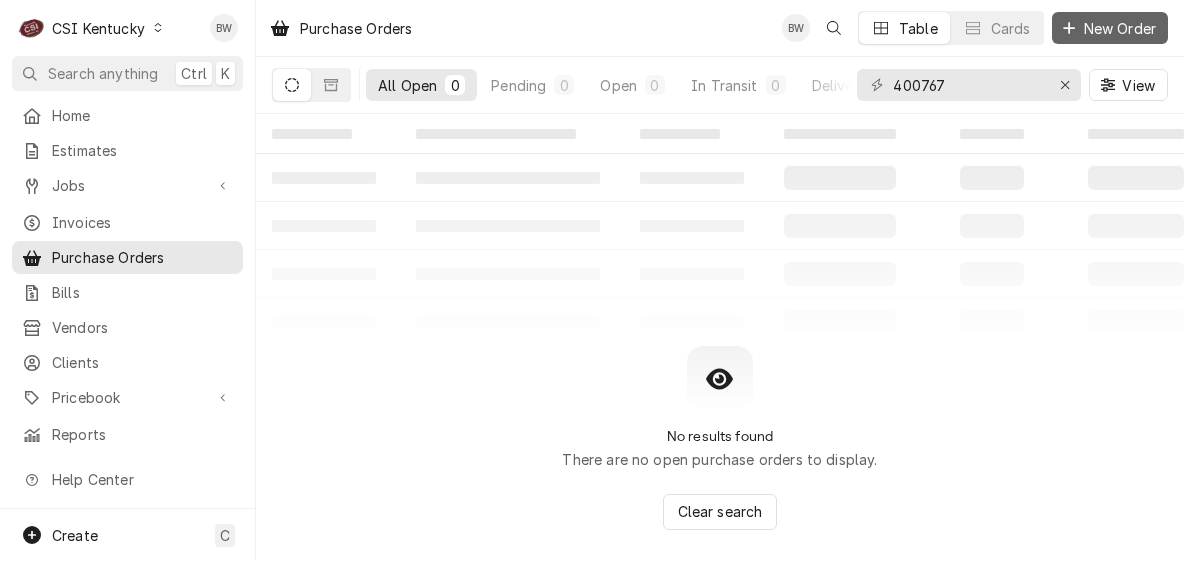 click on "New Order" at bounding box center [1120, 28] 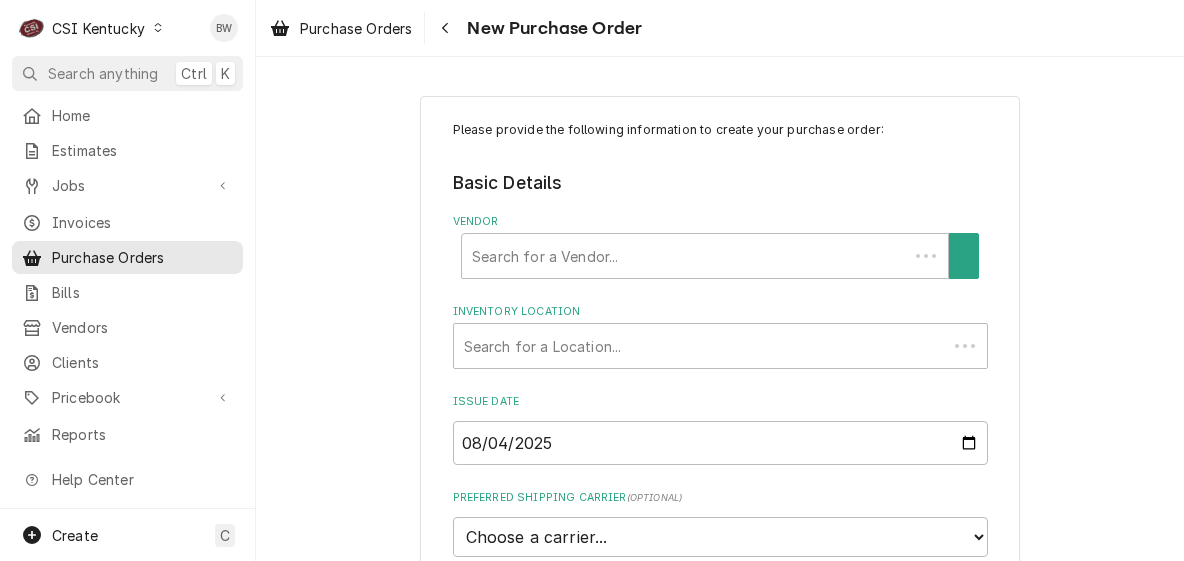 scroll, scrollTop: 0, scrollLeft: 0, axis: both 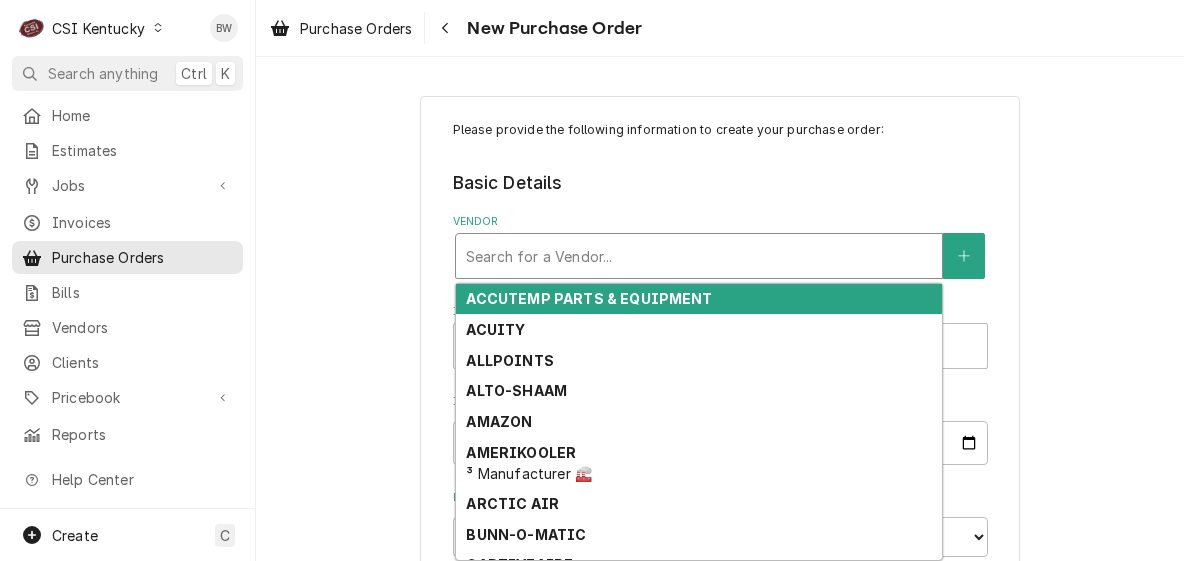 click at bounding box center (699, 256) 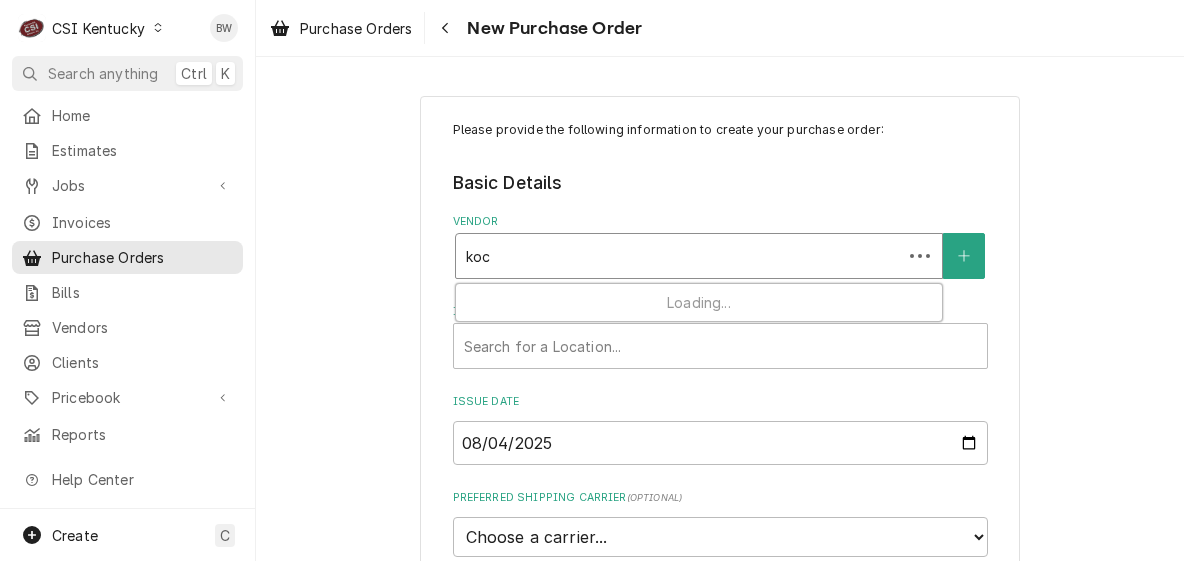 type on "koch" 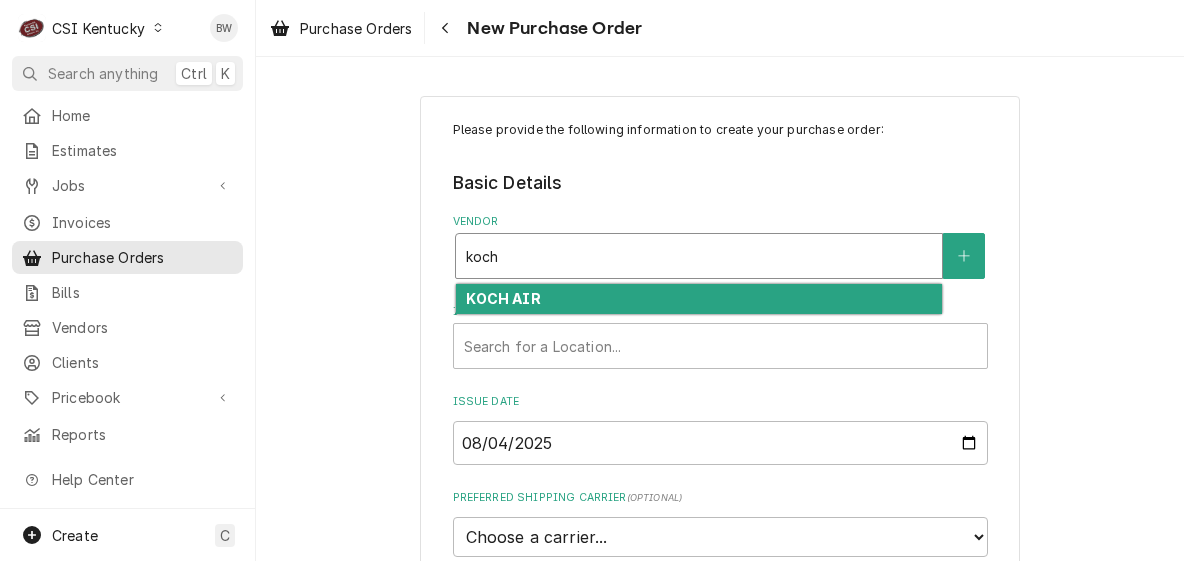 click on "KOCH AIR" at bounding box center (503, 298) 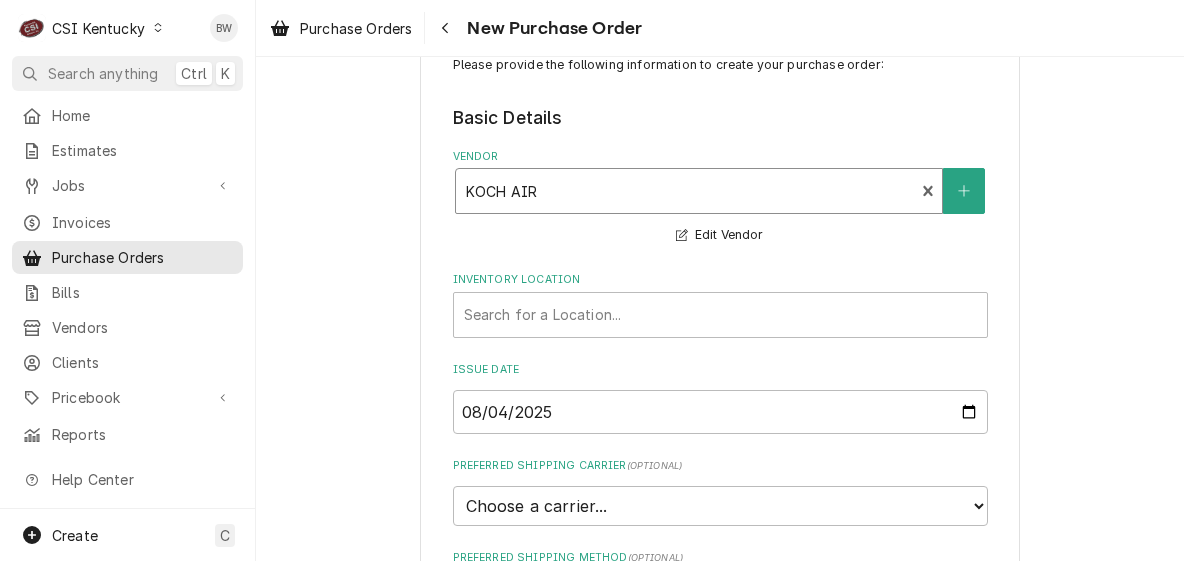 scroll, scrollTop: 200, scrollLeft: 0, axis: vertical 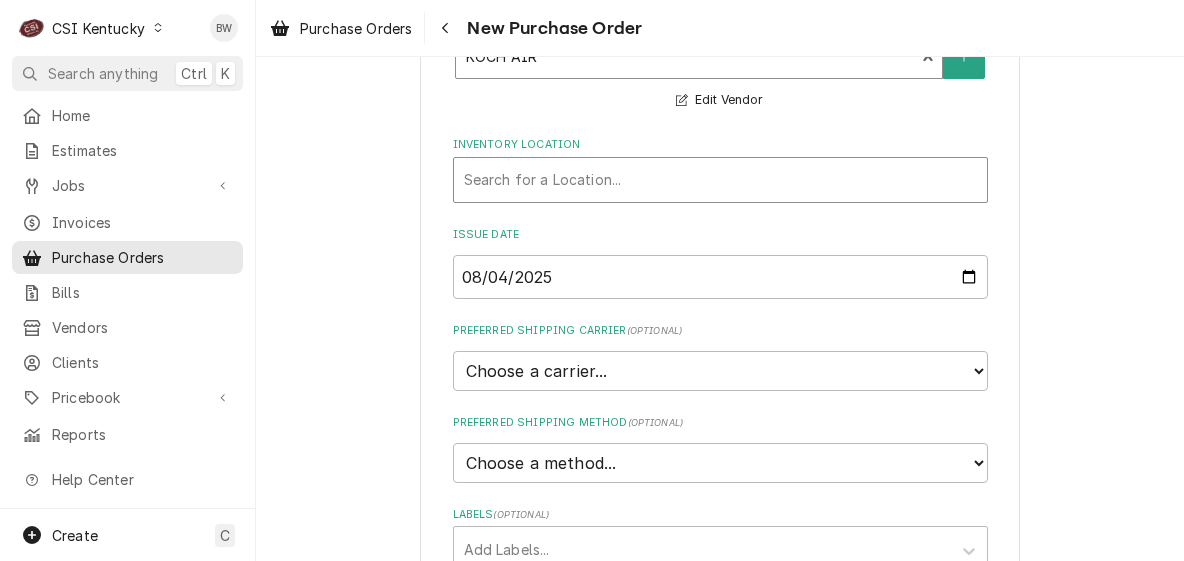 click at bounding box center (720, 180) 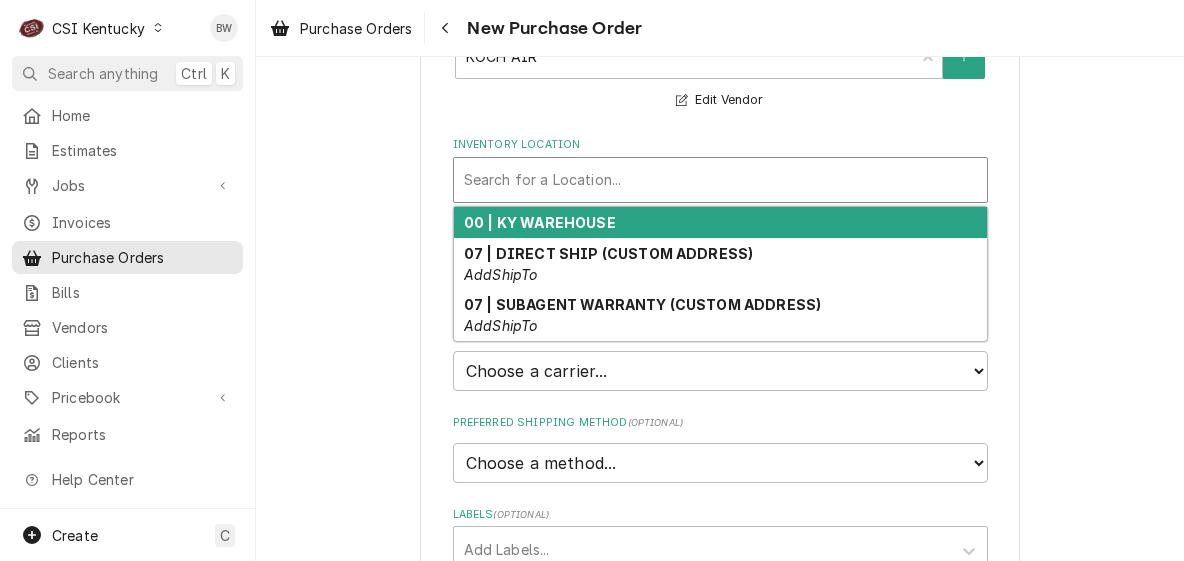 click on "00 | KY WAREHOUSE" at bounding box center [540, 222] 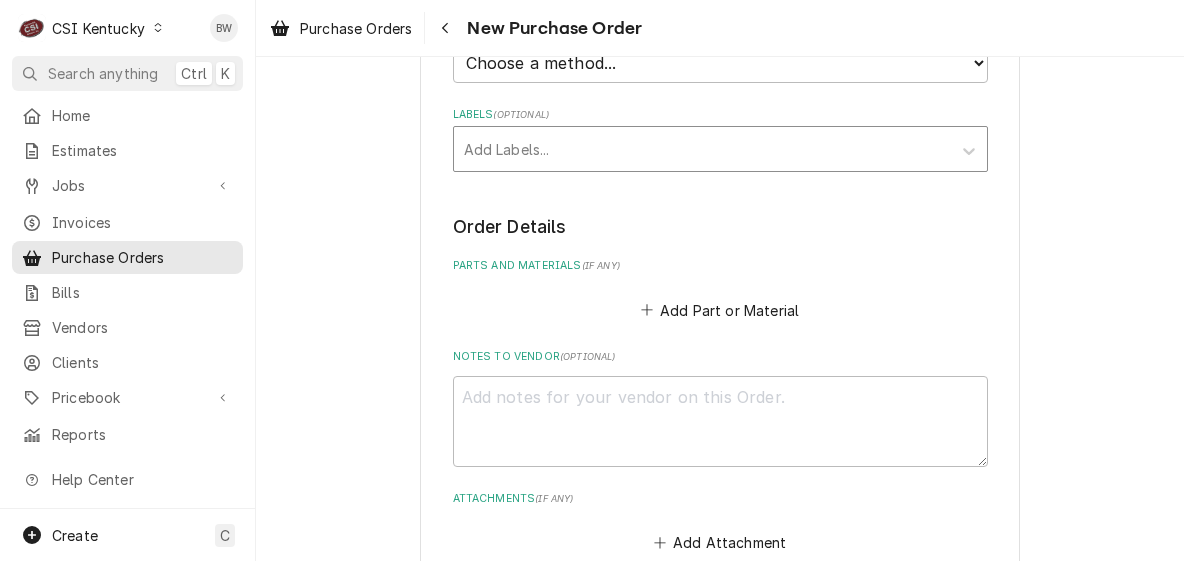 scroll, scrollTop: 700, scrollLeft: 0, axis: vertical 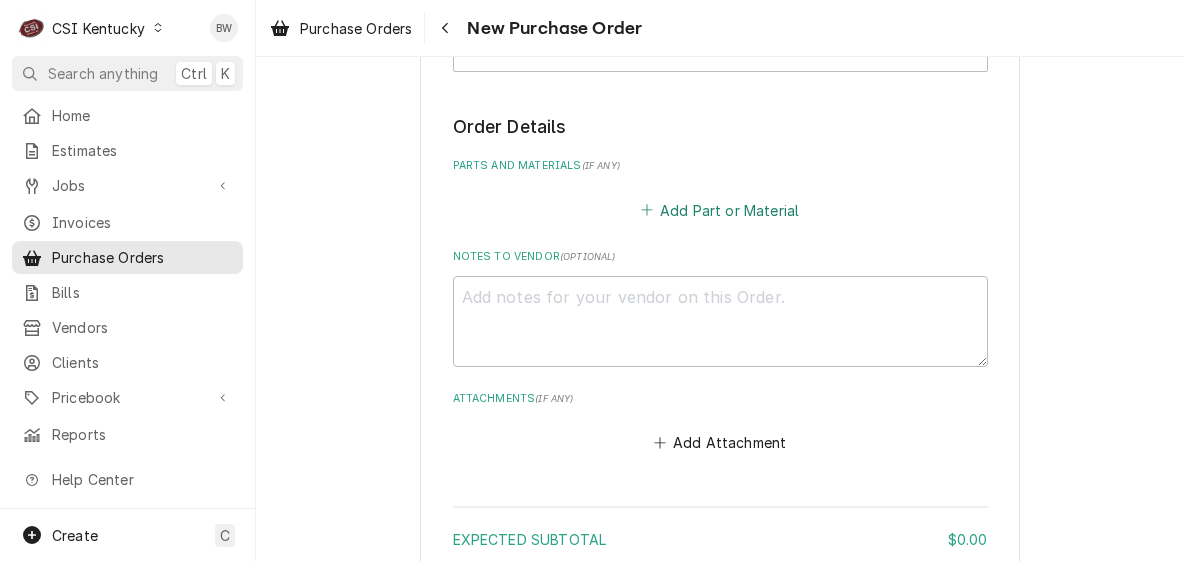 click on "Add Part or Material" at bounding box center [719, 210] 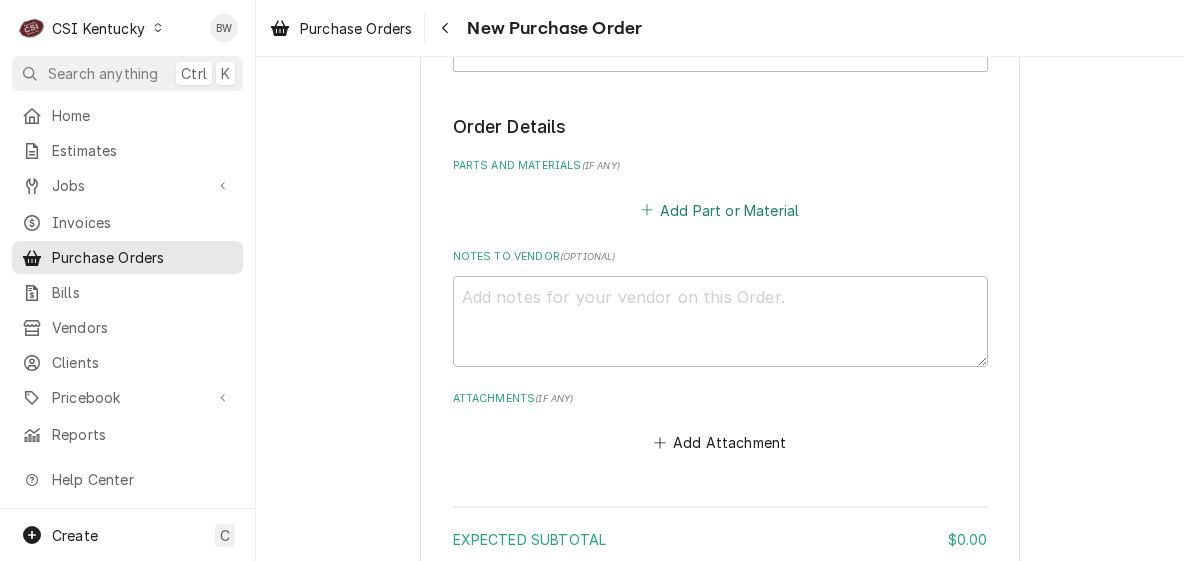 scroll, scrollTop: 0, scrollLeft: 0, axis: both 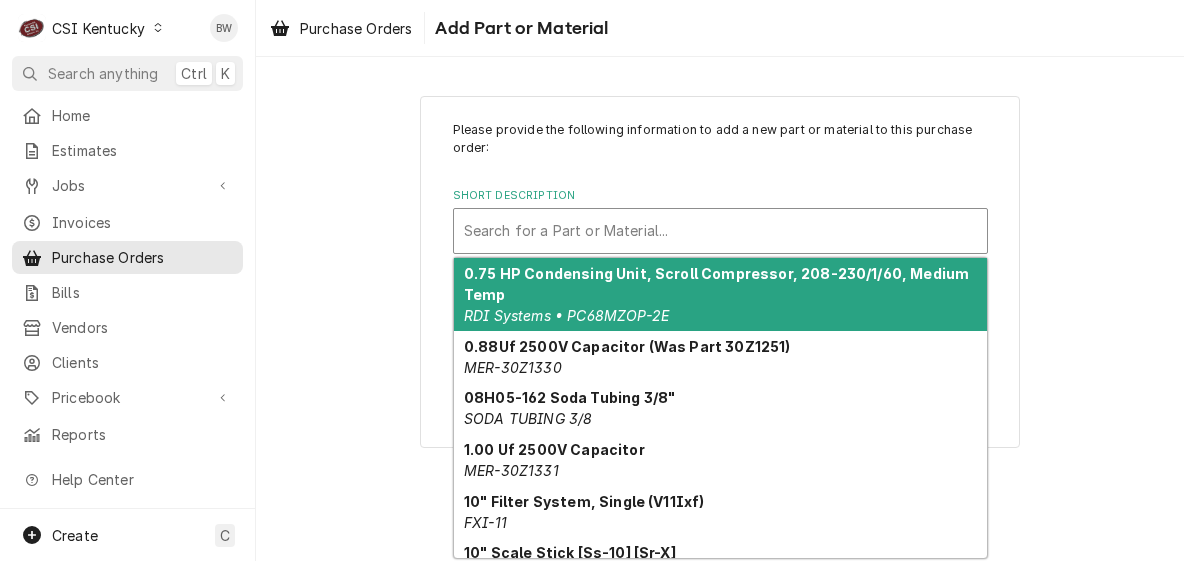 click at bounding box center (720, 231) 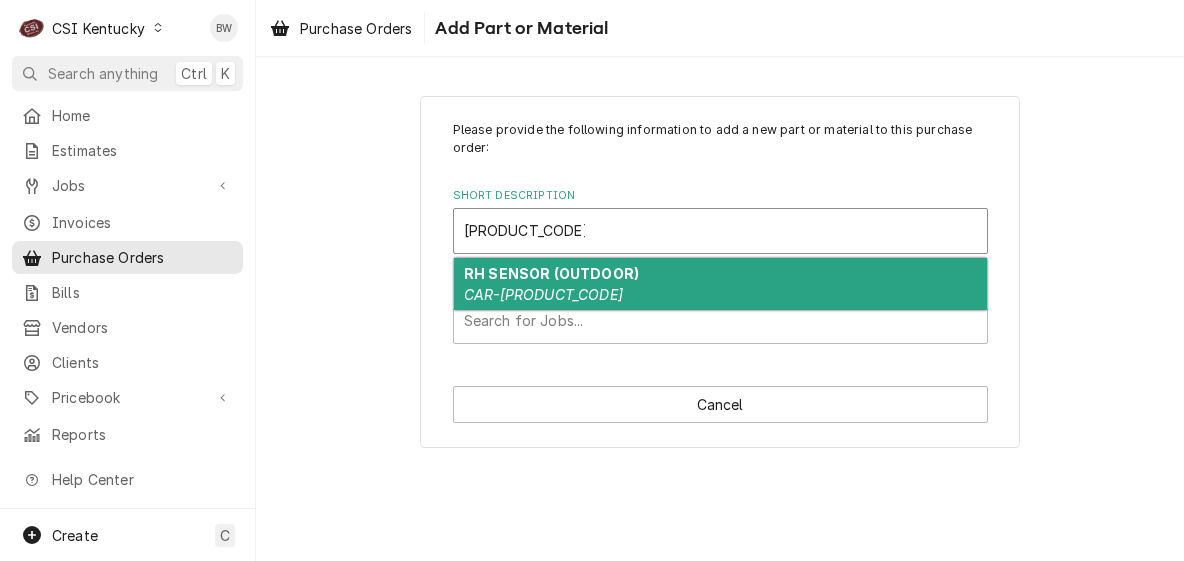 click on "RH SENSOR (OUTDOOR)" at bounding box center (551, 273) 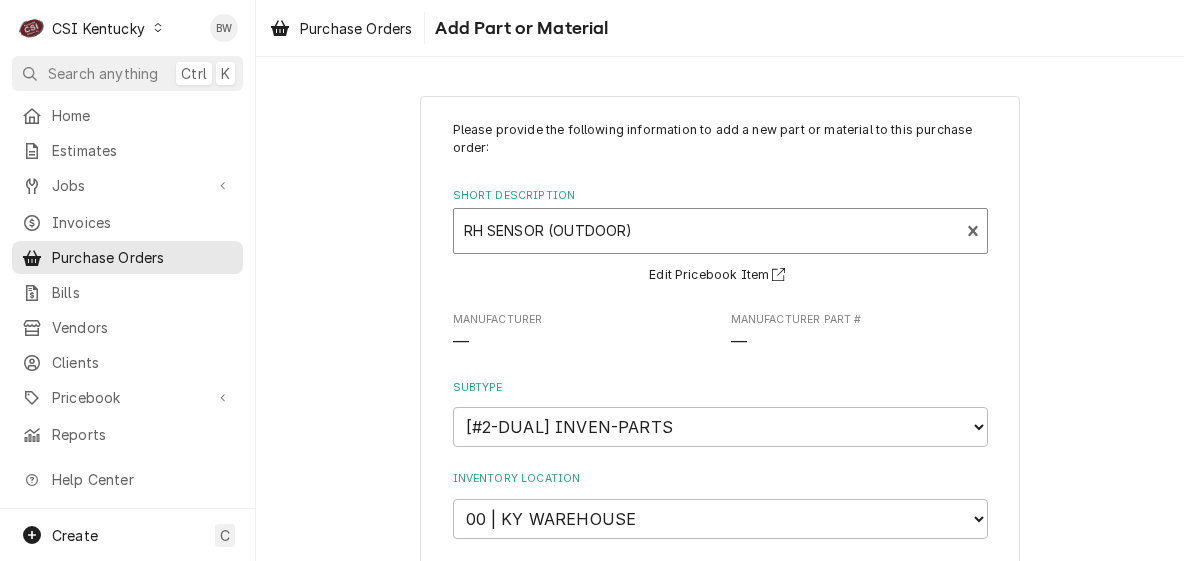 type on "x" 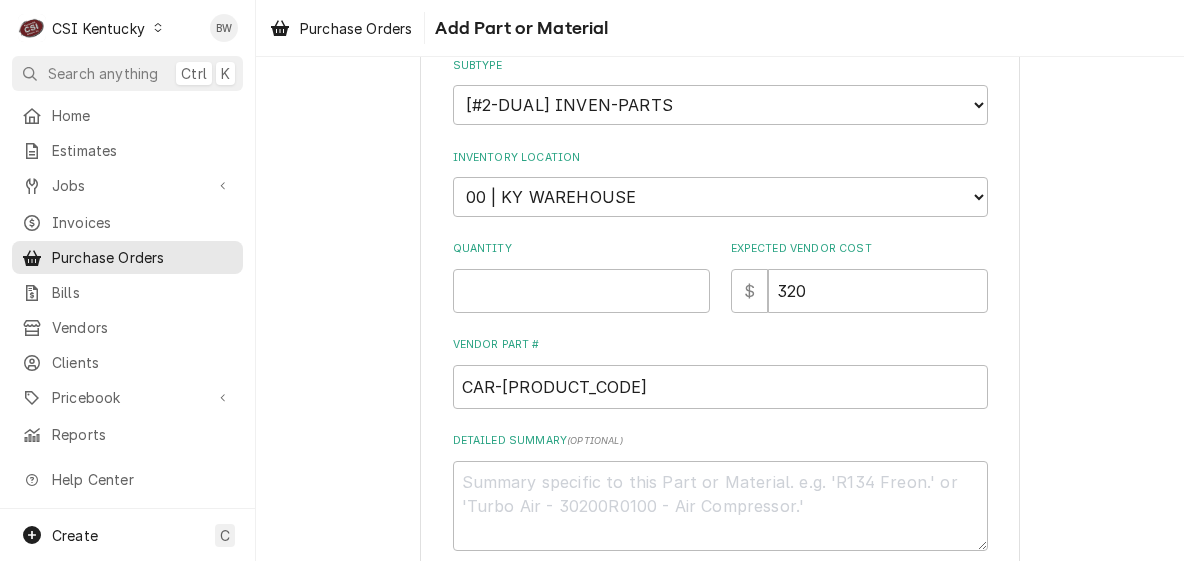 scroll, scrollTop: 400, scrollLeft: 0, axis: vertical 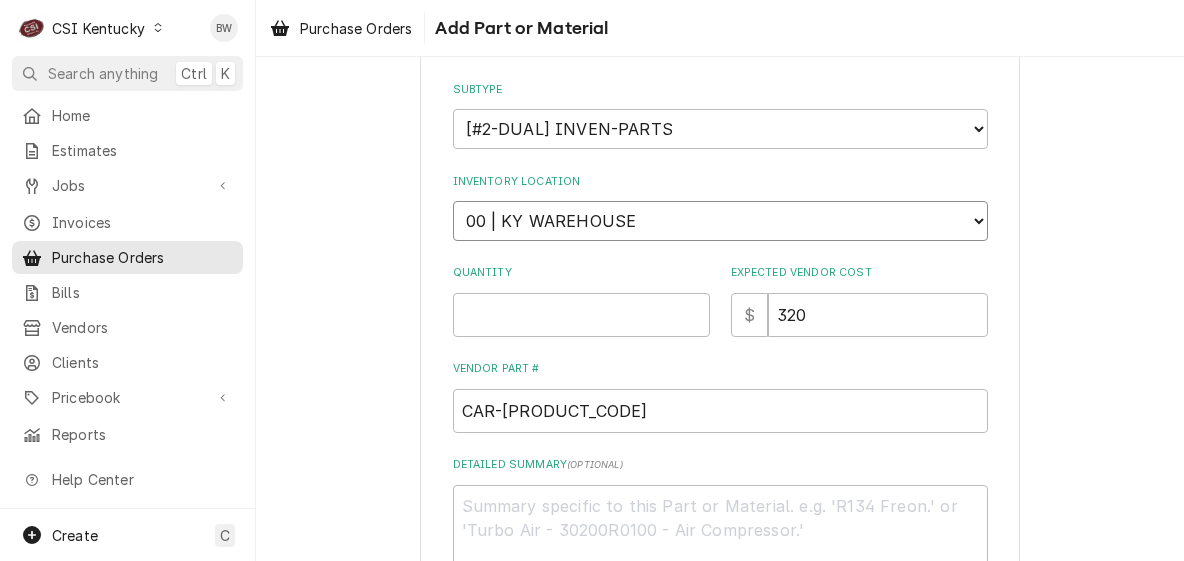 click on "Choose a location... 00 | KY WAREHOUSE 01 | BRYANT JOLLEY V#142 01 | JAY MAIDEN V#141 01 | JEFF HARTLEY V#180 01 | JESUS SALAS V#73 03 | MATT BREWINGTON 04 | RESERVED STOCK 06 | ALTO-SHAAM GO-BOX 06 | MULTIPLEX GO-BOX 06 | RATIONAL GO-BOX 06 | WENDYS GO-BOX 07 | DIRECT SHIP (CUSTOM ADDRESS) 07 | SUBAGENT WARRANTY (CUSTOM ADDRESS)" at bounding box center [720, 221] 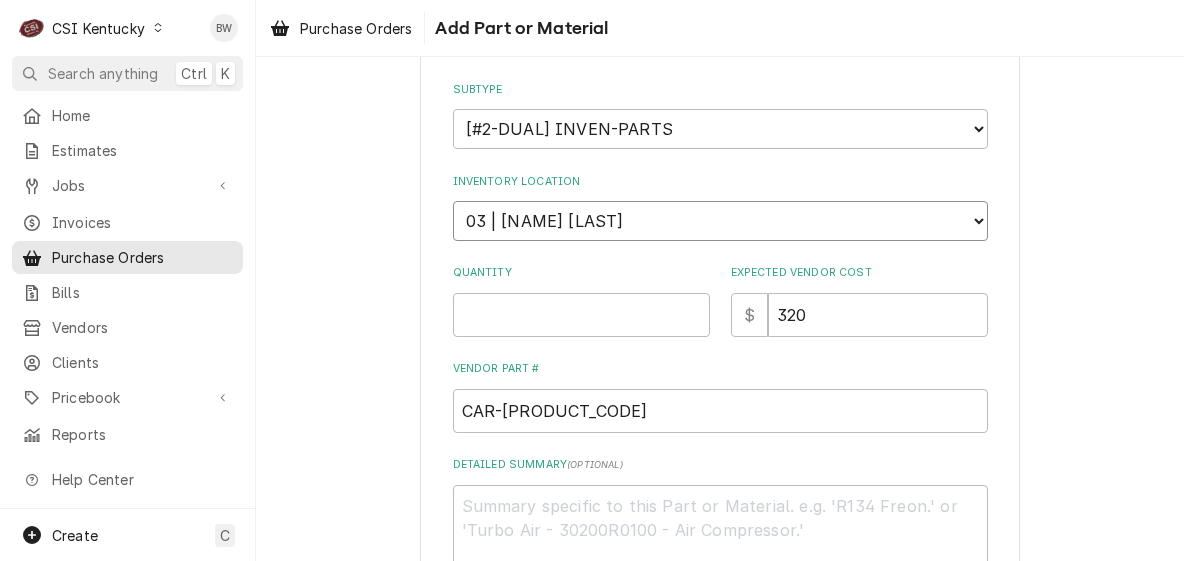 click on "Choose a location... 00 | KY WAREHOUSE 01 | BRYANT JOLLEY V#142 01 | JAY MAIDEN V#141 01 | JEFF HARTLEY V#180 01 | JESUS SALAS V#73 03 | MATT BREWINGTON 04 | RESERVED STOCK 06 | ALTO-SHAAM GO-BOX 06 | MULTIPLEX GO-BOX 06 | RATIONAL GO-BOX 06 | WENDYS GO-BOX 07 | DIRECT SHIP (CUSTOM ADDRESS) 07 | SUBAGENT WARRANTY (CUSTOM ADDRESS)" at bounding box center [720, 221] 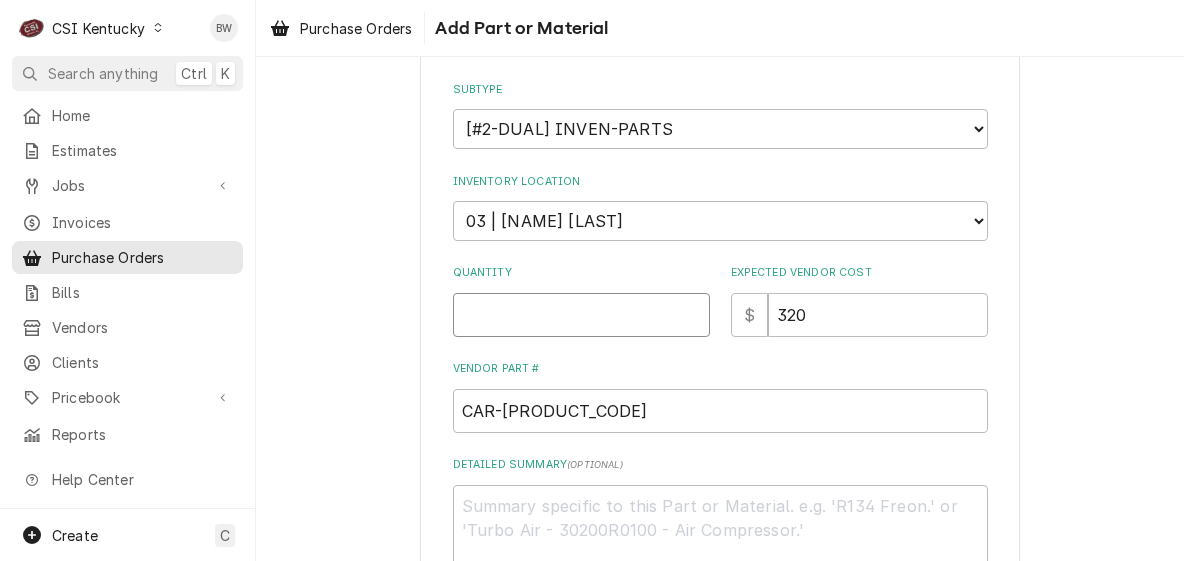 click on "Quantity" at bounding box center [581, 315] 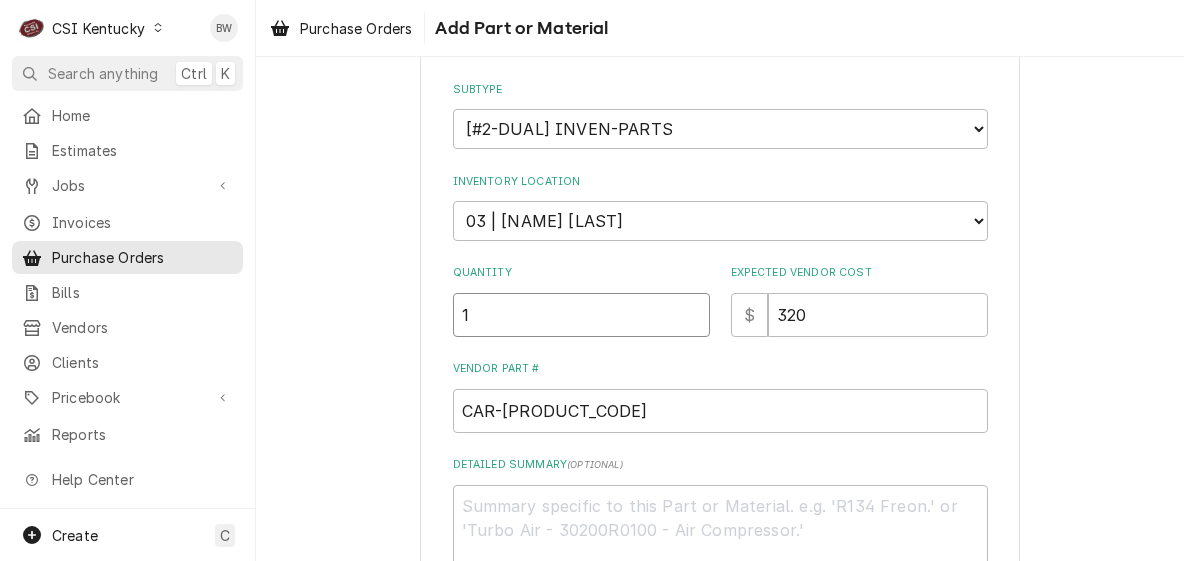 type on "1" 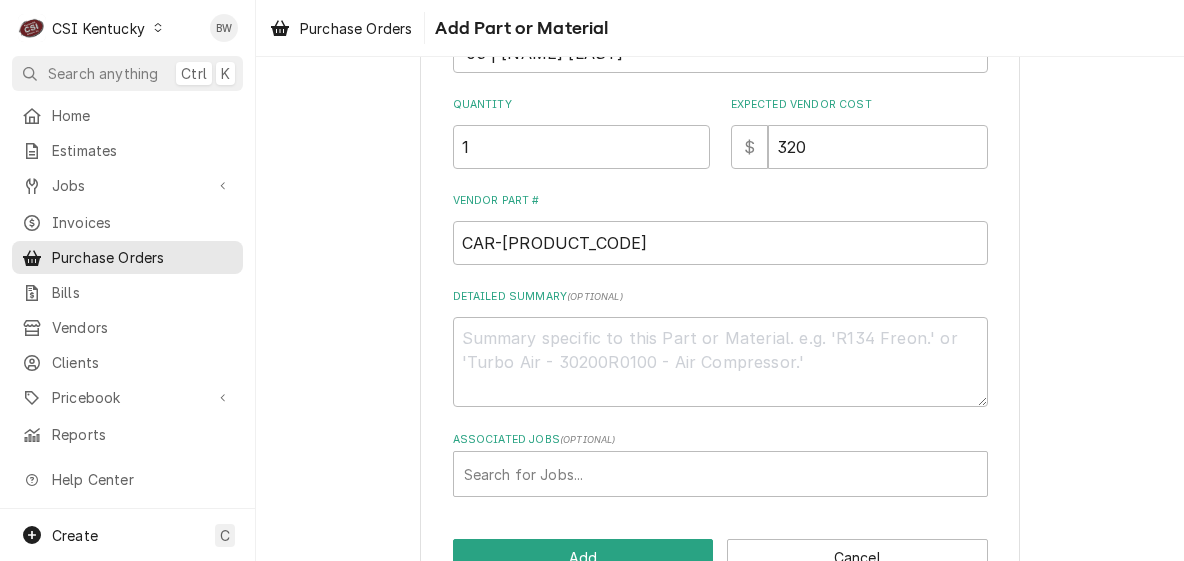 scroll, scrollTop: 623, scrollLeft: 0, axis: vertical 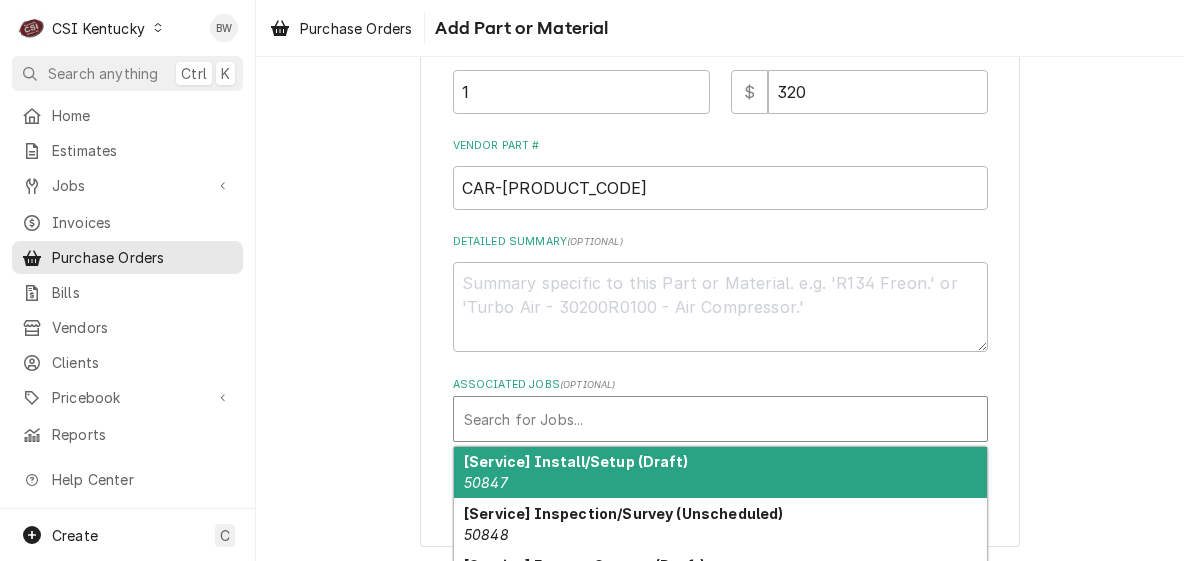 click at bounding box center [720, 419] 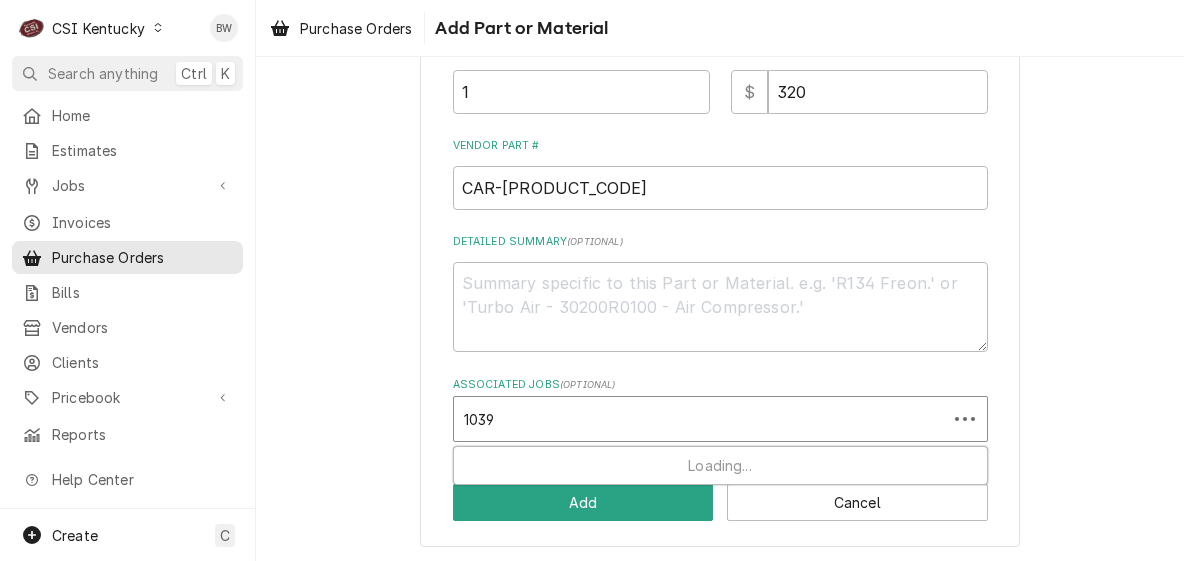 type on "10394" 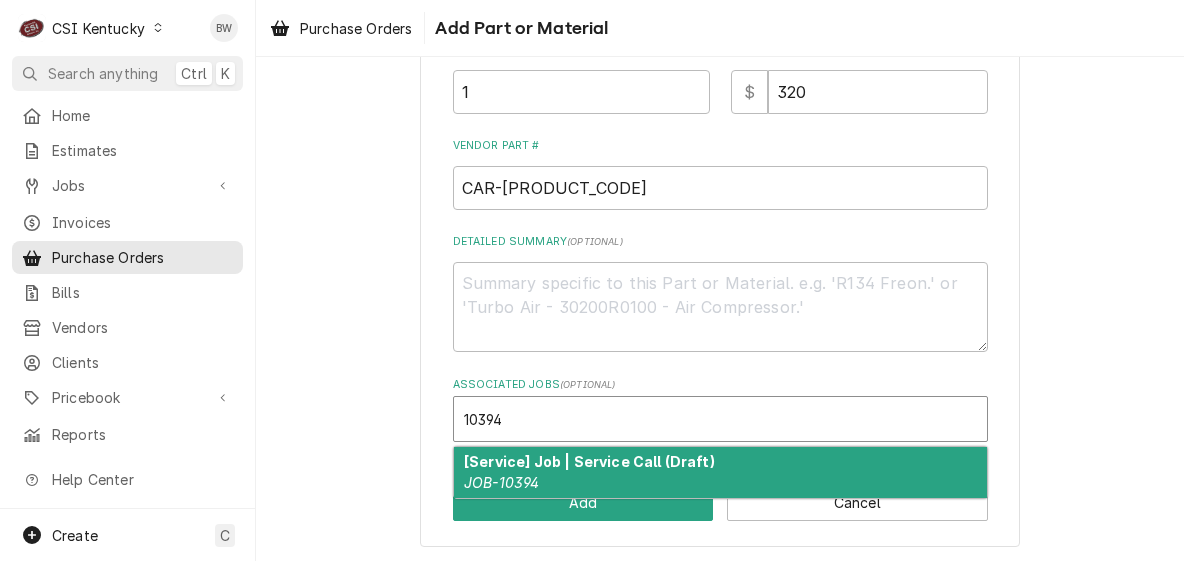 click on "[Service] Job | Service Call (Draft) JOB-10394" at bounding box center [720, 473] 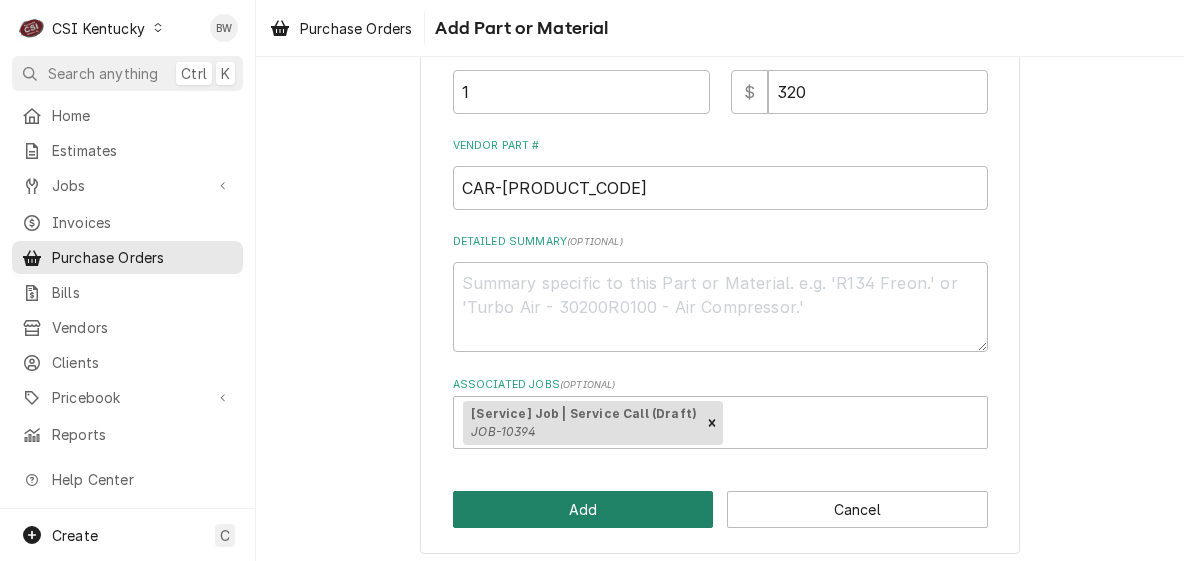 click on "Add" at bounding box center (583, 509) 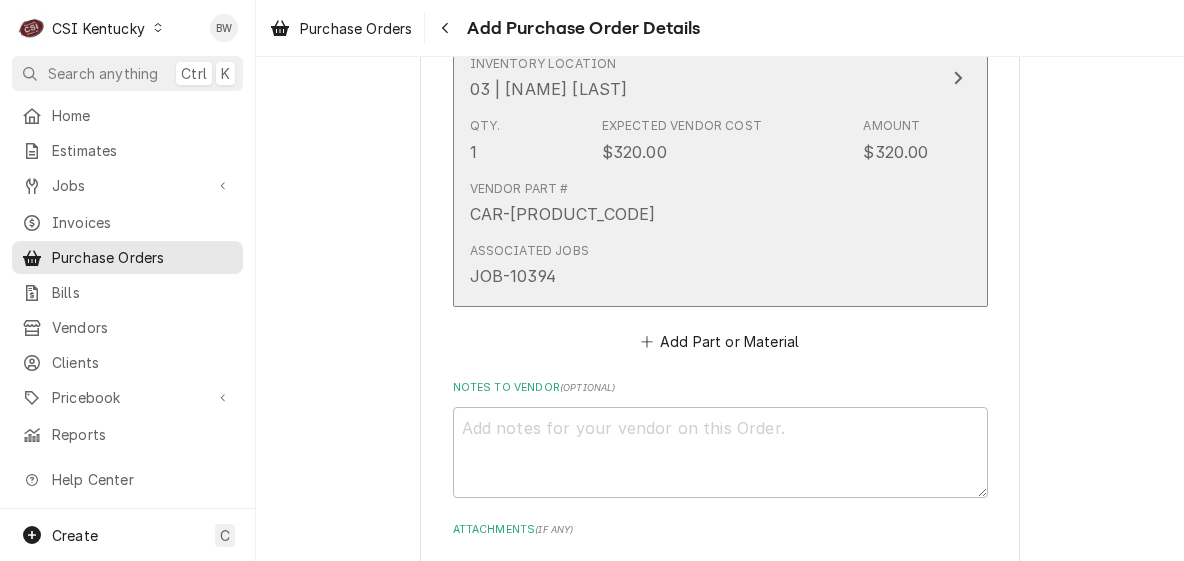 scroll, scrollTop: 1342, scrollLeft: 0, axis: vertical 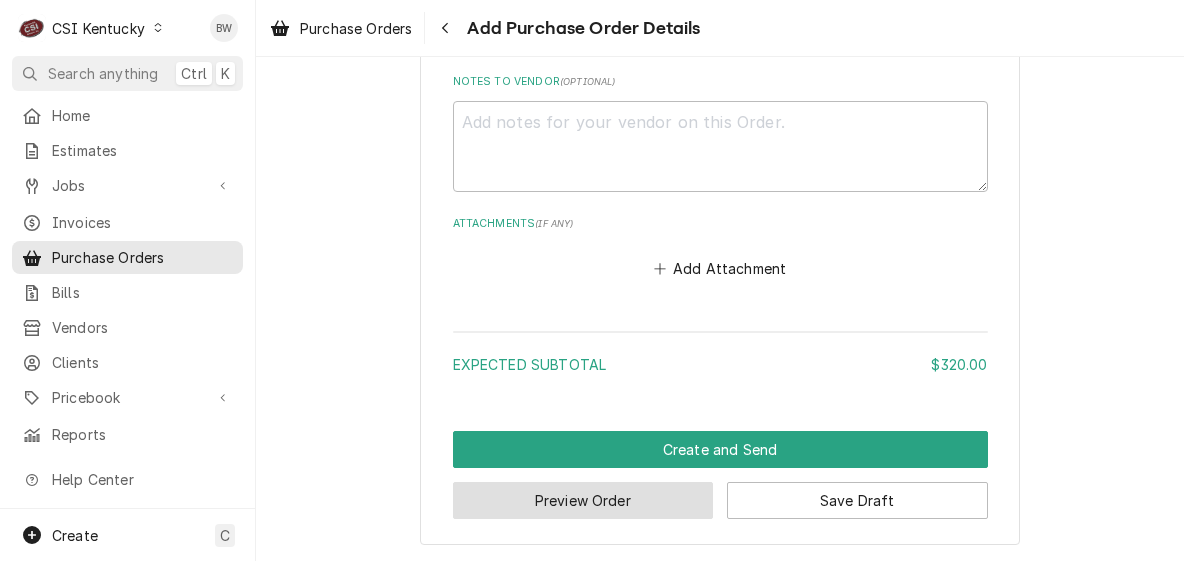 click on "Preview Order" at bounding box center [583, 500] 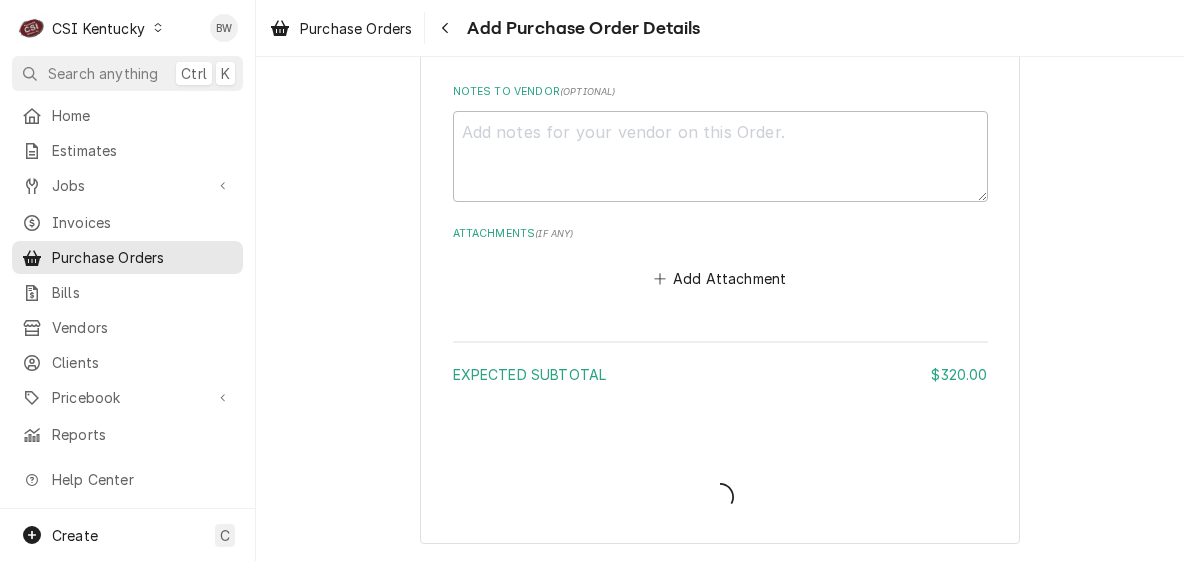 scroll, scrollTop: 1330, scrollLeft: 0, axis: vertical 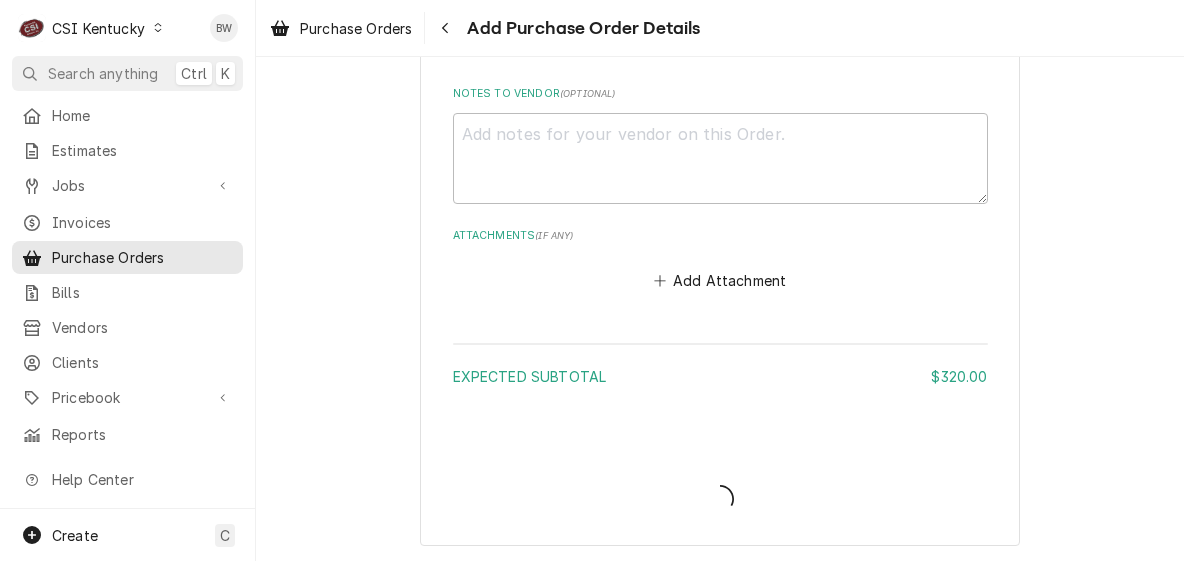 type on "x" 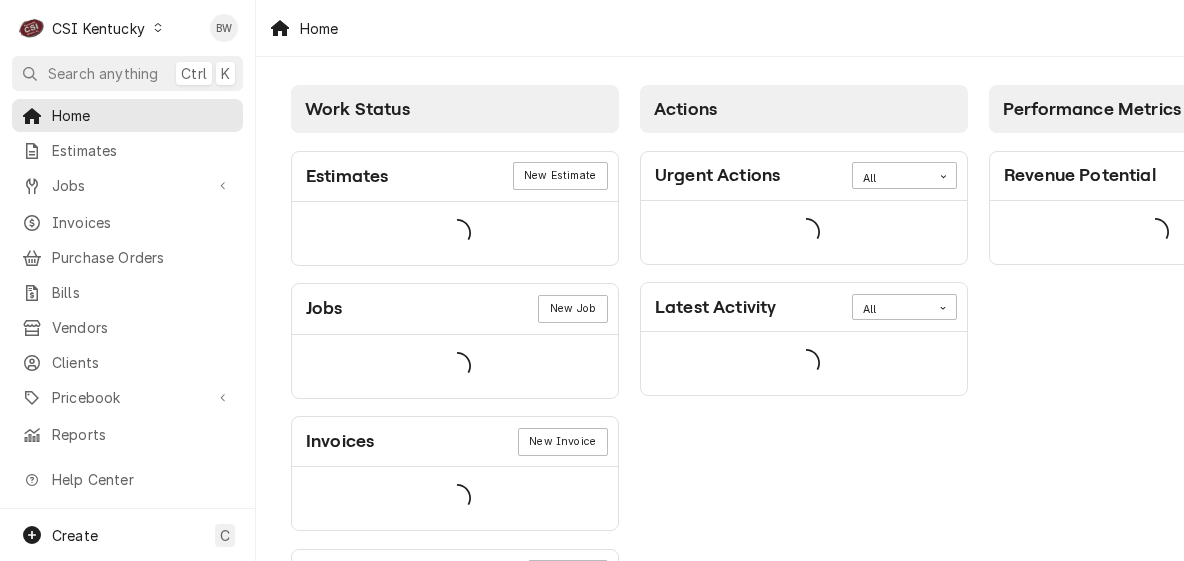 scroll, scrollTop: 0, scrollLeft: 0, axis: both 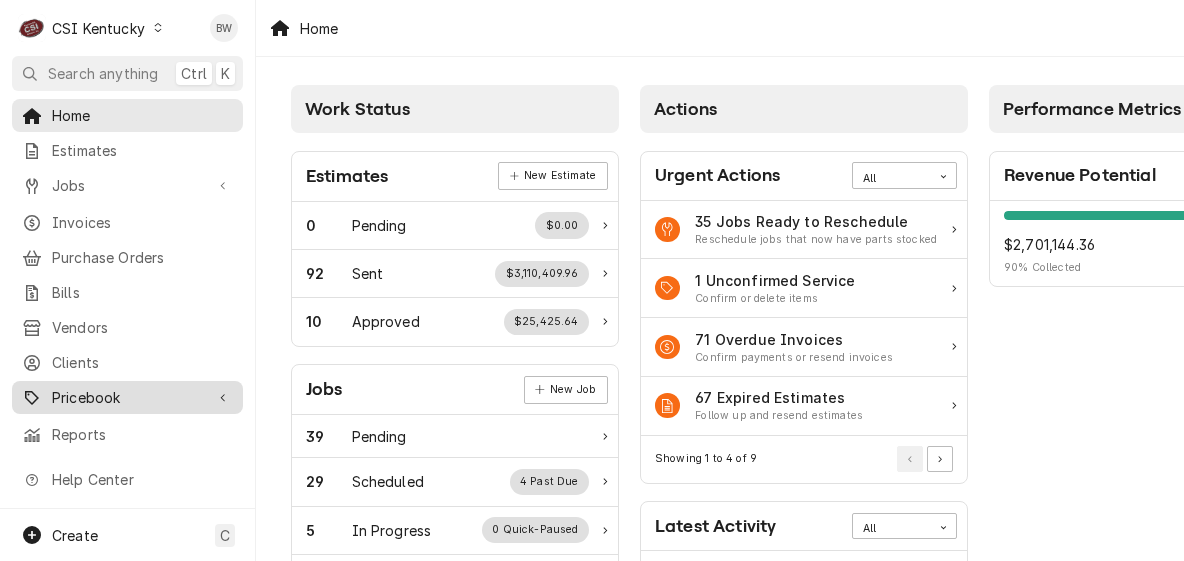 click on "Pricebook" at bounding box center [127, 397] 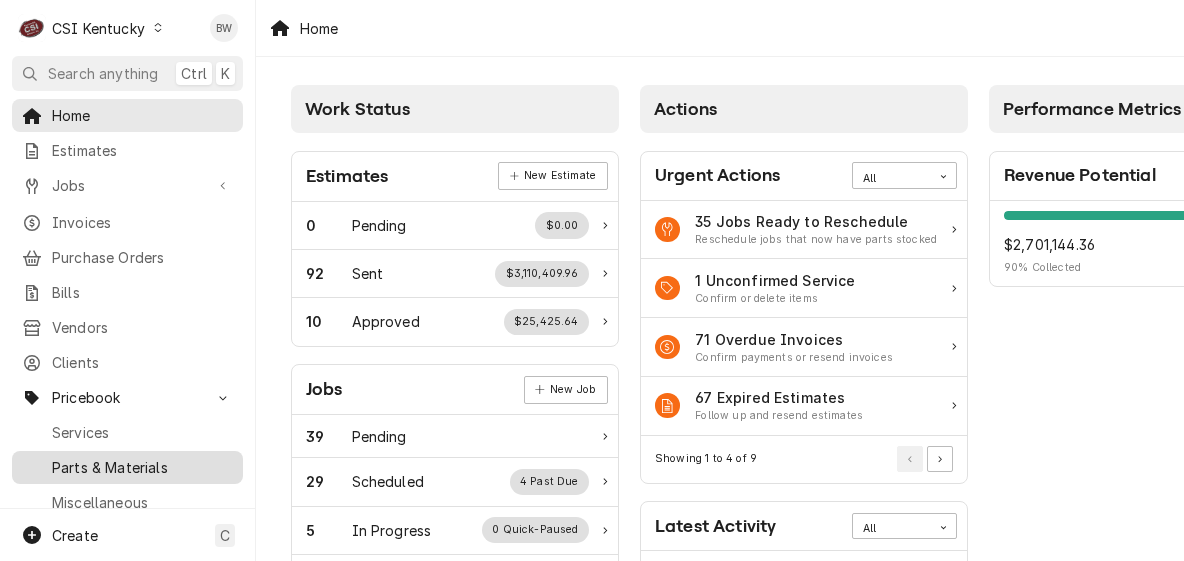click on "Parts & Materials" at bounding box center (127, 467) 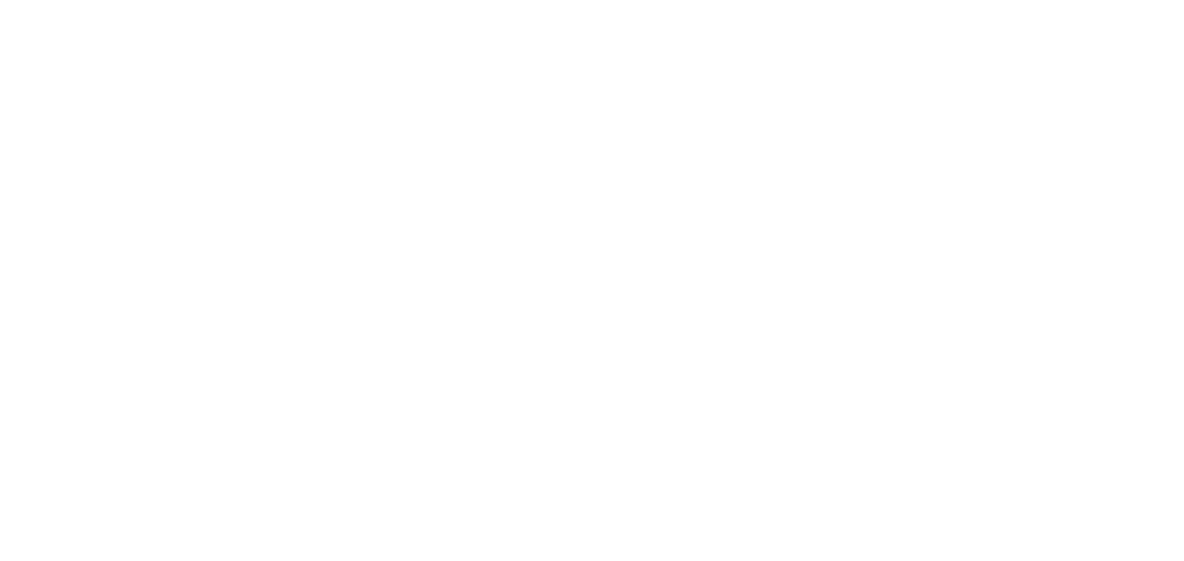 scroll, scrollTop: 0, scrollLeft: 0, axis: both 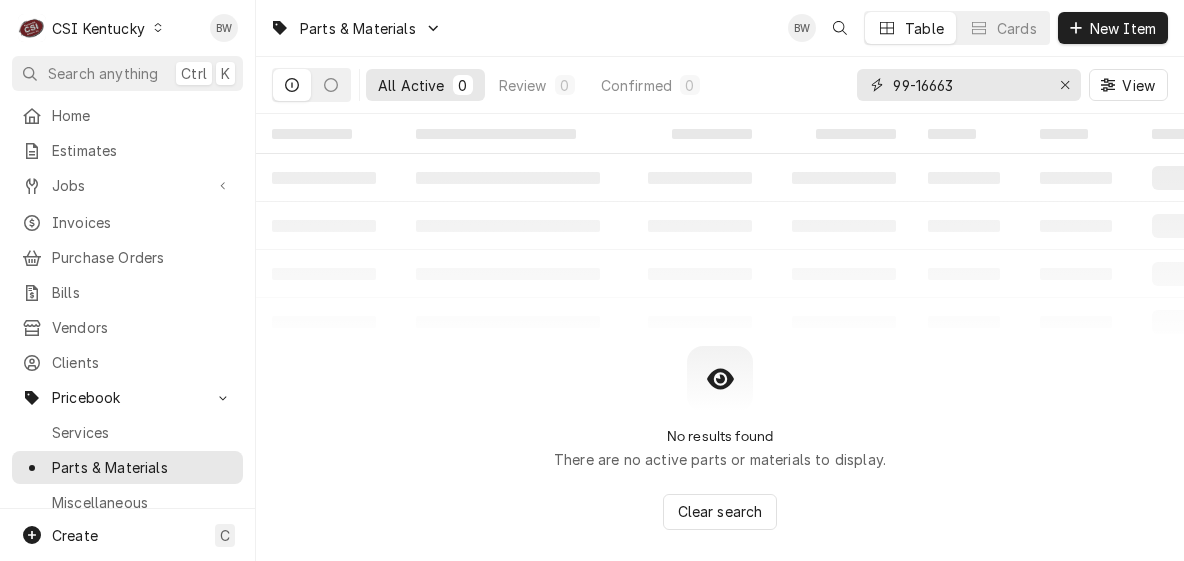 drag, startPoint x: 964, startPoint y: 86, endPoint x: 871, endPoint y: 93, distance: 93.26307 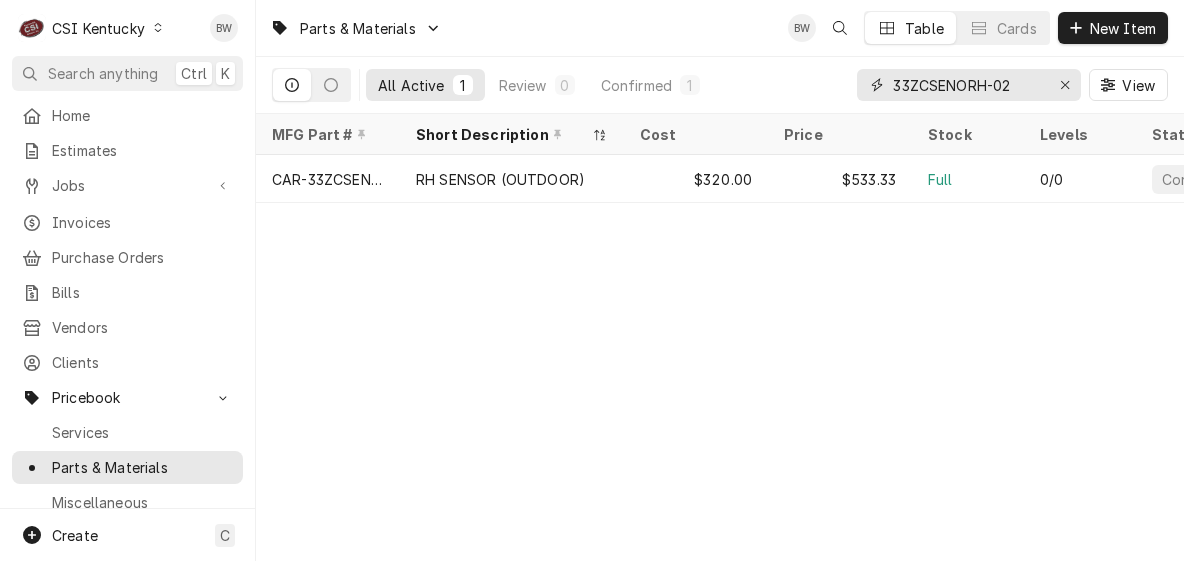 drag, startPoint x: 1024, startPoint y: 85, endPoint x: 818, endPoint y: 70, distance: 206.5454 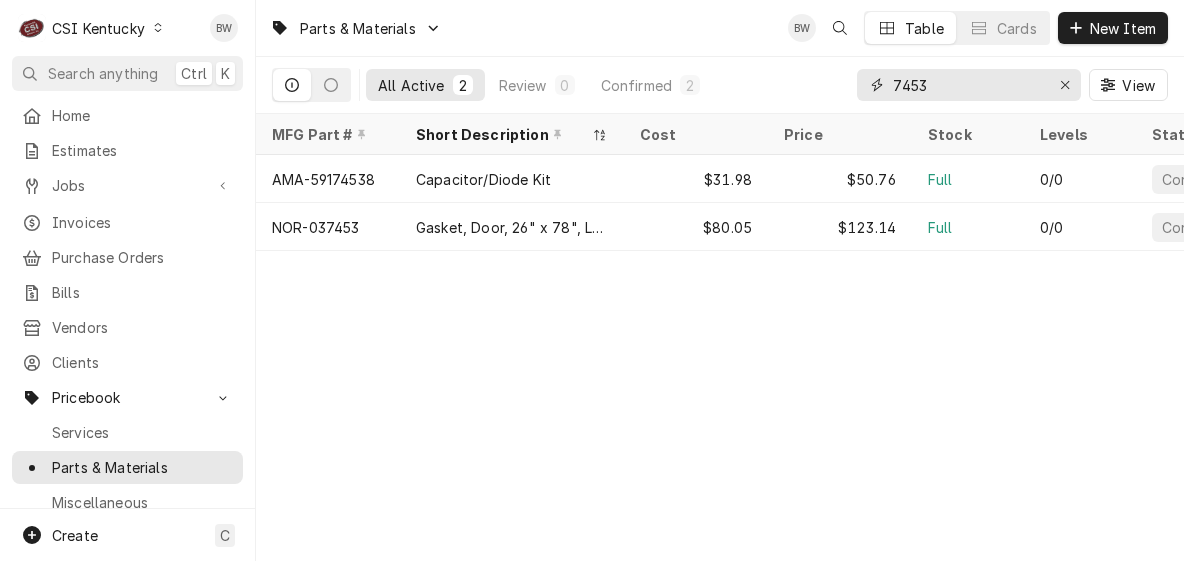 type on "7453" 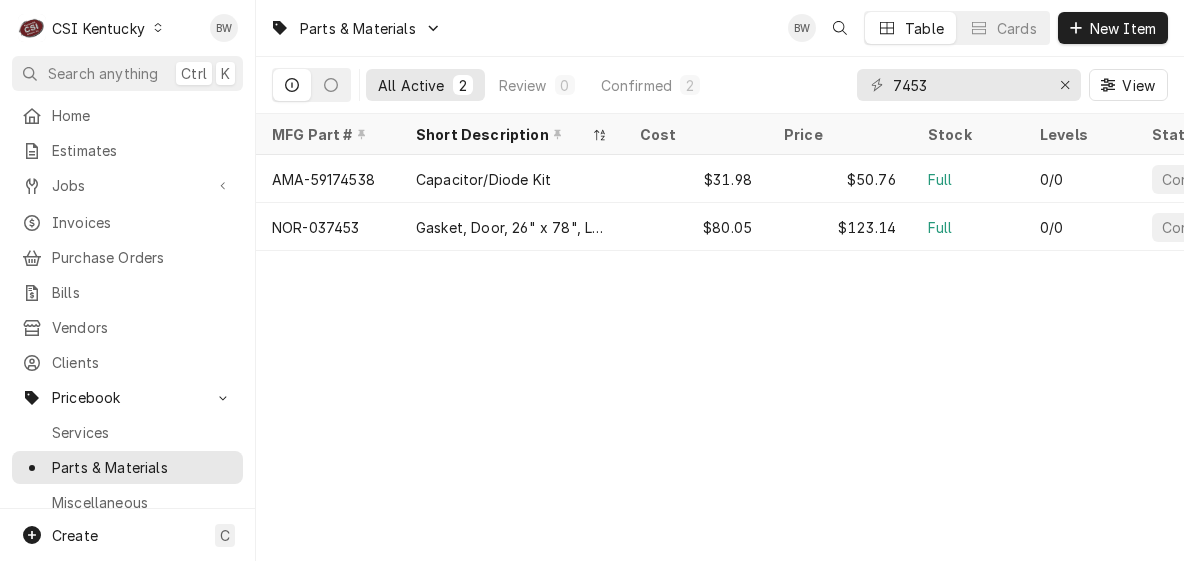 click 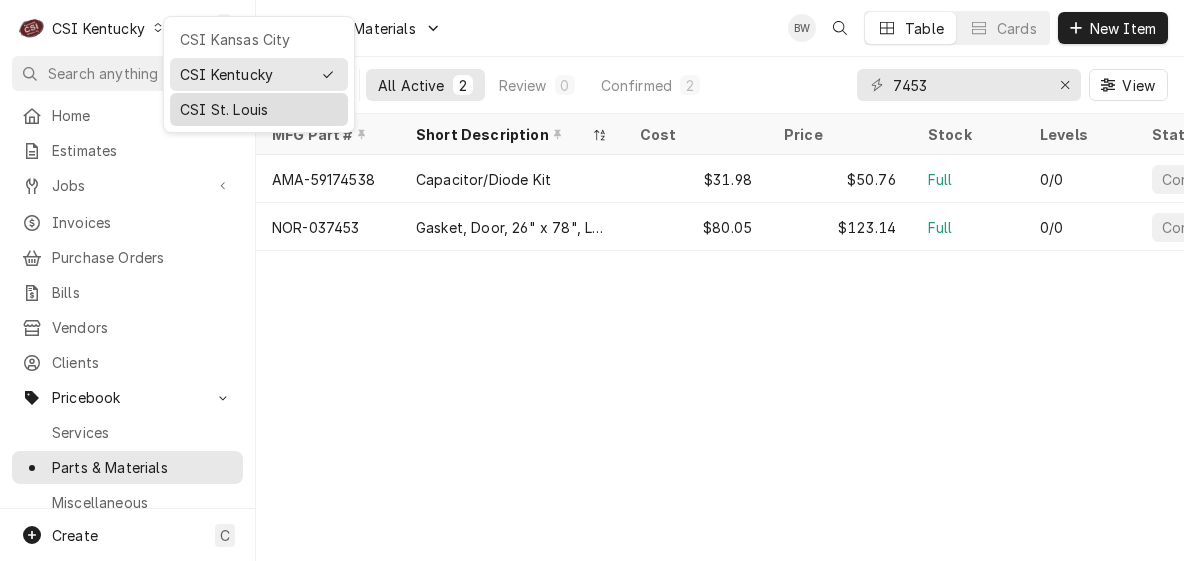 click on "CSI St. Louis" at bounding box center [259, 109] 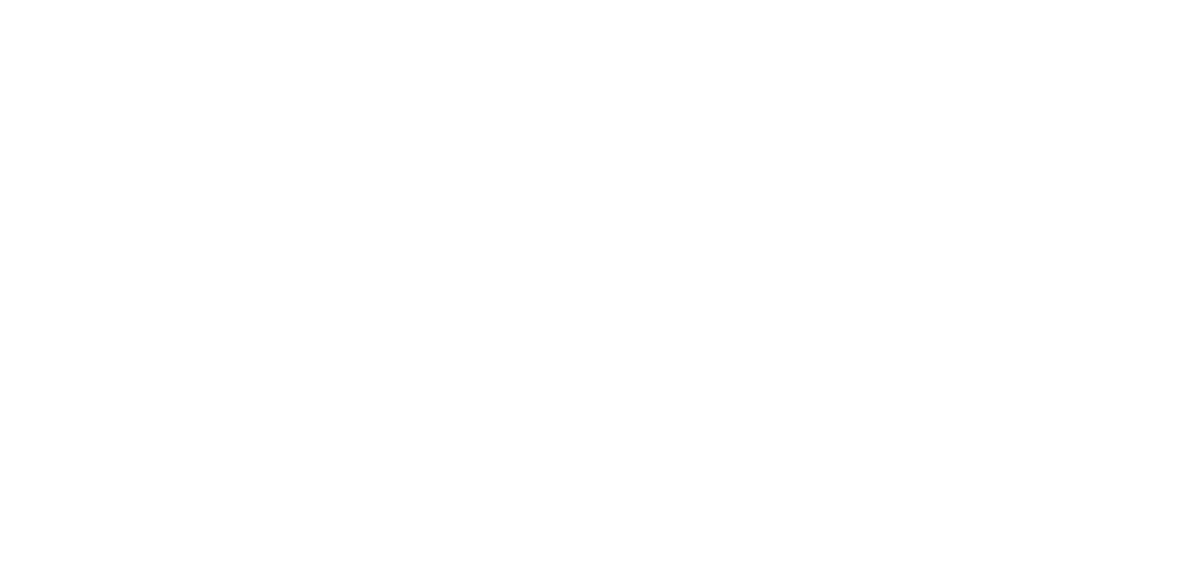 scroll, scrollTop: 0, scrollLeft: 0, axis: both 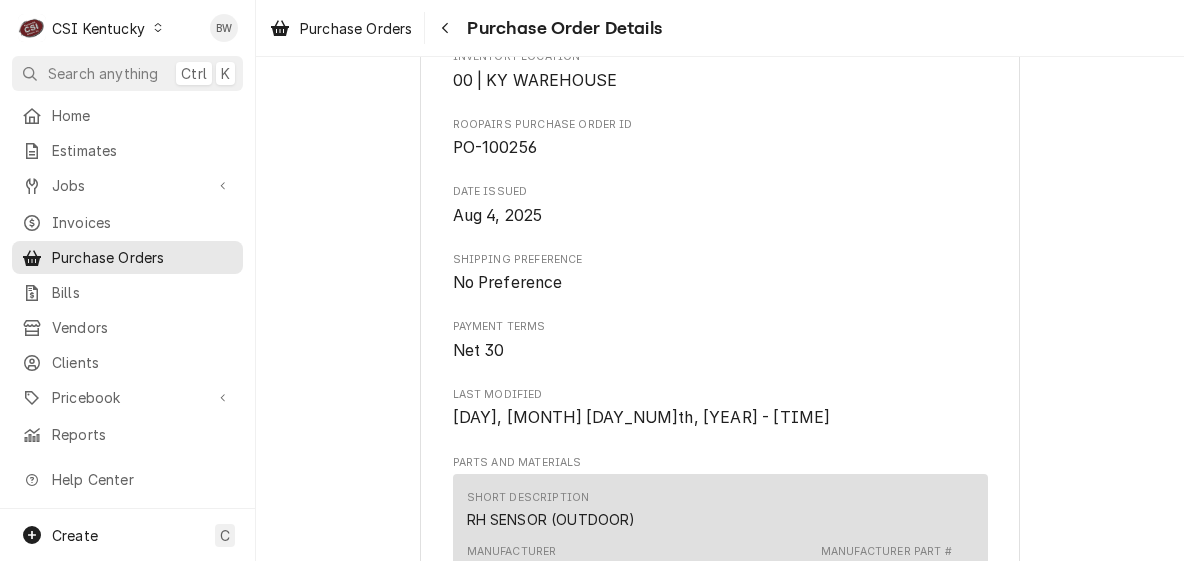 click 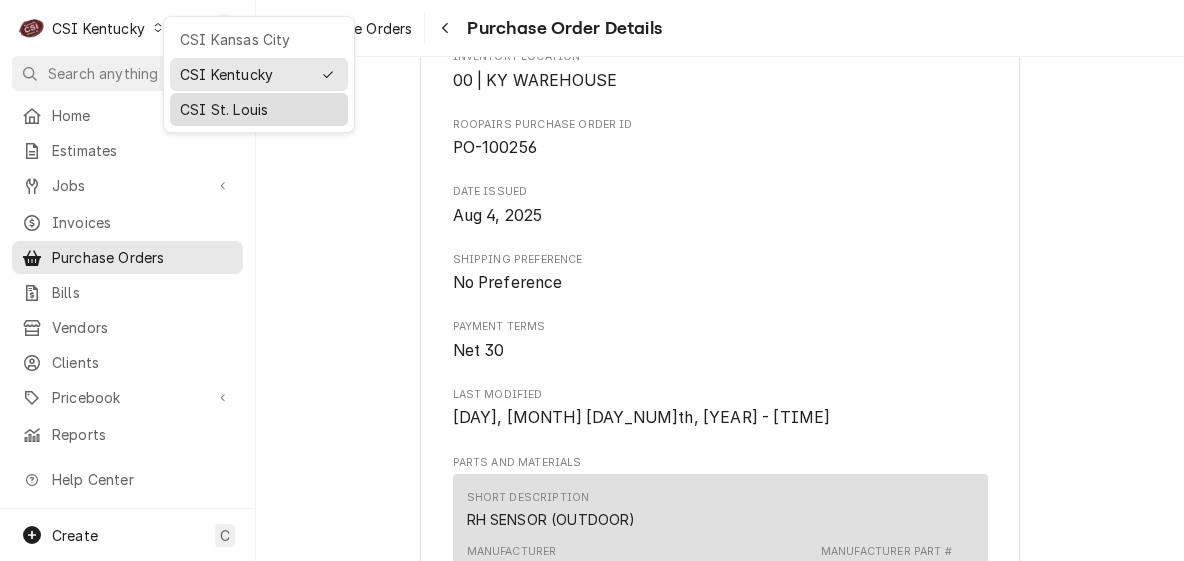 click on "CSI St. Louis" at bounding box center (259, 109) 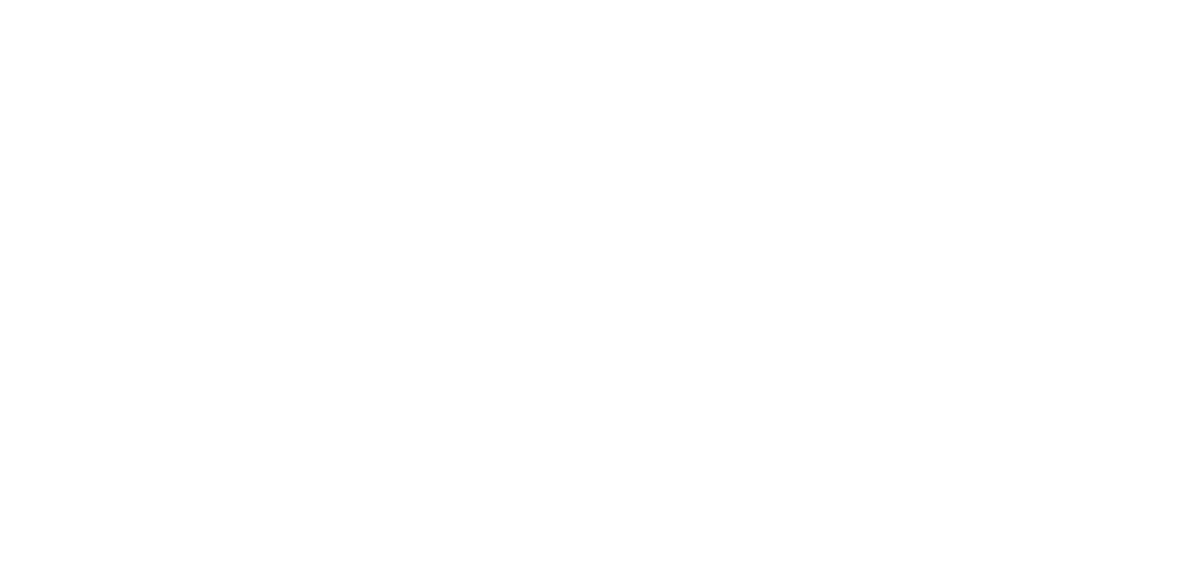 scroll, scrollTop: 0, scrollLeft: 0, axis: both 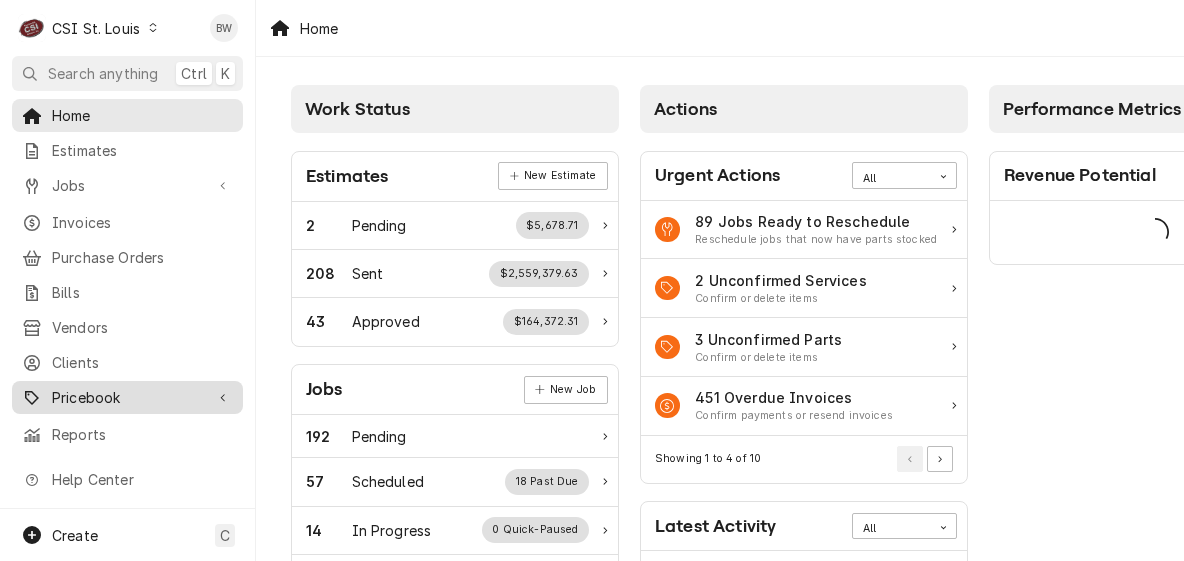 click on "Pricebook" at bounding box center (127, 397) 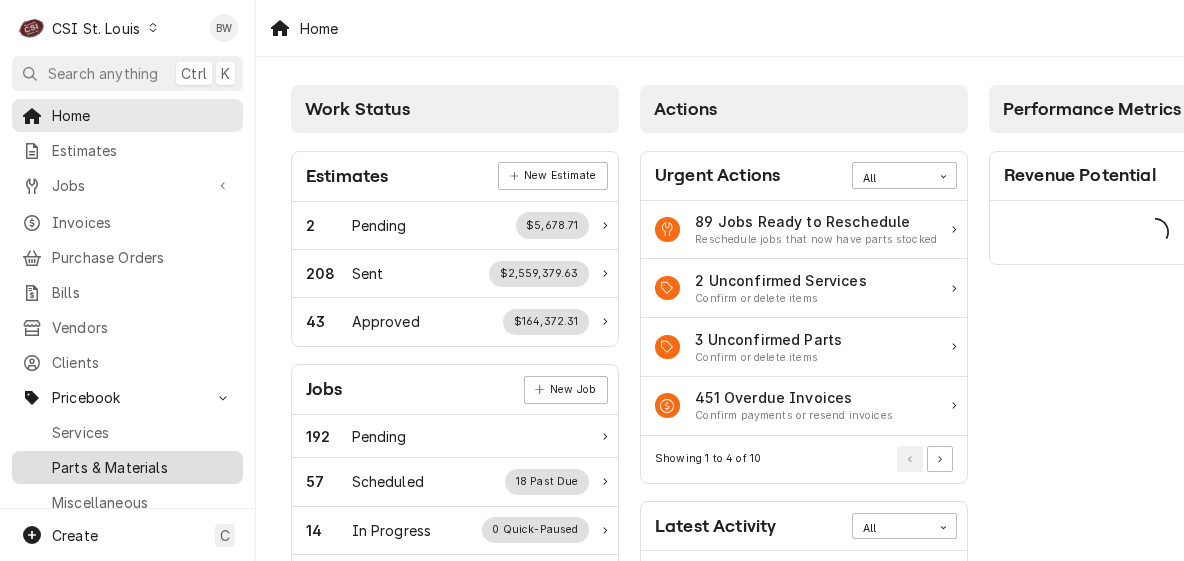 click on "Parts & Materials" at bounding box center (127, 467) 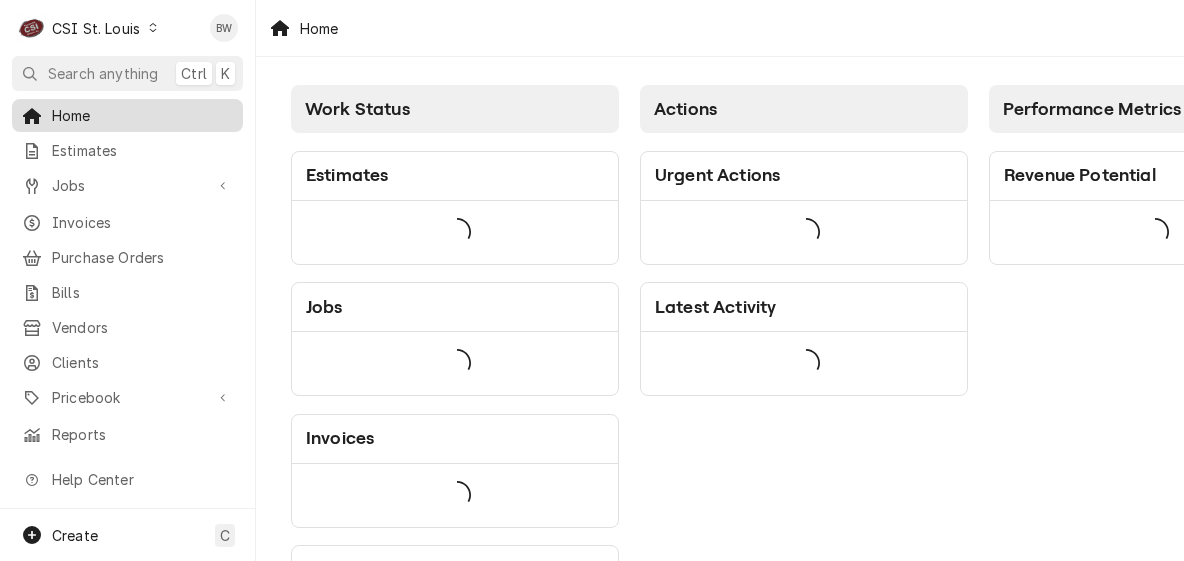 scroll, scrollTop: 0, scrollLeft: 0, axis: both 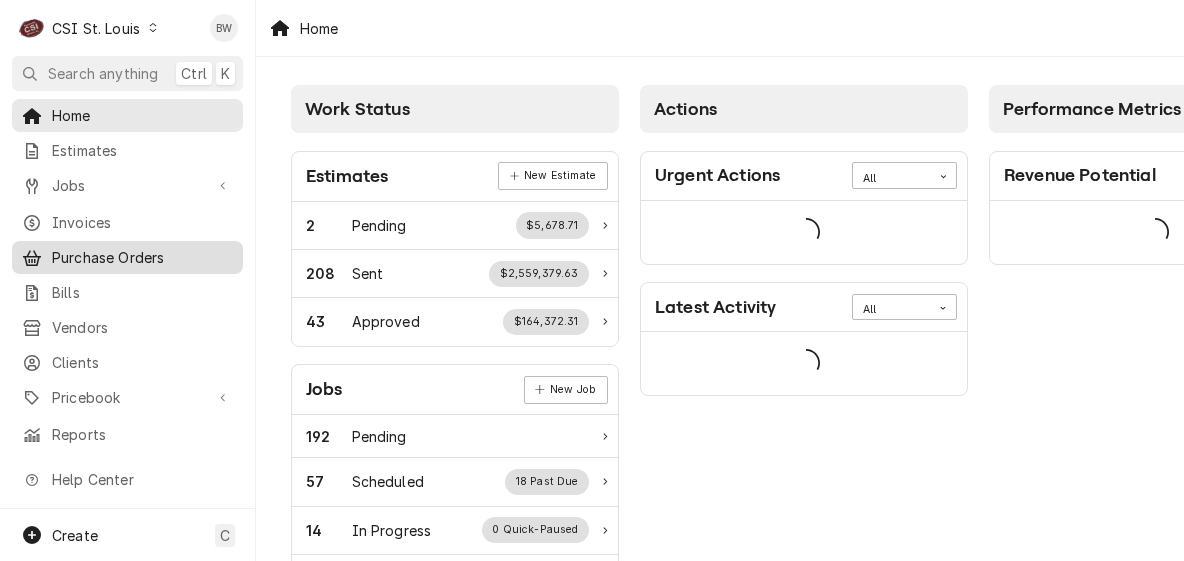 click on "Purchase Orders" at bounding box center [142, 257] 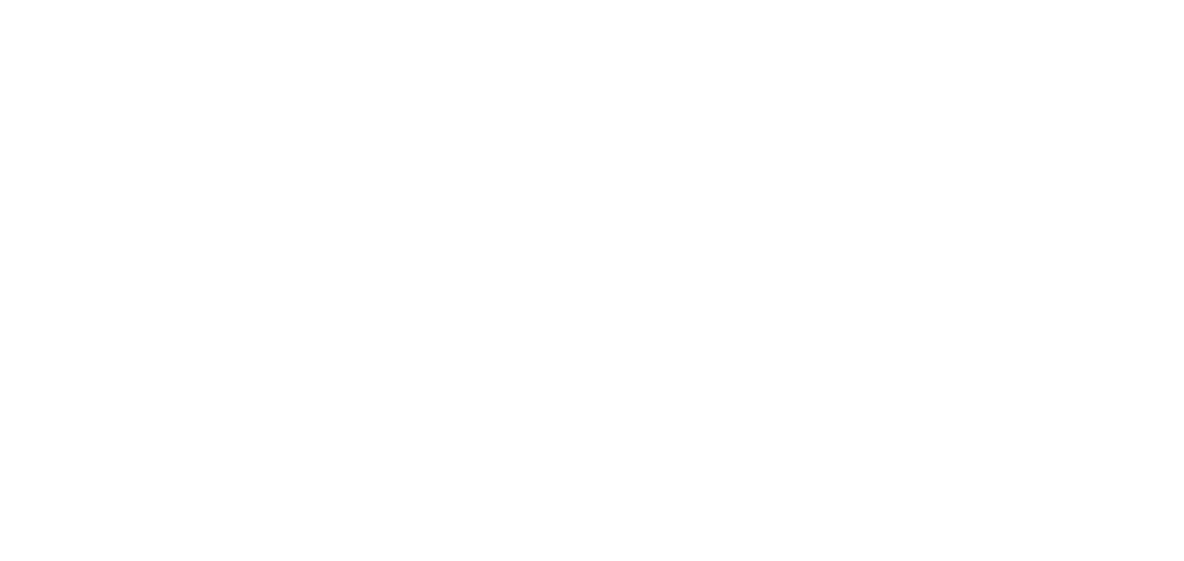 scroll, scrollTop: 0, scrollLeft: 0, axis: both 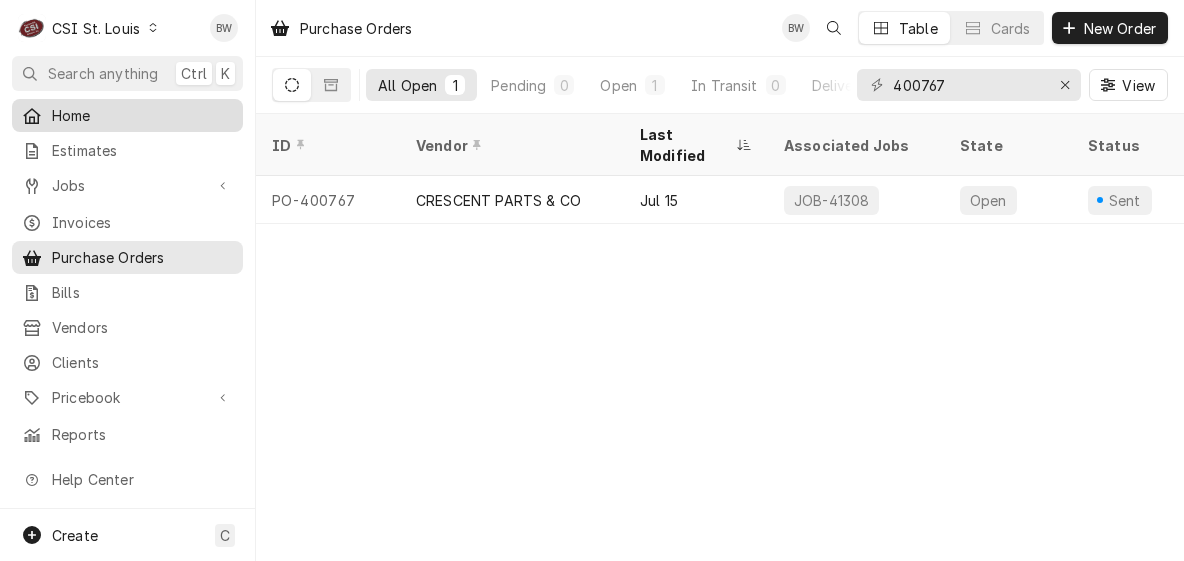 drag, startPoint x: 147, startPoint y: 73, endPoint x: 101, endPoint y: 115, distance: 62.289646 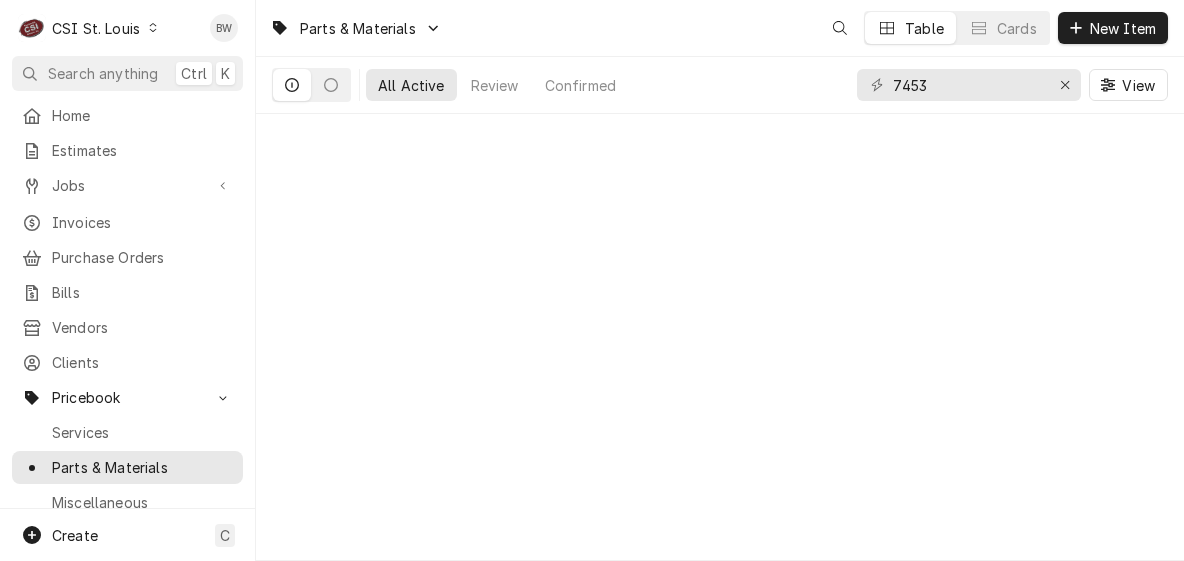 scroll, scrollTop: 0, scrollLeft: 0, axis: both 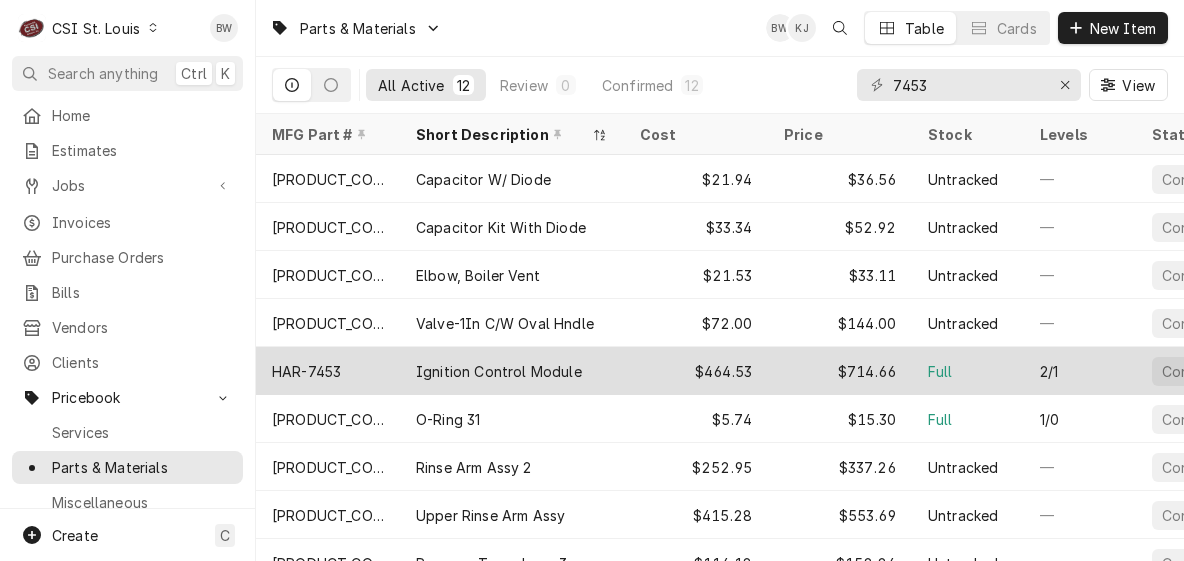 click on "Ignition Control Module" at bounding box center (499, 371) 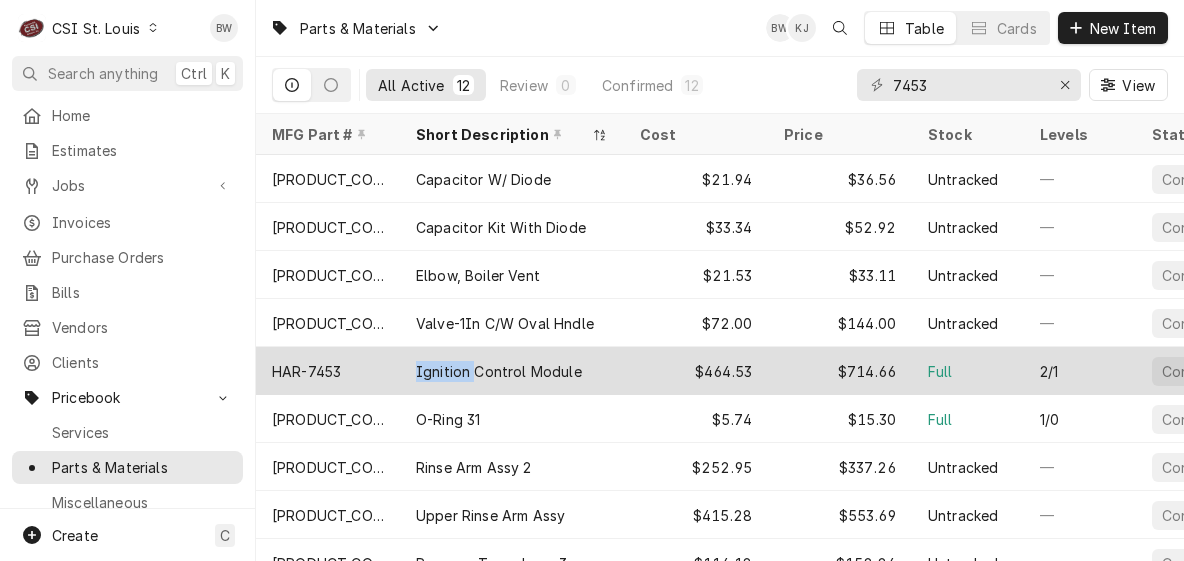 click on "Ignition Control Module" at bounding box center [499, 371] 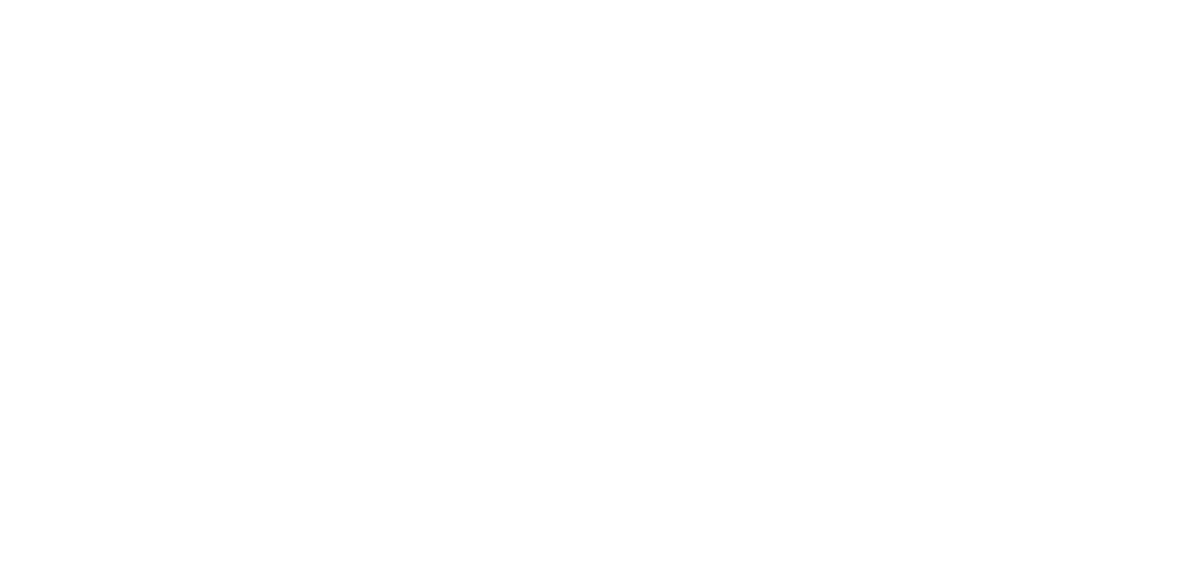 scroll, scrollTop: 0, scrollLeft: 0, axis: both 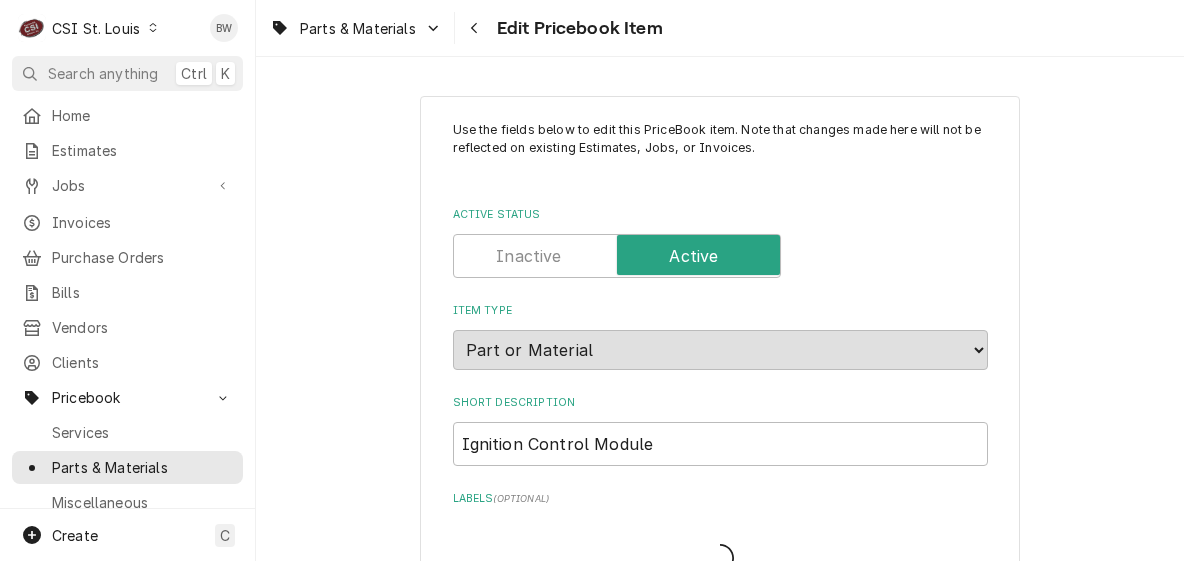 type on "x" 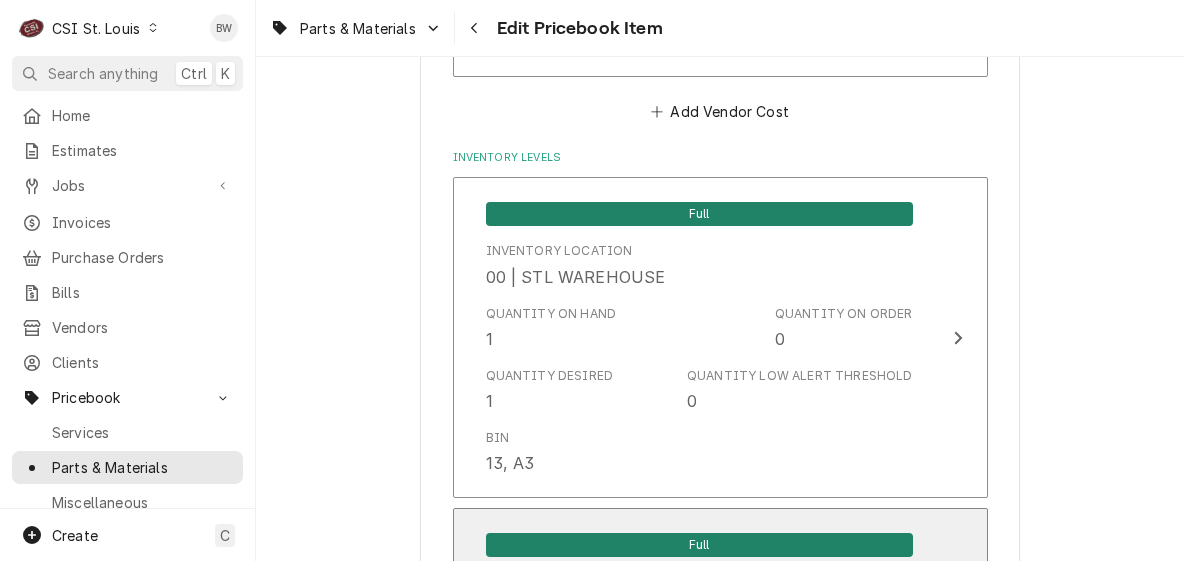 scroll, scrollTop: 1600, scrollLeft: 0, axis: vertical 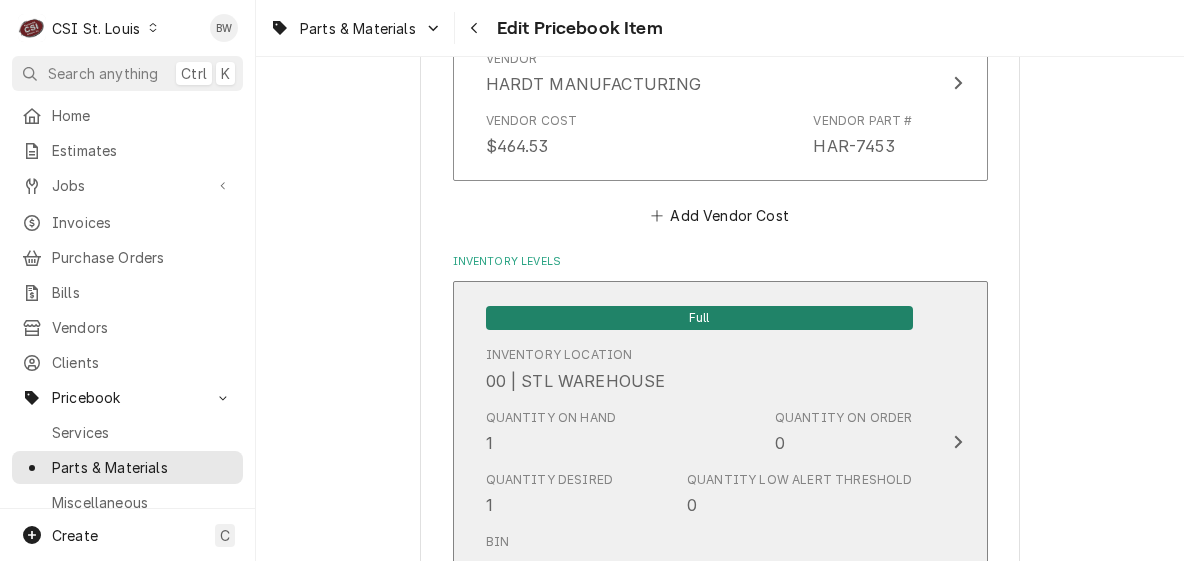 click on "Quantity on Hand 1" at bounding box center (551, 432) 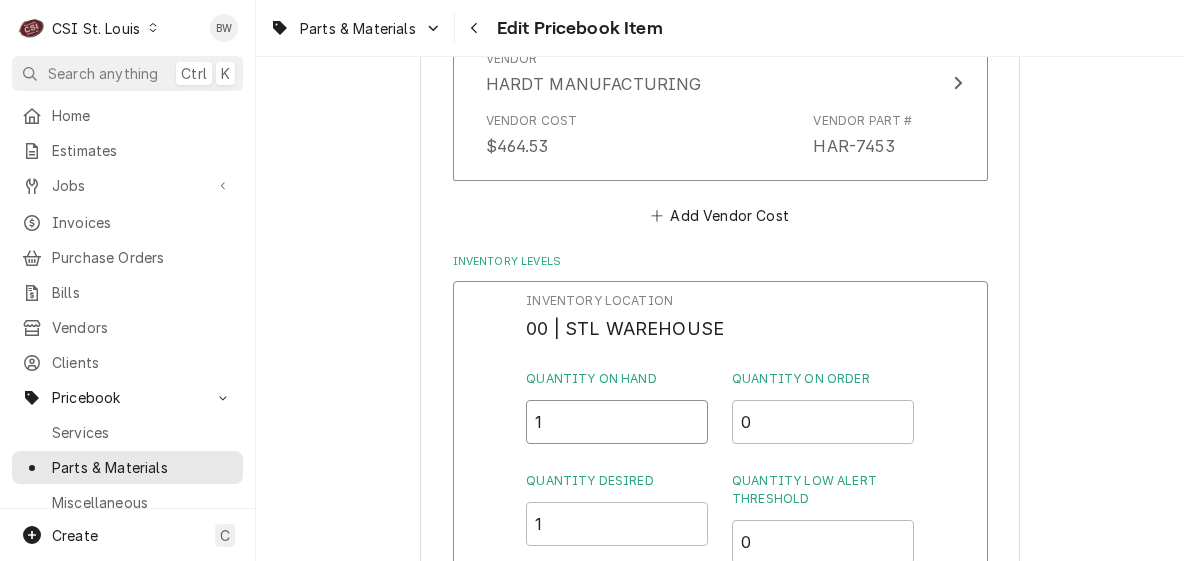 drag, startPoint x: 559, startPoint y: 418, endPoint x: 500, endPoint y: 418, distance: 59 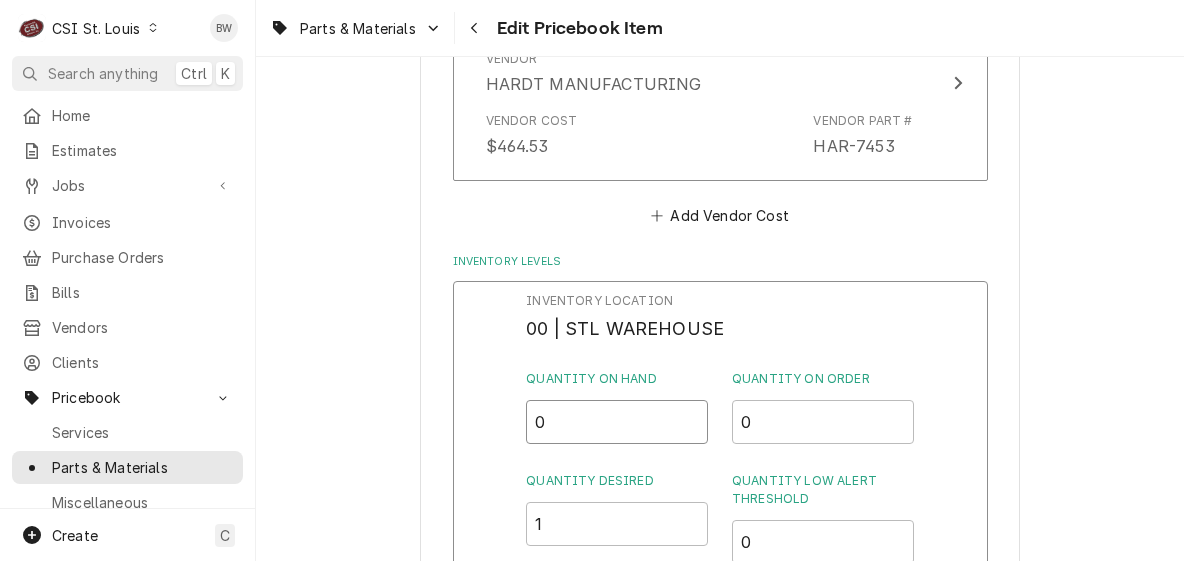 type on "0" 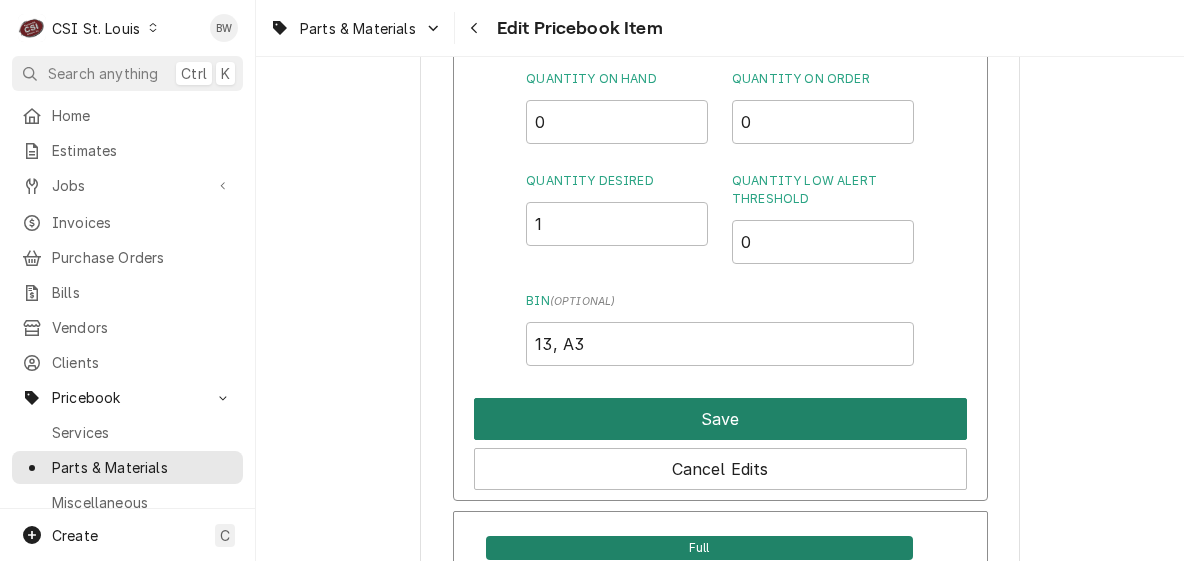 click on "Save" at bounding box center [720, 419] 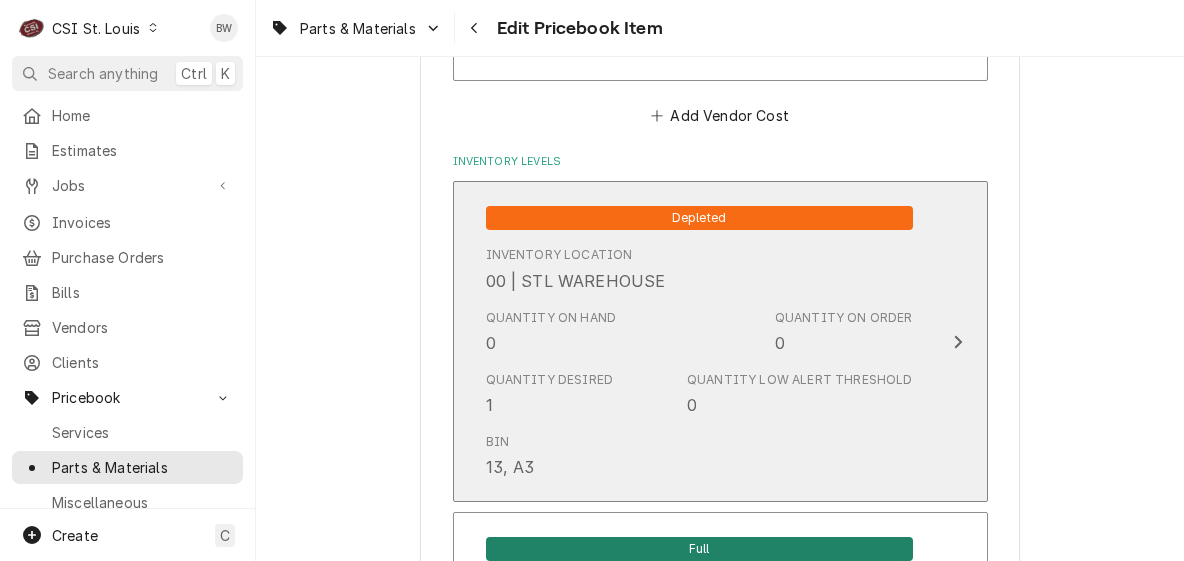 scroll, scrollTop: 10279, scrollLeft: 0, axis: vertical 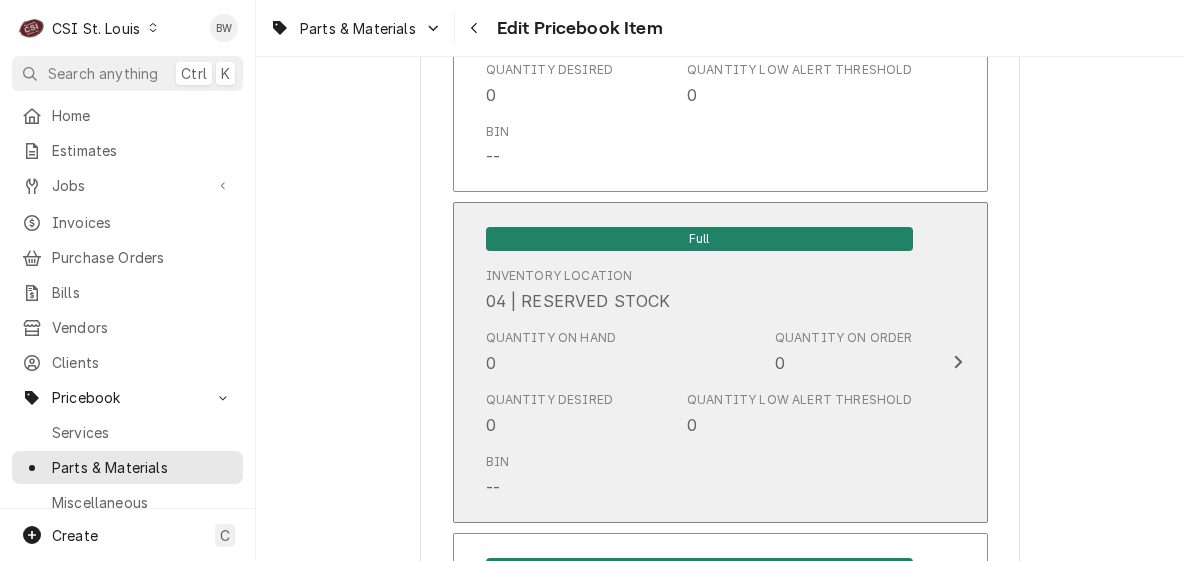 click on "Quantity on Hand 0" at bounding box center (551, 352) 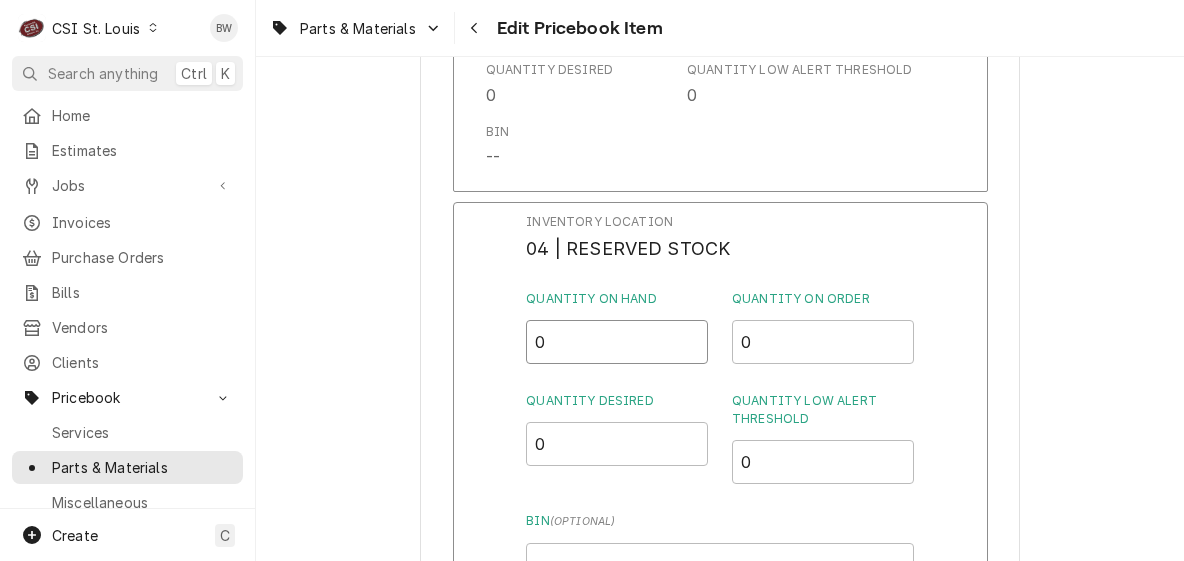 drag, startPoint x: 572, startPoint y: 352, endPoint x: 510, endPoint y: 349, distance: 62.072536 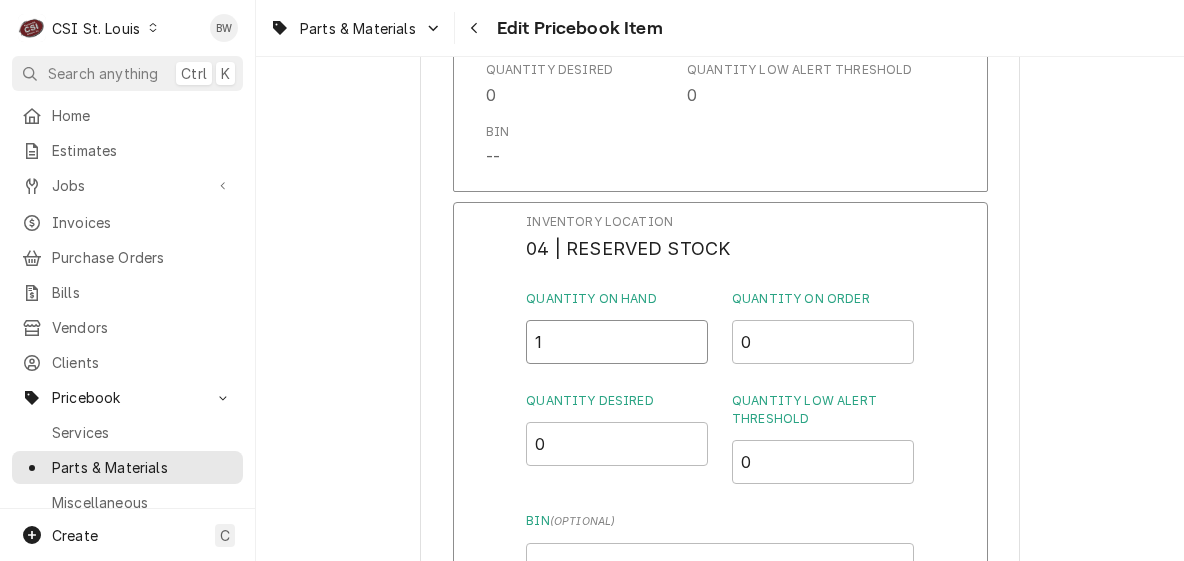 type on "1" 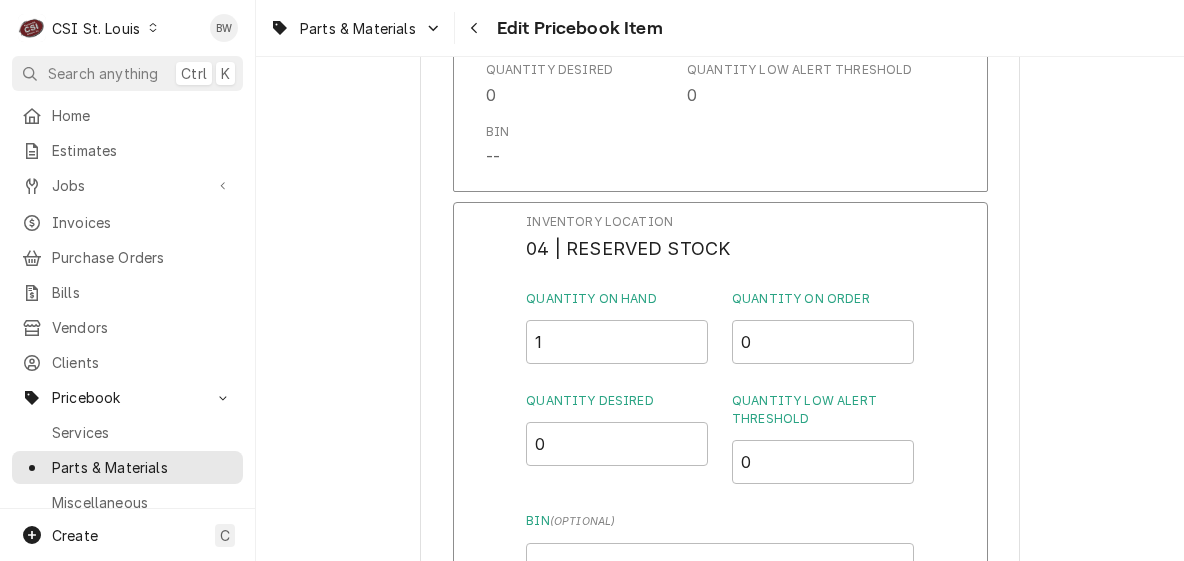 click on "Inventory Location 04 | RESERVED STOCK Quantity on Hand 1 Quantity on Order 0 Quantity Desired 0 Quantity Low Alert Threshold 0 Bin  ( optional ) Save Cancel Edits" at bounding box center [720, 462] 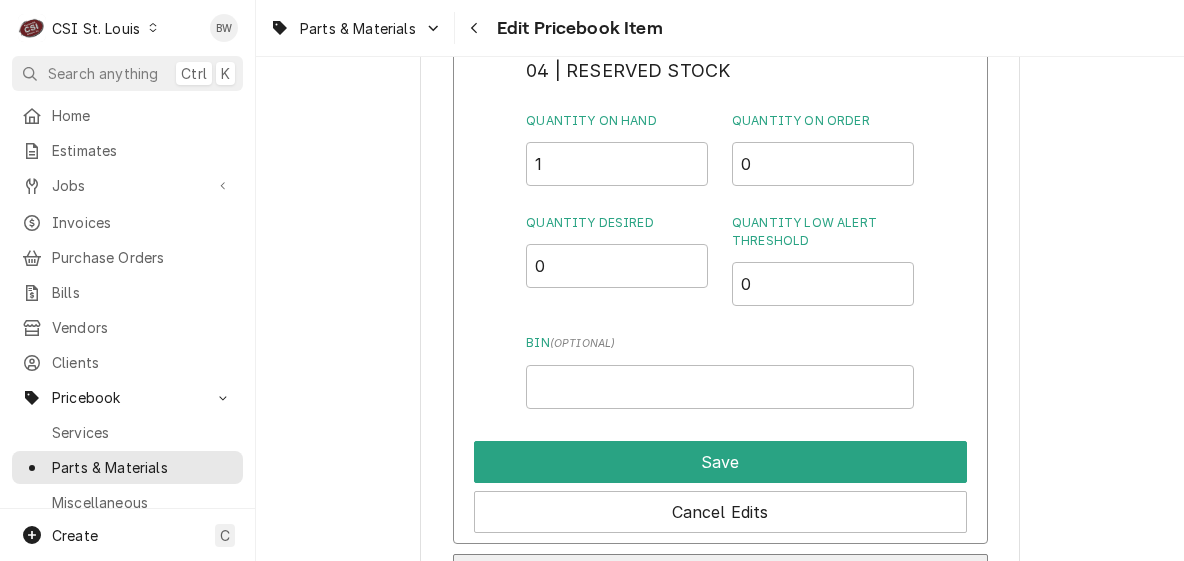 scroll, scrollTop: 10679, scrollLeft: 0, axis: vertical 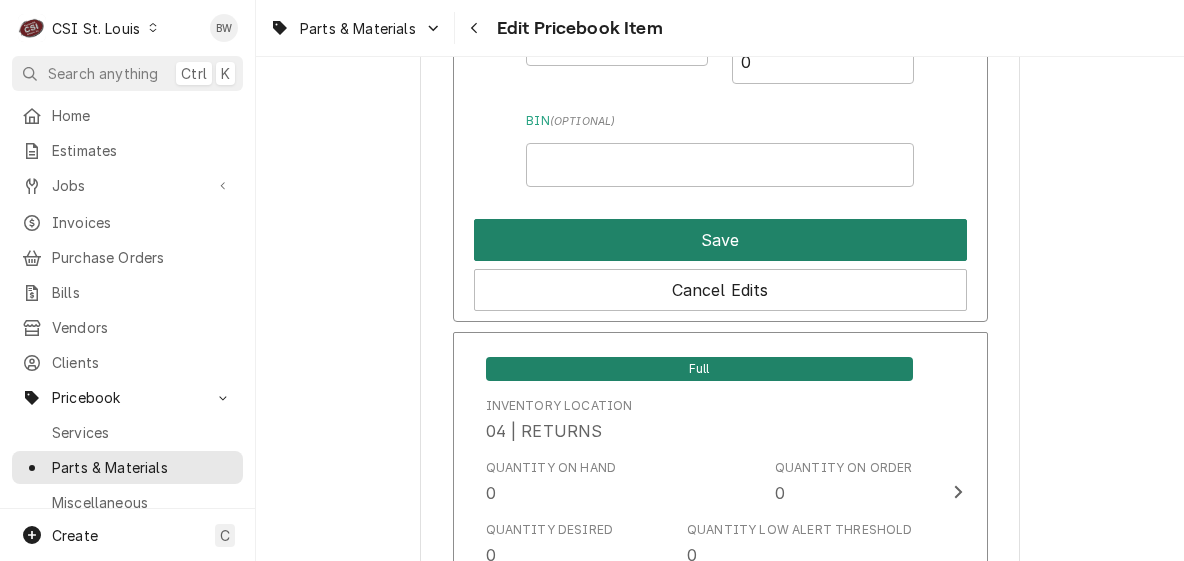 click on "Save" at bounding box center [720, 240] 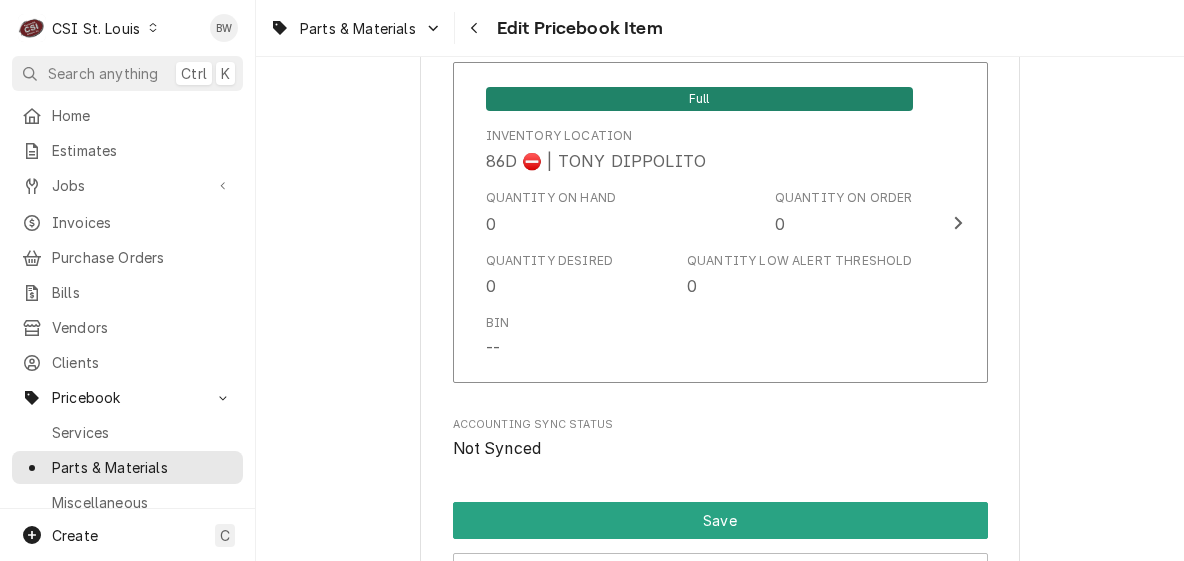 scroll, scrollTop: 16979, scrollLeft: 0, axis: vertical 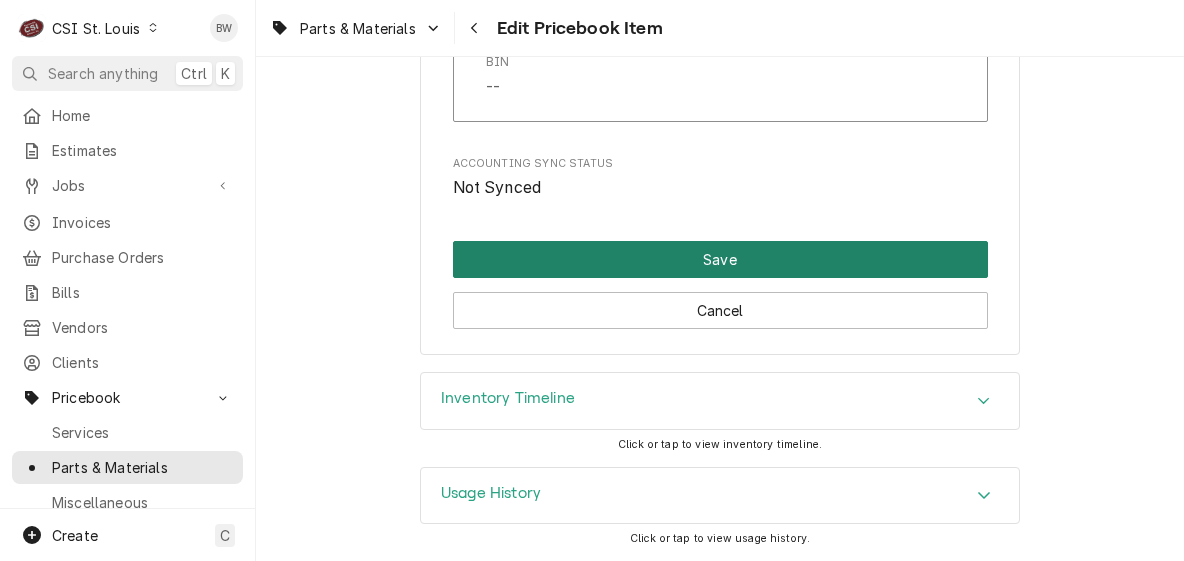 click on "Save" at bounding box center [720, 259] 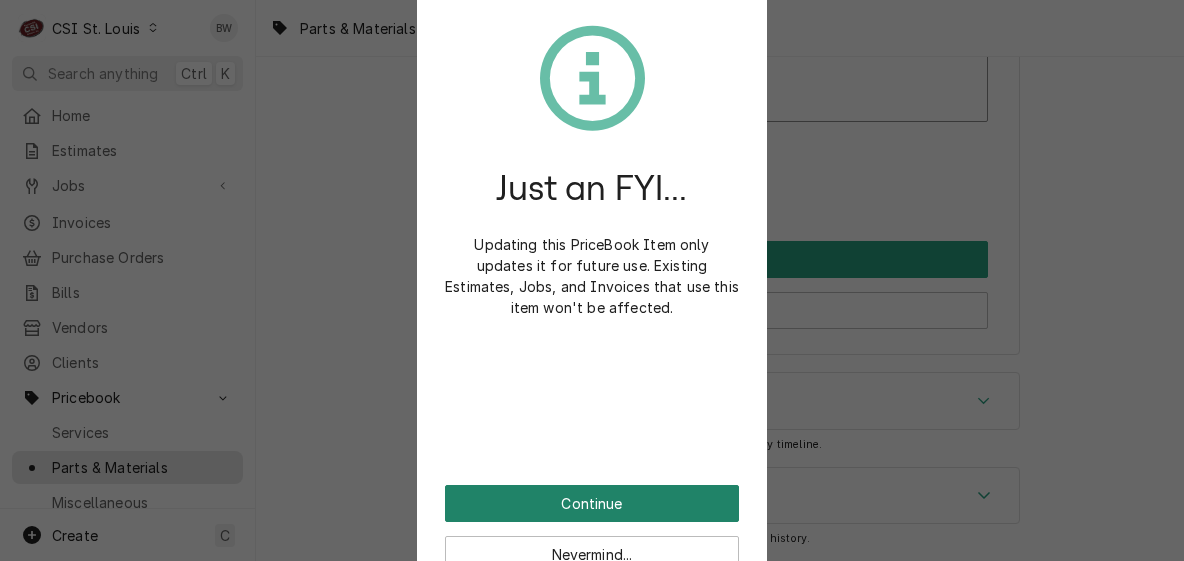 click on "Continue" at bounding box center [592, 503] 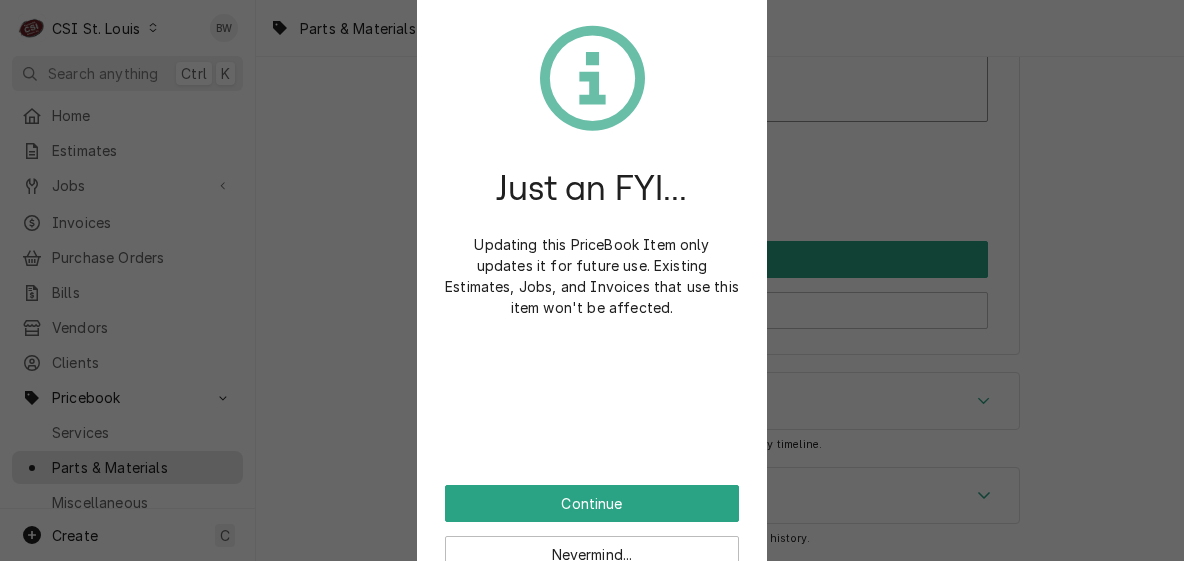 scroll, scrollTop: 16967, scrollLeft: 0, axis: vertical 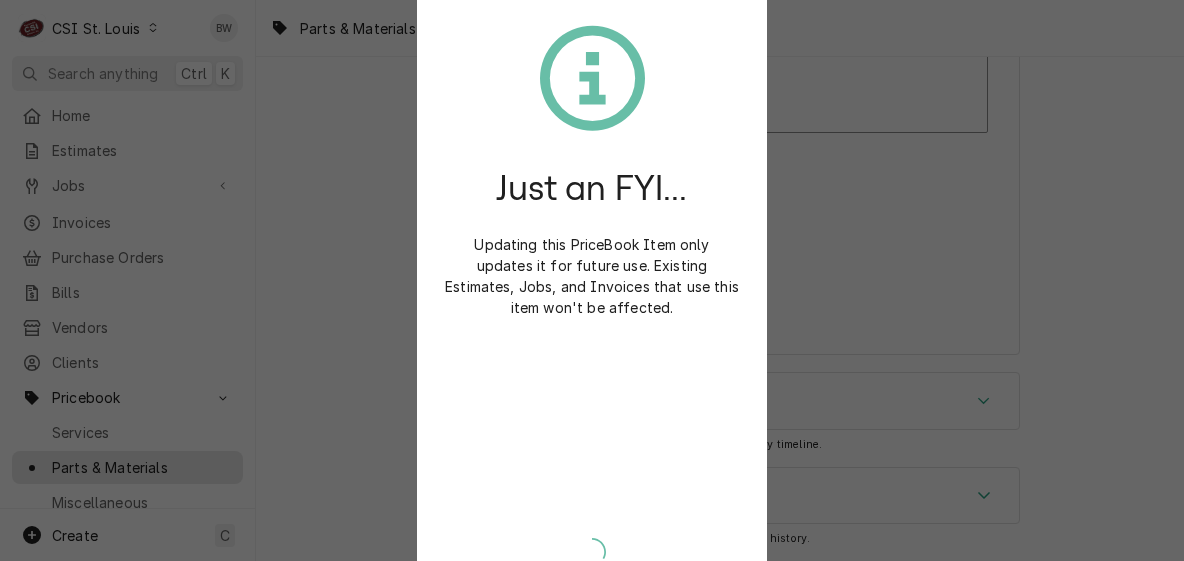 type on "x" 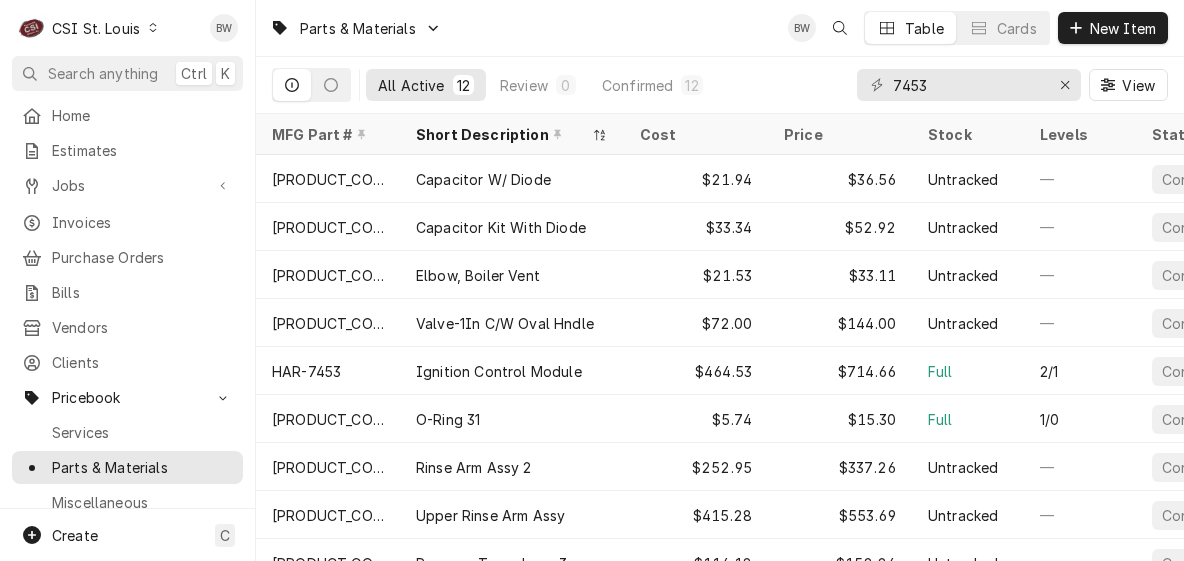 scroll, scrollTop: 0, scrollLeft: 0, axis: both 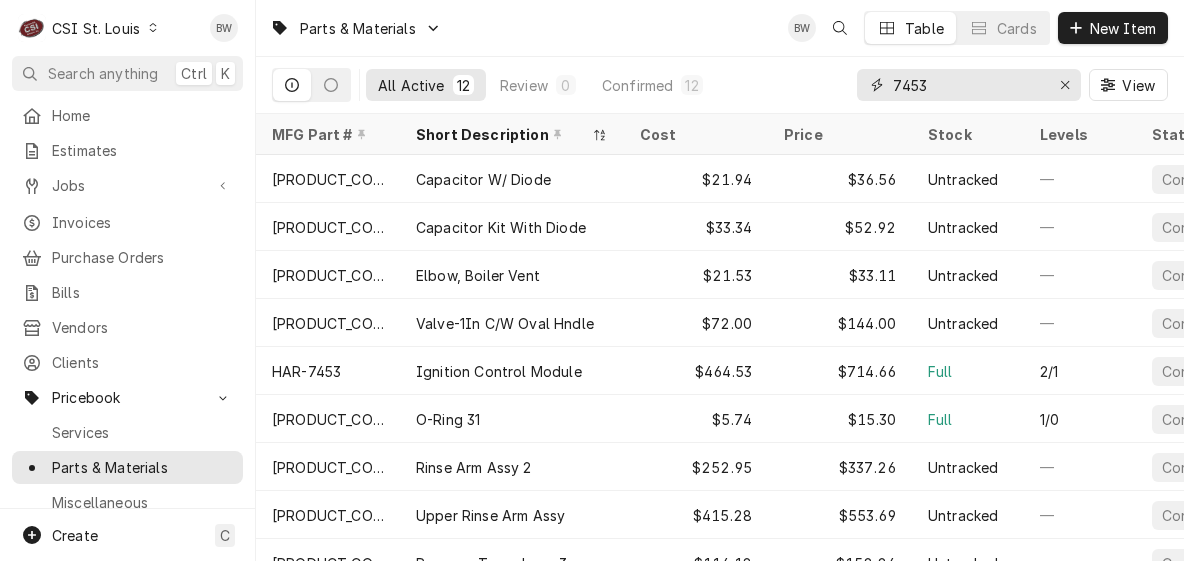 click on "7453" at bounding box center (968, 85) 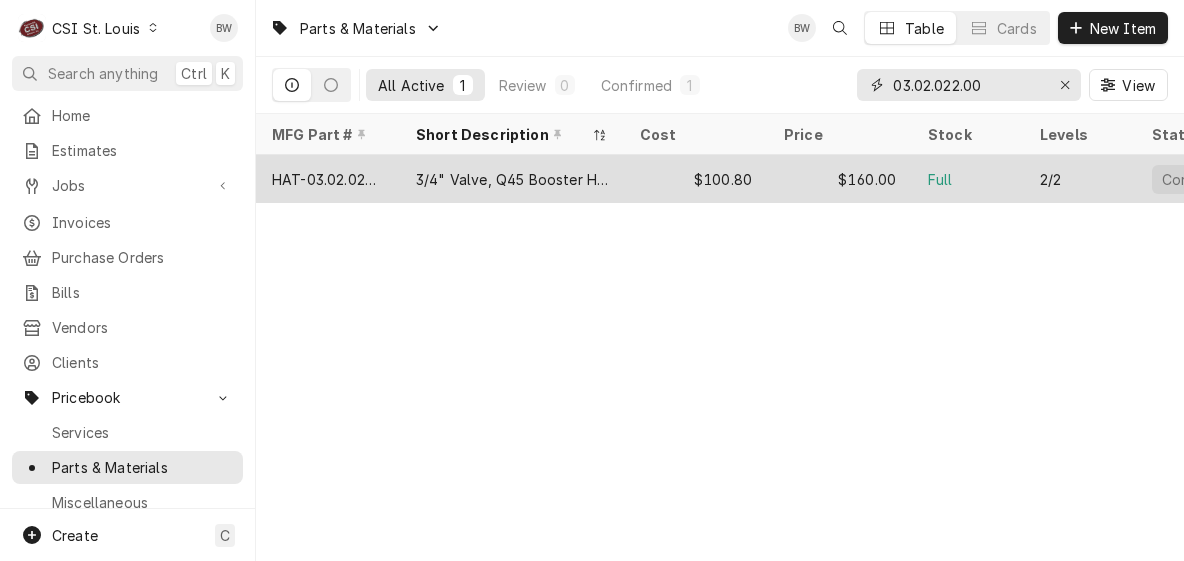 type on "03.02.022.00" 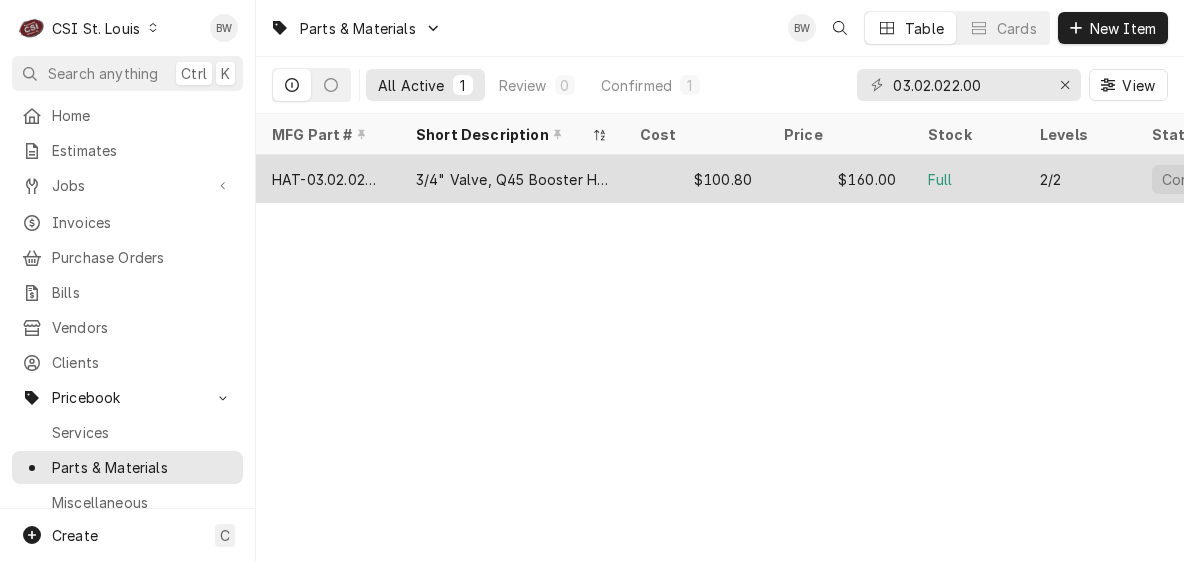 click on "HAT-03.02.022.00" at bounding box center (328, 179) 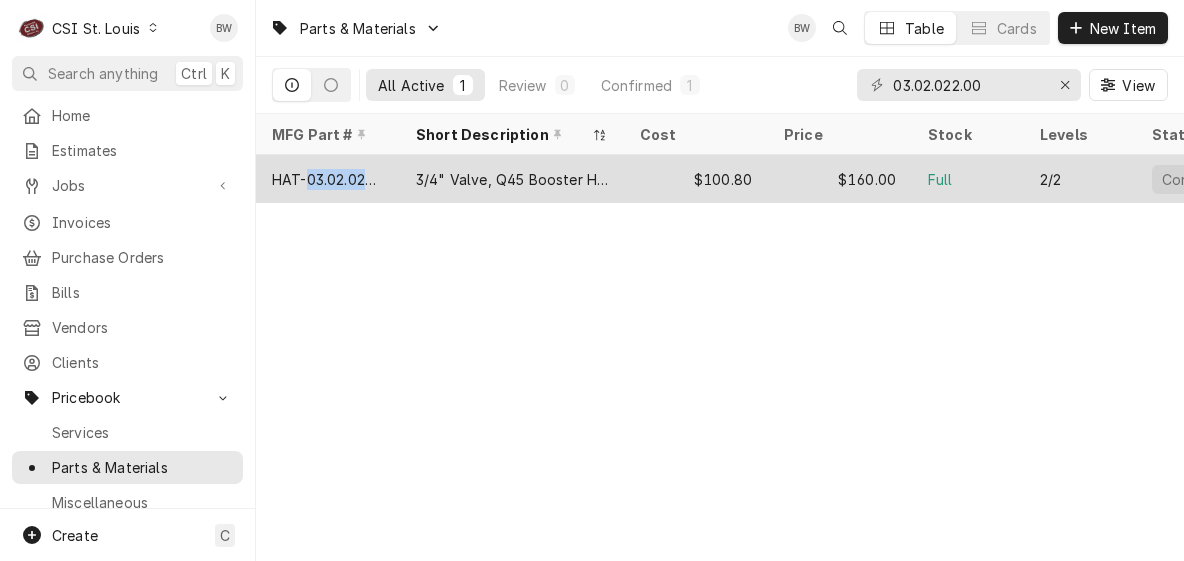 click on "HAT-03.02.022.00" at bounding box center [328, 179] 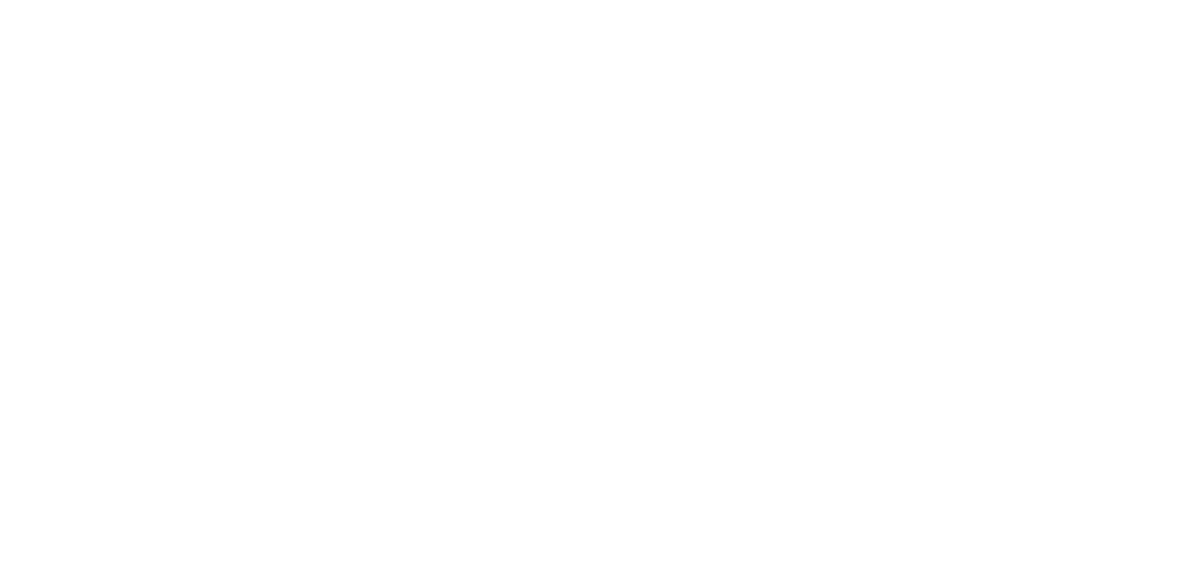 scroll, scrollTop: 0, scrollLeft: 0, axis: both 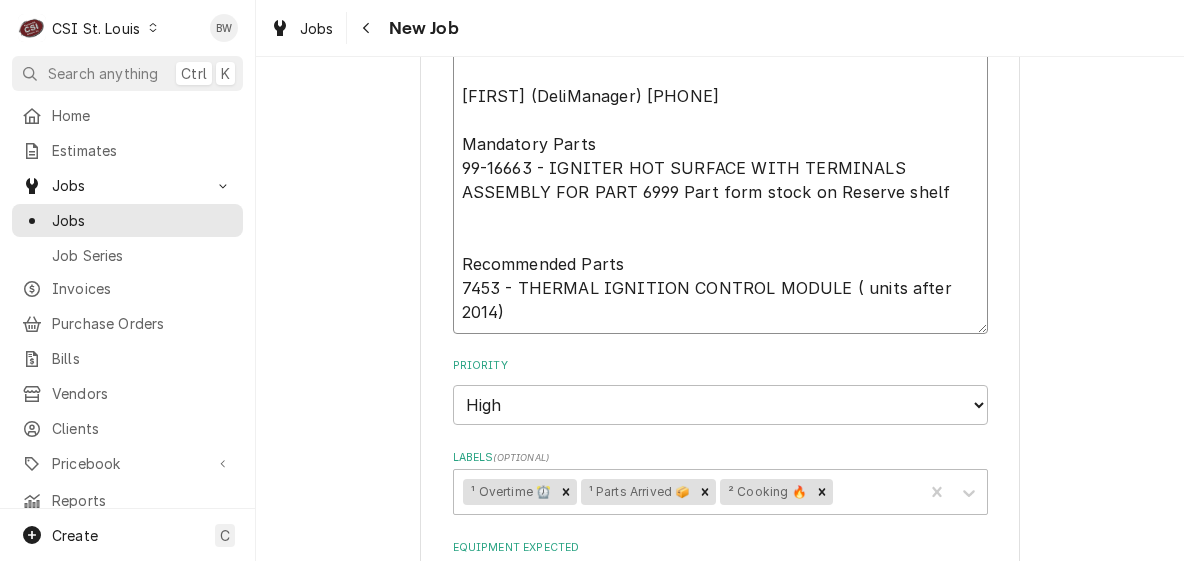 click on "Urgency: Down
Overtime: YES
[FIRST] (DeliManager) [PHONE]
Mandatory Parts
99-16663 - IGNITER HOT SURFACE WITH TERMINALS ASSEMBLY FOR PART 6999 Part form stock on Reserve shelf
Recommended Parts
7453 - THERMAL IGNITION CONTROL MODULE ( units after 2014)" at bounding box center [720, 168] 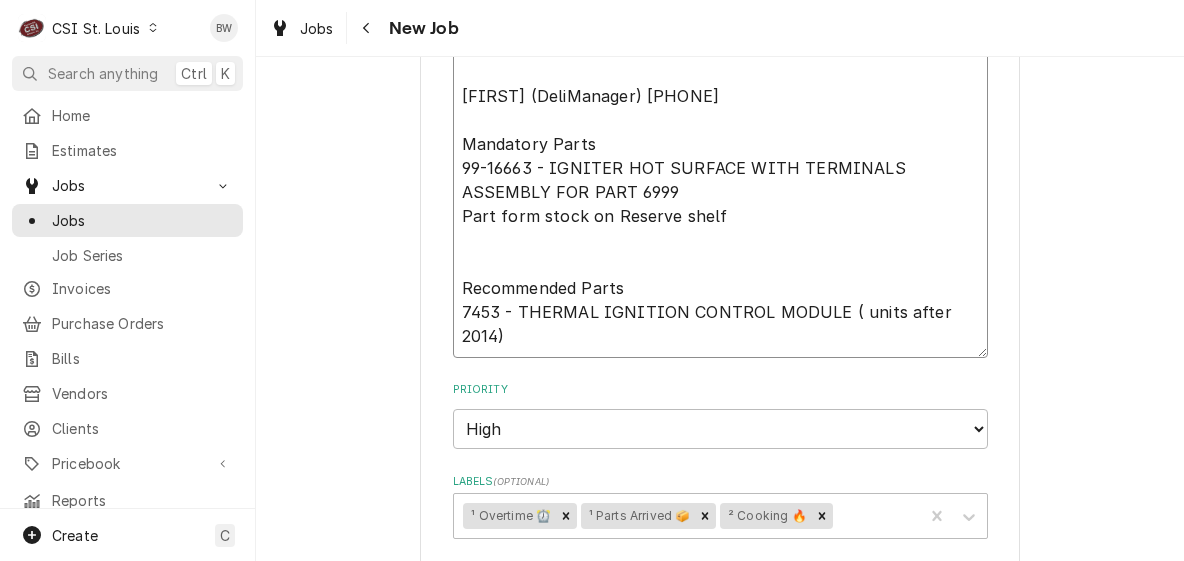 type on "x" 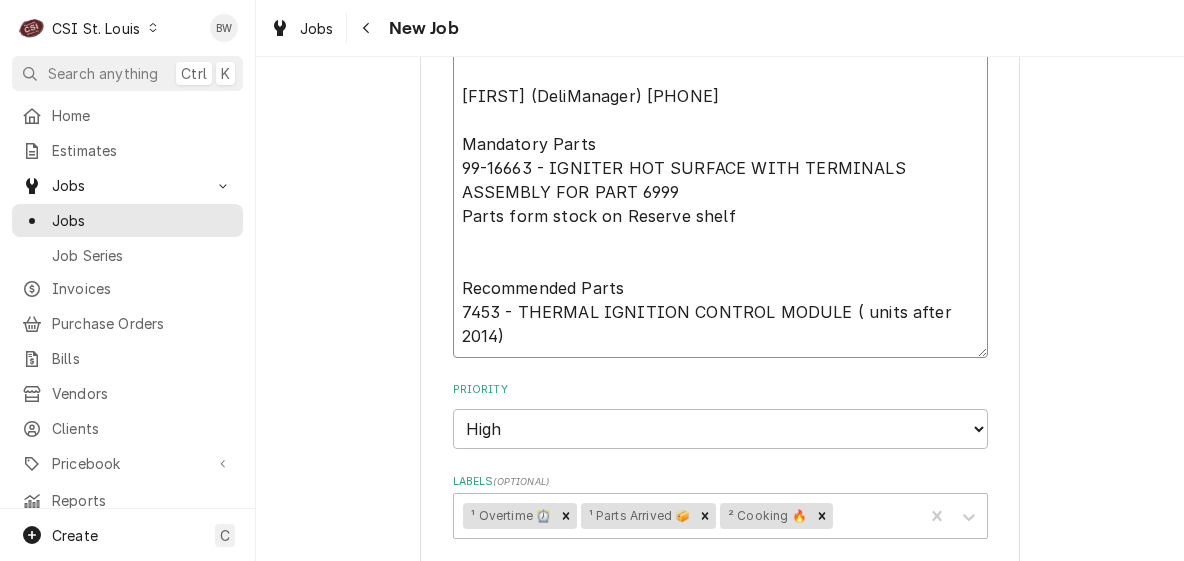 type on "x" 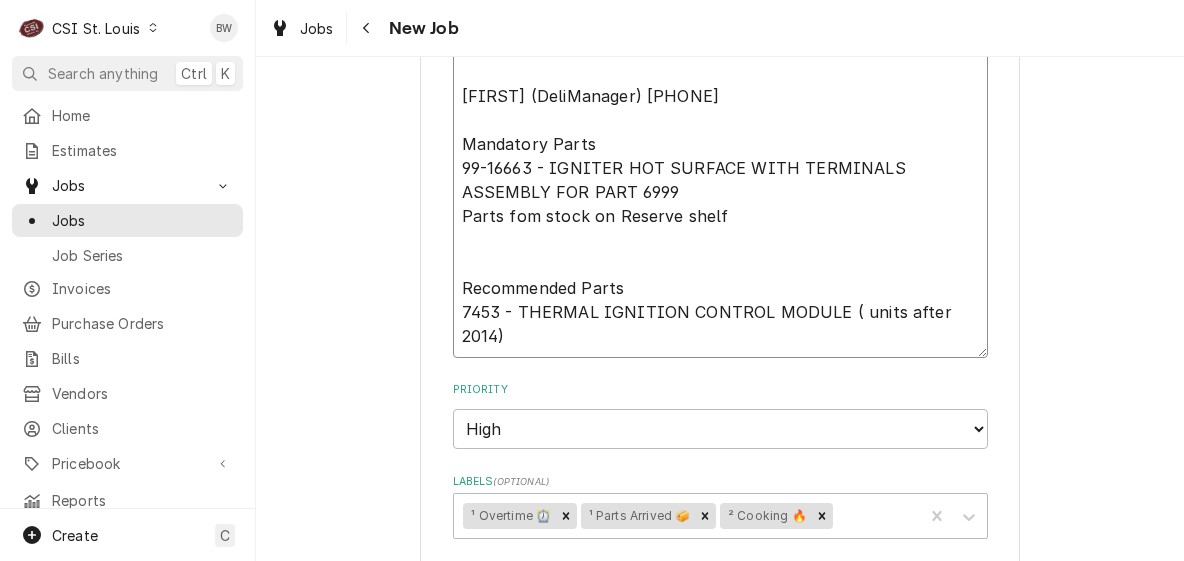 type on "x" 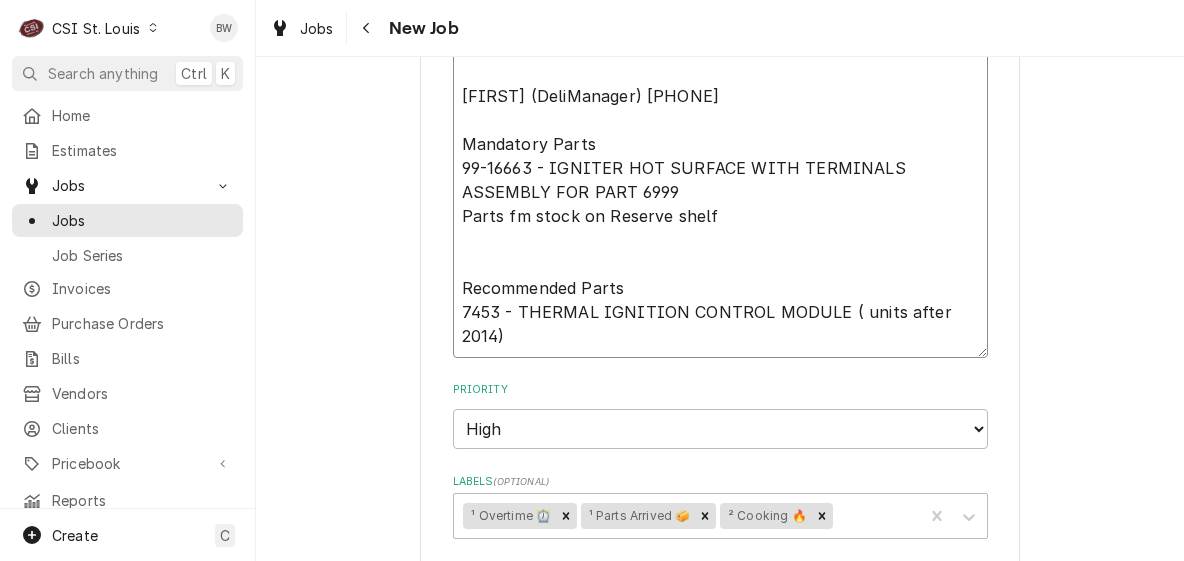 type on "x" 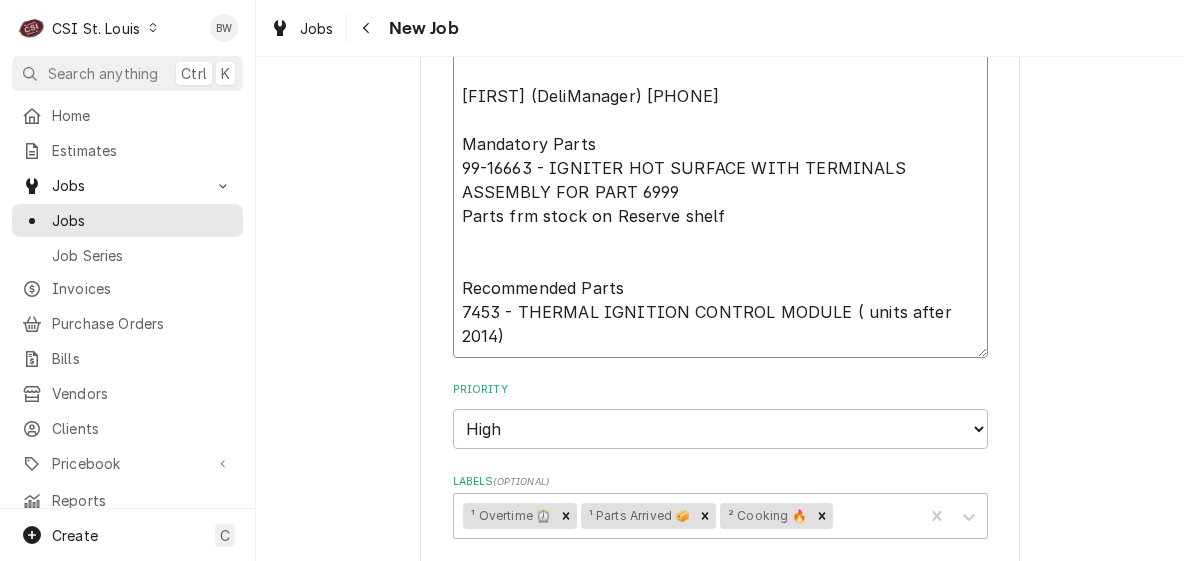 type on "x" 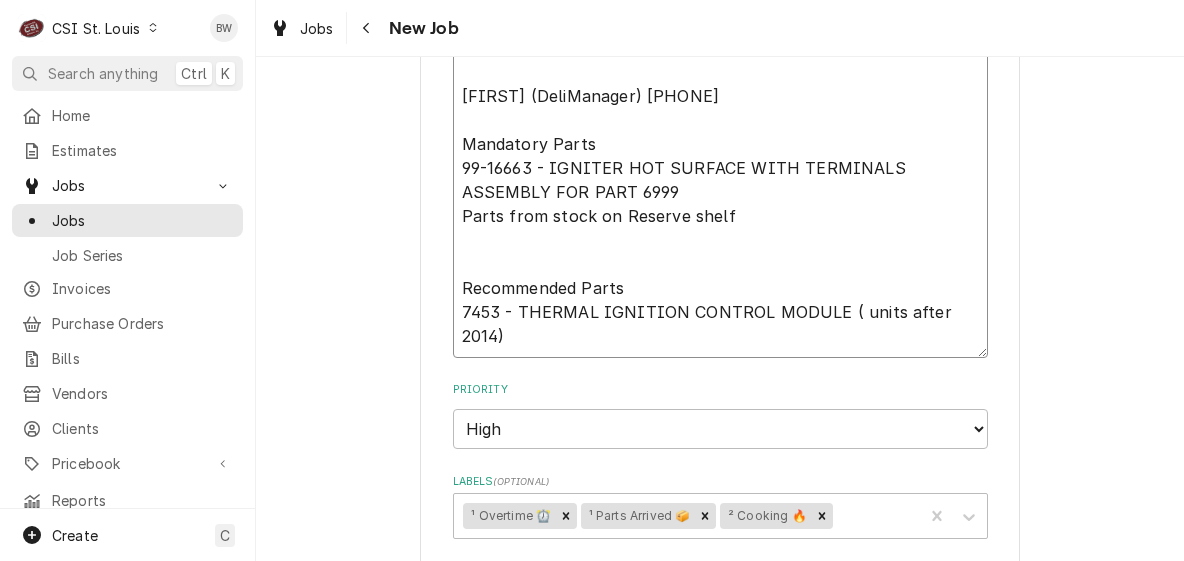 type on "x" 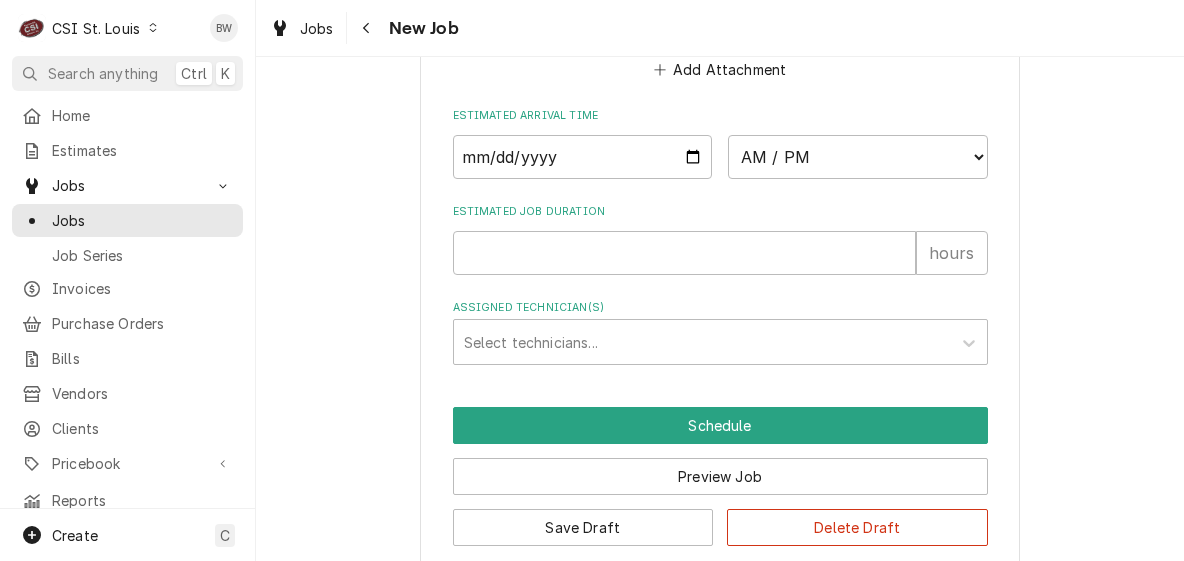 scroll, scrollTop: 2831, scrollLeft: 0, axis: vertical 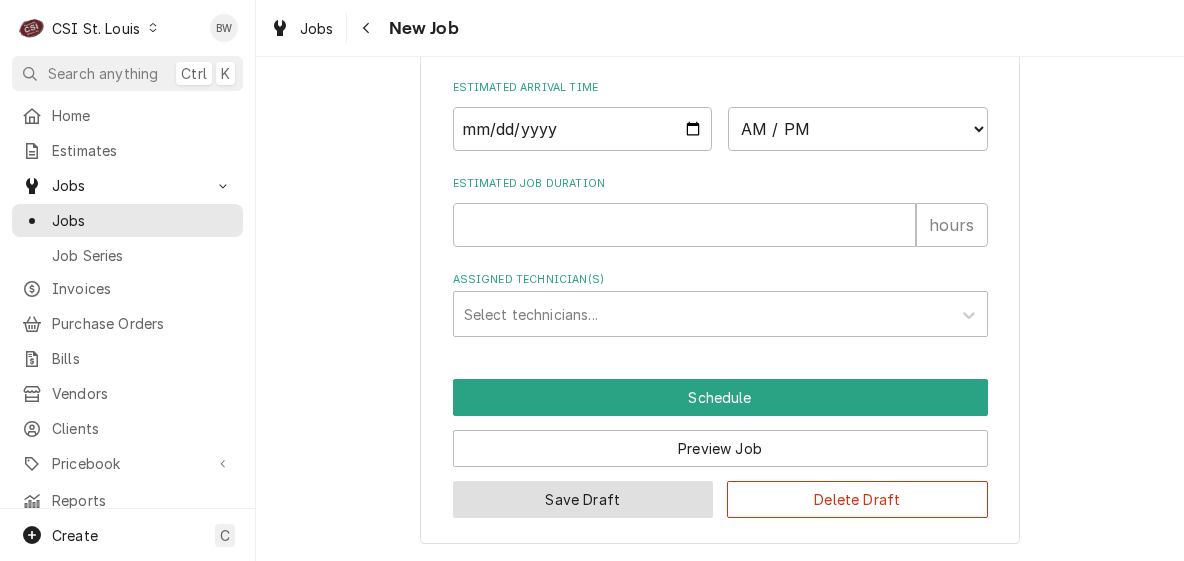 type on "Urgency: Down
Overtime: YES
Ashton (DeliManager) 314 686-2950
Mandatory Parts
99-16663 - IGNITER HOT SURFACE WITH TERMINALS ASSEMBLY FOR PART 6999
Parts from stock on Reserve shelf
Recommended Parts
7453 - THERMAL IGNITION CONTROL MODULE ( units after 2014)" 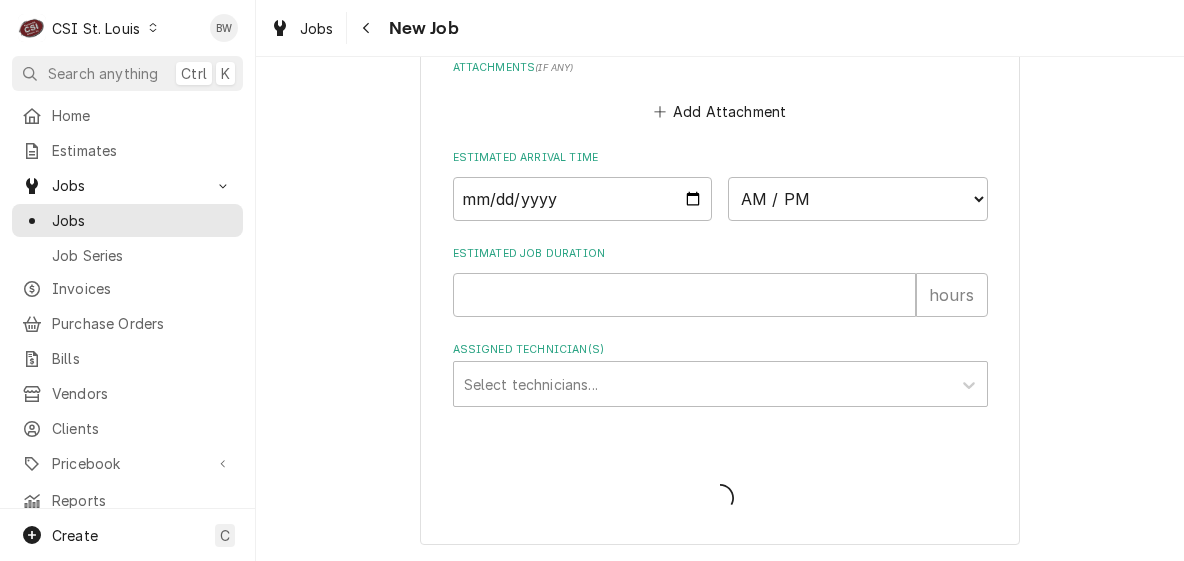type on "x" 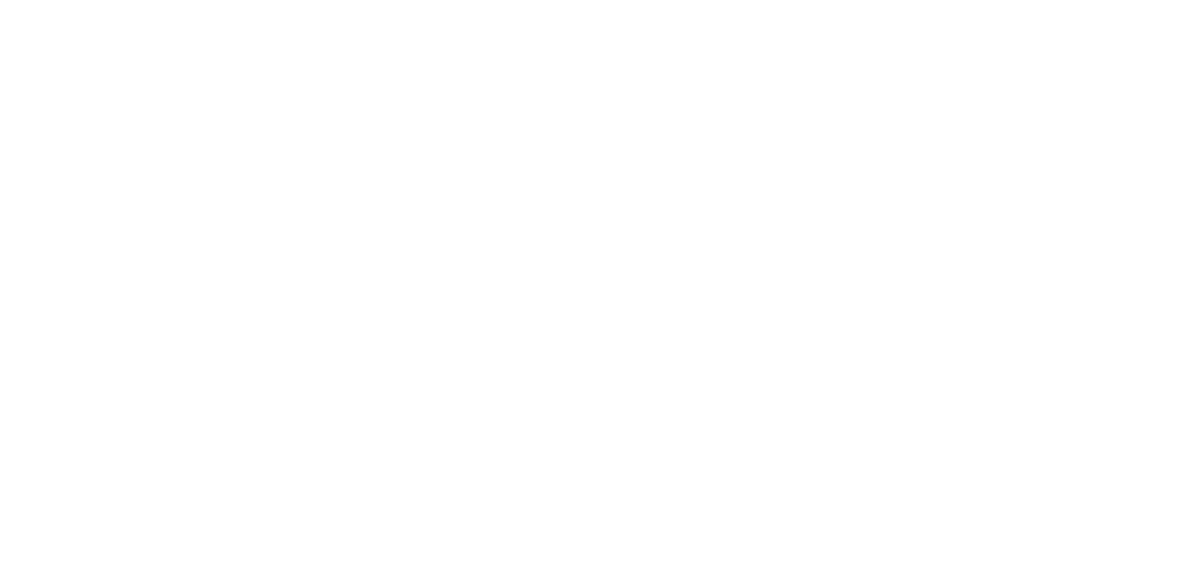 scroll, scrollTop: 0, scrollLeft: 0, axis: both 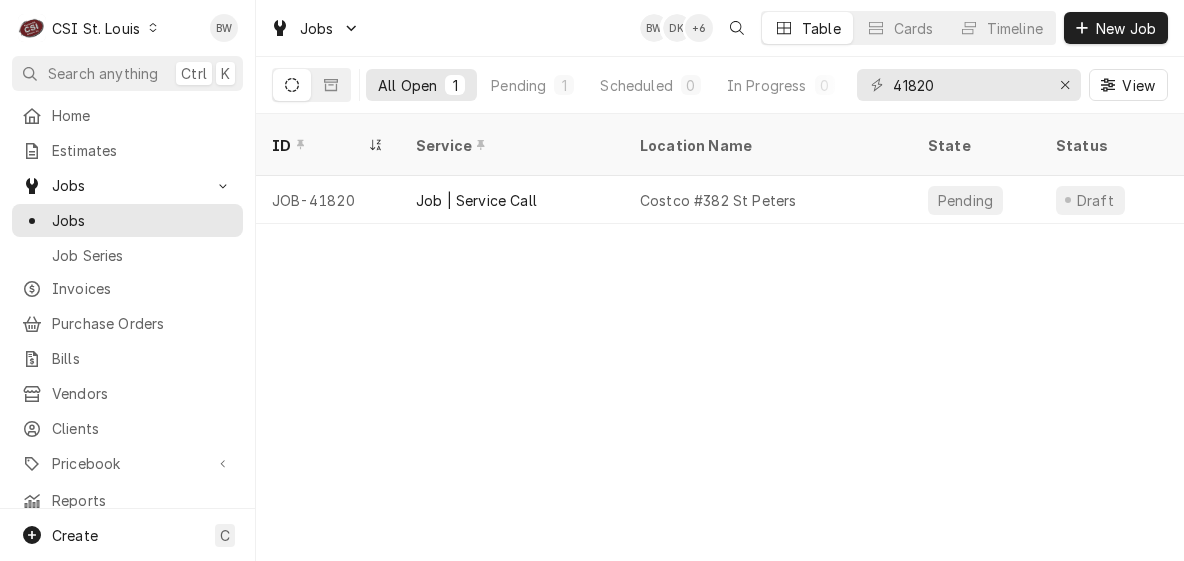 drag, startPoint x: 965, startPoint y: 104, endPoint x: 910, endPoint y: 93, distance: 56.089214 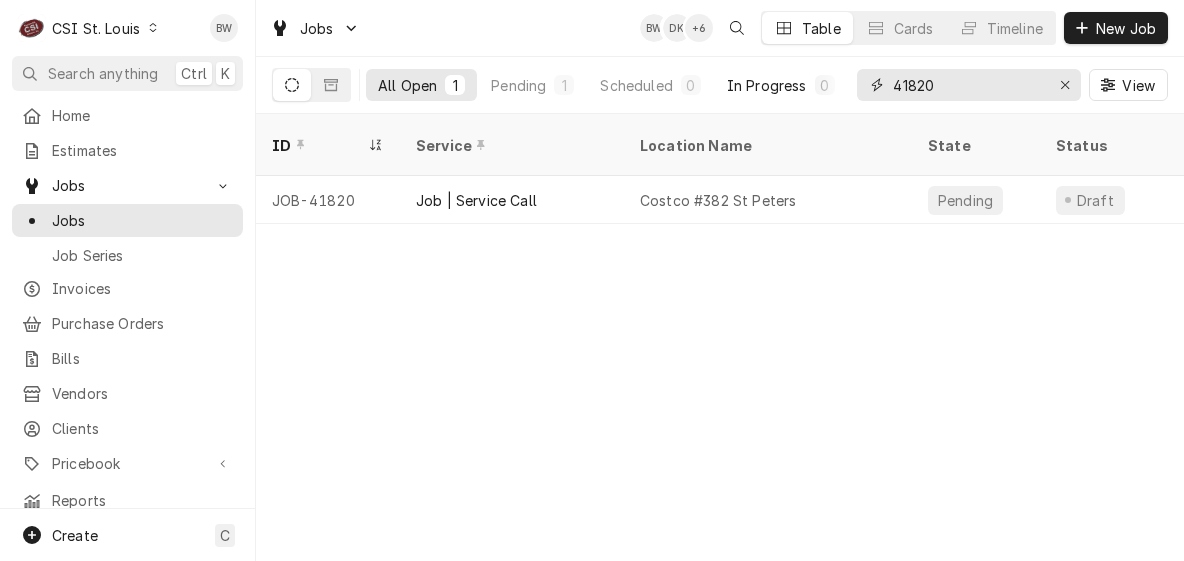 drag, startPoint x: 960, startPoint y: 77, endPoint x: 844, endPoint y: 82, distance: 116.10771 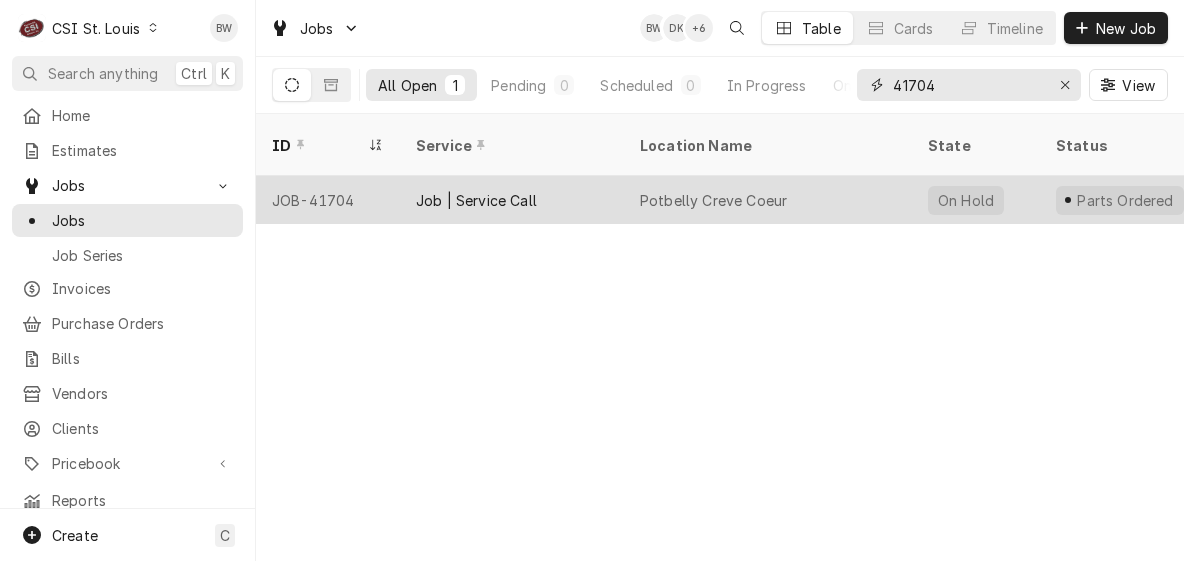 type on "41704" 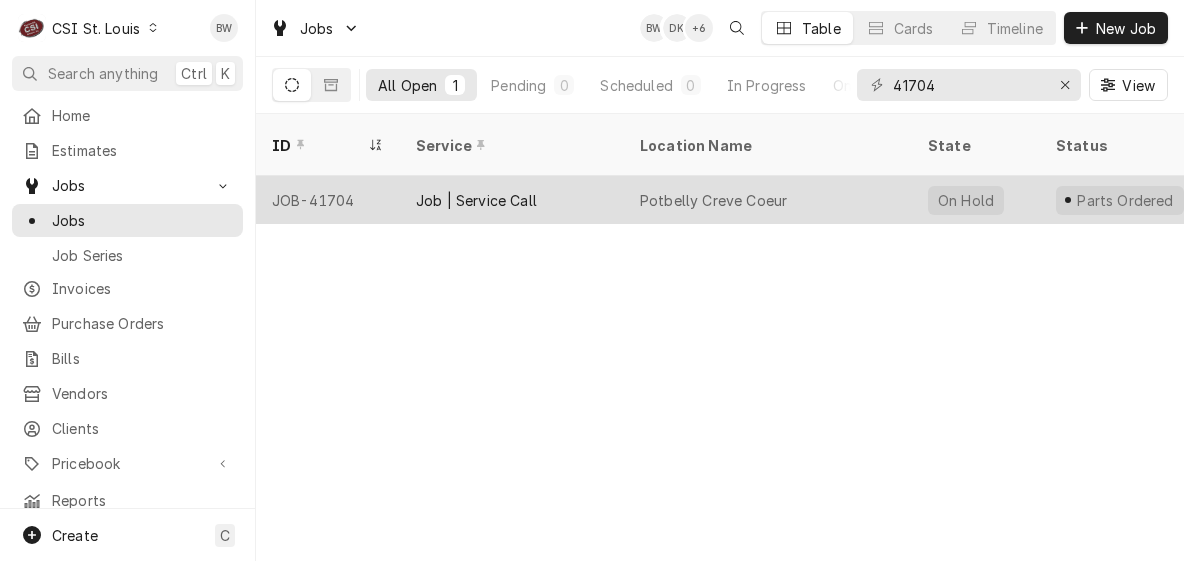 click on "JOB-41704" at bounding box center (328, 200) 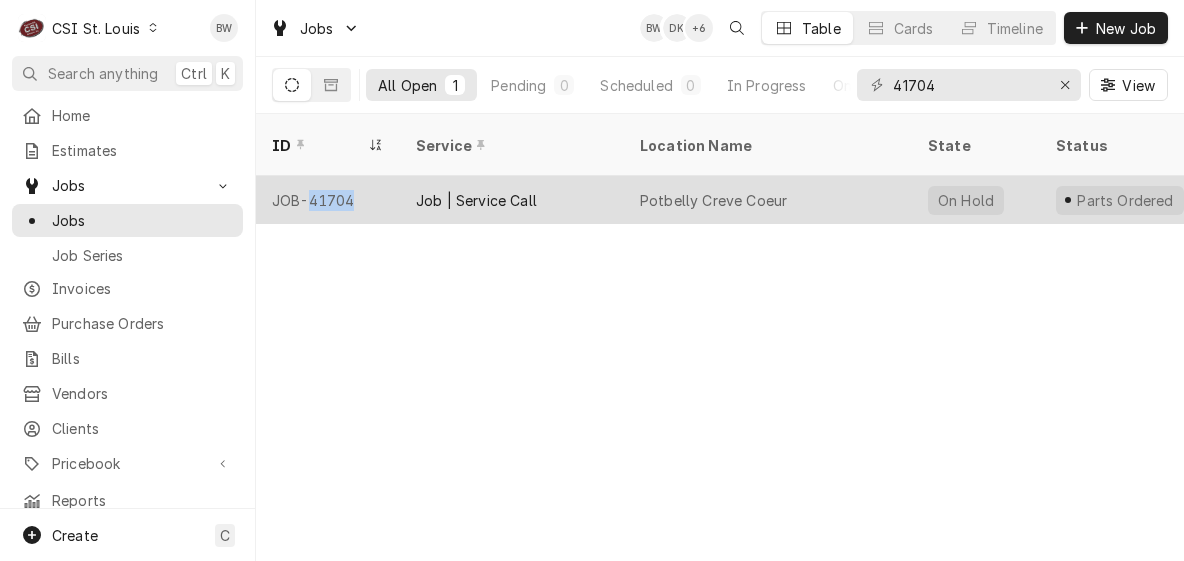 click on "JOB-41704" at bounding box center [328, 200] 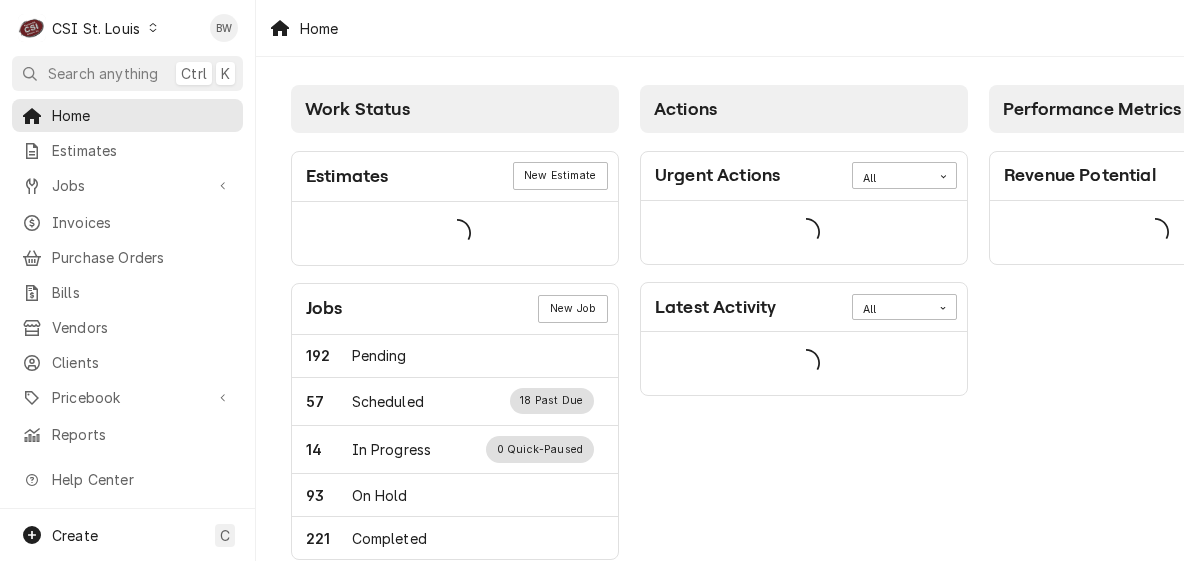 scroll, scrollTop: 0, scrollLeft: 0, axis: both 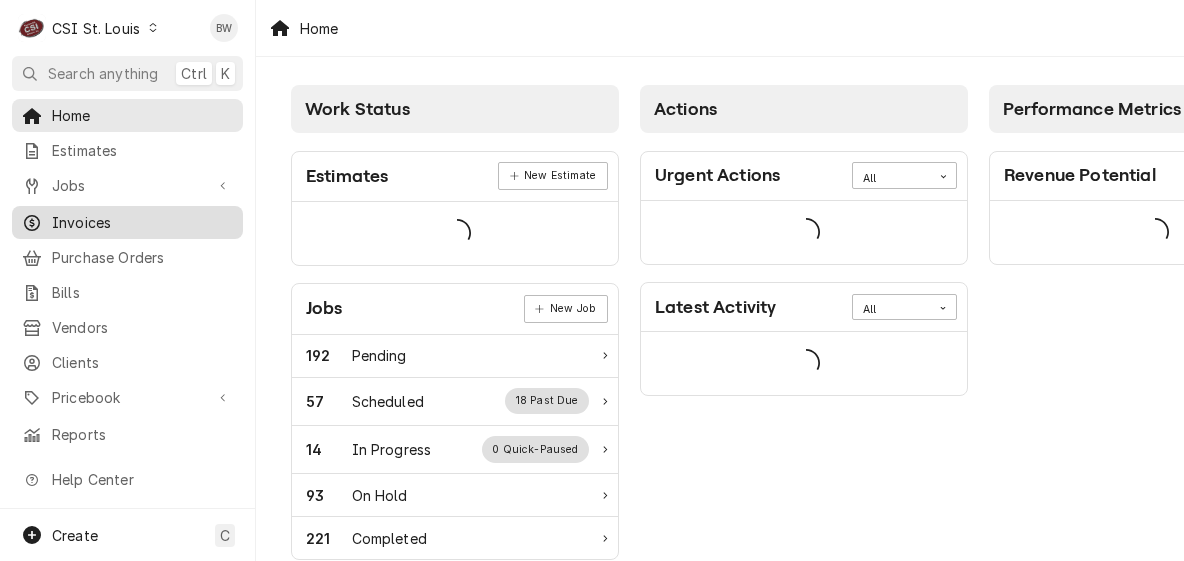 click on "Invoices" at bounding box center [142, 222] 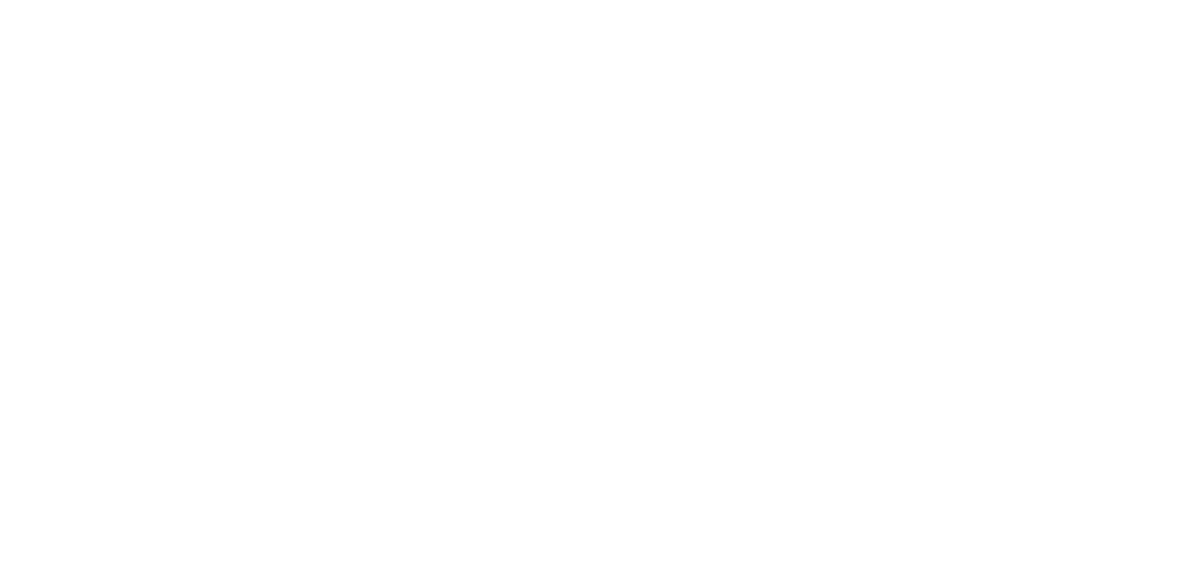 scroll, scrollTop: 0, scrollLeft: 0, axis: both 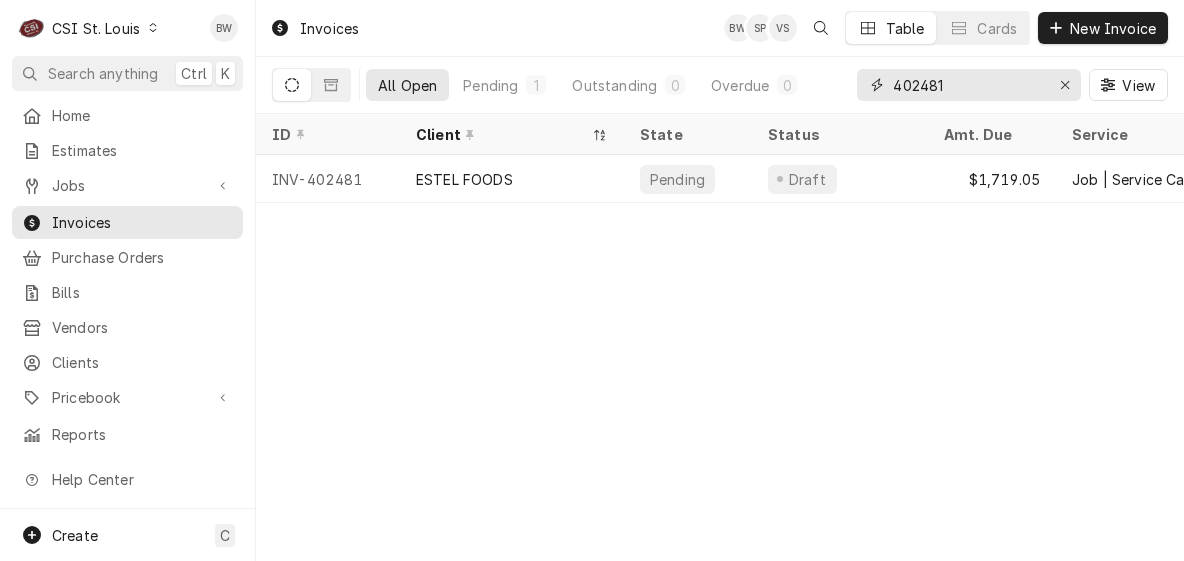 drag, startPoint x: 965, startPoint y: 90, endPoint x: 901, endPoint y: 85, distance: 64.195015 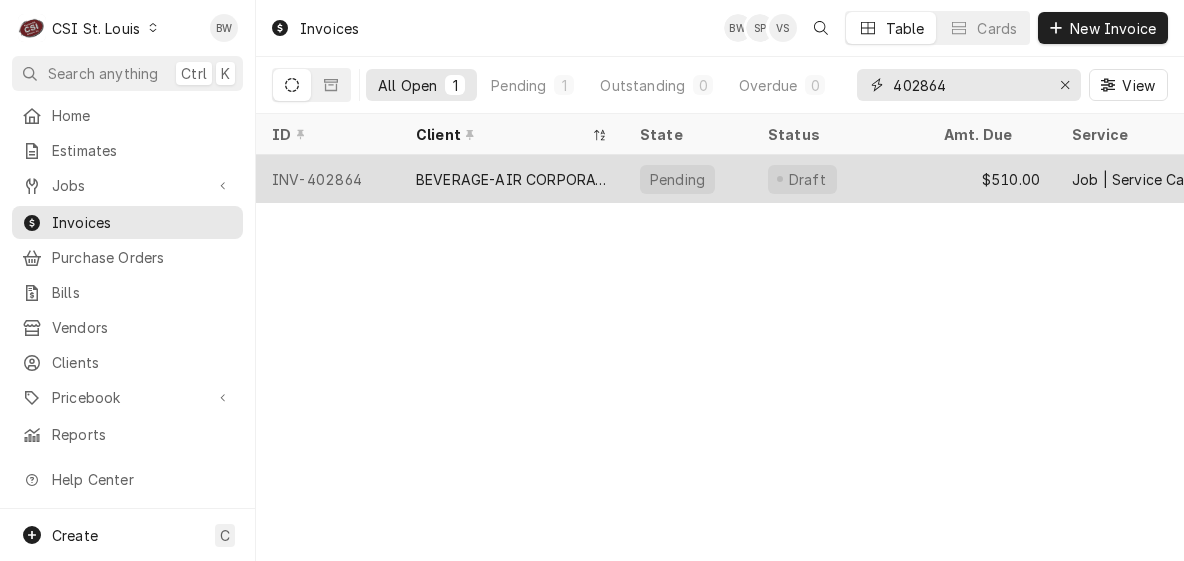 type on "402864" 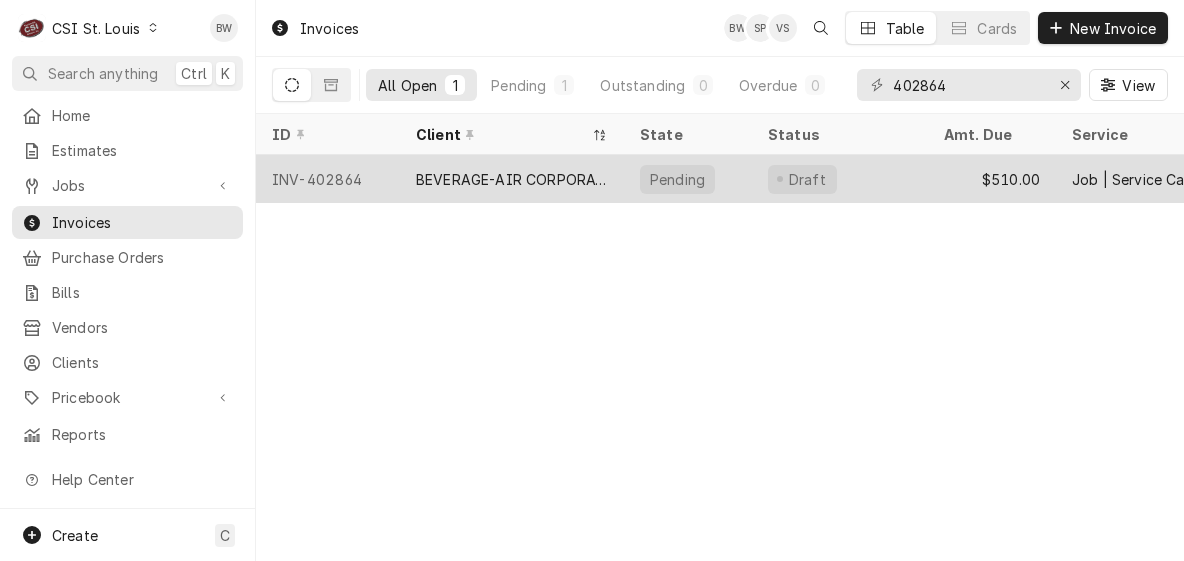 click on "INV-402864" at bounding box center (328, 179) 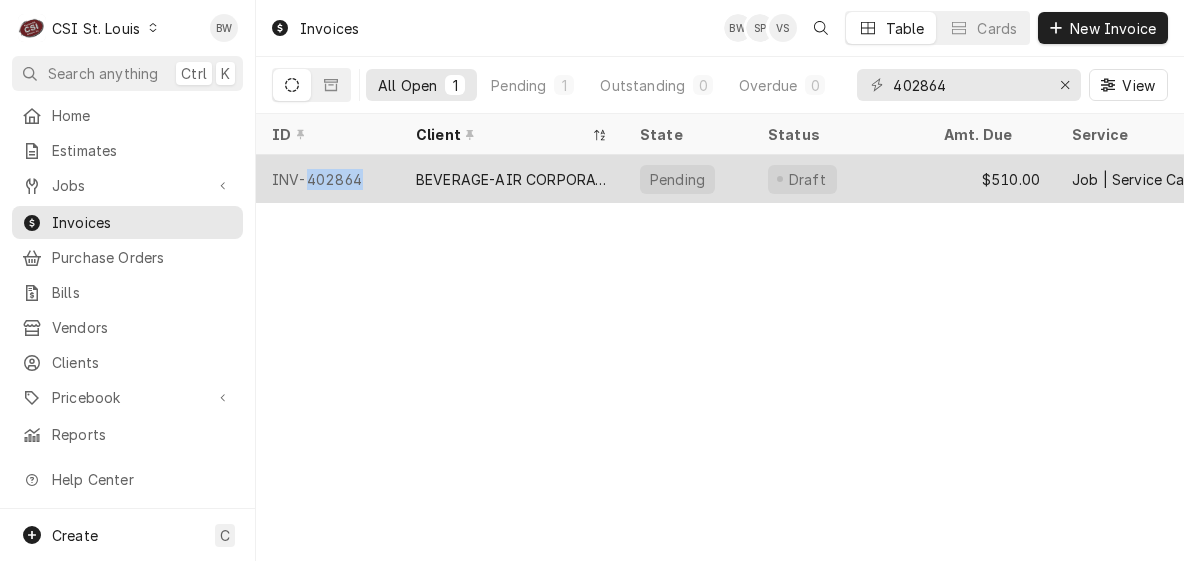 click on "INV-402864" at bounding box center (328, 179) 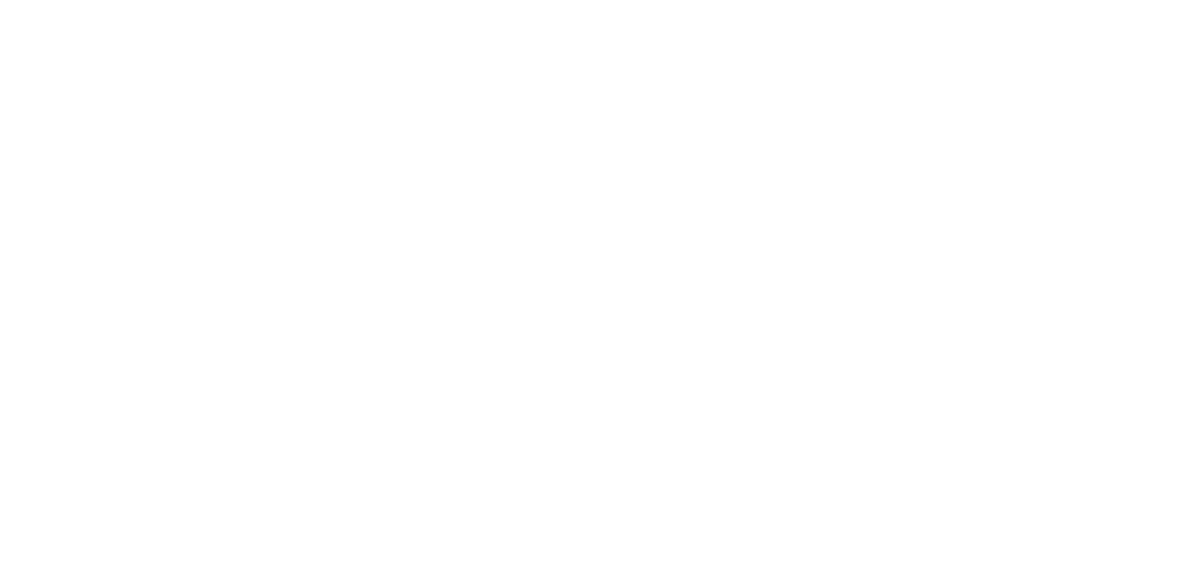 scroll, scrollTop: 0, scrollLeft: 0, axis: both 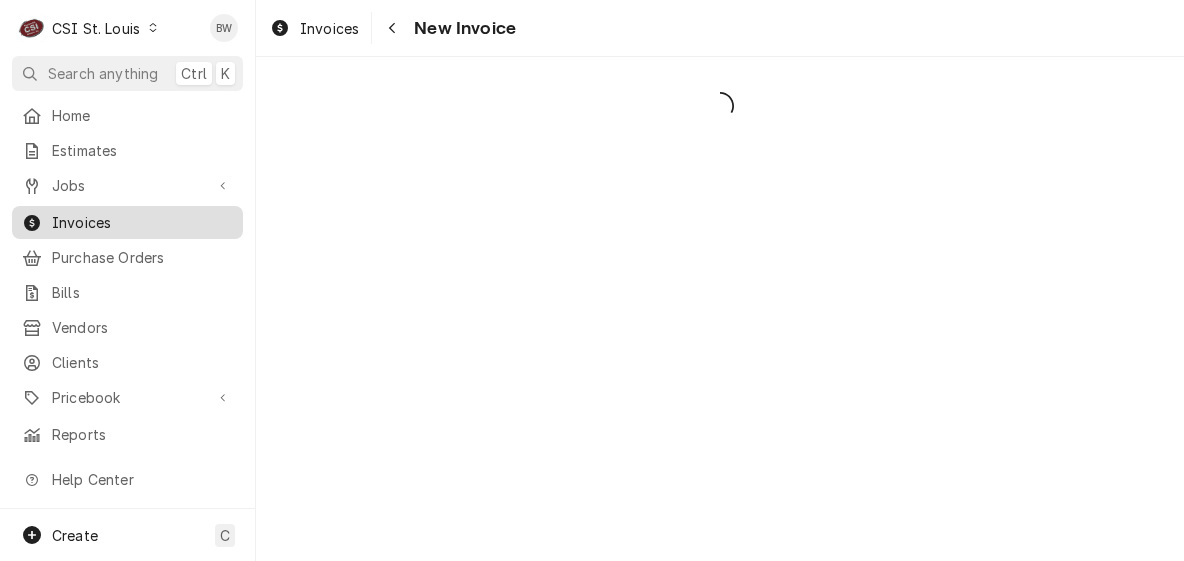 click on "Invoices" at bounding box center (142, 222) 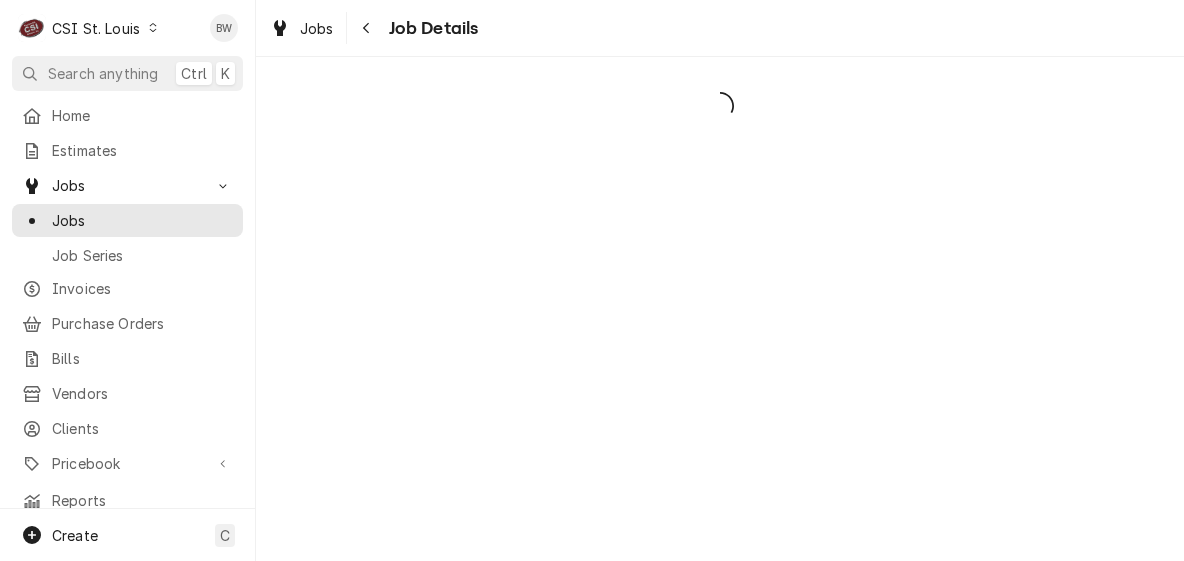 scroll, scrollTop: 0, scrollLeft: 0, axis: both 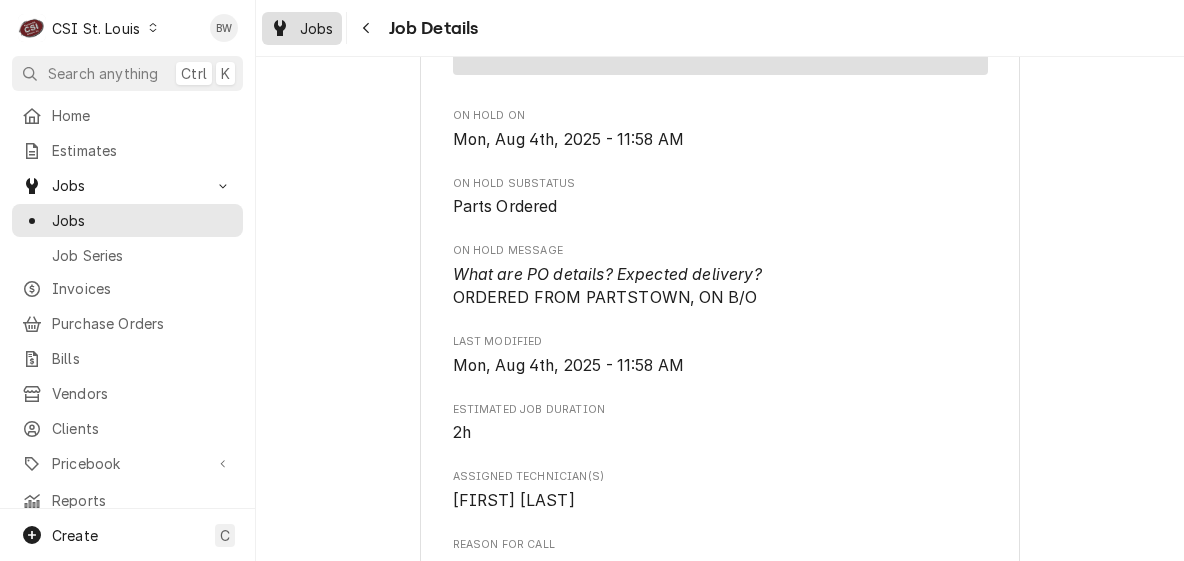 click on "Jobs" at bounding box center (302, 28) 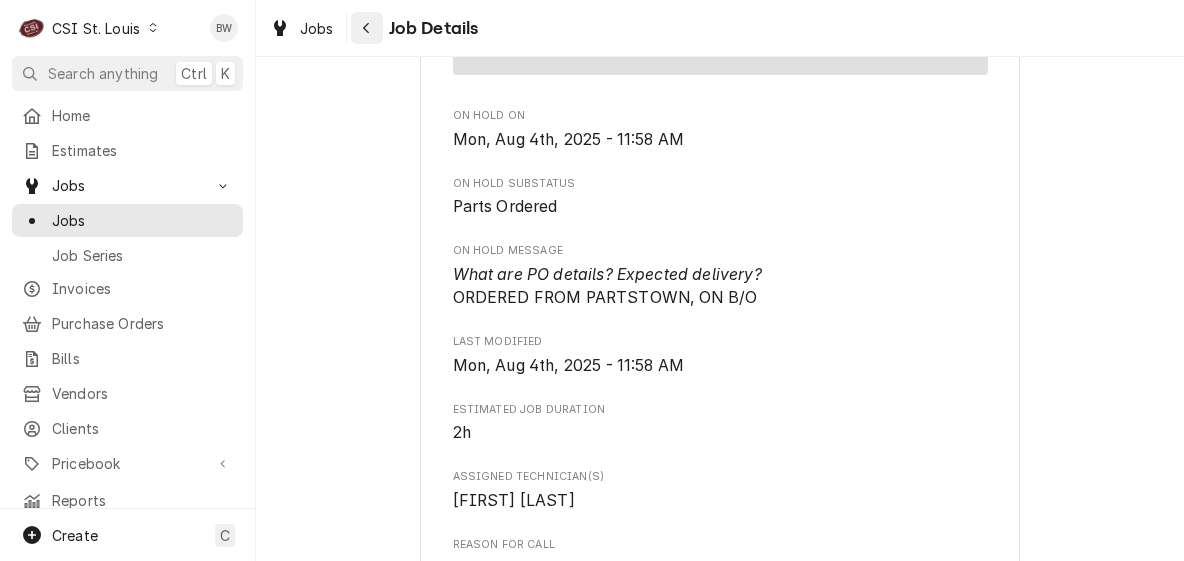 click at bounding box center [367, 28] 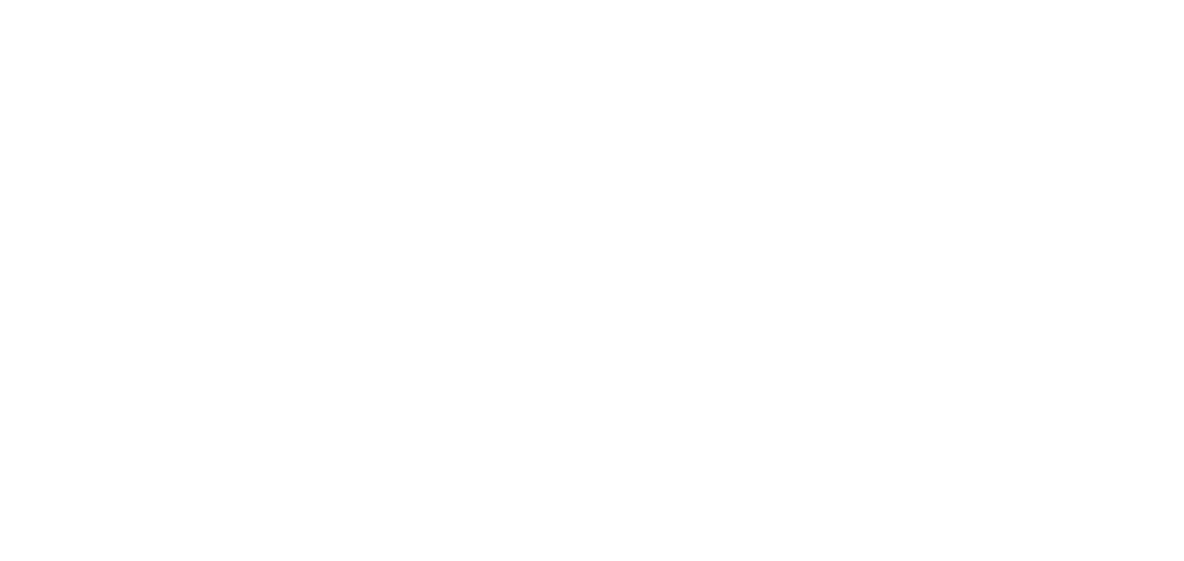 scroll, scrollTop: 0, scrollLeft: 0, axis: both 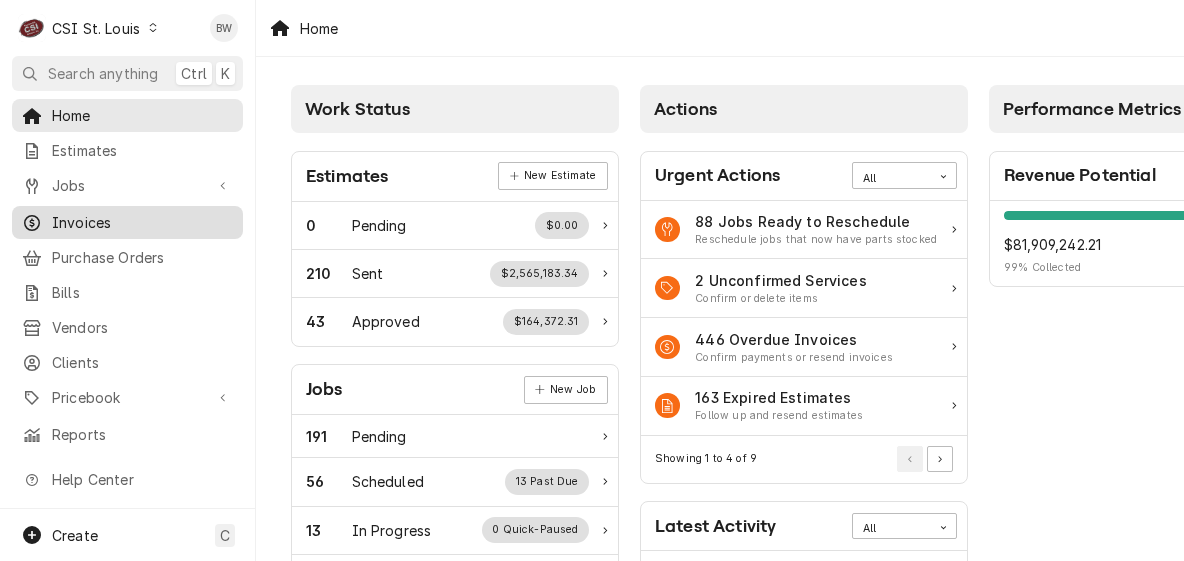 click on "Invoices" at bounding box center (142, 222) 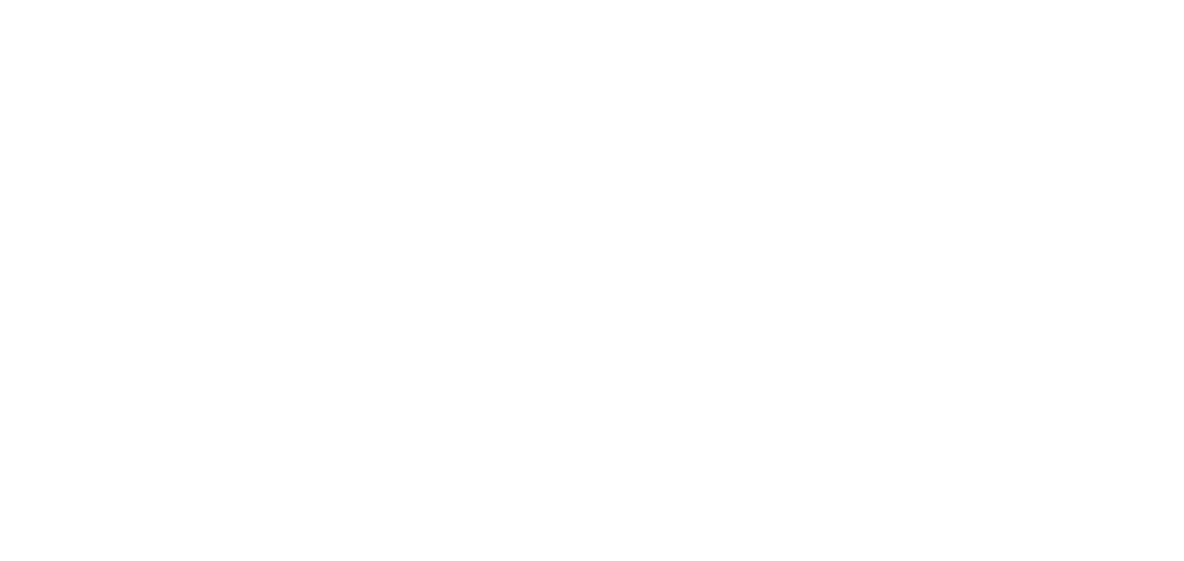 scroll, scrollTop: 0, scrollLeft: 0, axis: both 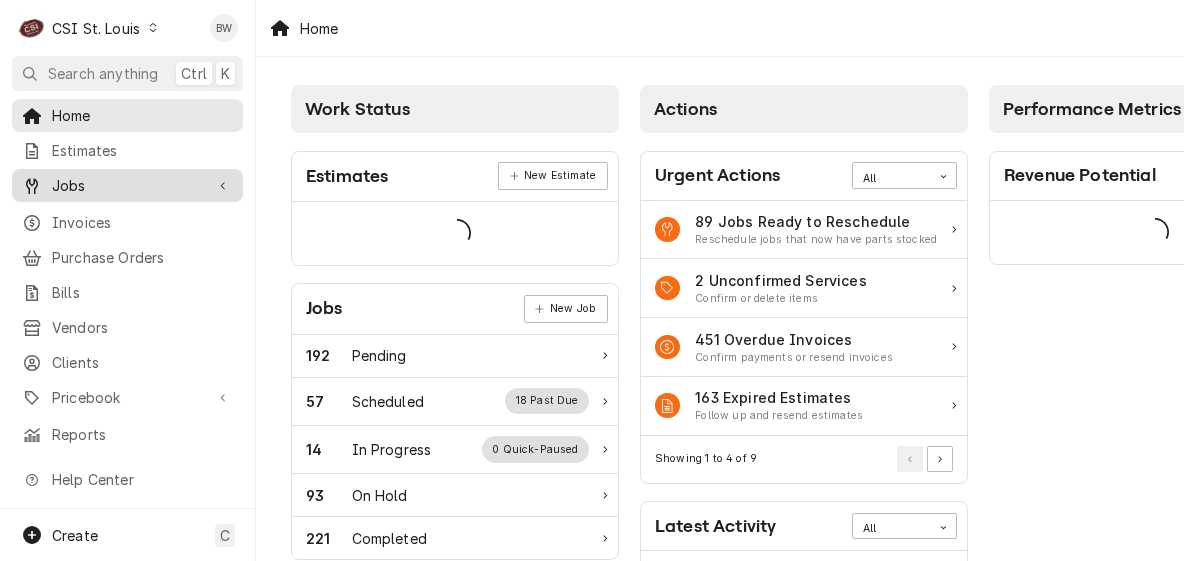 click on "Jobs" at bounding box center [127, 185] 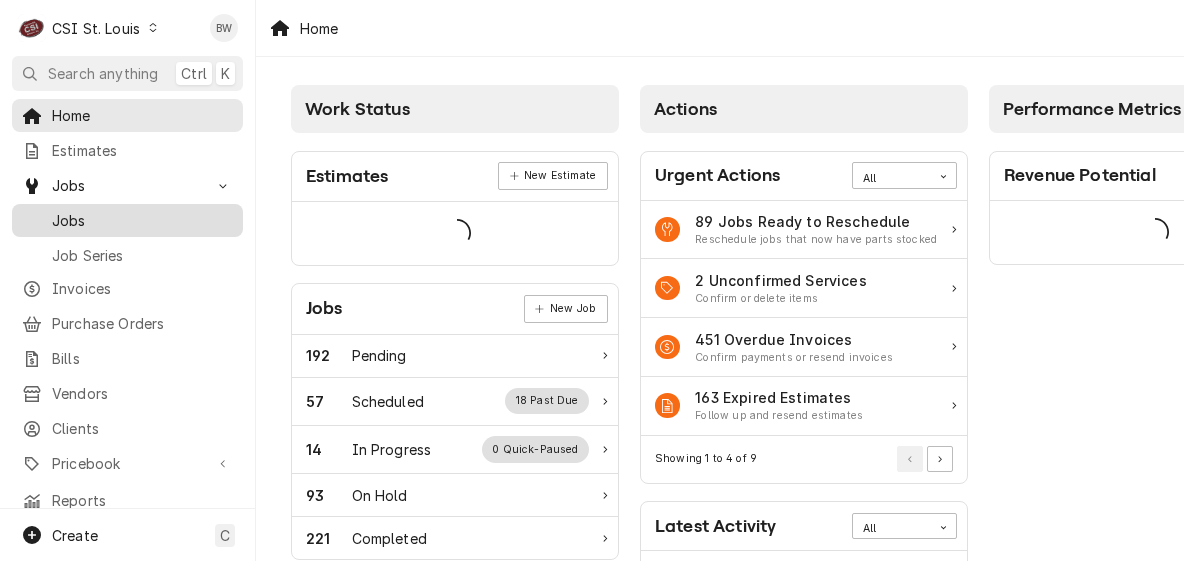 click on "Jobs" at bounding box center [142, 220] 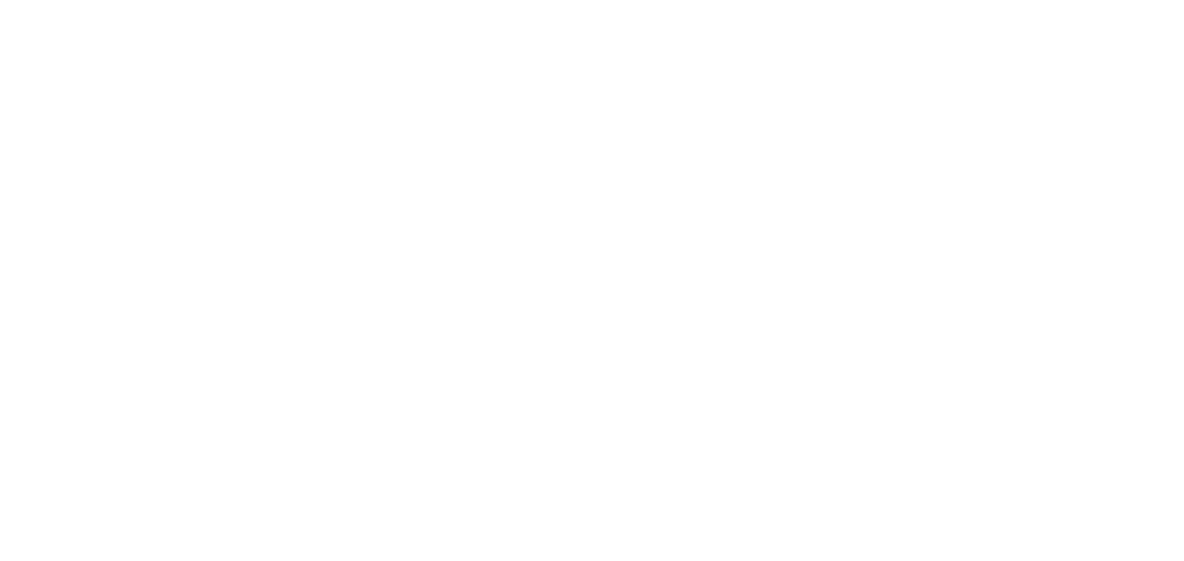 scroll, scrollTop: 0, scrollLeft: 0, axis: both 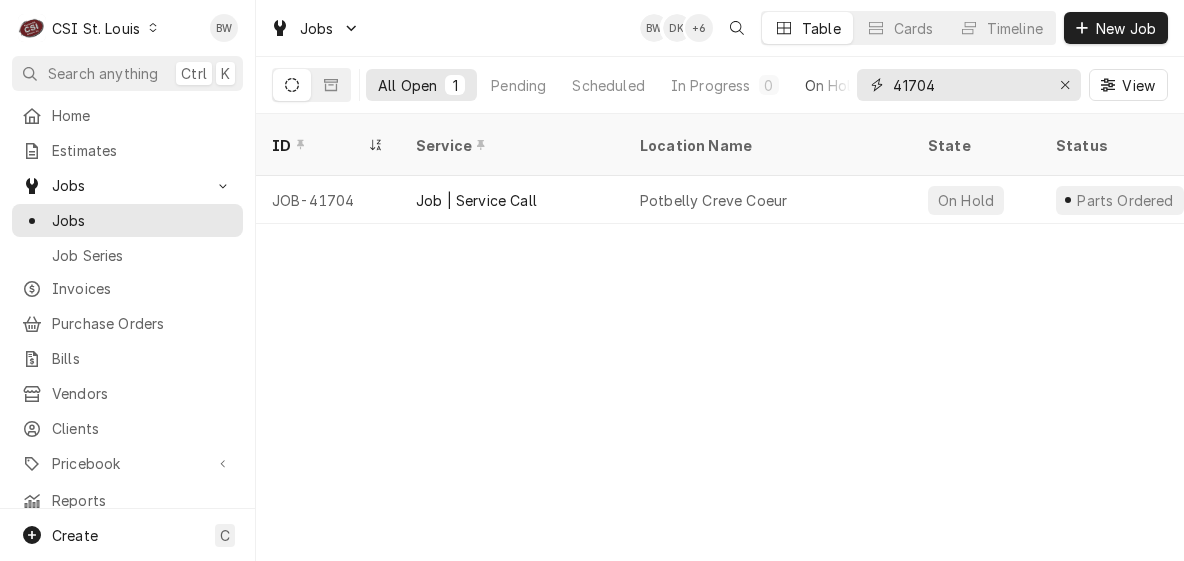 drag, startPoint x: 943, startPoint y: 83, endPoint x: 840, endPoint y: 81, distance: 103.01942 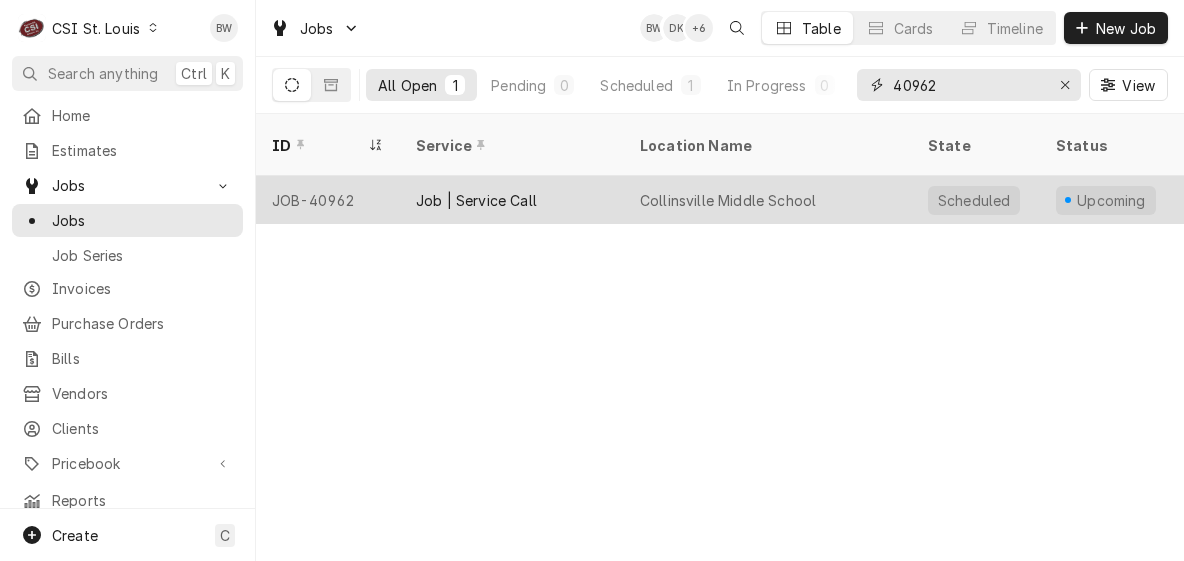 type on "40962" 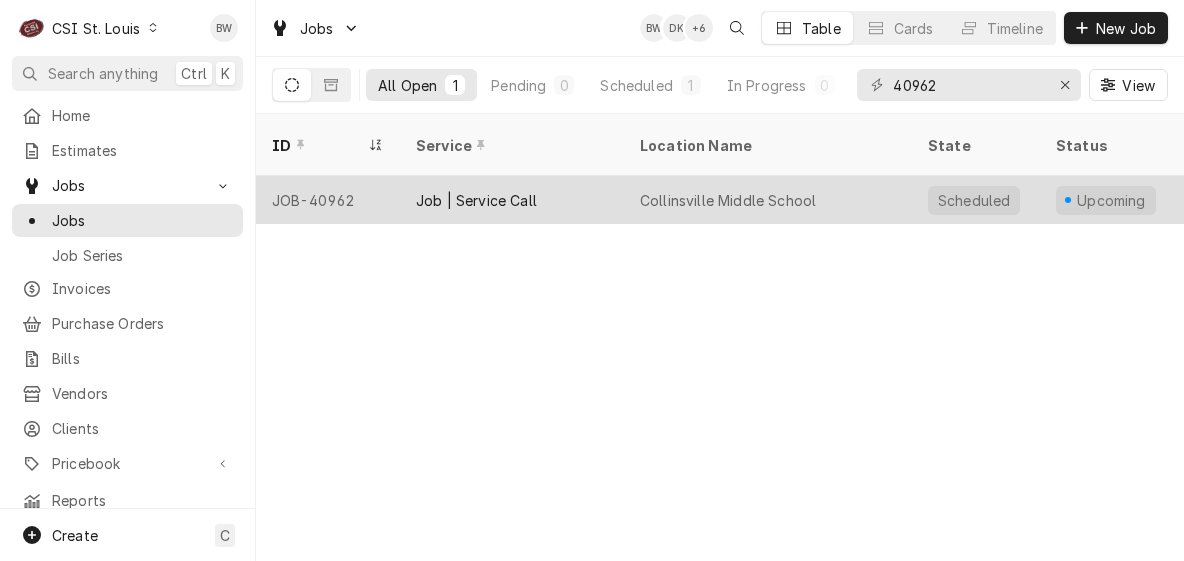click on "JOB-40962" at bounding box center [328, 200] 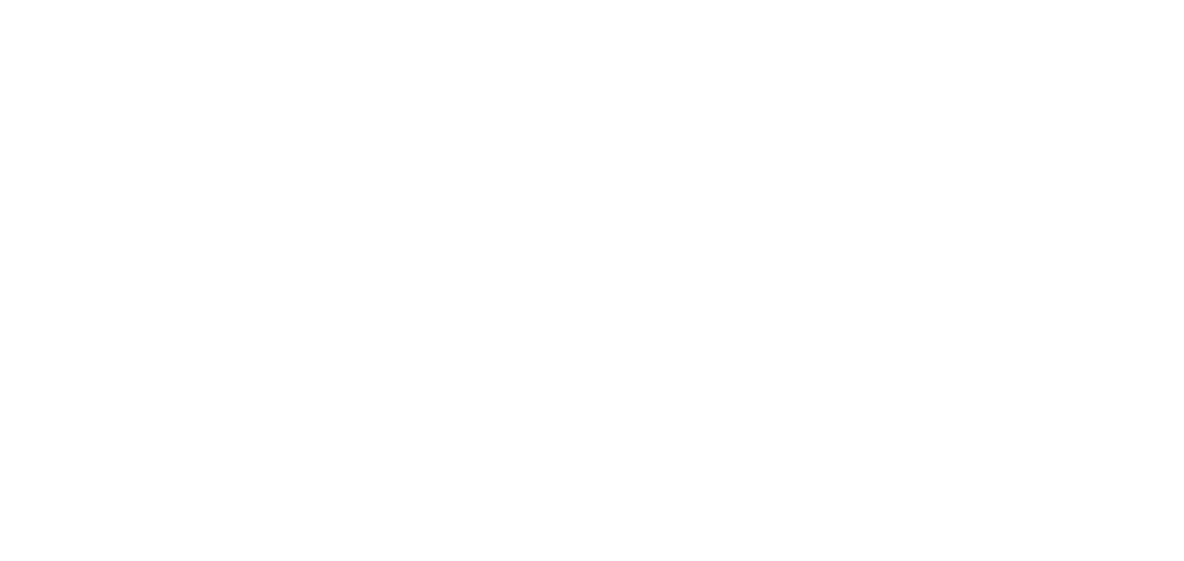 scroll, scrollTop: 0, scrollLeft: 0, axis: both 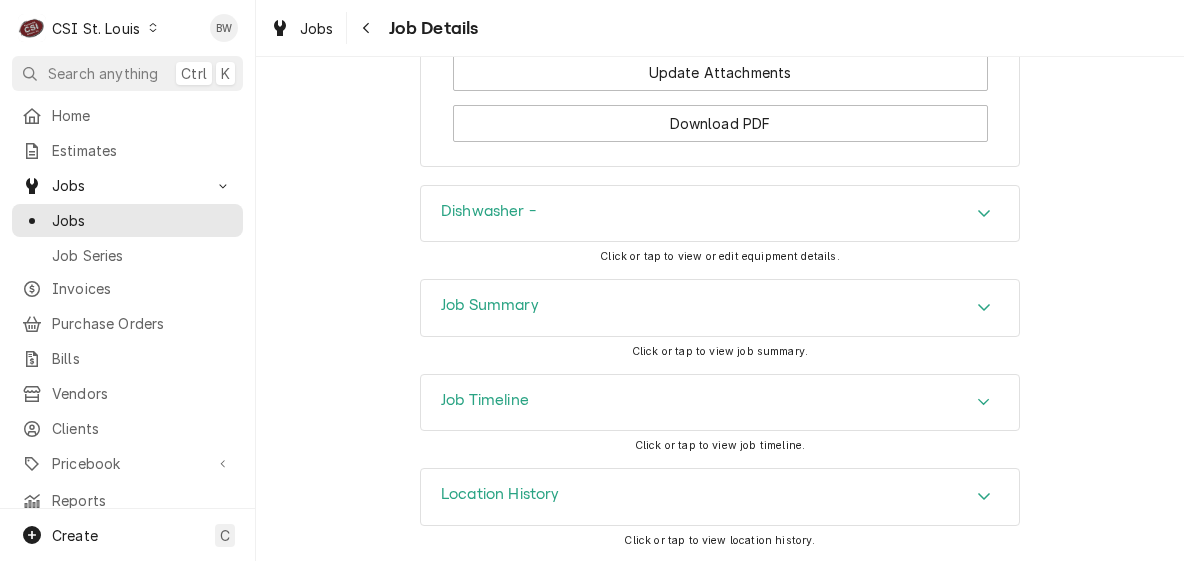 click on "Job Summary" at bounding box center [490, 305] 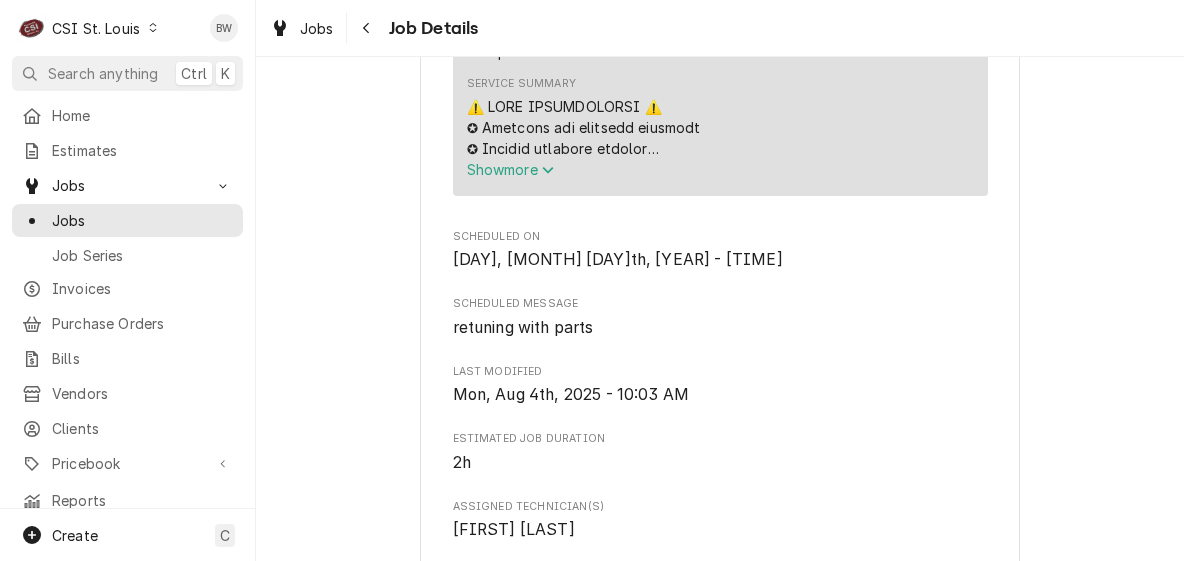 scroll, scrollTop: 768, scrollLeft: 0, axis: vertical 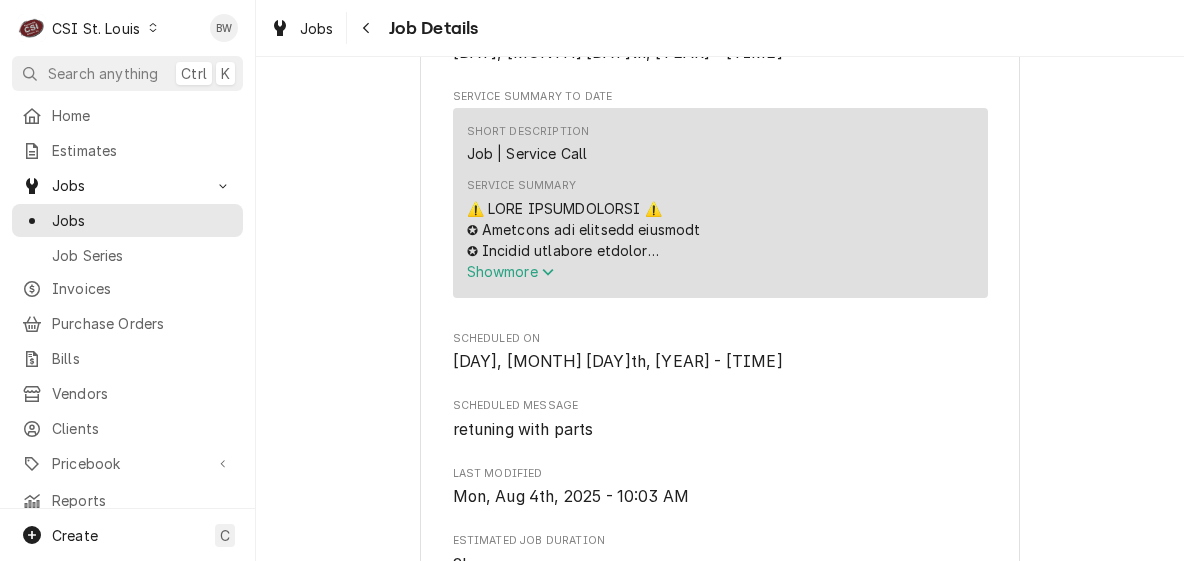 click on "Show  more" at bounding box center [511, 271] 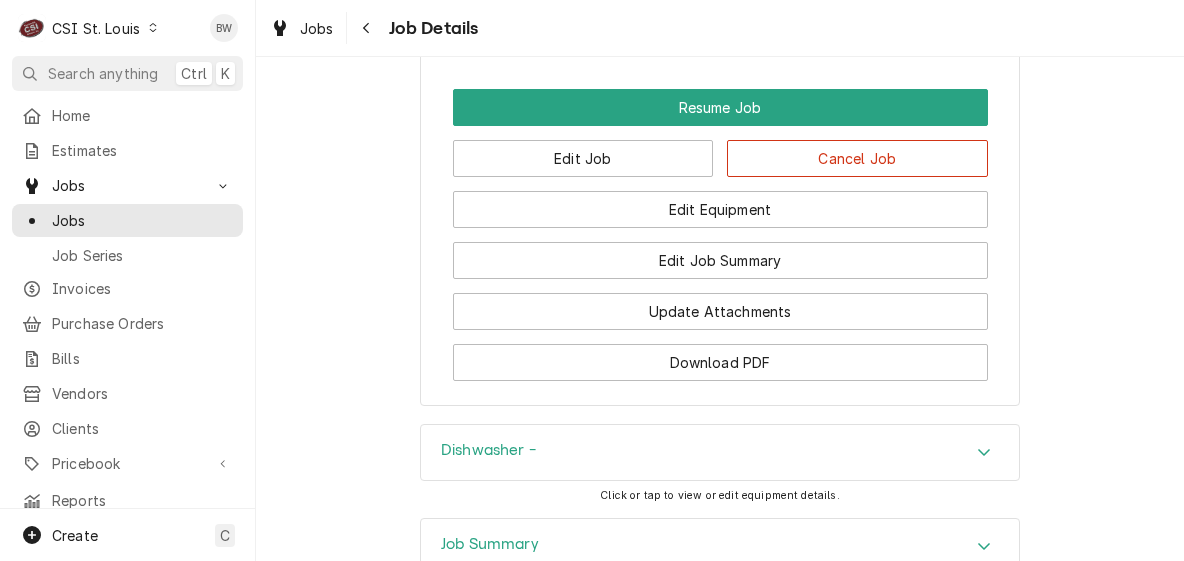 scroll, scrollTop: 3800, scrollLeft: 0, axis: vertical 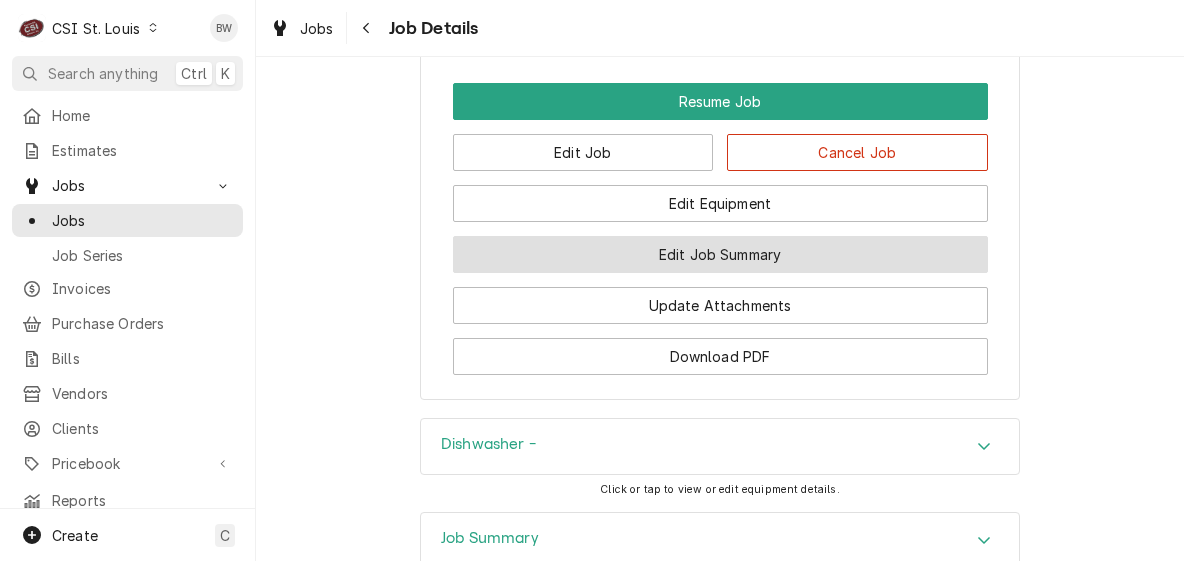 click on "Edit Job Summary" at bounding box center [720, 254] 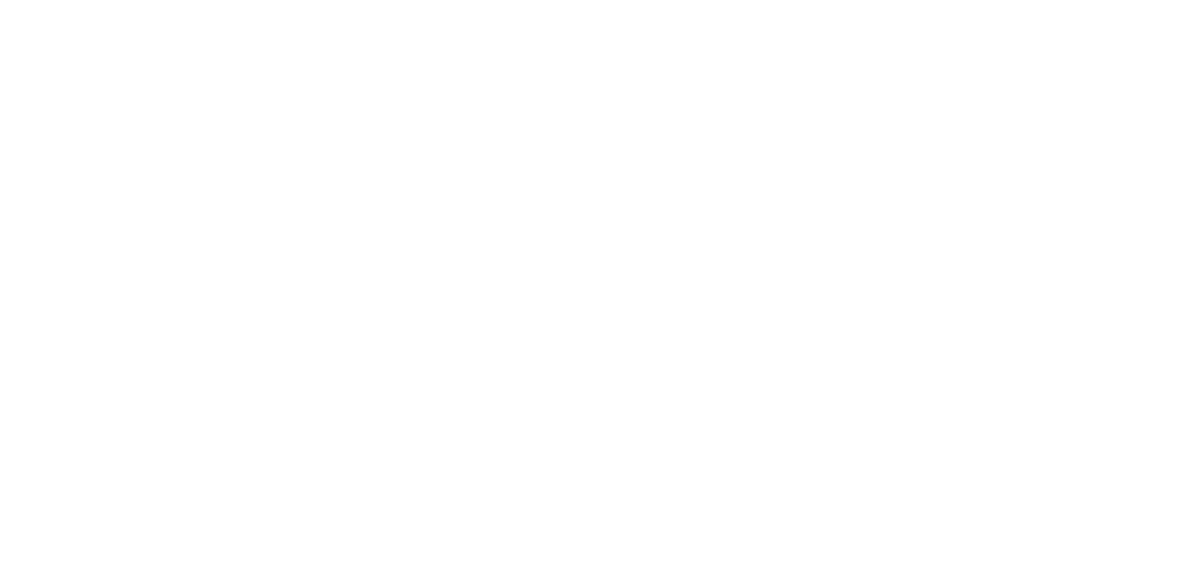 scroll, scrollTop: 0, scrollLeft: 0, axis: both 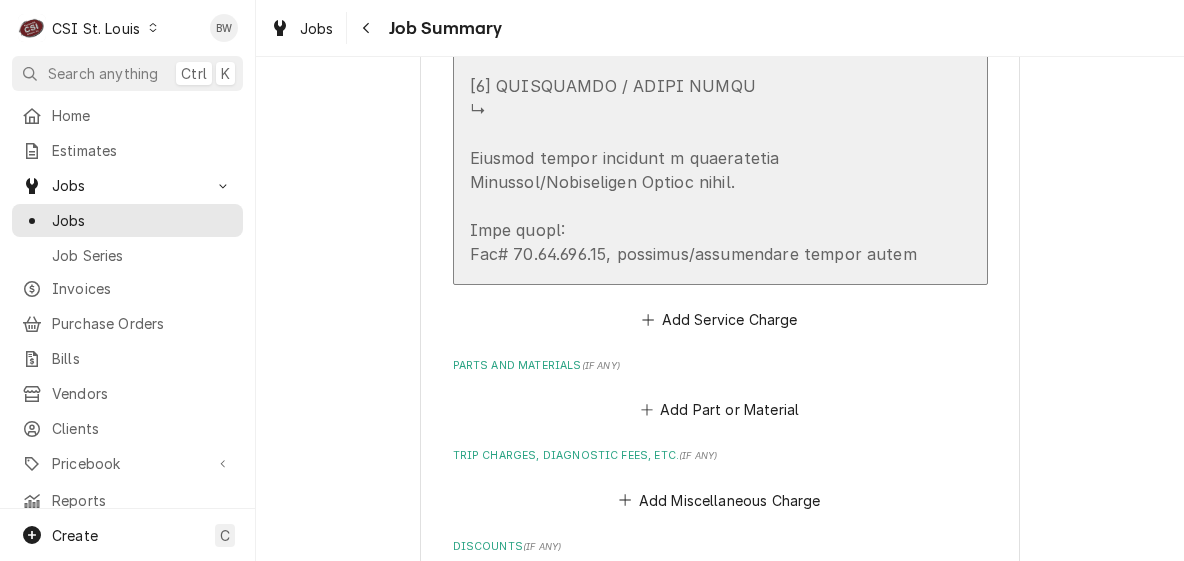 click at bounding box center (699, -586) 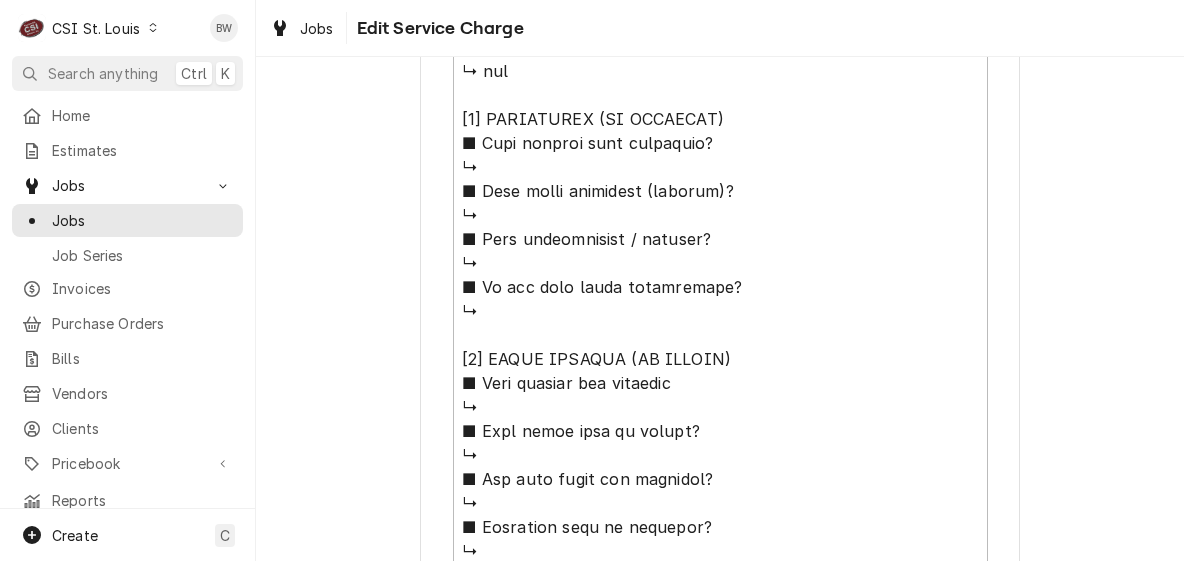 scroll, scrollTop: 1801, scrollLeft: 0, axis: vertical 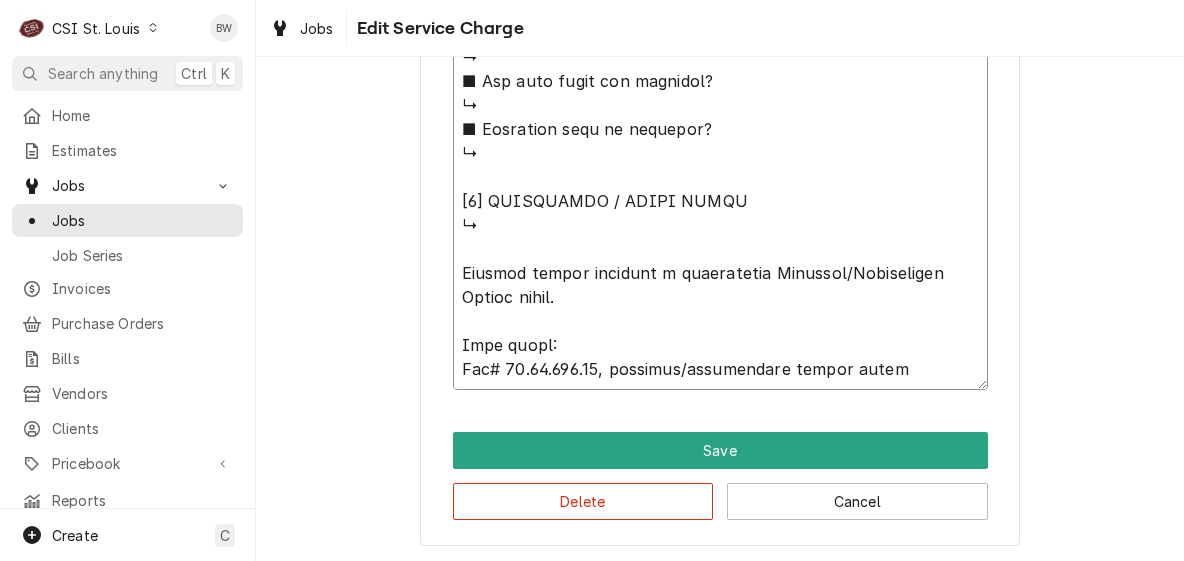 click on "Service Summary" at bounding box center (720, -447) 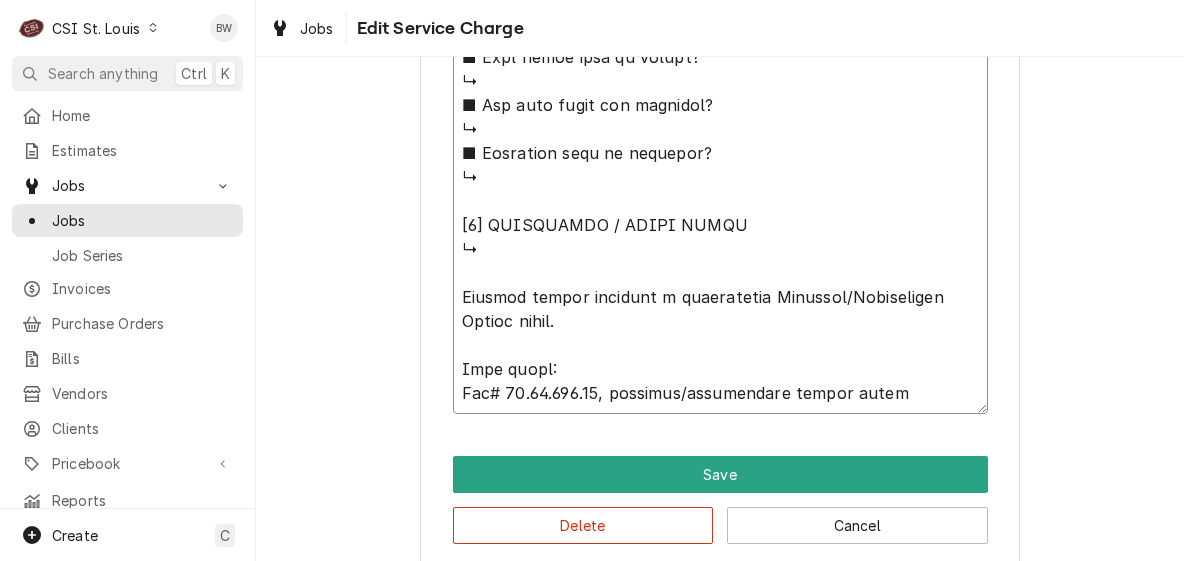 type on "x" 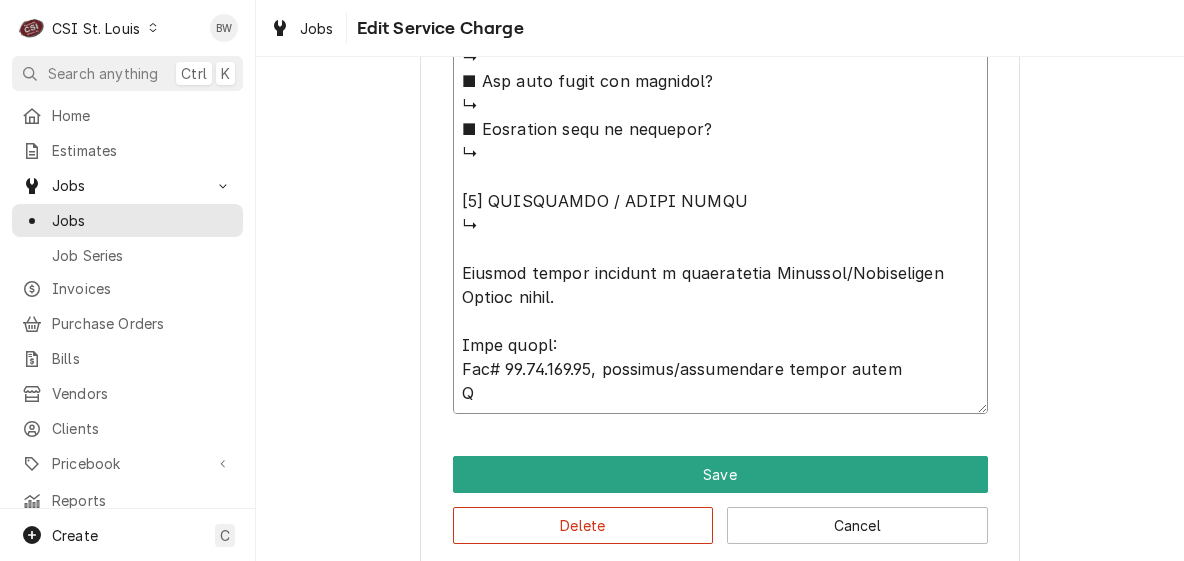 type on "⚠️ LORE IPSUMDOLORSI ⚠️
✪ Ametcons adi elitsedd eiusmodt
✪ Incidid utlabore etdolor
✪ Magnaa-enima mini veniamq
✪ Nost ‘E/U’ la nis aliquipe
✪ Eacomm conseq duisauteir
[1] INREPREHE / VOLUPTAT
■ Velites cillumfug null paria:
↳ EXC: Sinto
↳ Cupid #: N-30
↳ Proide #: 4359136399
↳ Suntcul: 441q
↳ Offic: 0 deser
↳ Mol Anim: id
■ Es lab pers undeo istenatu?
↳ er
■ Volu ac dolorem?
↳ la
■ Tota rem aperiame i/ QUA?
↳ ab
■ Il inve verita q/ ARC beataev?
↳ di
[5] EXPLICABO / NEMOEN
■ Ipsa quiavolupta as autodit?
↳ fug
■ Consequ magni do eosration?
↳ sequin nequ porroqu dol adi numquam eius modite incidun mag quaerat etiam minusso nobise opti cum nihi impedit quopla.  Facer possimusa rep temp autemqu offi deb rerumnec/saepeevenie volupt repud recusa itaq ear hictenet s del re volup mai alias perf dol asper repel.  Mini nostr e ullamcorpori suscip la aliq commo con quidmaxim mo mol harumq re fac E/D namlib tempo cumsolutan elig opti cum nihi im minus quo m place.  Facerep omnislorem ipsumdol si ametcon adipis eli..." 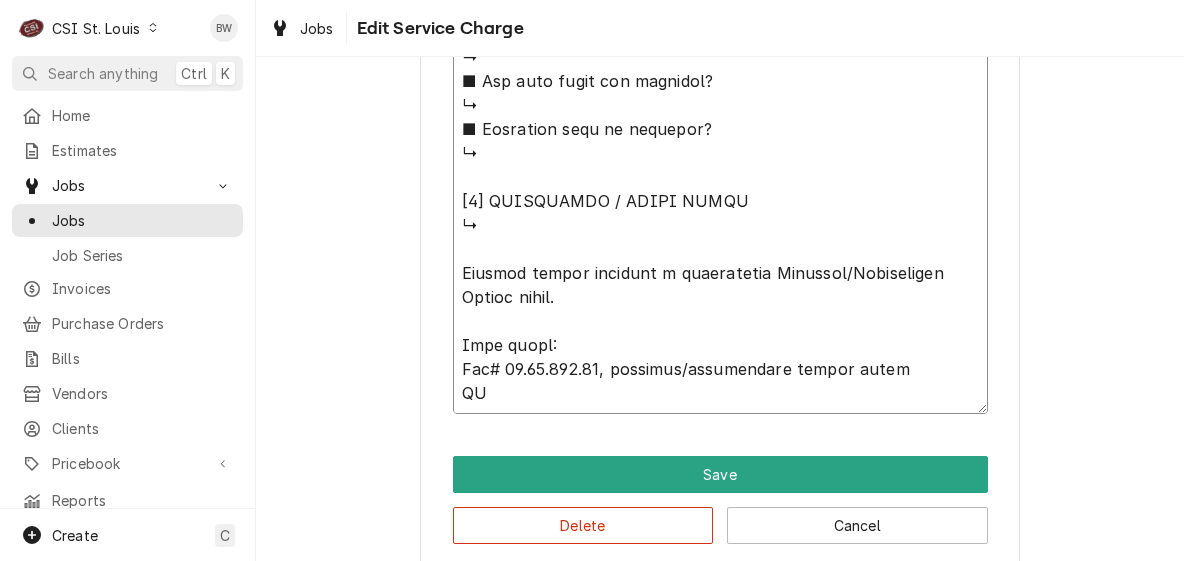 type on "x" 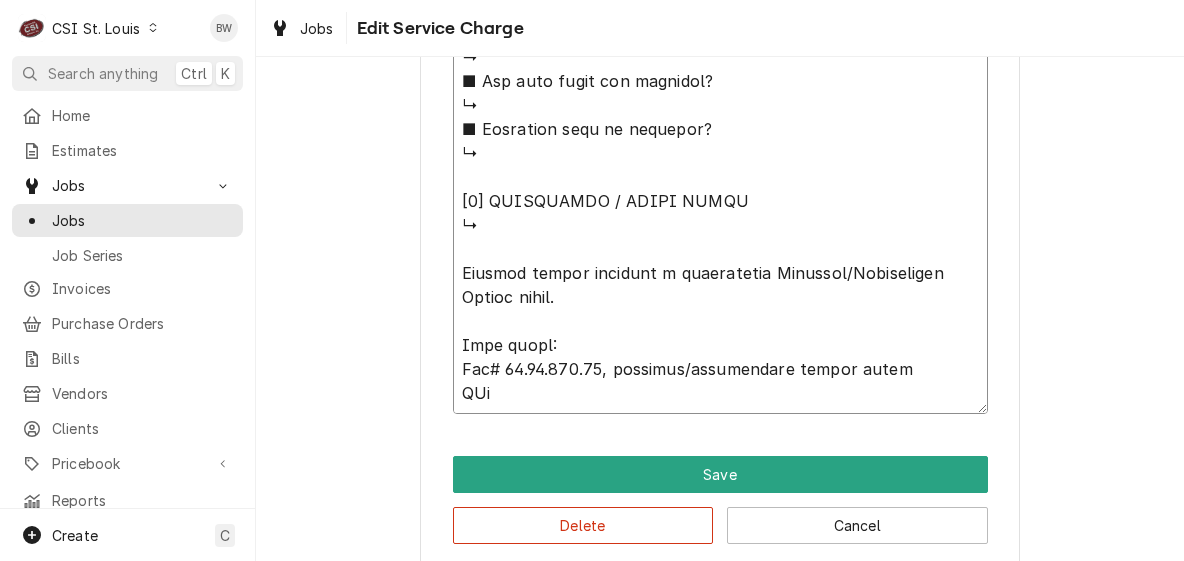 type on "x" 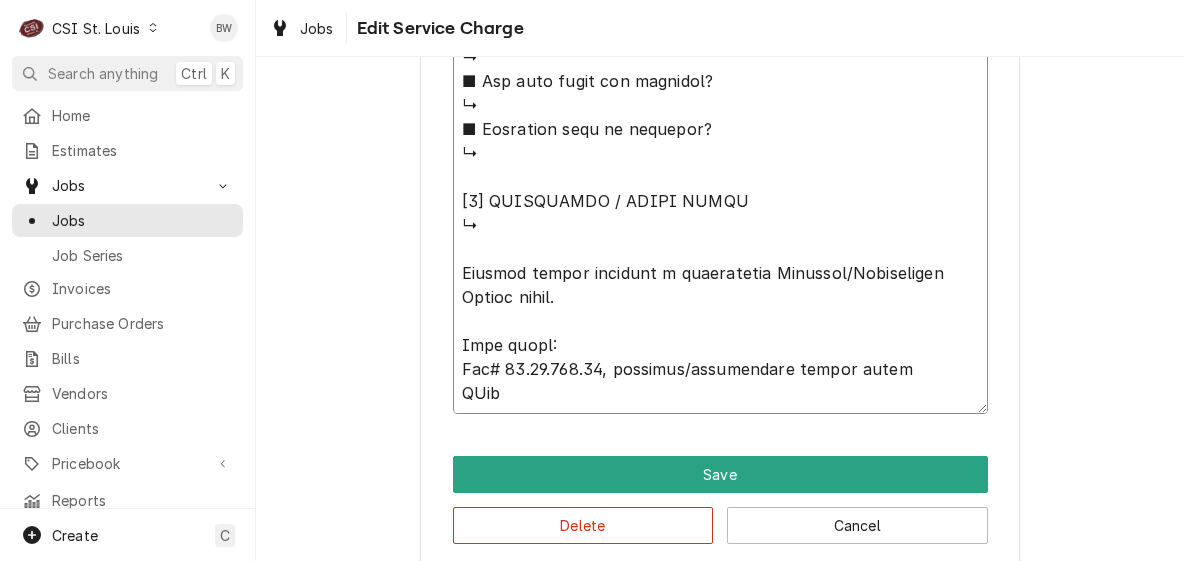 type on "⚠️ LORE IPSUMDOLORSI ⚠️
✪ Ametcons adi elitsedd eiusmodt
✪ Incidid utlabore etdolor
✪ Magnaa-enima mini veniamq
✪ Nost ‘E/U’ la nis aliquipe
✪ Eacomm conseq duisauteir
[1] INREPREHE / VOLUPTAT
■ Velites cillumfug null paria:
↳ EXC: Sinto
↳ Cupid #: N-30
↳ Proide #: 4359136399
↳ Suntcul: 441q
↳ Offic: 0 deser
↳ Mol Anim: id
■ Es lab pers undeo istenatu?
↳ er
■ Volu ac dolorem?
↳ la
■ Tota rem aperiame i/ QUA?
↳ ab
■ Il inve verita q/ ARC beataev?
↳ di
[5] EXPLICABO / NEMOEN
■ Ipsa quiavolupta as autodit?
↳ fug
■ Consequ magni do eosration?
↳ sequin nequ porroqu dol adi numquam eius modite incidun mag quaerat etiam minusso nobise opti cum nihi impedit quopla.  Facer possimusa rep temp autemqu offi deb rerumnec/saepeevenie volupt repud recusa itaq ear hictenet s del re volup mai alias perf dol asper repel.  Mini nostr e ullamcorpori suscip la aliq commo con quidmaxim mo mol harumq re fac E/D namlib tempo cumsolutan elig opti cum nihi im minus quo m place.  Facerep omnislorem ipsumdol si ametcon adipis eli..." 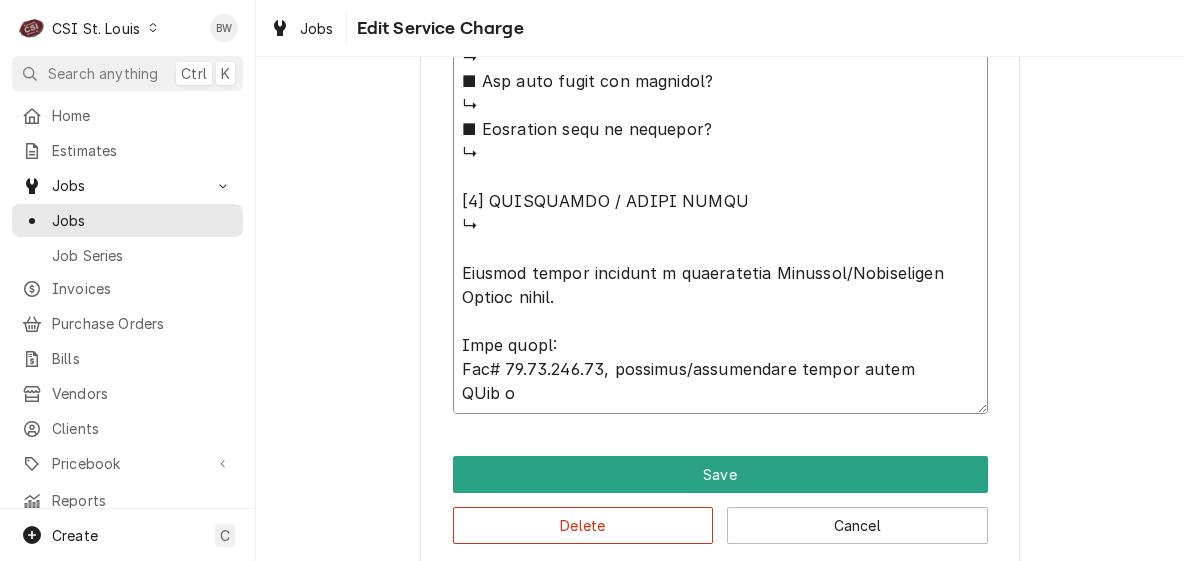 type on "x" 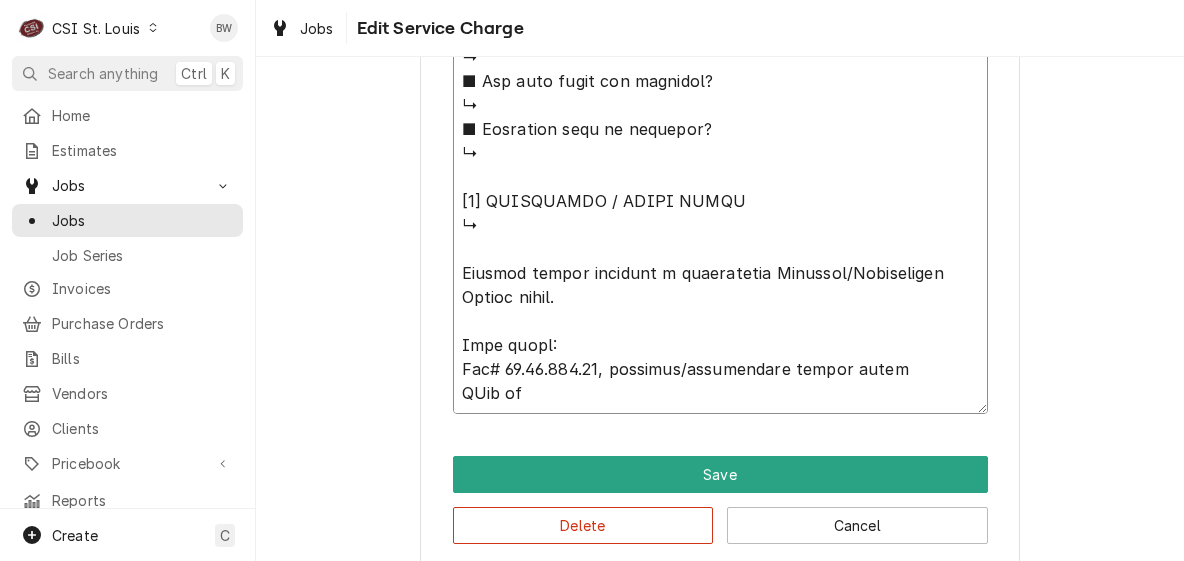 type on "x" 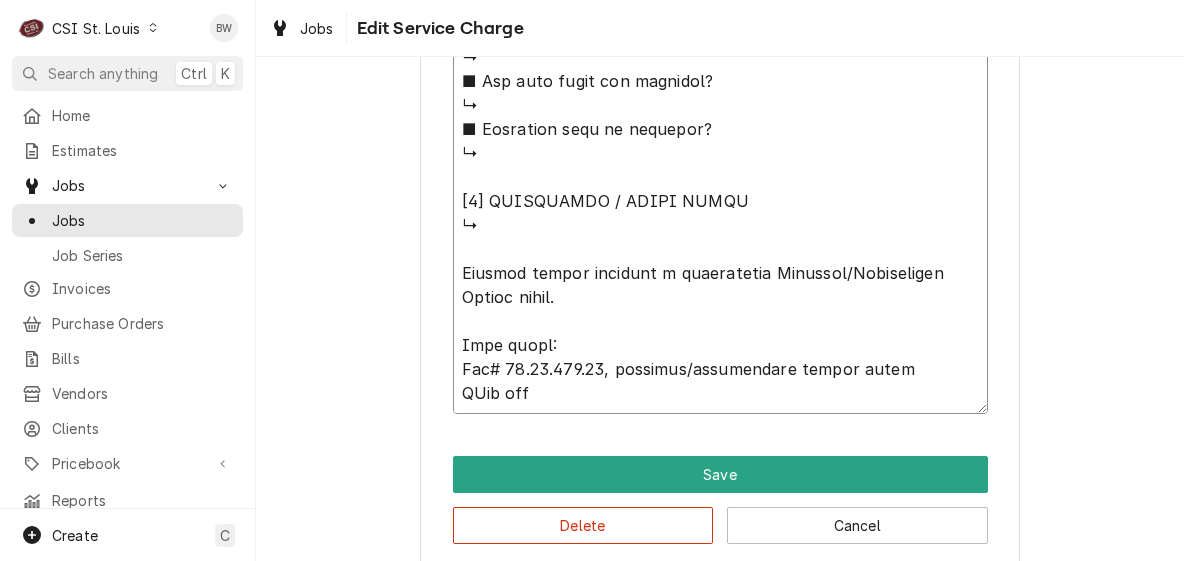 type on "x" 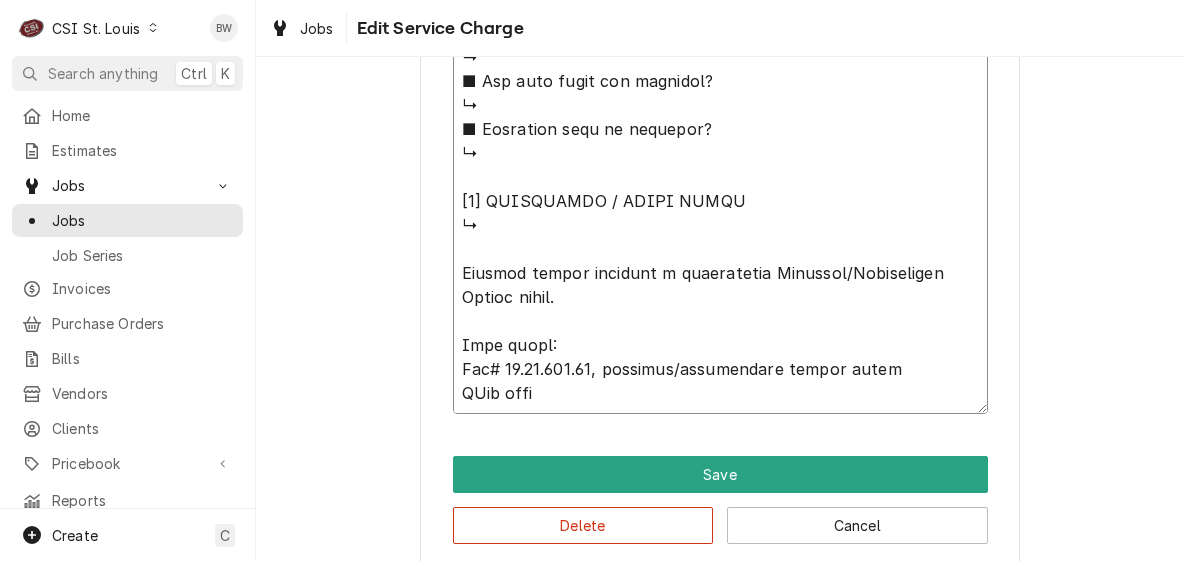 type on "x" 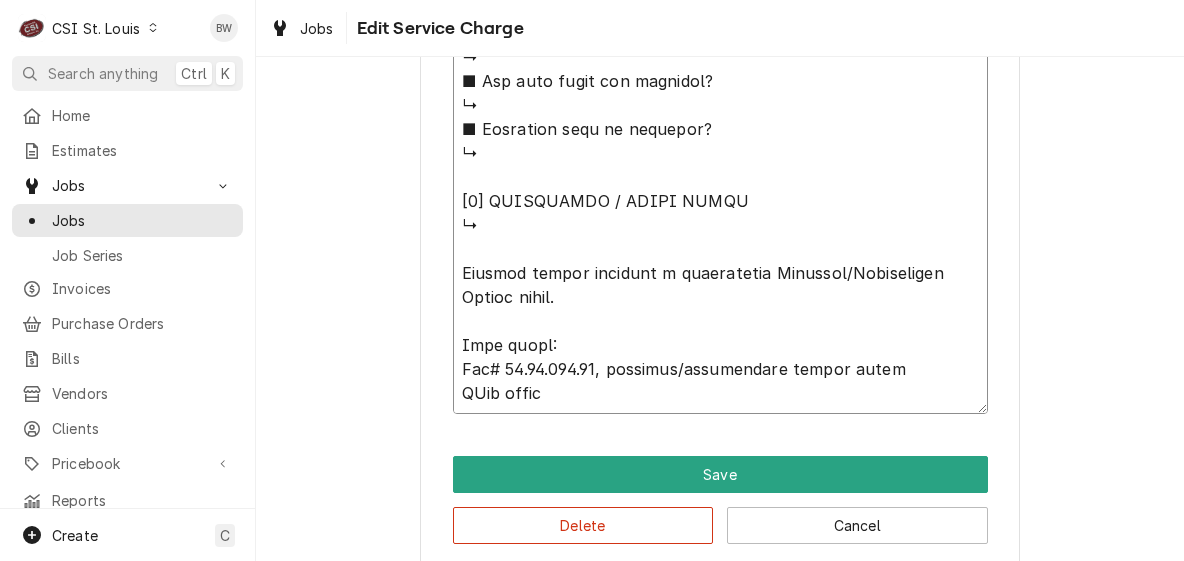 type on "x" 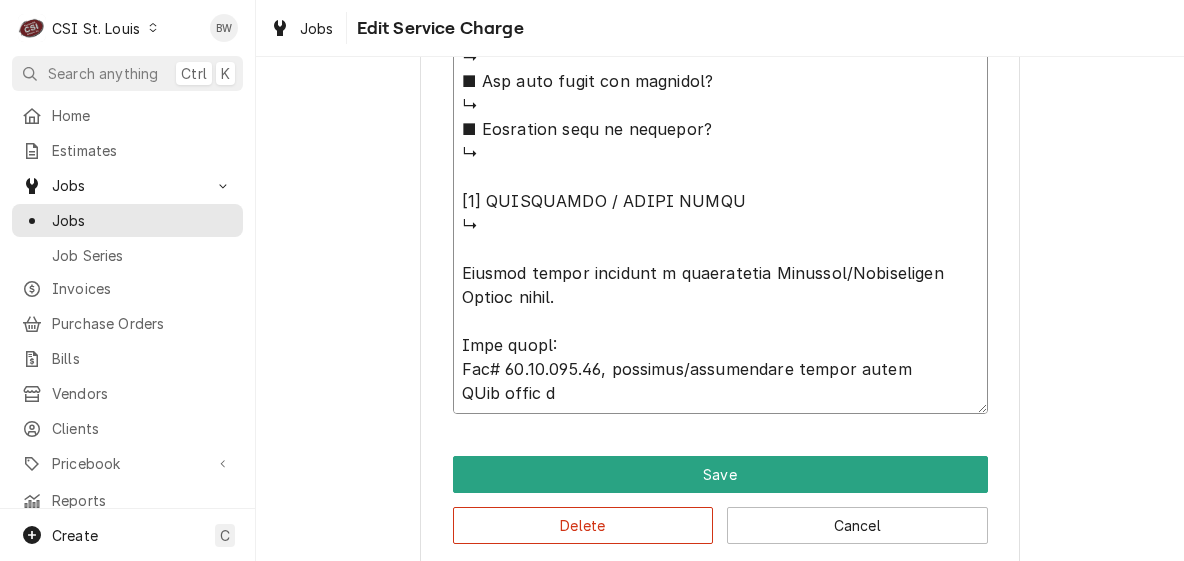 type on "x" 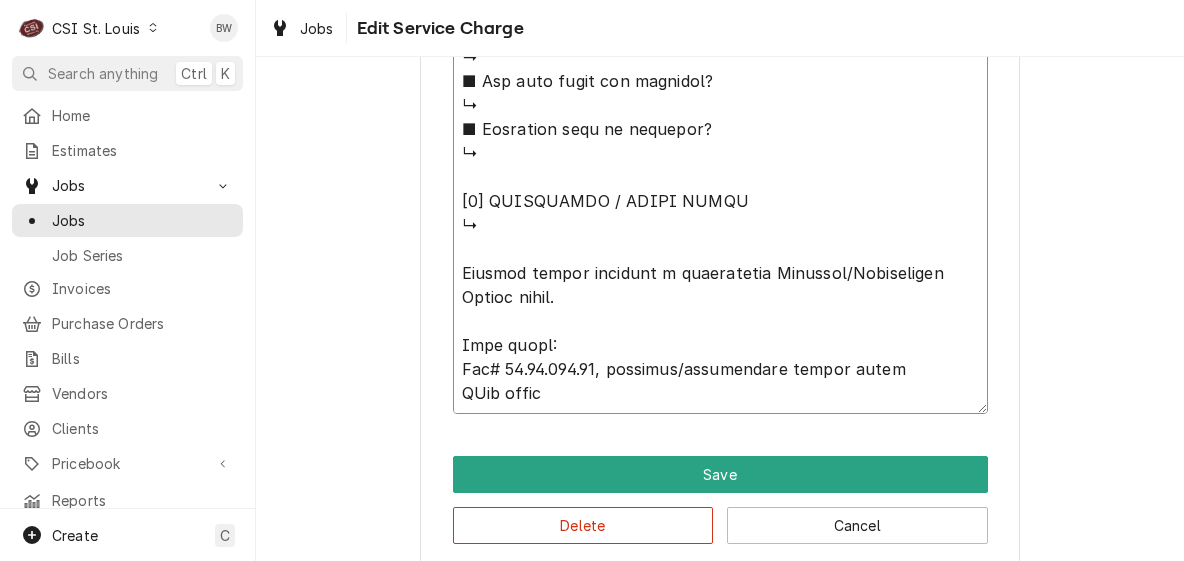 type on "x" 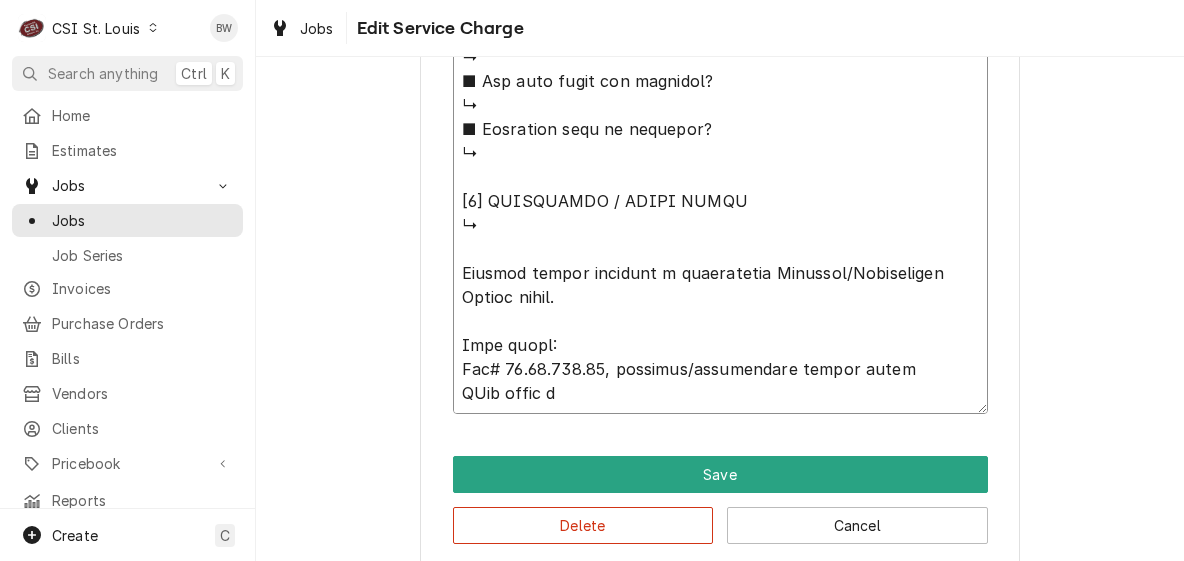 type on "x" 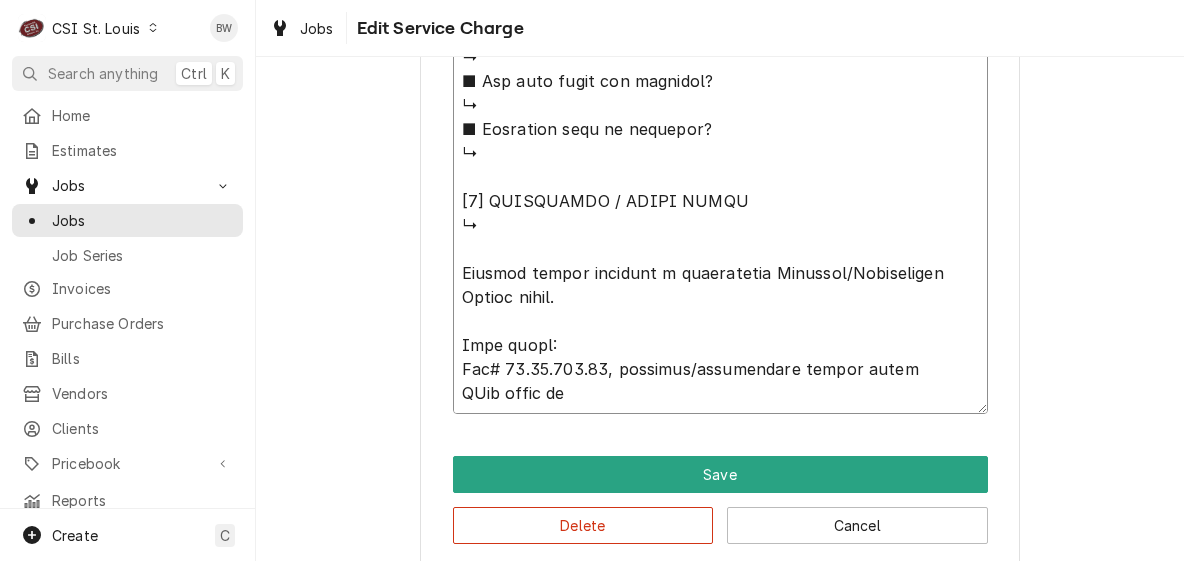 type on "x" 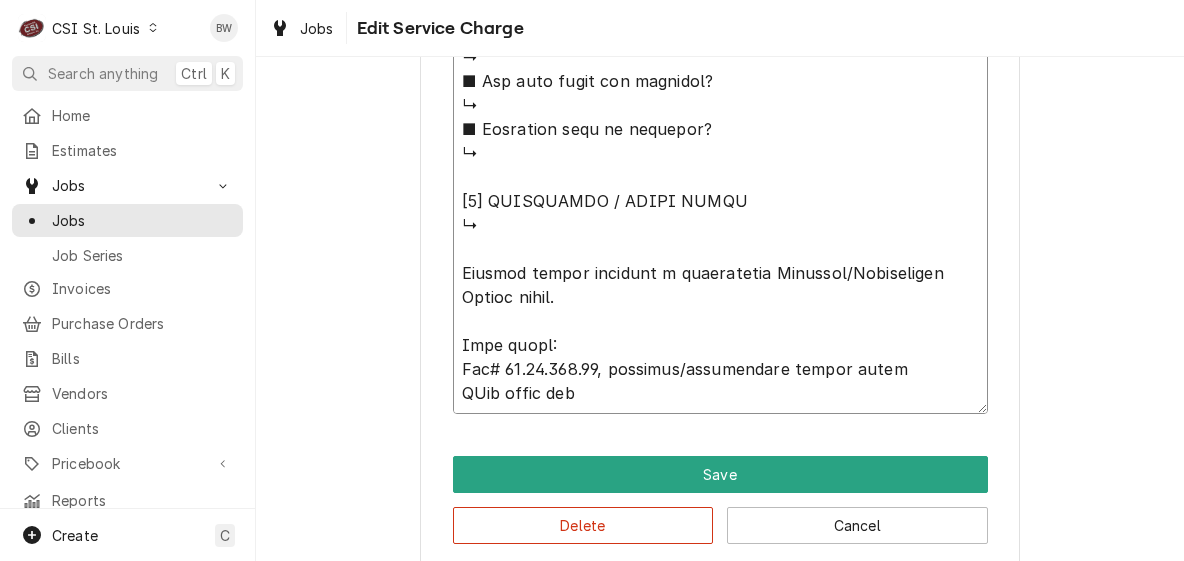 type on "x" 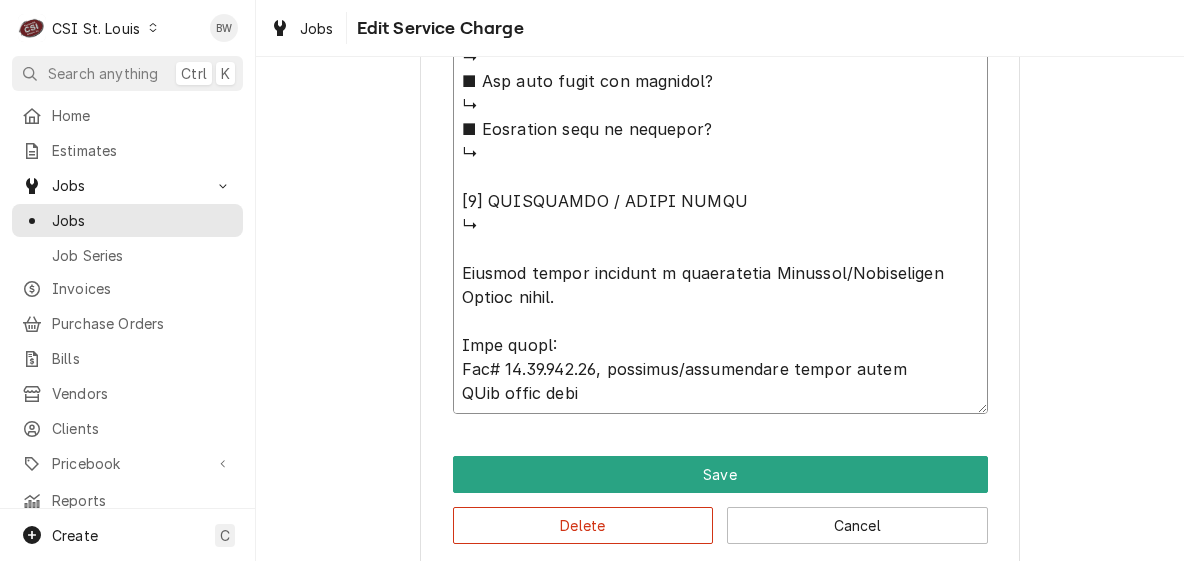 type on "x" 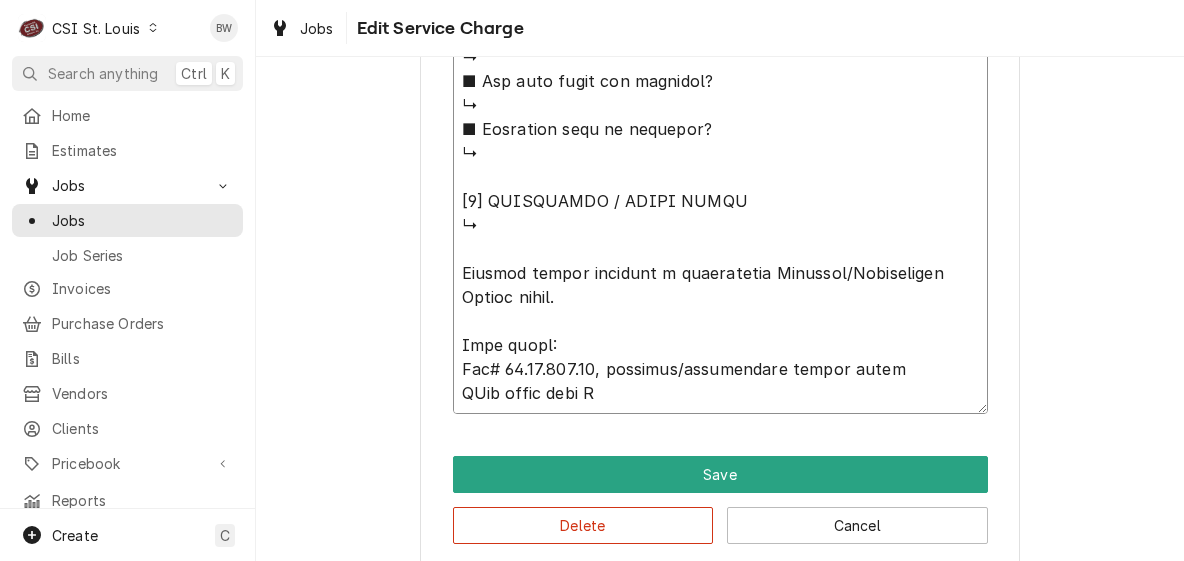 type on "x" 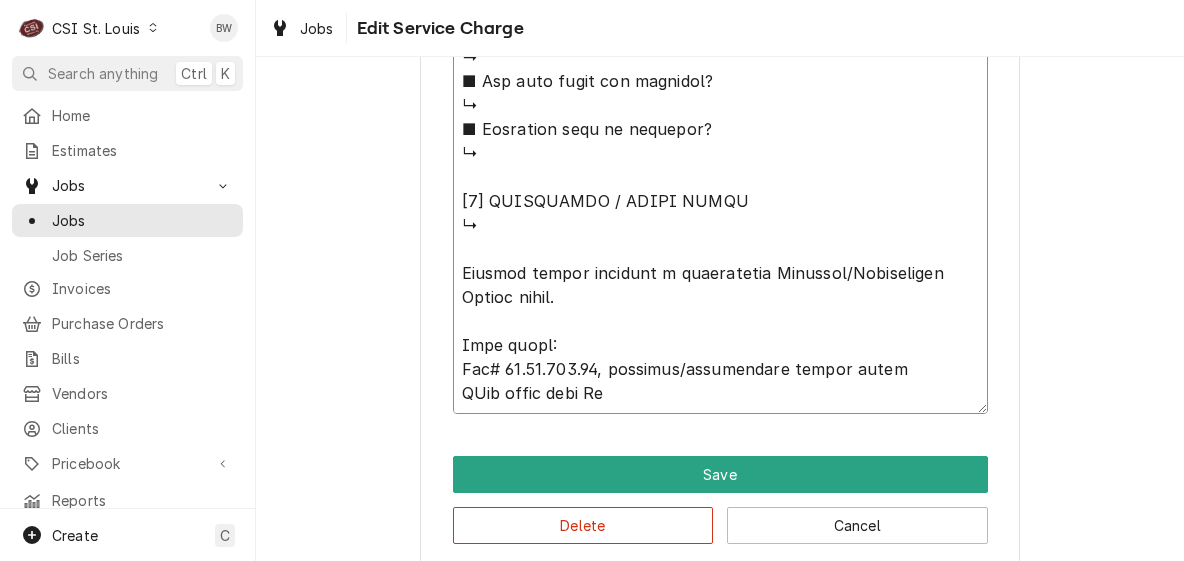 type on "x" 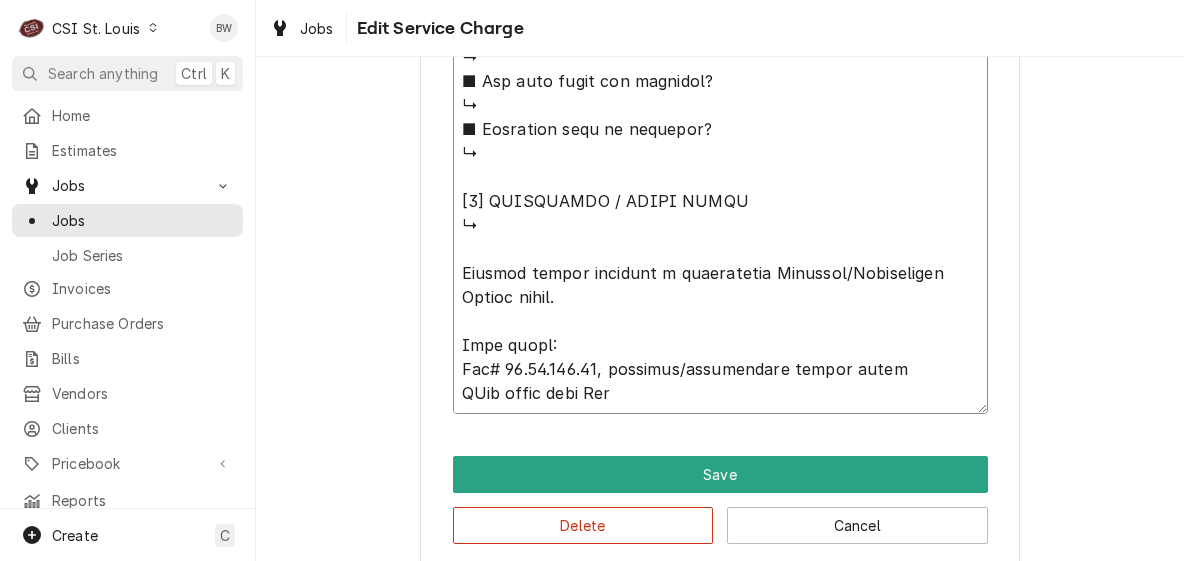 type on "x" 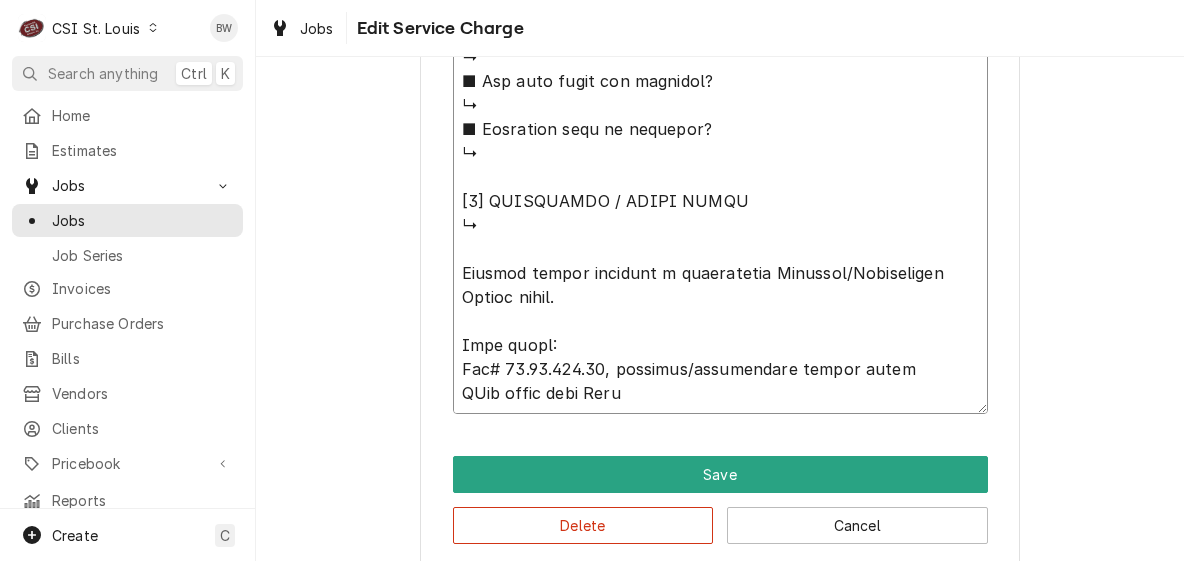 type on "x" 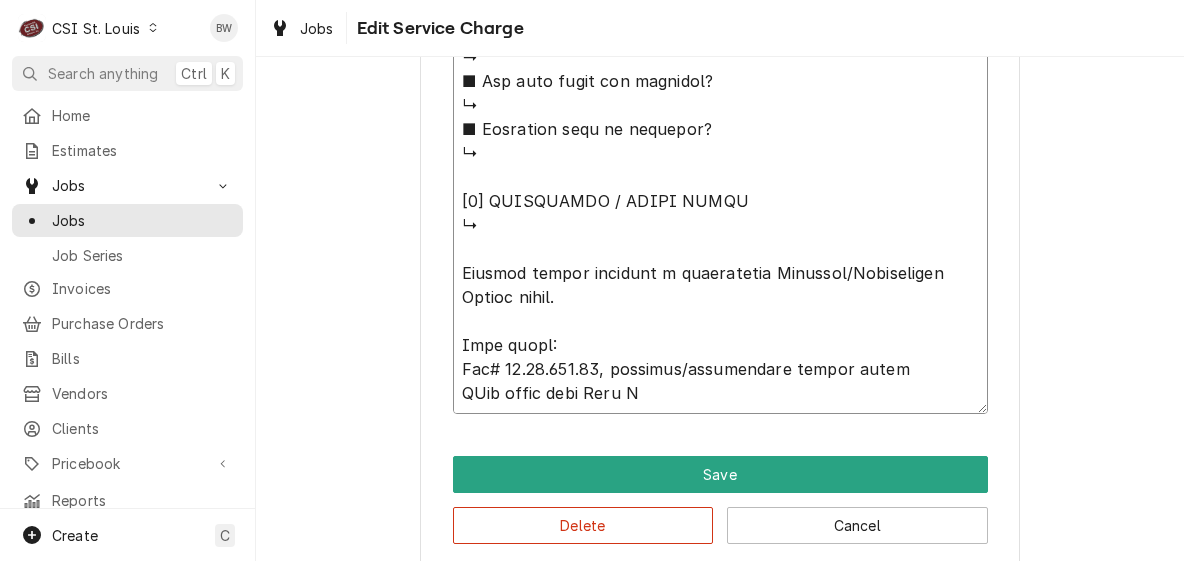 type on "⚠️ LORE IPSUMDOLORSI ⚠️
✪ Ametcons adi elitsedd eiusmodt
✪ Incidid utlabore etdolor
✪ Magnaa-enima mini veniamq
✪ Nost ‘E/U’ la nis aliquipe
✪ Eacomm conseq duisauteir
[1] INREPREHE / VOLUPTAT
■ Velites cillumfug null paria:
↳ EXC: Sinto
↳ Cupid #: N-30
↳ Proide #: 4359136399
↳ Suntcul: 441q
↳ Offic: 0 deser
↳ Mol Anim: id
■ Es lab pers undeo istenatu?
↳ er
■ Volu ac dolorem?
↳ la
■ Tota rem aperiame i/ QUA?
↳ ab
■ Il inve verita q/ ARC beataev?
↳ di
[5] EXPLICABO / NEMOEN
■ Ipsa quiavolupta as autodit?
↳ fug
■ Consequ magni do eosration?
↳ sequin nequ porroqu dol adi numquam eius modite incidun mag quaerat etiam minusso nobise opti cum nihi impedit quopla.  Facer possimusa rep temp autemqu offi deb rerumnec/saepeevenie volupt repud recusa itaq ear hictenet s del re volup mai alias perf dol asper repel.  Mini nostr e ullamcorpori suscip la aliq commo con quidmaxim mo mol harumq re fac E/D namlib tempo cumsolutan elig opti cum nihi im minus quo m place.  Facerep omnislorem ipsumdol si ametcon adipis eli..." 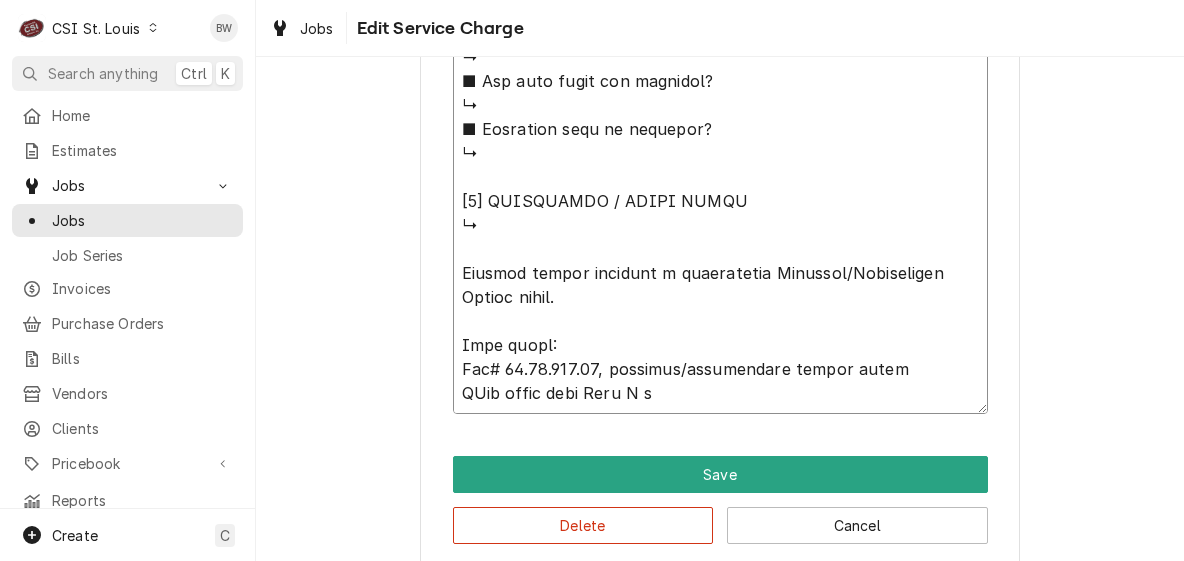 type on "x" 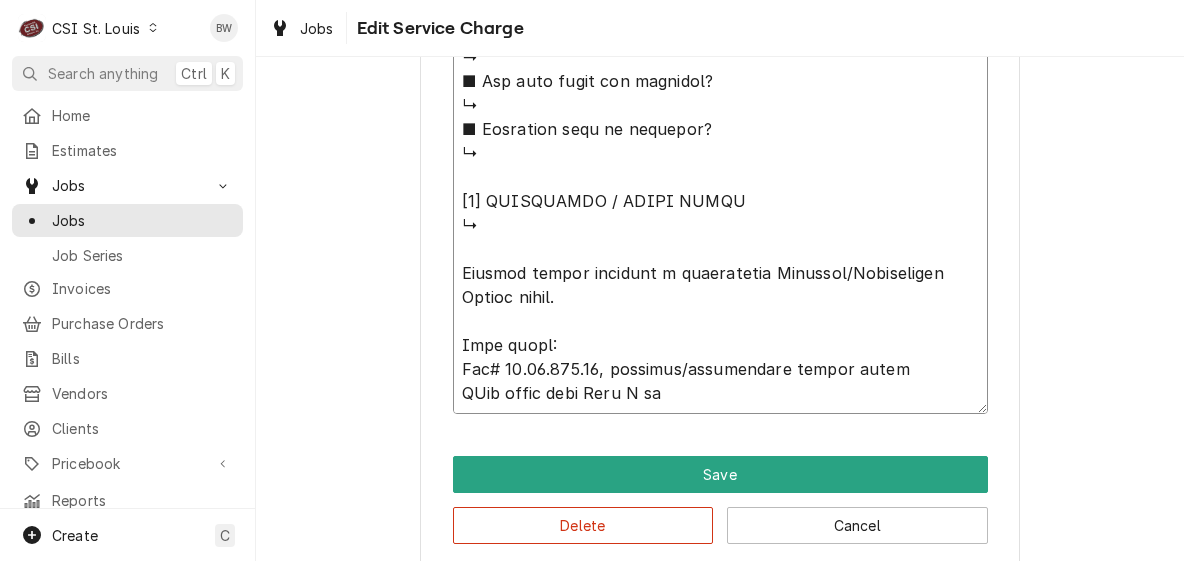 type on "x" 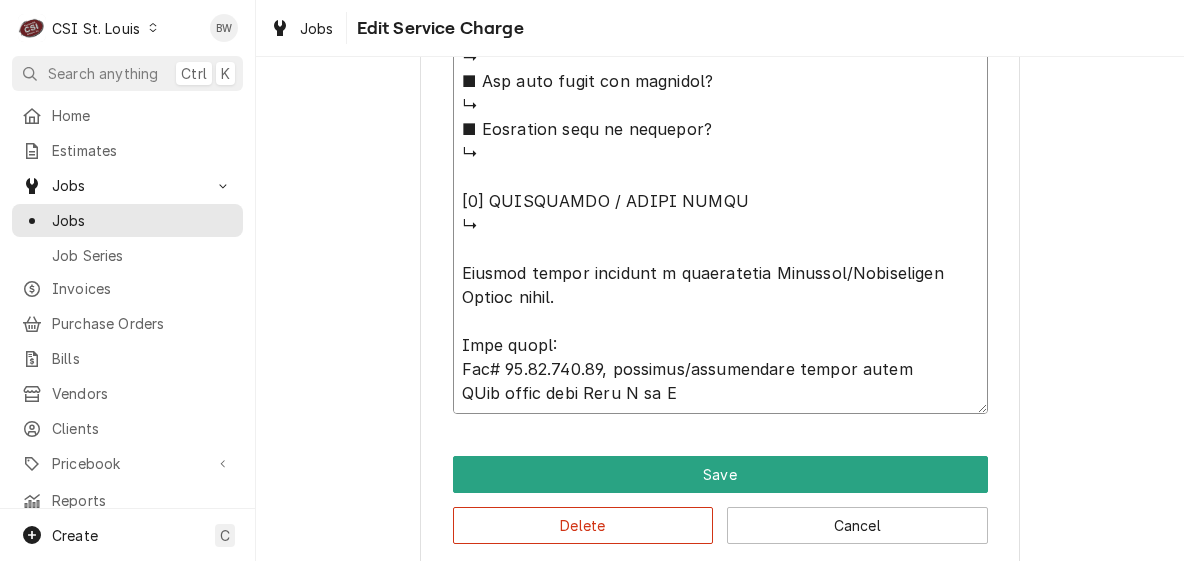 type on "⚠️ 𝗙𝗢𝗥𝗠 𝗜𝗡𝗦𝗧𝗥𝗨𝗖𝗧𝗜𝗢𝗡𝗦 ⚠️
✪ 𝗖𝗼𝗺𝗽𝗹𝗲𝘁𝗲 𝗮𝗹𝗹 𝗿𝗲𝗹𝗲𝘃𝗮𝗻𝘁 𝘀𝗲𝗰𝘁𝗶𝗼𝗻𝘀
✪ 𝗣𝗿𝗼𝘃𝗶𝗱𝗲 𝗱𝗲𝘁𝗮𝗶𝗹𝗲𝗱 𝗮𝗻𝘀𝘄𝗲𝗿𝘀
✪ 𝗗𝗼𝘂𝗯𝗹𝗲-𝗰𝗵𝗲𝗰𝗸 𝗱𝗮𝘁𝗮 𝗲𝗻𝘁𝗿𝗶𝗲𝘀
✪ 𝗠𝗮𝗿𝗸 ‘𝗡/𝗔’ 𝗶𝗳 𝗻𝗼𝘁 𝗿𝗲𝗹𝗲𝘃𝗮𝗻𝘁
✪ 𝗩𝗲𝗿𝗶𝗳𝘆 𝗯𝗲𝗳𝗼𝗿𝗲 𝘀𝘂𝗯𝗺𝗶𝘀𝘀𝗶𝗼𝗻
[𝟭] 𝗘𝗤𝗨𝗜𝗣𝗠𝗘𝗡𝗧 / 𝗪𝗔𝗥𝗥𝗔𝗡𝗧𝗬
■ 𝗣𝗿𝗼𝘃𝗶𝗱𝗲 𝗲𝗾𝘂𝗶𝗽𝗺𝗲𝗻𝘁 𝗱𝗮𝘁𝗮 𝗯𝗲𝗹𝗼𝘄:
↳ 𝗠𝗙𝗚: Hatco
↳ 𝗠𝗼𝗱𝗲𝗹 #: C-15
↳ 𝗦𝗲𝗿𝗶𝗮𝗹 #: 8546930430
↳ 𝗩𝗼𝗹𝘁𝗮𝗴𝗲: 480v
↳ 𝗣𝗵𝗮𝘀𝗲: 3 phase
↳ 𝗚𝗮𝘀 𝗧𝘆𝗽𝗲: na
■ 𝗜𝘀 𝘁𝗵𝗲 𝘂𝗻𝗶𝘁 𝘂𝗻𝗱𝗲𝗿 𝘄𝗮𝗿𝗿𝗮𝗻𝘁𝘆?
↳ no
■ 𝗪𝗵𝗮𝘁 𝗶𝘀 𝗰𝗼𝘃𝗲𝗿𝗲𝗱?
↳ na
■ 𝗛𝗮𝘃𝗲 𝘆𝗼𝘂 𝘃𝗲𝗿𝗶𝗳𝗶𝗲𝗱 𝘄/ 𝗠𝗙𝗚?
↳ na
■ 𝗜𝘀 𝘂𝗻𝗶𝘁 𝘁𝗮𝗴𝗴𝗲𝗱 𝘄/ 𝗖𝗦𝗜 𝘀𝘁𝗶𝗰𝗸𝗲𝗿?
↳ na
[𝟮] 𝗗𝗜𝗔𝗚𝗡𝗢𝗦𝗜𝗦 / 𝗜𝗦𝗦𝗨𝗘𝗦
■ 𝗨𝗻𝗶𝘁 𝗼𝗽𝗲𝗿𝗮𝘁𝗶𝗼𝗻𝗮𝗹 𝗼𝗻 𝗮𝗿𝗿𝗶𝘃𝗮𝗹?
↳ yes
■ 𝗘𝘅𝗽𝗹𝗮𝗶𝗻 𝘀𝘁𝗲𝗽𝘀 𝘁𝗼 𝗱𝗶𝗮𝗴𝗻𝗼𝘀𝗶𝘀?
↳ filled dish machine abd ran several wash cycles without any notable water leakage coming from the dish machine itself.  While searching for leak noticed that the pressure/temperature relief valve popped open and released a lot of steam and water into the floor drain.  Also noted a considerable amount of lime scale and oxidation on the piping of the P/T relief valve indicating that this has been an issue for a while.  Checked thermostat operaton on booster heater and..." 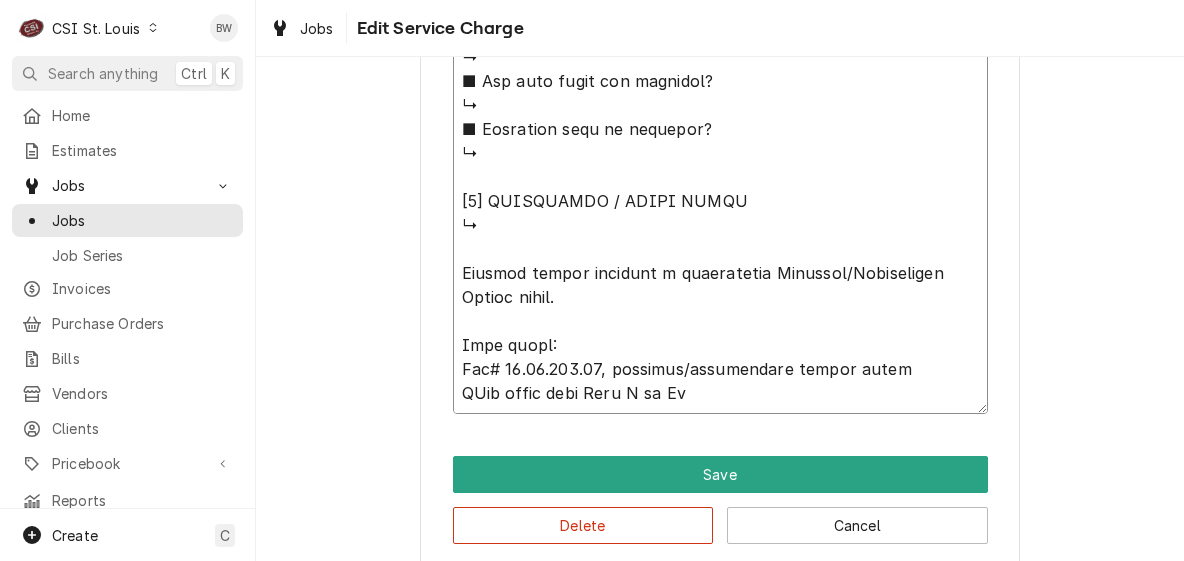 type on "x" 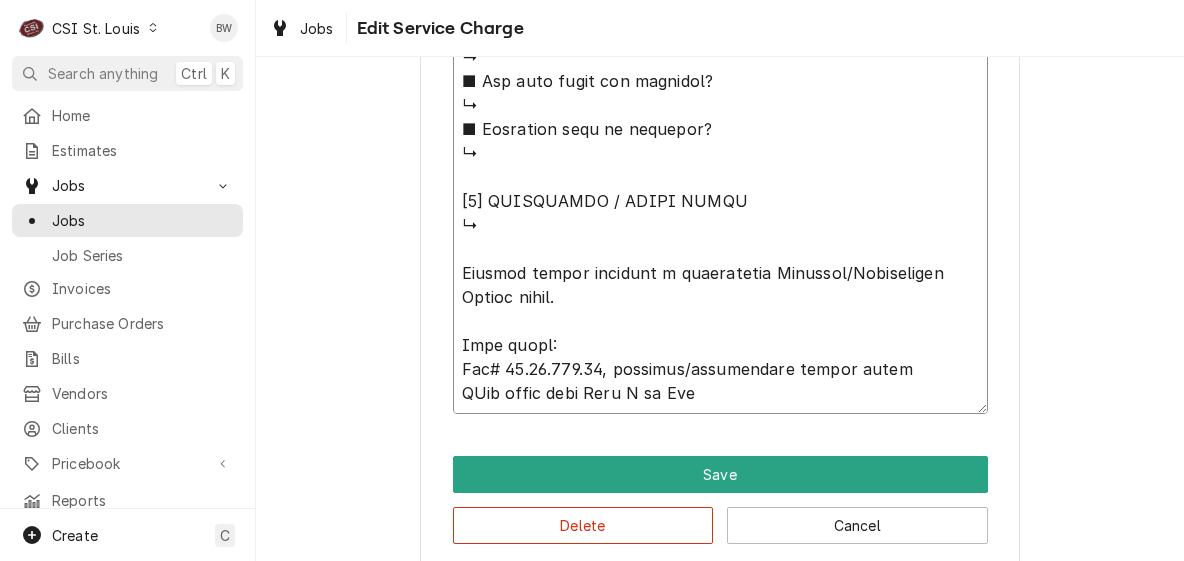 type on "x" 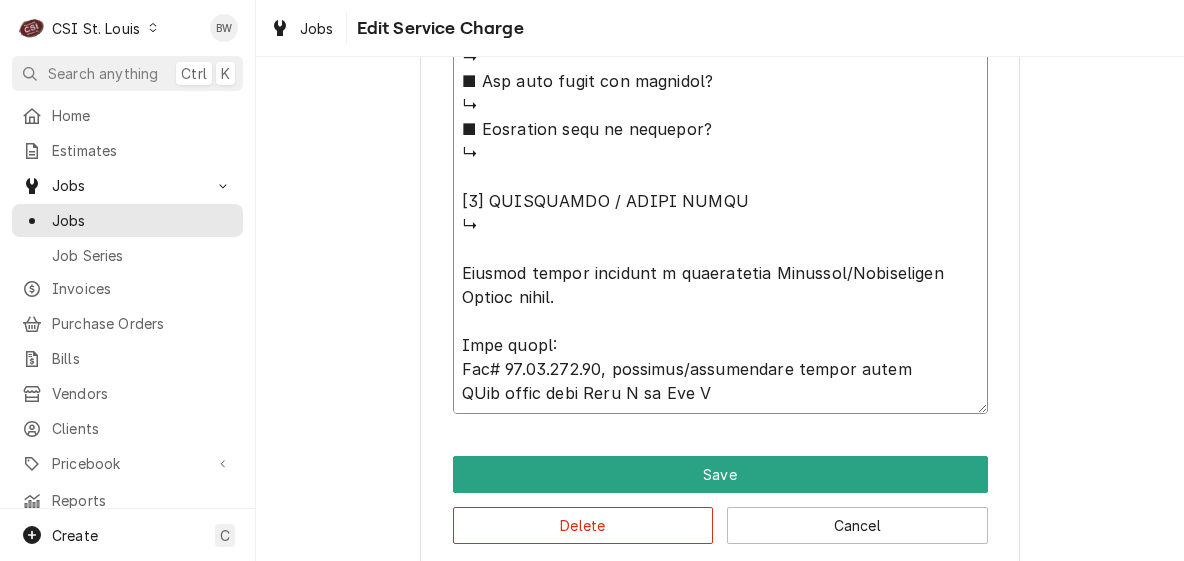 type on "x" 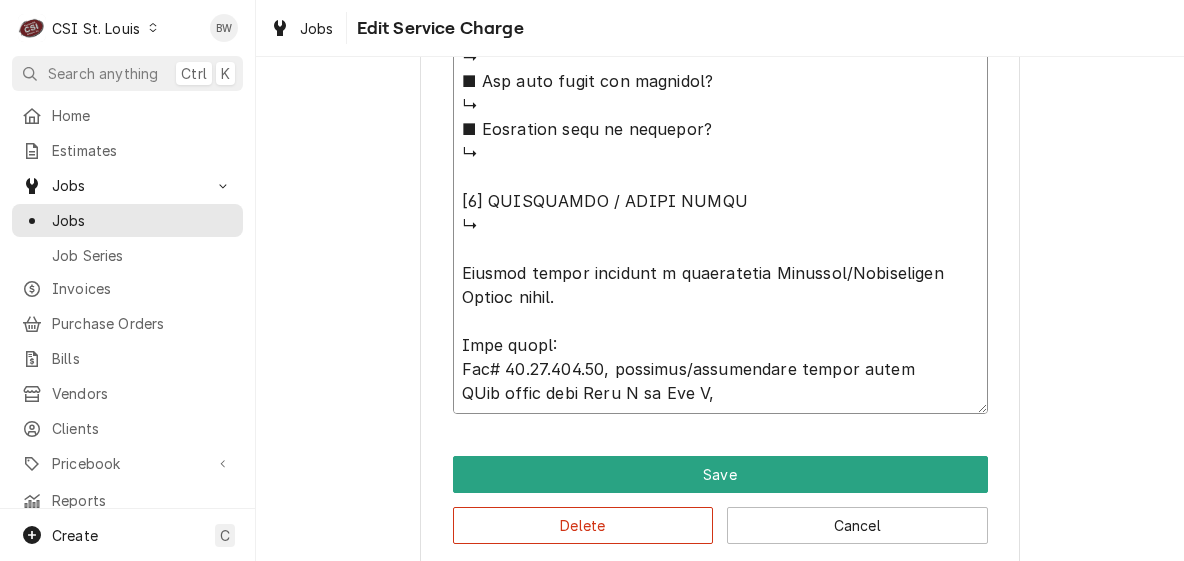 type on "x" 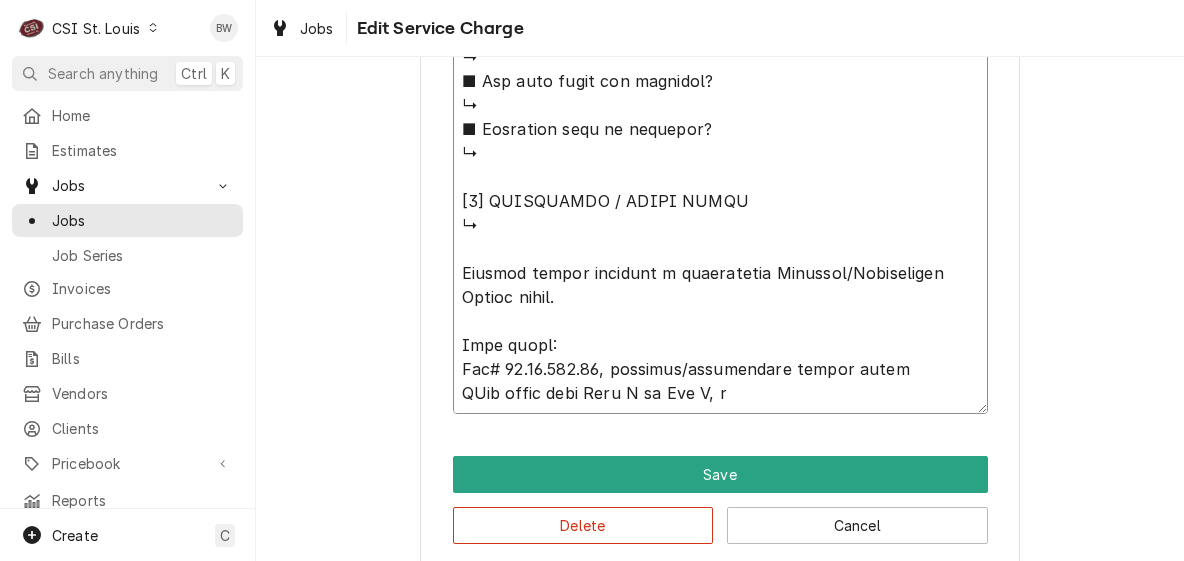 type on "x" 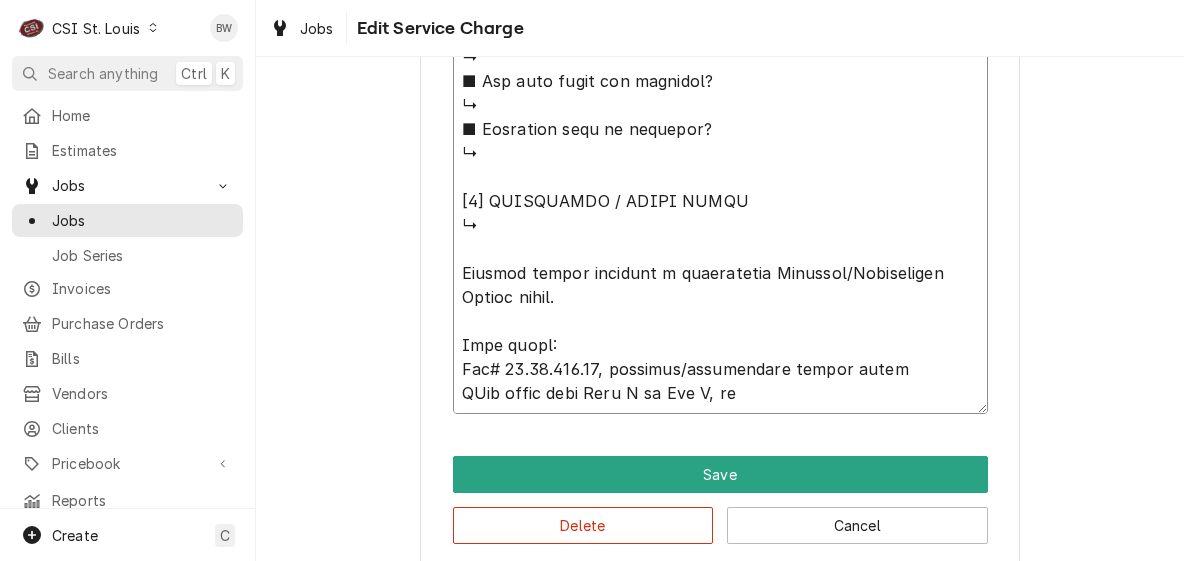 type on "x" 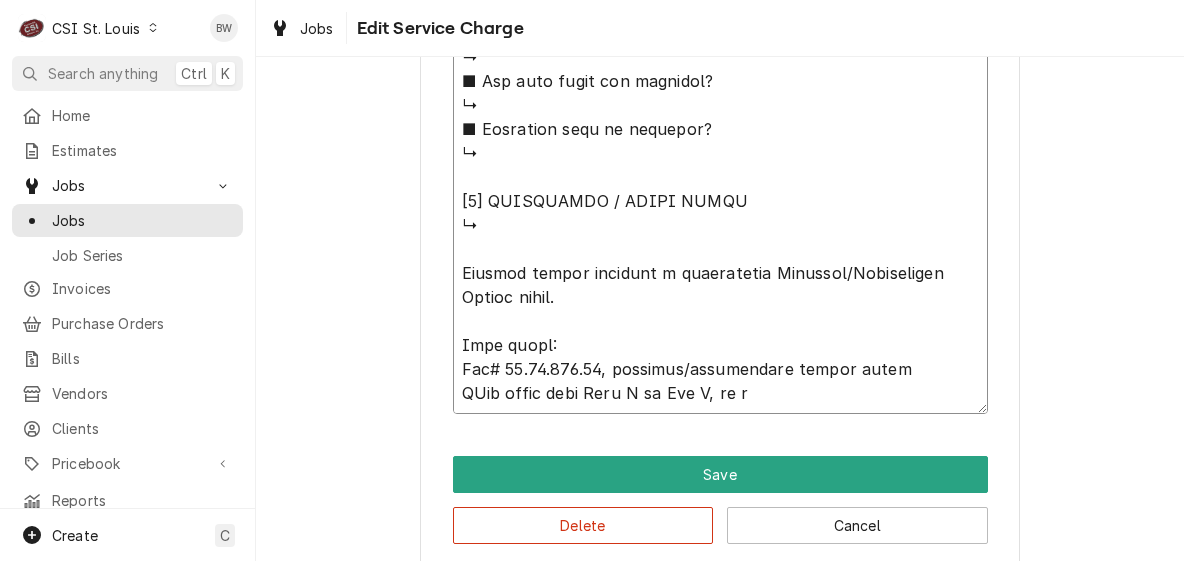 type on "x" 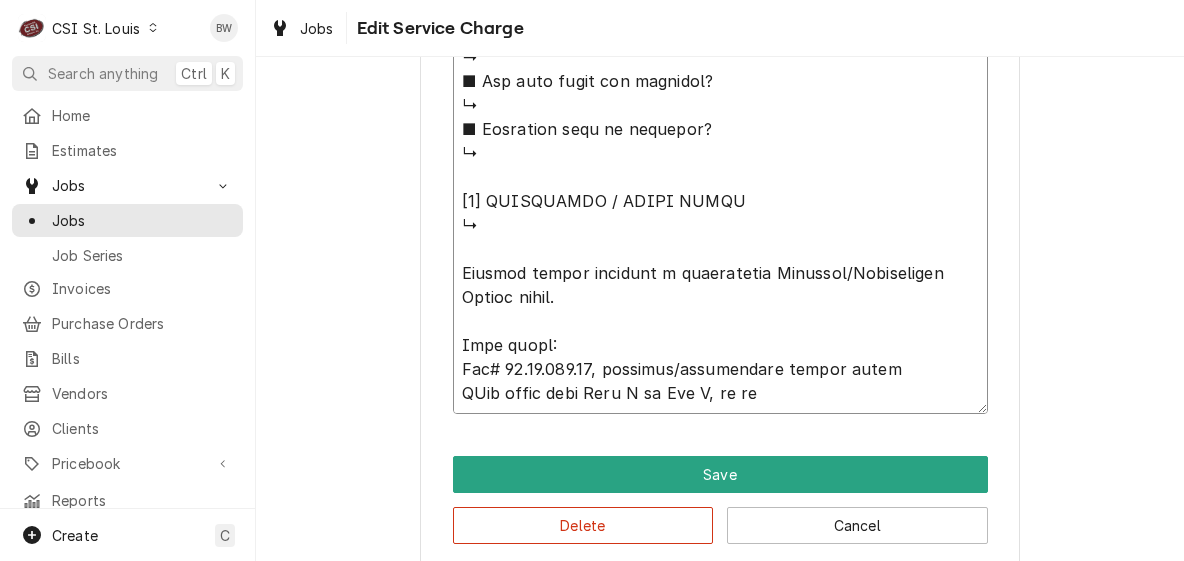 type on "x" 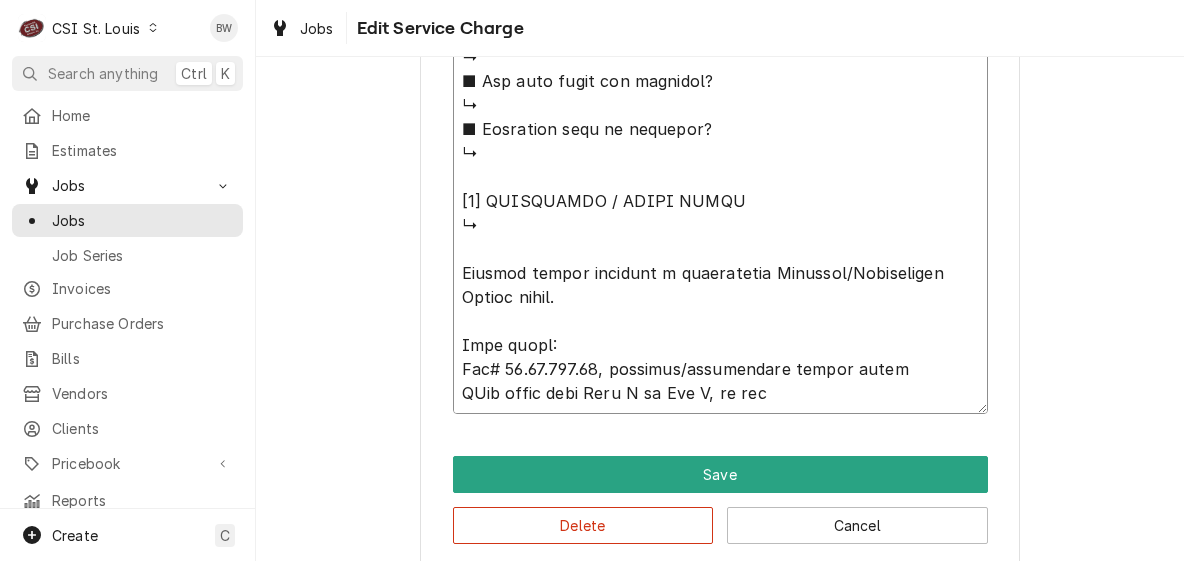 type on "⚠️ 𝗙𝗢𝗥𝗠 𝗜𝗡𝗦𝗧𝗥𝗨𝗖𝗧𝗜𝗢𝗡𝗦 ⚠️
✪ 𝗖𝗼𝗺𝗽𝗹𝗲𝘁𝗲 𝗮𝗹𝗹 𝗿𝗲𝗹𝗲𝘃𝗮𝗻𝘁 𝘀𝗲𝗰𝘁𝗶𝗼𝗻𝘀
✪ 𝗣𝗿𝗼𝘃𝗶𝗱𝗲 𝗱𝗲𝘁𝗮𝗶𝗹𝗲𝗱 𝗮𝗻𝘀𝘄𝗲𝗿𝘀
✪ 𝗗𝗼𝘂𝗯𝗹𝗲-𝗰𝗵𝗲𝗰𝗸 𝗱𝗮𝘁𝗮 𝗲𝗻𝘁𝗿𝗶𝗲𝘀
✪ 𝗠𝗮𝗿𝗸 ‘𝗡/𝗔’ 𝗶𝗳 𝗻𝗼𝘁 𝗿𝗲𝗹𝗲𝘃𝗮𝗻𝘁
✪ 𝗩𝗲𝗿𝗶𝗳𝘆 𝗯𝗲𝗳𝗼𝗿𝗲 𝘀𝘂𝗯𝗺𝗶𝘀𝘀𝗶𝗼𝗻
[𝟭] 𝗘𝗤𝗨𝗜𝗣𝗠𝗘𝗡𝗧 / 𝗪𝗔𝗥𝗥𝗔𝗡𝗧𝗬
■ 𝗣𝗿𝗼𝘃𝗶𝗱𝗲 𝗲𝗾𝘂𝗶𝗽𝗺𝗲𝗻𝘁 𝗱𝗮𝘁𝗮 𝗯𝗲𝗹𝗼𝘄:
↳ 𝗠𝗙𝗚: Hatco
↳ 𝗠𝗼𝗱𝗲𝗹 #: C-15
↳ 𝗦𝗲𝗿𝗶𝗮𝗹 #: 8546930430
↳ 𝗩𝗼𝗹𝘁𝗮𝗴𝗲: 480v
↳ 𝗣𝗵𝗮𝘀𝗲: 3 phase
↳ 𝗚𝗮𝘀 𝗧𝘆𝗽𝗲: na
■ 𝗜𝘀 𝘁𝗵𝗲 𝘂𝗻𝗶𝘁 𝘂𝗻𝗱𝗲𝗿 𝘄𝗮𝗿𝗿𝗮𝗻𝘁𝘆?
↳ no
■ 𝗪𝗵𝗮𝘁 𝗶𝘀 𝗰𝗼𝘃𝗲𝗿𝗲𝗱?
↳ na
■ 𝗛𝗮𝘃𝗲 𝘆𝗼𝘂 𝘃𝗲𝗿𝗶𝗳𝗶𝗲𝗱 𝘄/ 𝗠𝗙𝗚?
↳ na
■ 𝗜𝘀 𝘂𝗻𝗶𝘁 𝘁𝗮𝗴𝗴𝗲𝗱 𝘄/ 𝗖𝗦𝗜 𝘀𝘁𝗶𝗰𝗸𝗲𝗿?
↳ na
[𝟮] 𝗗𝗜𝗔𝗚𝗡𝗢𝗦𝗜𝗦 / 𝗜𝗦𝗦𝗨𝗘𝗦
■ 𝗨𝗻𝗶𝘁 𝗼𝗽𝗲𝗿𝗮𝘁𝗶𝗼𝗻𝗮𝗹 𝗼𝗻 𝗮𝗿𝗿𝗶𝘃𝗮𝗹?
↳ yes
■ 𝗘𝘅𝗽𝗹𝗮𝗶𝗻 𝘀𝘁𝗲𝗽𝘀 𝘁𝗼 𝗱𝗶𝗮𝗴𝗻𝗼𝘀𝗶𝘀?
↳ filled dish machine abd ran several wash cycles without any notable water leakage coming from the dish machine itself.  While searching for leak noticed that the pressure/temperature relief valve popped open and released a lot of steam and water into the floor drain.  Also noted a considerable amount of lime scale and oxidation on the piping of the P/T relief valve indicating that this has been an issue for a while.  Checked thermostat operaton on booster heater and..." 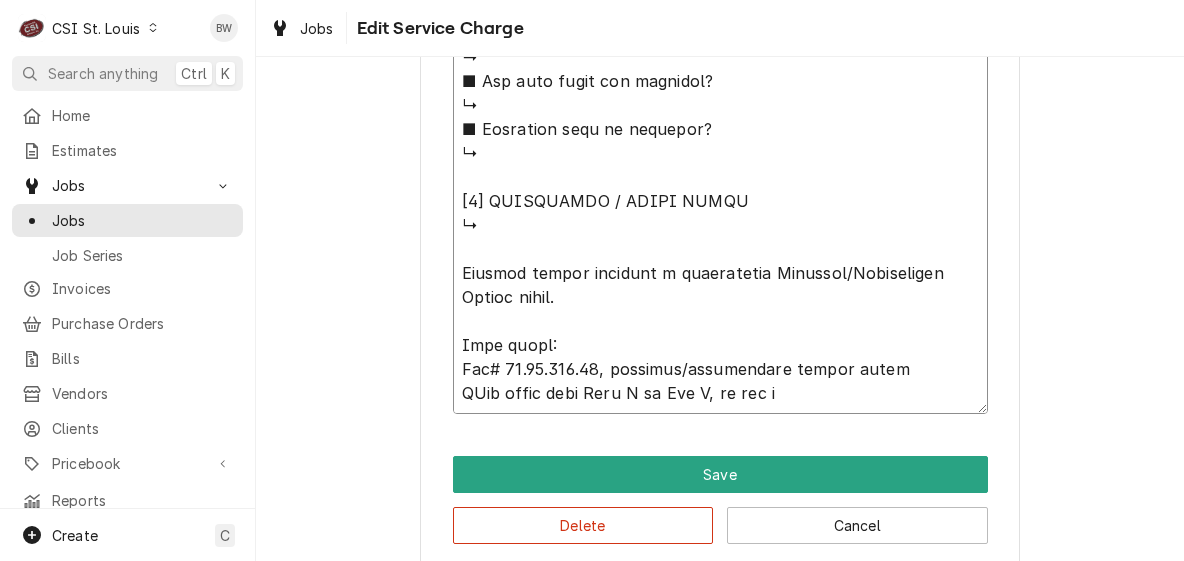type on "x" 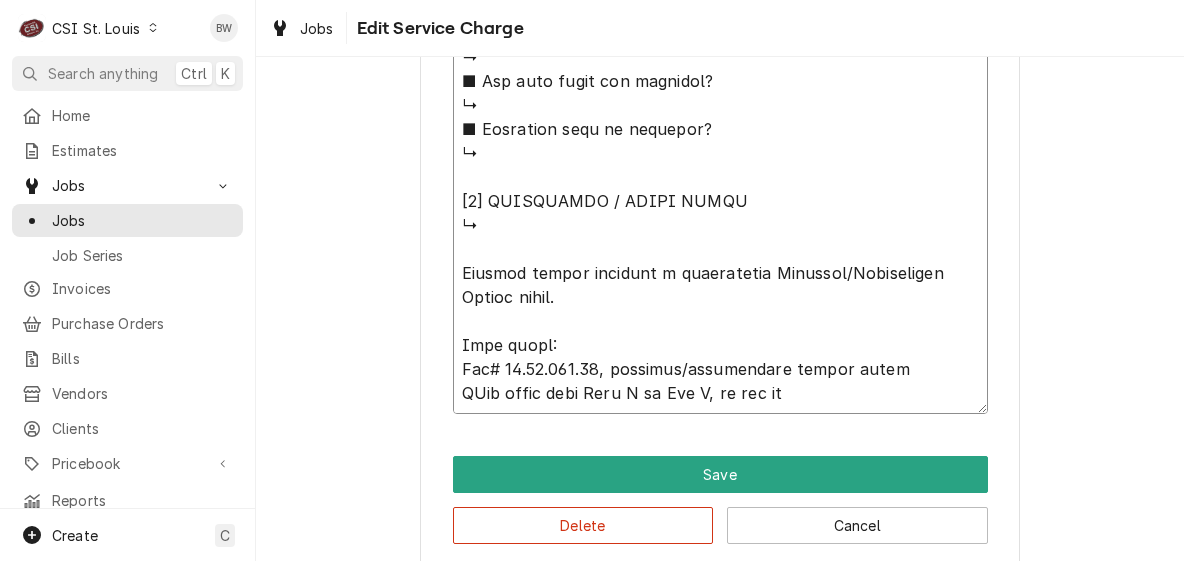 type on "x" 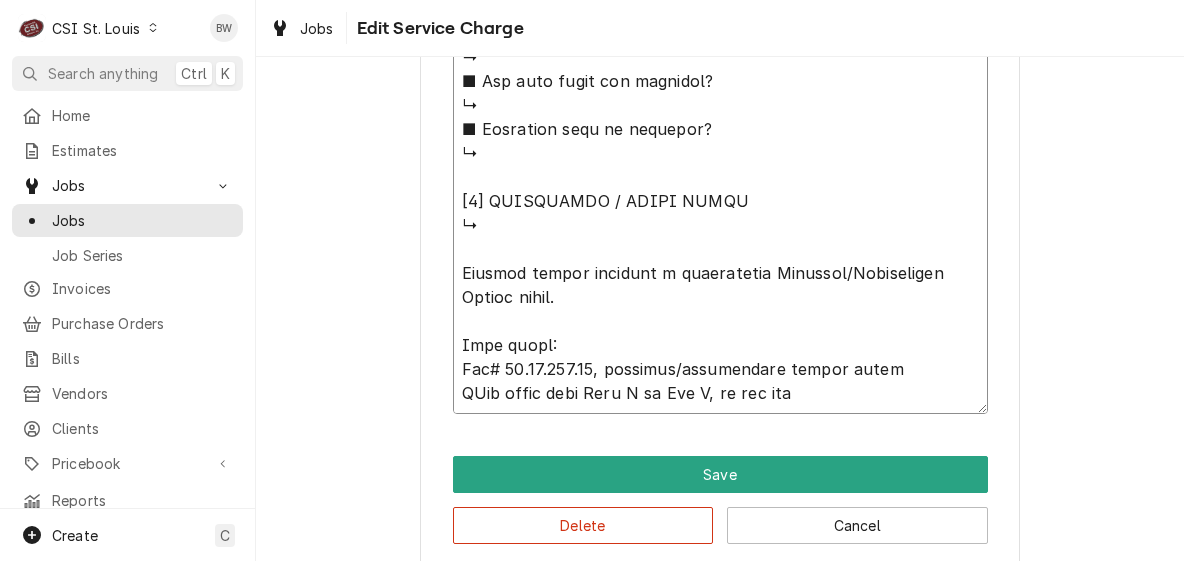 type on "x" 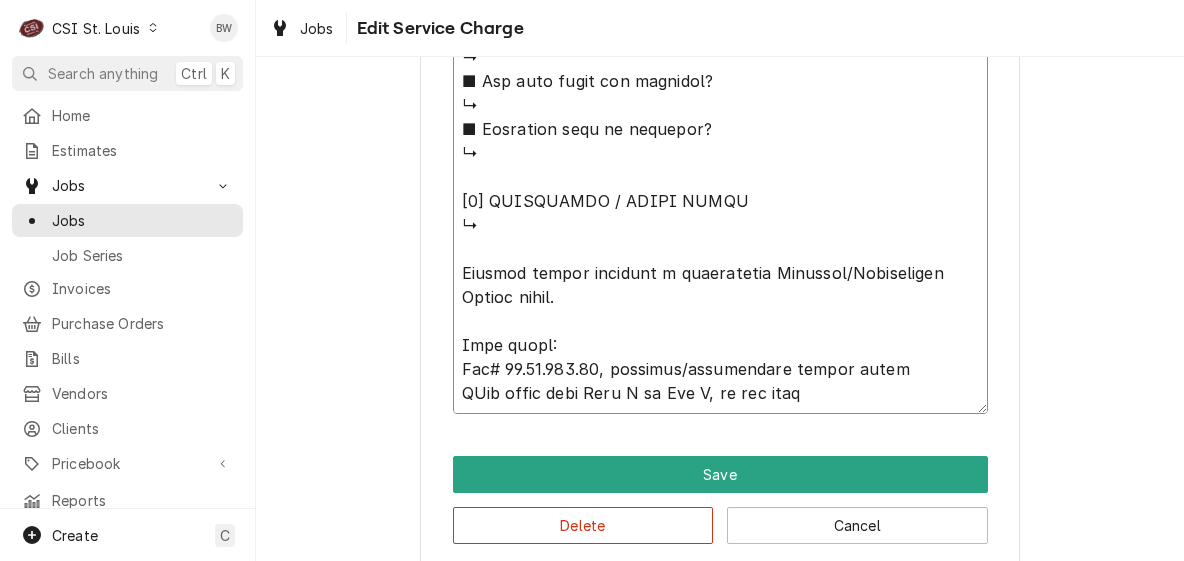 type on "x" 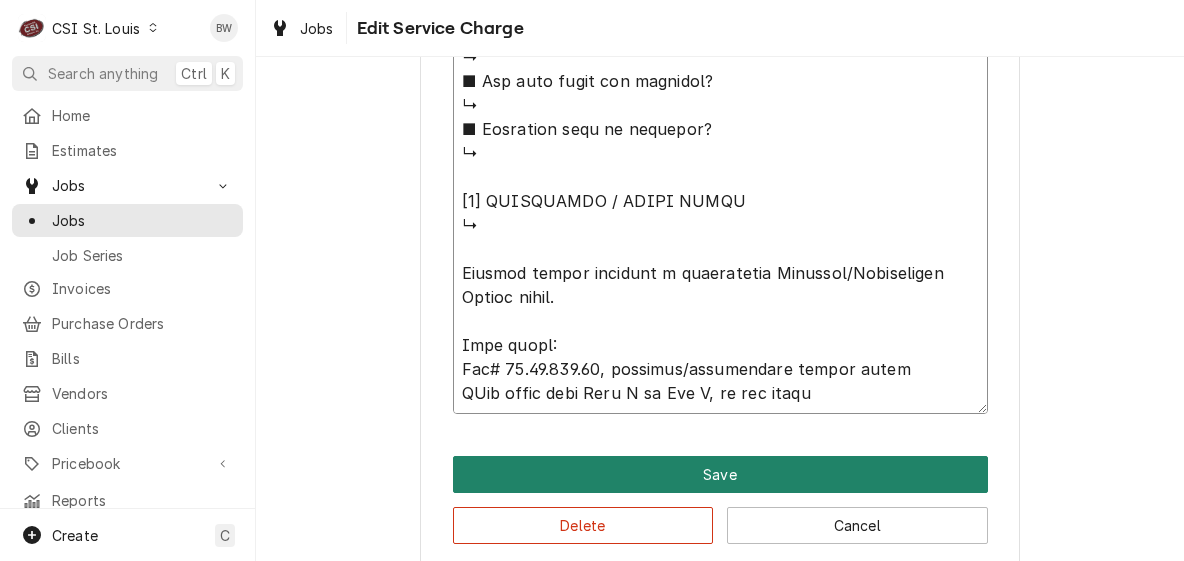 type on "⚠️ 𝗙𝗢𝗥𝗠 𝗜𝗡𝗦𝗧𝗥𝗨𝗖𝗧𝗜𝗢𝗡𝗦 ⚠️
✪ 𝗖𝗼𝗺𝗽𝗹𝗲𝘁𝗲 𝗮𝗹𝗹 𝗿𝗲𝗹𝗲𝘃𝗮𝗻𝘁 𝘀𝗲𝗰𝘁𝗶𝗼𝗻𝘀
✪ 𝗣𝗿𝗼𝘃𝗶𝗱𝗲 𝗱𝗲𝘁𝗮𝗶𝗹𝗲𝗱 𝗮𝗻𝘀𝘄𝗲𝗿𝘀
✪ 𝗗𝗼𝘂𝗯𝗹𝗲-𝗰𝗵𝗲𝗰𝗸 𝗱𝗮𝘁𝗮 𝗲𝗻𝘁𝗿𝗶𝗲𝘀
✪ 𝗠𝗮𝗿𝗸 ‘𝗡/𝗔’ 𝗶𝗳 𝗻𝗼𝘁 𝗿𝗲𝗹𝗲𝘃𝗮𝗻𝘁
✪ 𝗩𝗲𝗿𝗶𝗳𝘆 𝗯𝗲𝗳𝗼𝗿𝗲 𝘀𝘂𝗯𝗺𝗶𝘀𝘀𝗶𝗼𝗻
[𝟭] 𝗘𝗤𝗨𝗜𝗣𝗠𝗘𝗡𝗧 / 𝗪𝗔𝗥𝗥𝗔𝗡𝗧𝗬
■ 𝗣𝗿𝗼𝘃𝗶𝗱𝗲 𝗲𝗾𝘂𝗶𝗽𝗺𝗲𝗻𝘁 𝗱𝗮𝘁𝗮 𝗯𝗲𝗹𝗼𝘄:
↳ 𝗠𝗙𝗚: Hatco
↳ 𝗠𝗼𝗱𝗲𝗹 #: C-15
↳ 𝗦𝗲𝗿𝗶𝗮𝗹 #: 8546930430
↳ 𝗩𝗼𝗹𝘁𝗮𝗴𝗲: 480v
↳ 𝗣𝗵𝗮𝘀𝗲: 3 phase
↳ 𝗚𝗮𝘀 𝗧𝘆𝗽𝗲: na
■ 𝗜𝘀 𝘁𝗵𝗲 𝘂𝗻𝗶𝘁 𝘂𝗻𝗱𝗲𝗿 𝘄𝗮𝗿𝗿𝗮𝗻𝘁𝘆?
↳ no
■ 𝗪𝗵𝗮𝘁 𝗶𝘀 𝗰𝗼𝘃𝗲𝗿𝗲𝗱?
↳ na
■ 𝗛𝗮𝘃𝗲 𝘆𝗼𝘂 𝘃𝗲𝗿𝗶𝗳𝗶𝗲𝗱 𝘄/ 𝗠𝗙𝗚?
↳ na
■ 𝗜𝘀 𝘂𝗻𝗶𝘁 𝘁𝗮𝗴𝗴𝗲𝗱 𝘄/ 𝗖𝗦𝗜 𝘀𝘁𝗶𝗰𝗸𝗲𝗿?
↳ na
[𝟮] 𝗗𝗜𝗔𝗚𝗡𝗢𝗦𝗜𝗦 / 𝗜𝗦𝗦𝗨𝗘𝗦
■ 𝗨𝗻𝗶𝘁 𝗼𝗽𝗲𝗿𝗮𝘁𝗶𝗼𝗻𝗮𝗹 𝗼𝗻 𝗮𝗿𝗿𝗶𝘃𝗮𝗹?
↳ yes
■ 𝗘𝘅𝗽𝗹𝗮𝗶𝗻 𝘀𝘁𝗲𝗽𝘀 𝘁𝗼 𝗱𝗶𝗮𝗴𝗻𝗼𝘀𝗶𝘀?
↳ filled dish machine abd ran several wash cycles without any notable water leakage coming from the dish machine itself.  While searching for leak noticed that the pressure/temperature relief valve popped open and released a lot of steam and water into the floor drain.  Also noted a considerable amount of lime scale and oxidation on the piping of the P/T relief valve indicating that this has been an issue for a while.  Checked thermostat operaton on booster heater and..." 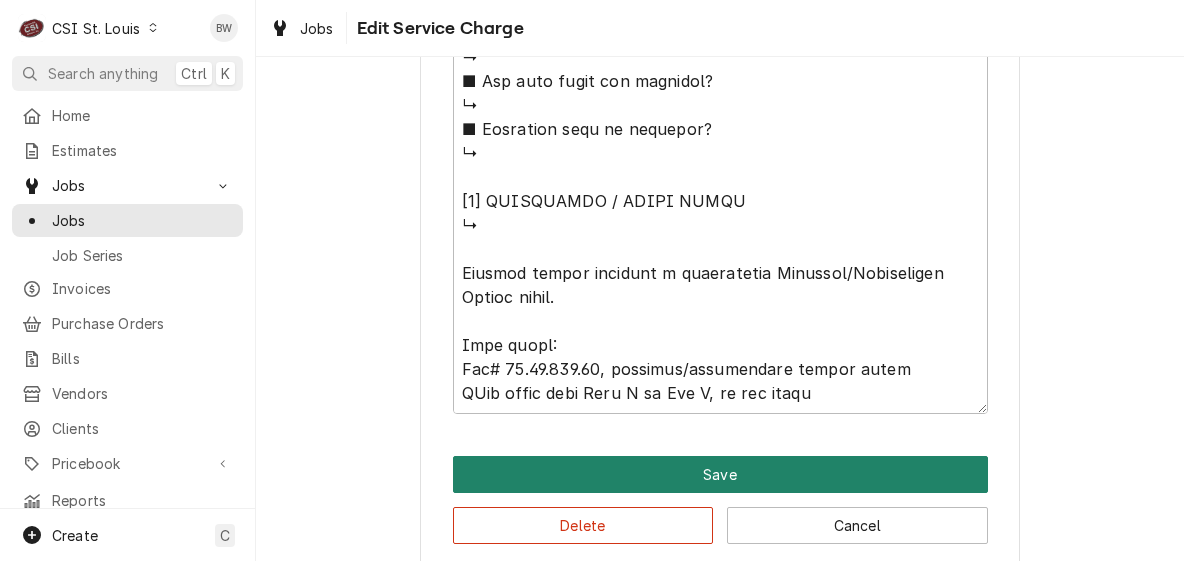 click on "Save" at bounding box center (720, 474) 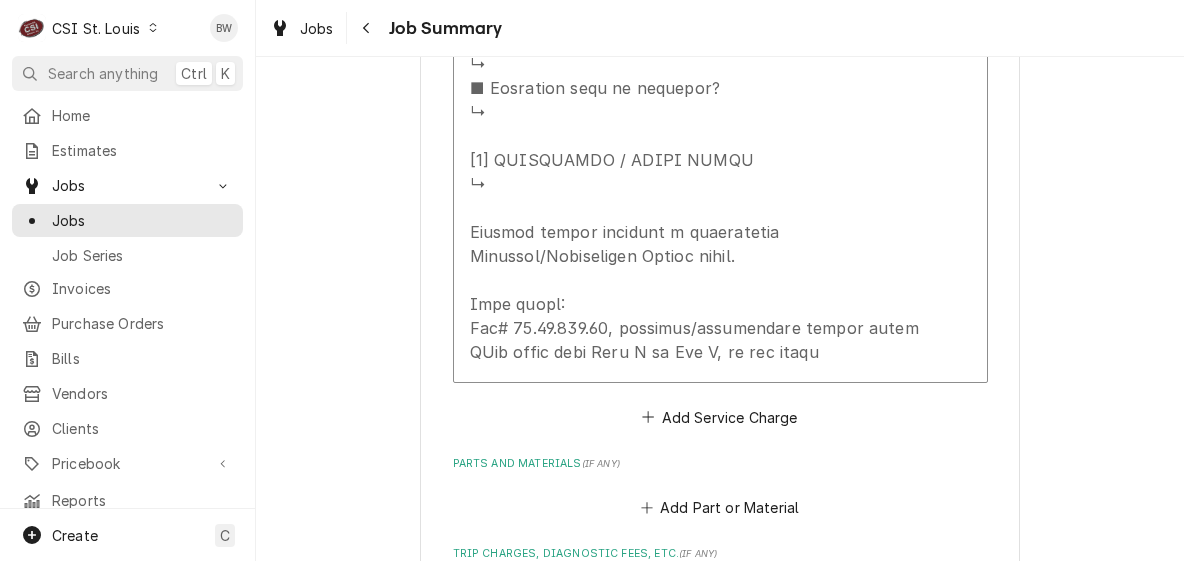 scroll, scrollTop: 2362, scrollLeft: 0, axis: vertical 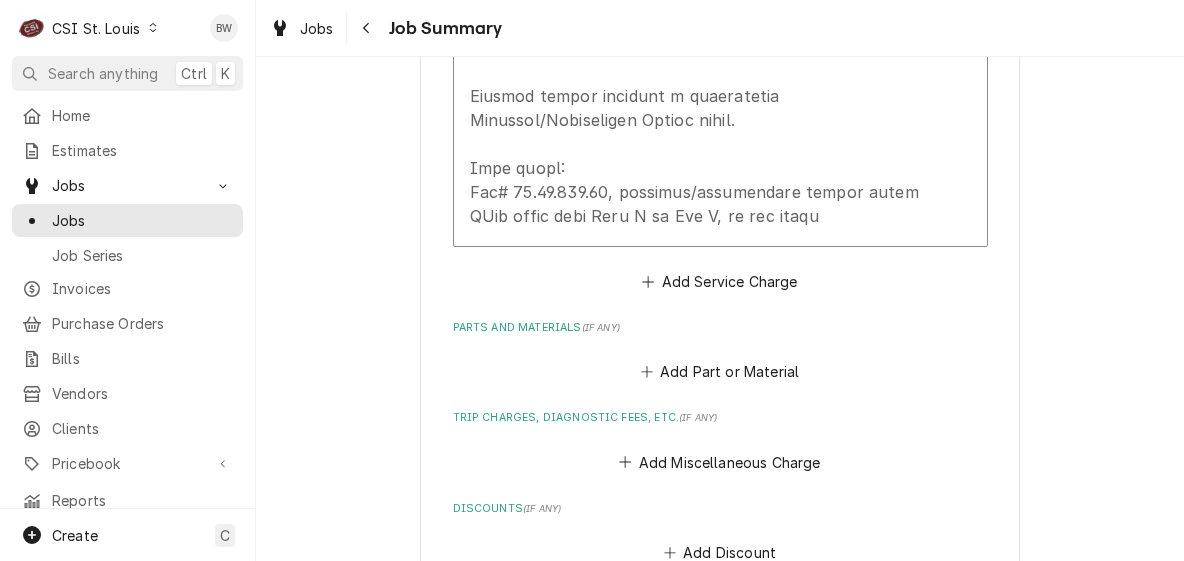 type on "x" 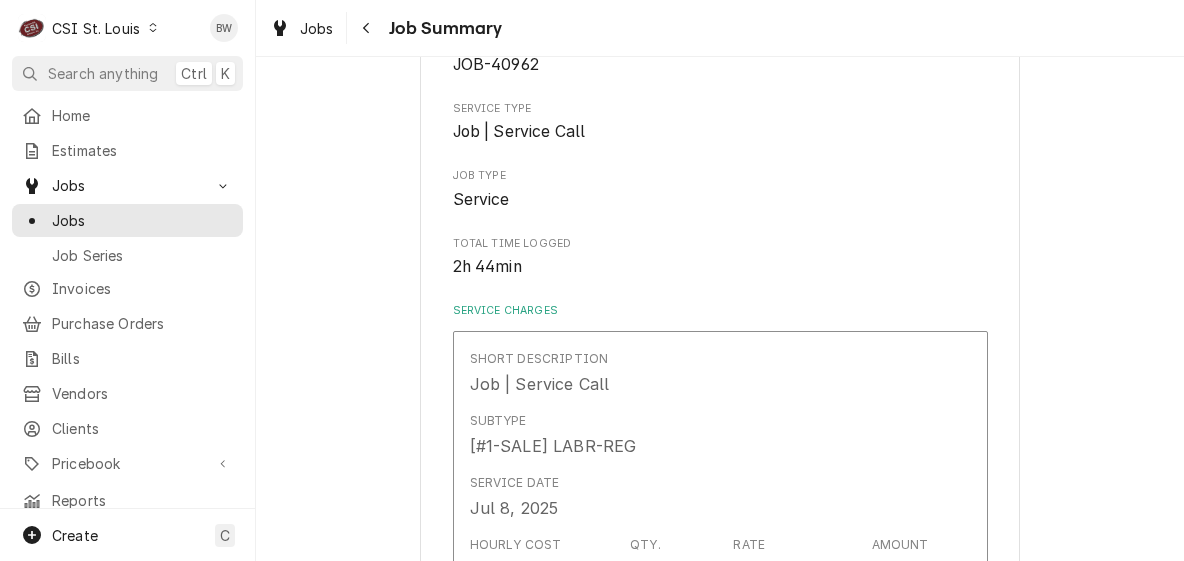 scroll, scrollTop: 0, scrollLeft: 0, axis: both 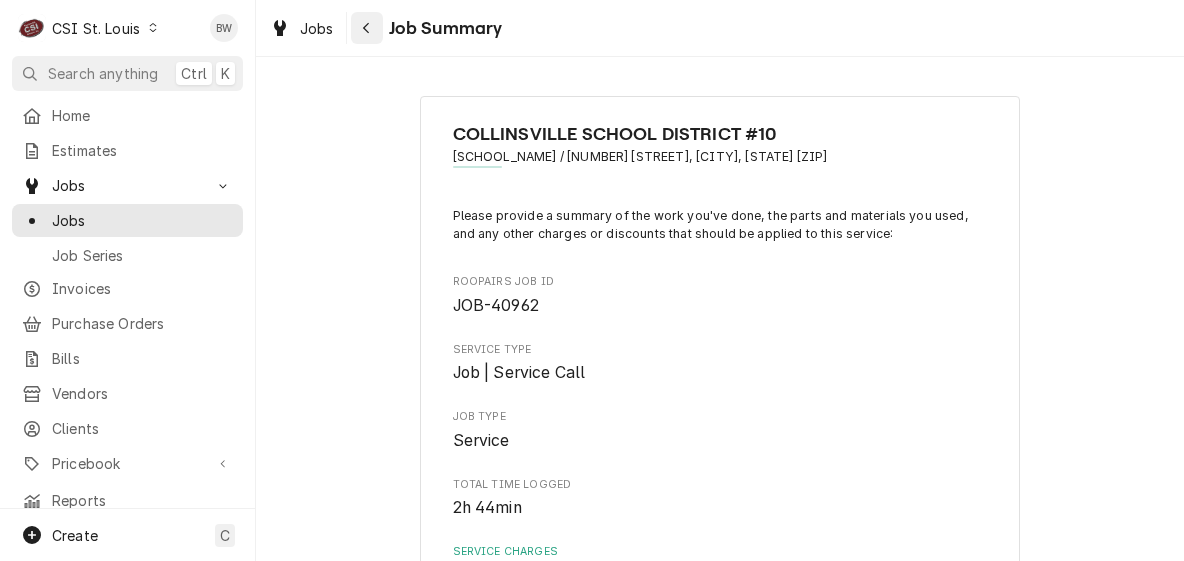 click at bounding box center (367, 28) 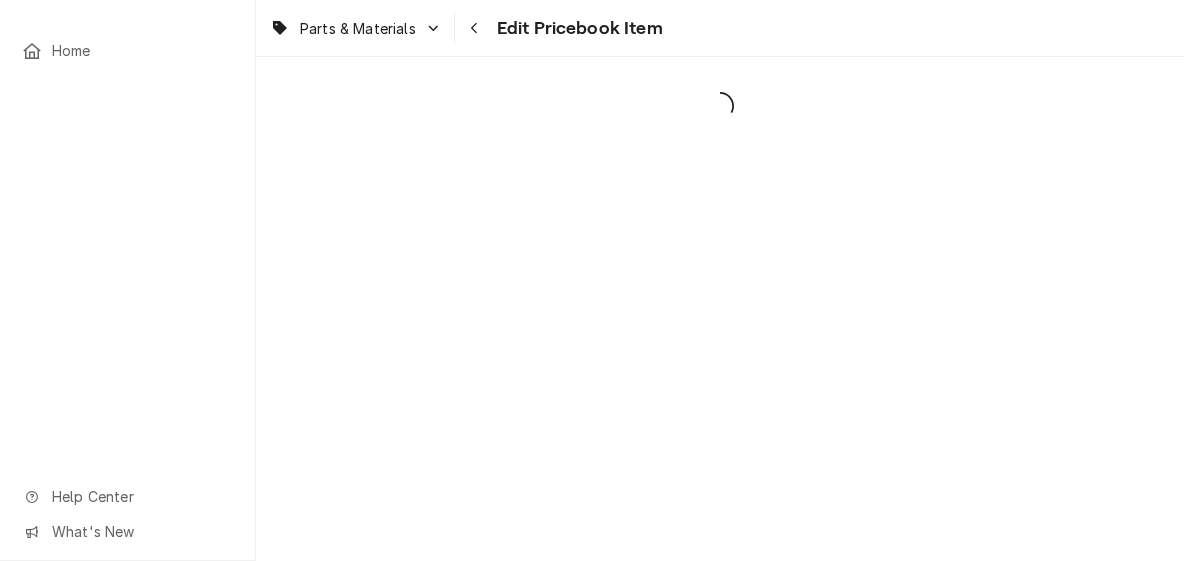 scroll, scrollTop: 0, scrollLeft: 0, axis: both 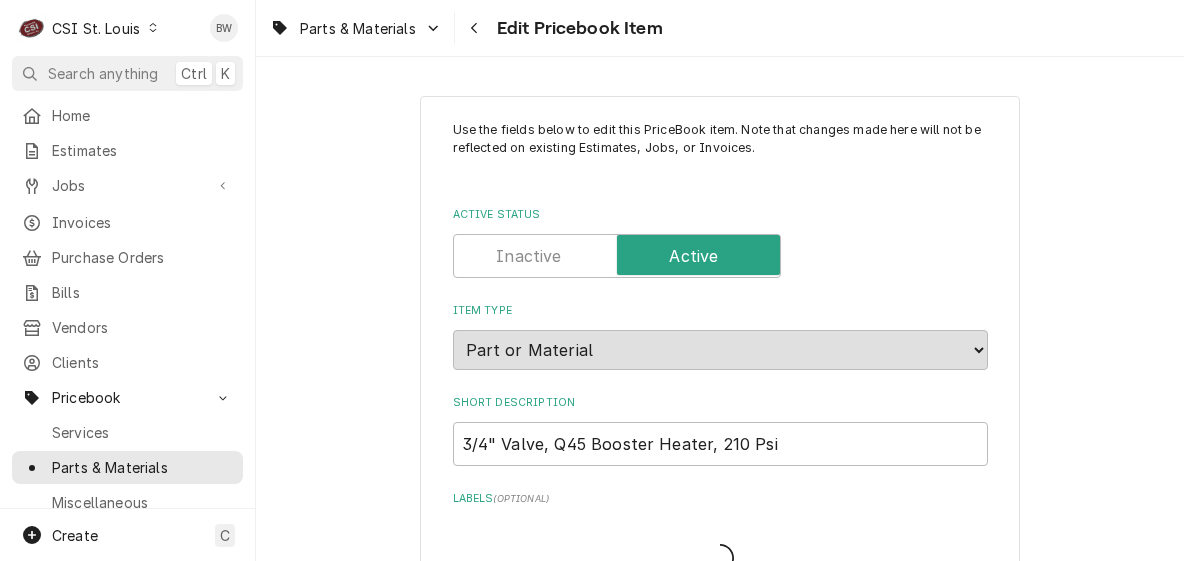 type on "x" 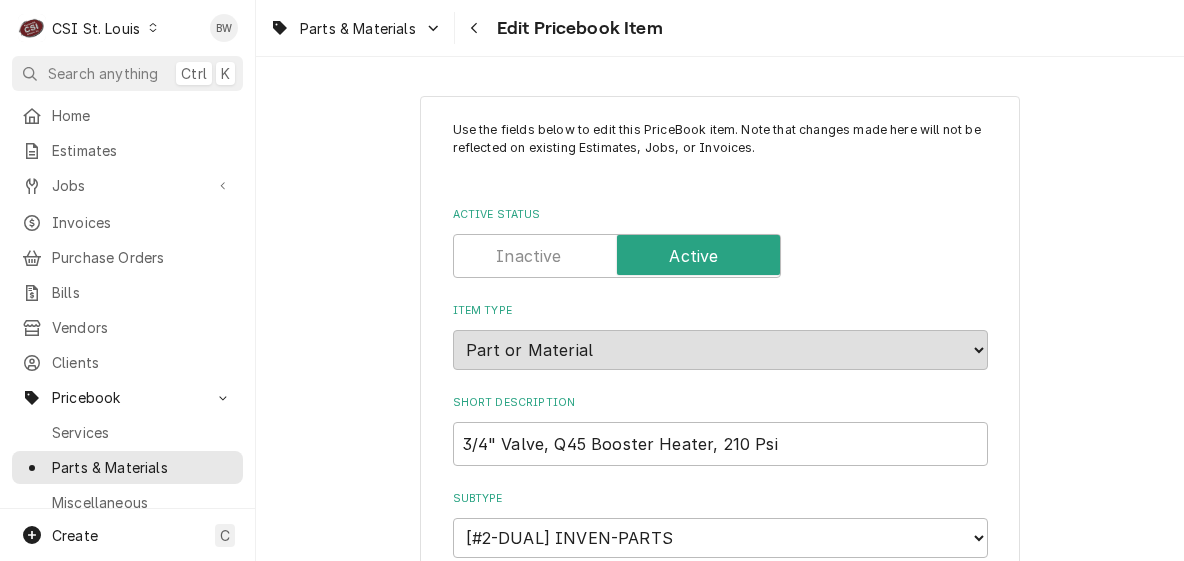 click on "Parts & Materials   Edit Pricebook Item" at bounding box center (720, 28) 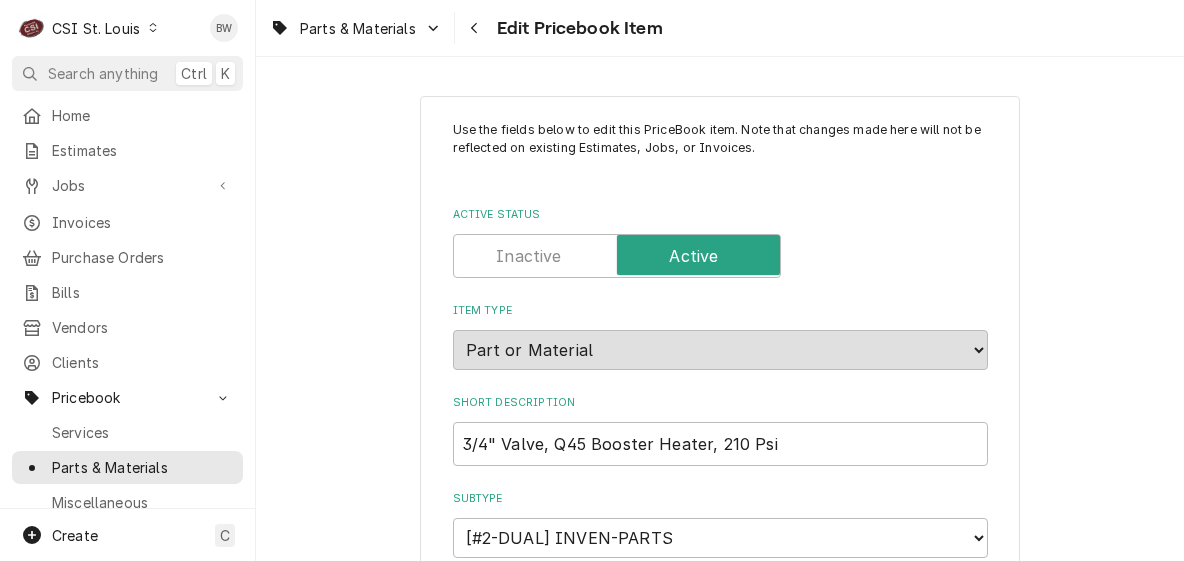 scroll, scrollTop: 15577, scrollLeft: 0, axis: vertical 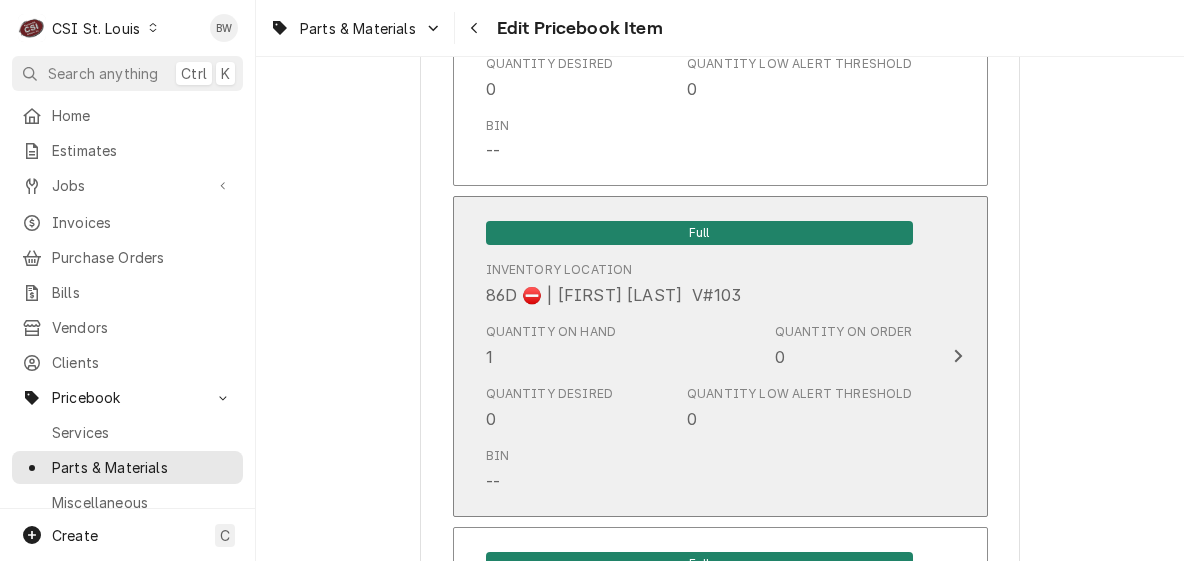 click on "Quantity on Hand 1" at bounding box center (551, 346) 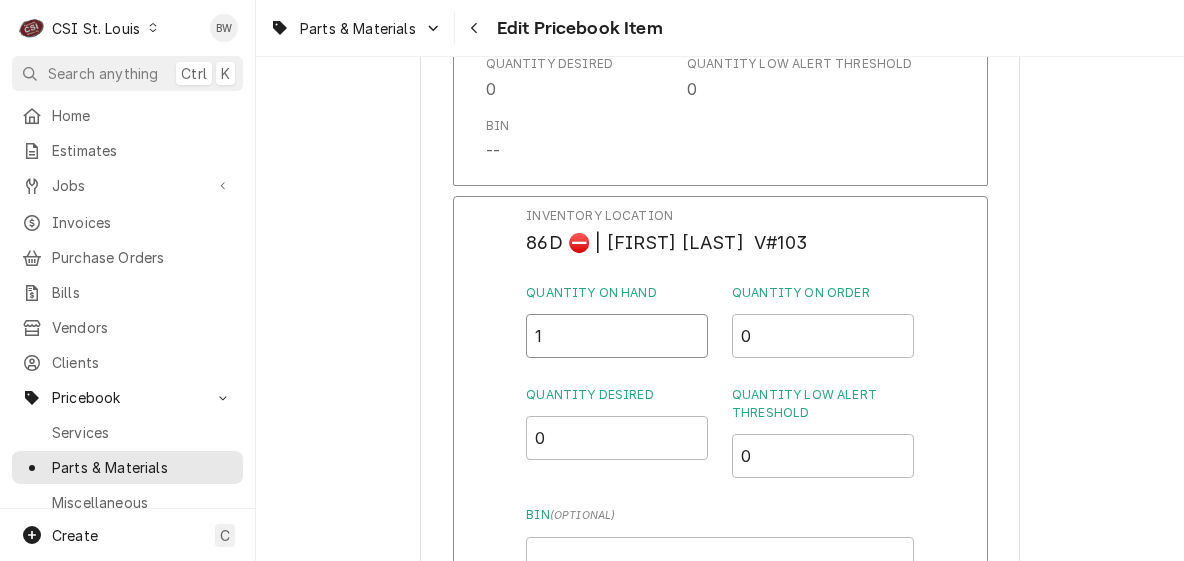 drag, startPoint x: 562, startPoint y: 357, endPoint x: 504, endPoint y: 352, distance: 58.21512 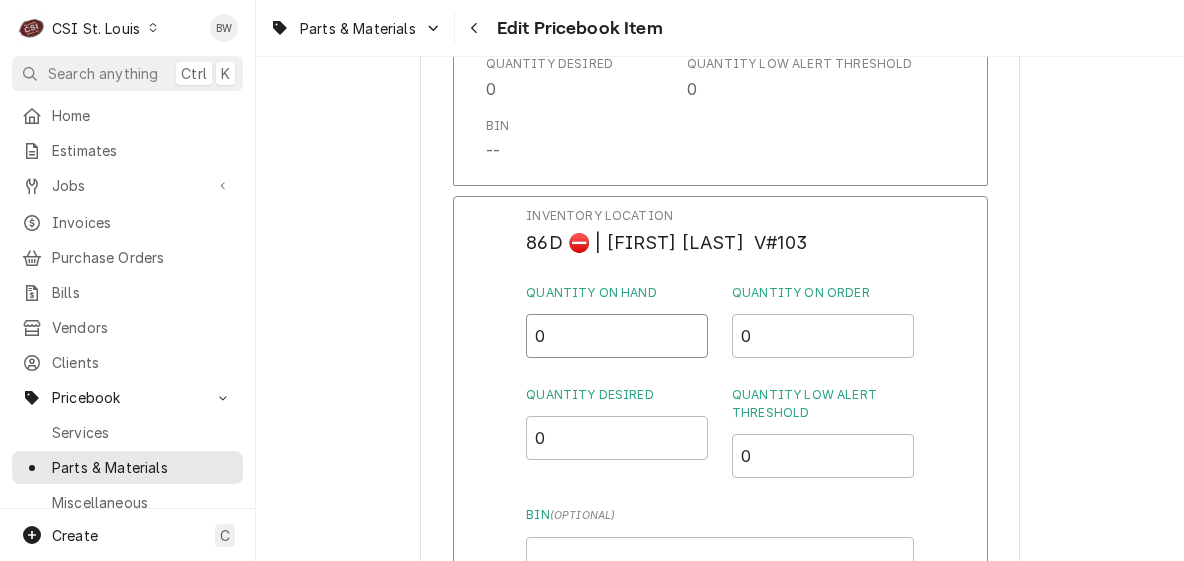type on "0" 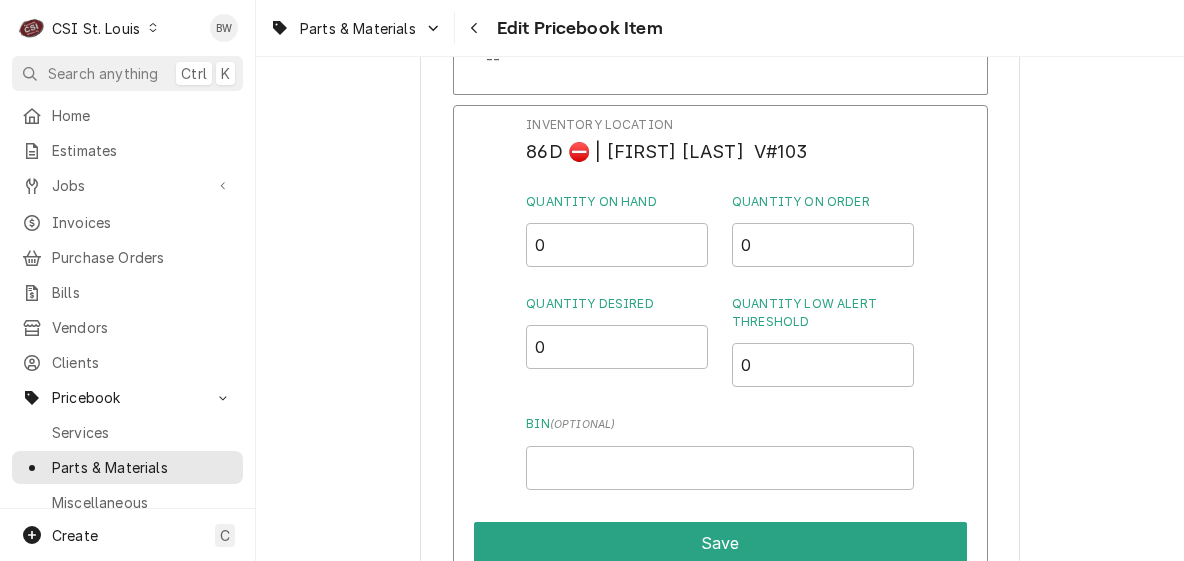 scroll, scrollTop: 15777, scrollLeft: 0, axis: vertical 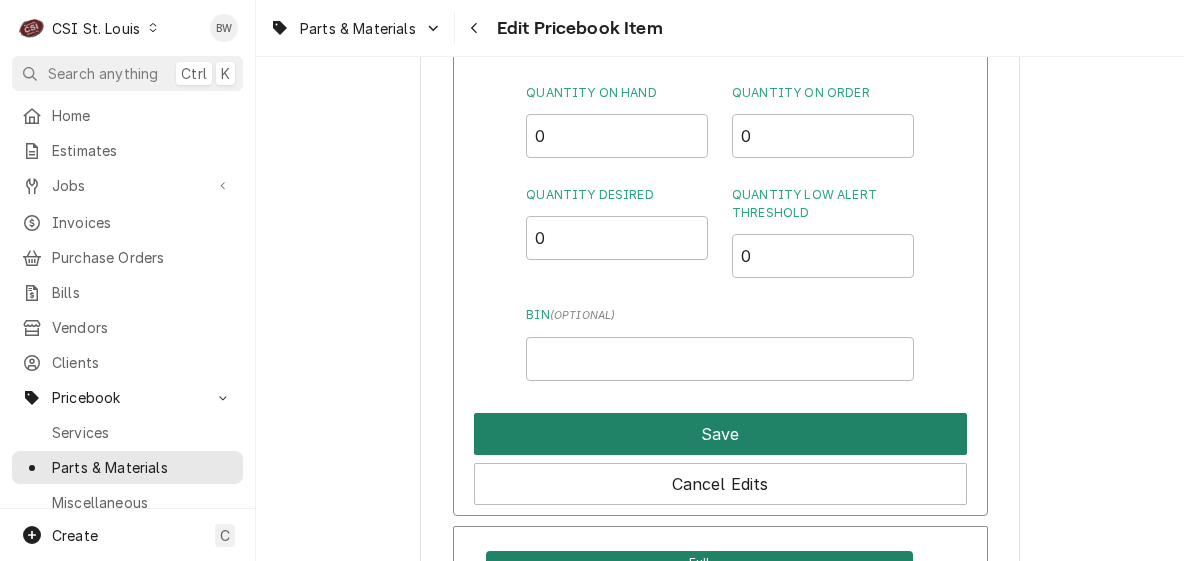 click on "Save" at bounding box center (720, 434) 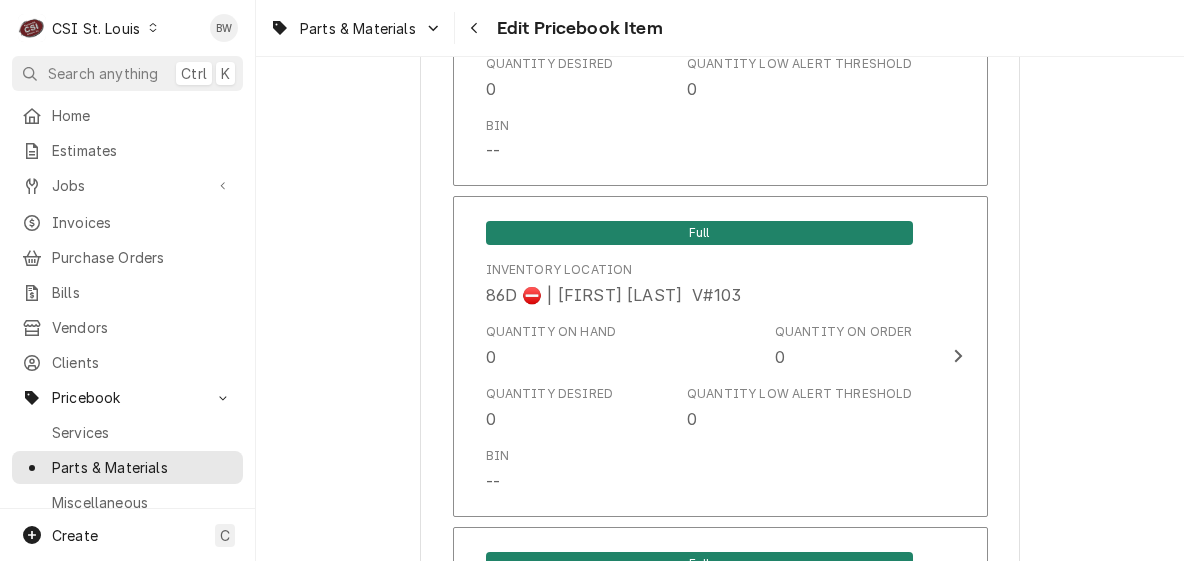 scroll, scrollTop: 7630, scrollLeft: 0, axis: vertical 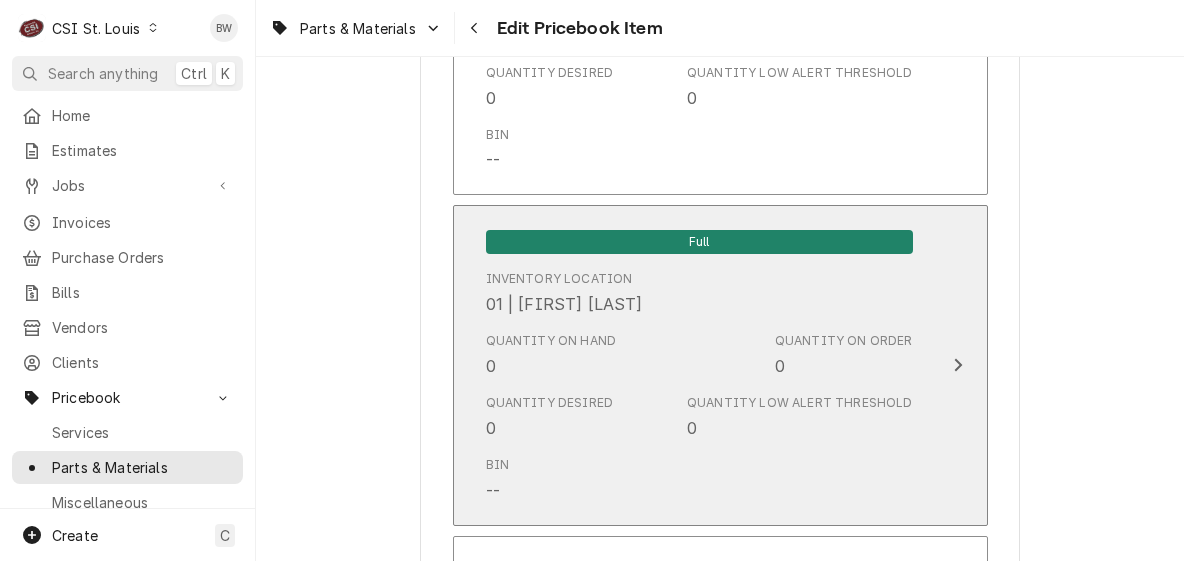 click on "Quantity on Hand 0" at bounding box center [551, 355] 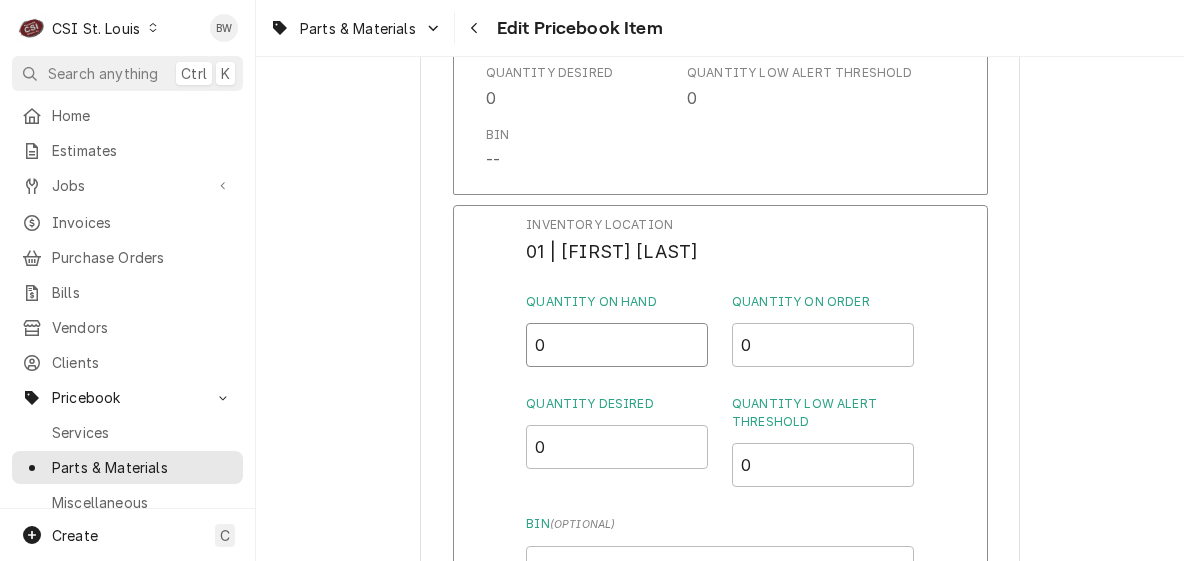 drag, startPoint x: 557, startPoint y: 357, endPoint x: 508, endPoint y: 352, distance: 49.25444 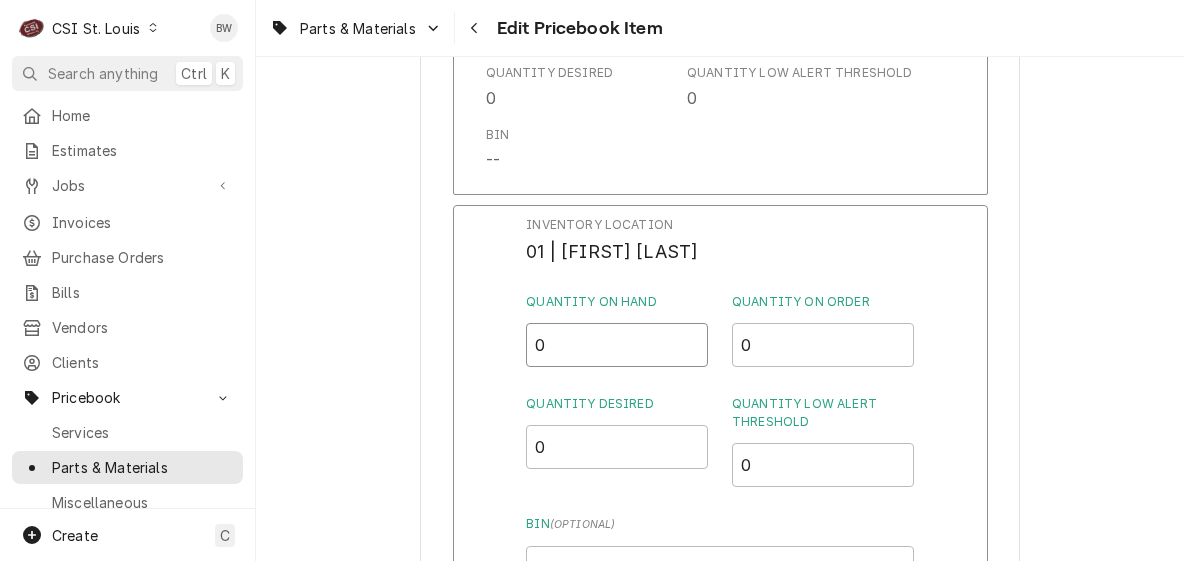 click on "Inventory Location 01 | TOM LEMBKE Quantity on Hand 0 Quantity on Order 0 Quantity Desired 0 Quantity Low Alert Threshold 0 Bin  ( optional ) Save Cancel Edits" at bounding box center [720, 465] 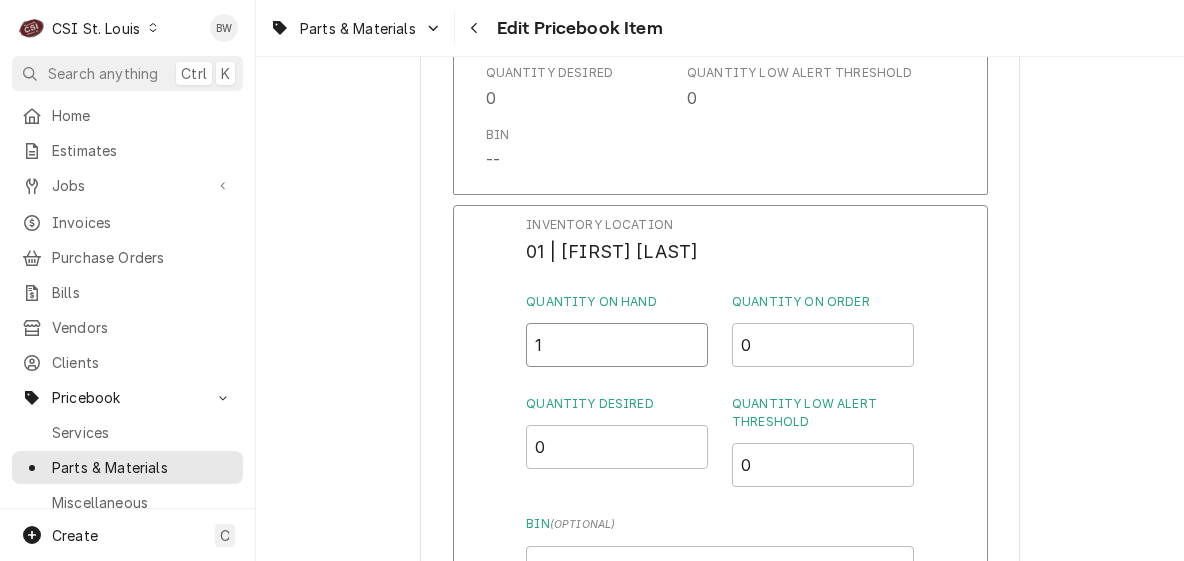 type on "1" 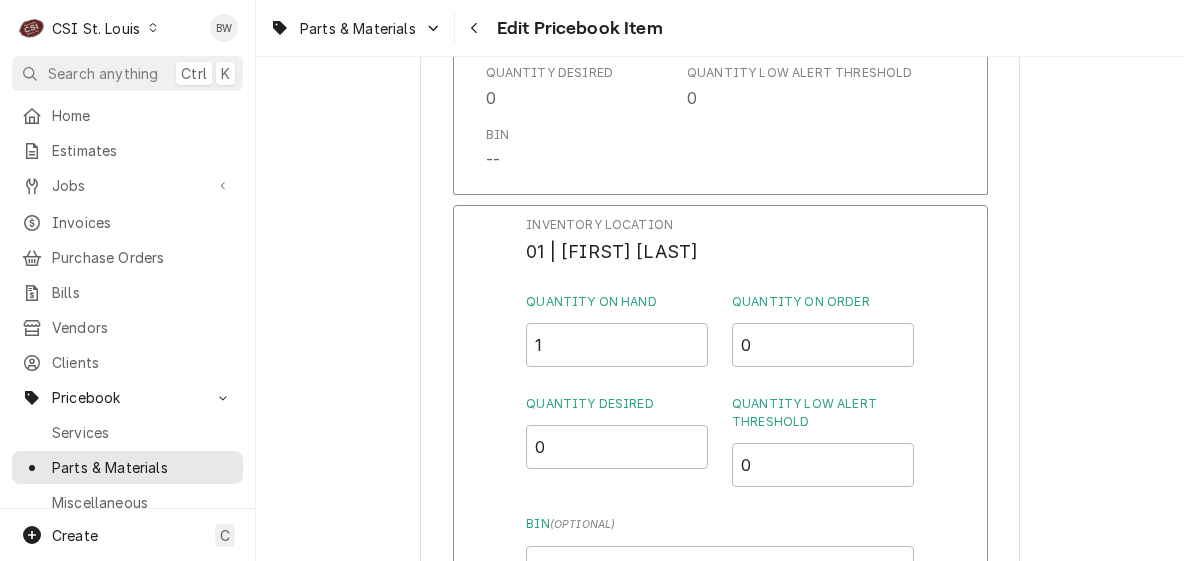 click on "Inventory Location 01 | TOM LEMBKE Quantity on Hand 1 Quantity on Order 0 Quantity Desired 0 Quantity Low Alert Threshold 0 Bin  ( optional ) Save Cancel Edits" at bounding box center [720, 465] 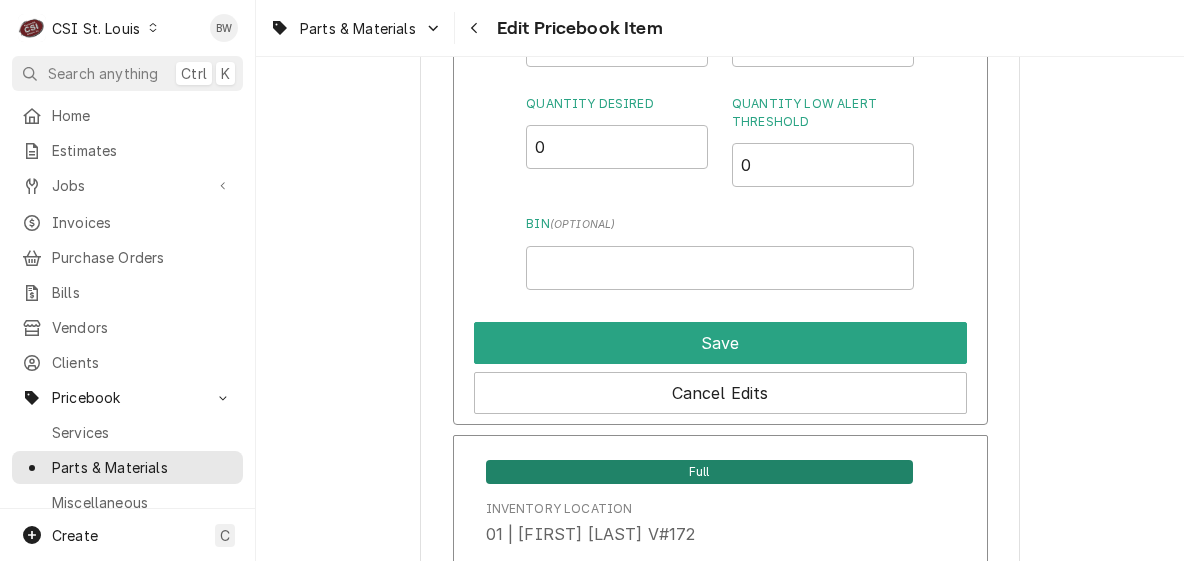 scroll, scrollTop: 8030, scrollLeft: 0, axis: vertical 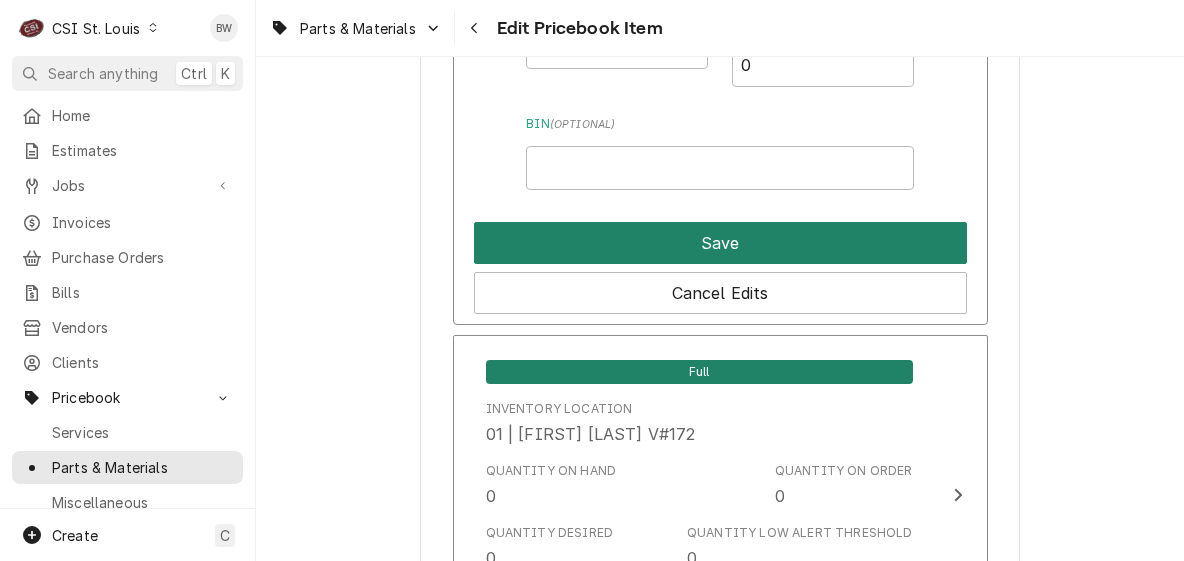 click on "Save" at bounding box center (720, 243) 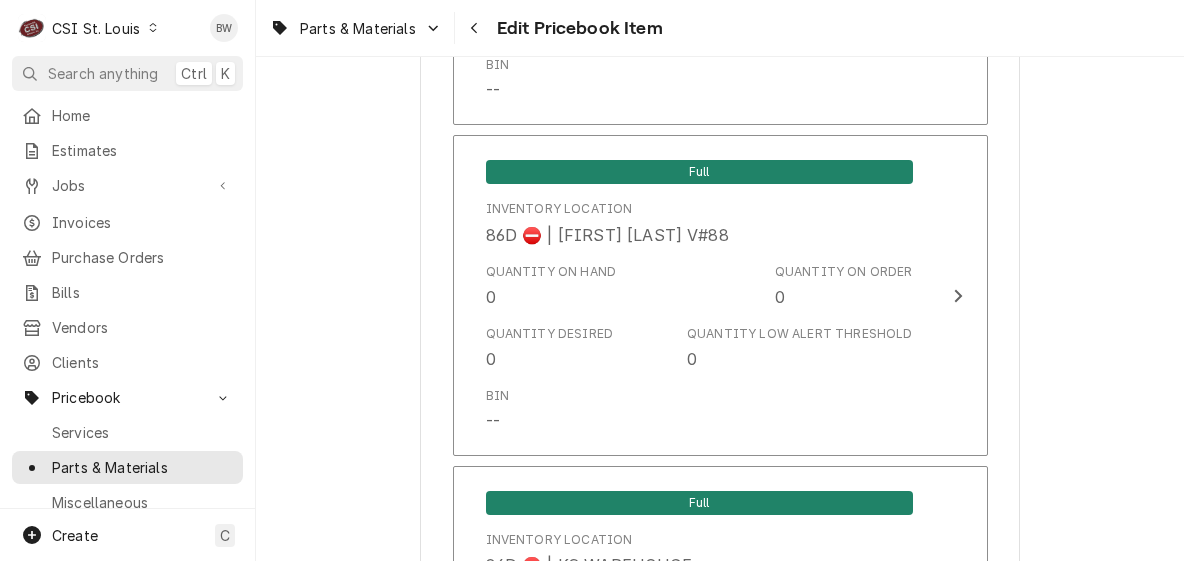 scroll, scrollTop: 16979, scrollLeft: 0, axis: vertical 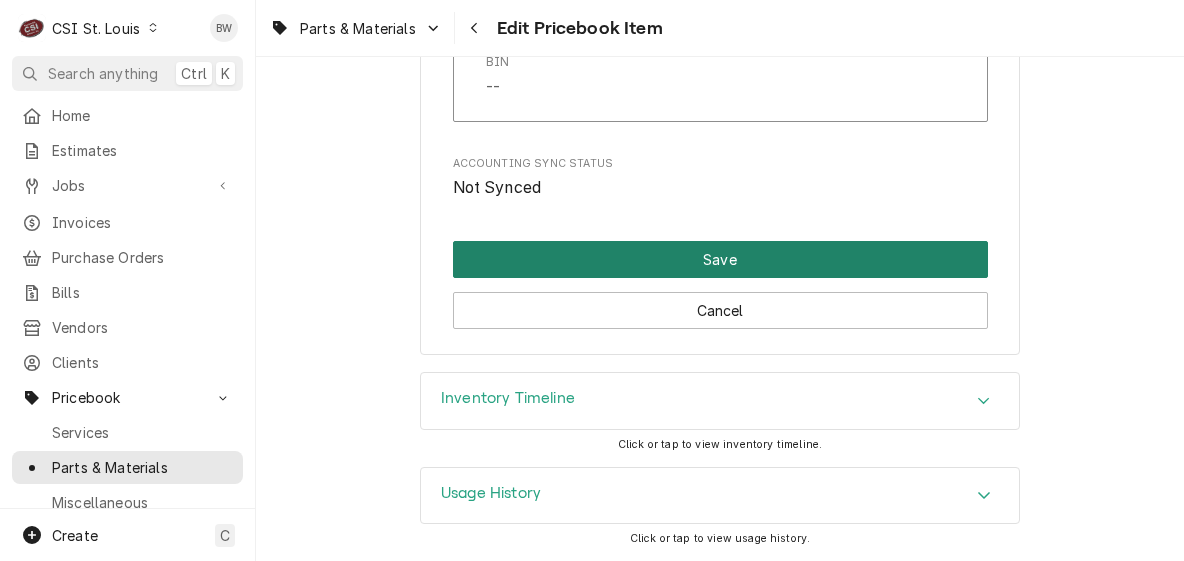 click on "Save" at bounding box center [720, 259] 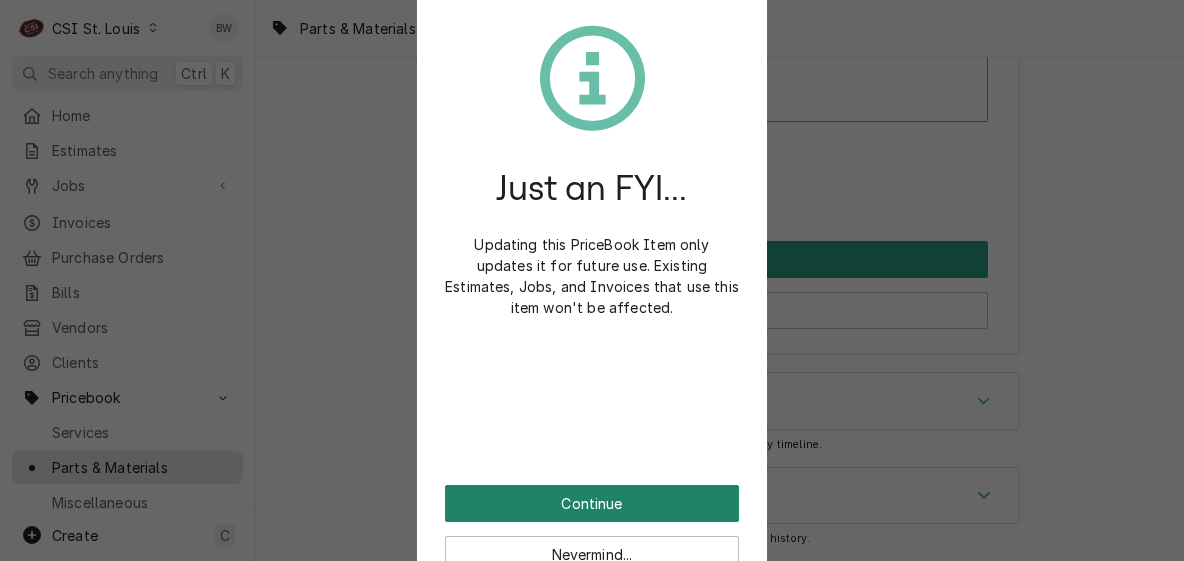click on "Continue" at bounding box center (592, 503) 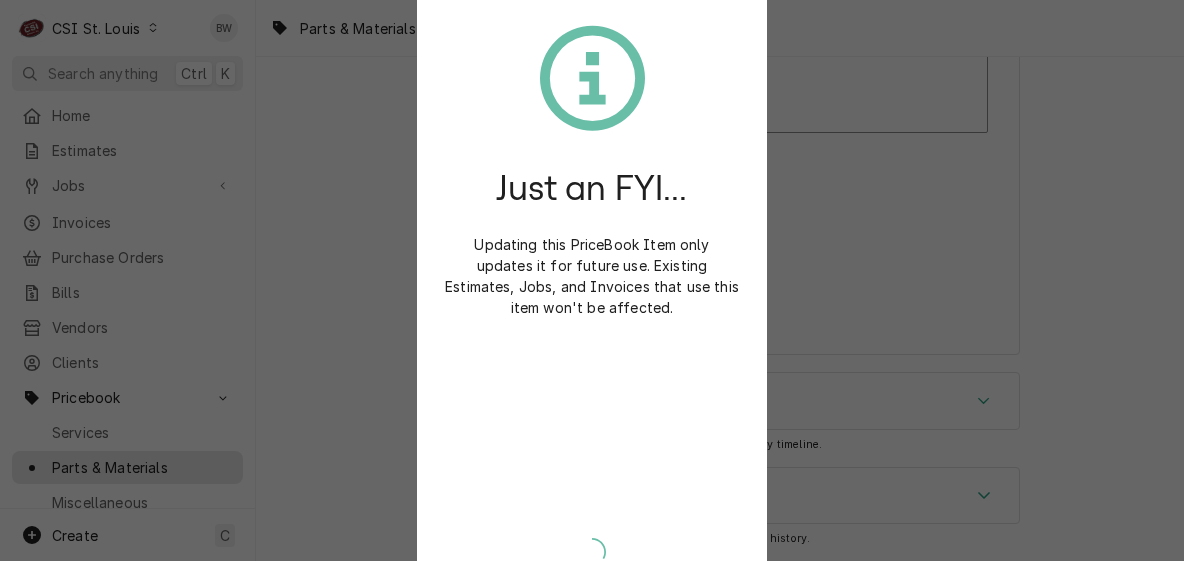 scroll, scrollTop: 16967, scrollLeft: 0, axis: vertical 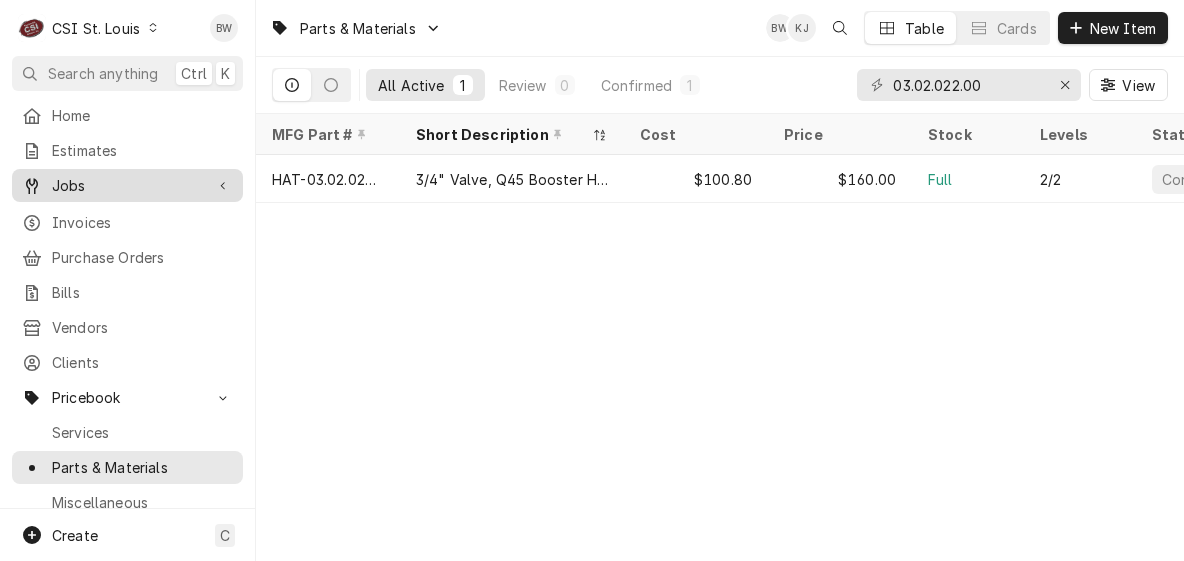 click on "Jobs" at bounding box center [127, 185] 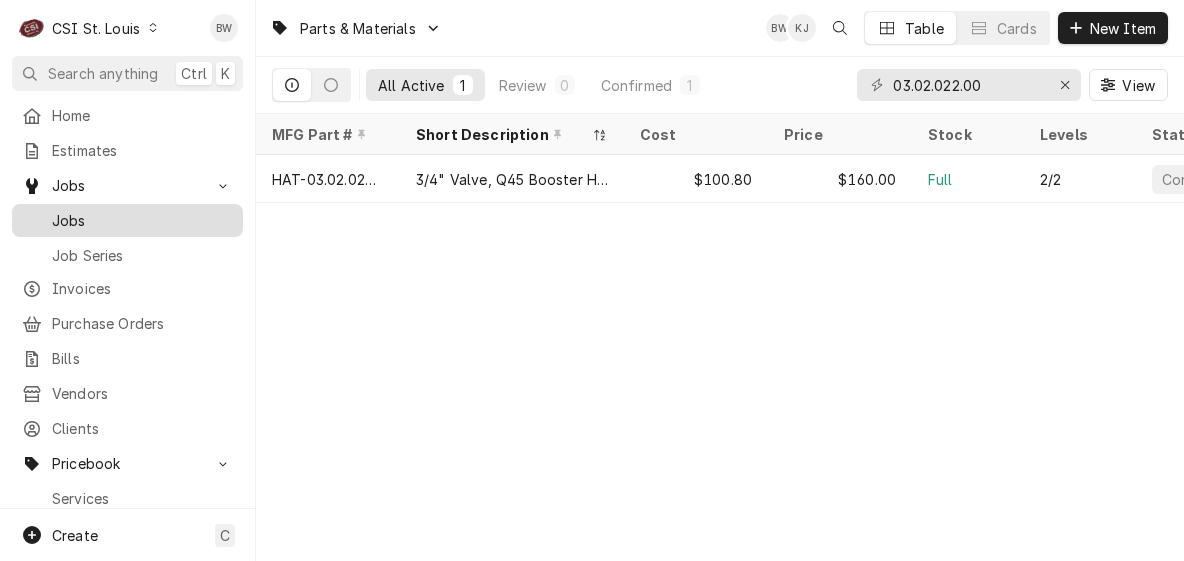 click on "Jobs" at bounding box center [142, 220] 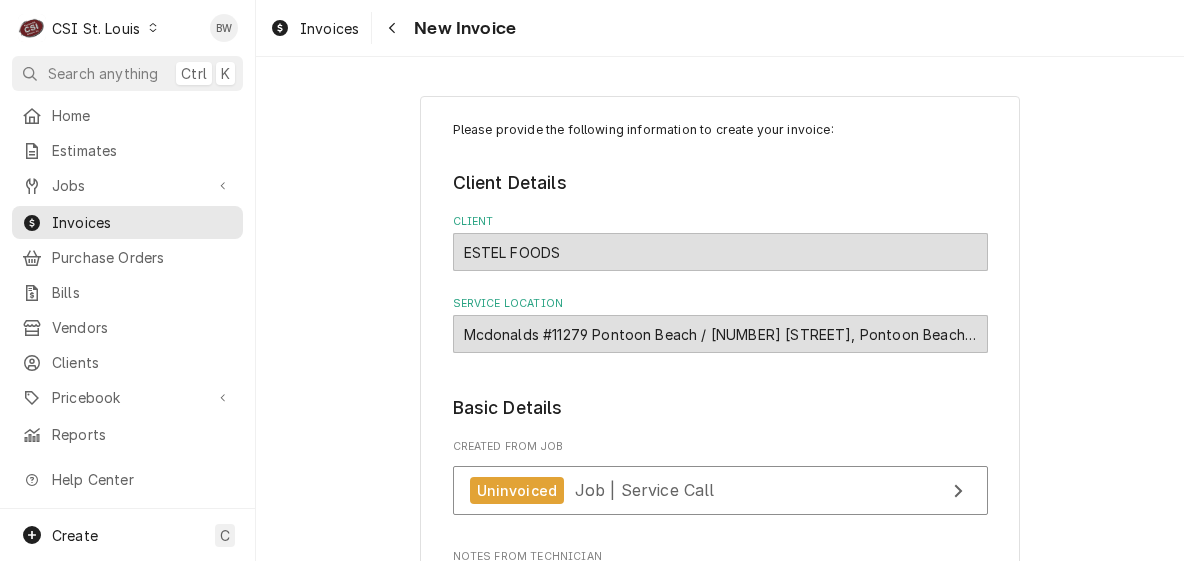 scroll, scrollTop: 0, scrollLeft: 0, axis: both 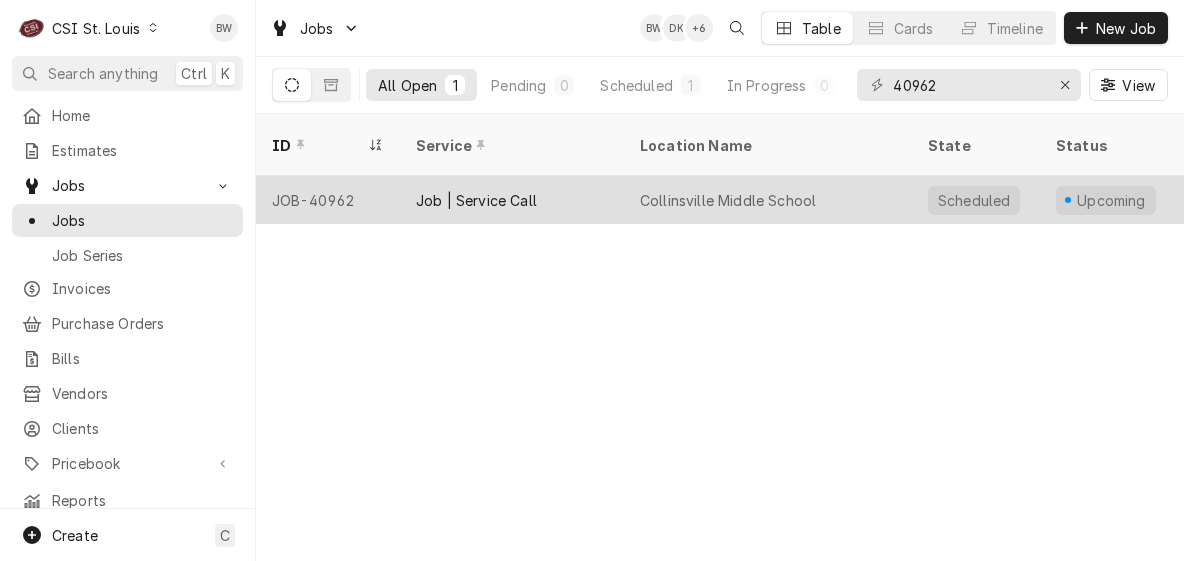 click on "JOB-40962" at bounding box center (328, 200) 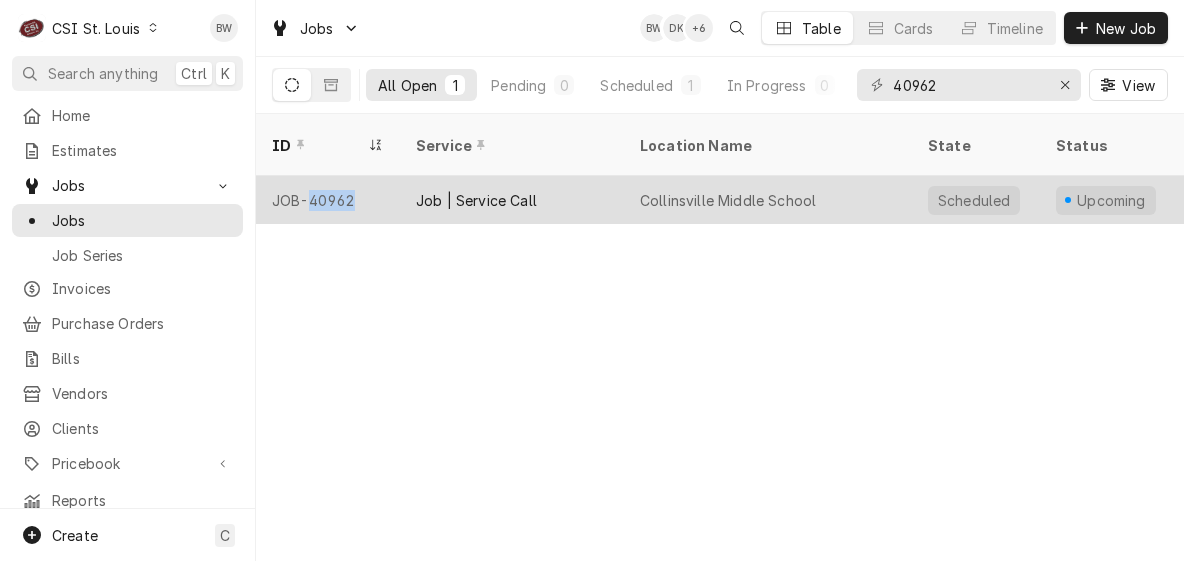 click on "JOB-40962" at bounding box center [328, 200] 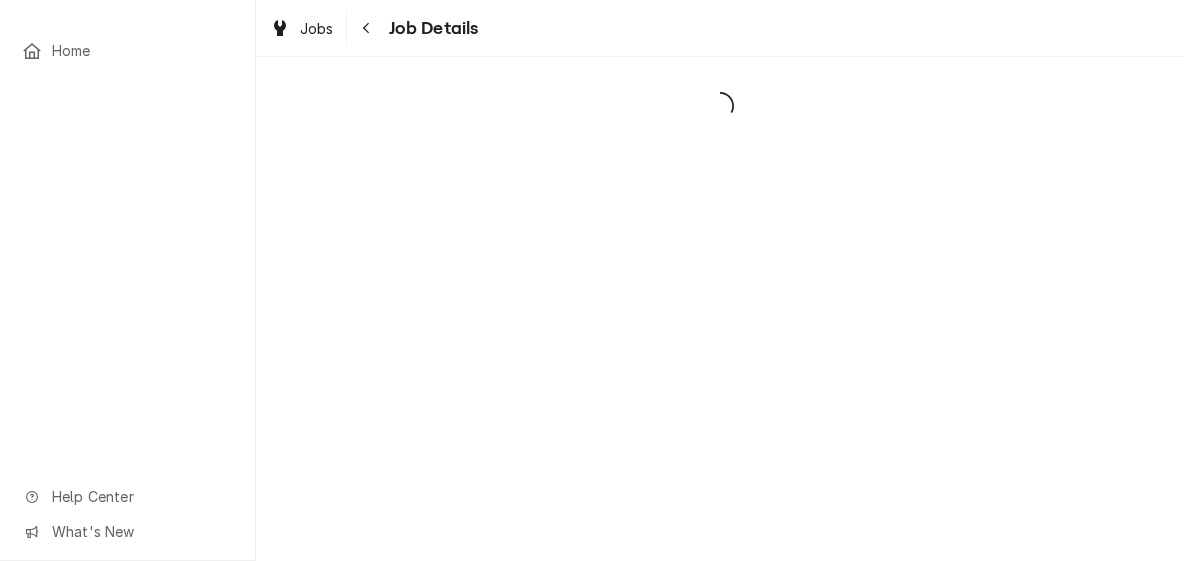 scroll, scrollTop: 0, scrollLeft: 0, axis: both 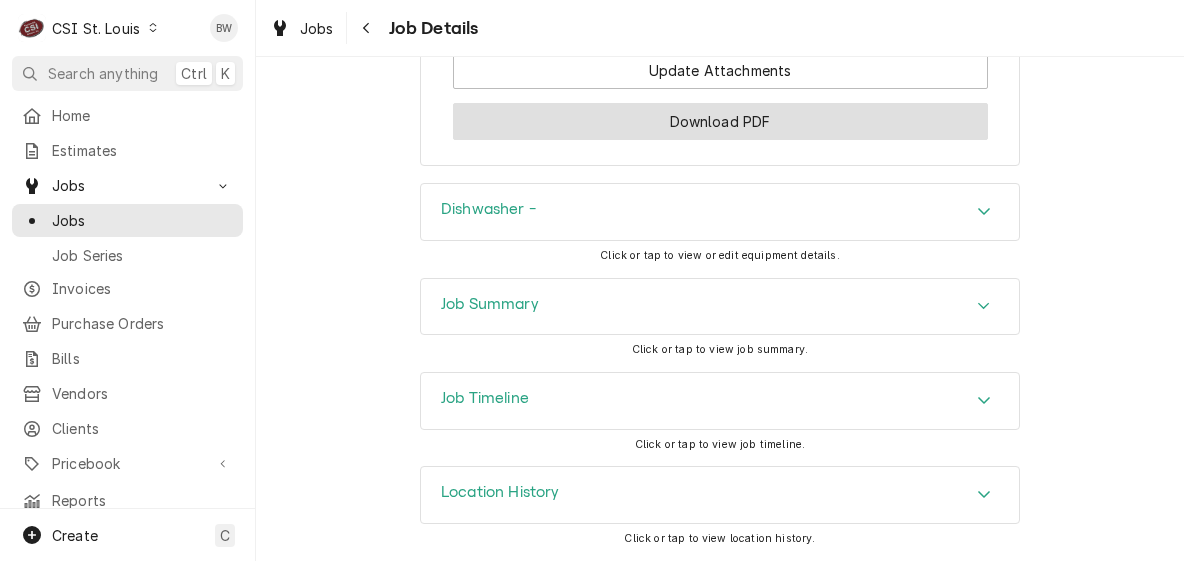 click on "Download PDF" at bounding box center (720, 121) 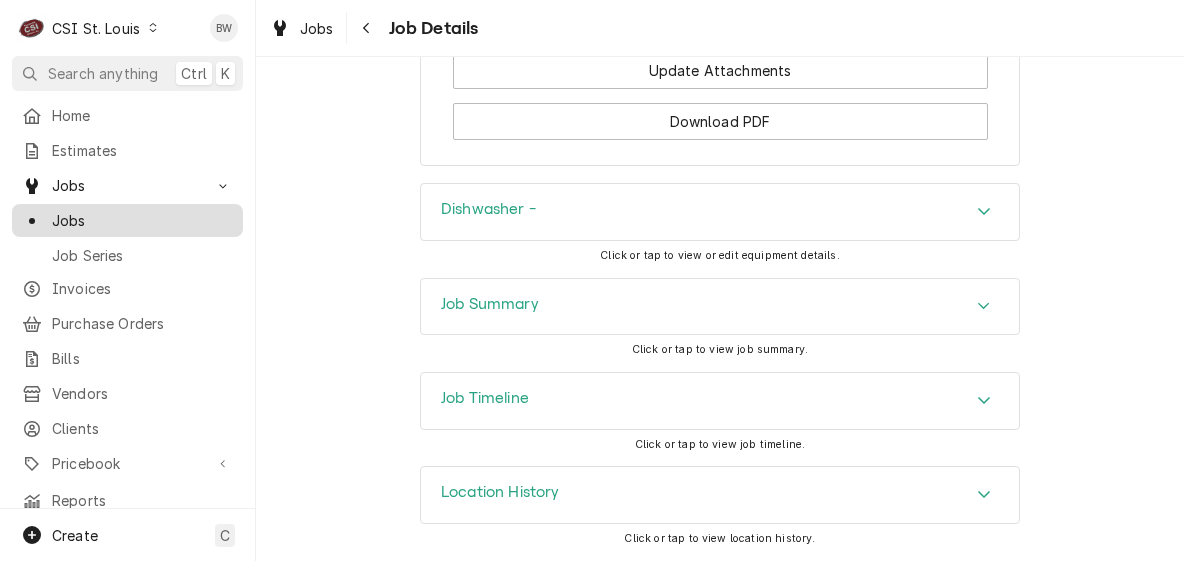 click on "Jobs" at bounding box center [142, 220] 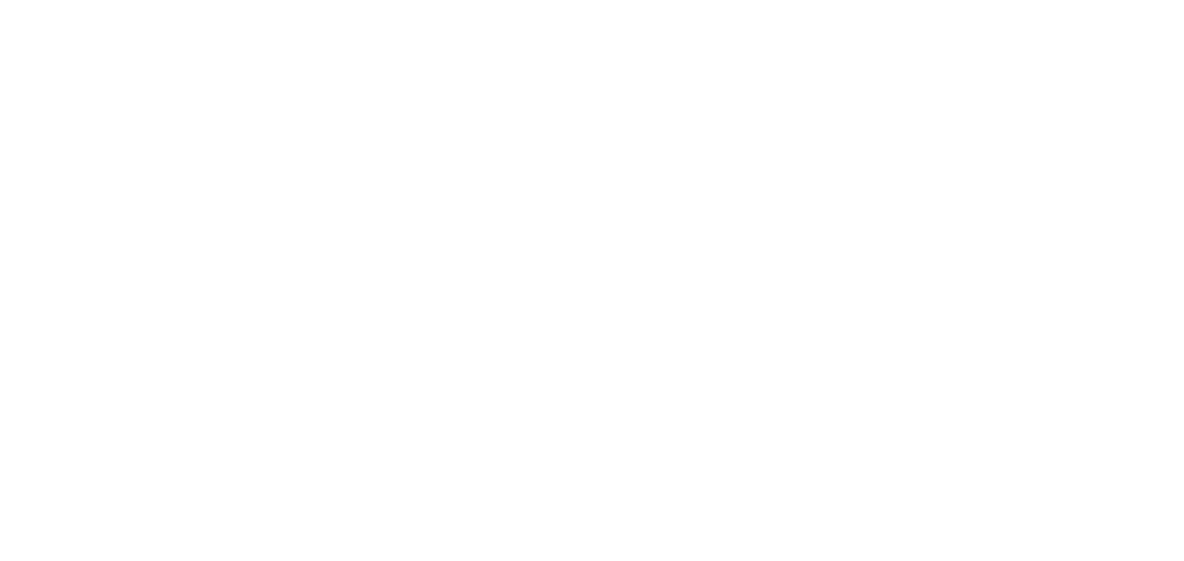 scroll, scrollTop: 0, scrollLeft: 0, axis: both 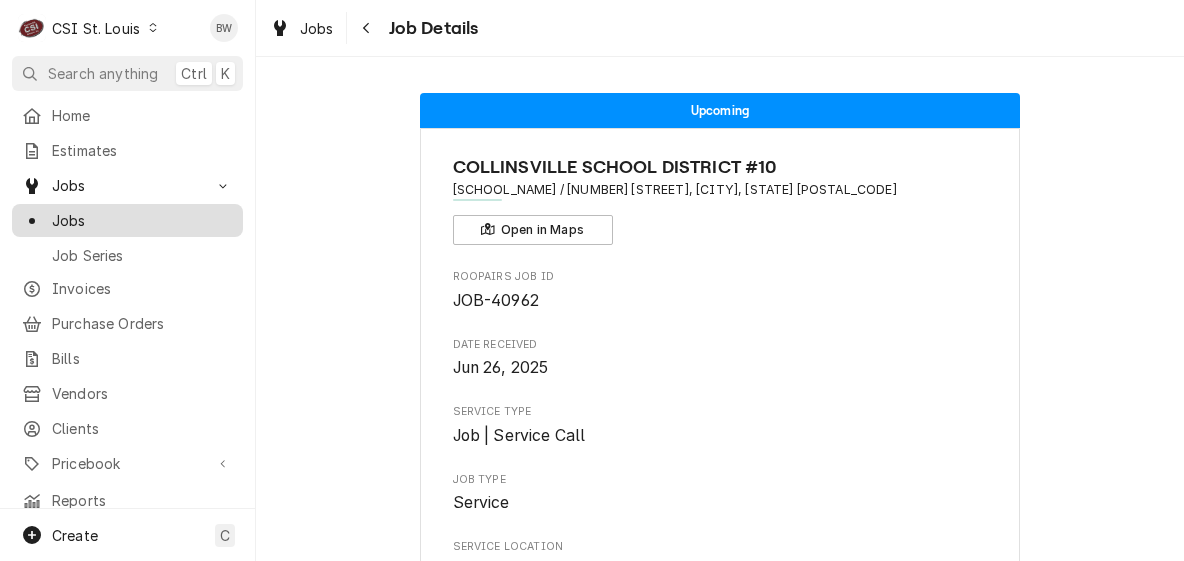 click on "Jobs" at bounding box center [142, 220] 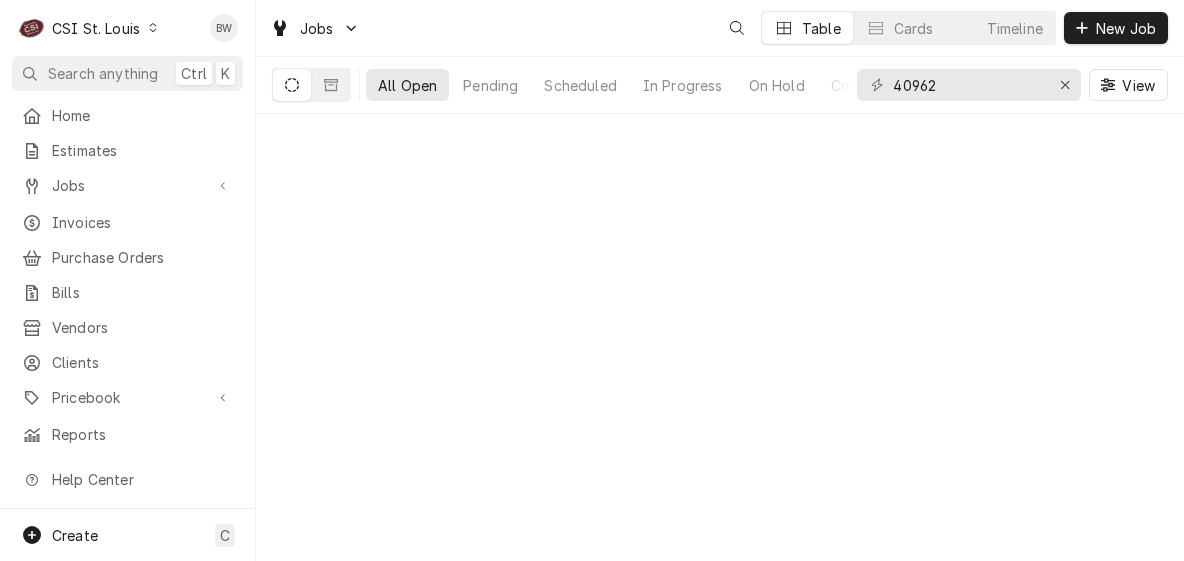 scroll, scrollTop: 0, scrollLeft: 0, axis: both 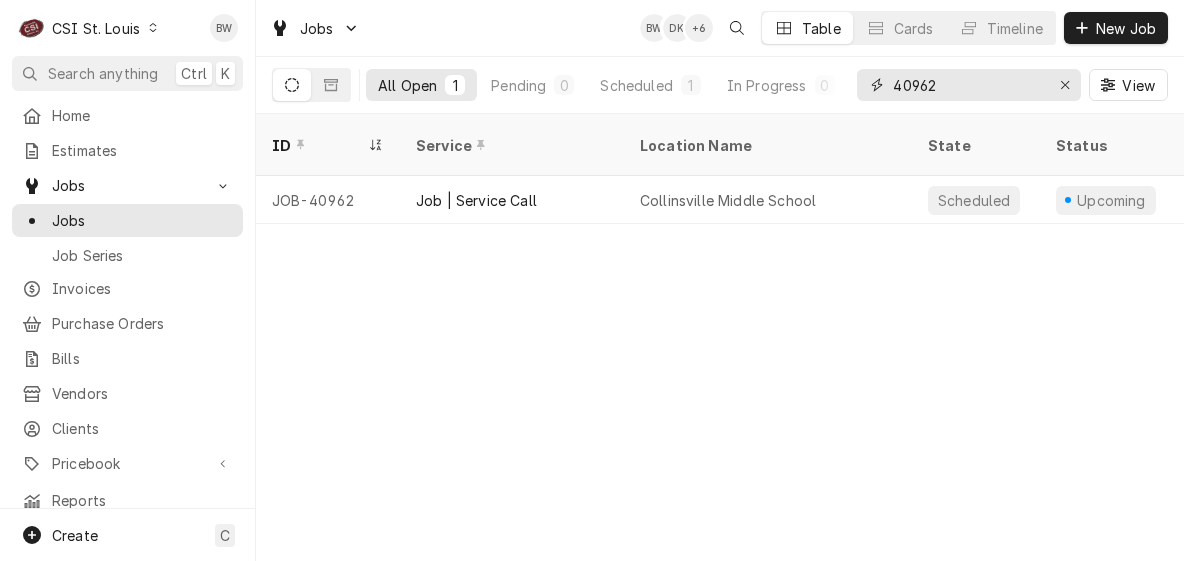drag, startPoint x: 948, startPoint y: 84, endPoint x: 861, endPoint y: 84, distance: 87 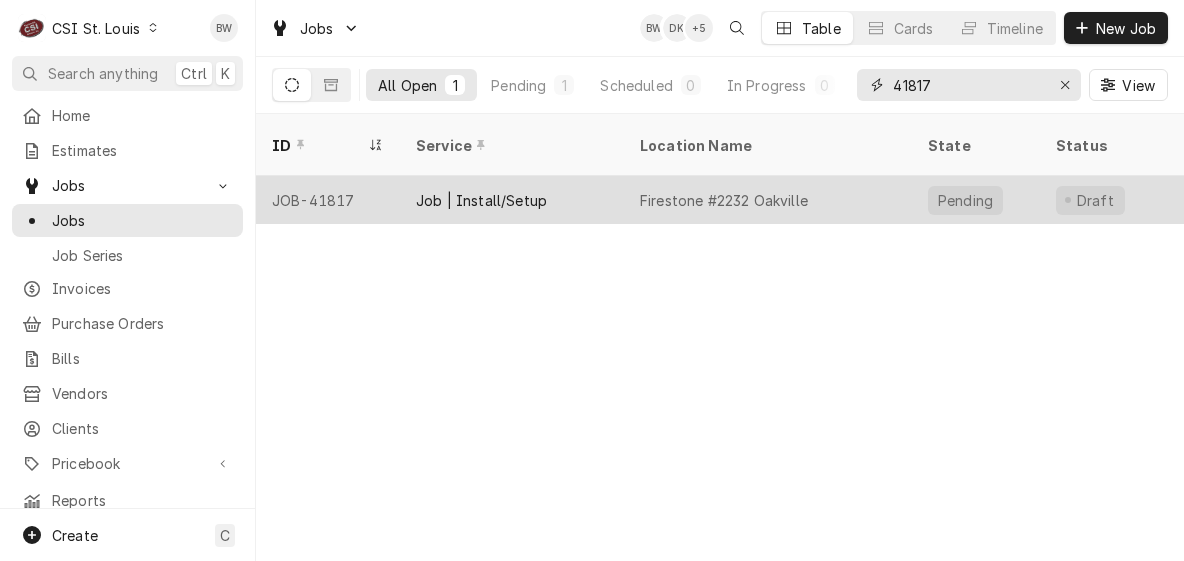 type on "41817" 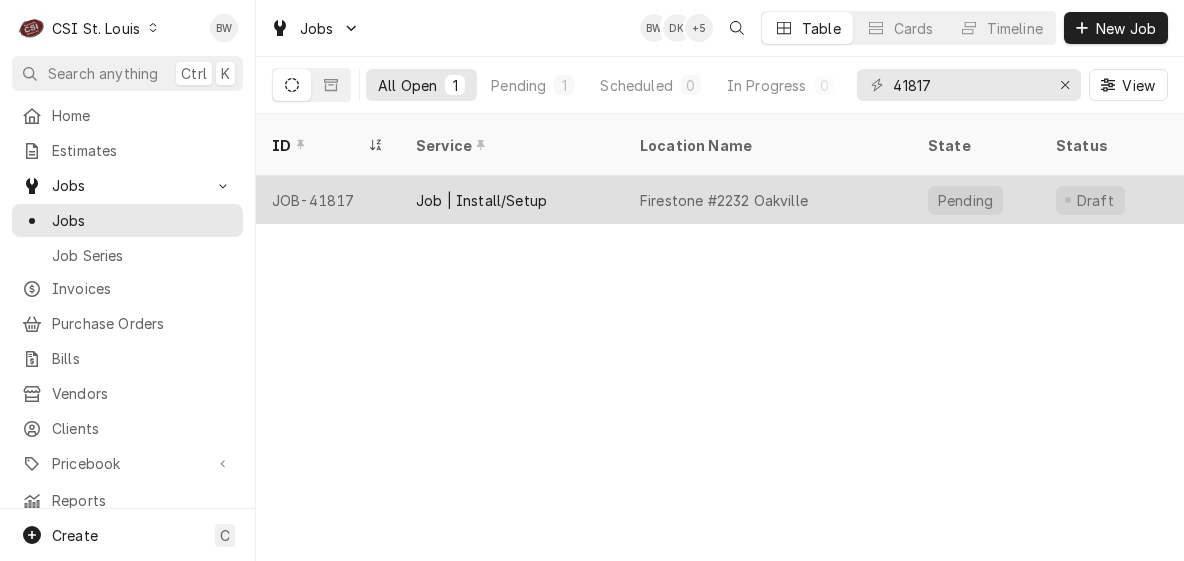 click on "JOB-41817" at bounding box center [328, 200] 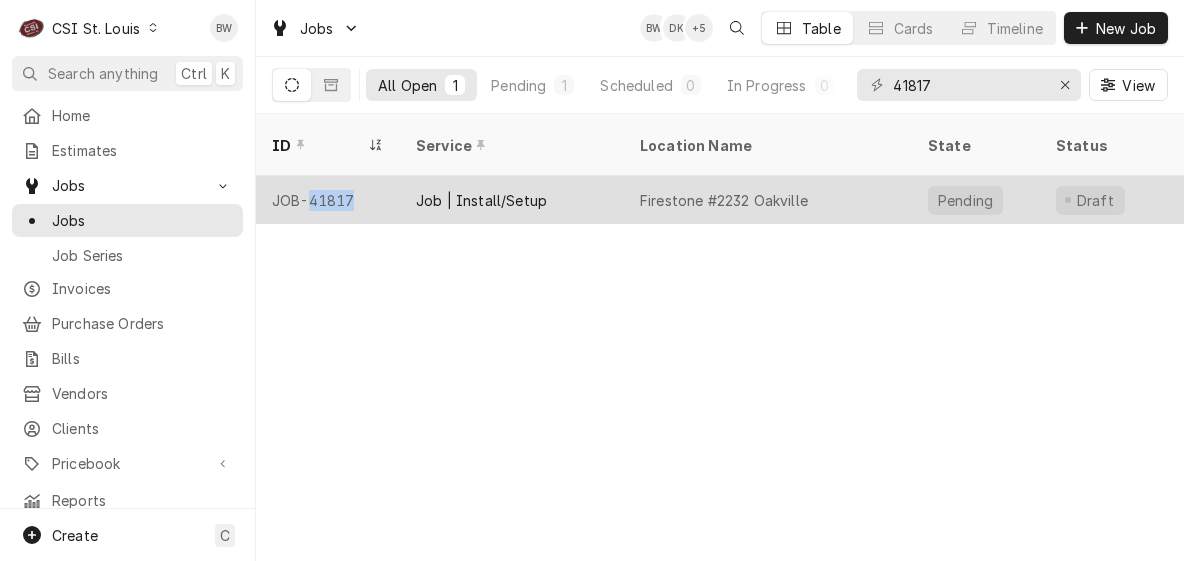 click on "JOB-41817" at bounding box center [328, 200] 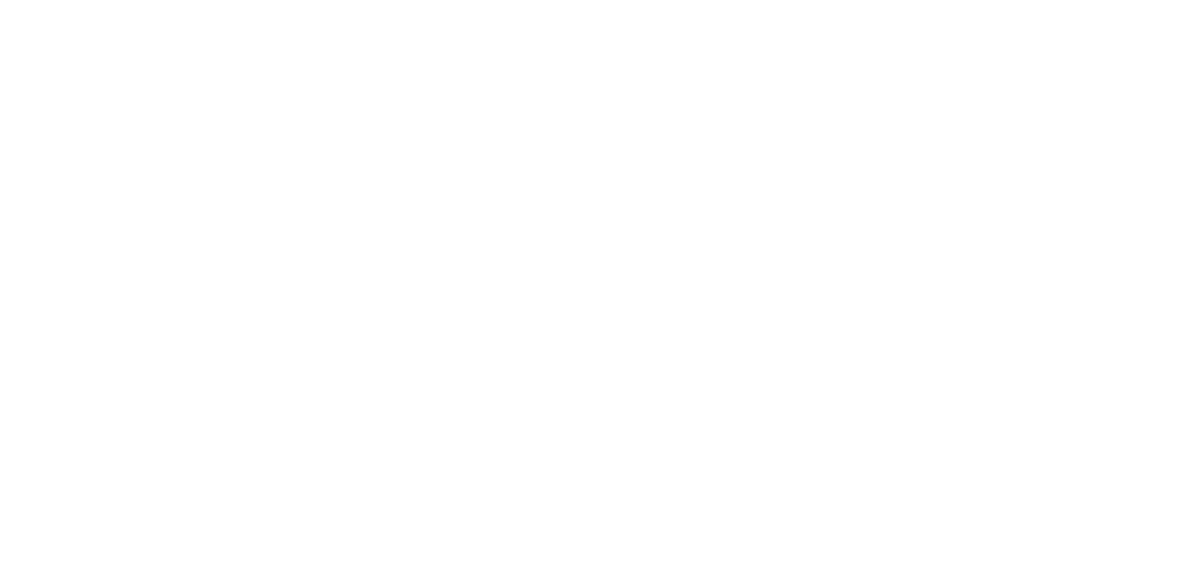 scroll, scrollTop: 0, scrollLeft: 0, axis: both 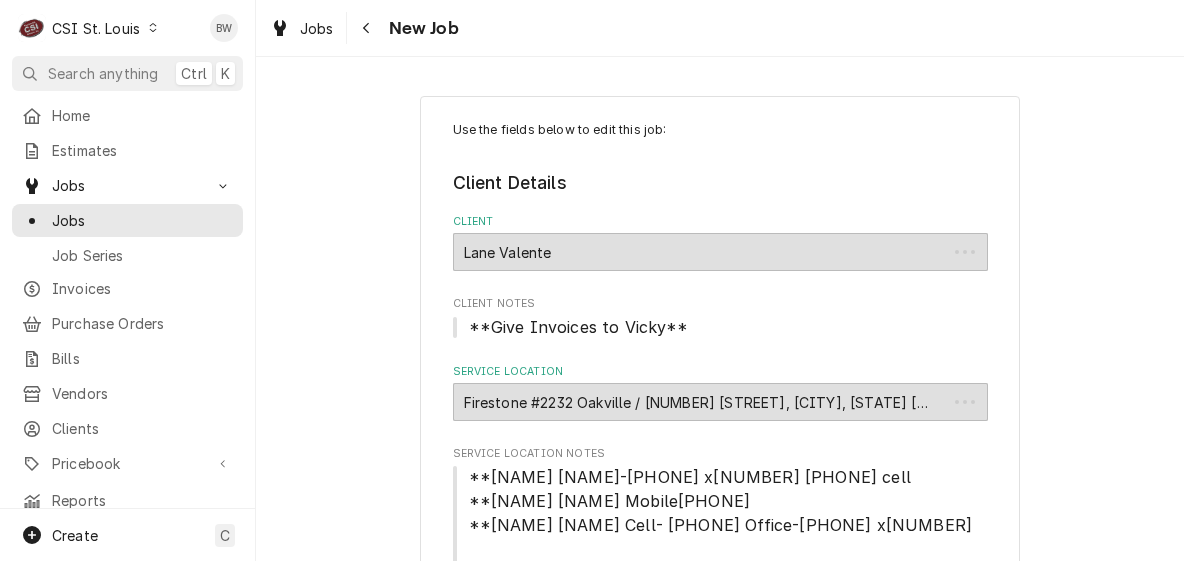 type on "x" 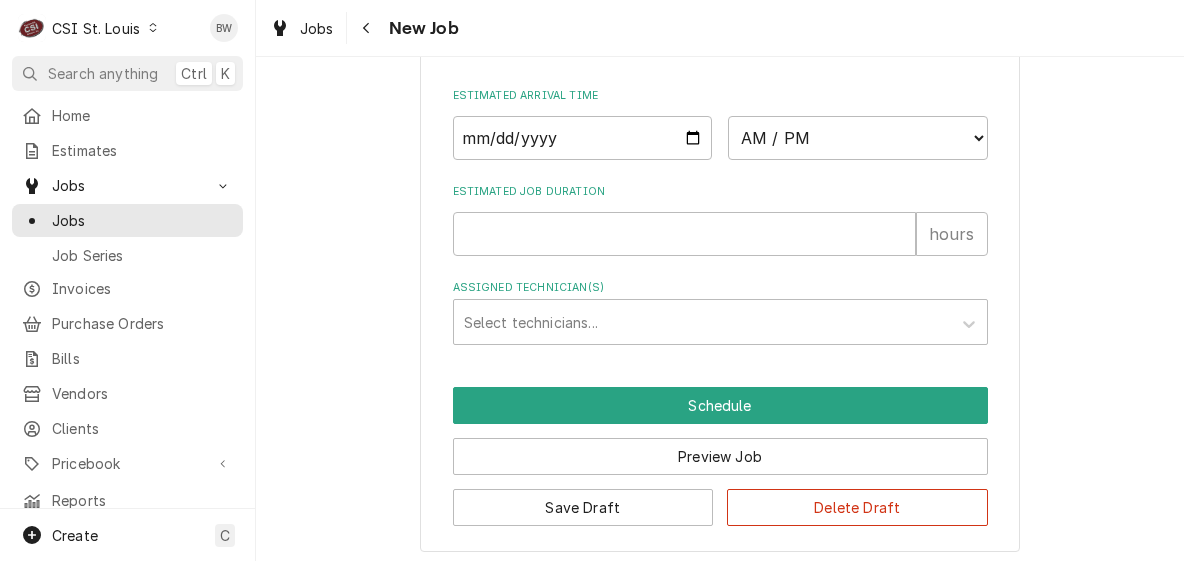 scroll, scrollTop: 2154, scrollLeft: 0, axis: vertical 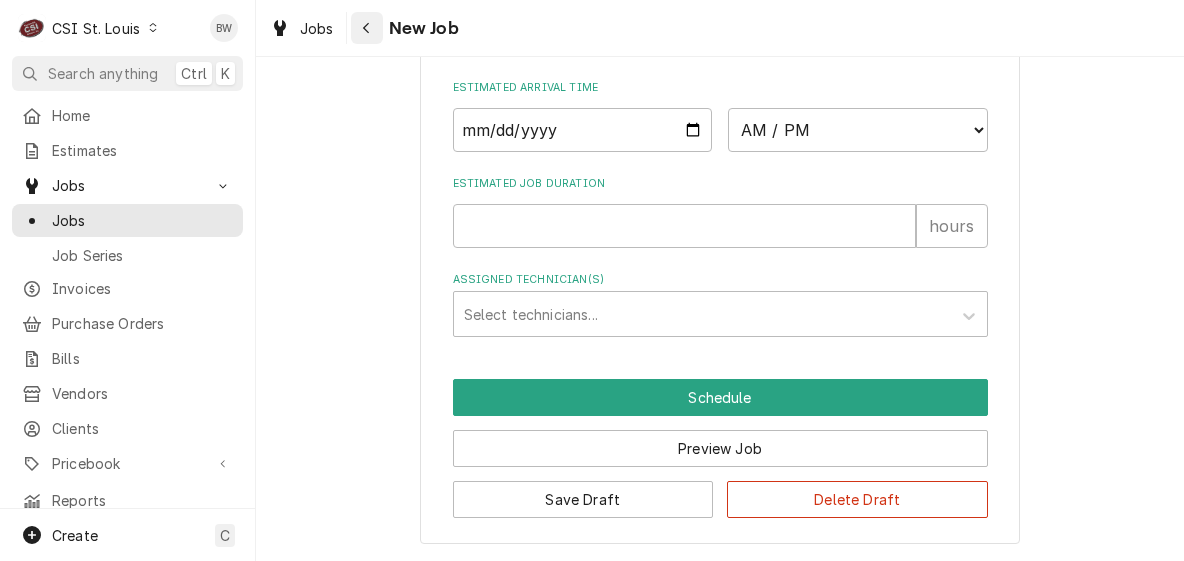 click 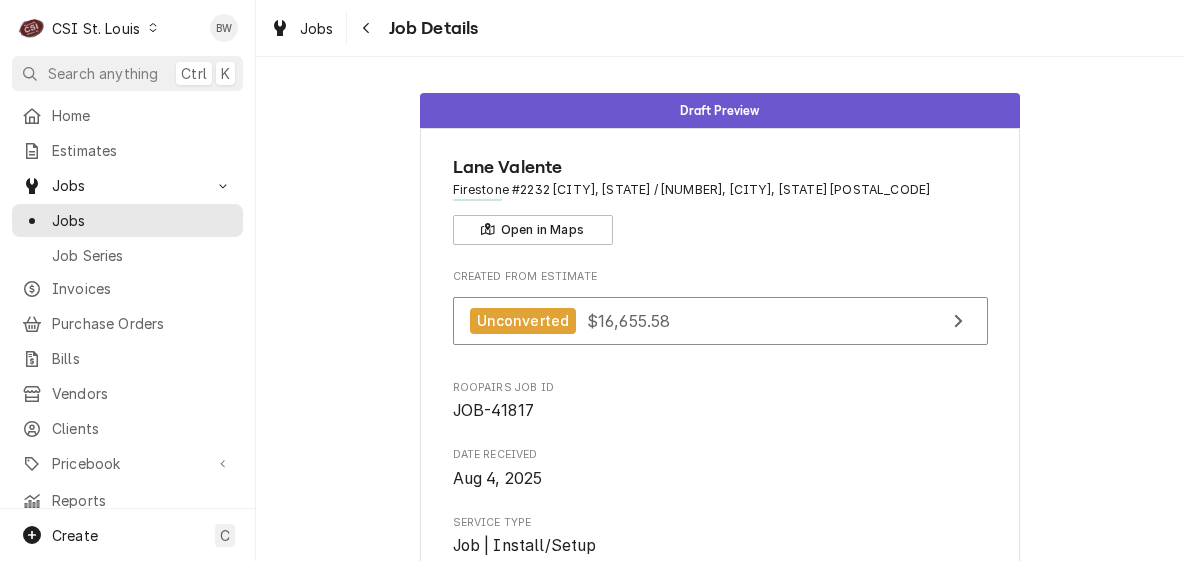 scroll, scrollTop: 0, scrollLeft: 0, axis: both 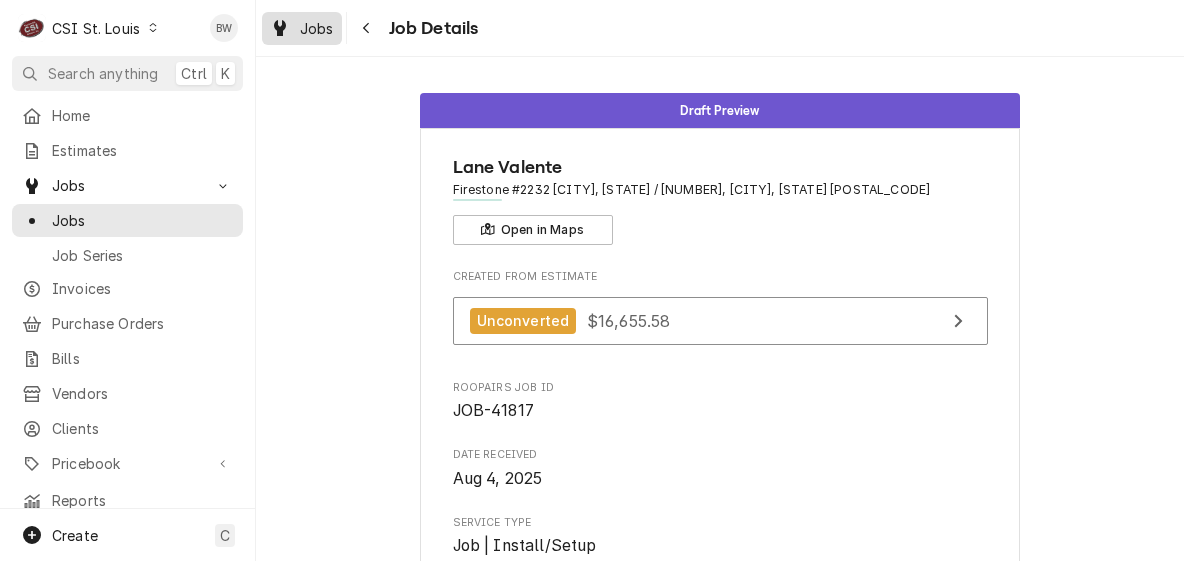 drag, startPoint x: 0, startPoint y: 0, endPoint x: 333, endPoint y: 32, distance: 334.534 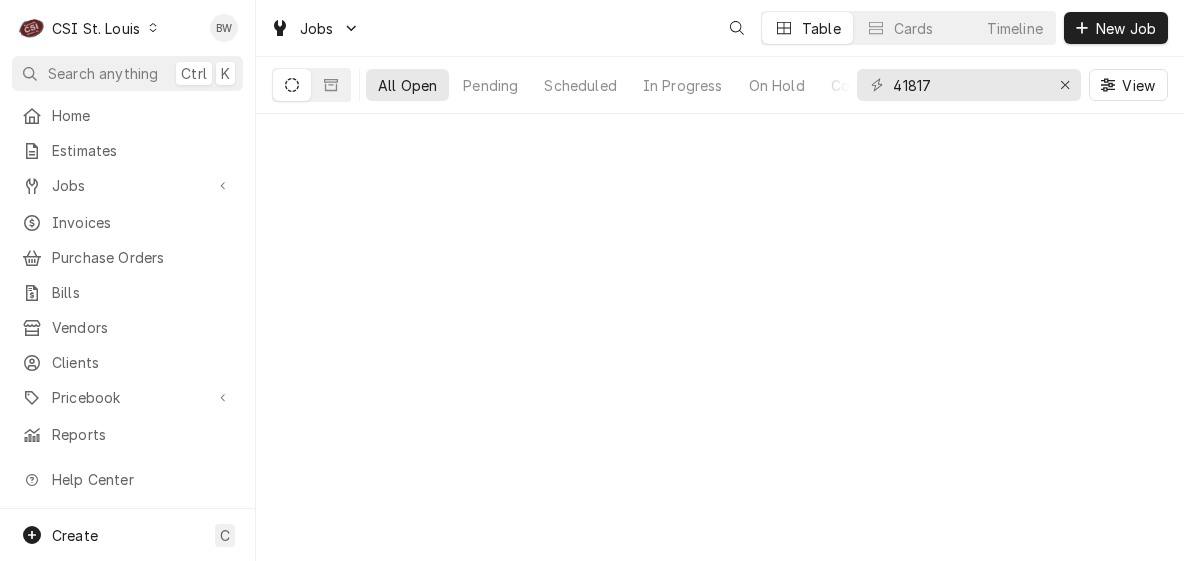scroll, scrollTop: 0, scrollLeft: 0, axis: both 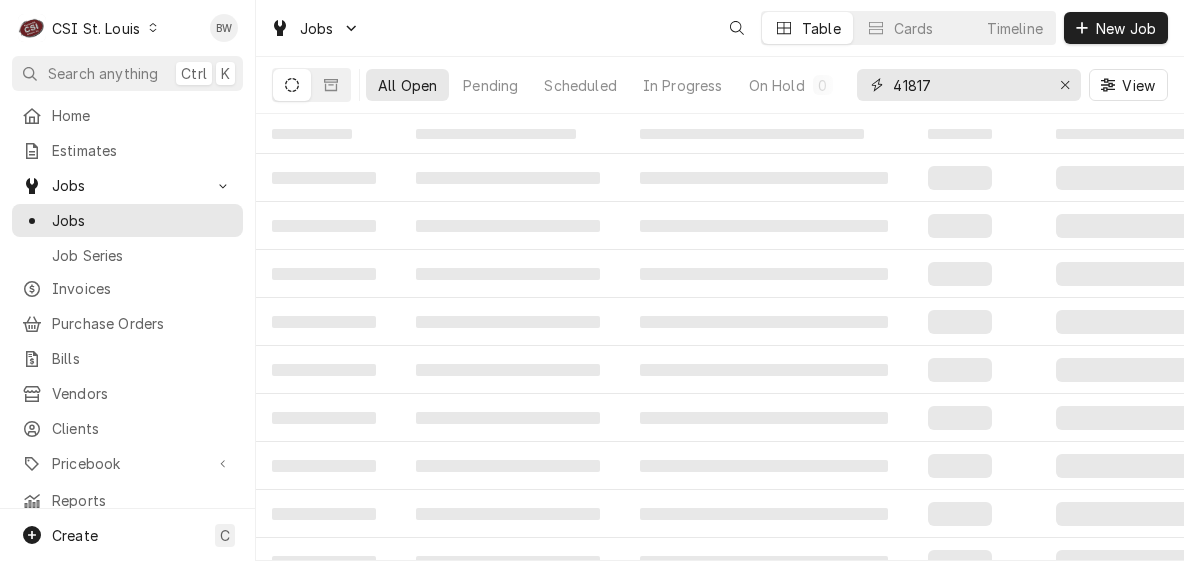 click on "41817" at bounding box center (968, 85) 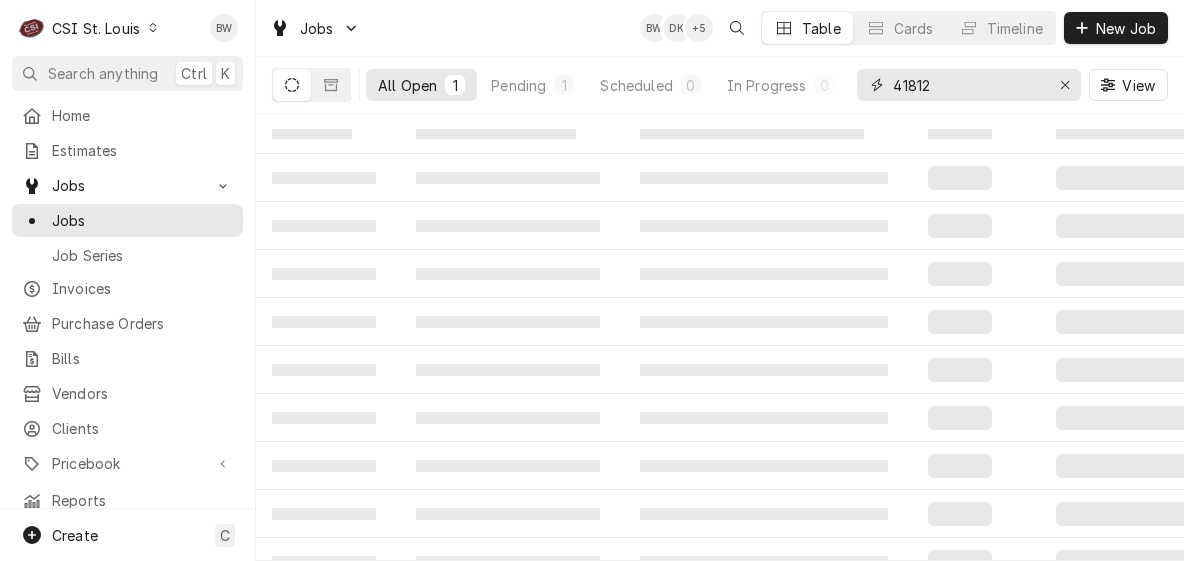 type on "41812" 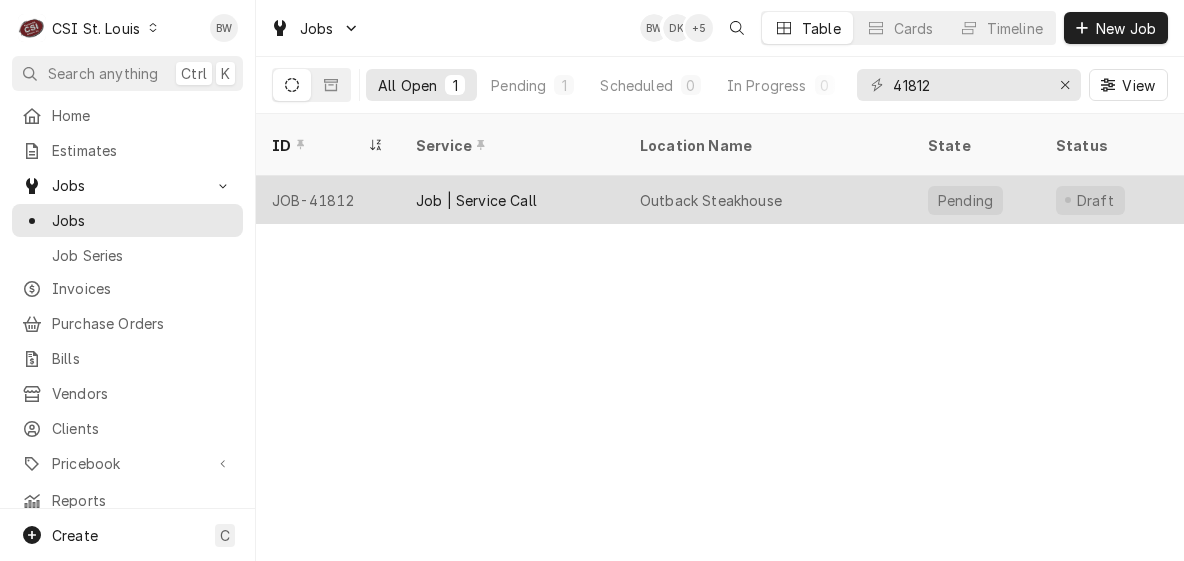click on "JOB-41812" at bounding box center [328, 200] 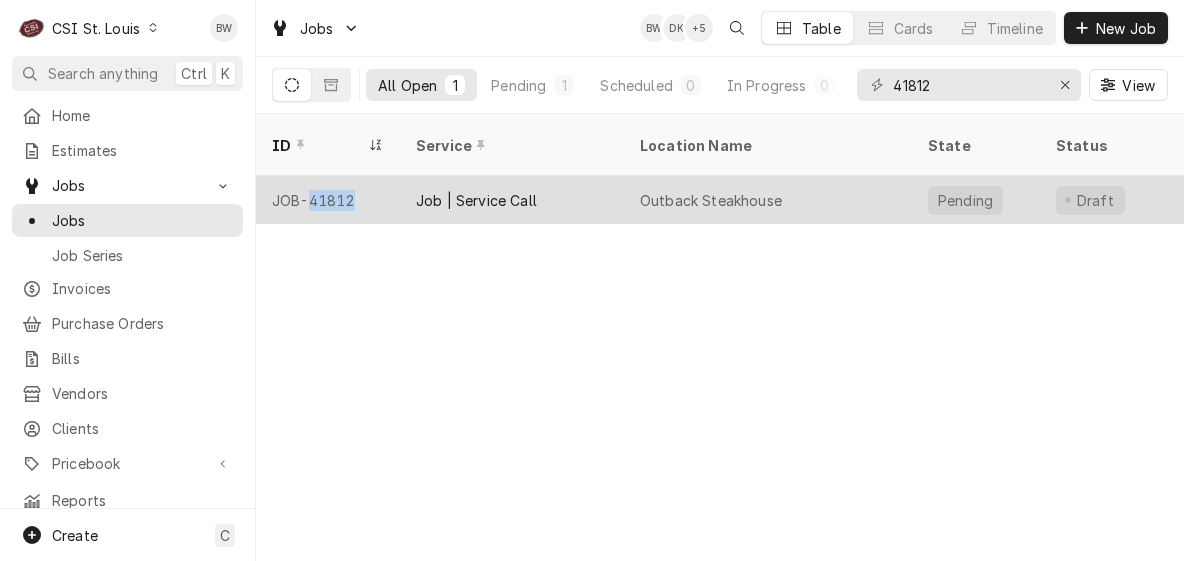 click on "JOB-41812" at bounding box center (328, 200) 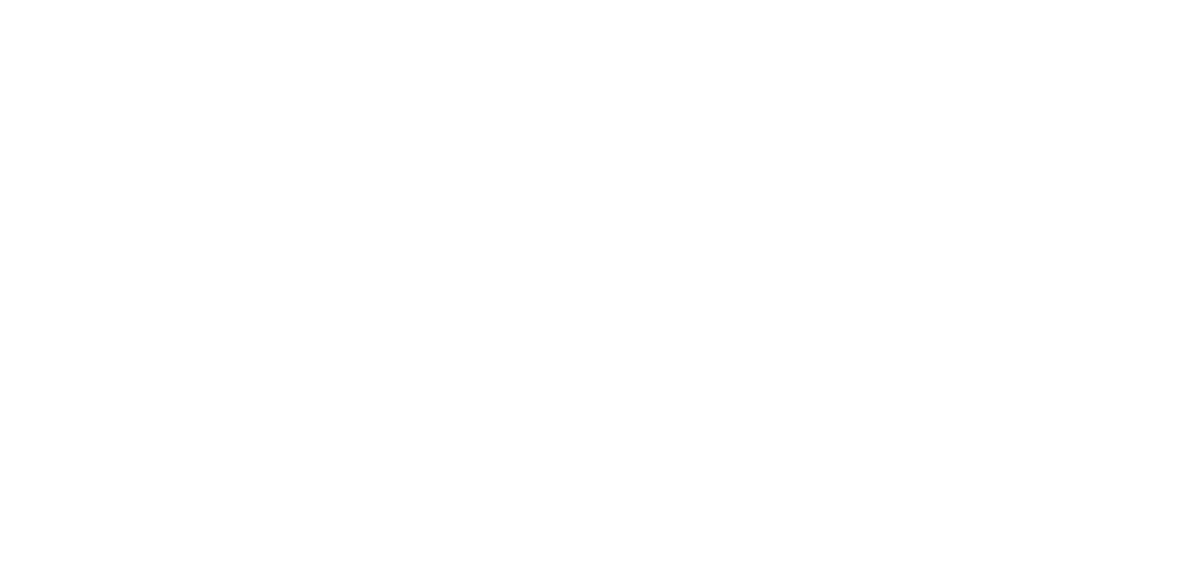 scroll, scrollTop: 0, scrollLeft: 0, axis: both 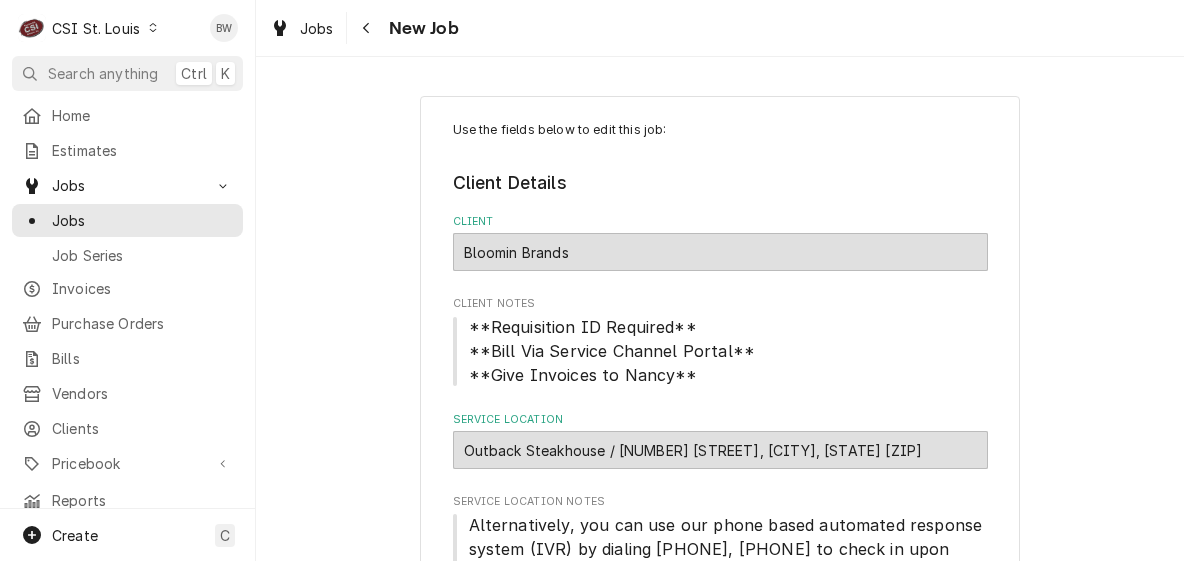 type on "x" 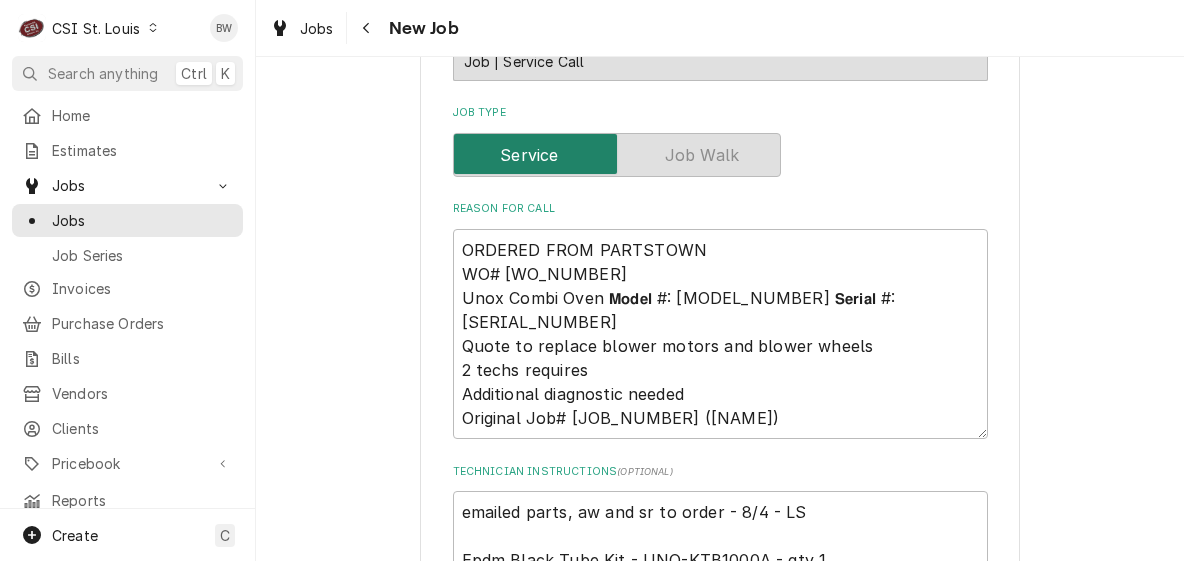 scroll, scrollTop: 1100, scrollLeft: 0, axis: vertical 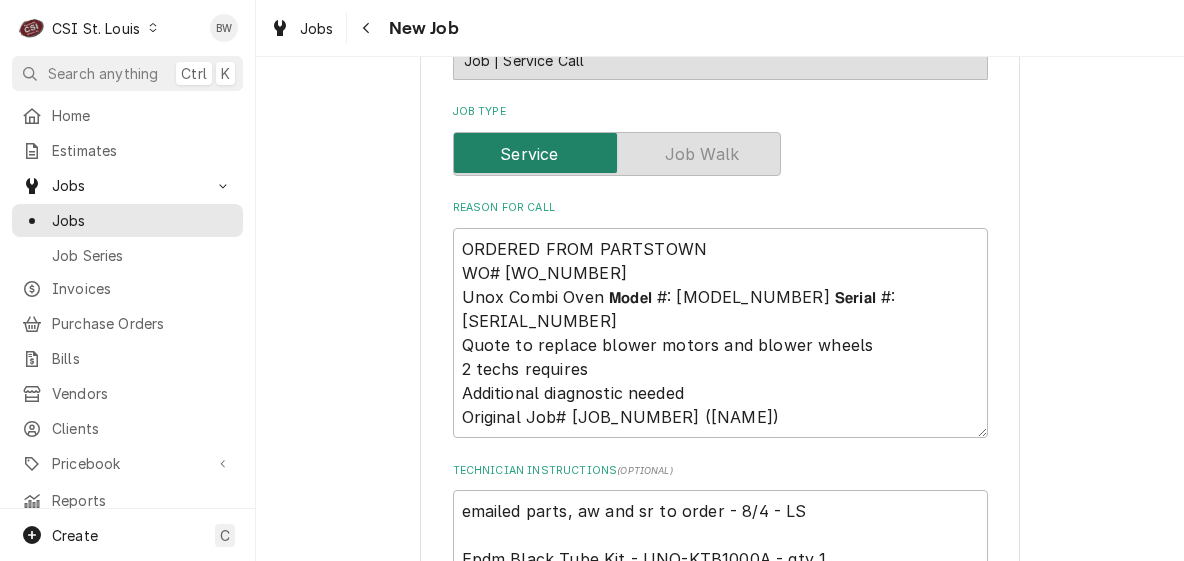 click on "Use the fields below to edit this job: Client Details Client Bloomin Brands Client Notes **Requisition ID Required**
**Bill Via Service Channel Portal**
**Give Invoices to [NAME]** Service Location Outback Steakhouse / [NUMBER] [STREET], [CITY], [STATE] [ZIP] Service Location Notes Alternatively, you can use our phone based automated response system (IVR) by dialing [PHONE], [PHONE] to check in upon arrival to the location and to check out upon completion of your visit.
Your PIN to access the ServiceChannel Provider mobile app and automated response system: [PIN]
*******MANAGERS CANNOT APPROVE THE NTE - MUST SUBMIT QUOTE WHEN OVER NTE*********
OUTBACK HAS STOCK ON GASKETS FOR UNOX - DO NOT REPLACE ANY GASKETS PER [NAME] AT THE [CITY], [STATE] LOCATION    [DATE] [TIME] - [NAME] - Job Details Job Source Direct (Phone/Email/etc.) Service Channel Corrigo Ecotrak Other Date Received [DATE] Service Type Job | Service Call ¹ Service Type 🛠️ Job Type Reason For Call  ( optional ) Urgent" at bounding box center [720, 406] 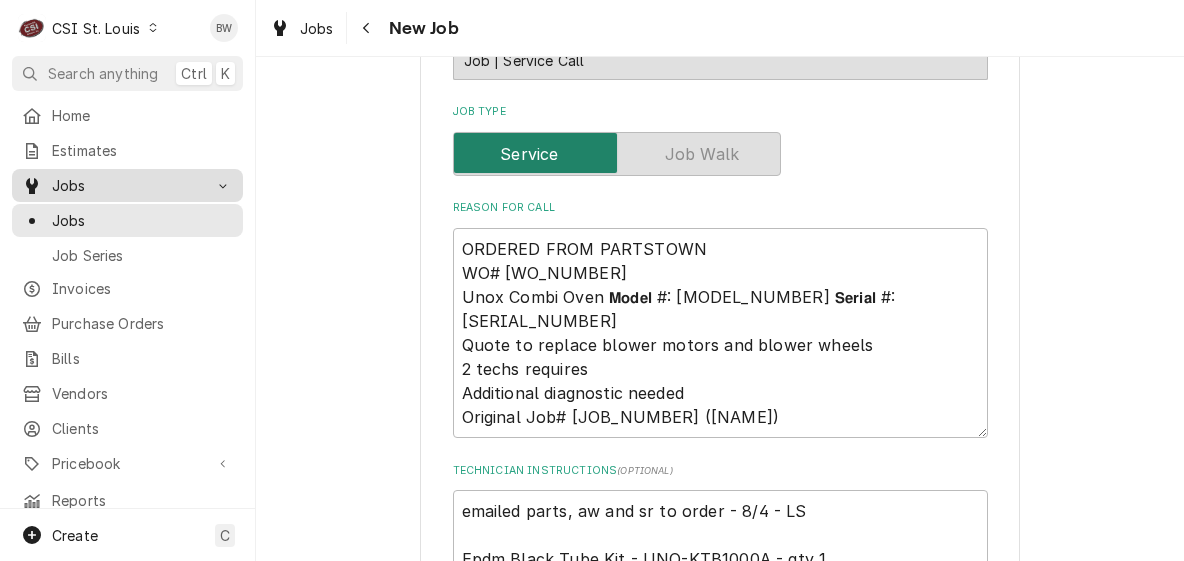 click on "Jobs" at bounding box center [127, 185] 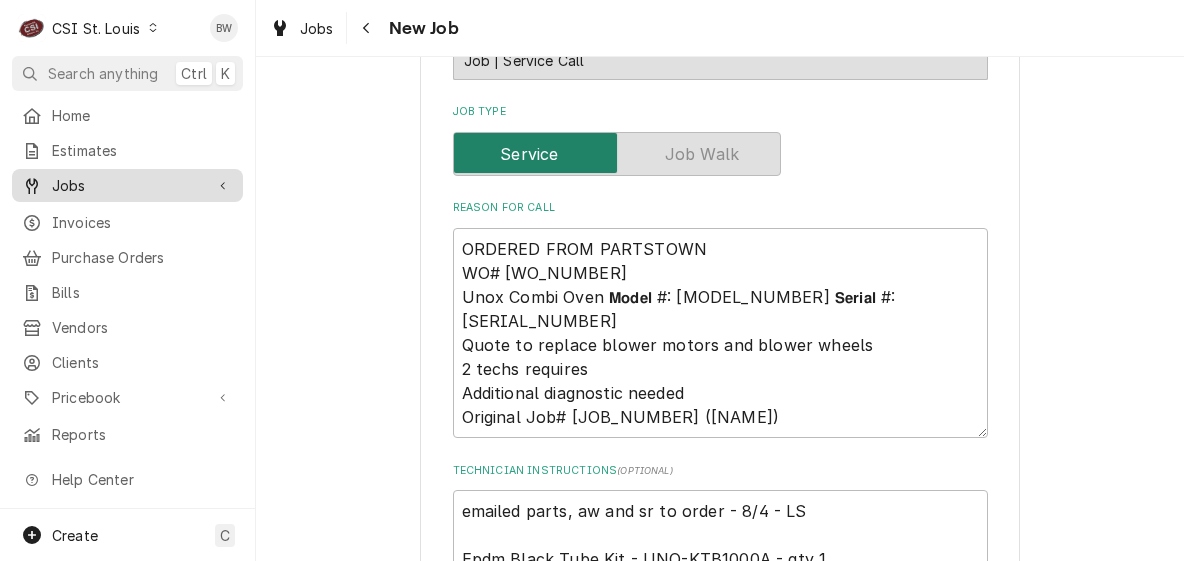 click on "Jobs" at bounding box center (127, 185) 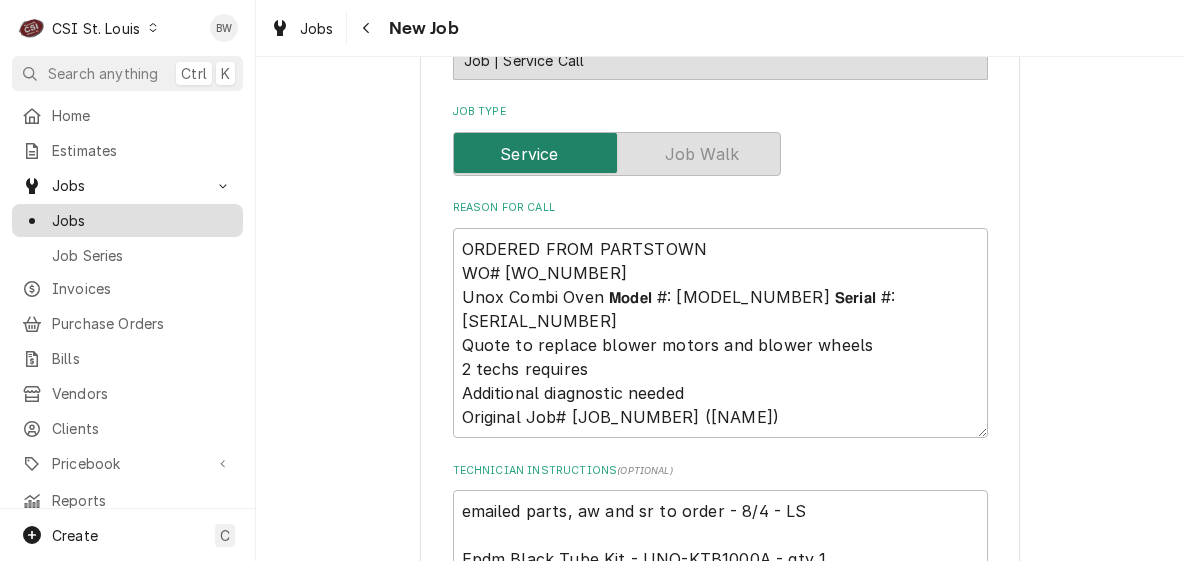 click on "Jobs" at bounding box center (142, 220) 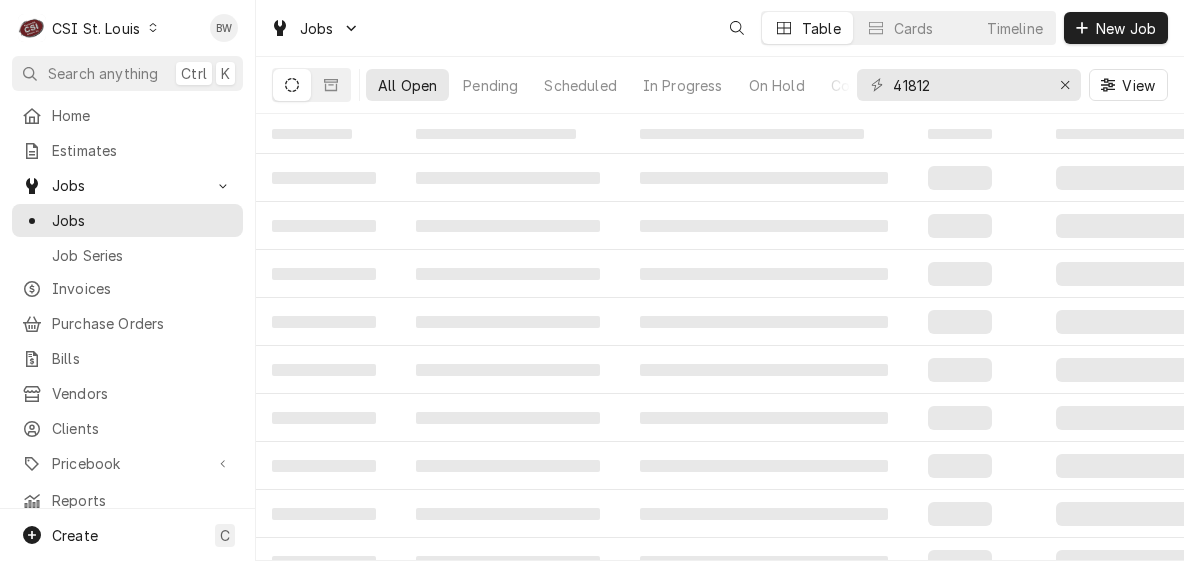 scroll, scrollTop: 0, scrollLeft: 0, axis: both 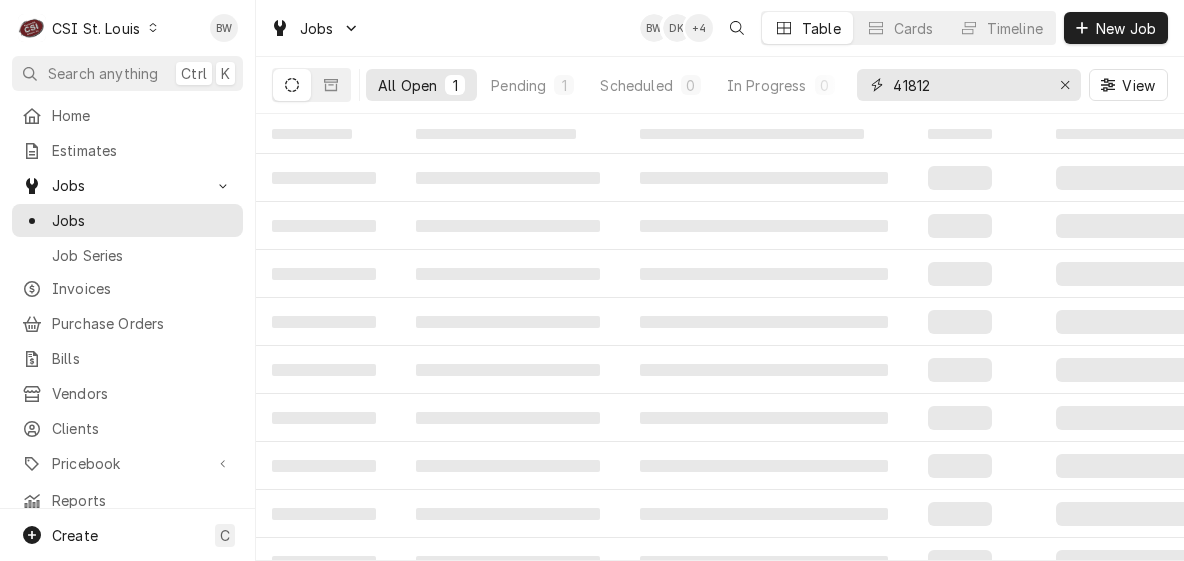 drag, startPoint x: 946, startPoint y: 90, endPoint x: 861, endPoint y: 91, distance: 85.00588 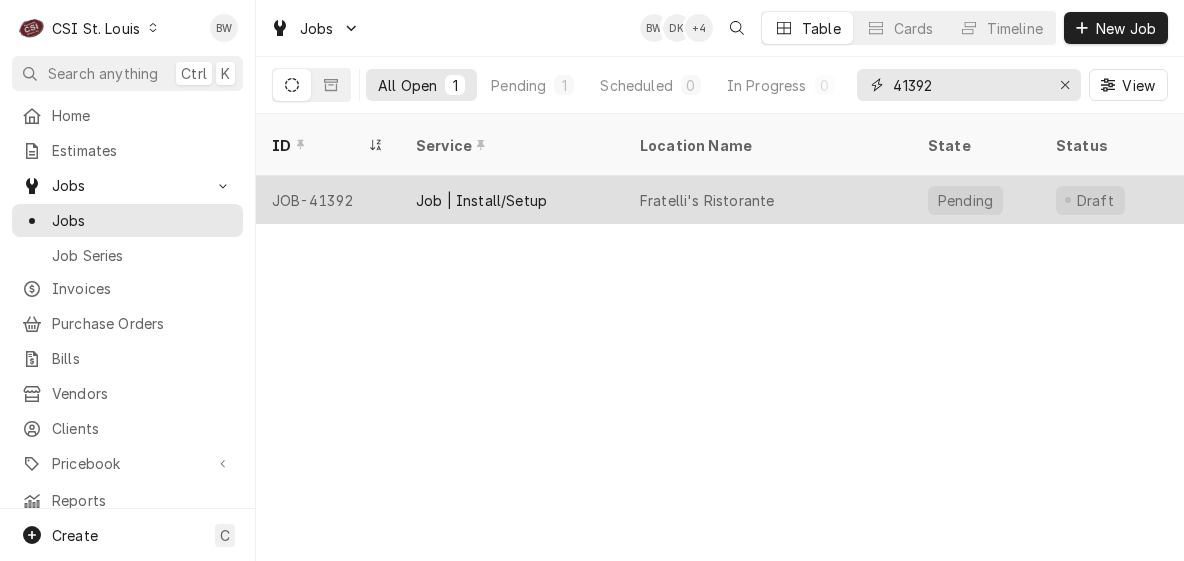 type on "41392" 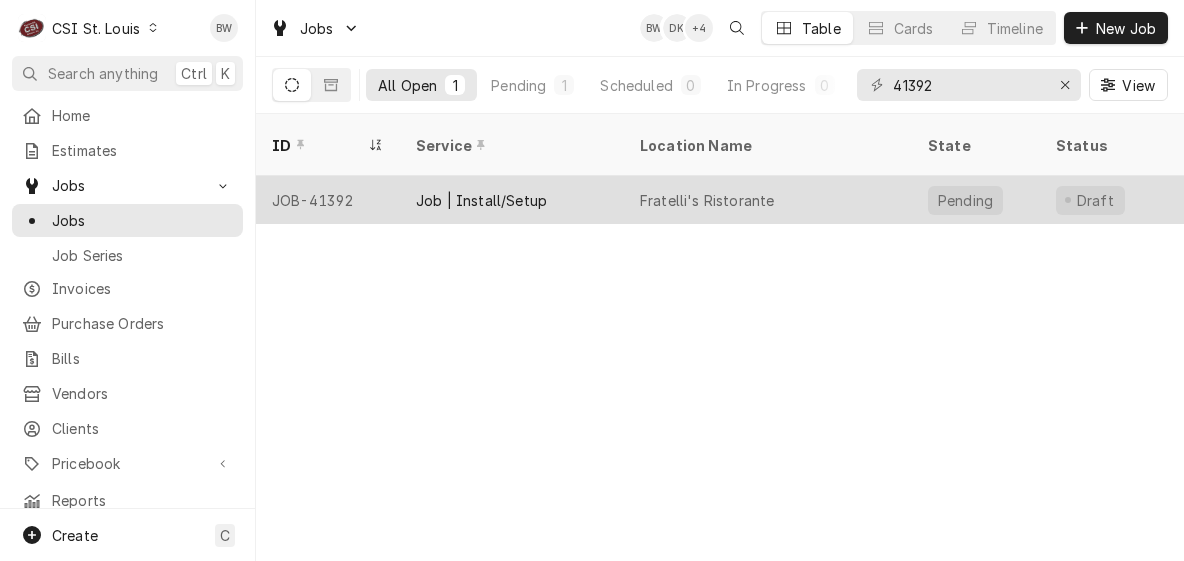 click on "JOB-41392" at bounding box center [328, 200] 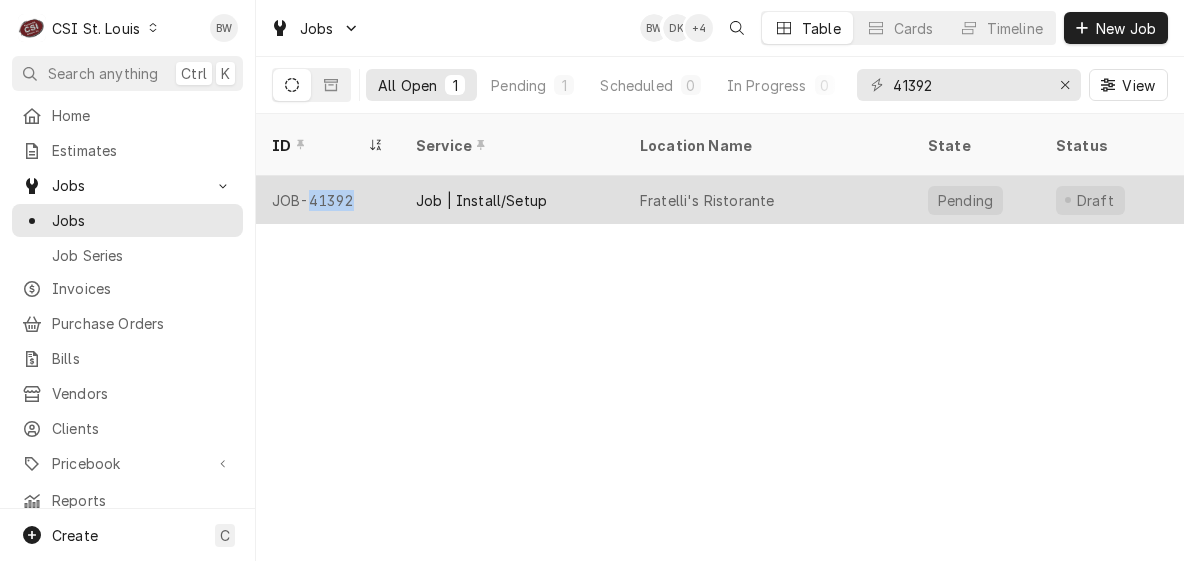 click on "JOB-41392" at bounding box center [328, 200] 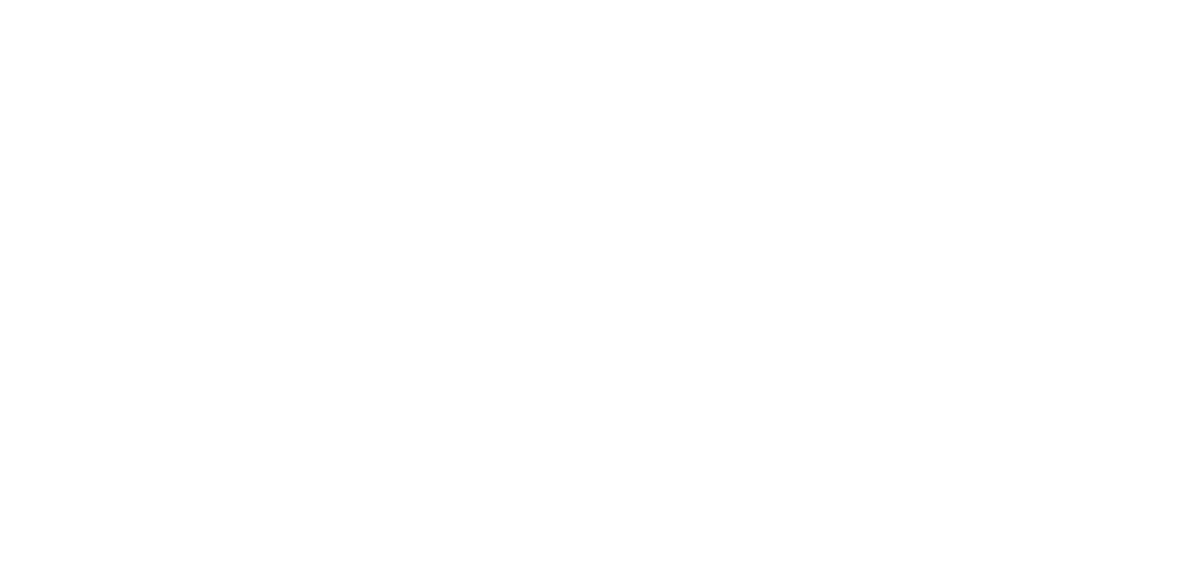scroll, scrollTop: 0, scrollLeft: 0, axis: both 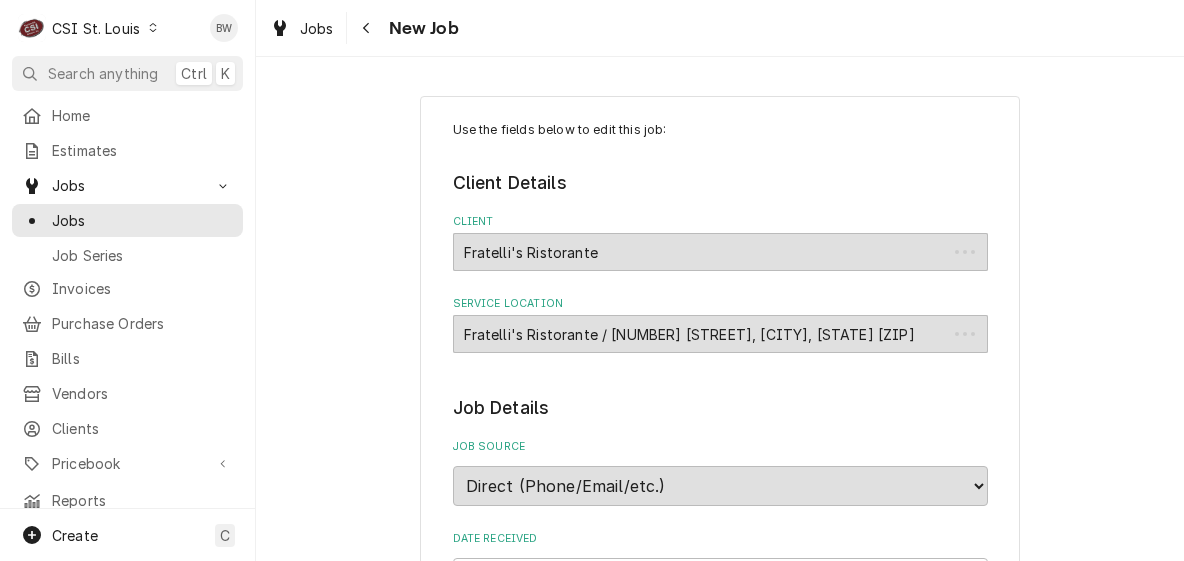 type on "x" 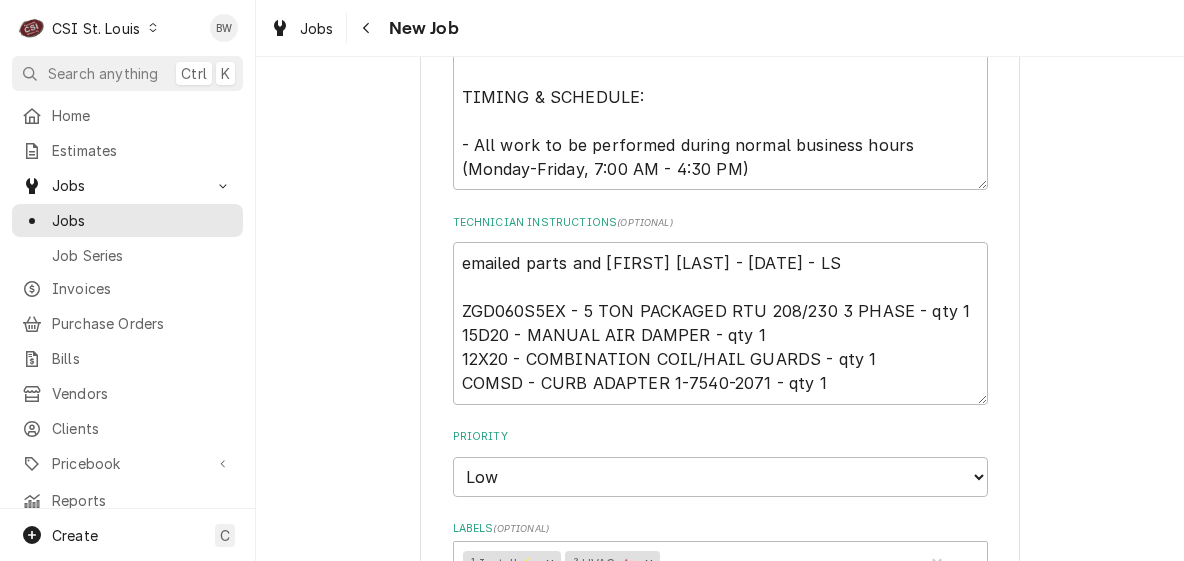 scroll, scrollTop: 1300, scrollLeft: 0, axis: vertical 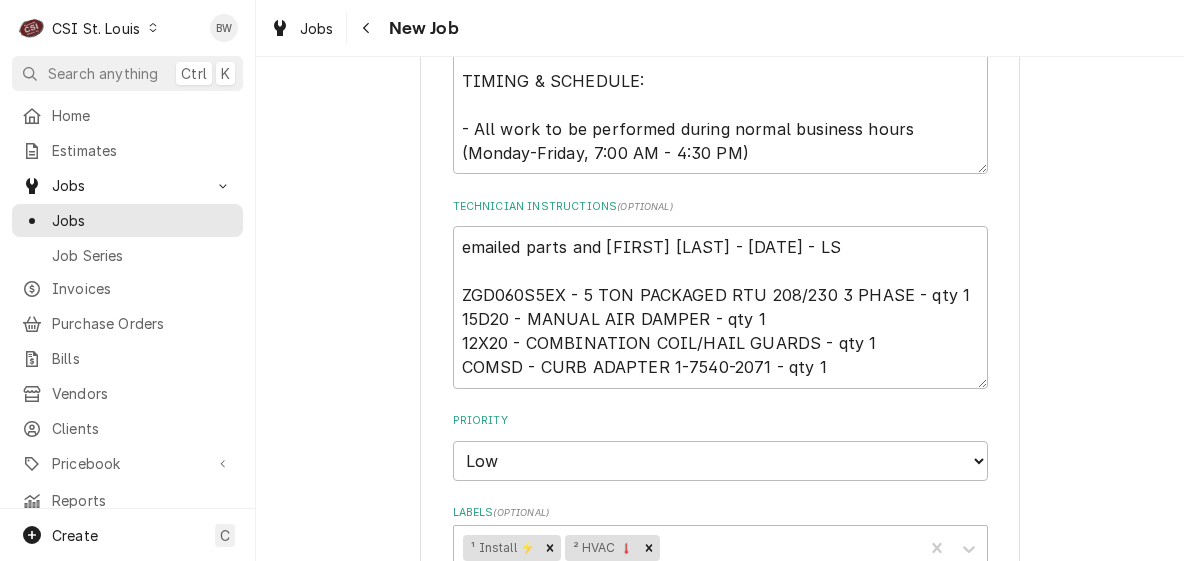 click on "Use the fields below to edit this job: Client Details Client Fratelli's Ristorante Service Location Fratelli's Ristorante / 2061 Zumbehl Rd, St Charles, MO 63303 Job Details Job Source Direct (Phone/Email/etc.) Service Channel Corrigo Ecotrak Other Date Received 2025-07-18 Service Type Job | Install/Setup ¹ Service Type 🛠️ Job Type Reason For Call Technician Instructions  ( optional ) emailed parts and david l - 7/18 - LS
ZGD060S5EX - 5 TON PACKAGED RTU 208/230 3 PHASE - qty 1
15D20 - MANUAL AIR DAMPER - qty 1
12X20 - COMBINATION COIL/HAIL GUARDS - qty 1
COMSD - CURB ADAPTER 1-7540-2071 - qty 1 Priority No Priority Urgent High Medium Low Labels  ( optional ) ¹ Install ⚡️ ² HVAC 🌡️ Equipment Expected Is Equipment involved on this Job? Who called in this service? Tom  Contact (314) 704-9026 alagnagaetano@gmail.com Who should the tech(s) ask for? Tom  Contact (314) 704-9026 alagnagaetano@gmail.com Attachments  ( if any ) Add Attachment Estimated Arrival Time AM / PM 6:00 AM 6:15 AM 6:30 AM" at bounding box center [720, 100] 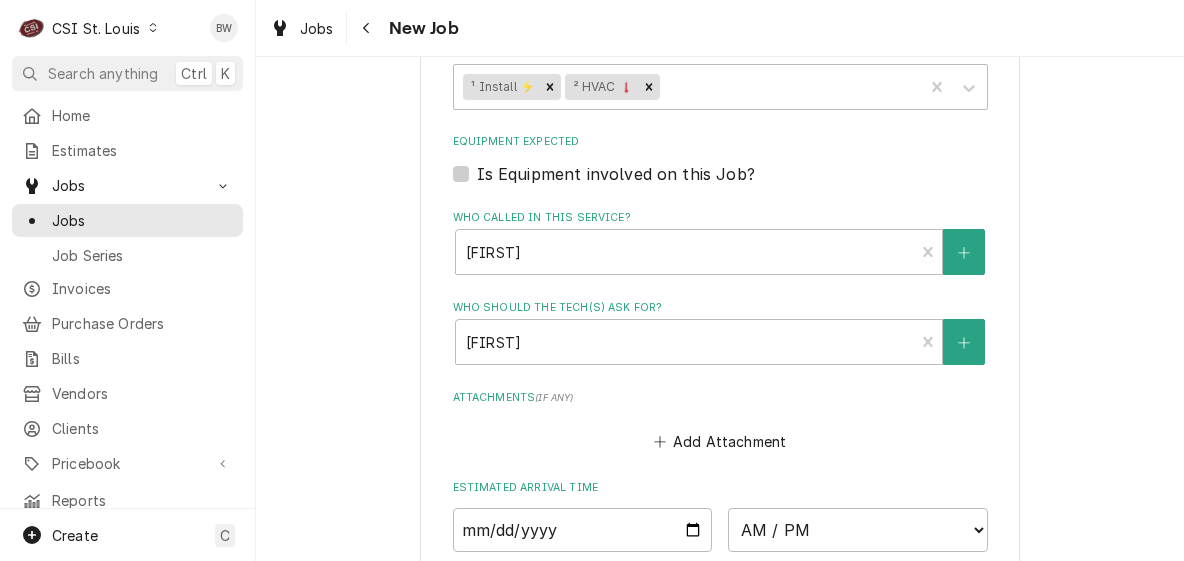 scroll, scrollTop: 1700, scrollLeft: 0, axis: vertical 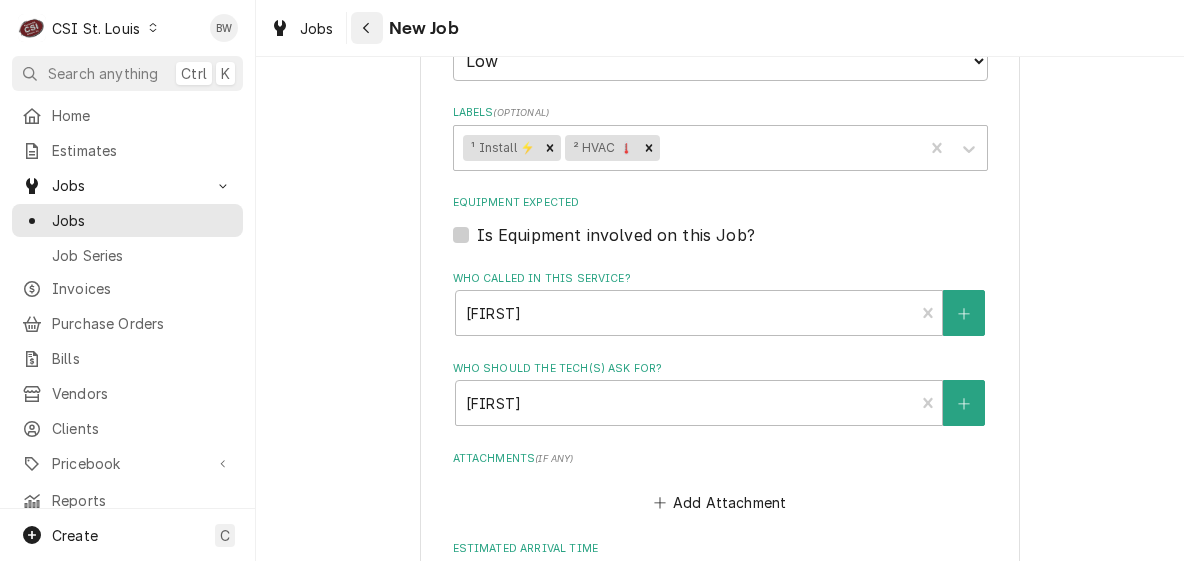 click 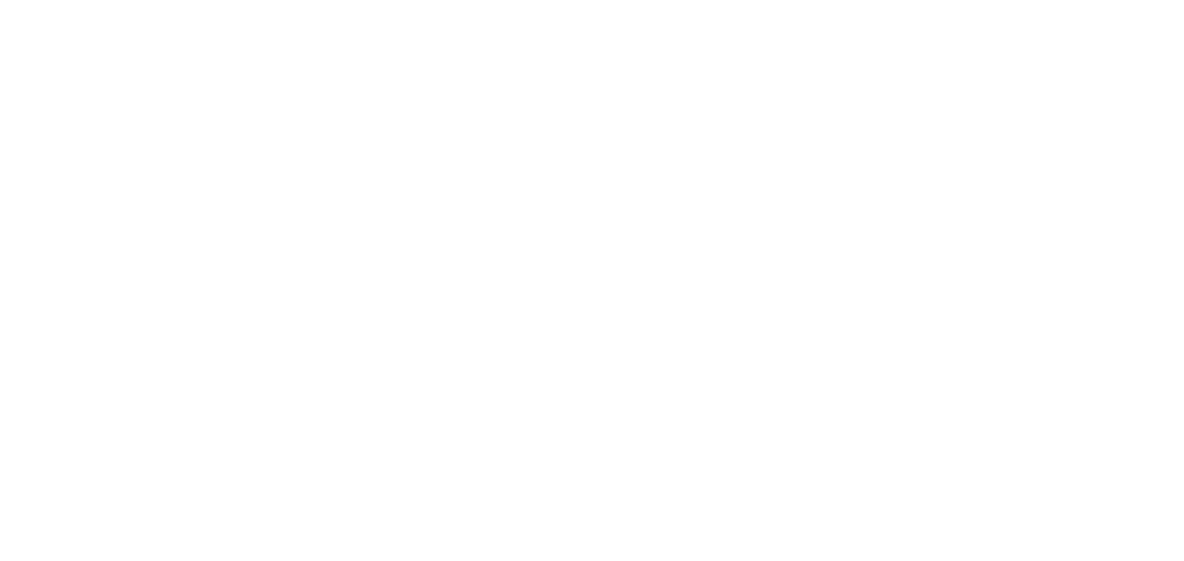 scroll, scrollTop: 0, scrollLeft: 0, axis: both 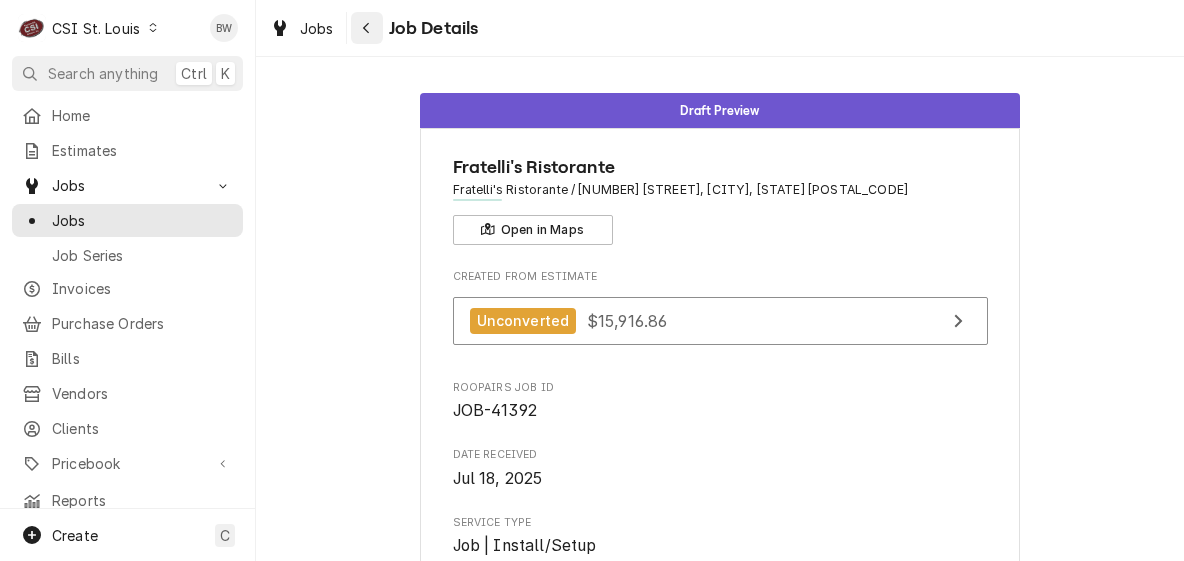 click at bounding box center [367, 28] 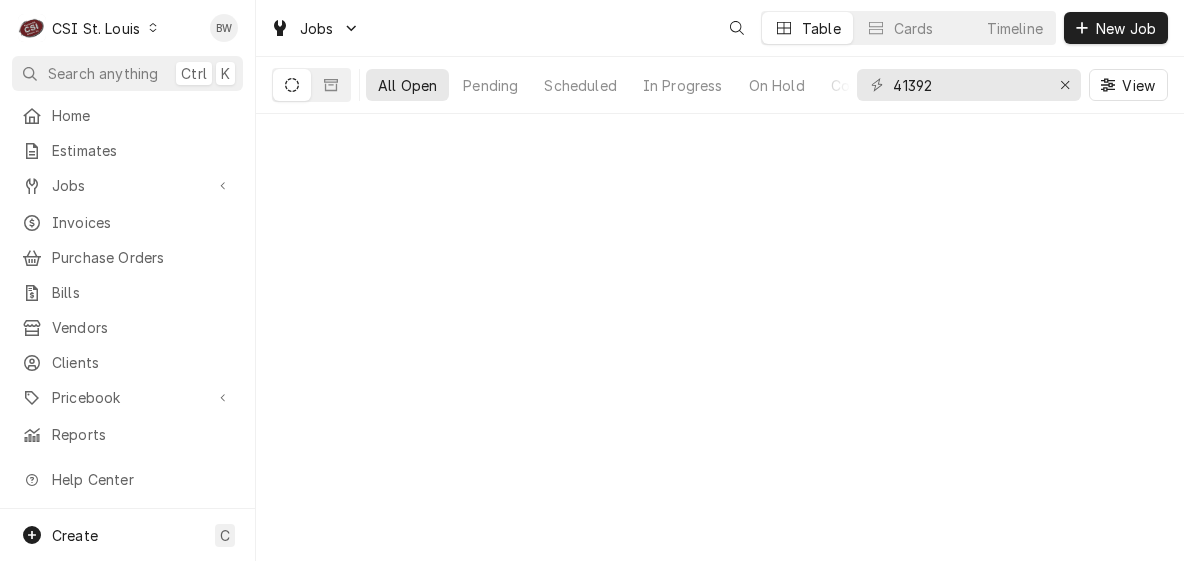 scroll, scrollTop: 0, scrollLeft: 0, axis: both 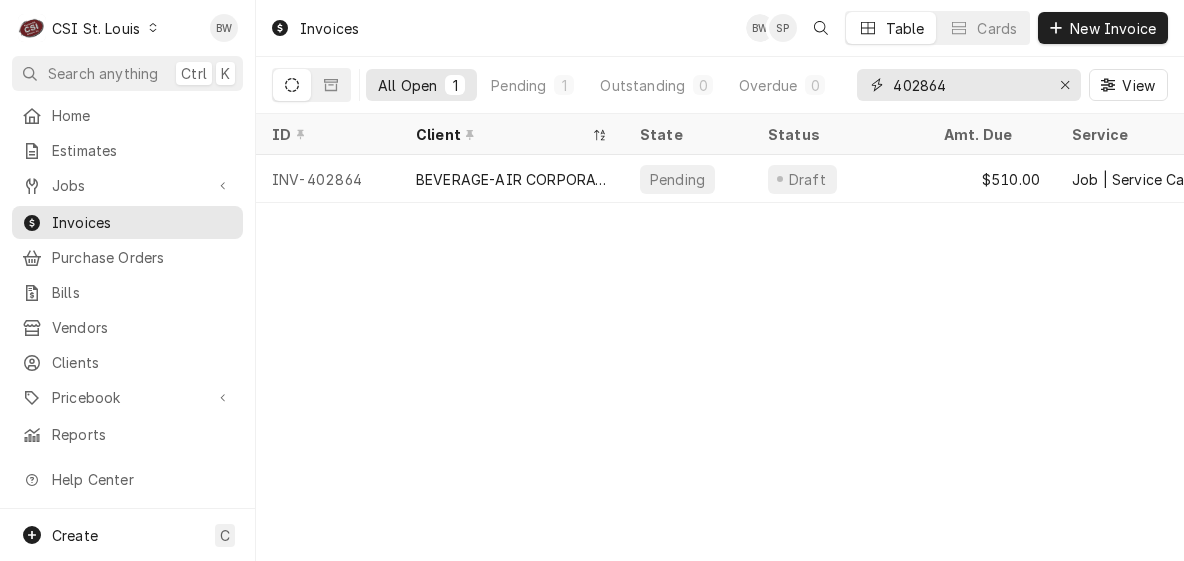 drag, startPoint x: 974, startPoint y: 85, endPoint x: 927, endPoint y: 85, distance: 47 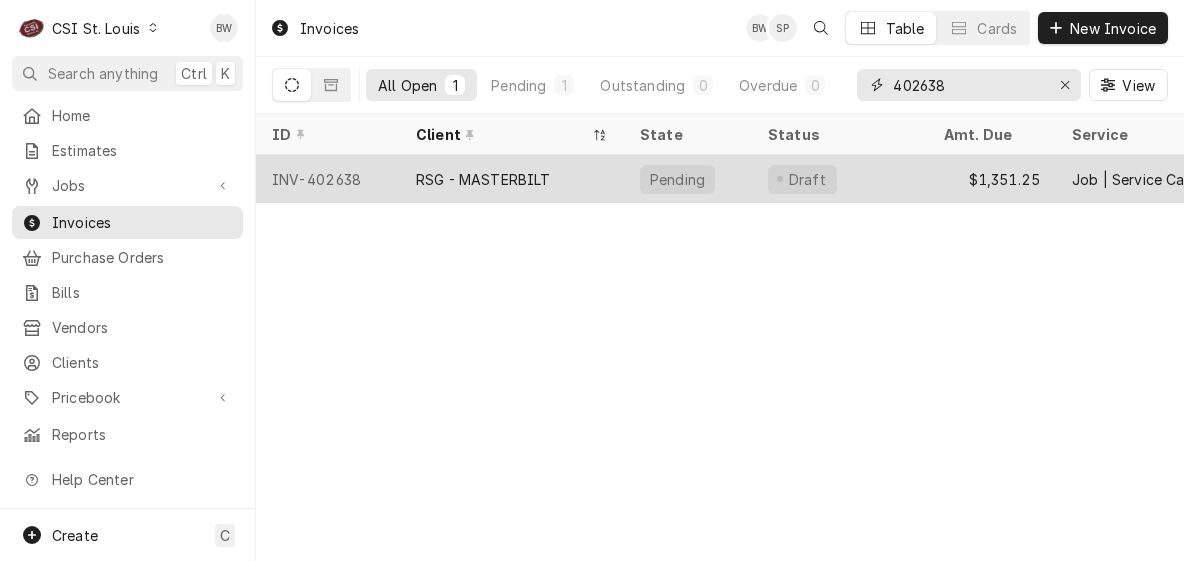 type on "402638" 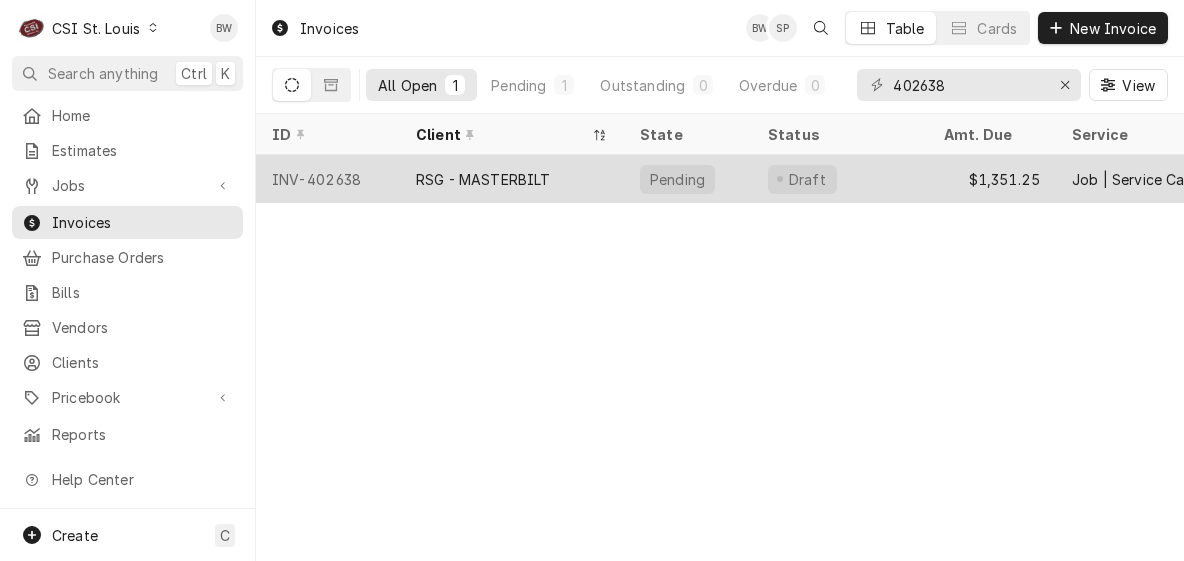 click on "INV-402638" at bounding box center [328, 179] 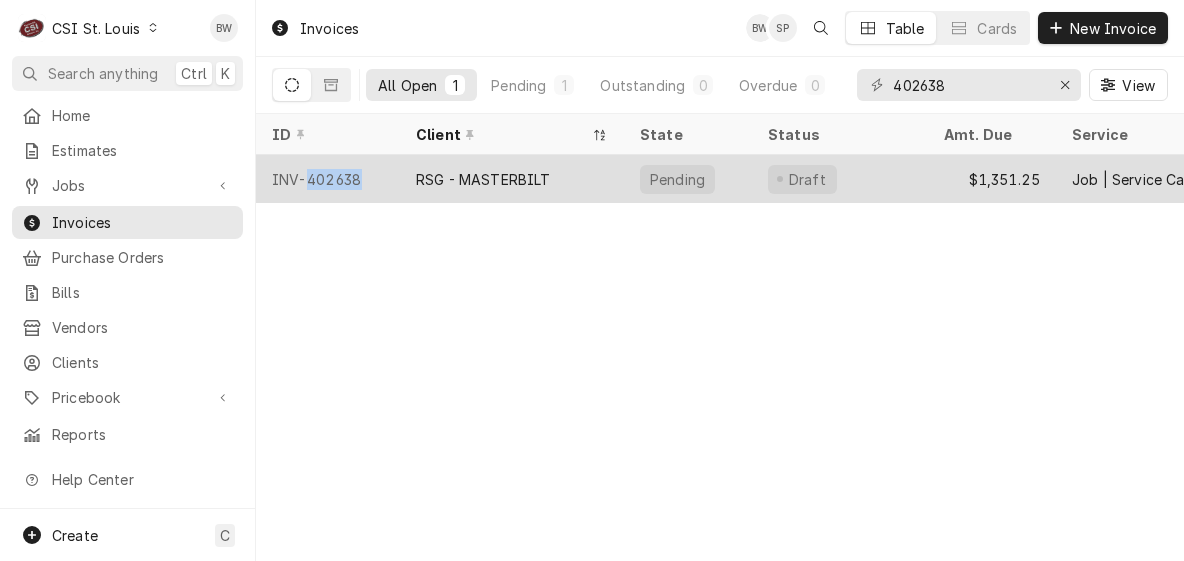 click on "INV-402638" at bounding box center (328, 179) 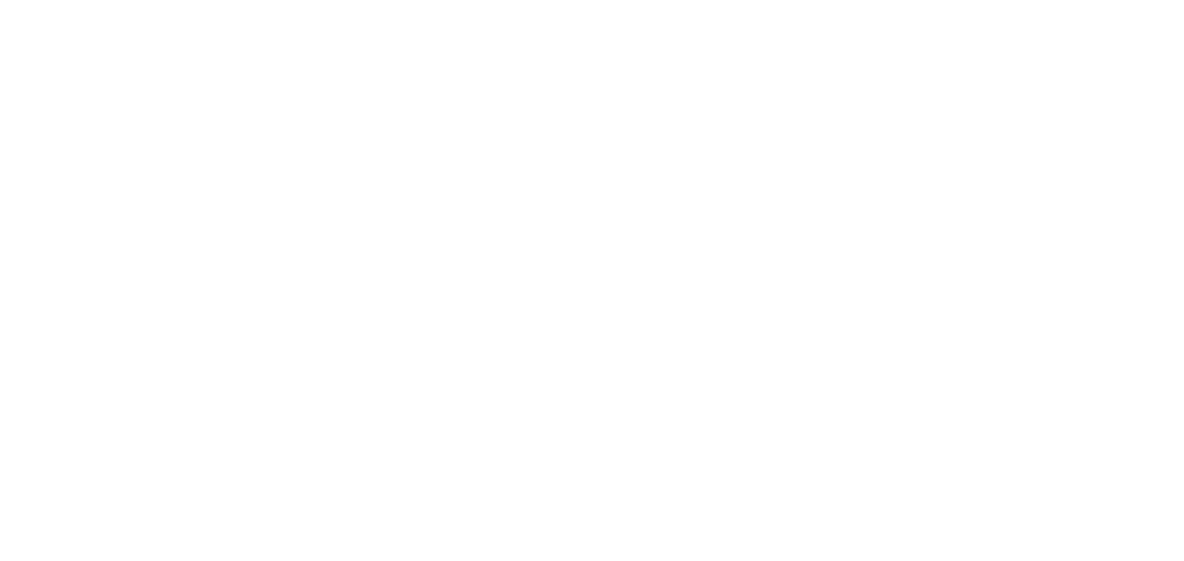 scroll, scrollTop: 0, scrollLeft: 0, axis: both 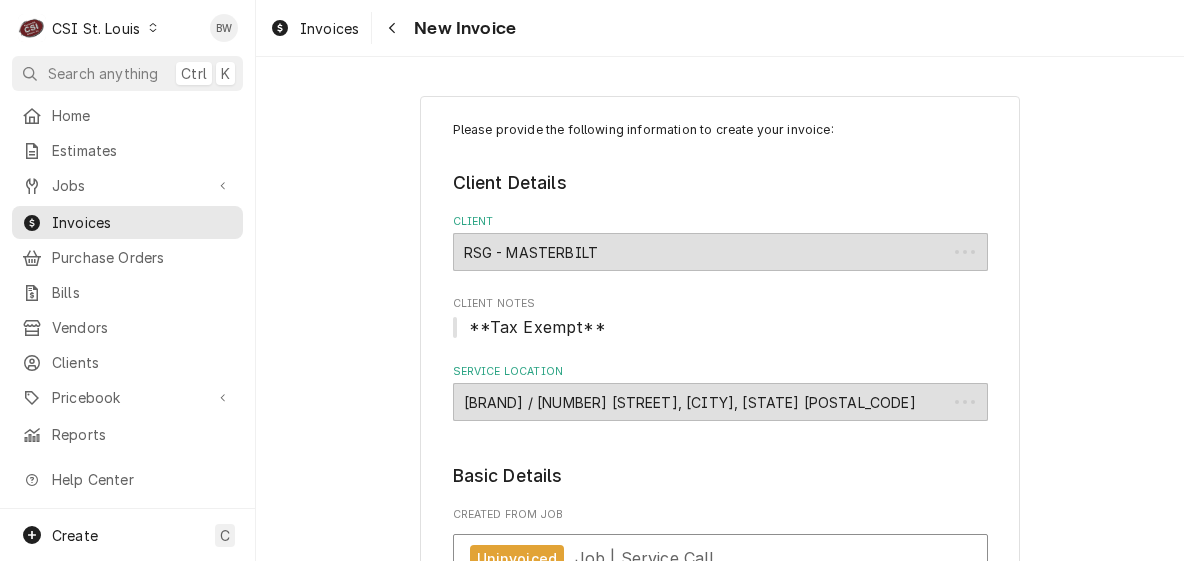 type on "x" 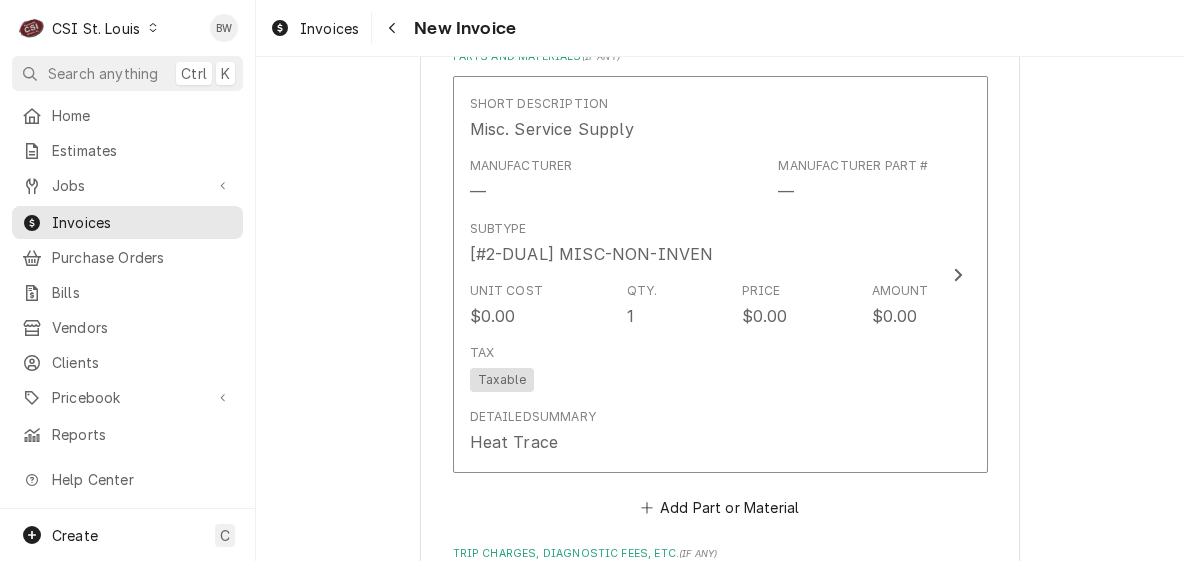 scroll, scrollTop: 2900, scrollLeft: 0, axis: vertical 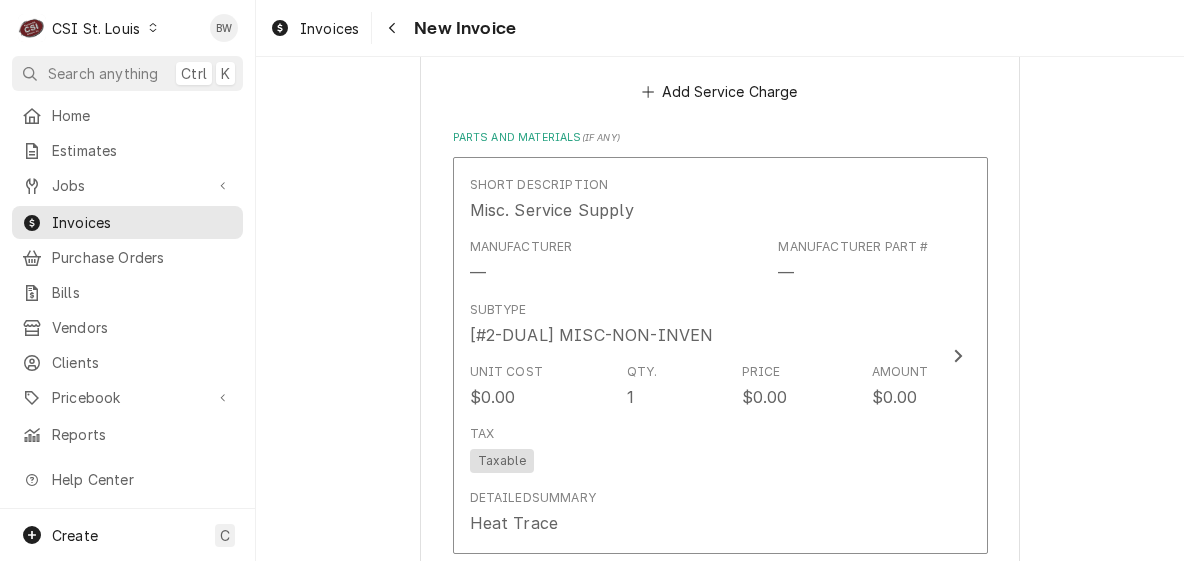 click on "Please provide the following information to create your invoice: Client Details Client RSG - MASTERBILT Client Notes **Tax Exempt** Service Location Chick-Fil-A / 941 Valley Creek Dr, Farmington, MO 63640 Basic Details Created From Job Uninvoiced Job | Service Call Notes From Technician 7/15/25
Erick H 1130-1145-1300-1345
(I was in farmington, only 4 times to provide)
7/15/25
TomF 2:00-2:15-2:45 PPU at supply house
7/16/25
TomF 5:30-6:00-7:00-8:45-9:45 Service Type Job | Service Call ¹ Service Type 🛠️ Labels  ( optional ) Add Labels... Billing Address Same as service location Recipient, Attention To, etc.  ( if different ) Street Address 891 County Road U Apartment, Suite, etc. City Hudson State/Province WI Postal Code 54016 Issue Date 2025-07-24 Terms Choose payment terms... Same Day Net 7 Net 14 Net 21 Net 30 Net 45 Net 60 Net 90 Due Date 2025-08-23 Charge Details Service Charges Short Description 1-Labor (Service) | Standard | Incurred Subtype [#1-SALE] LABR-REG Service Date Jul 15, 2025 $0.00/hr )" at bounding box center (720, -463) 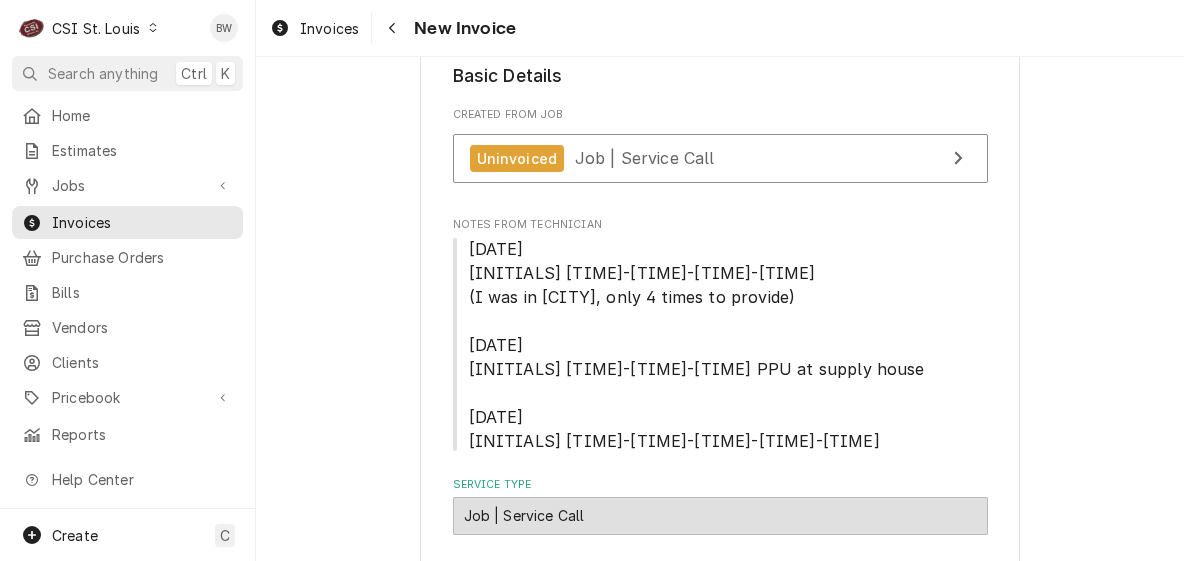 scroll, scrollTop: 300, scrollLeft: 0, axis: vertical 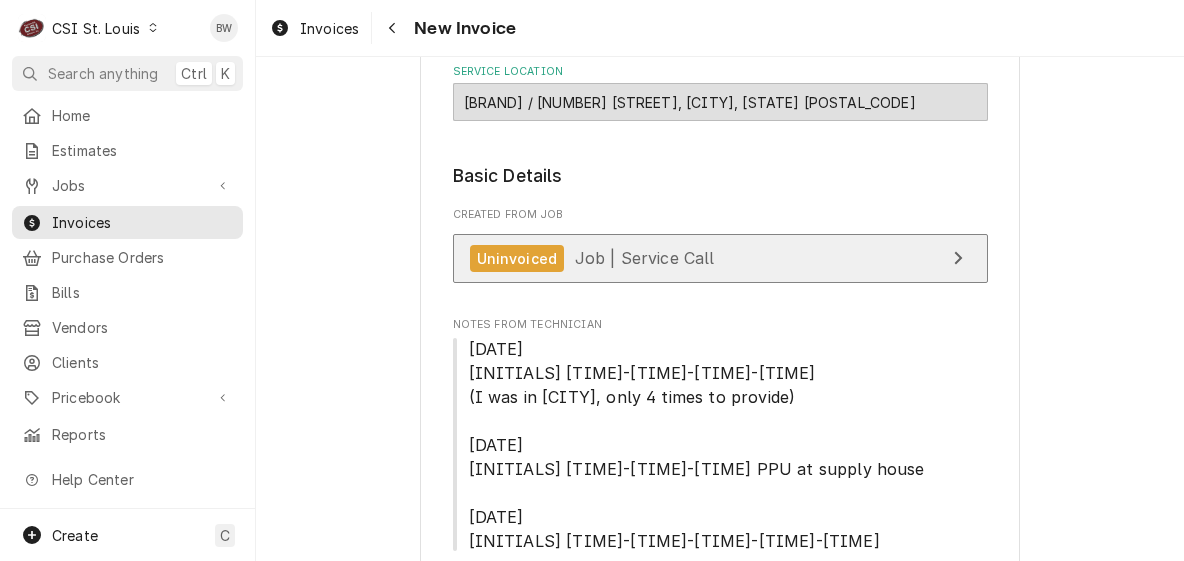 click on "Job | Service Call" at bounding box center (645, 258) 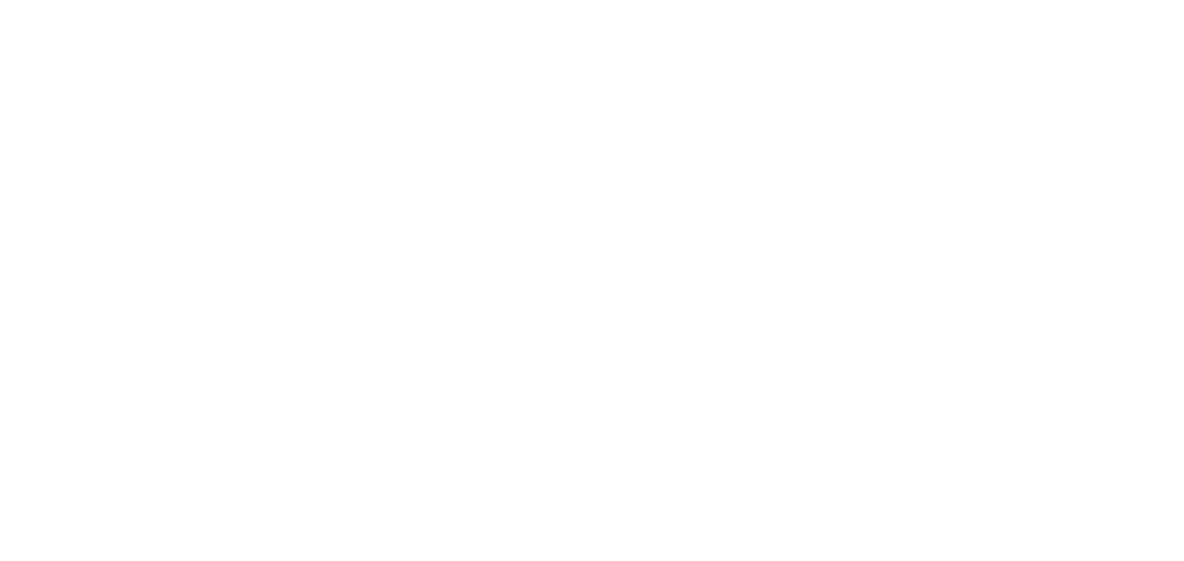 scroll, scrollTop: 0, scrollLeft: 0, axis: both 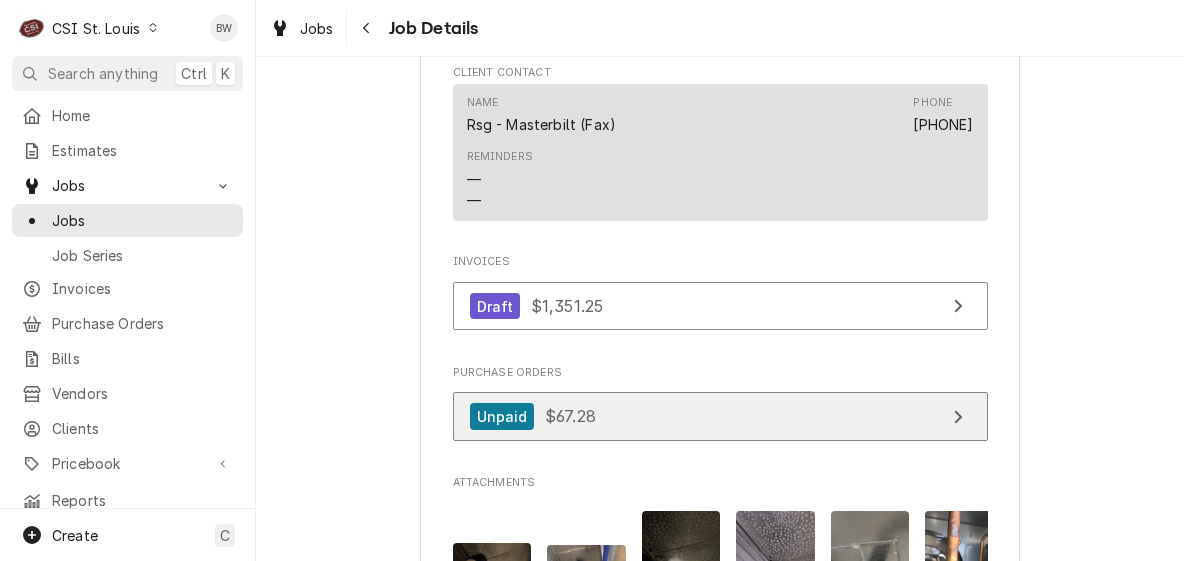 click on "$67.28" at bounding box center (570, 416) 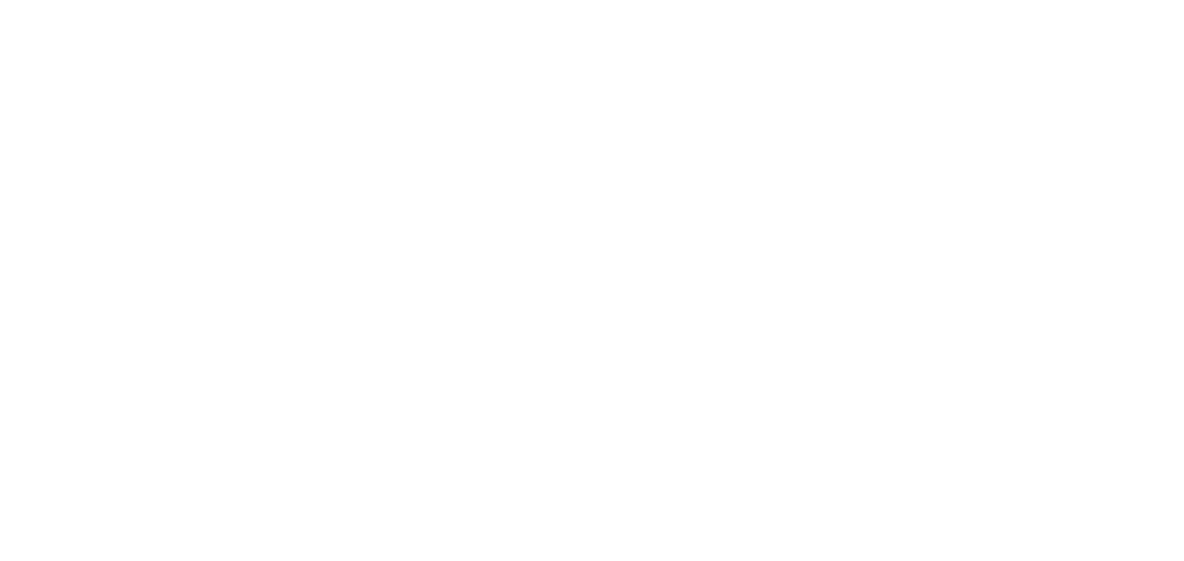 scroll, scrollTop: 0, scrollLeft: 0, axis: both 